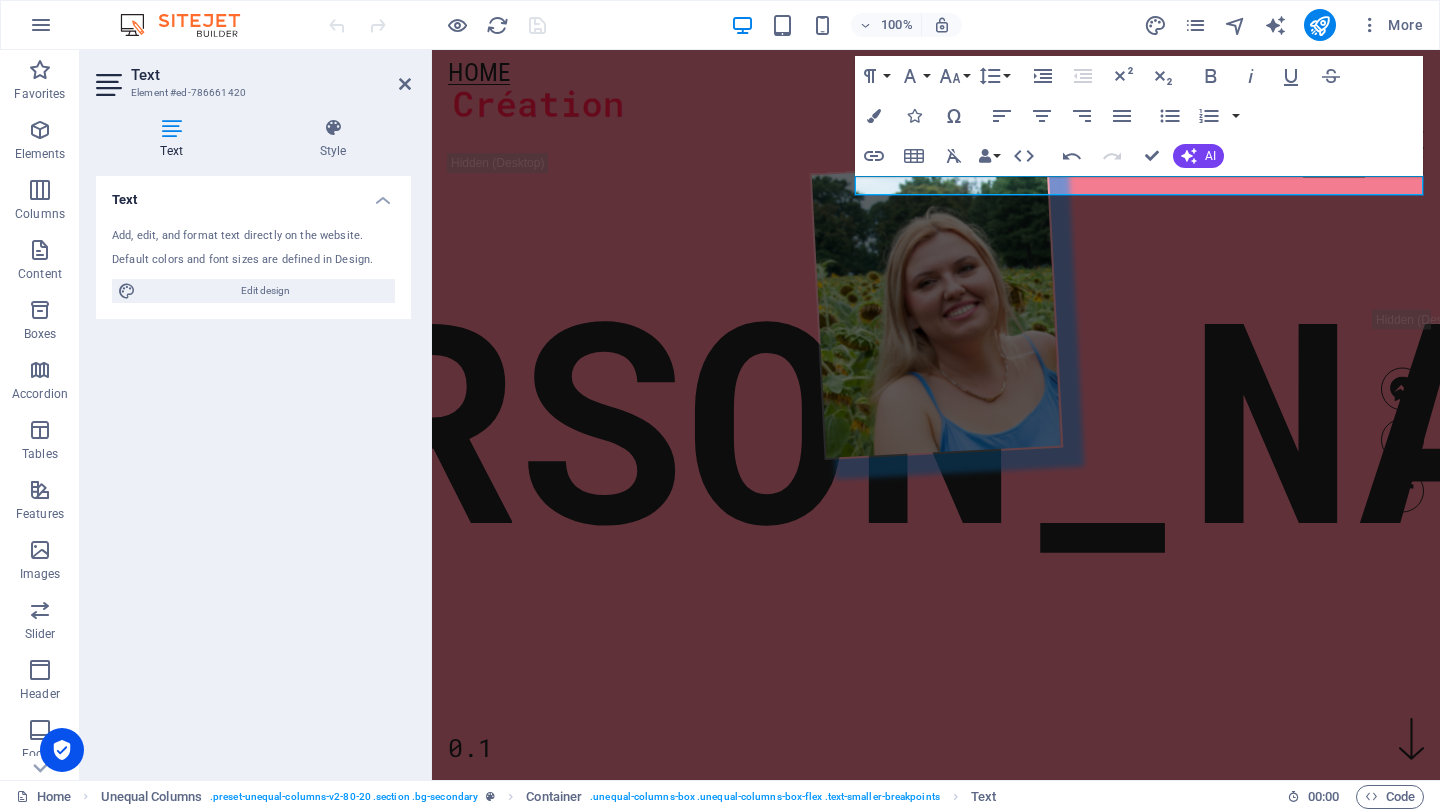 scroll, scrollTop: 733, scrollLeft: 0, axis: vertical 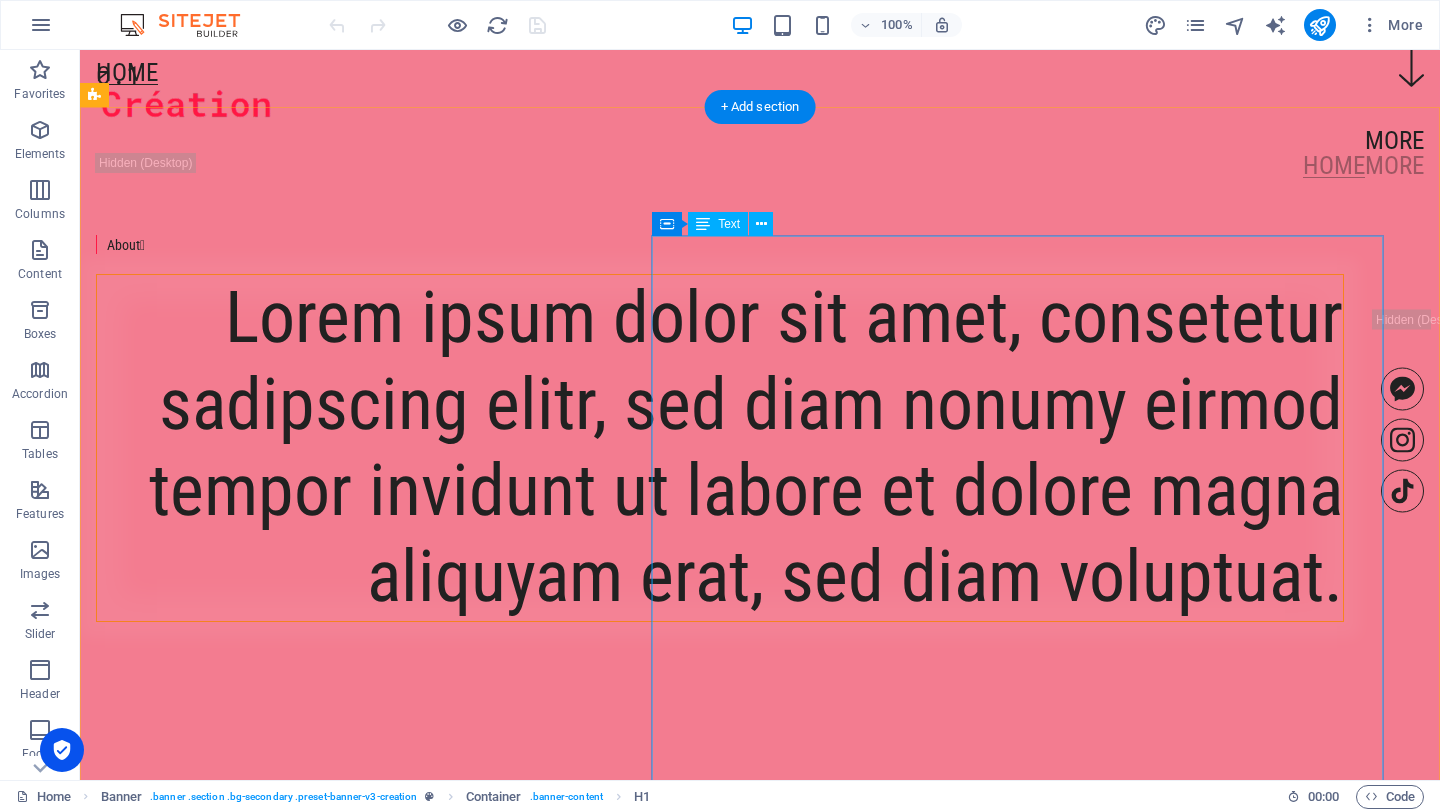 click on "Lorem ipsum dolor sit amet, consetetur sadipscing elitr, sed diam nonumy eirmod tempor invidunt ut labore et dolore magna aliquyam erat, sed diam voluptuat." at bounding box center (720, 448) 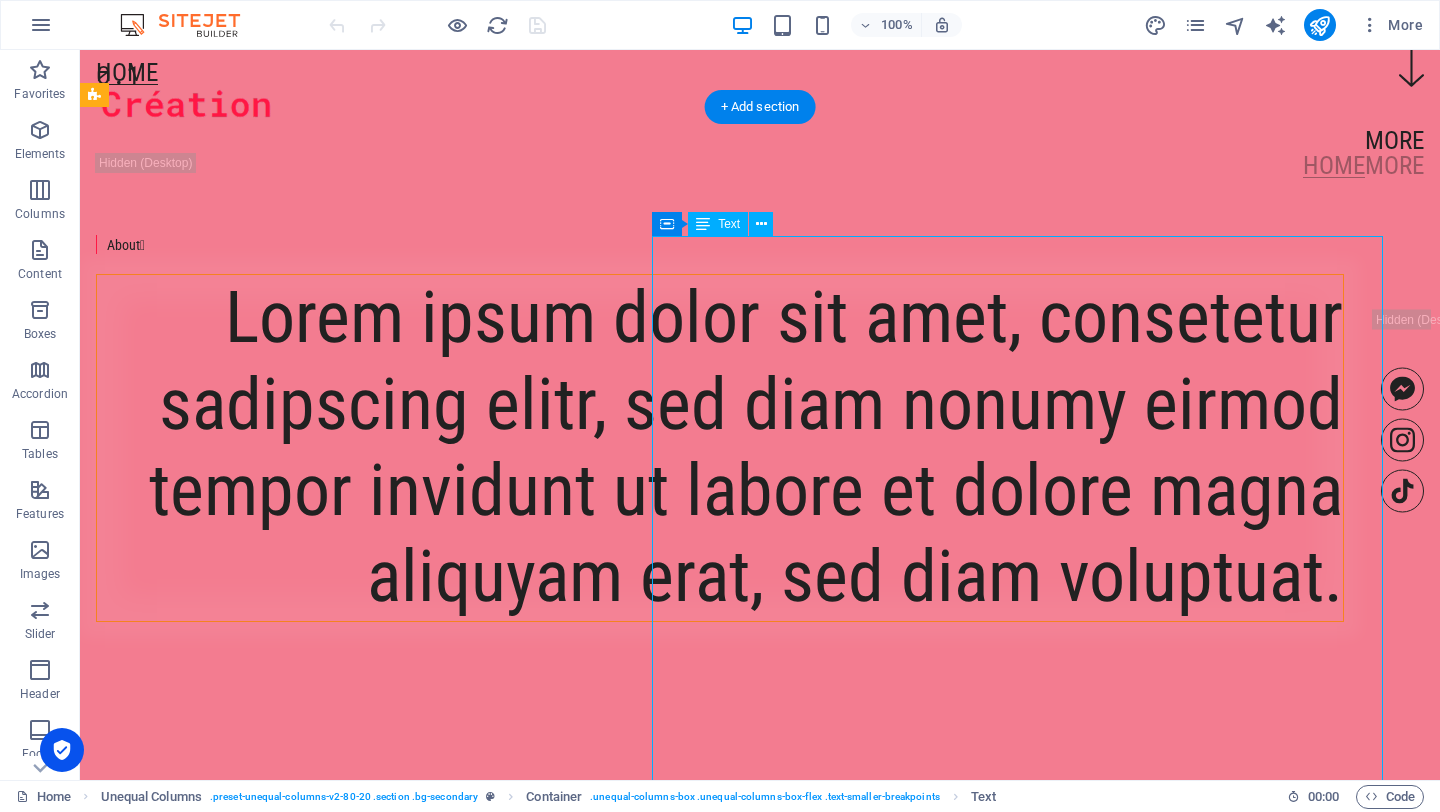 click on "Lorem ipsum dolor sit amet, consetetur sadipscing elitr, sed diam nonumy eirmod tempor invidunt ut labore et dolore magna aliquyam erat, sed diam voluptuat." at bounding box center [720, 448] 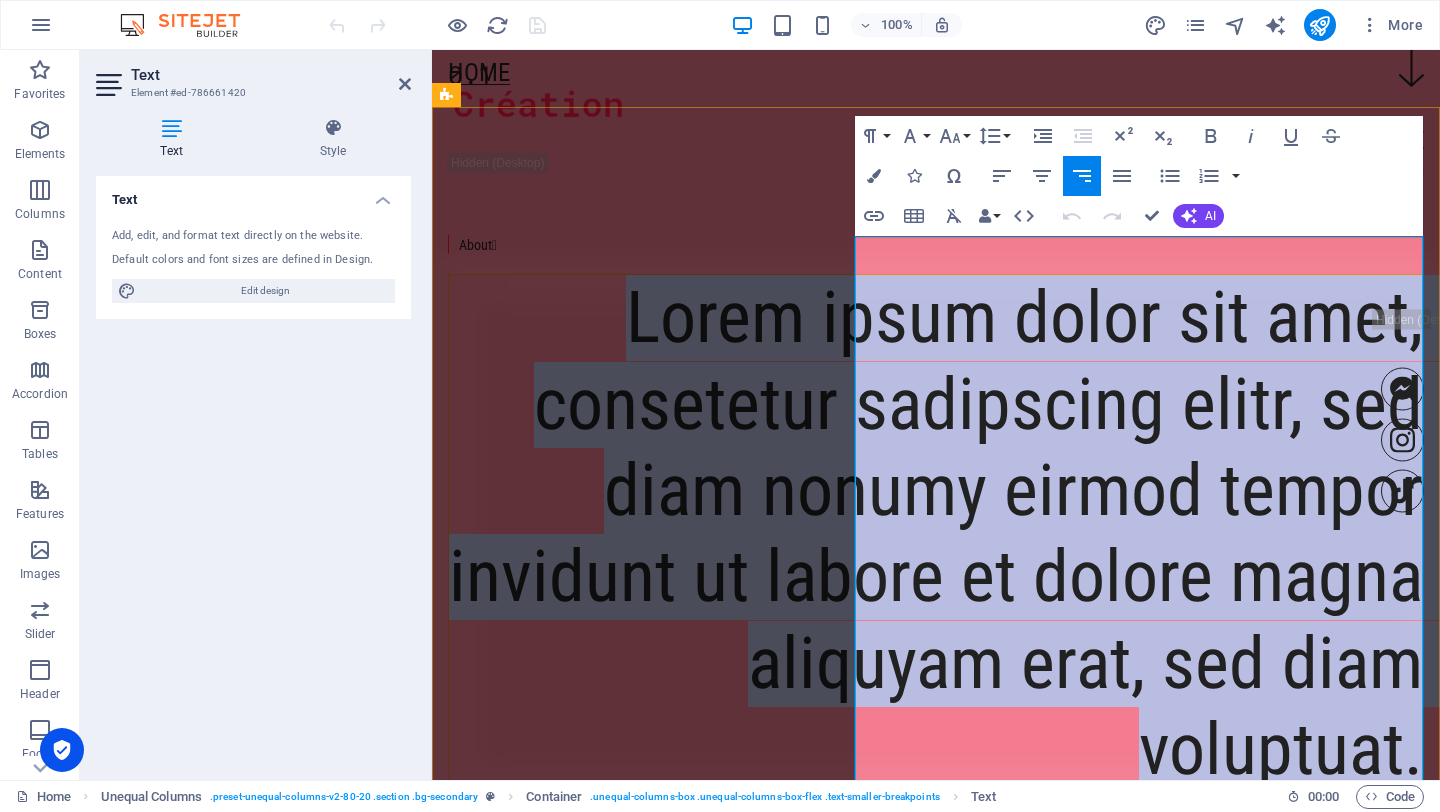 type 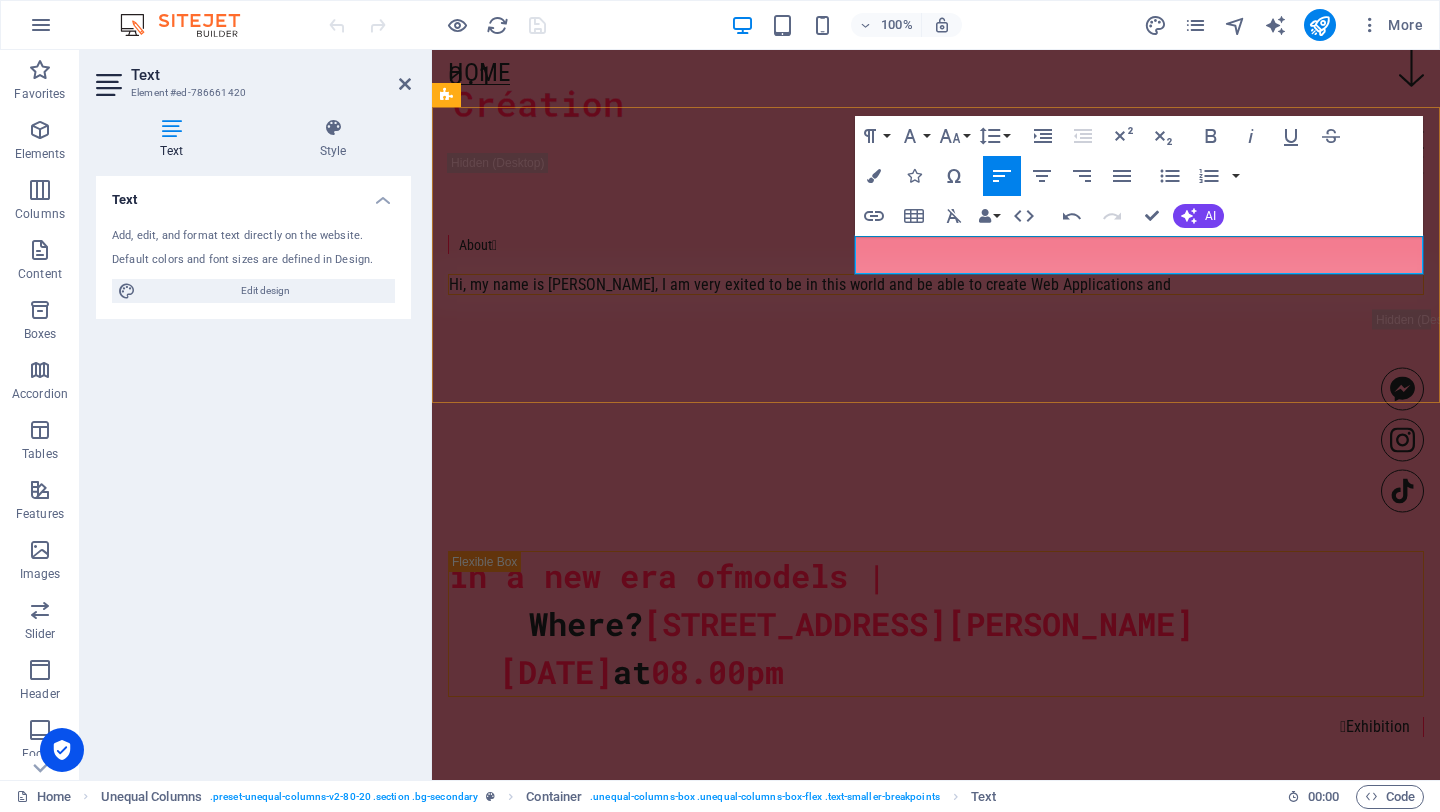 click on "Hi, my name is [PERSON_NAME], I am very exited to be in this world and be able to create Web Applications and" at bounding box center (936, 284) 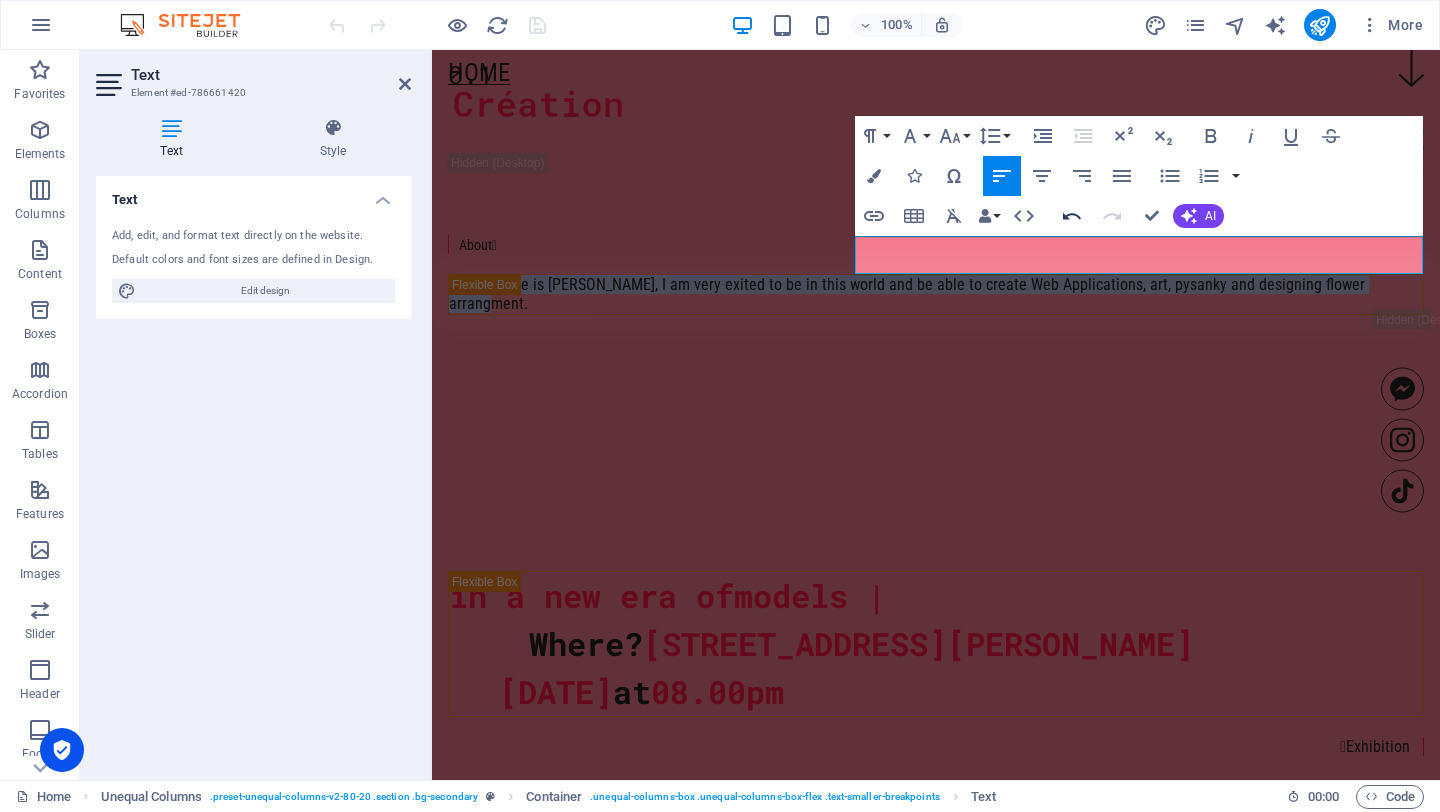copy on "Hi, my name is [PERSON_NAME], I am very exited to be in this world and be able to create Web Applications, art, pysanky and designing flower arrangment." 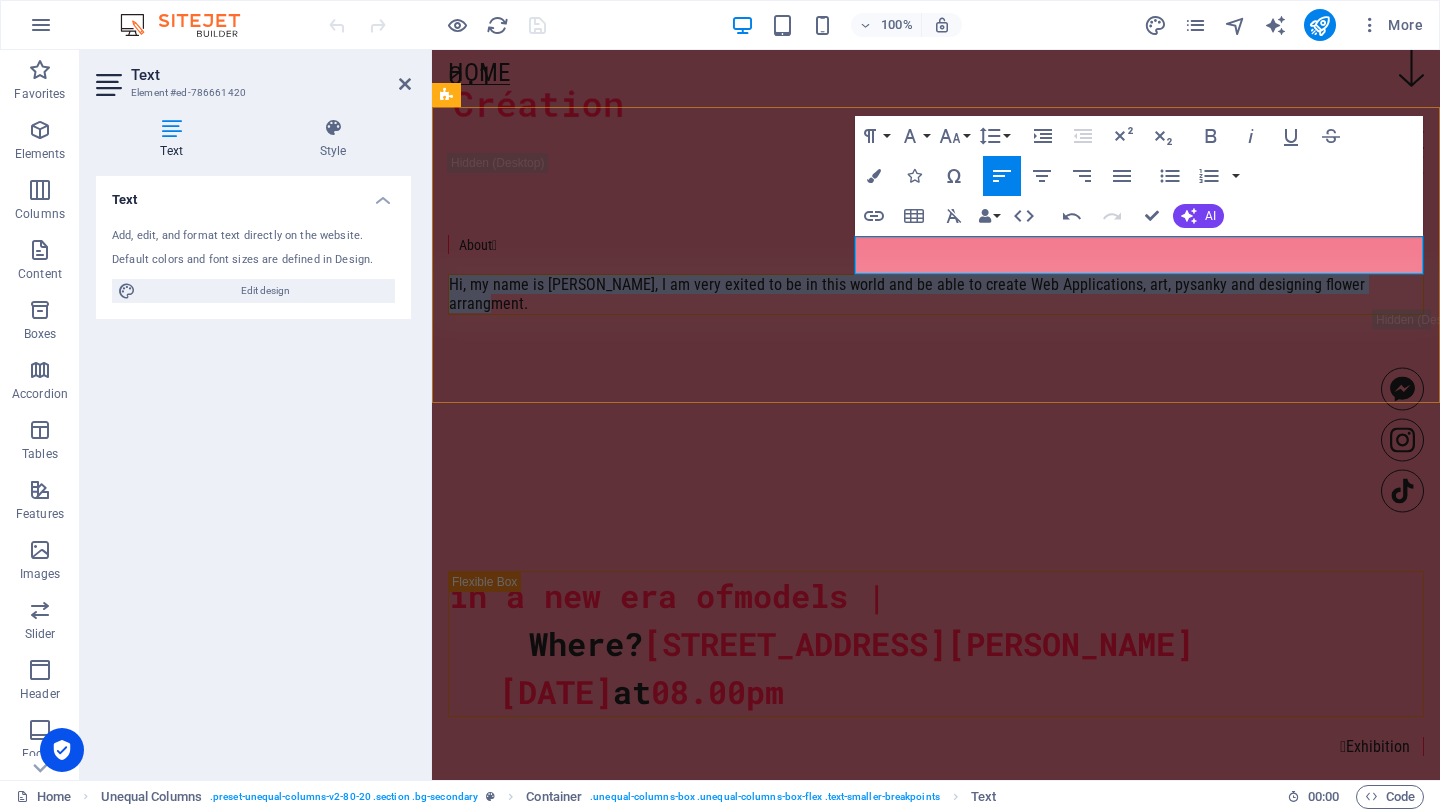 click on "Hi, my name is [PERSON_NAME], I am very exited to be in this world and be able to create Web Applications, art, pysanky and designing flower arrangment." at bounding box center (936, 294) 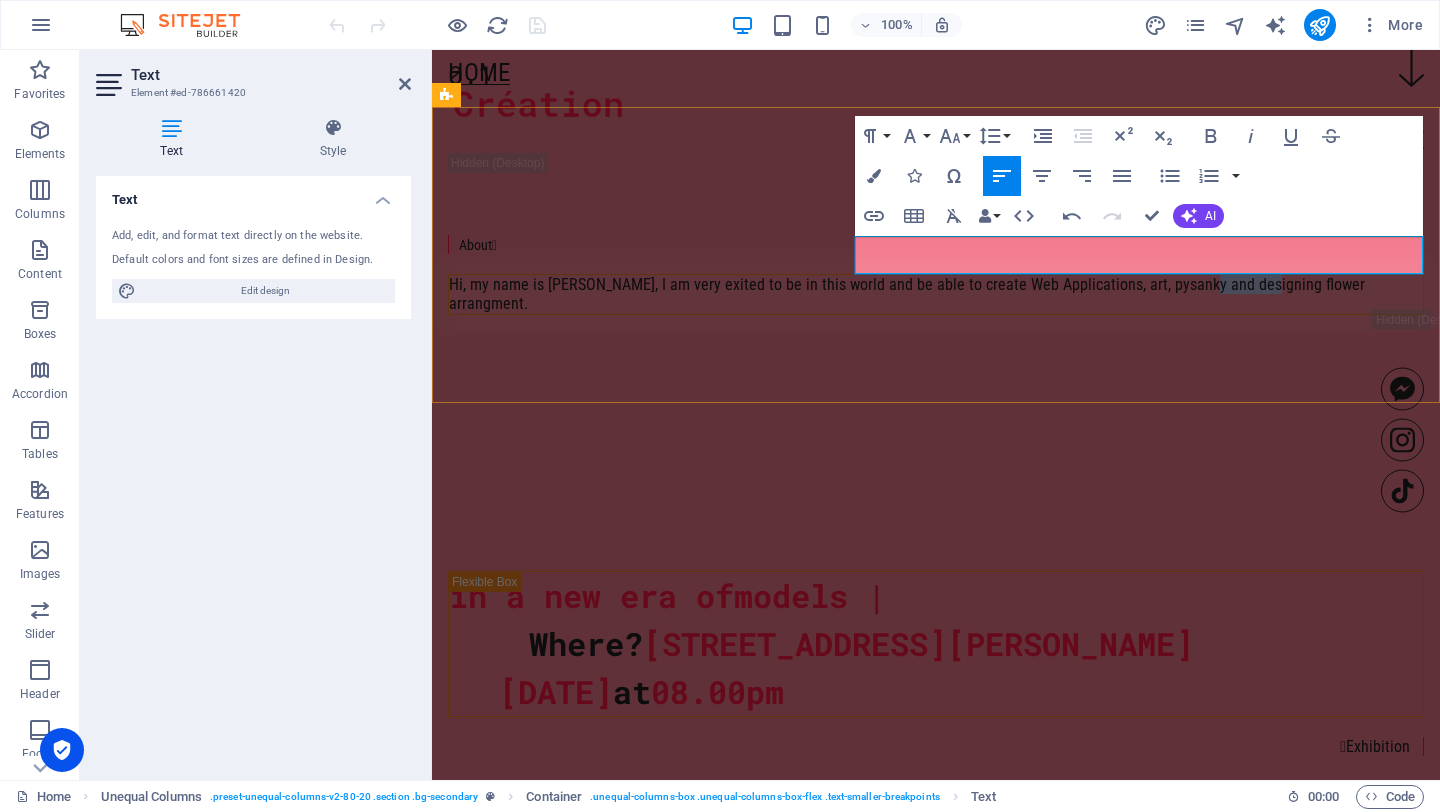 click on "Hi, my name is [PERSON_NAME], I am very exited to be in this world and be able to create Web Applications, art, pysanky and designing flower arrangment." at bounding box center (936, 294) 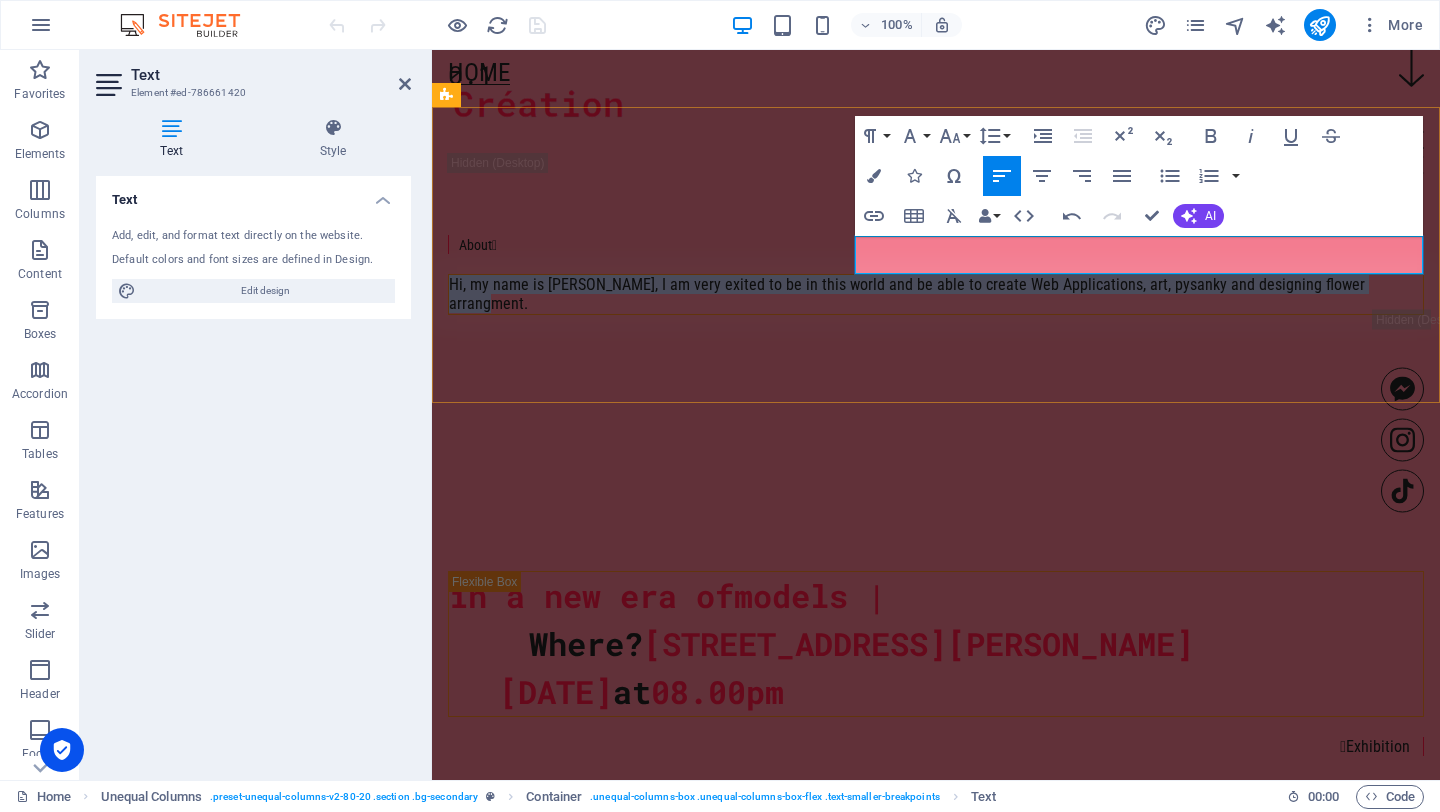 click on "Hi, my name is [PERSON_NAME], I am very exited to be in this world and be able to create Web Applications, art, pysanky and designing flower arrangment." at bounding box center (936, 294) 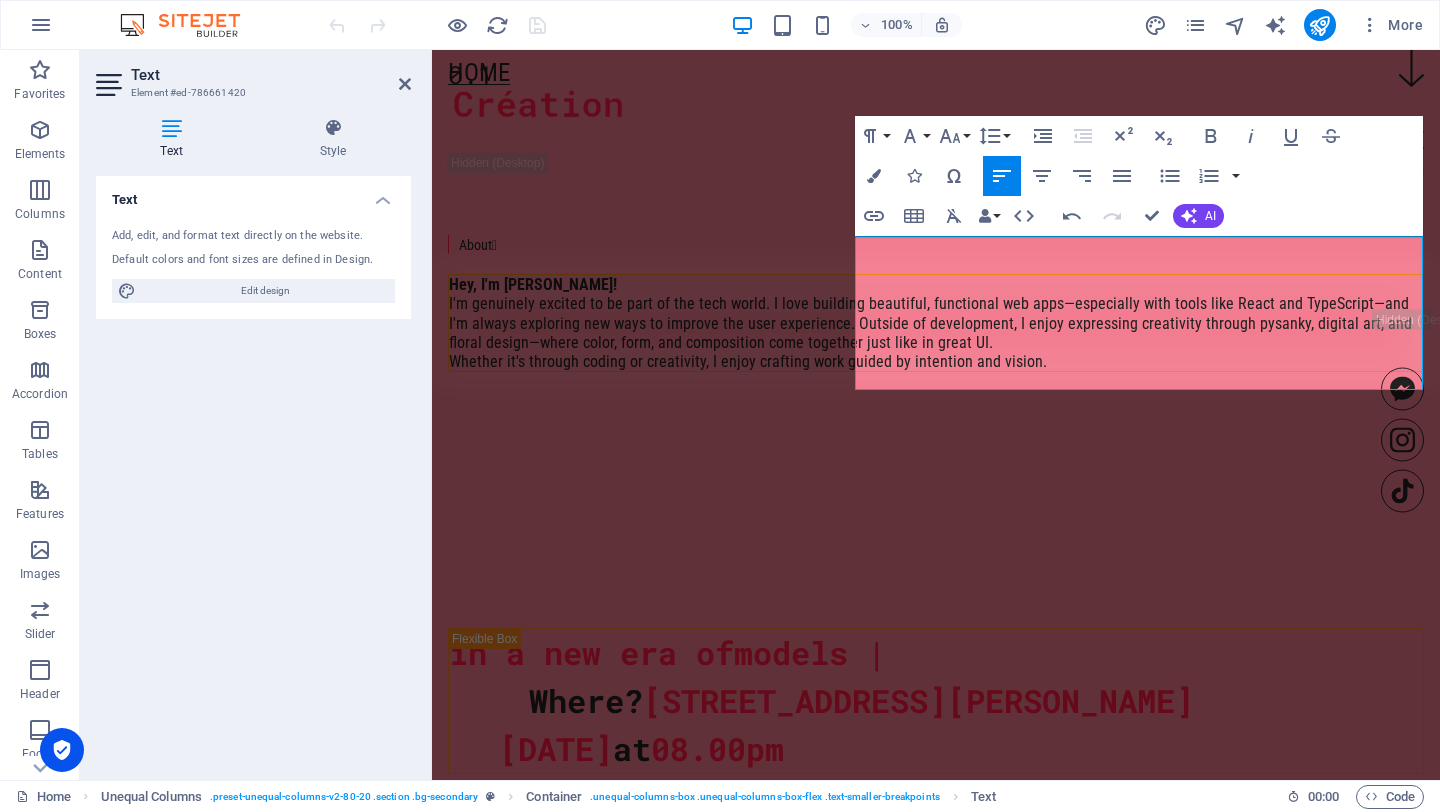 click at bounding box center [936, 8679] 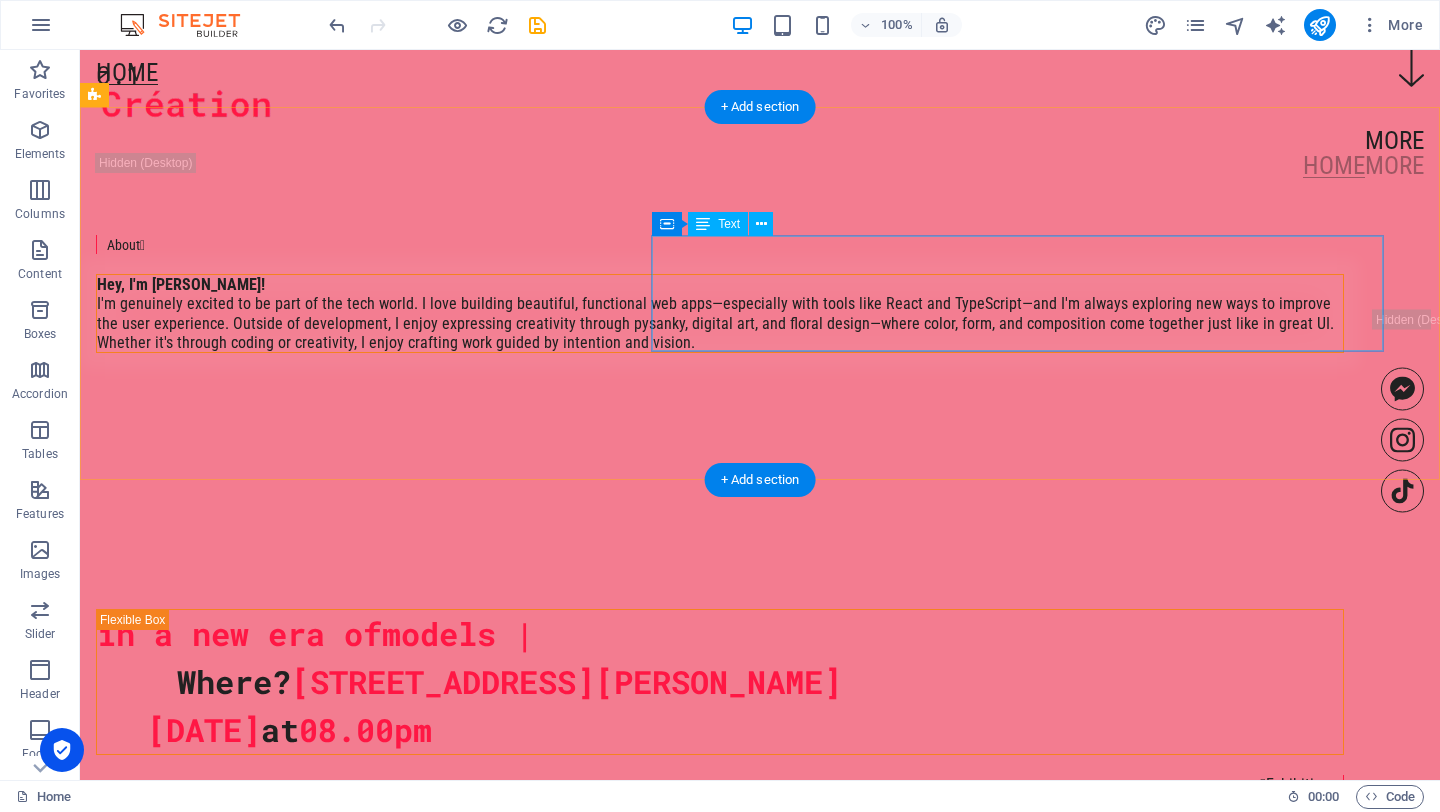 click on "Hey, I'm [PERSON_NAME]! I'm genuinely excited to be part of the tech world. I love building beautiful, functional web apps—especially with tools like React and TypeScript—and I'm always exploring new ways to improve the user experience. Outside of development, I enjoy expressing creativity through pysanky, digital art, and floral design—where color, form, and composition come together just like in great UI. Whether it's through coding or creativity, I enjoy crafting work guided by intention and vision." at bounding box center (720, 313) 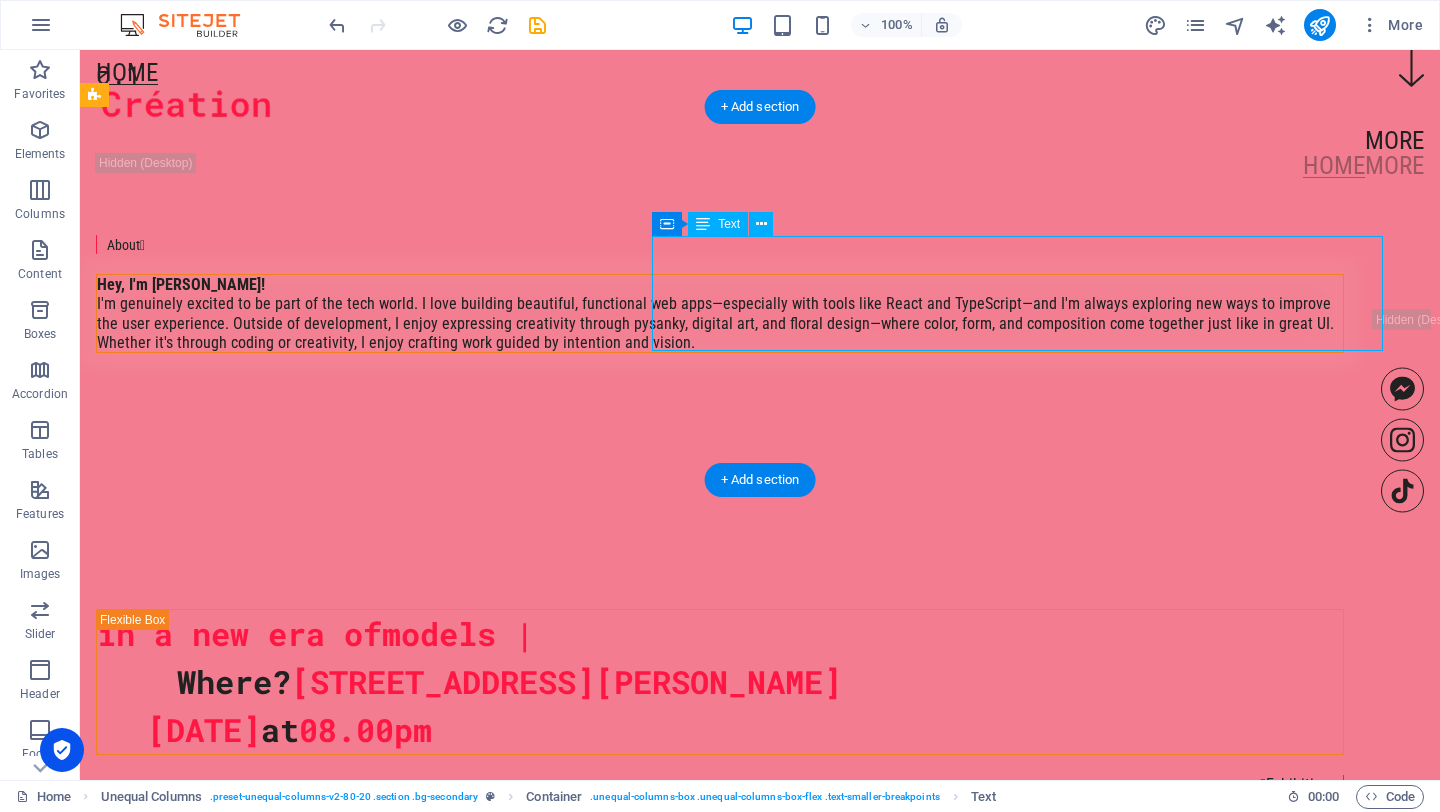 click on "Hey, I'm [PERSON_NAME]! I'm genuinely excited to be part of the tech world. I love building beautiful, functional web apps—especially with tools like React and TypeScript—and I'm always exploring new ways to improve the user experience. Outside of development, I enjoy expressing creativity through pysanky, digital art, and floral design—where color, form, and composition come together just like in great UI. Whether it's through coding or creativity, I enjoy crafting work guided by intention and vision." at bounding box center [720, 313] 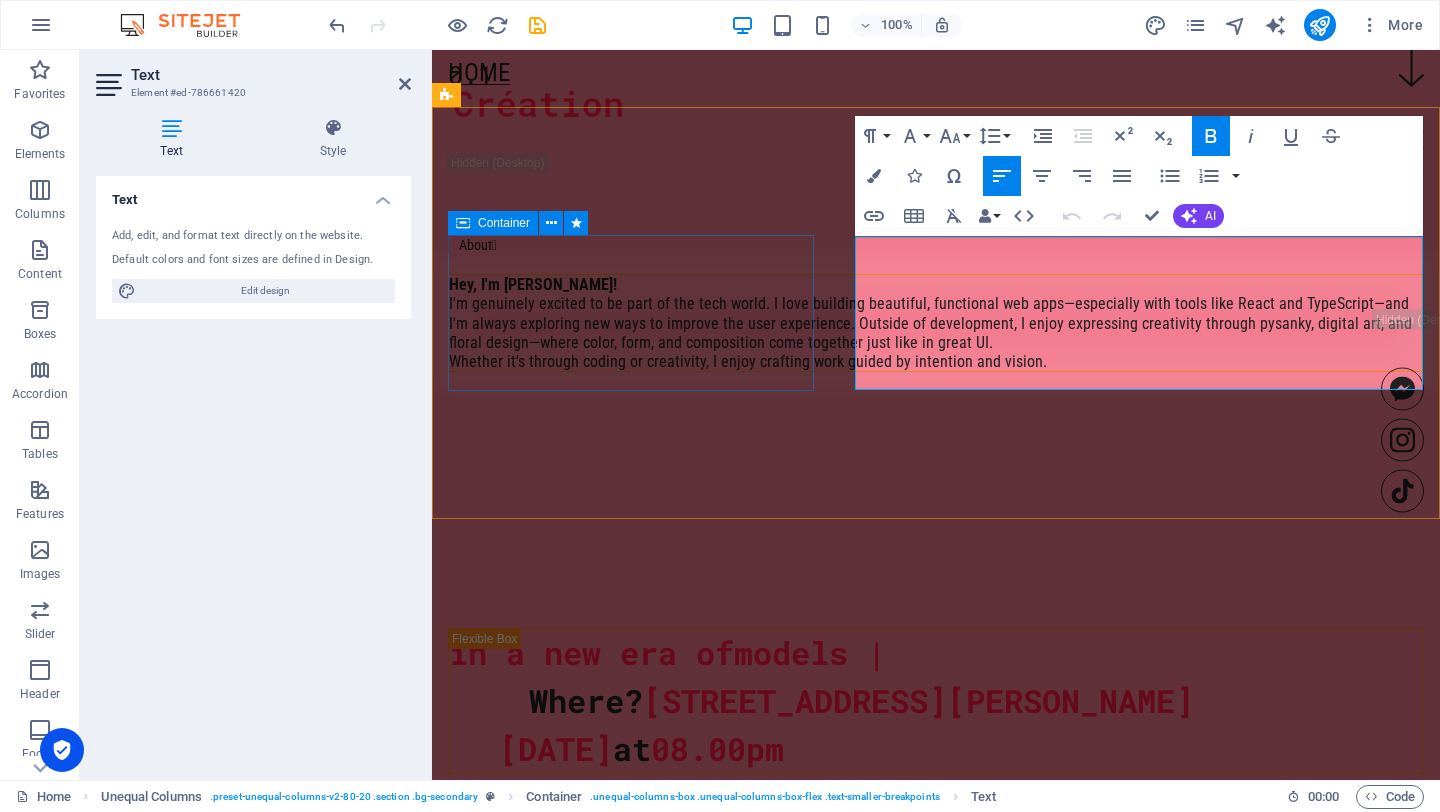 click on "About  " at bounding box center (936, 244) 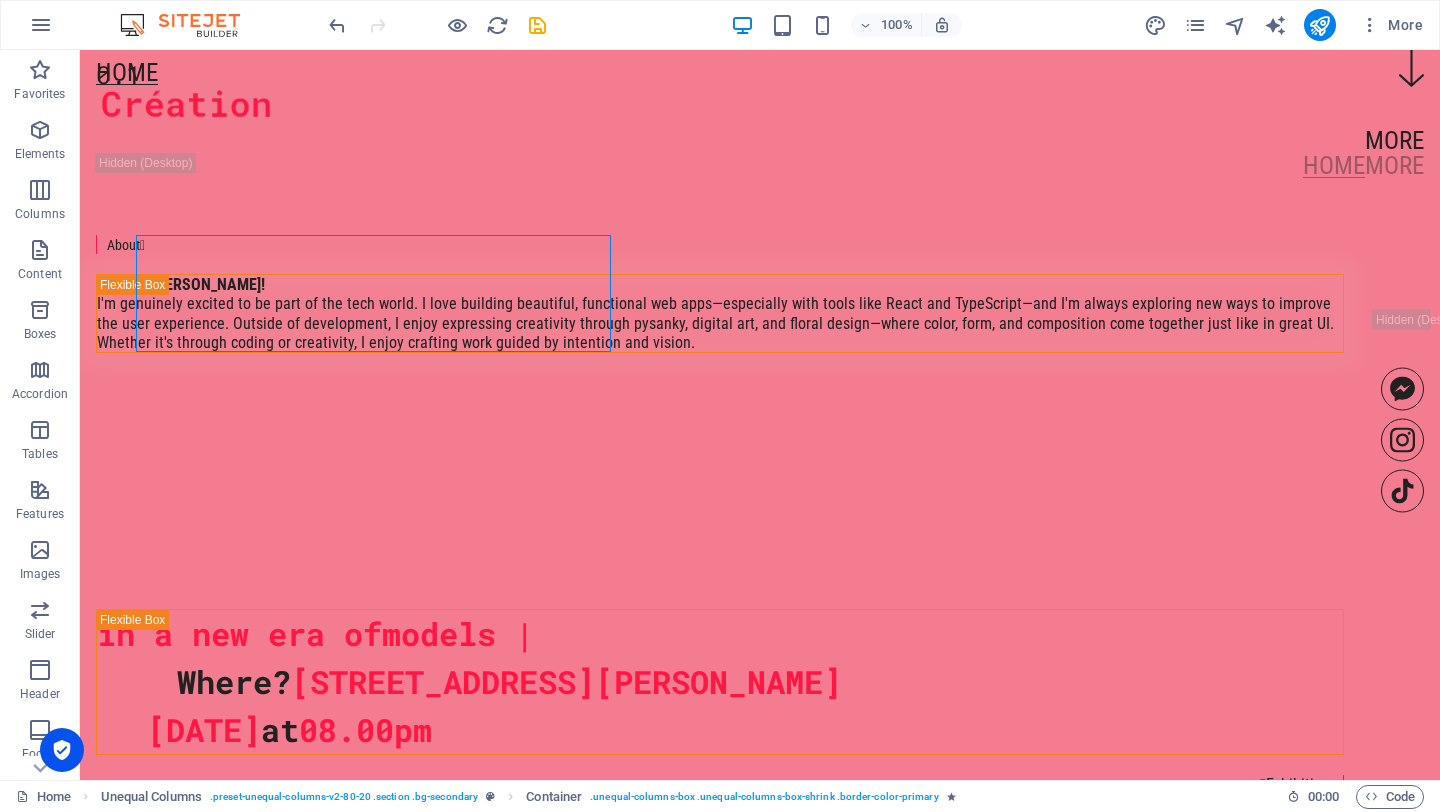 click on "100% More" at bounding box center (720, 25) 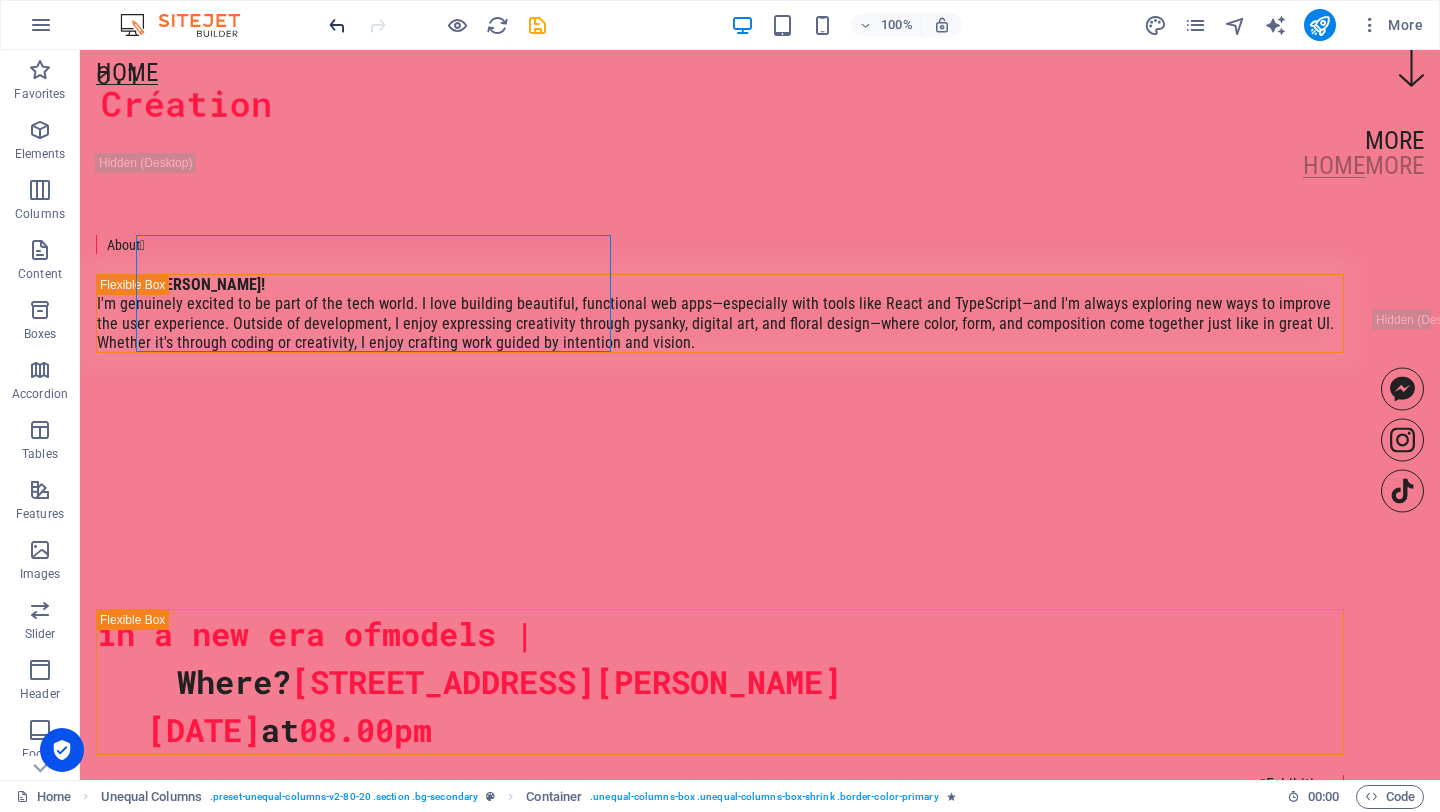 click at bounding box center (337, 25) 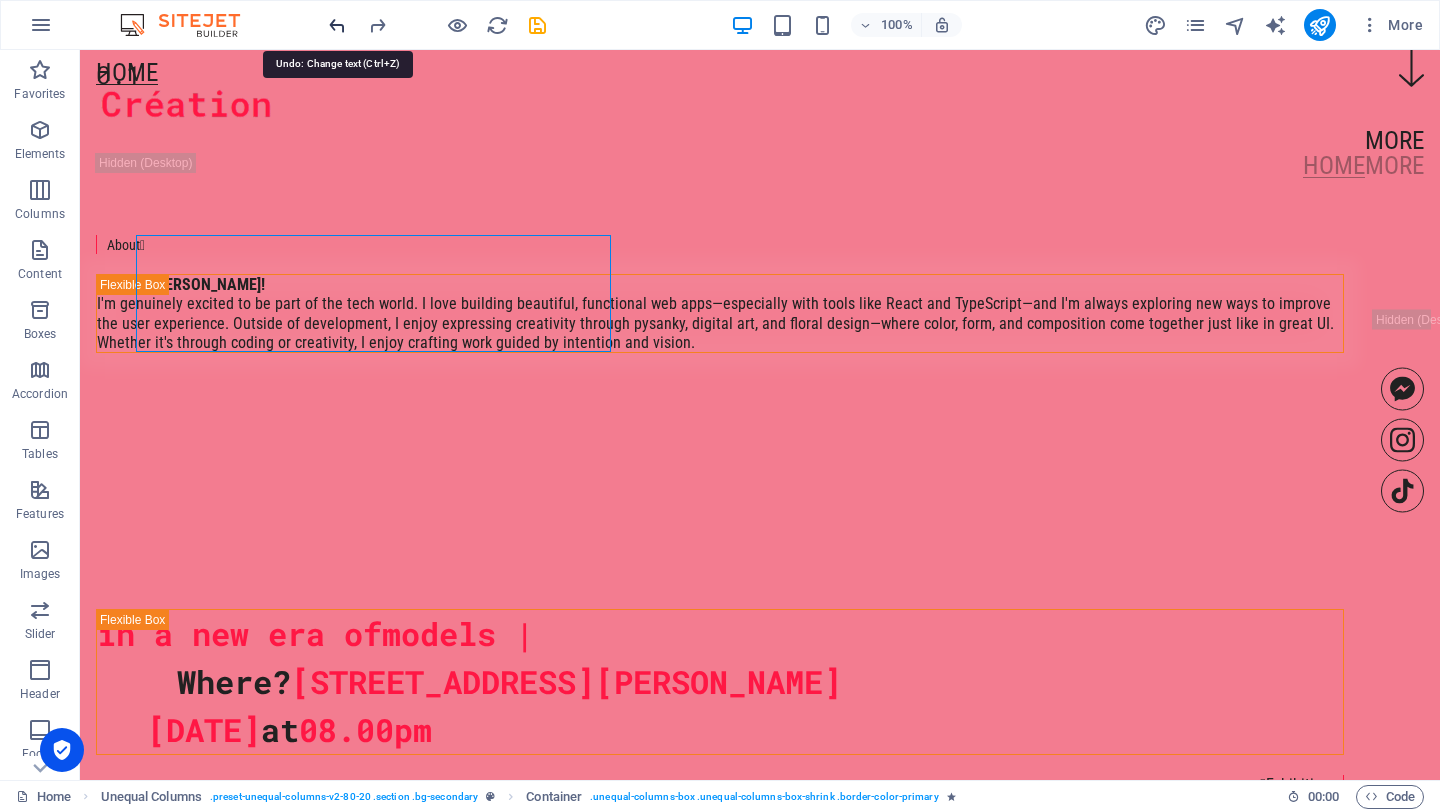 click at bounding box center [337, 25] 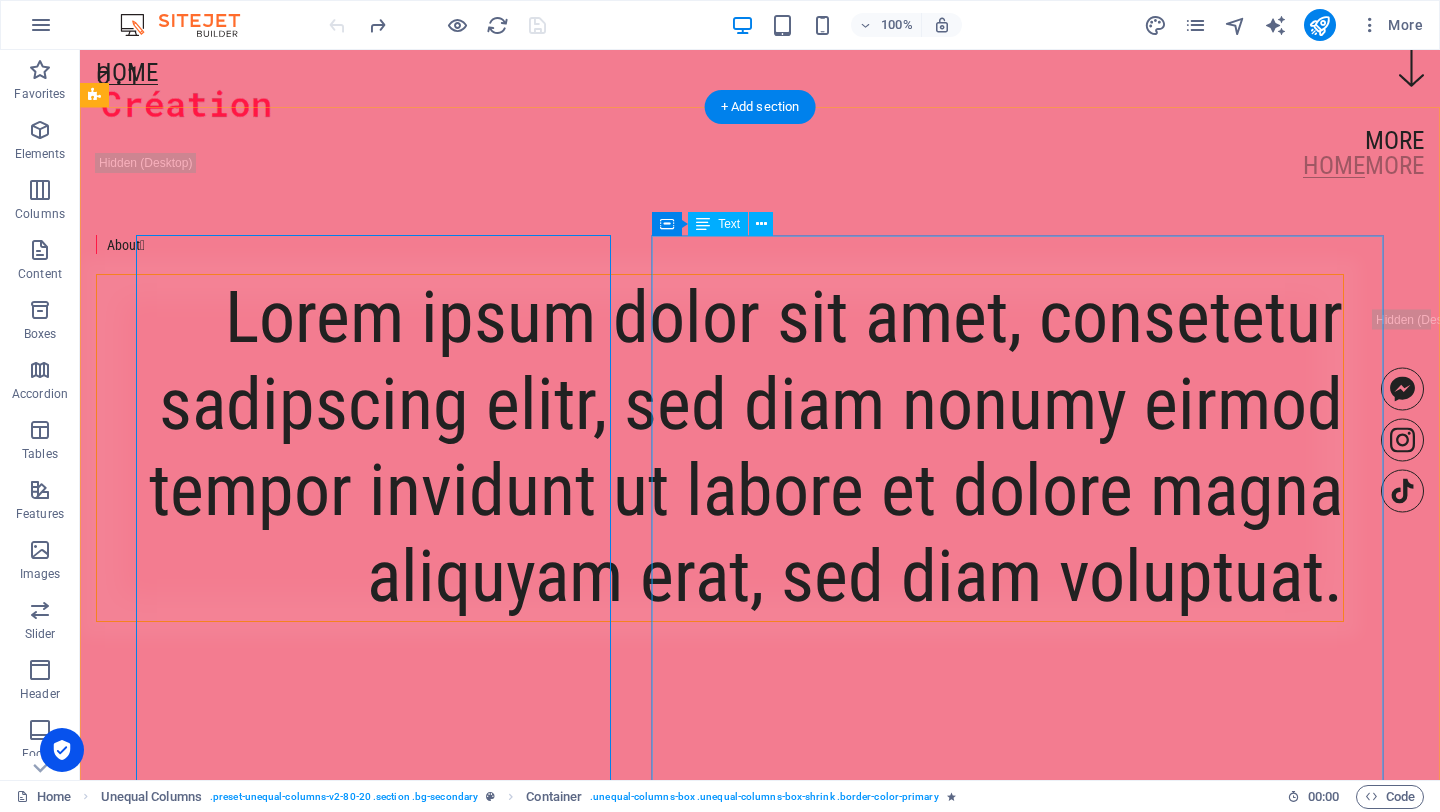 click on "Lorem ipsum dolor sit amet, consetetur sadipscing elitr, sed diam nonumy eirmod tempor invidunt ut labore et dolore magna aliquyam erat, sed diam voluptuat." at bounding box center (720, 448) 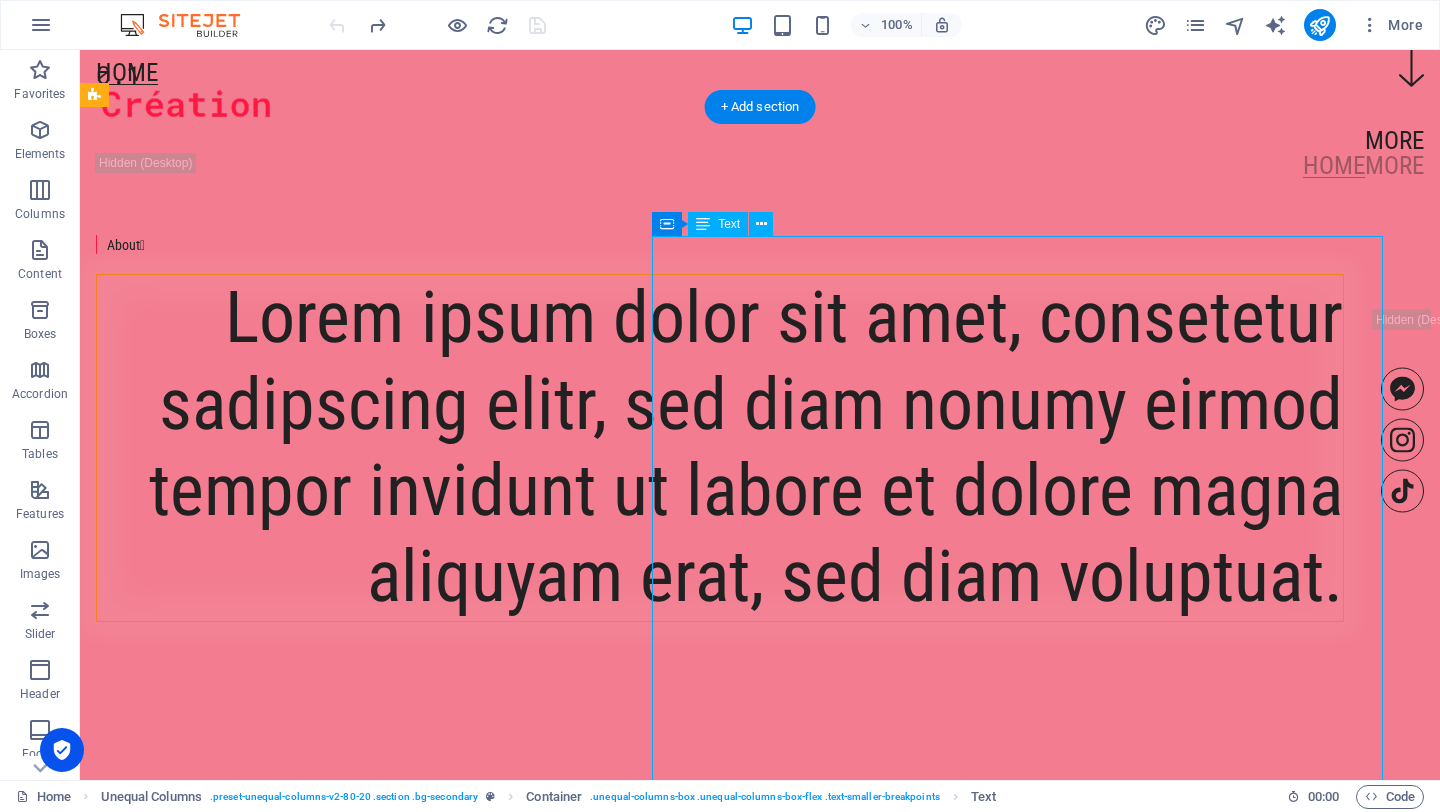 click on "Lorem ipsum dolor sit amet, consetetur sadipscing elitr, sed diam nonumy eirmod tempor invidunt ut labore et dolore magna aliquyam erat, sed diam voluptuat." at bounding box center [720, 448] 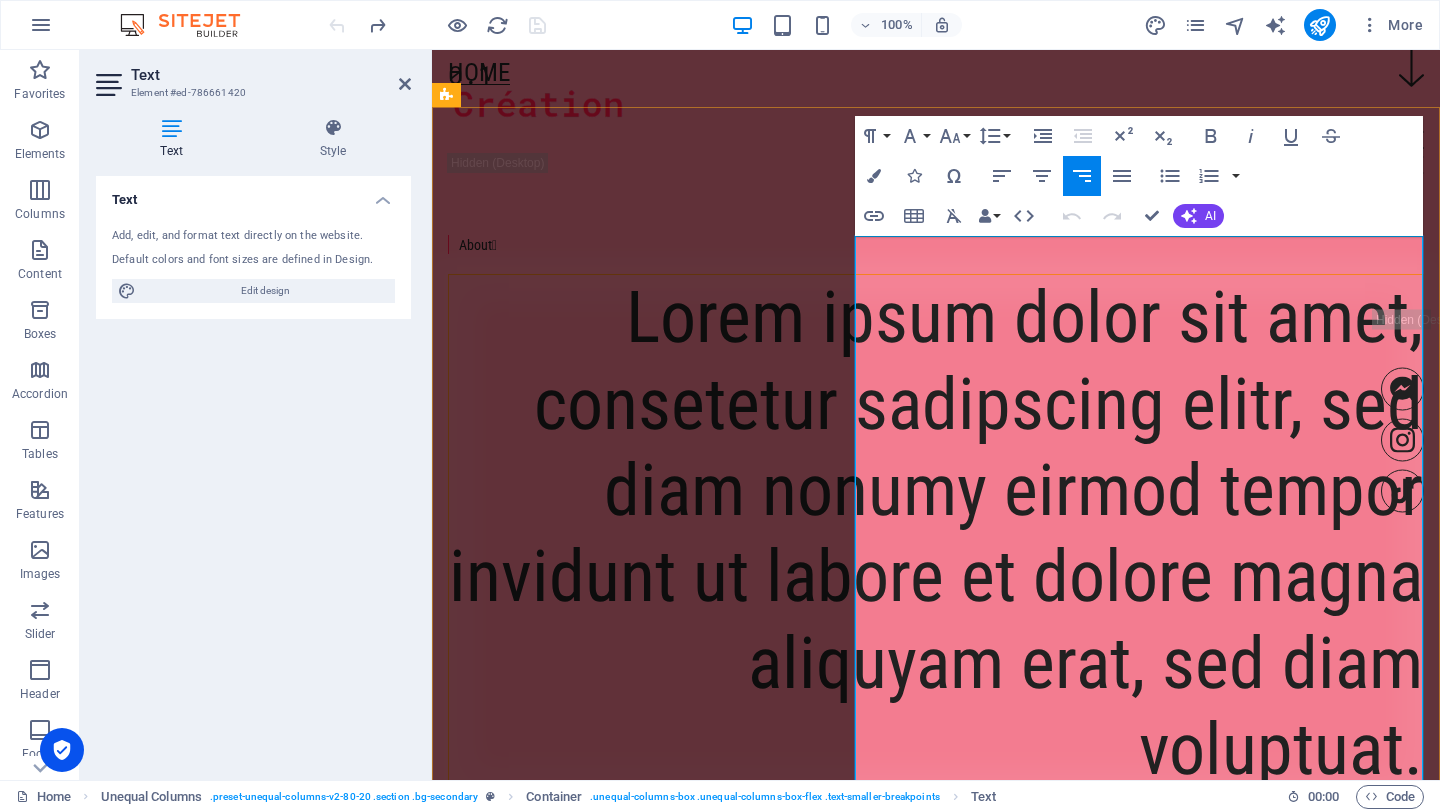 click on "Lorem ipsum dolor sit amet, consetetur sadipscing elitr, sed diam nonumy eirmod tempor invidunt ut labore et dolore magna aliquyam erat, sed diam voluptuat." at bounding box center (936, 533) 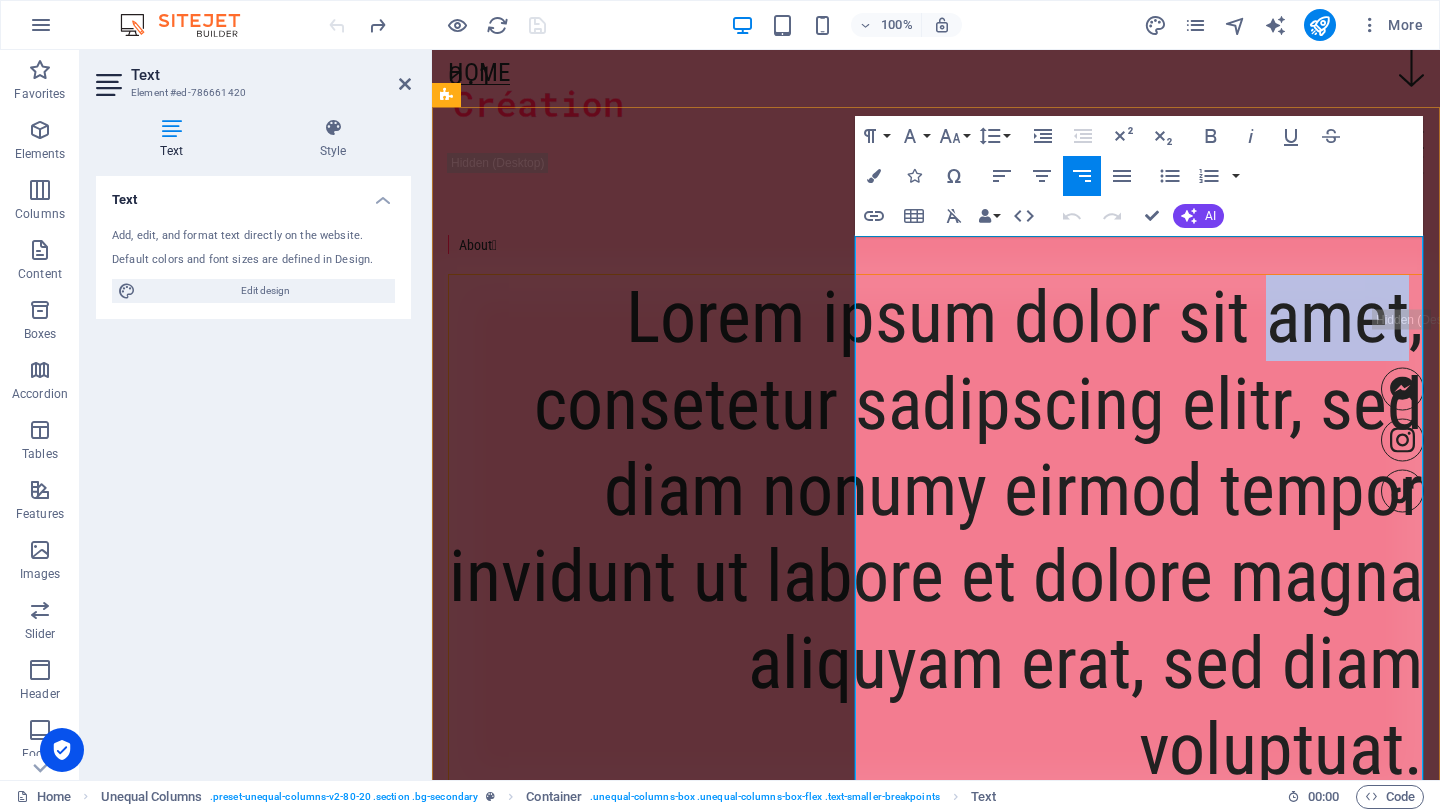 click on "Lorem ipsum dolor sit amet, consetetur sadipscing elitr, sed diam nonumy eirmod tempor invidunt ut labore et dolore magna aliquyam erat, sed diam voluptuat." at bounding box center [936, 533] 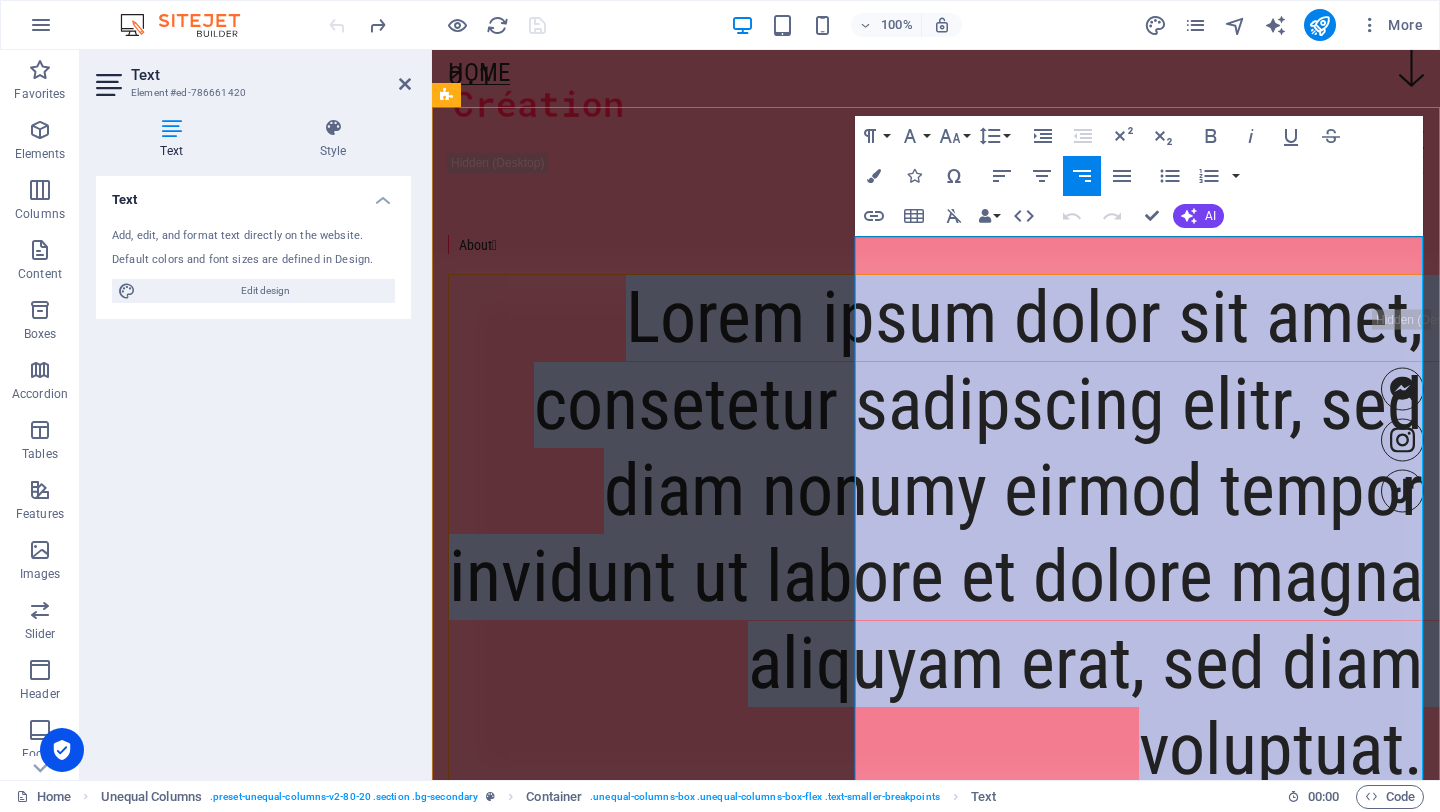 click on "Lorem ipsum dolor sit amet, consetetur sadipscing elitr, sed diam nonumy eirmod tempor invidunt ut labore et dolore magna aliquyam erat, sed diam voluptuat." at bounding box center (936, 533) 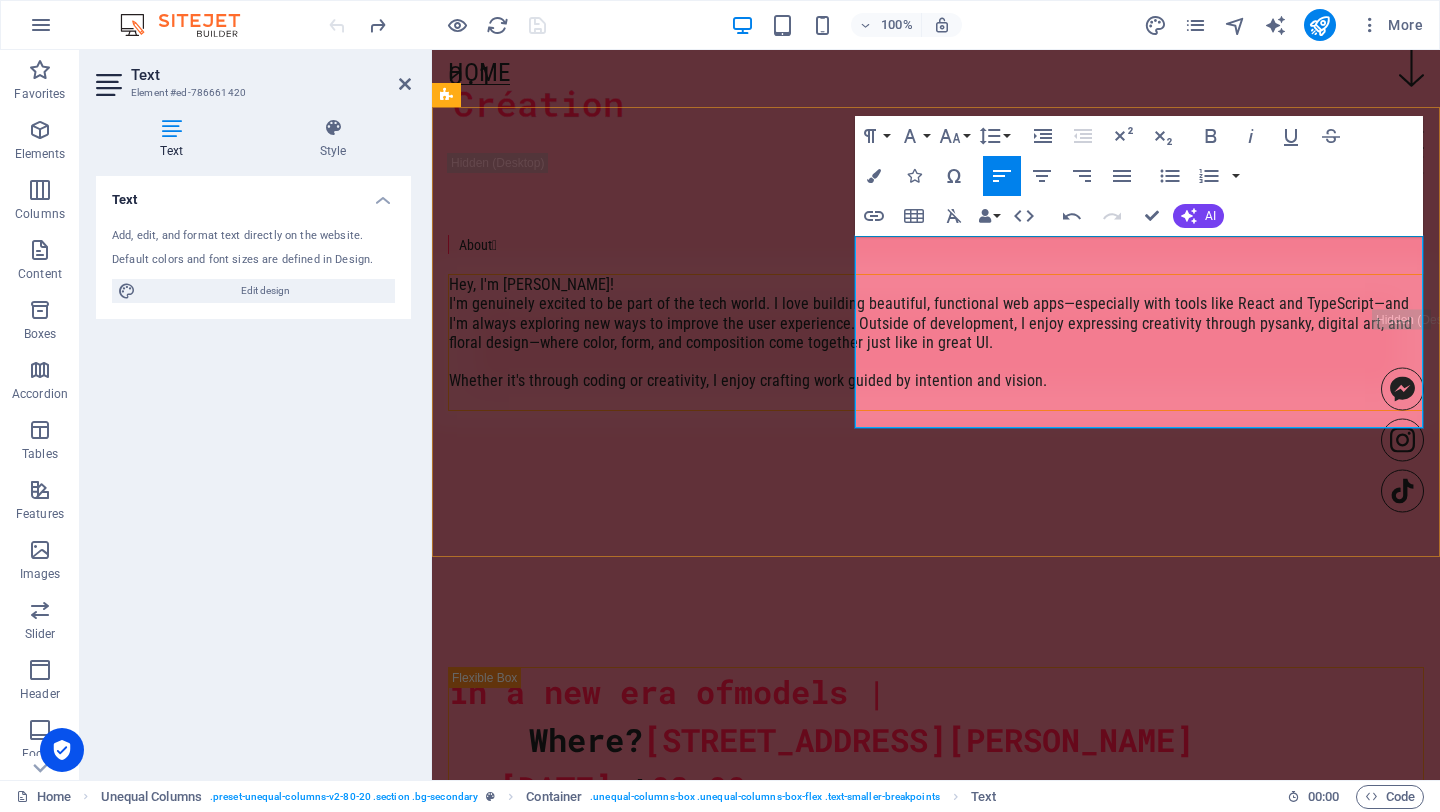 scroll, scrollTop: 8855, scrollLeft: 0, axis: vertical 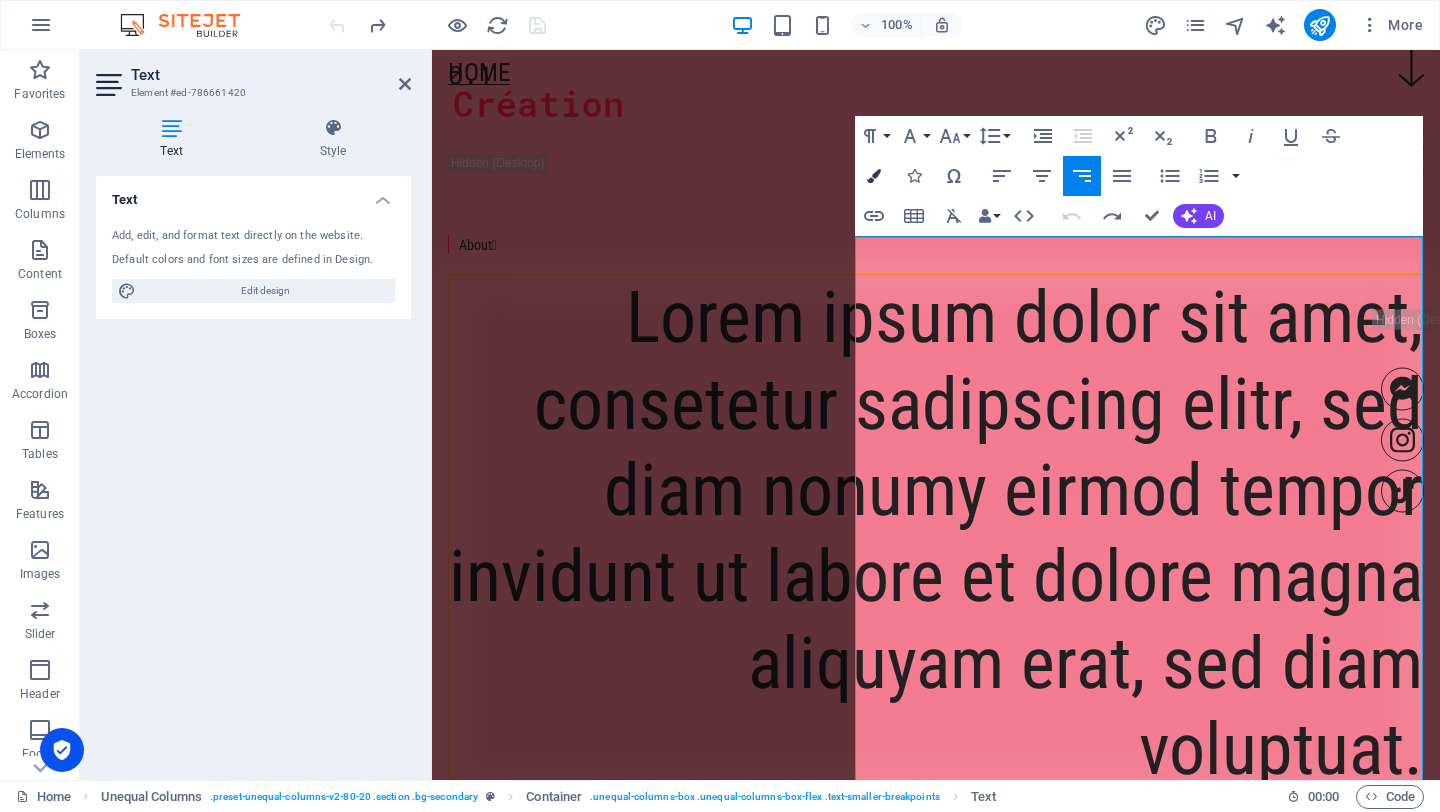 click at bounding box center [874, 176] 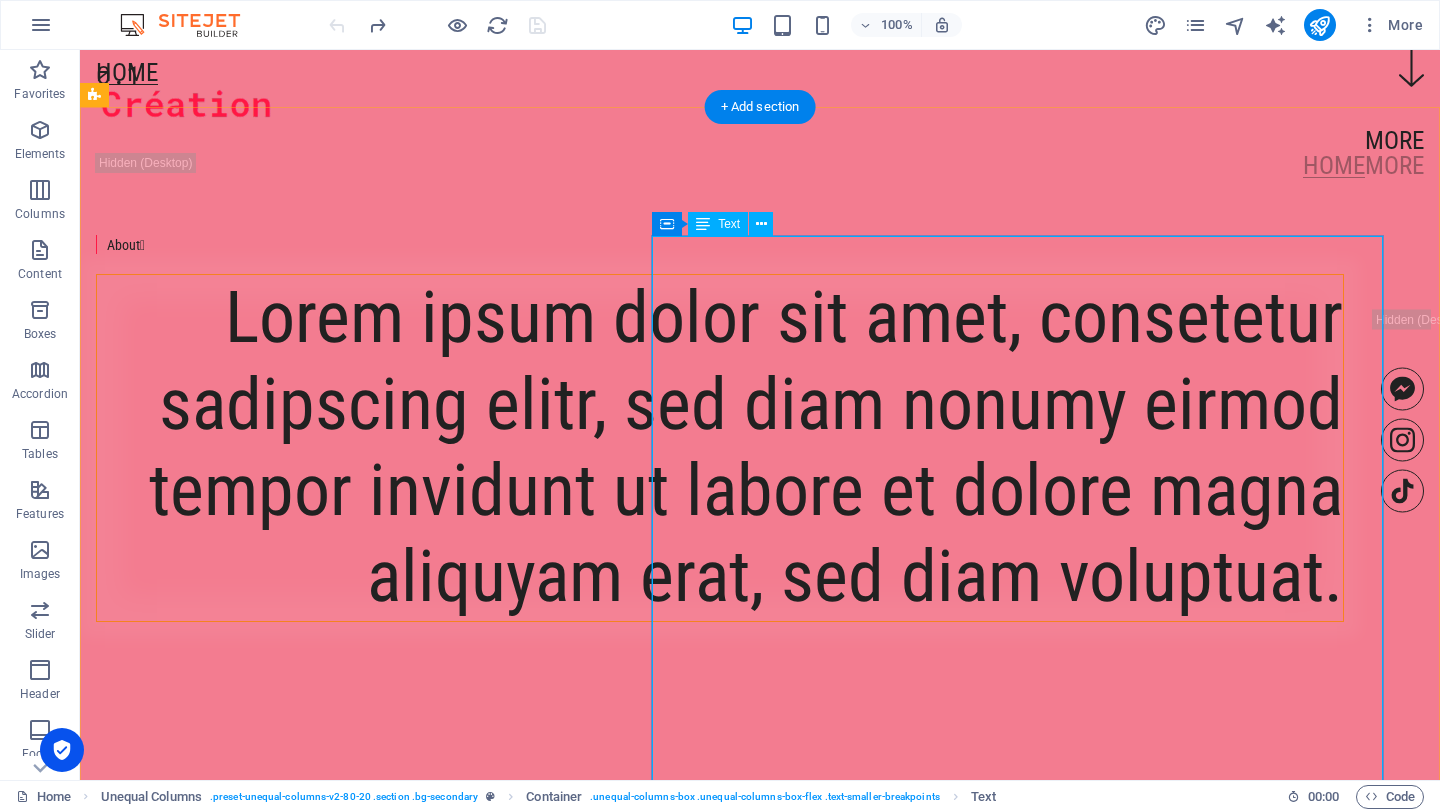 click on "Lorem ipsum dolor sit amet, consetetur sadipscing elitr, sed diam nonumy eirmod tempor invidunt ut labore et dolore magna aliquyam erat, sed diam voluptuat." at bounding box center [720, 448] 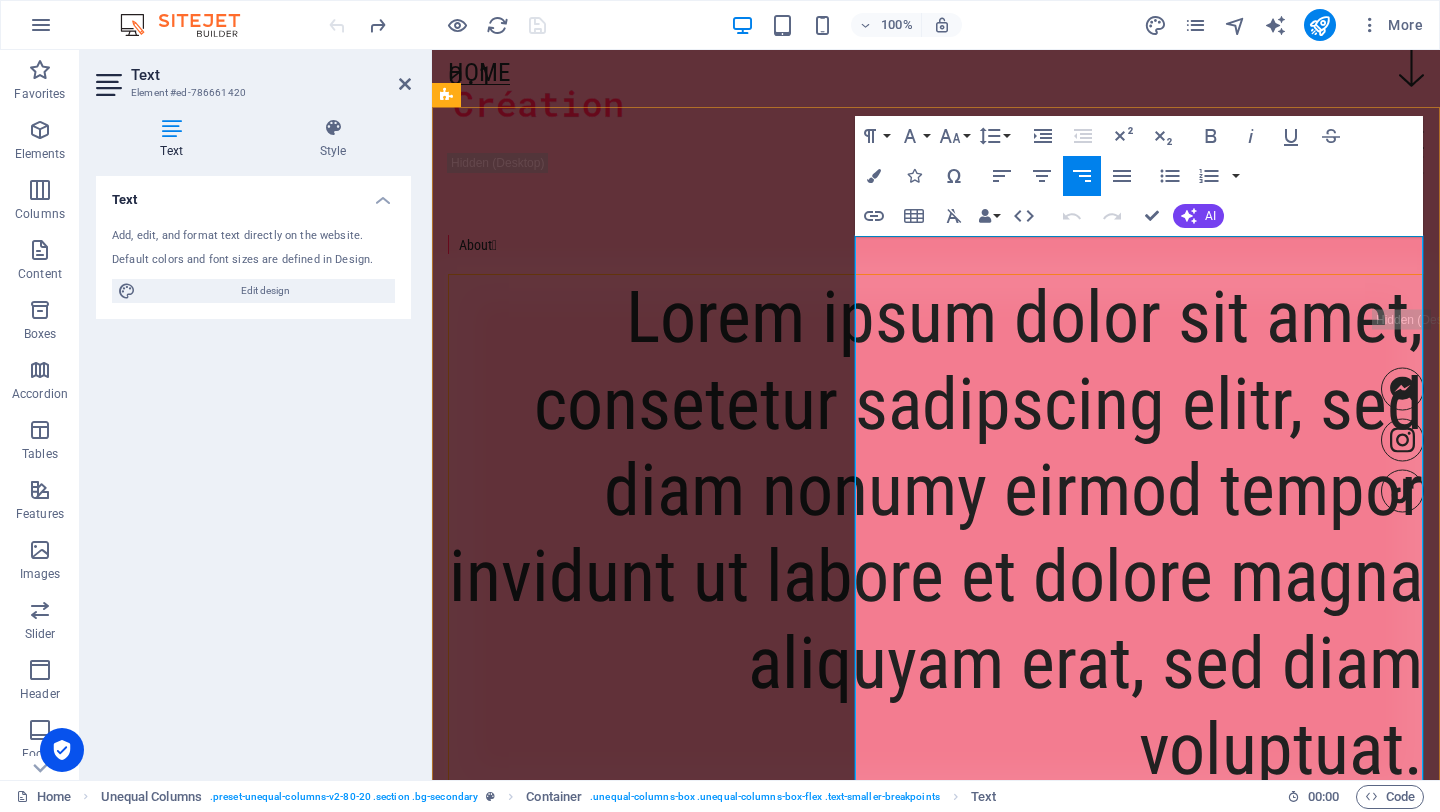 click on "Lorem ipsum dolor sit amet, consetetur sadipscing elitr, sed diam nonumy eirmod tempor invidunt ut labore et dolore magna aliquyam erat, sed diam voluptuat." at bounding box center [936, 533] 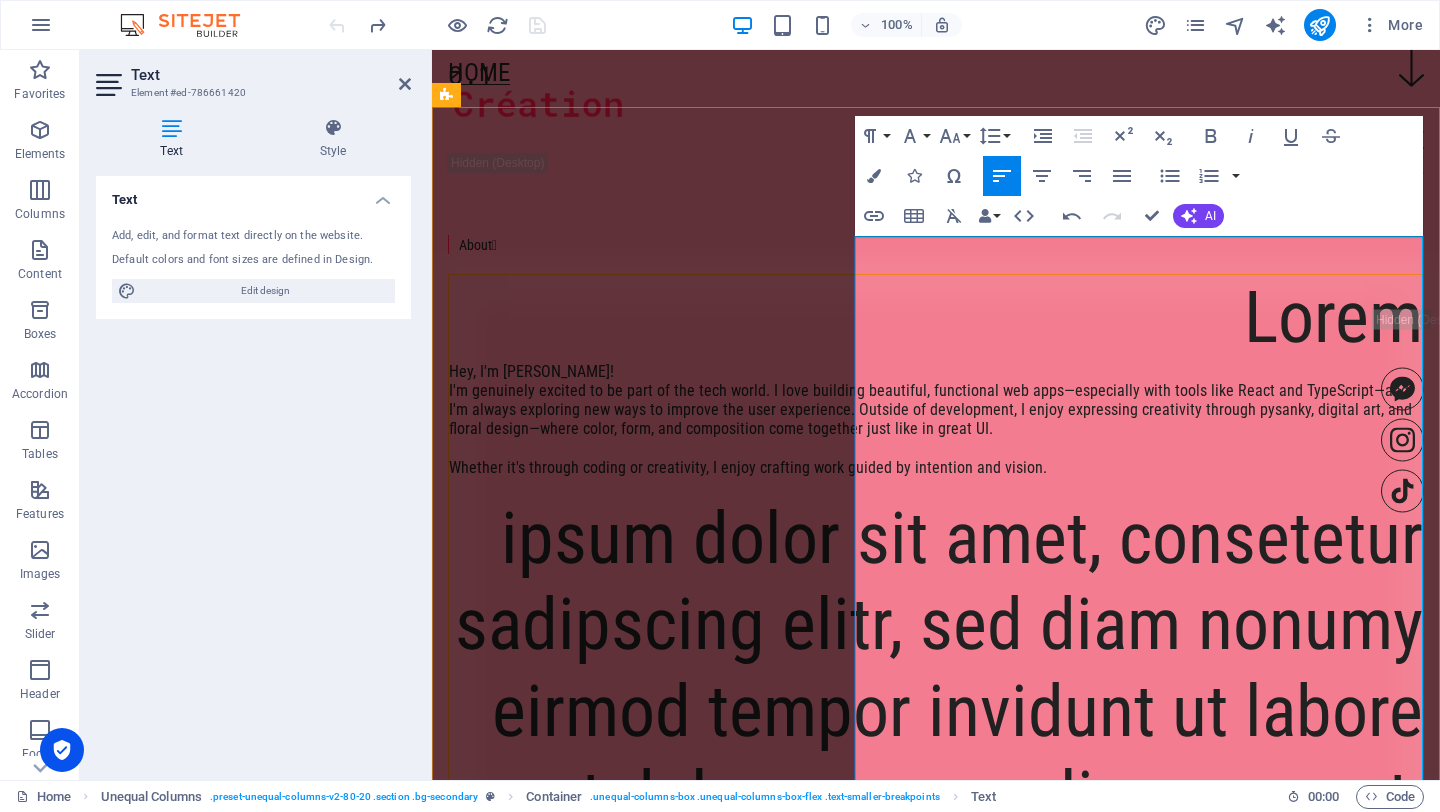 scroll, scrollTop: 8855, scrollLeft: 0, axis: vertical 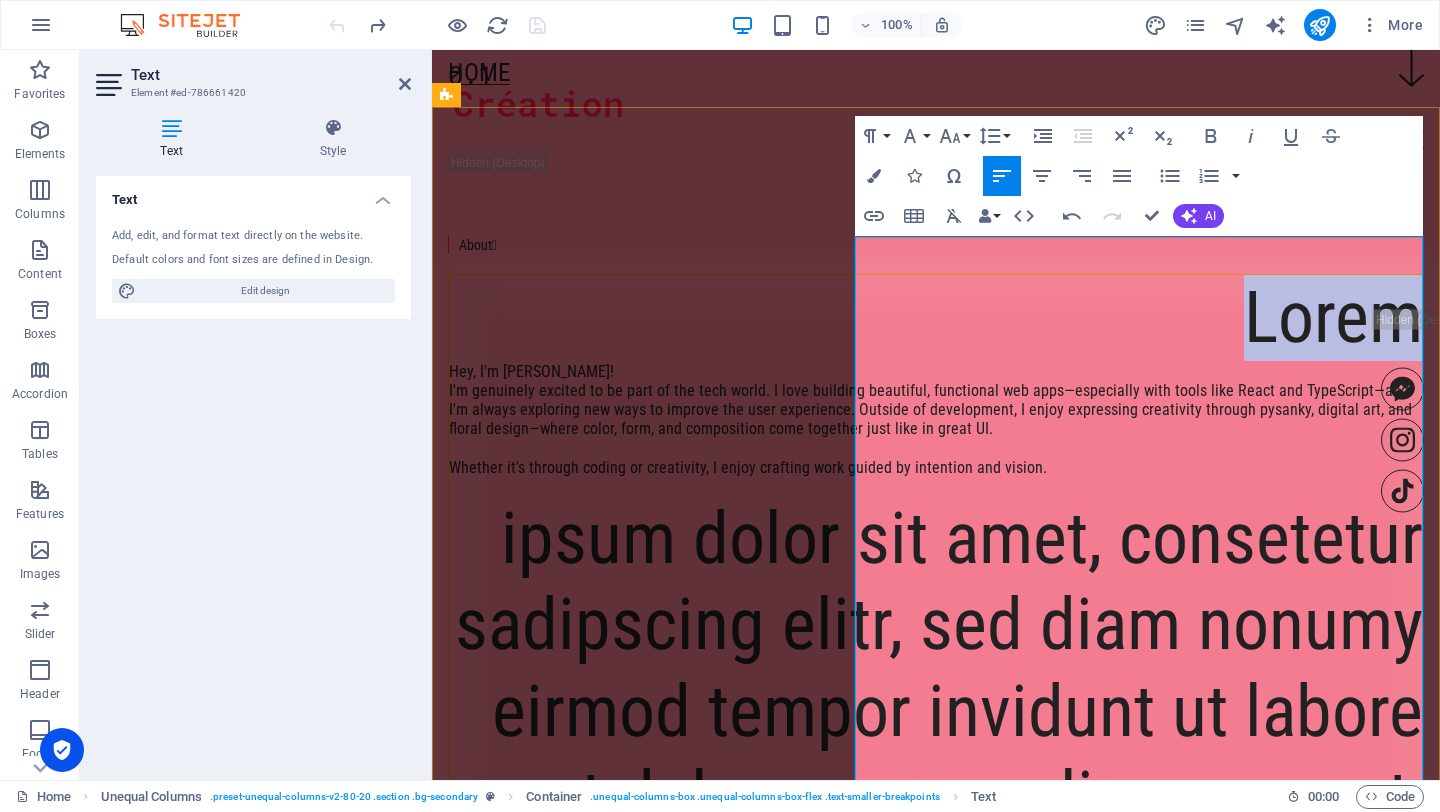 click on "Lorem" at bounding box center [1333, 317] 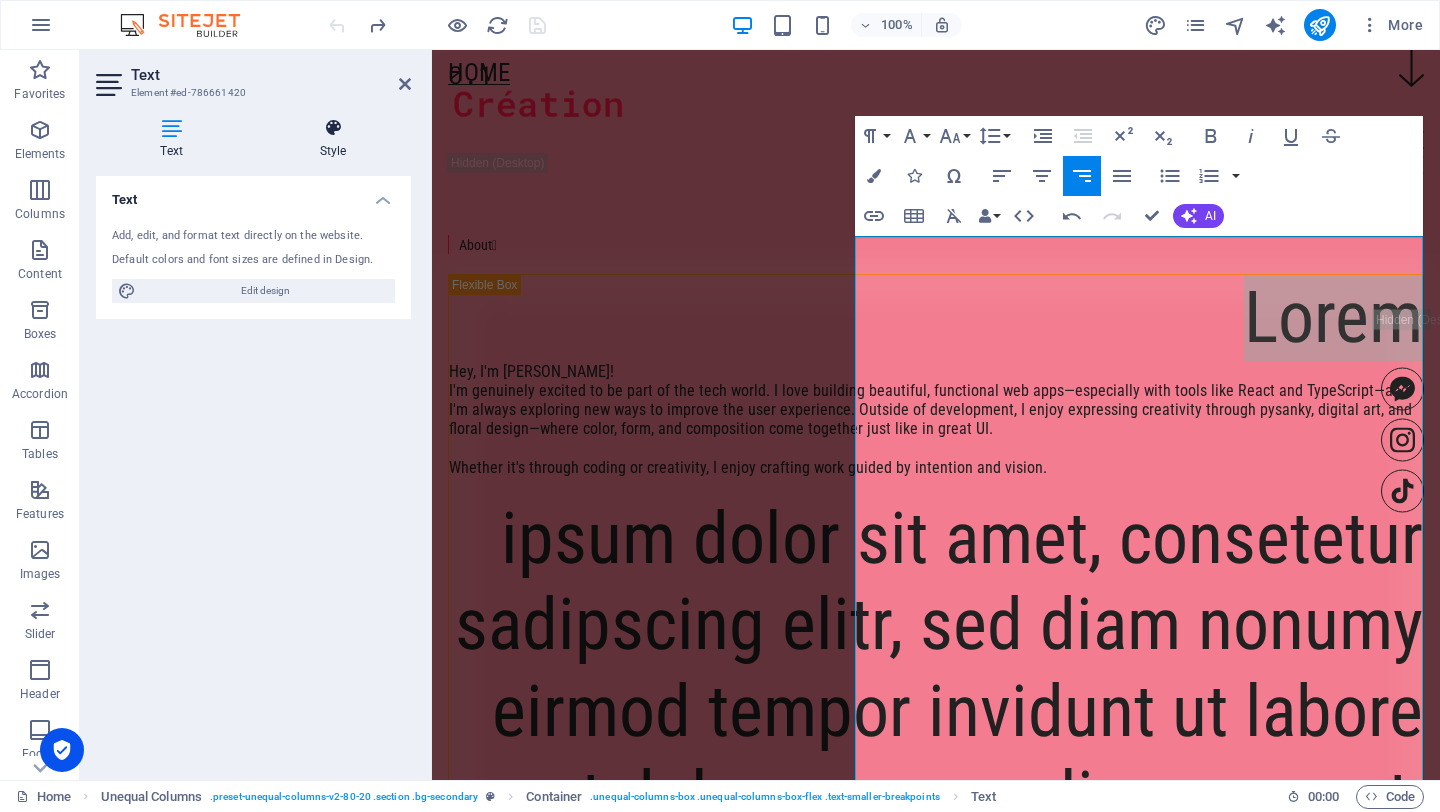 click on "Style" at bounding box center (333, 139) 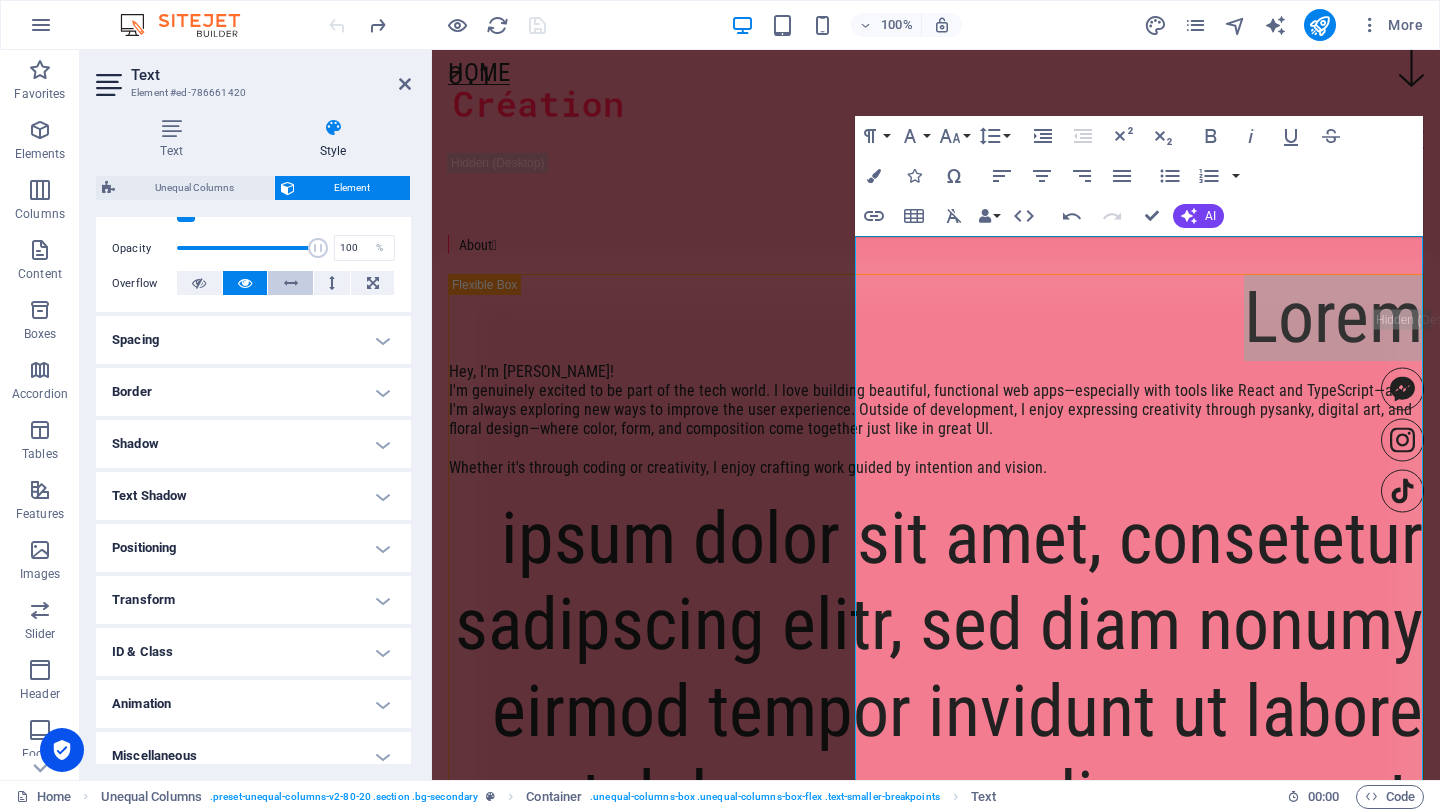 scroll, scrollTop: 298, scrollLeft: 0, axis: vertical 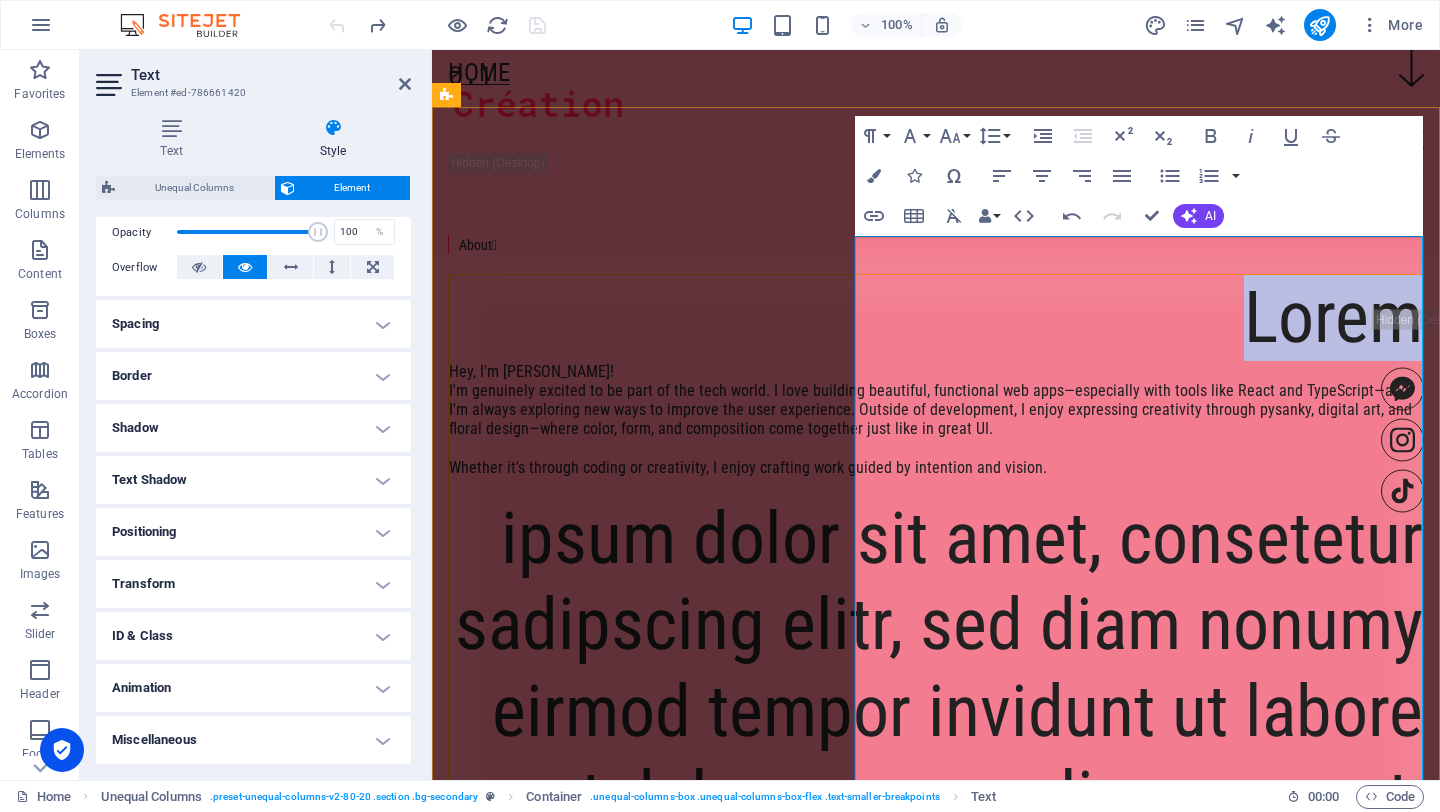 click on "Hey, I'm [PERSON_NAME]!" at bounding box center [936, 371] 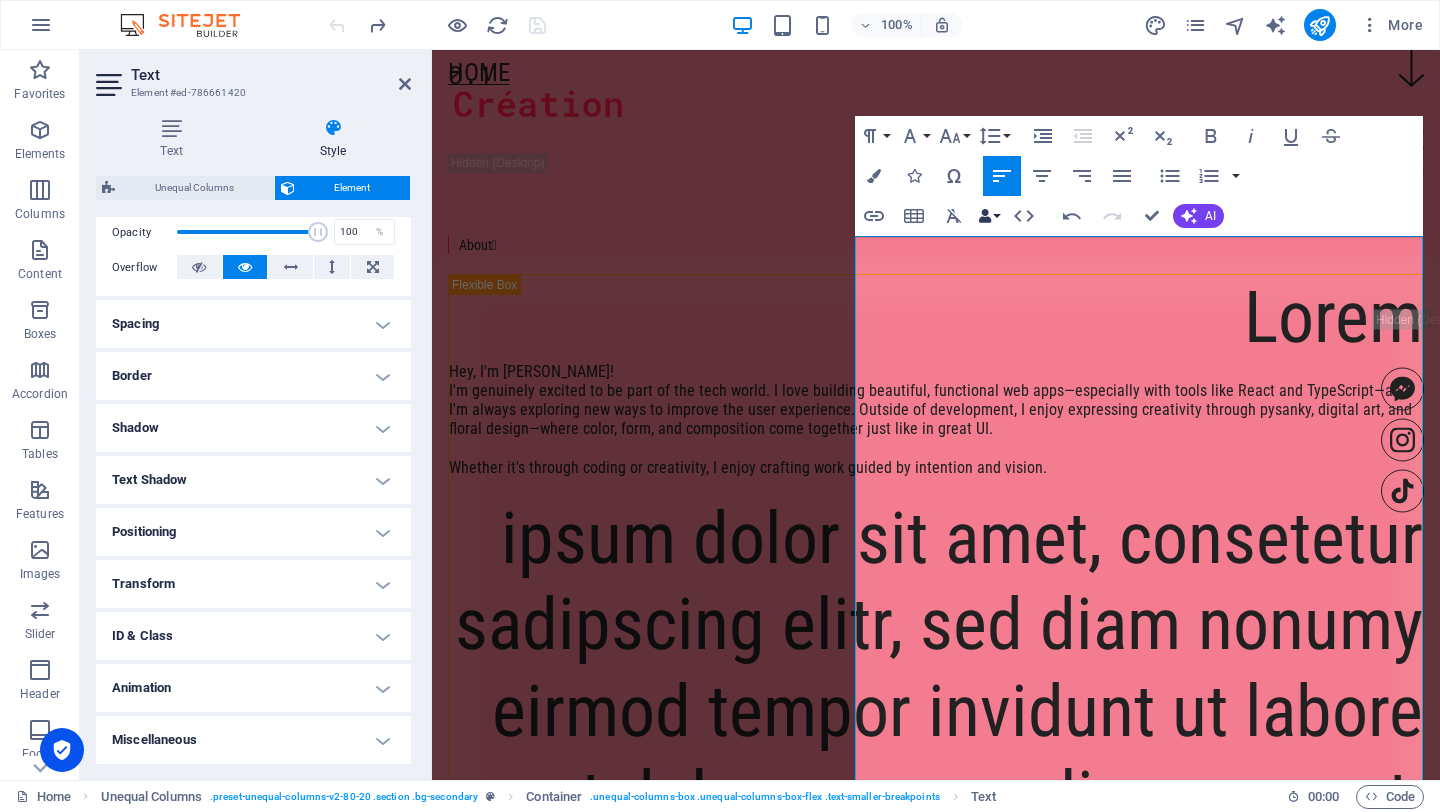 click at bounding box center [985, 216] 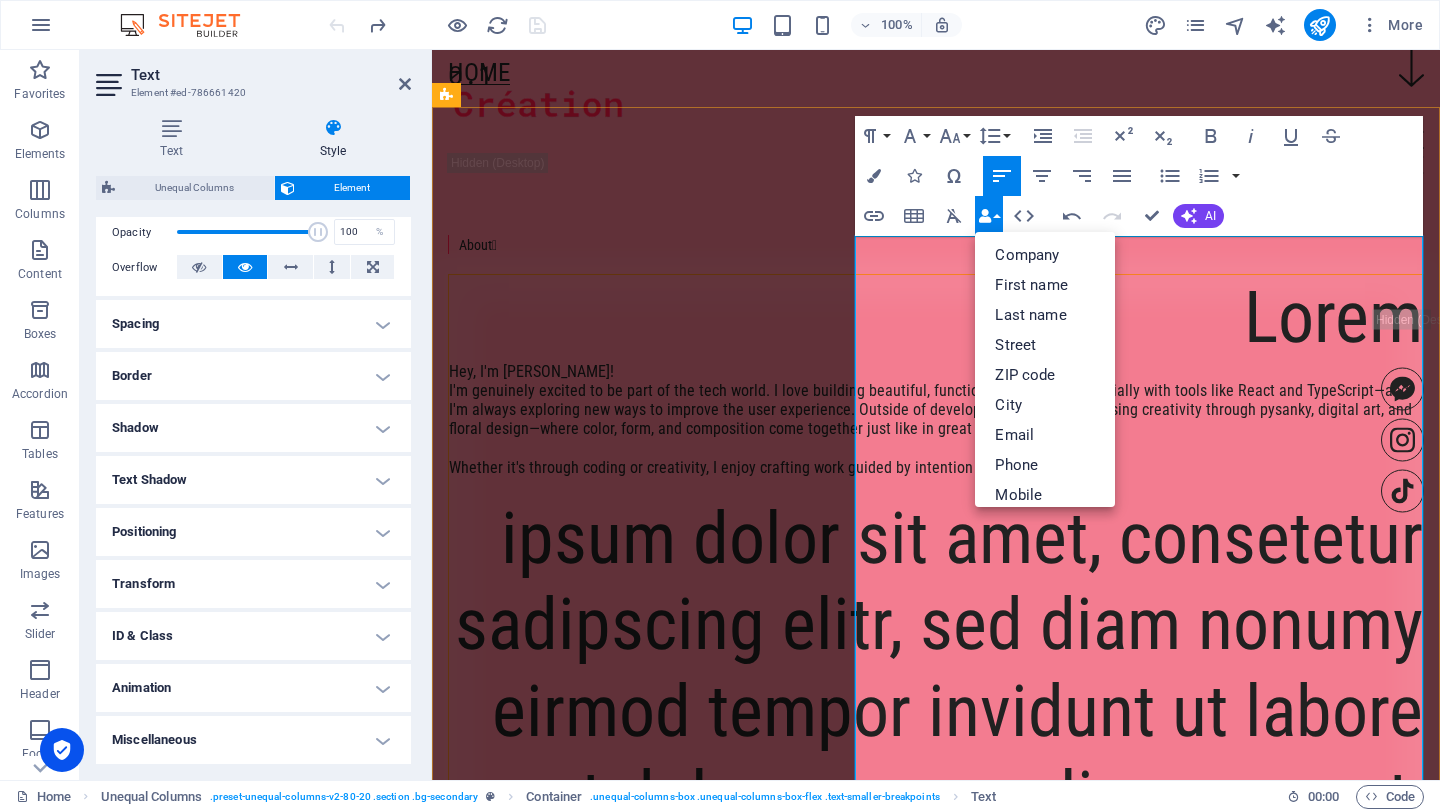 click on "Lorem" at bounding box center (936, 318) 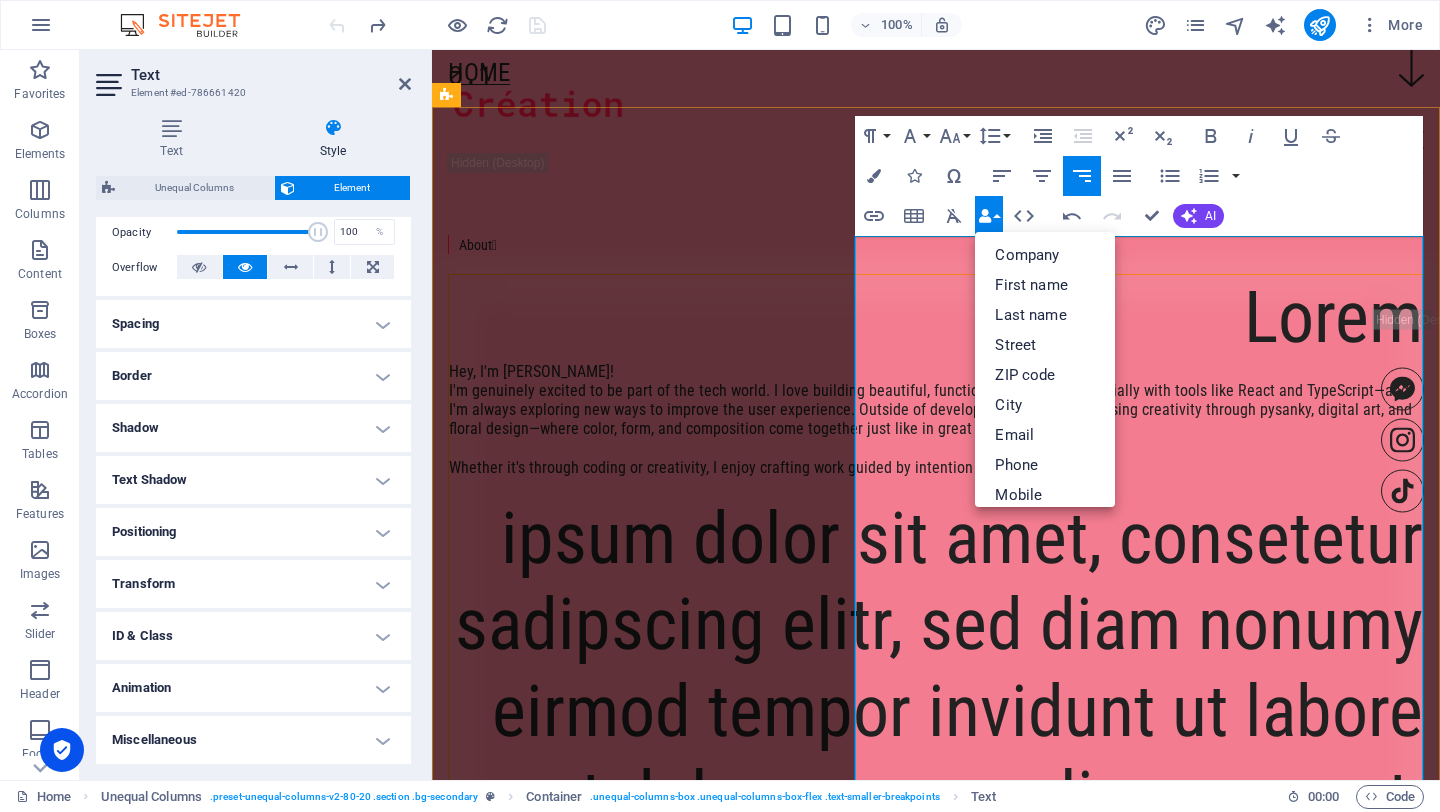 click on "Lorem" at bounding box center (936, 318) 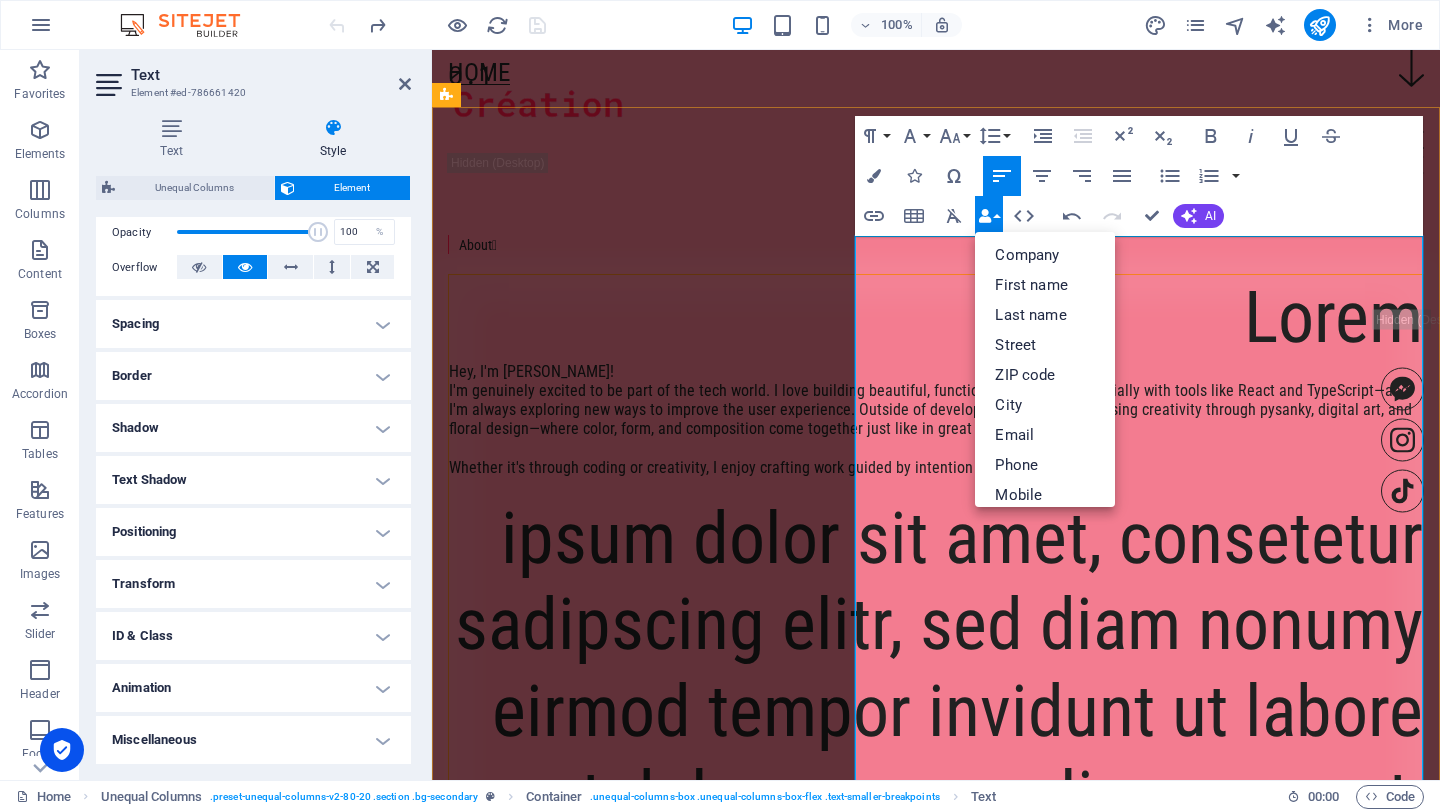 click on "Hey, I'm [PERSON_NAME]!" at bounding box center [936, 371] 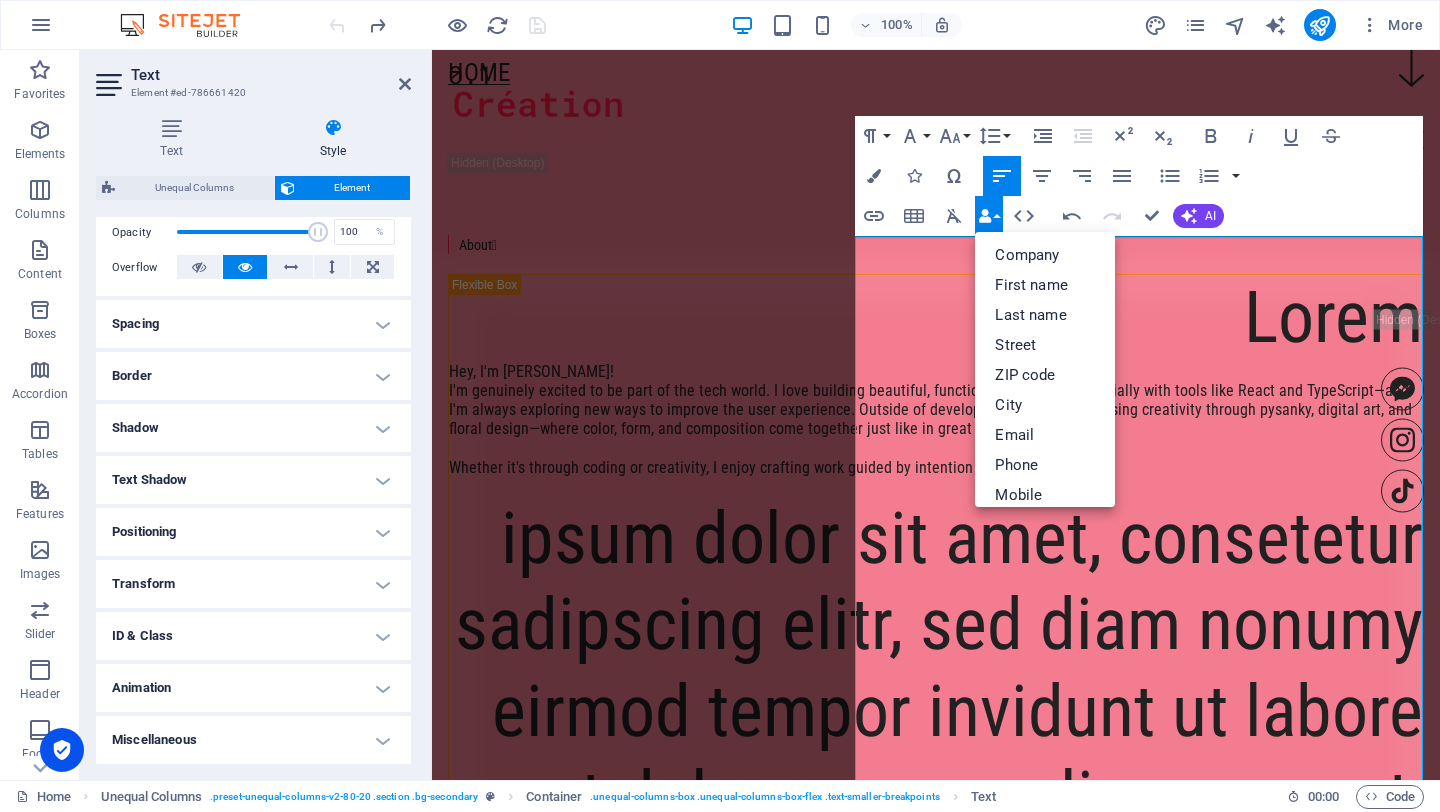 click at bounding box center (985, 216) 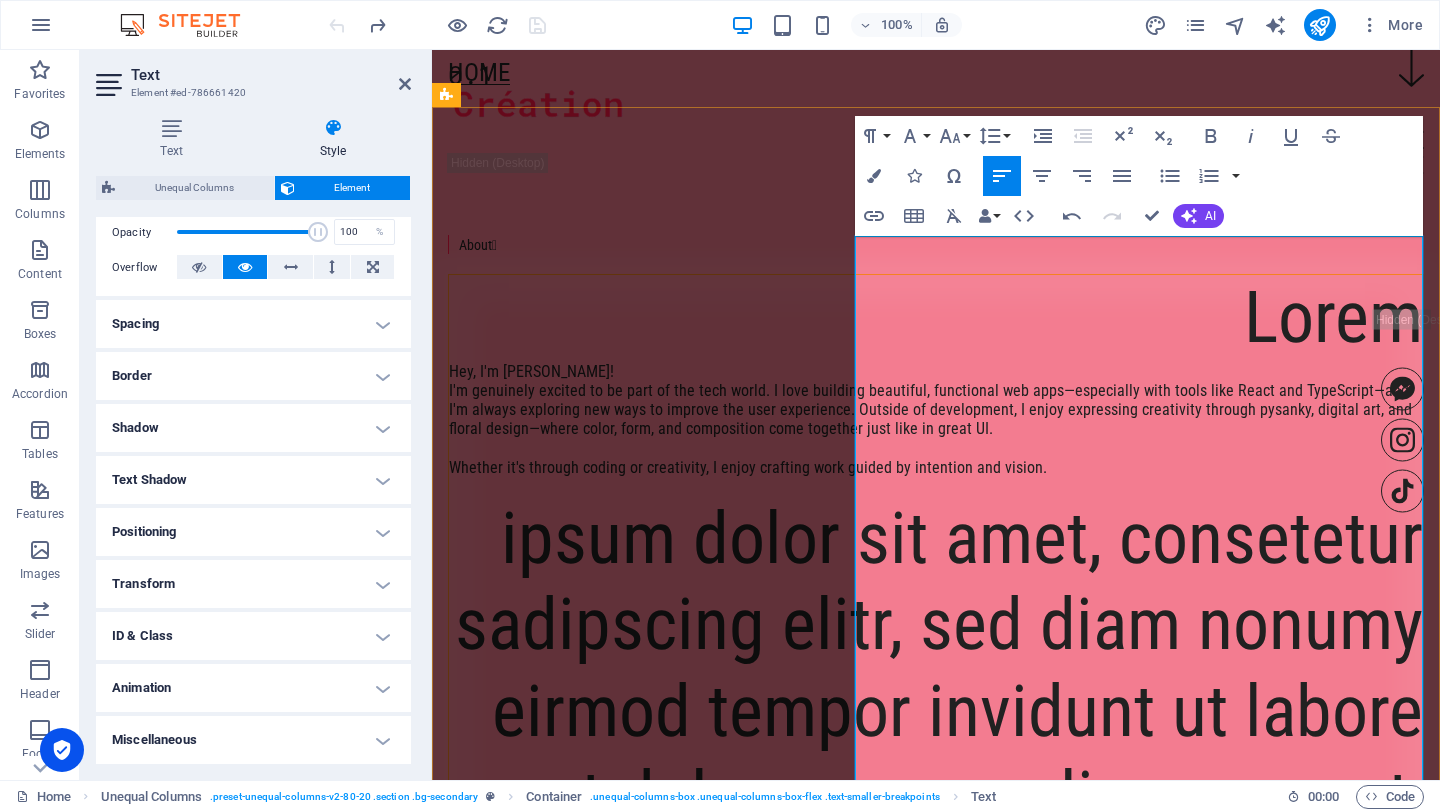 click on "Hey, I'm [PERSON_NAME]!" at bounding box center [936, 371] 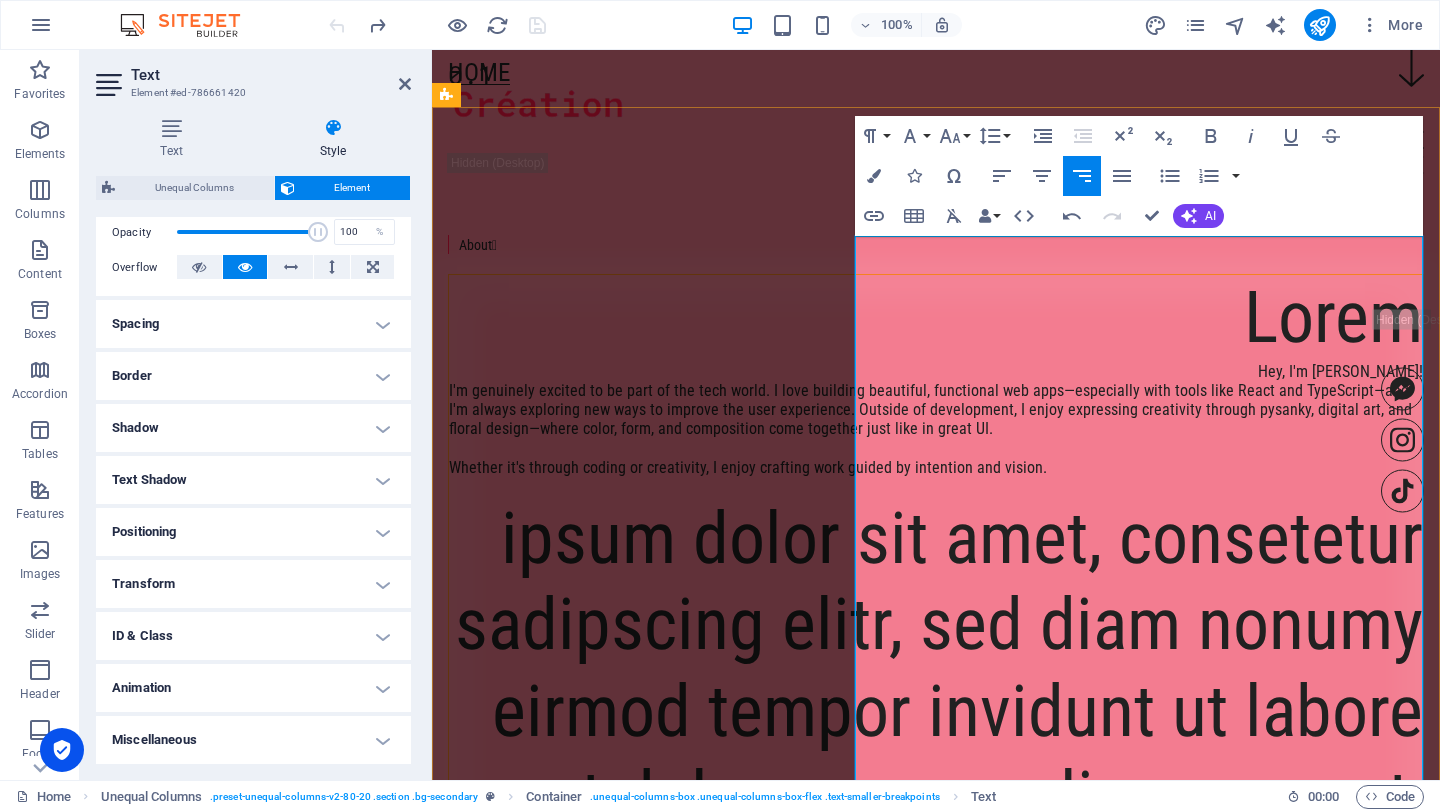 click on "Lorem" at bounding box center (1333, 317) 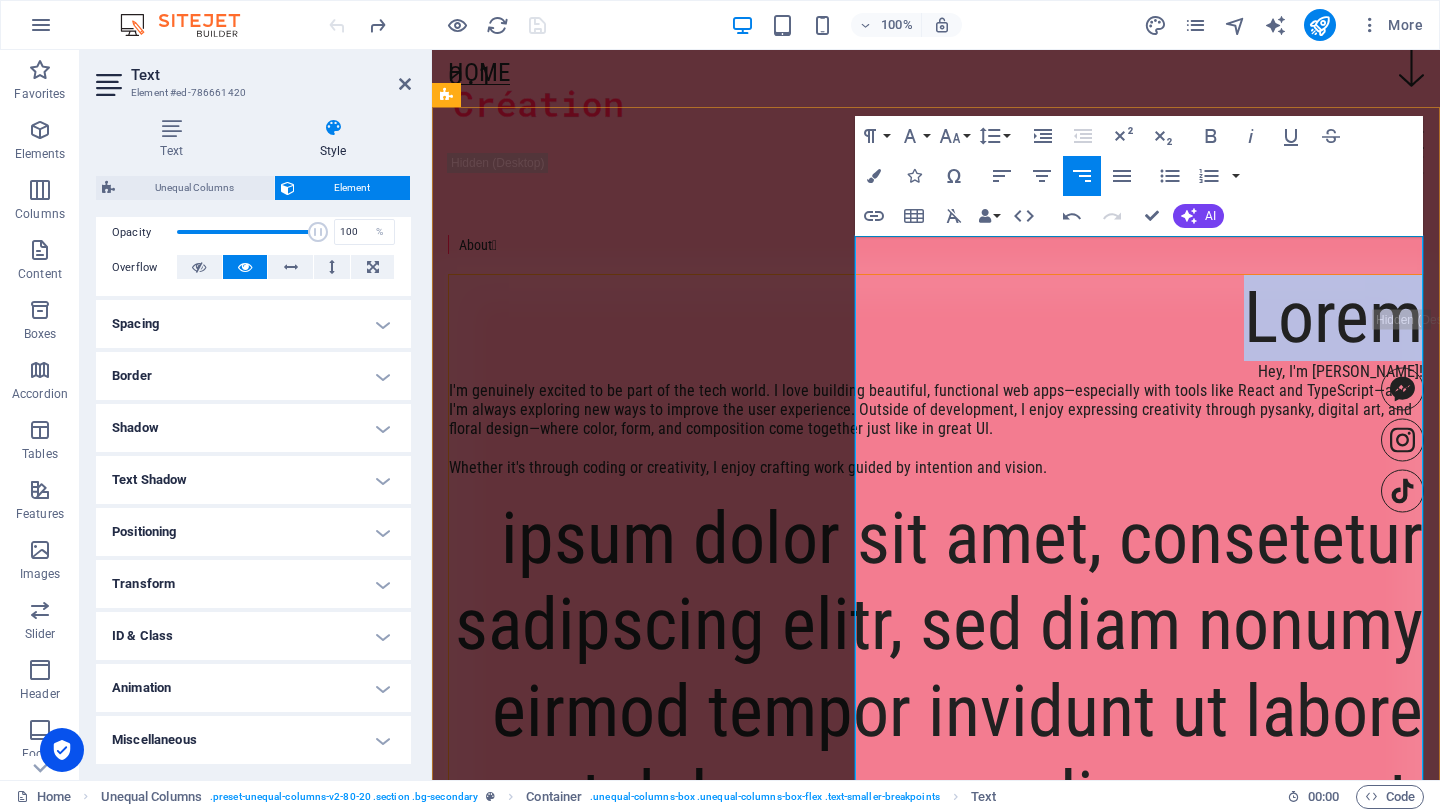 click on "Lorem" at bounding box center [1333, 317] 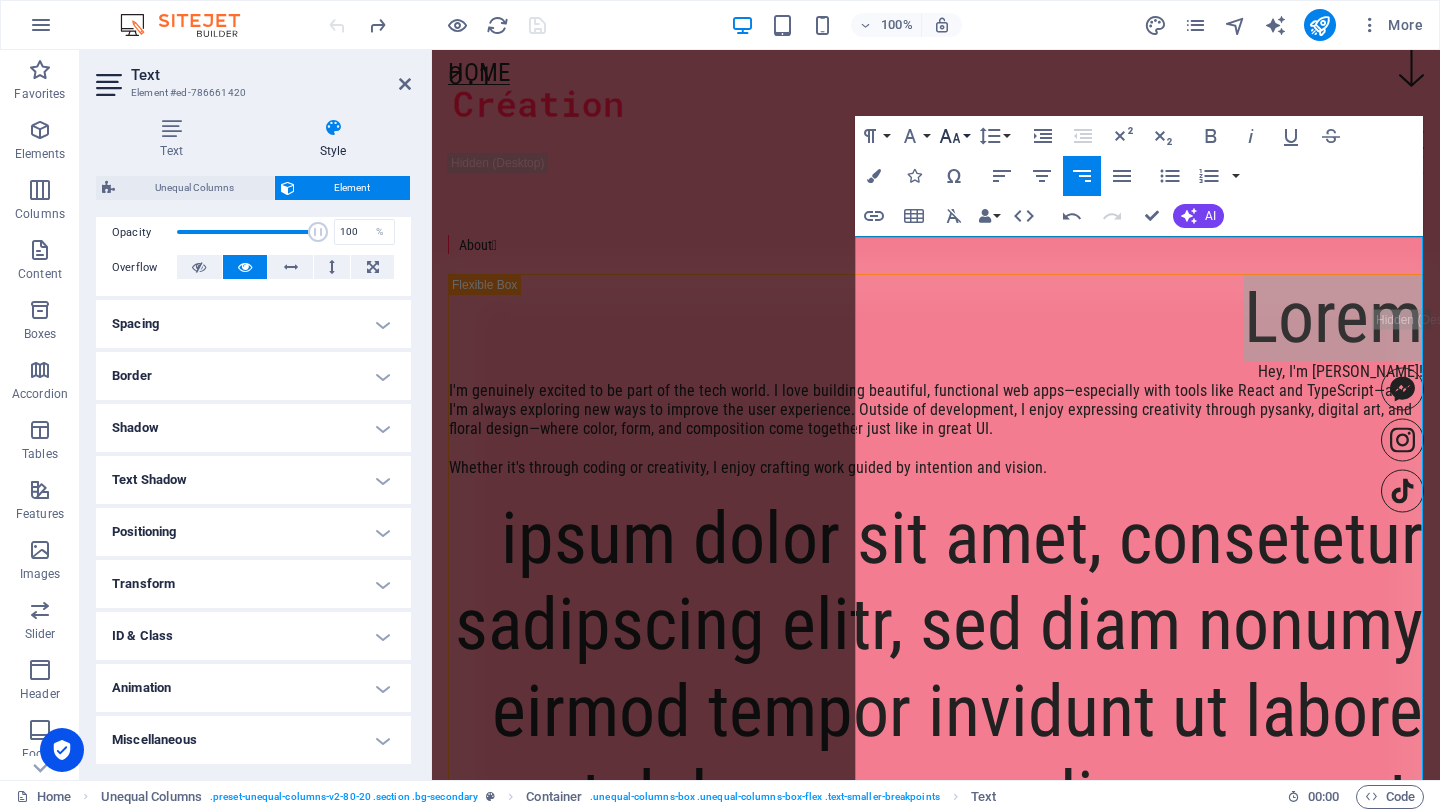 click 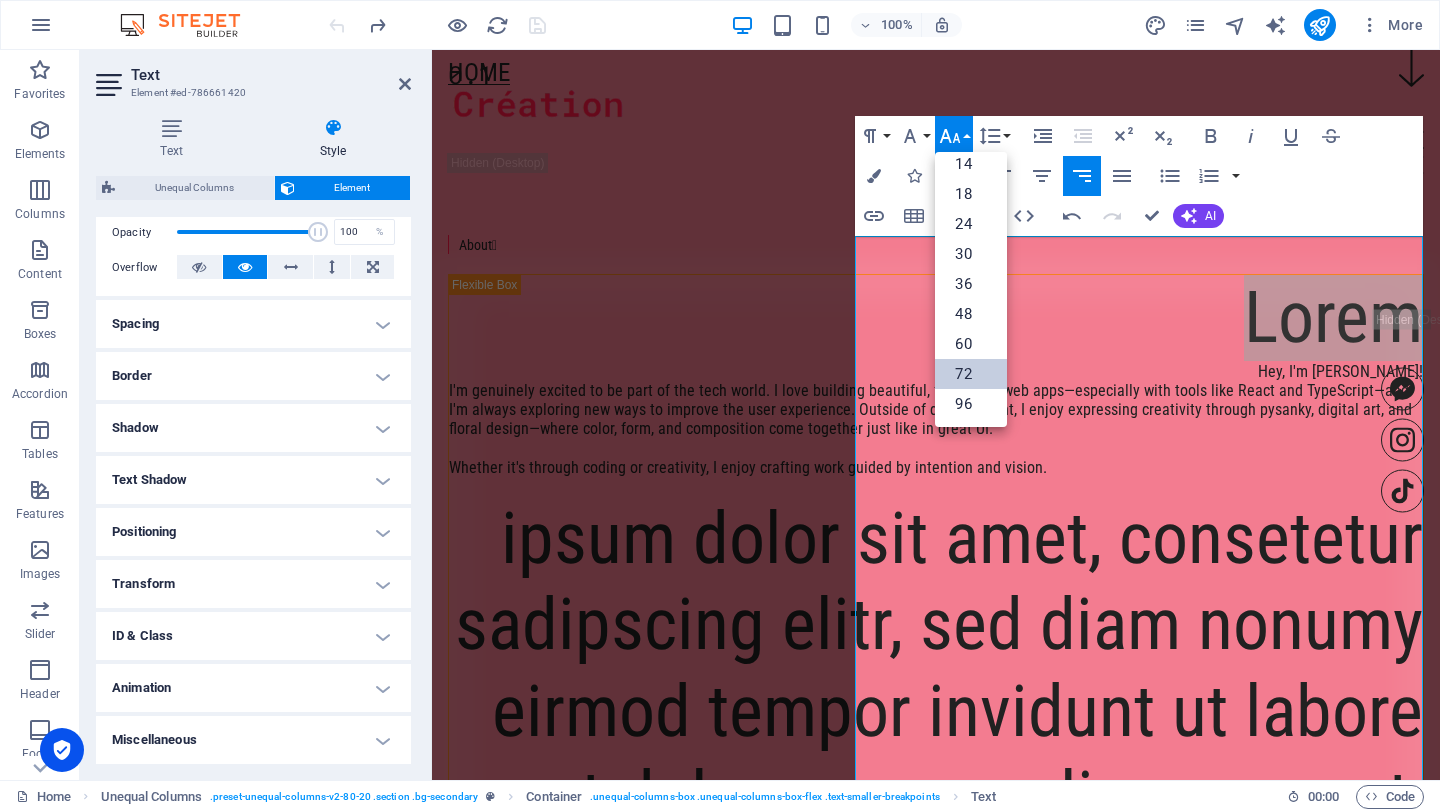 scroll, scrollTop: 161, scrollLeft: 0, axis: vertical 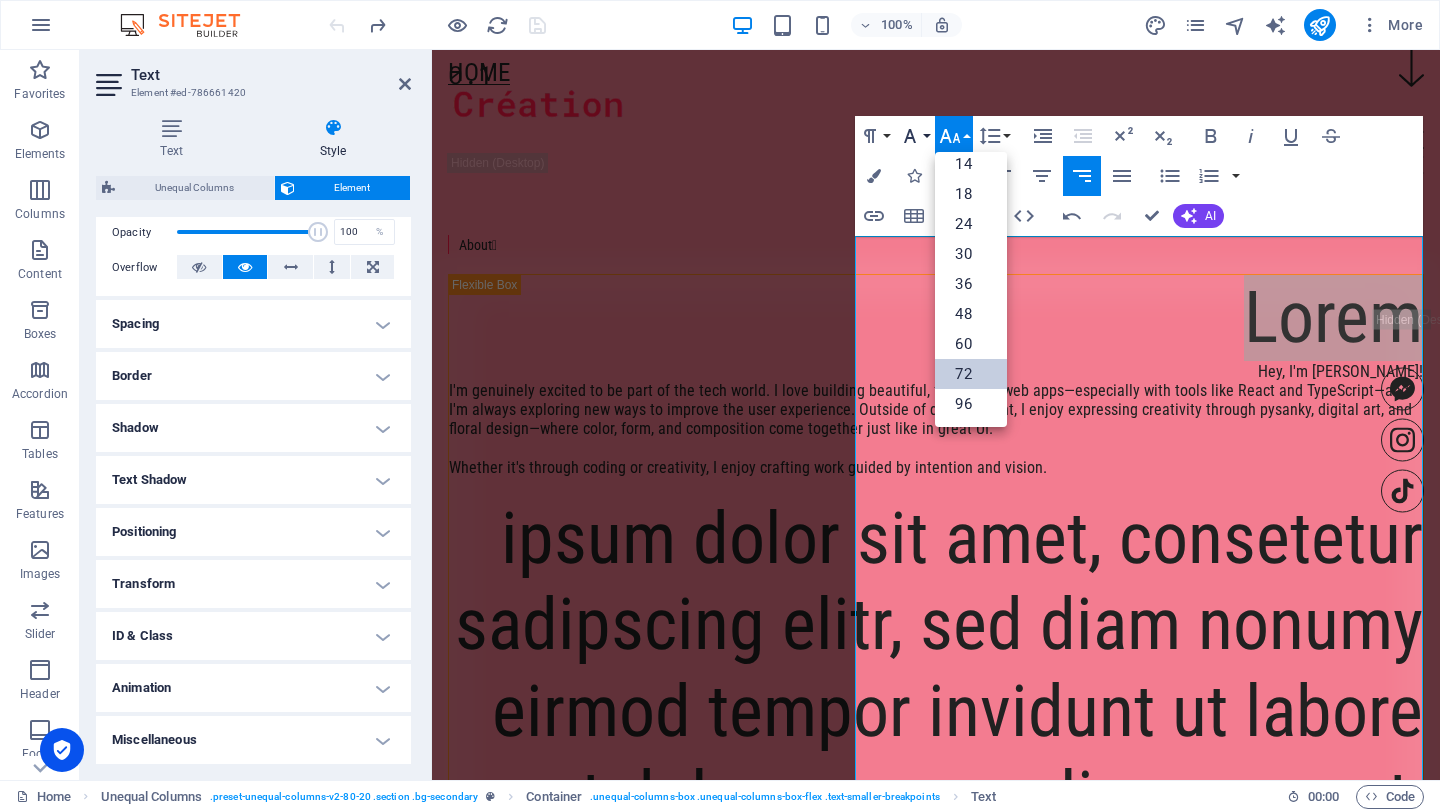 click 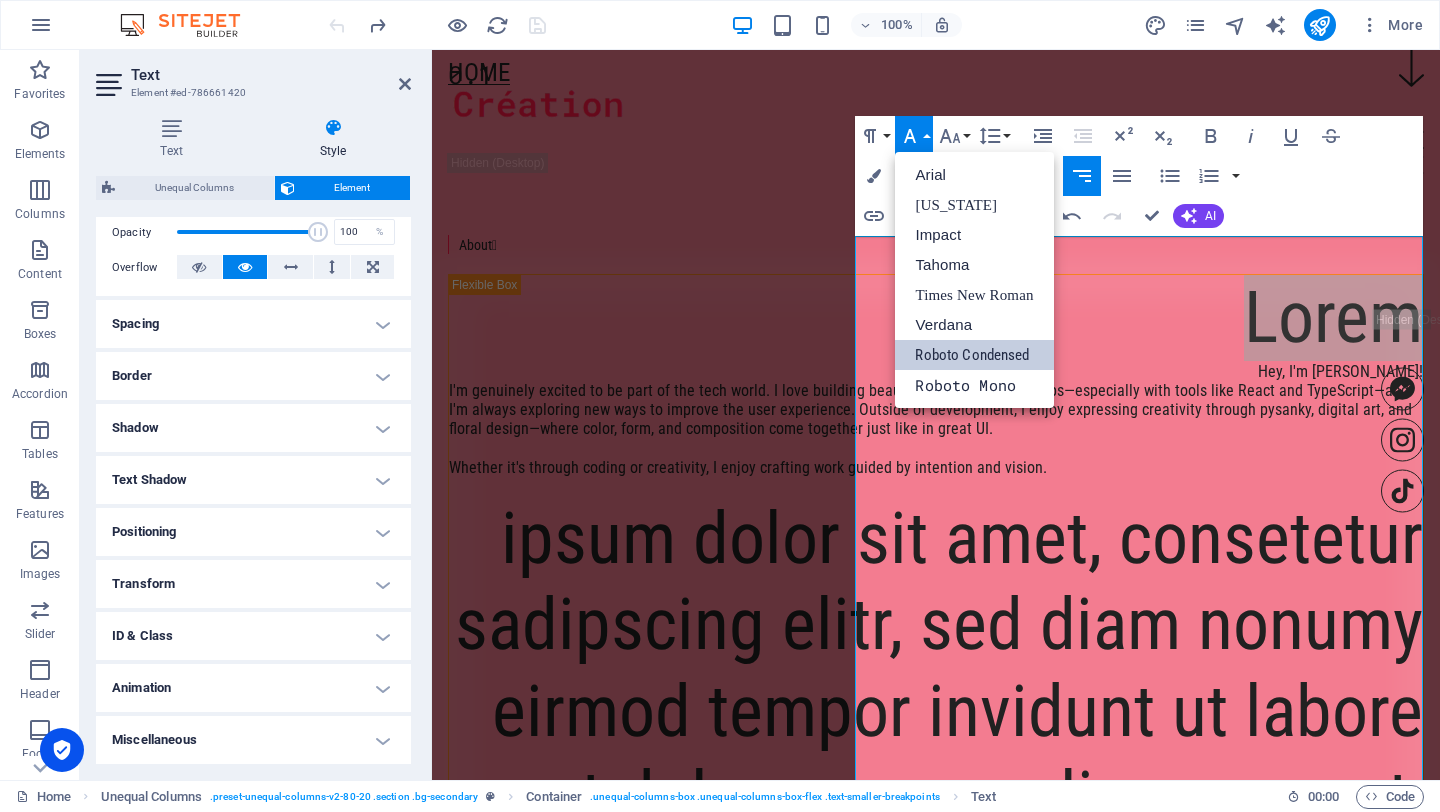 scroll, scrollTop: 0, scrollLeft: 0, axis: both 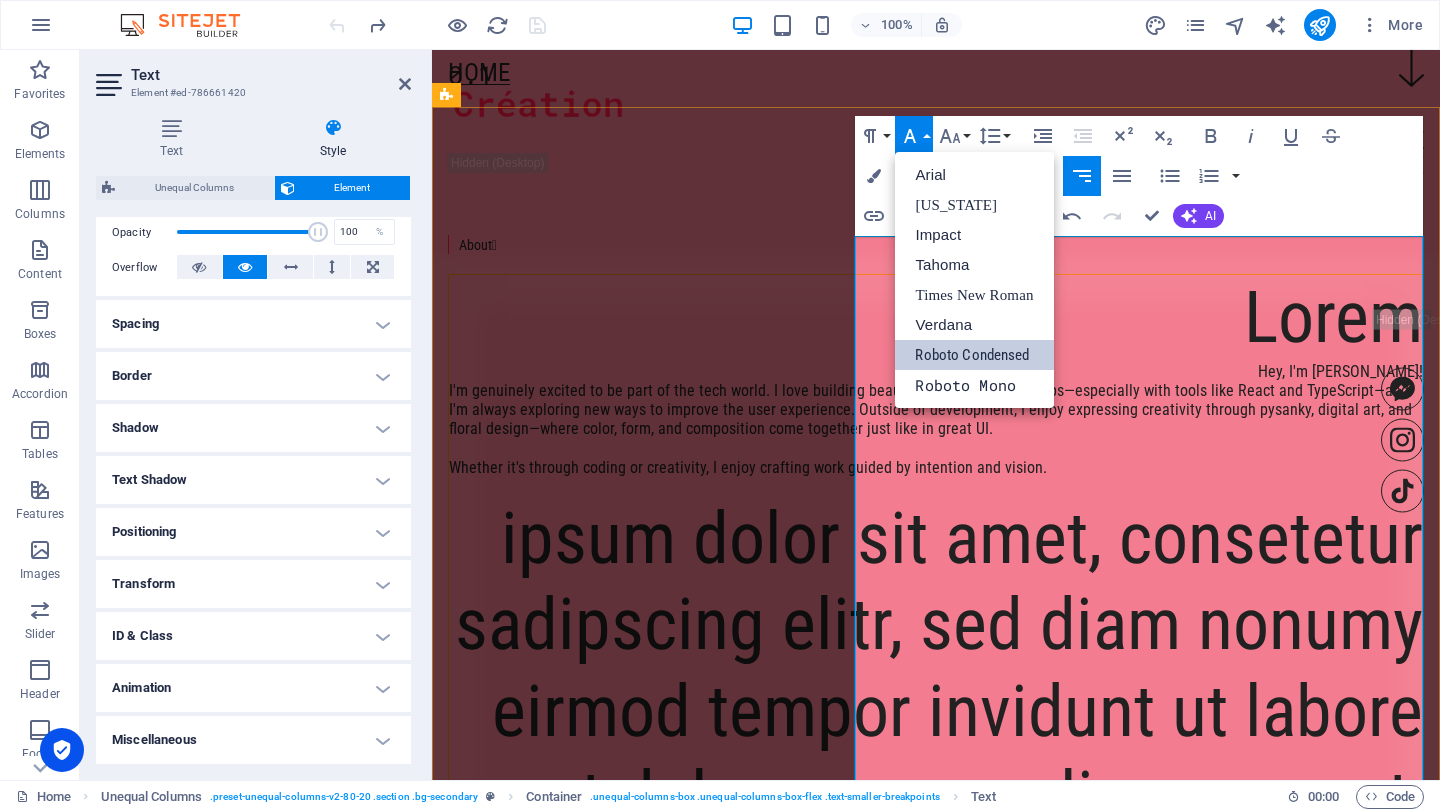 click at bounding box center [936, 486] 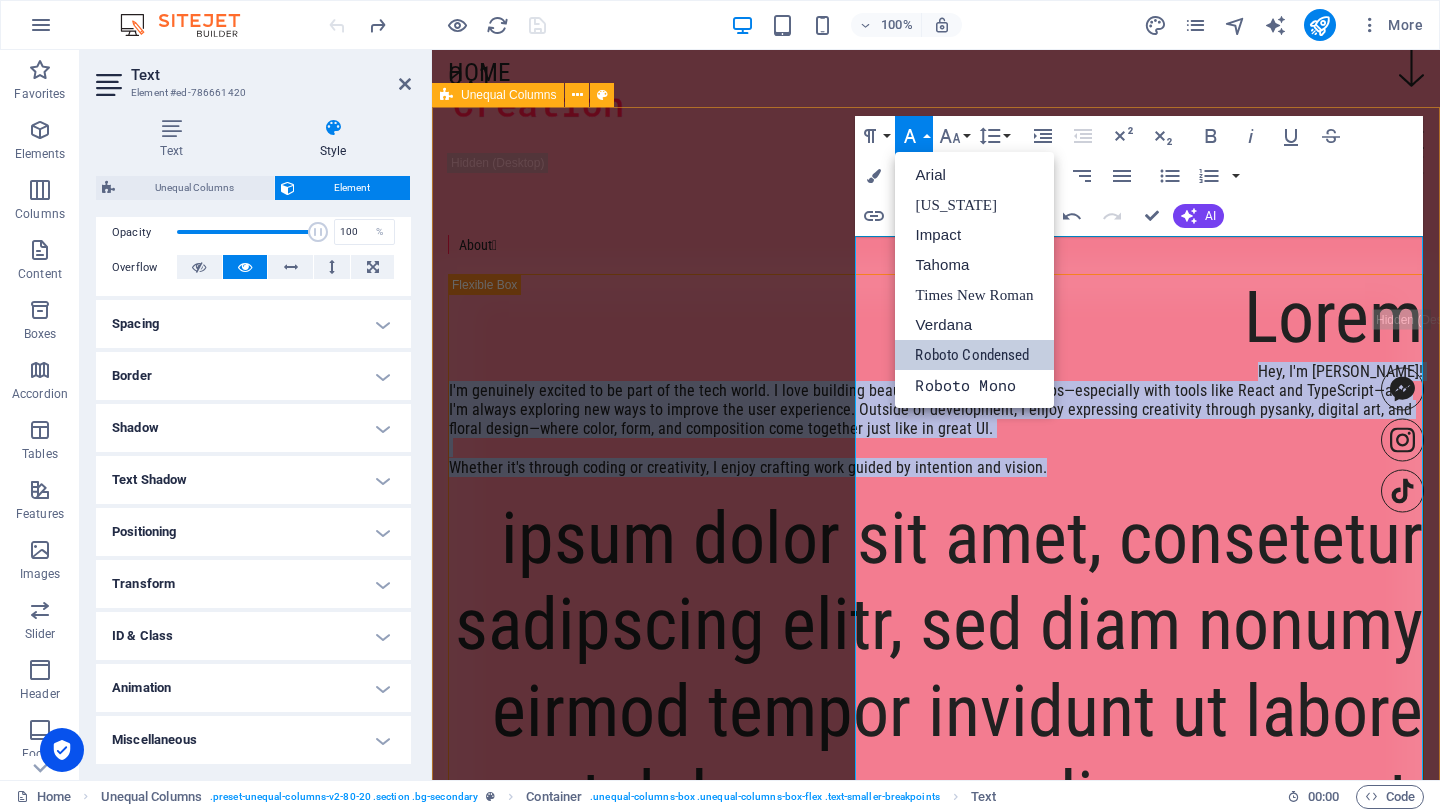 drag, startPoint x: 930, startPoint y: 494, endPoint x: 819, endPoint y: 327, distance: 200.5243 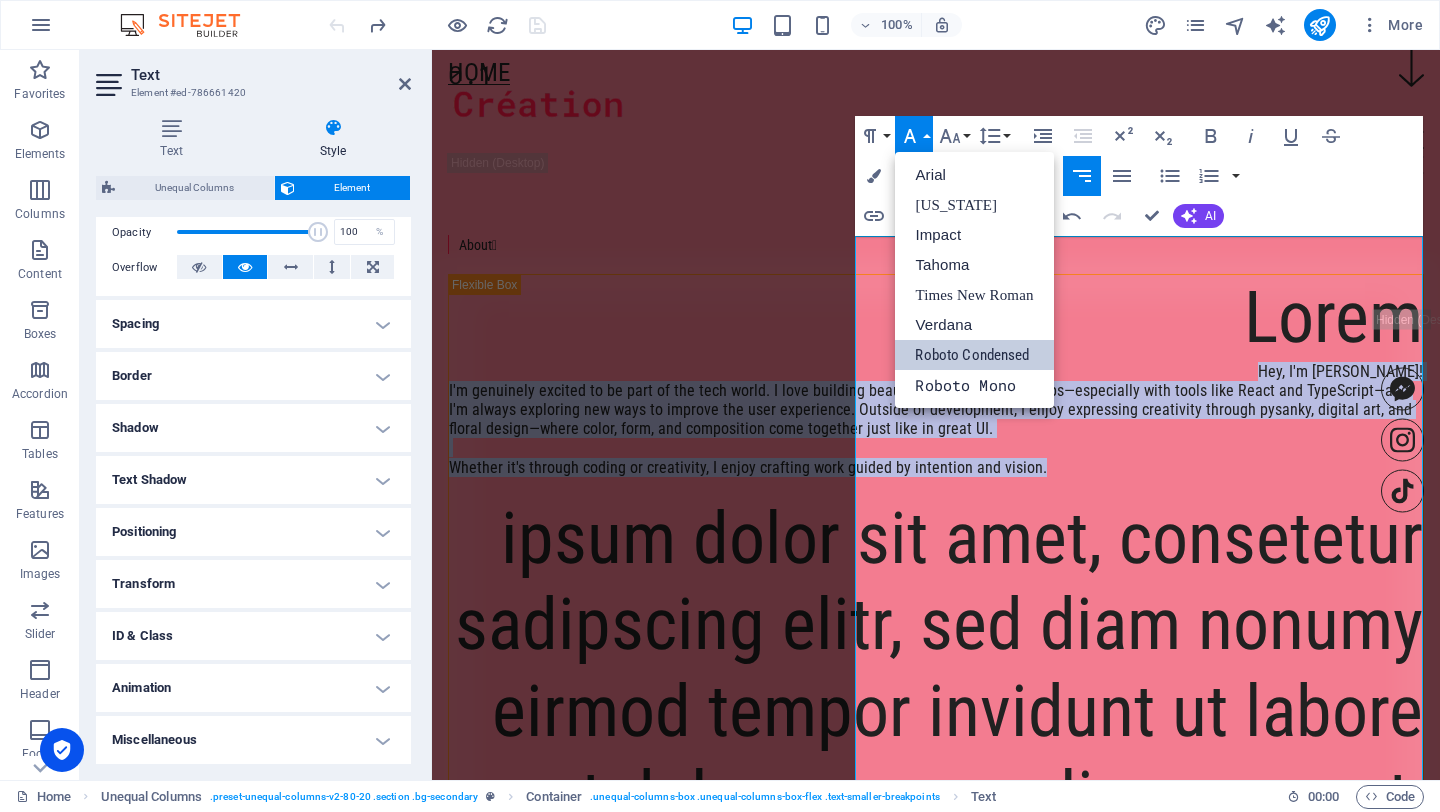 click on "Roboto Condensed" at bounding box center (974, 355) 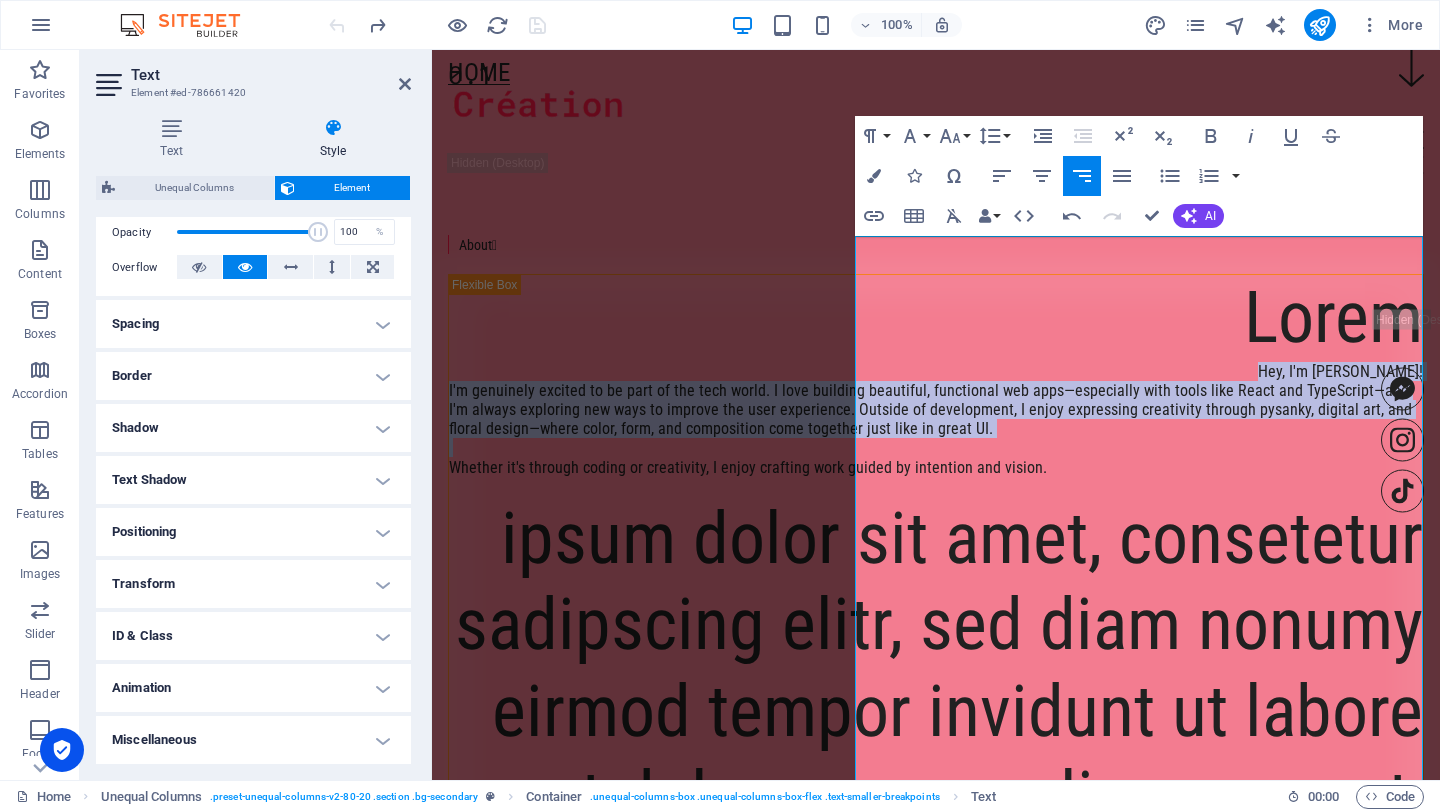 click on "Paragraph Format Normal Heading 1 Heading 2 Heading 3 Heading 4 Heading 5 Heading 6 Code Font Family Arial [US_STATE] Impact Tahoma Times New Roman Verdana Roboto Condensed Roboto Mono Font Size 8 9 10 11 12 14 18 24 30 36 48 60 72 96 Line Height Default Single 1.15 1.5 Double" at bounding box center [934, 136] 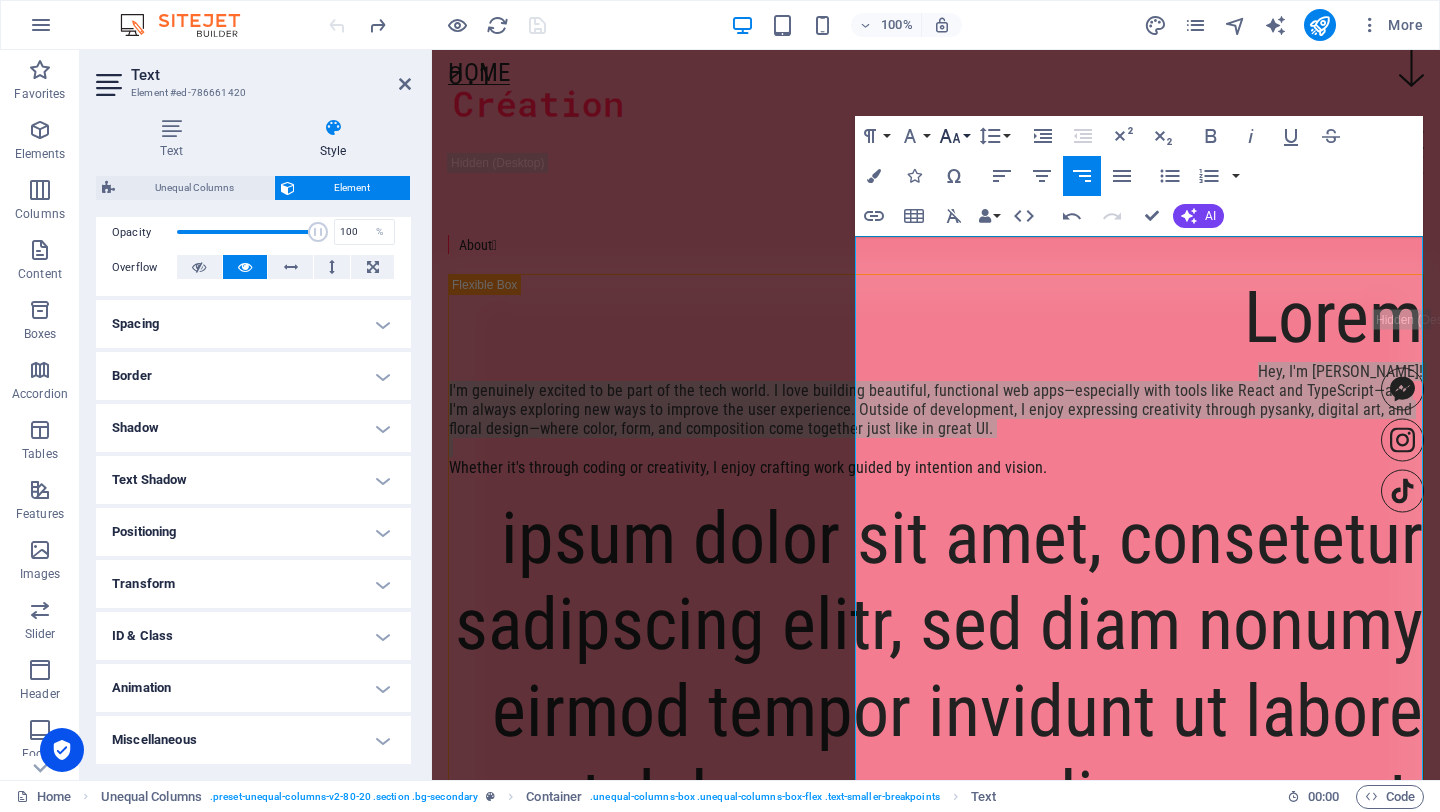 click 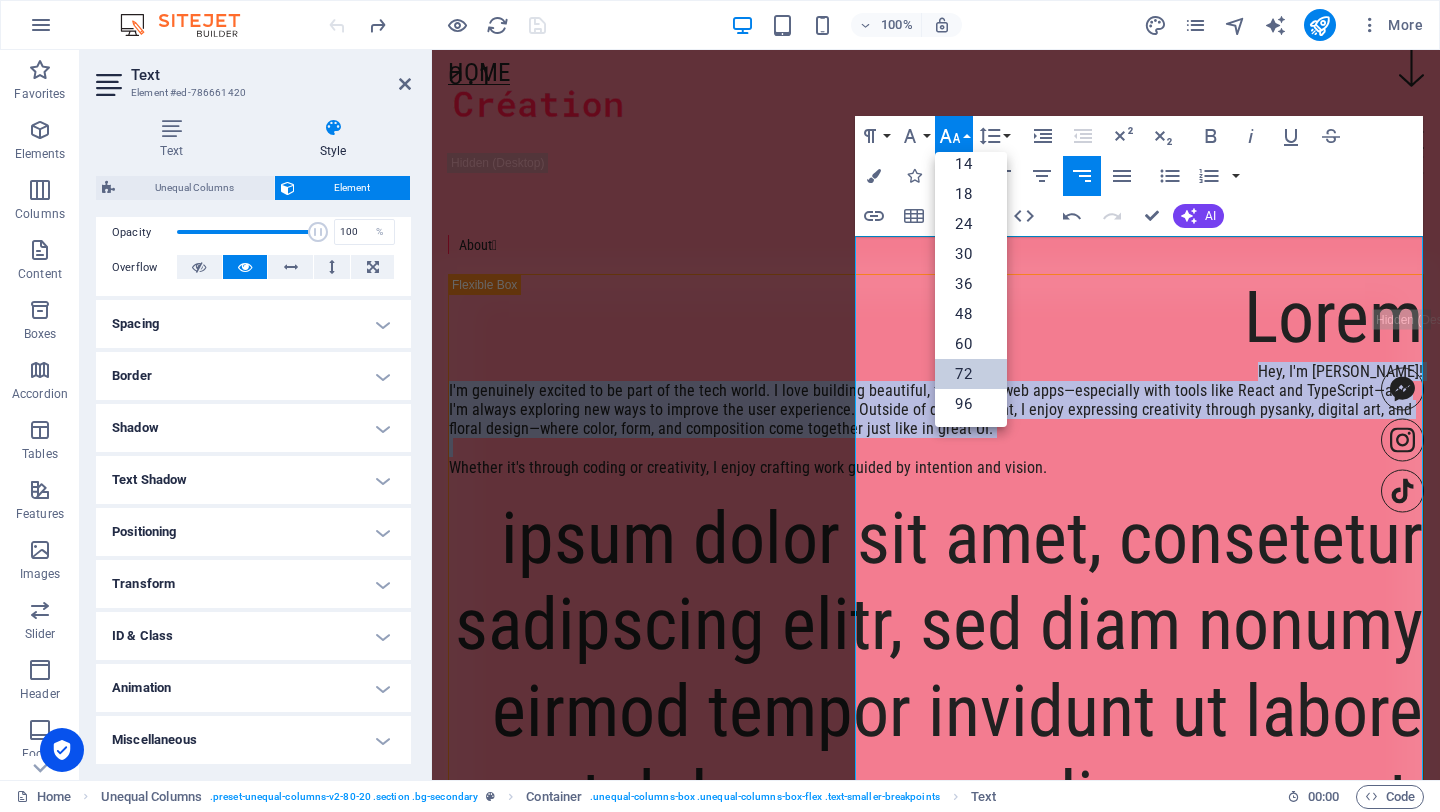 click on "72" at bounding box center [971, 374] 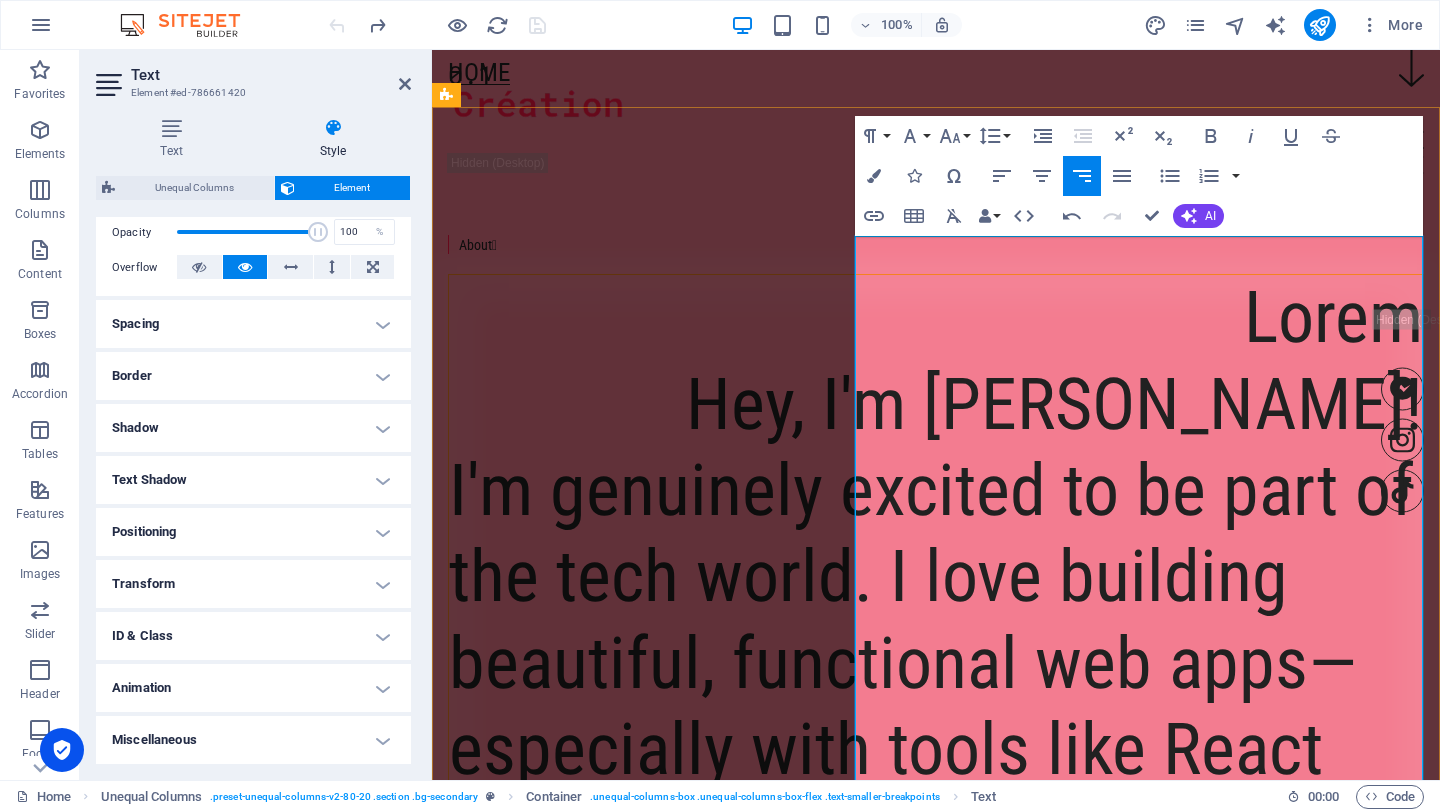 click on "Lorem" at bounding box center (1333, 317) 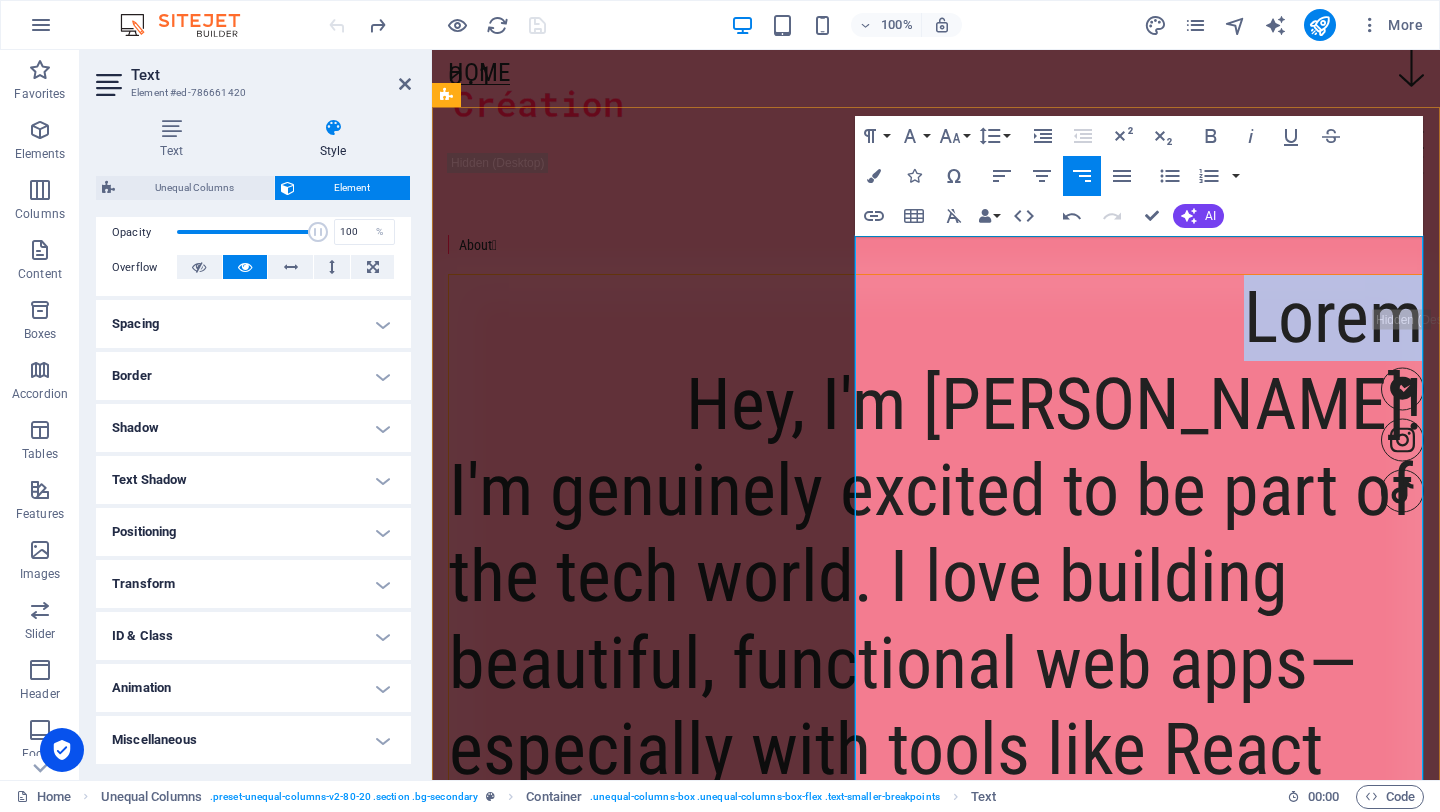 click on "Lorem" at bounding box center (1333, 317) 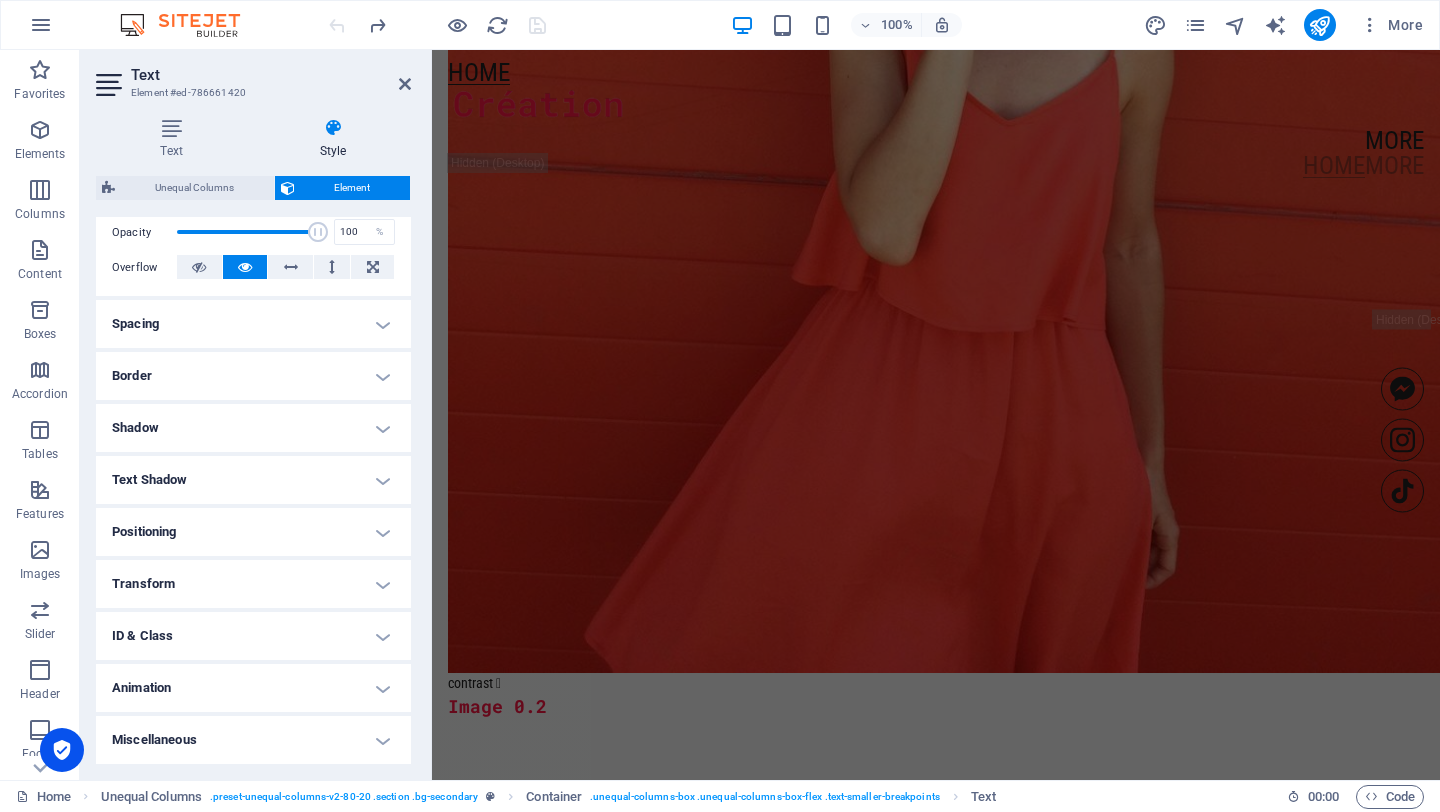 drag, startPoint x: 975, startPoint y: 448, endPoint x: 972, endPoint y: 811, distance: 363.0124 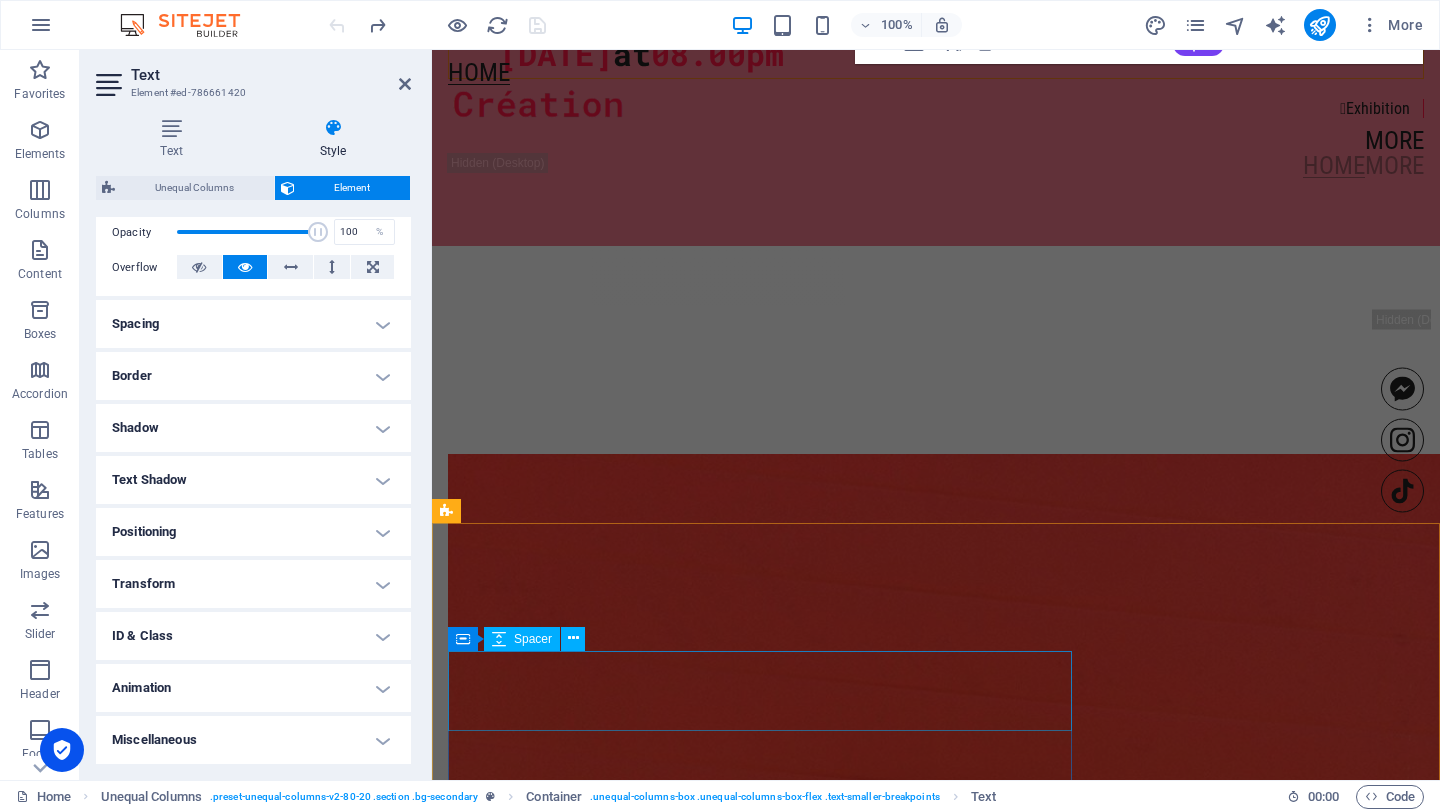 scroll, scrollTop: 2878, scrollLeft: 0, axis: vertical 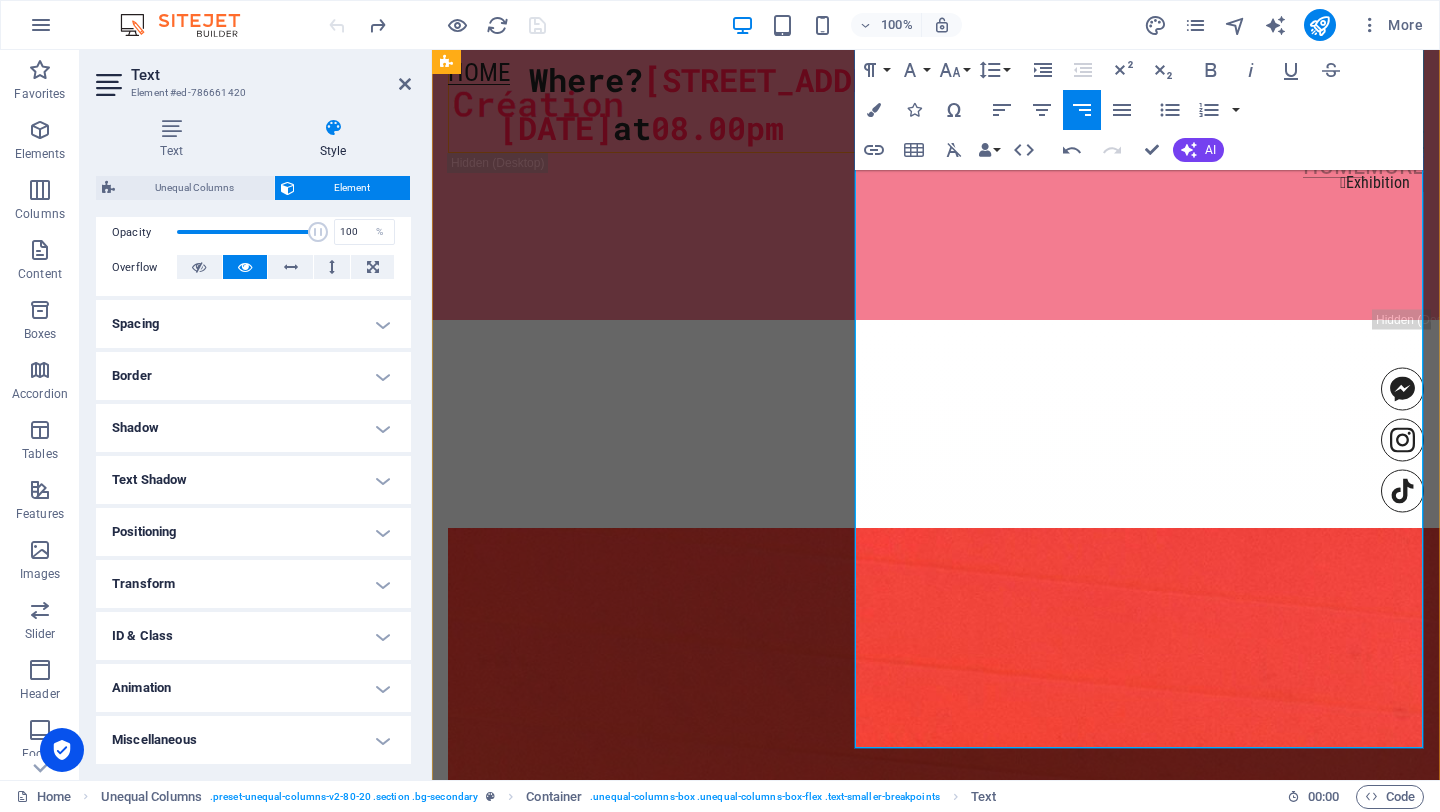 click on "Whether it's through coding or creativity, I enjoy crafting work guided by intention and vision." at bounding box center (885, -486) 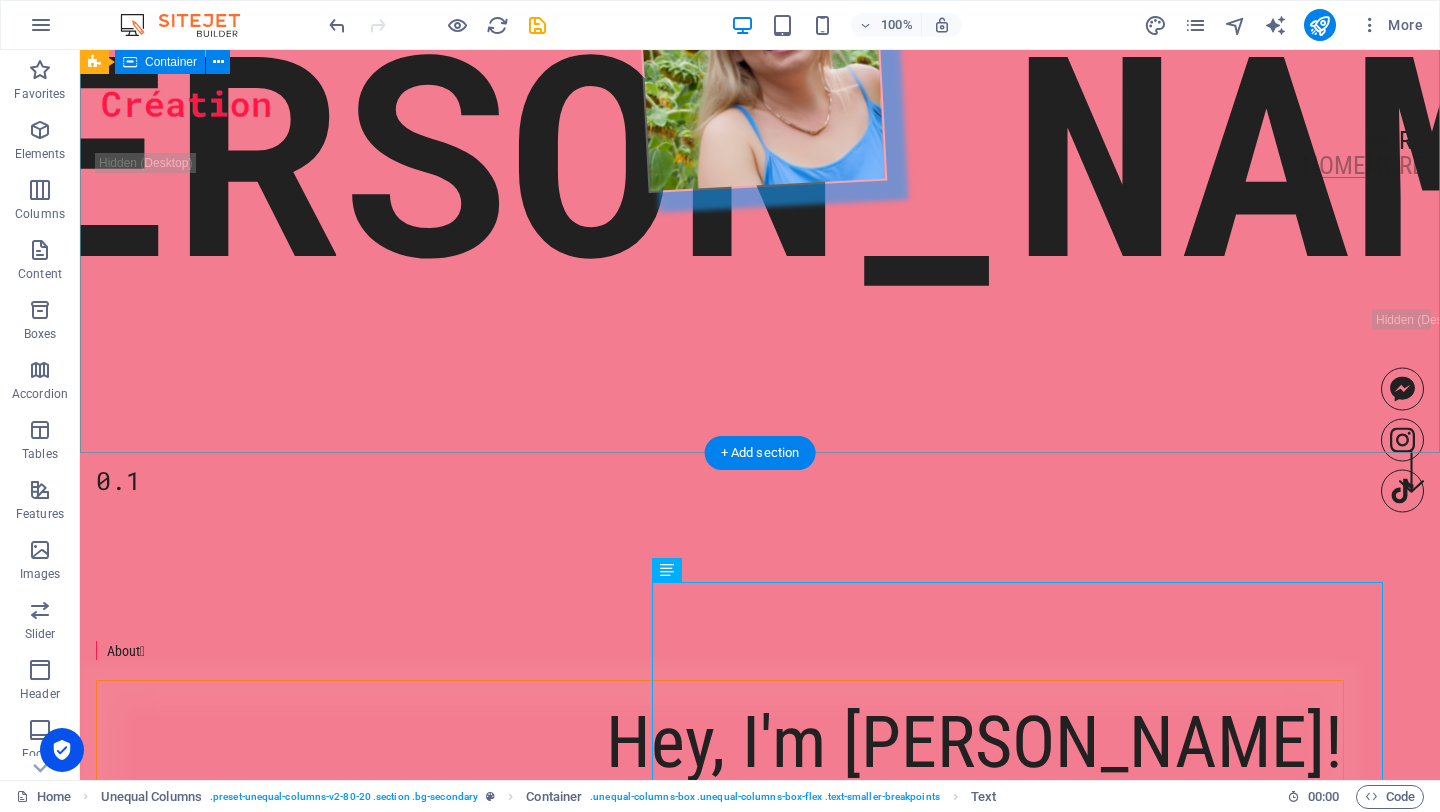 scroll, scrollTop: 500, scrollLeft: 0, axis: vertical 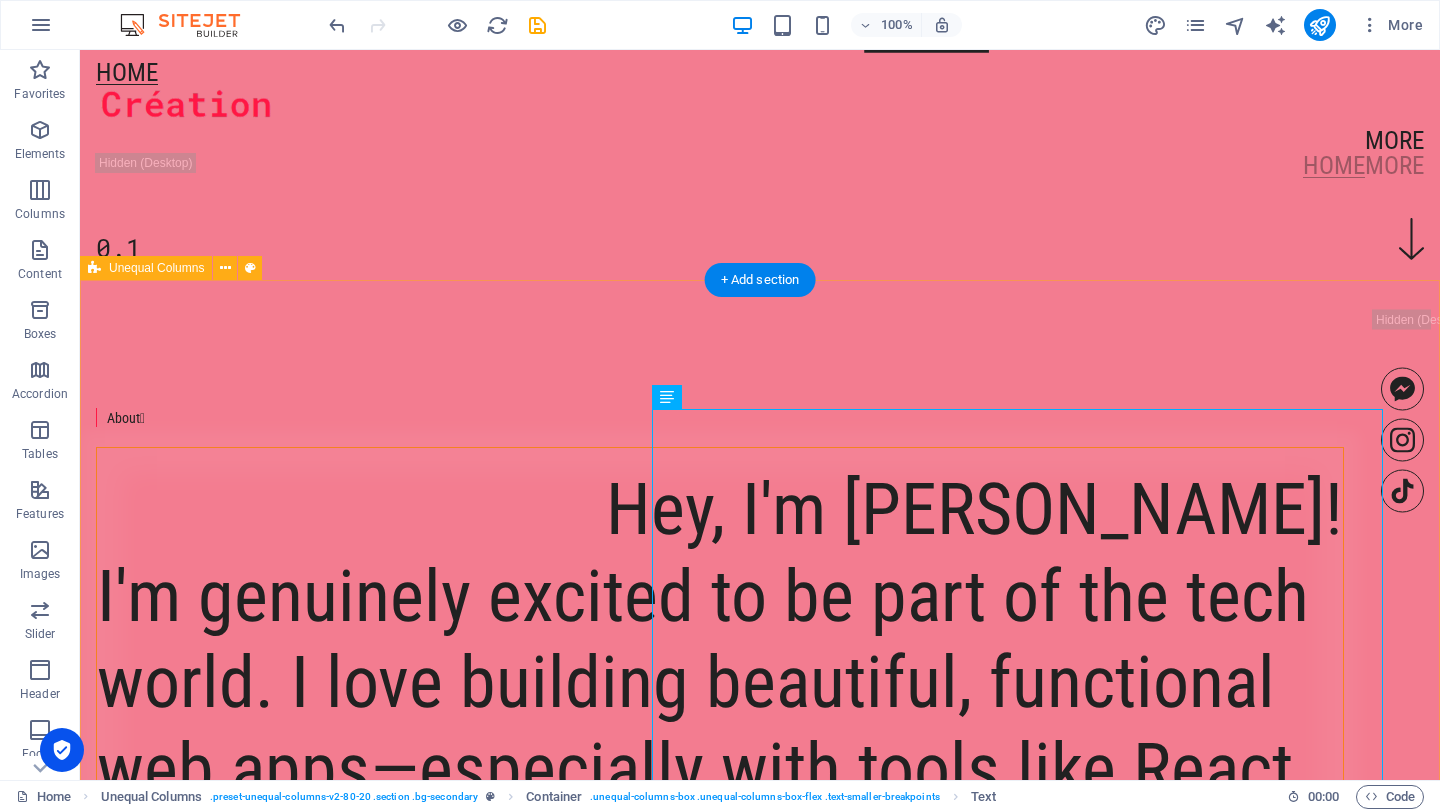 click on "About   Hey, I'm [PERSON_NAME]! I'm genuinely excited to be part of the tech world. I love building beautiful, functional web apps—especially with tools like React and TypeScript—and I'm always exploring new ways to improve the user experience. Outside of development, I enjoy expressing creativity through pysanky, digital art, and floral design—where color, form, and composition come together just like in great UI. Whether it's through coding or creativity, I enjoy crafting work guided by intention and vision." at bounding box center (760, 1139) 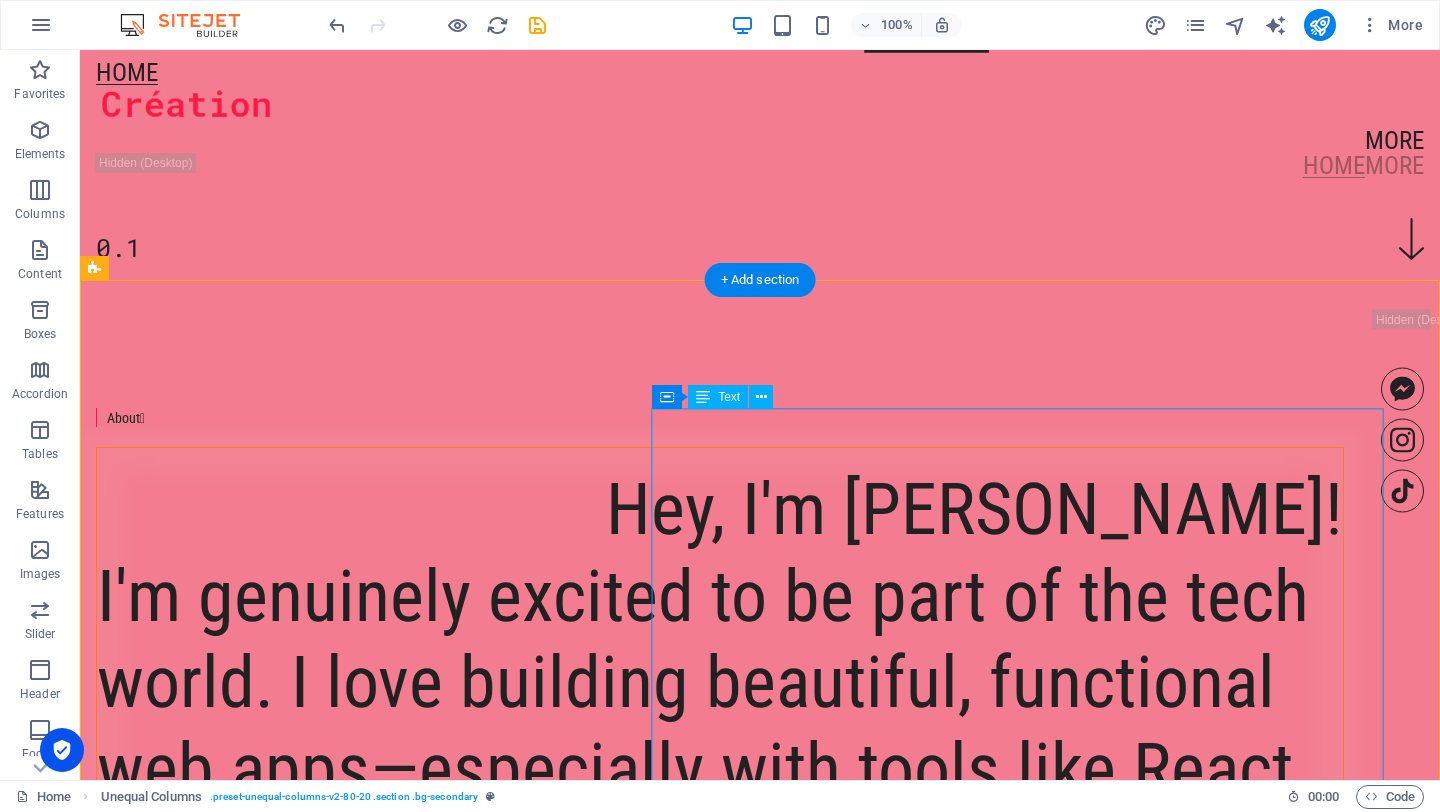 click on "Hey, I'm [PERSON_NAME]! I'm genuinely excited to be part of the tech world. I love building beautiful, functional web apps—especially with tools like React and TypeScript—and I'm always exploring new ways to improve the user experience. Outside of development, I enjoy expressing creativity through pysanky, digital art, and floral design—where color, form, and composition come together just like in great UI. Whether it's through coding or creativity, I enjoy crafting work guided by intention and vision." at bounding box center [720, 1158] 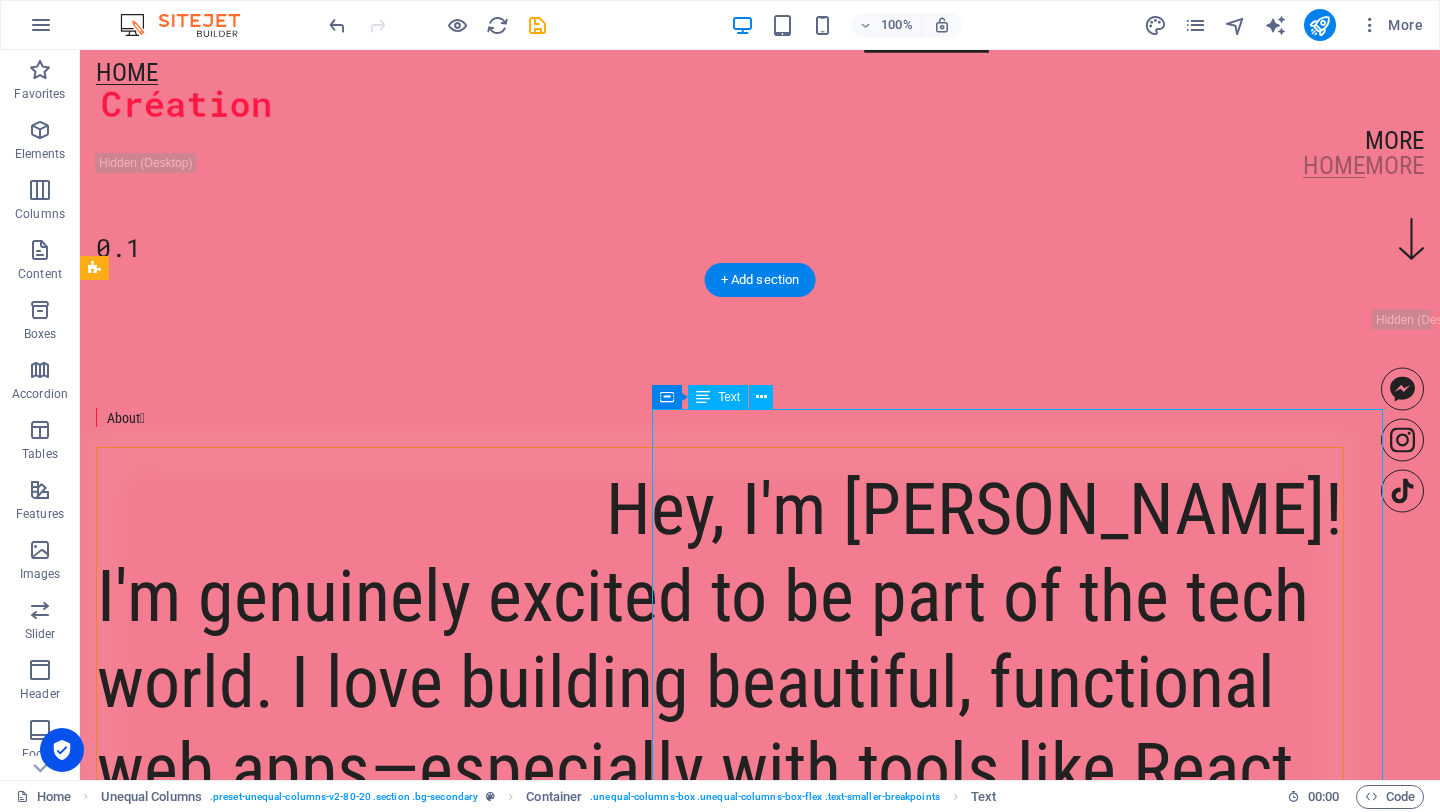 drag, startPoint x: 790, startPoint y: 443, endPoint x: 671, endPoint y: 441, distance: 119.01681 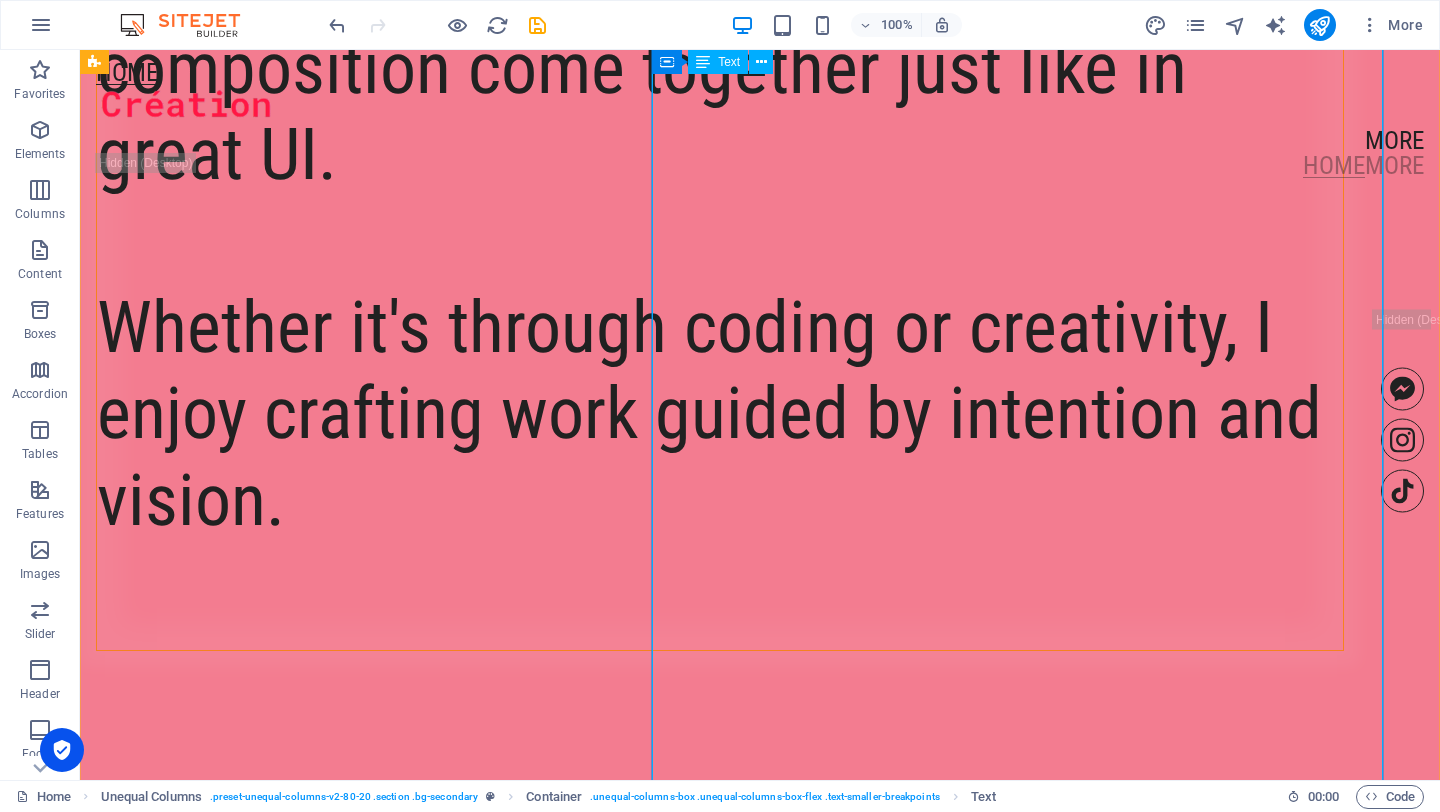 scroll, scrollTop: 1647, scrollLeft: 0, axis: vertical 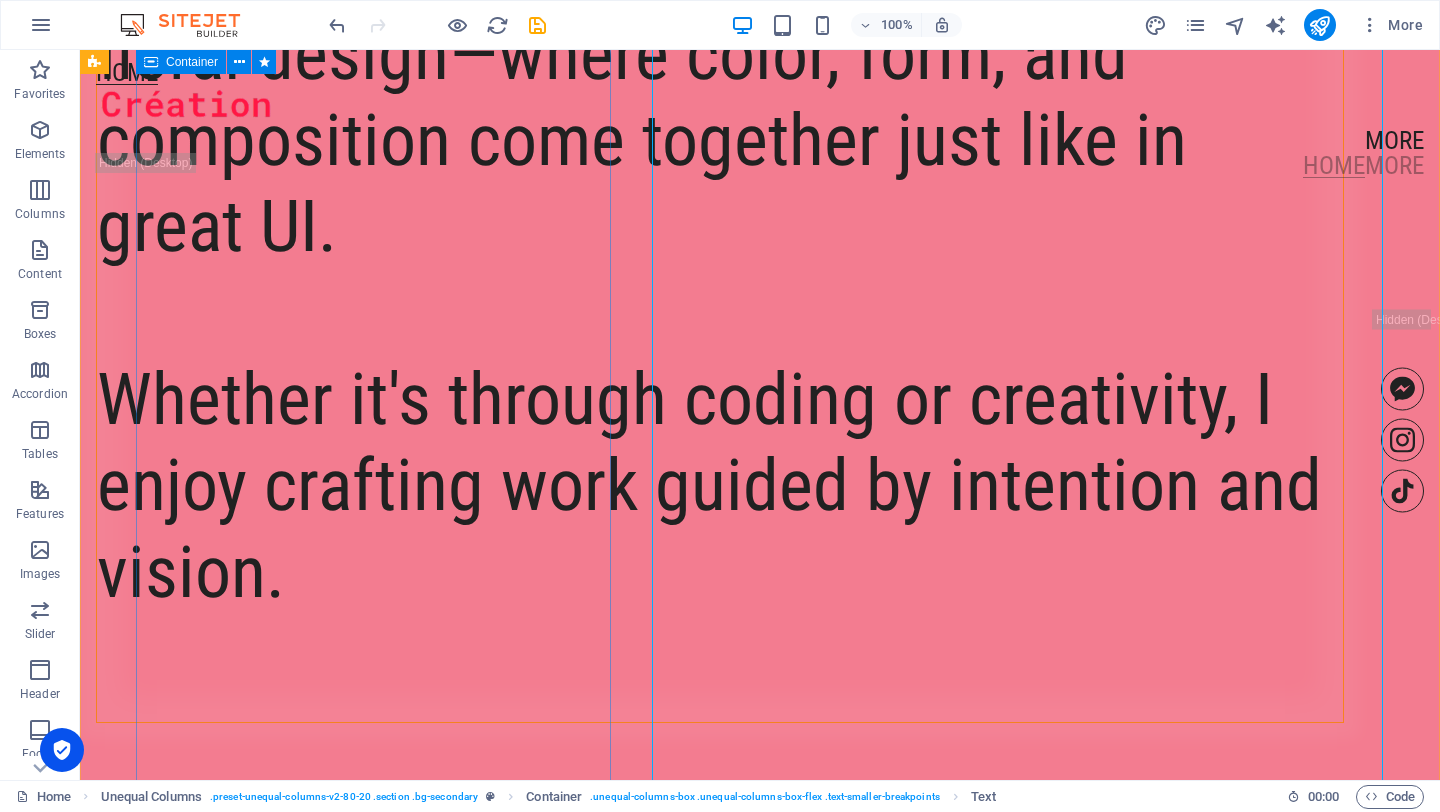 click on "About  " at bounding box center (720, -730) 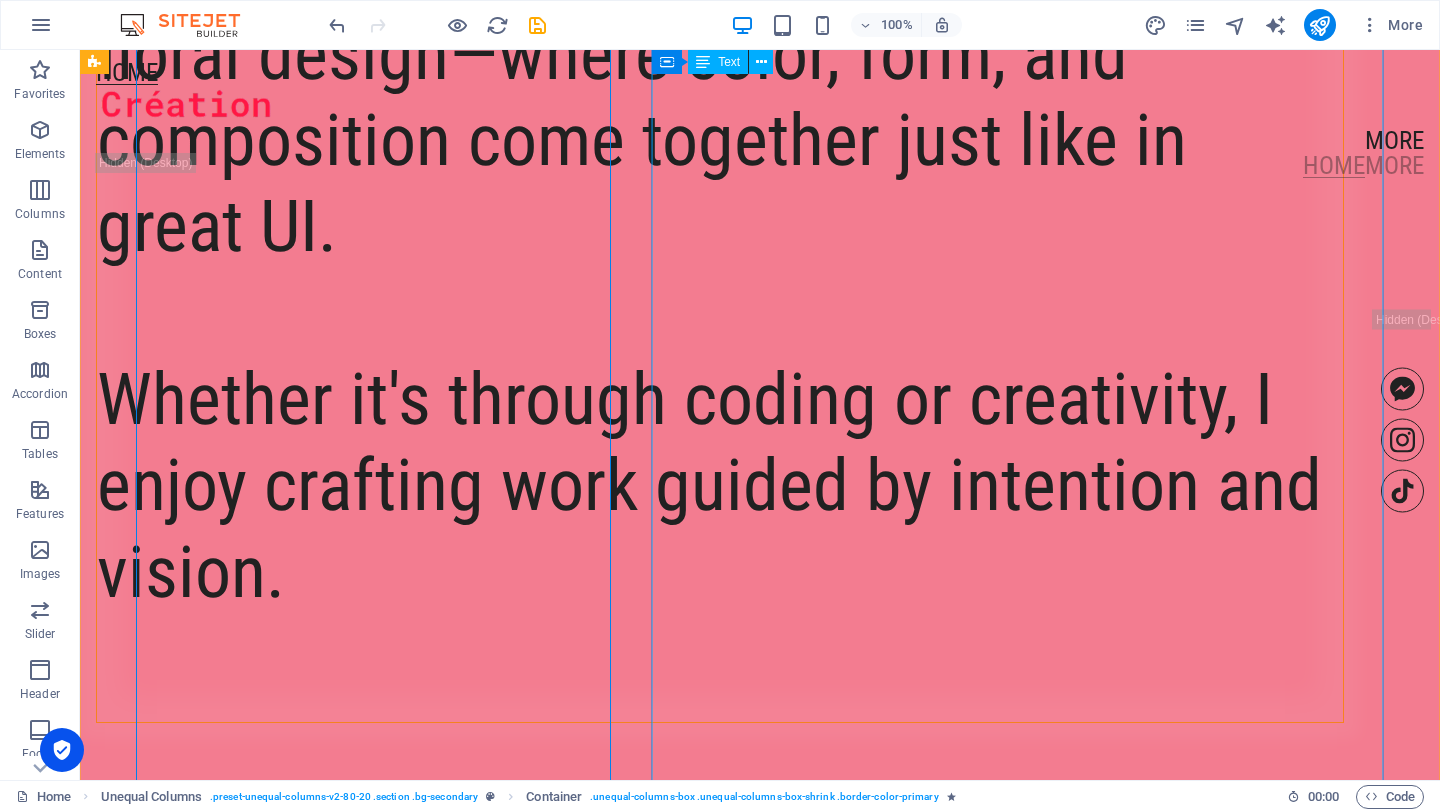 click on "Hey, I'm [PERSON_NAME]! I'm genuinely excited to be part of the tech world. I love building beautiful, functional web apps—especially with tools like React and TypeScript—and I'm always exploring new ways to improve the user experience. Outside of development, I enjoy expressing creativity through pysanky, digital art, and floral design—where color, form, and composition come together just like in great UI. Whether it's through coding or creativity, I enjoy crafting work guided by intention and vision." at bounding box center [720, 11] 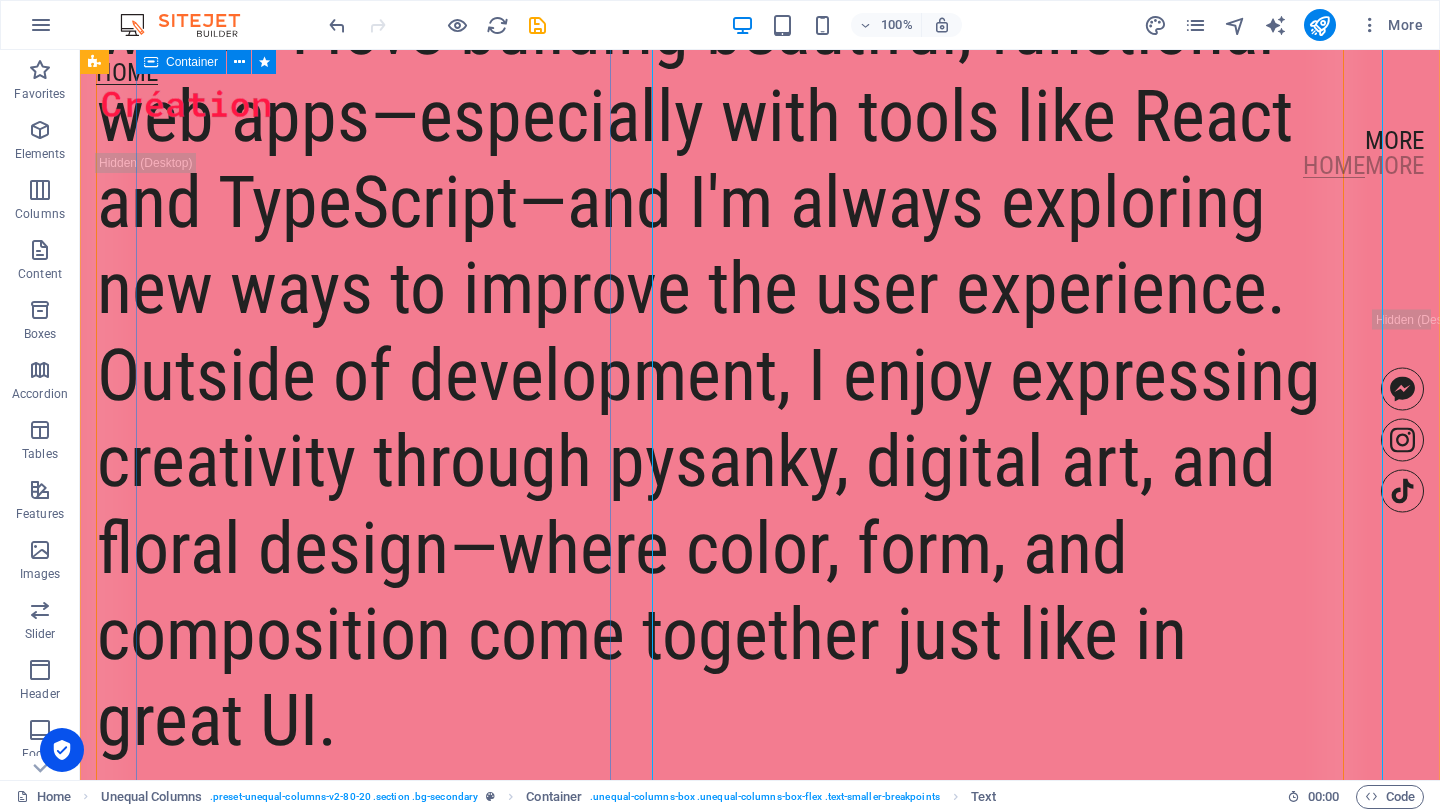 click on "About  " at bounding box center (720, -236) 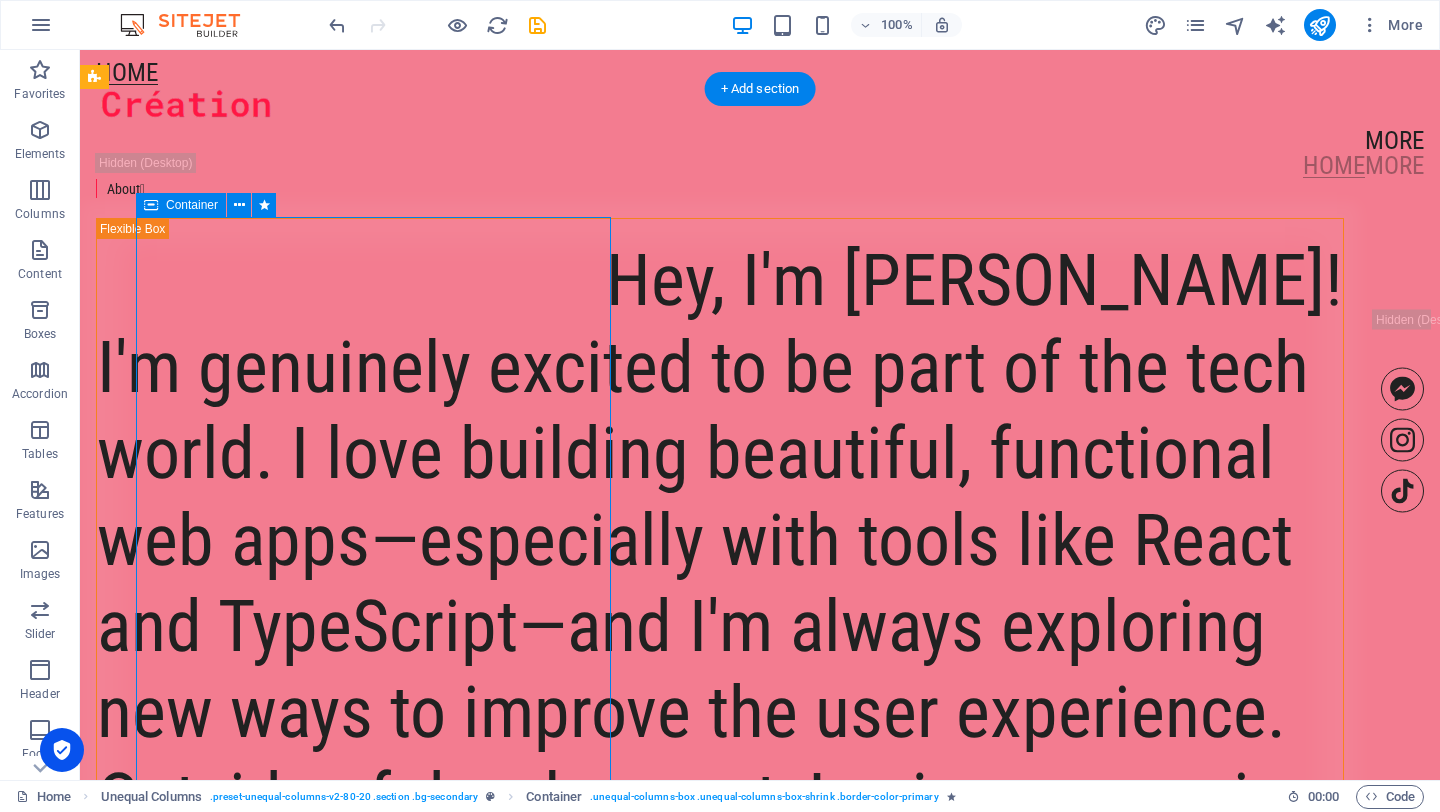 scroll, scrollTop: 559, scrollLeft: 0, axis: vertical 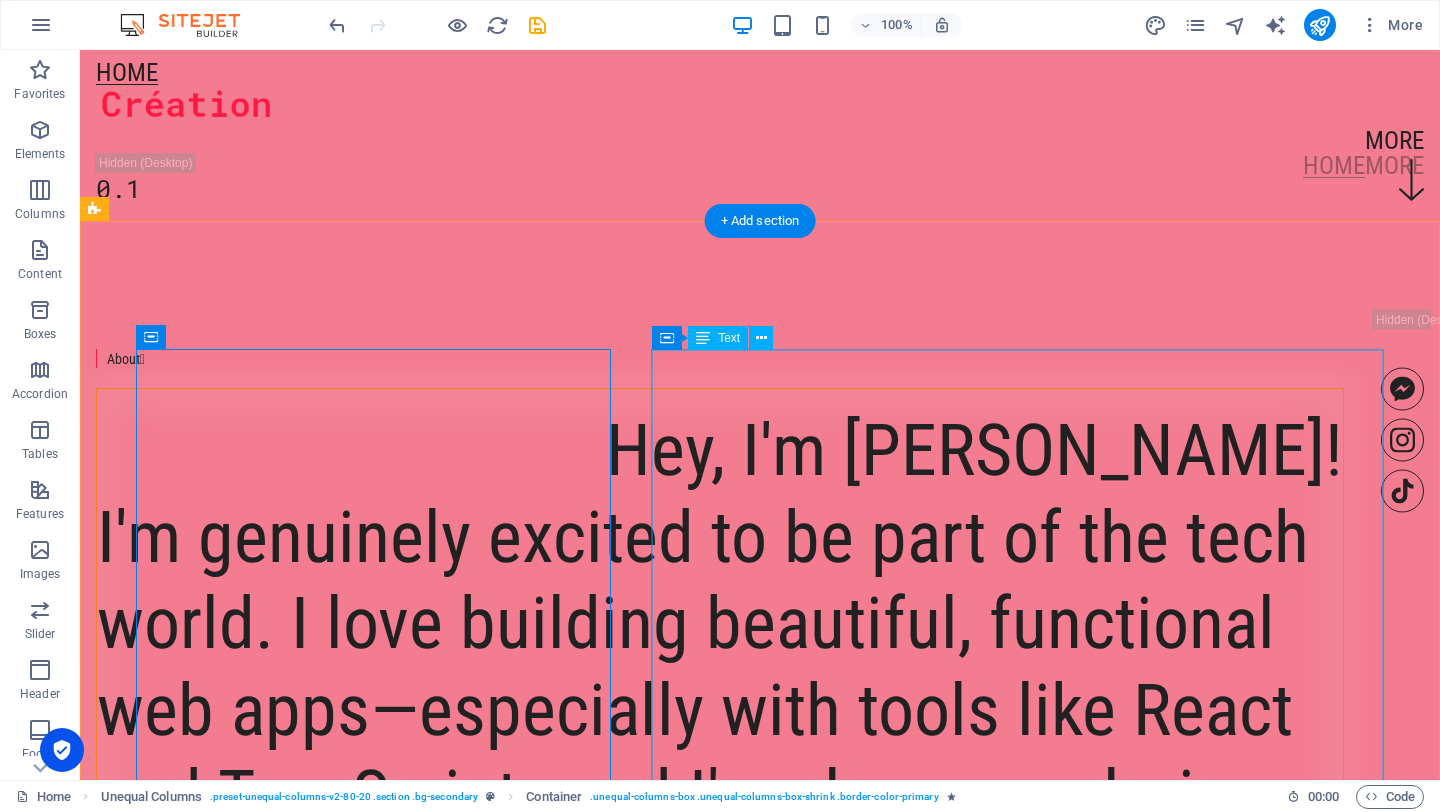 click on "Hey, I'm [PERSON_NAME]! I'm genuinely excited to be part of the tech world. I love building beautiful, functional web apps—especially with tools like React and TypeScript—and I'm always exploring new ways to improve the user experience. Outside of development, I enjoy expressing creativity through pysanky, digital art, and floral design—where color, form, and composition come together just like in great UI. Whether it's through coding or creativity, I enjoy crafting work guided by intention and vision." at bounding box center (720, 1099) 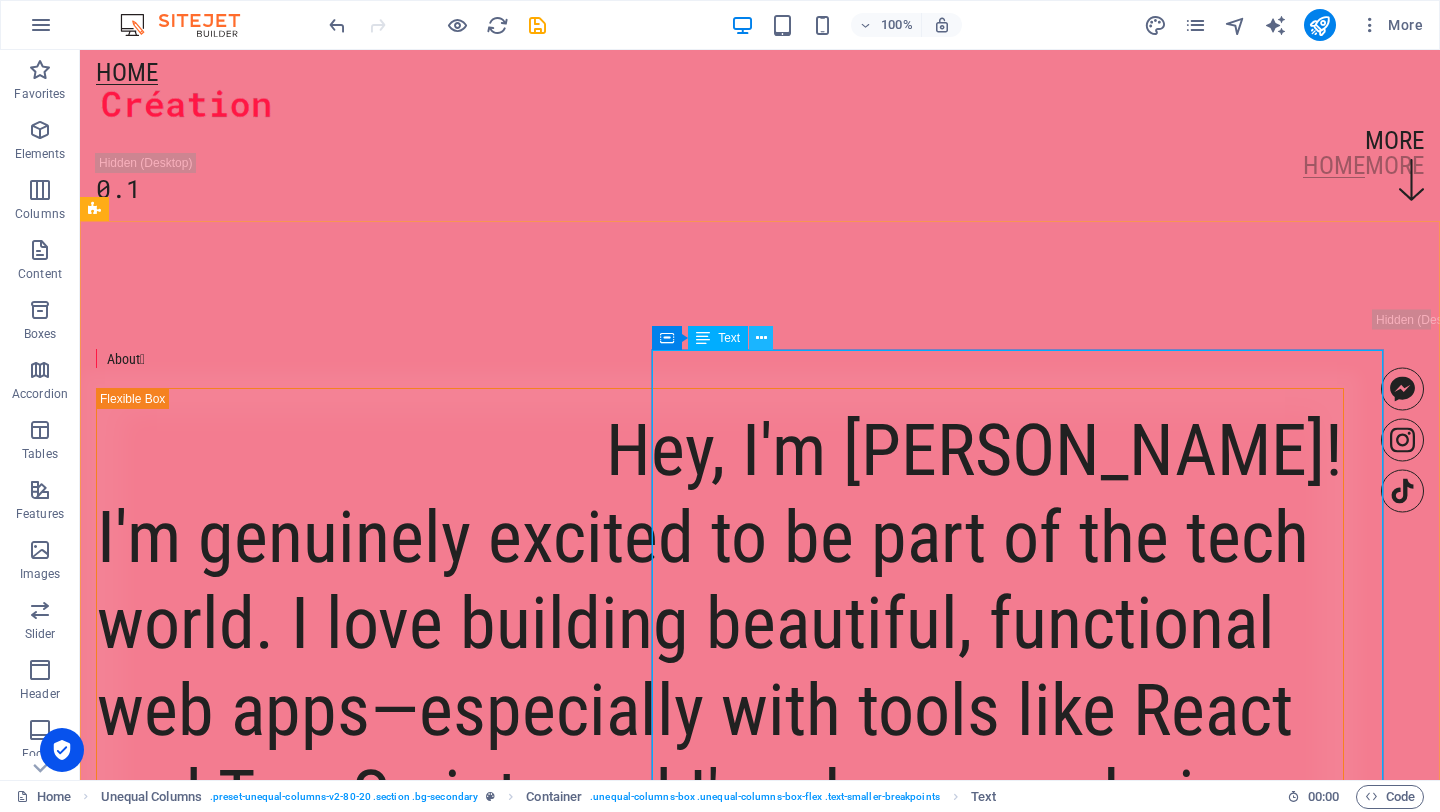 click at bounding box center (761, 338) 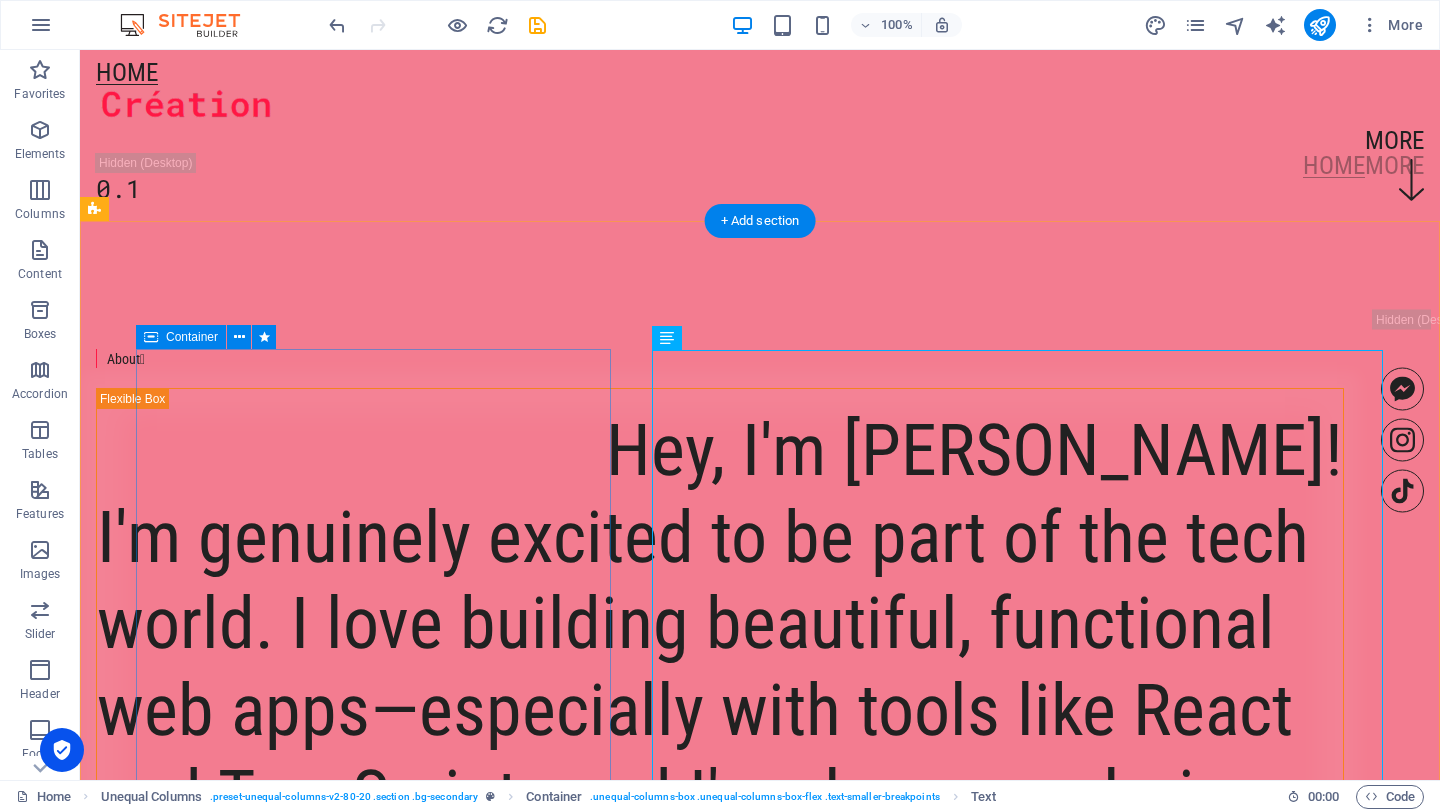 click on "About  " at bounding box center [720, 358] 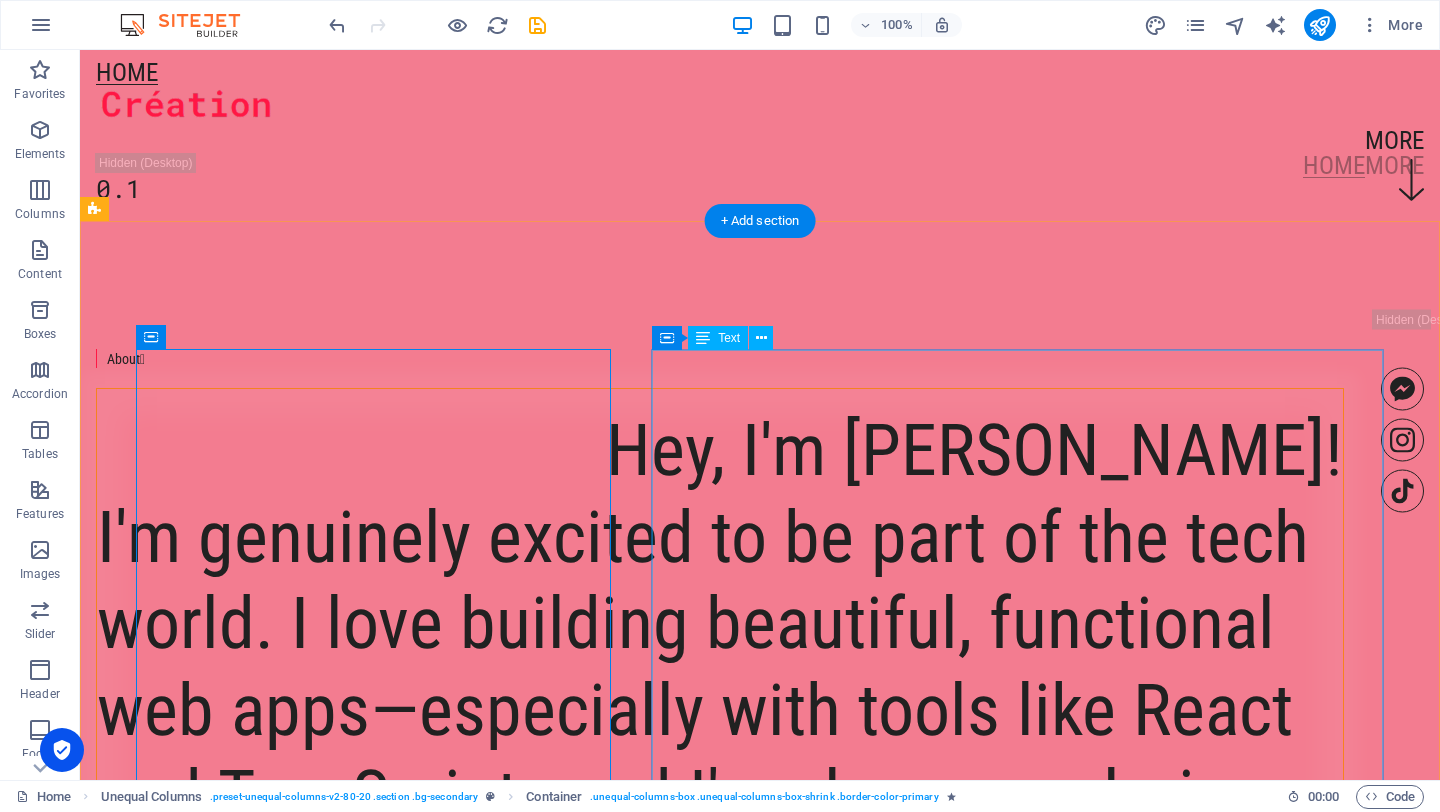 click on "Hey, I'm [PERSON_NAME]! I'm genuinely excited to be part of the tech world. I love building beautiful, functional web apps—especially with tools like React and TypeScript—and I'm always exploring new ways to improve the user experience. Outside of development, I enjoy expressing creativity through pysanky, digital art, and floral design—where color, form, and composition come together just like in great UI. Whether it's through coding or creativity, I enjoy crafting work guided by intention and vision." at bounding box center (720, 1099) 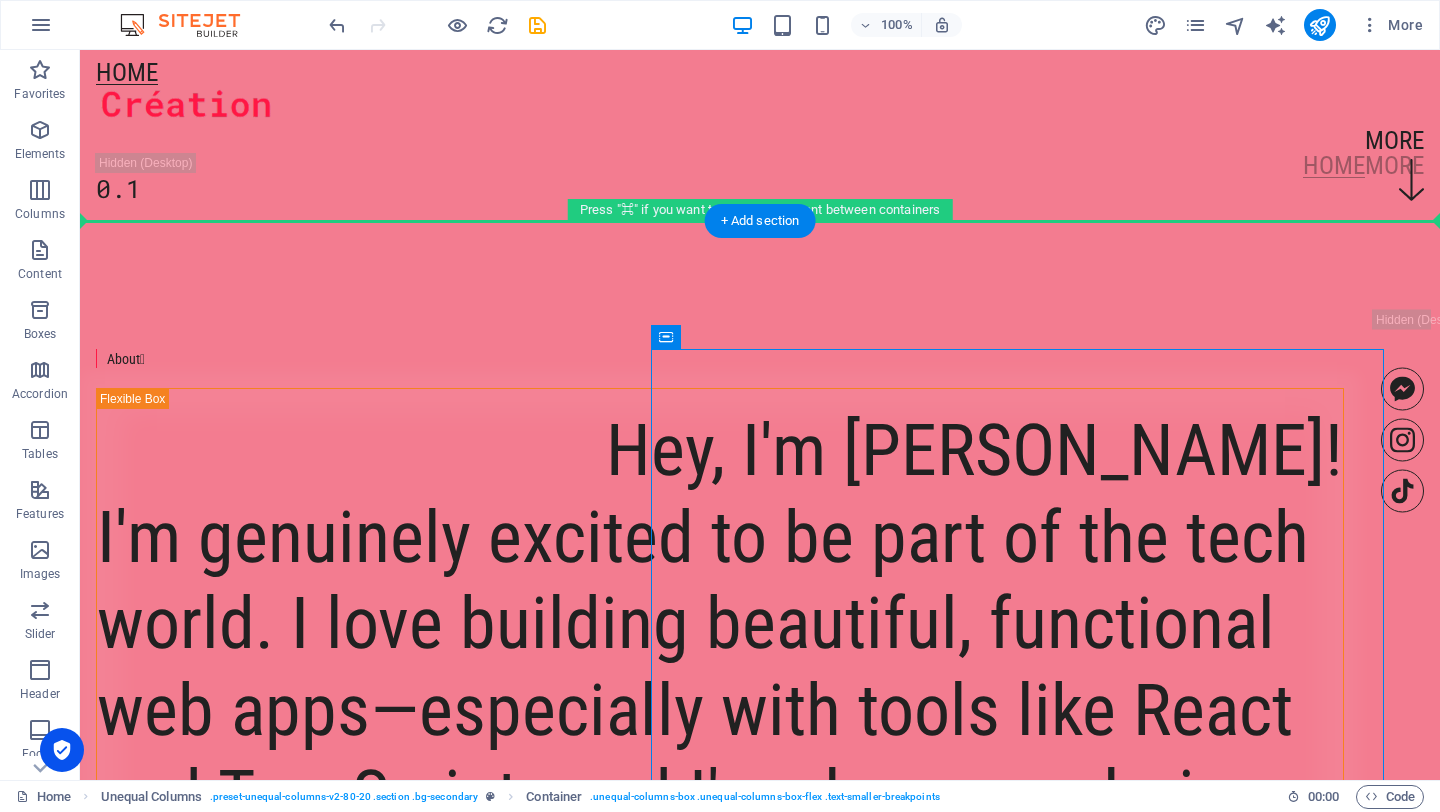 drag, startPoint x: 748, startPoint y: 382, endPoint x: 640, endPoint y: 332, distance: 119.0126 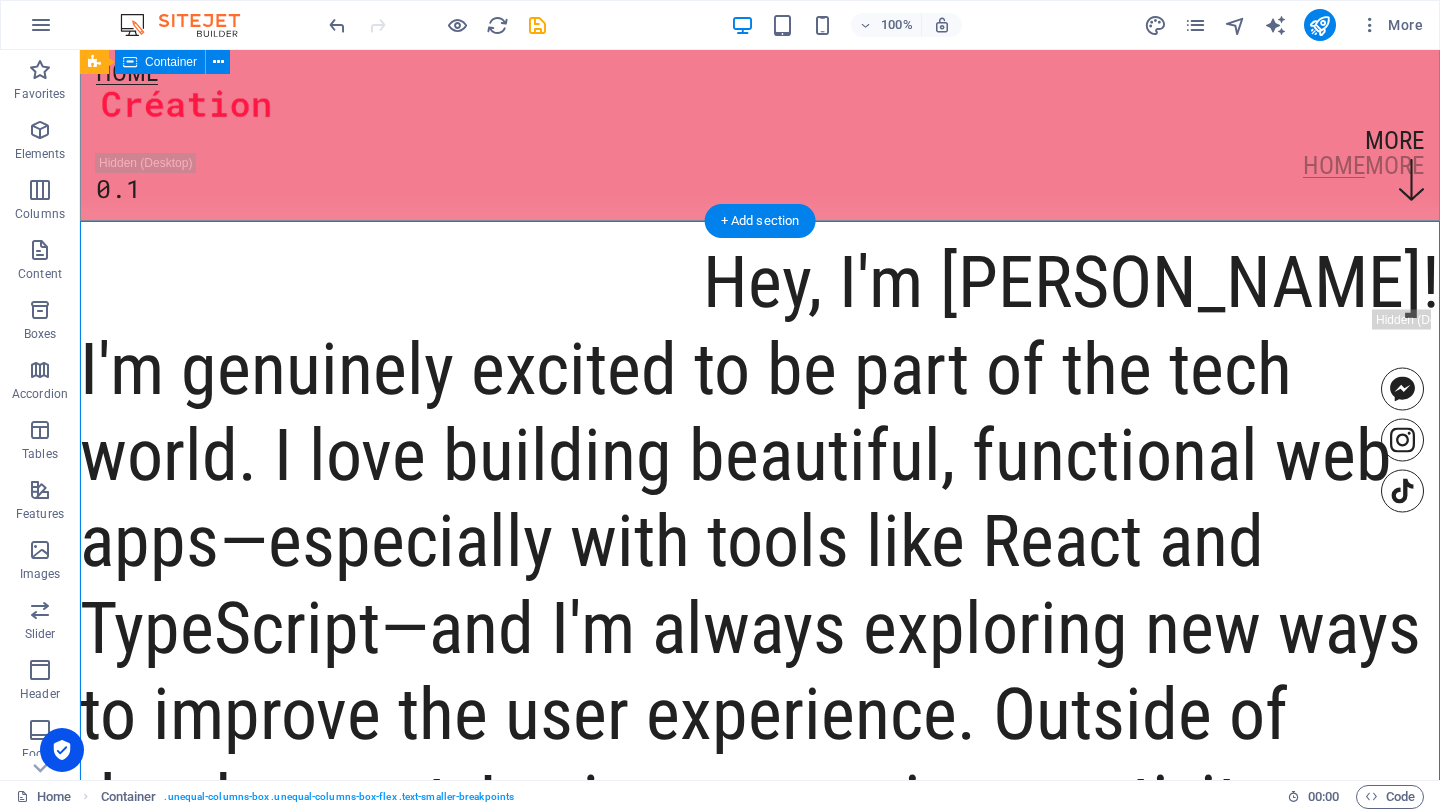 click on "[PERSON_NAME] 0.1" at bounding box center [760, -243] 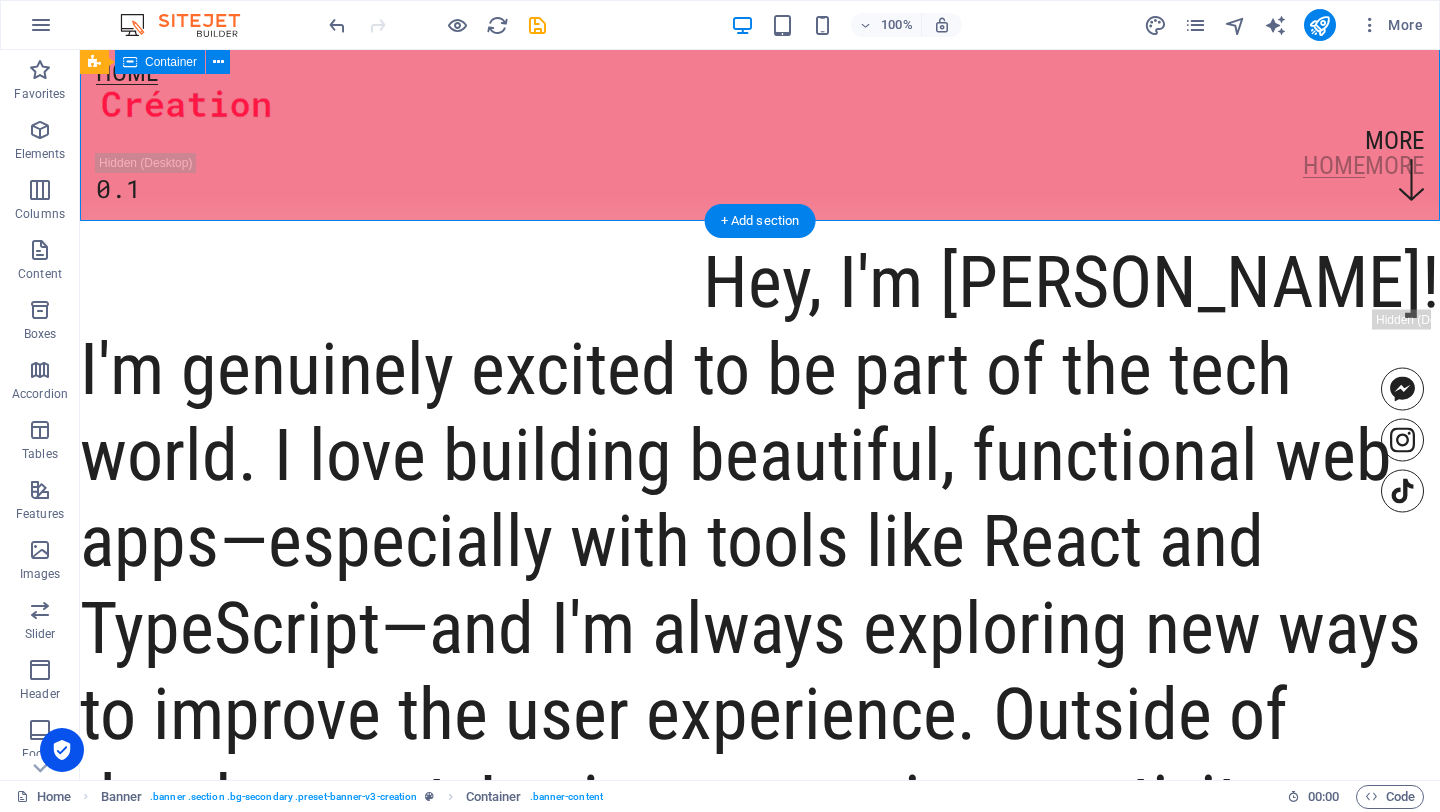 click on "[PERSON_NAME] 0.1" at bounding box center (760, -243) 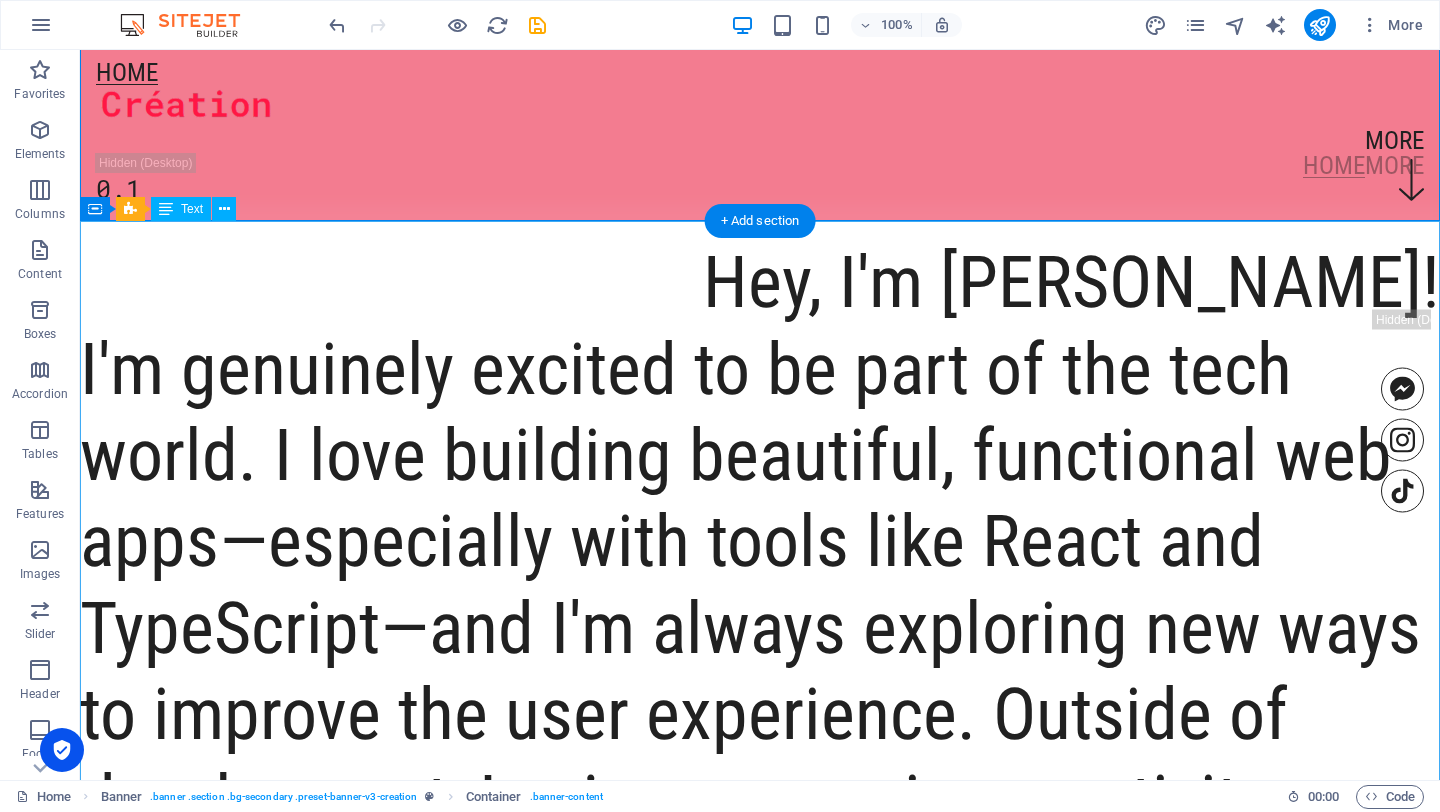 click on "Hey, I'm [PERSON_NAME]! I'm genuinely excited to be part of the tech world. I love building beautiful, functional web apps—especially with tools like React and TypeScript—and I'm always exploring new ways to improve the user experience. Outside of development, I enjoy expressing creativity through pysanky, digital art, and floral design—where color, form, and composition come together just like in great UI. Whether it's through coding or creativity, I enjoy crafting work guided by intention and vision." at bounding box center (760, 845) 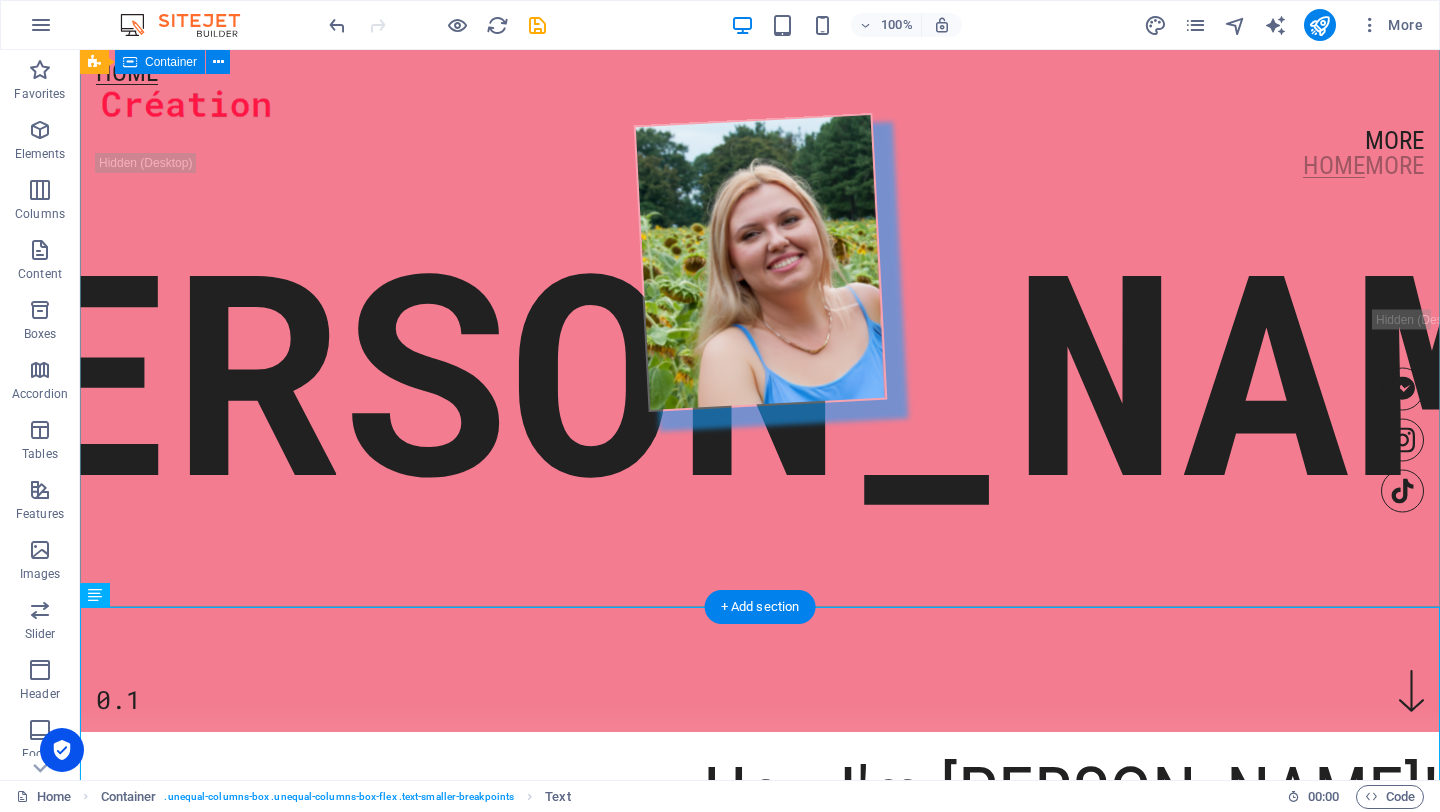 scroll, scrollTop: 0, scrollLeft: 0, axis: both 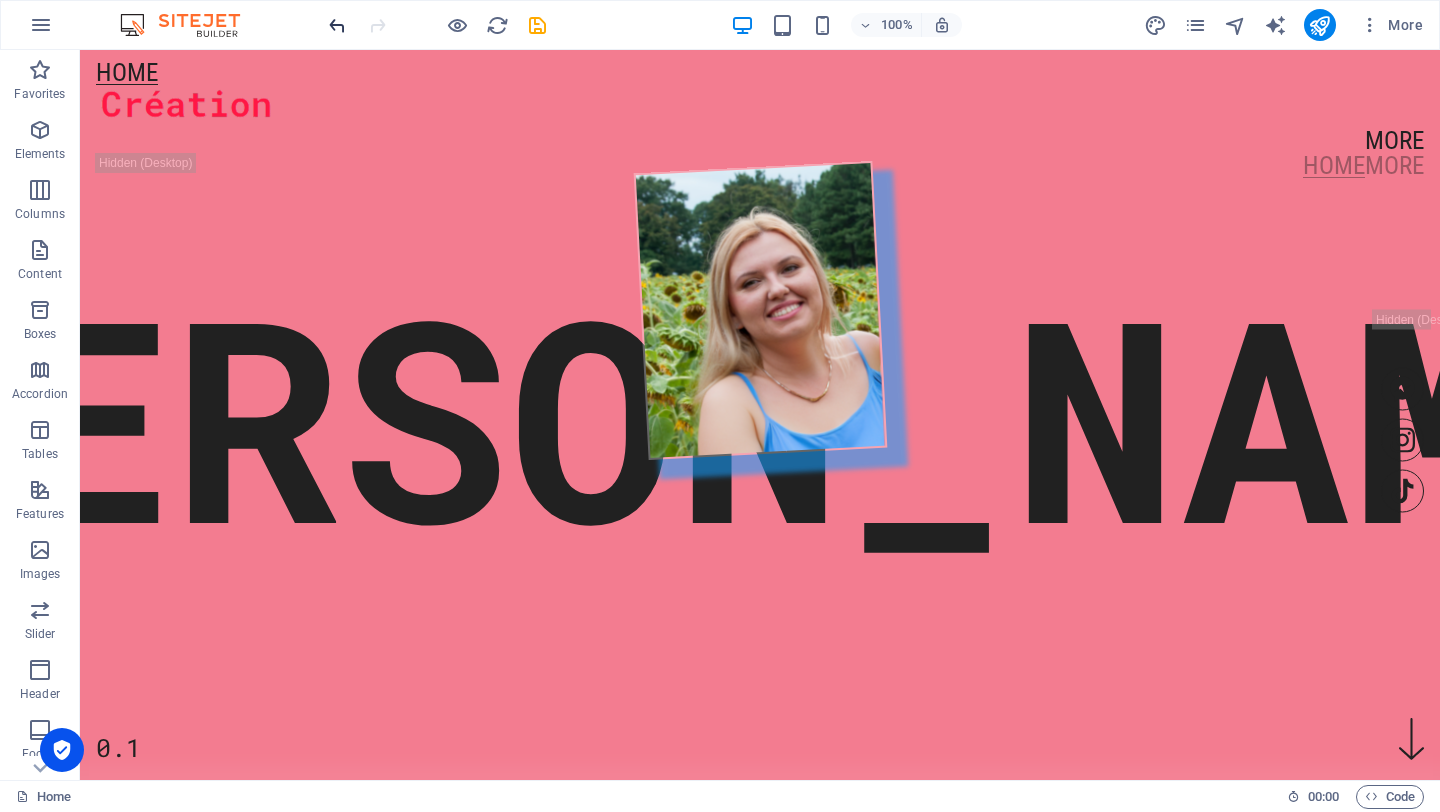 click at bounding box center (337, 25) 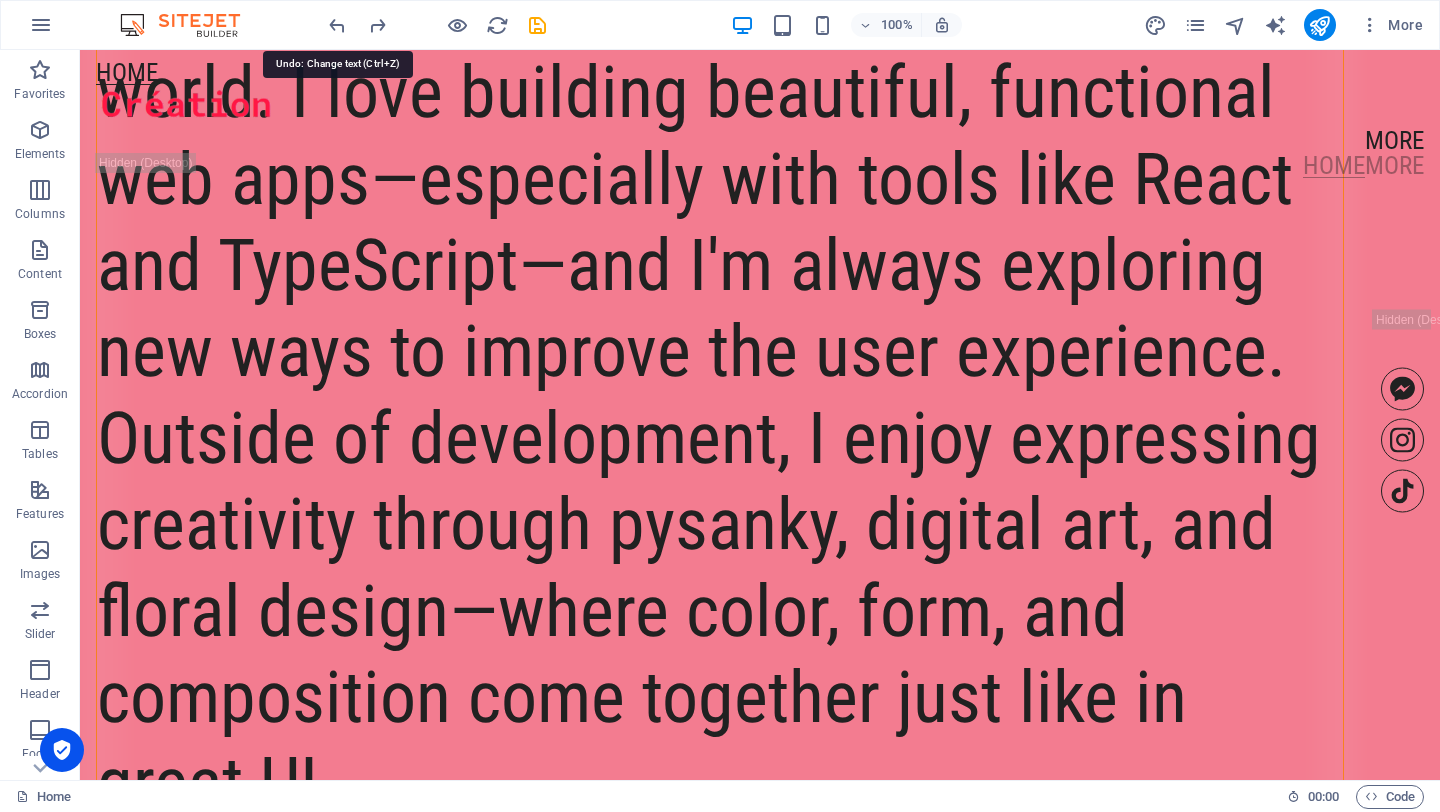 scroll, scrollTop: 1593, scrollLeft: 0, axis: vertical 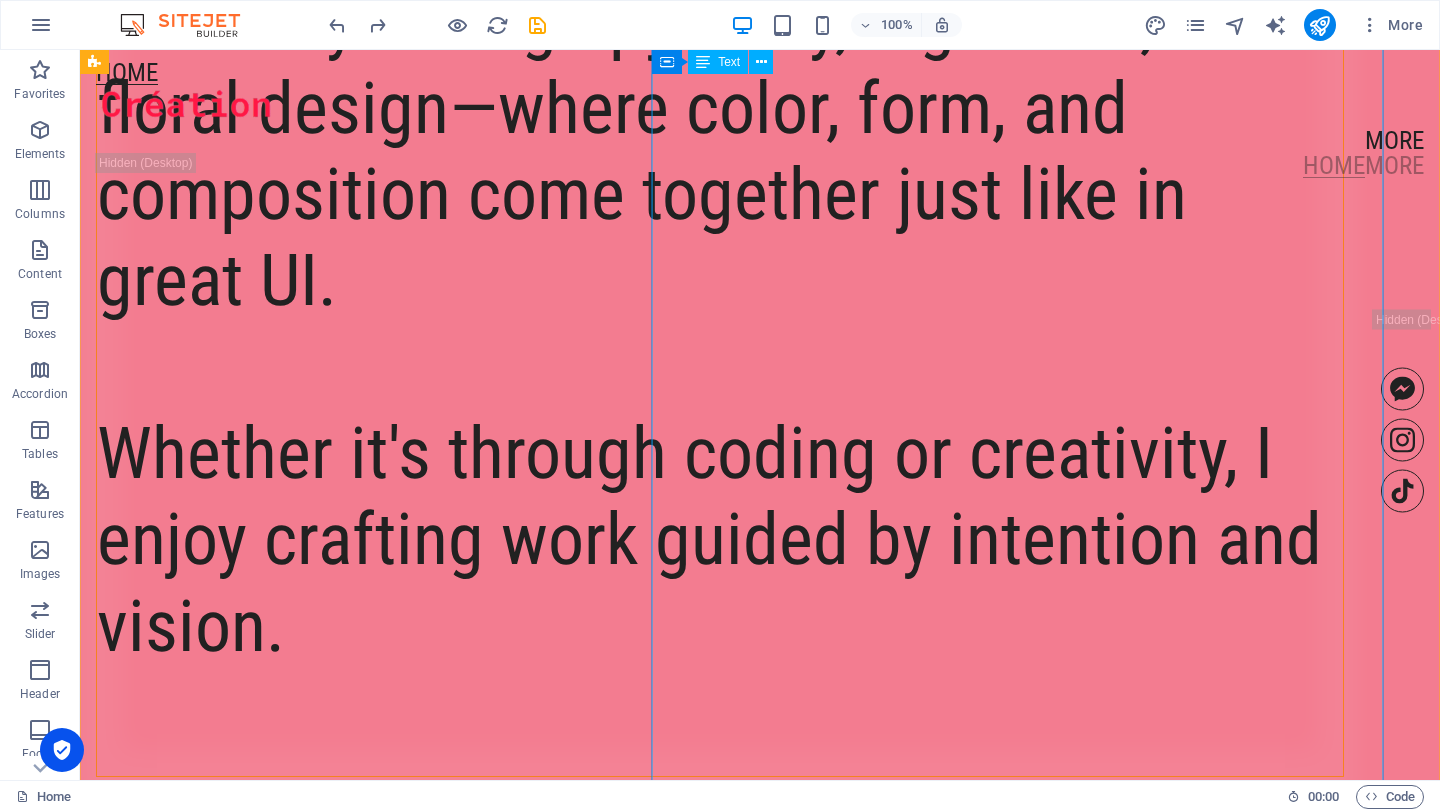 click on "Hey, I'm [PERSON_NAME]! I'm genuinely excited to be part of the tech world. I love building beautiful, functional web apps—especially with tools like React and TypeScript—and I'm always exploring new ways to improve the user experience. Outside of development, I enjoy expressing creativity through pysanky, digital art, and floral design—where color, form, and composition come together just like in great UI. Whether it's through coding or creativity, I enjoy crafting work guided by intention and vision." at bounding box center [720, 65] 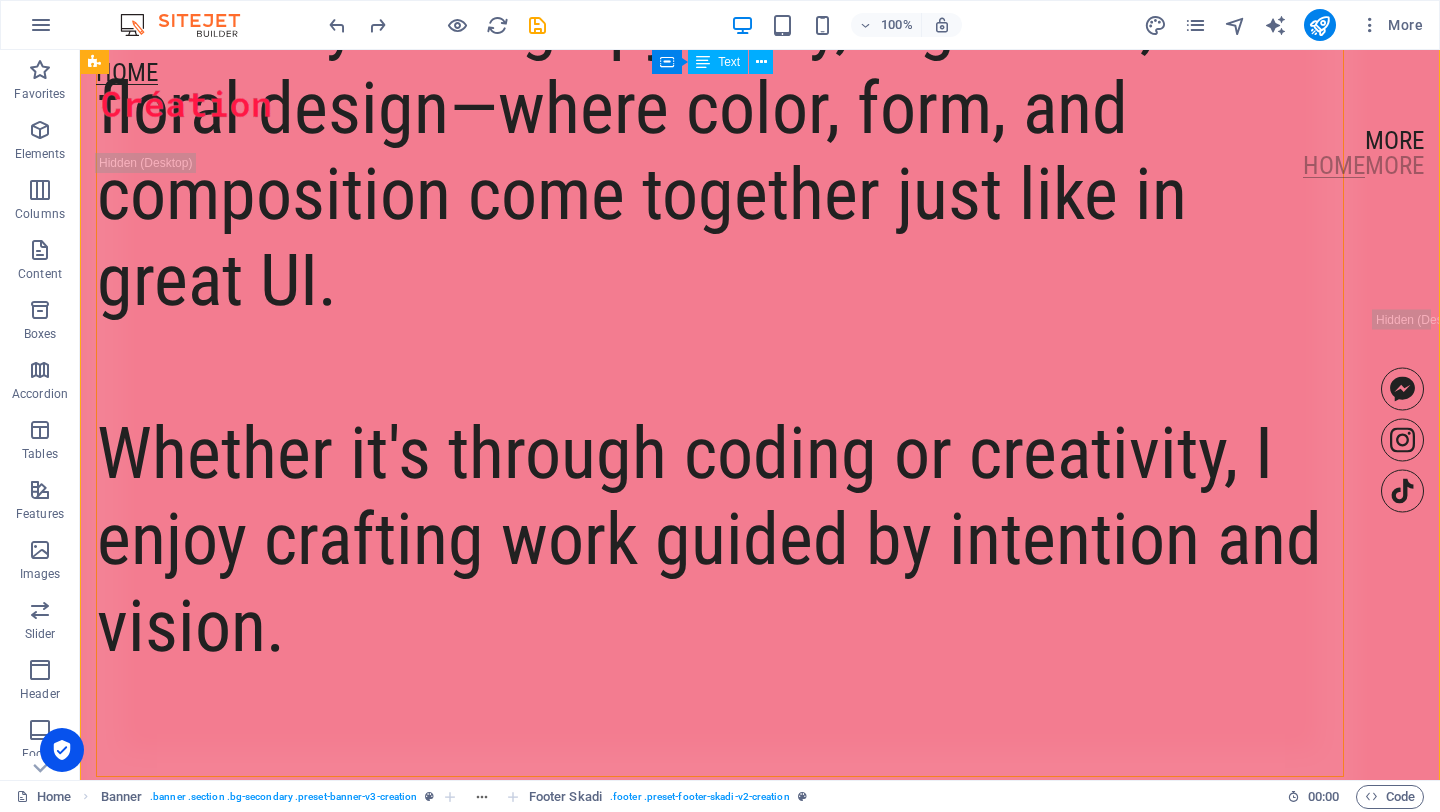 click on "Hey, I'm [PERSON_NAME]! I'm genuinely excited to be part of the tech world. I love building beautiful, functional web apps—especially with tools like React and TypeScript—and I'm always exploring new ways to improve the user experience. Outside of development, I enjoy expressing creativity through pysanky, digital art, and floral design—where color, form, and composition come together just like in great UI. Whether it's through coding or creativity, I enjoy crafting work guided by intention and vision." at bounding box center (720, 65) 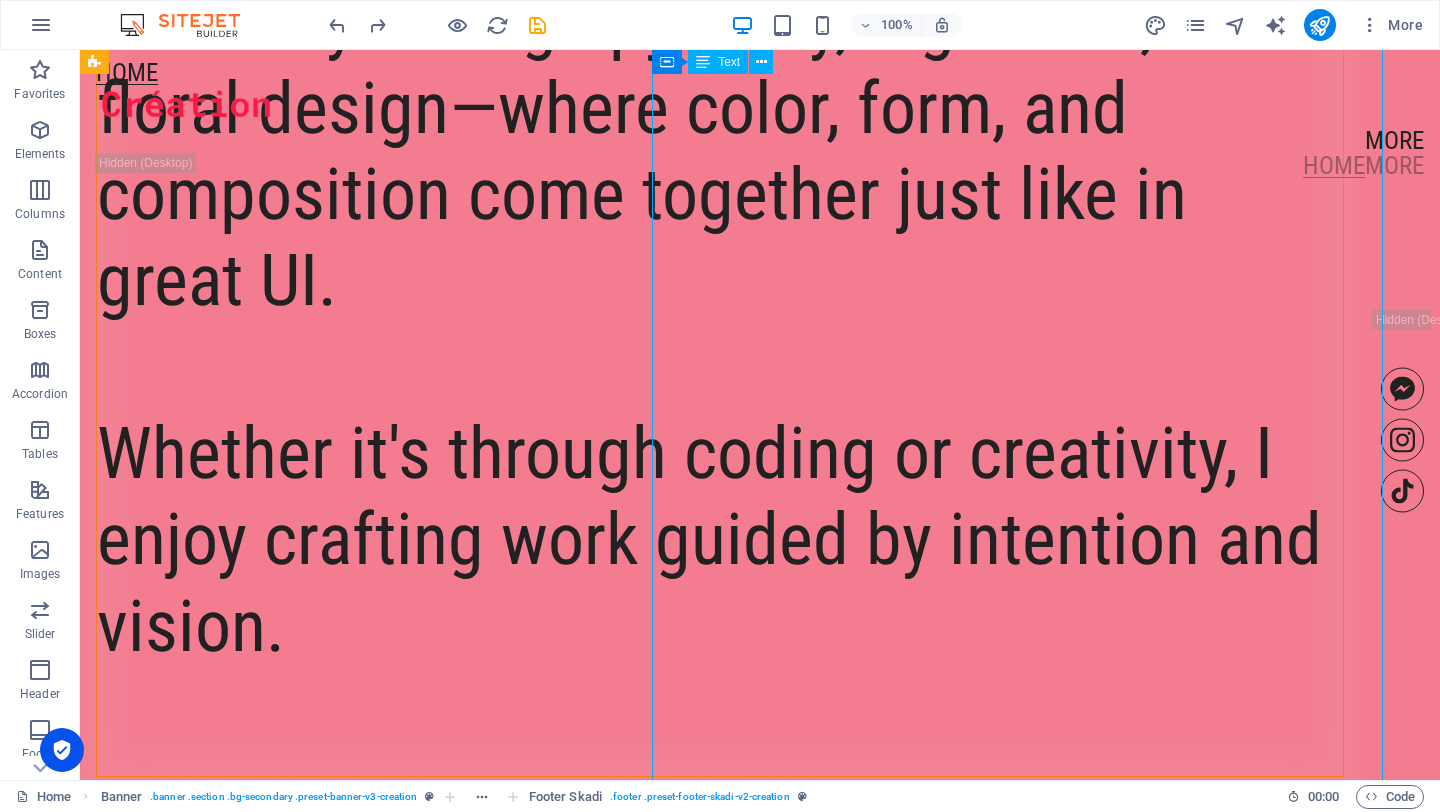 click on "Hey, I'm [PERSON_NAME]! I'm genuinely excited to be part of the tech world. I love building beautiful, functional web apps—especially with tools like React and TypeScript—and I'm always exploring new ways to improve the user experience. Outside of development, I enjoy expressing creativity through pysanky, digital art, and floral design—where color, form, and composition come together just like in great UI. Whether it's through coding or creativity, I enjoy crafting work guided by intention and vision." at bounding box center [720, 65] 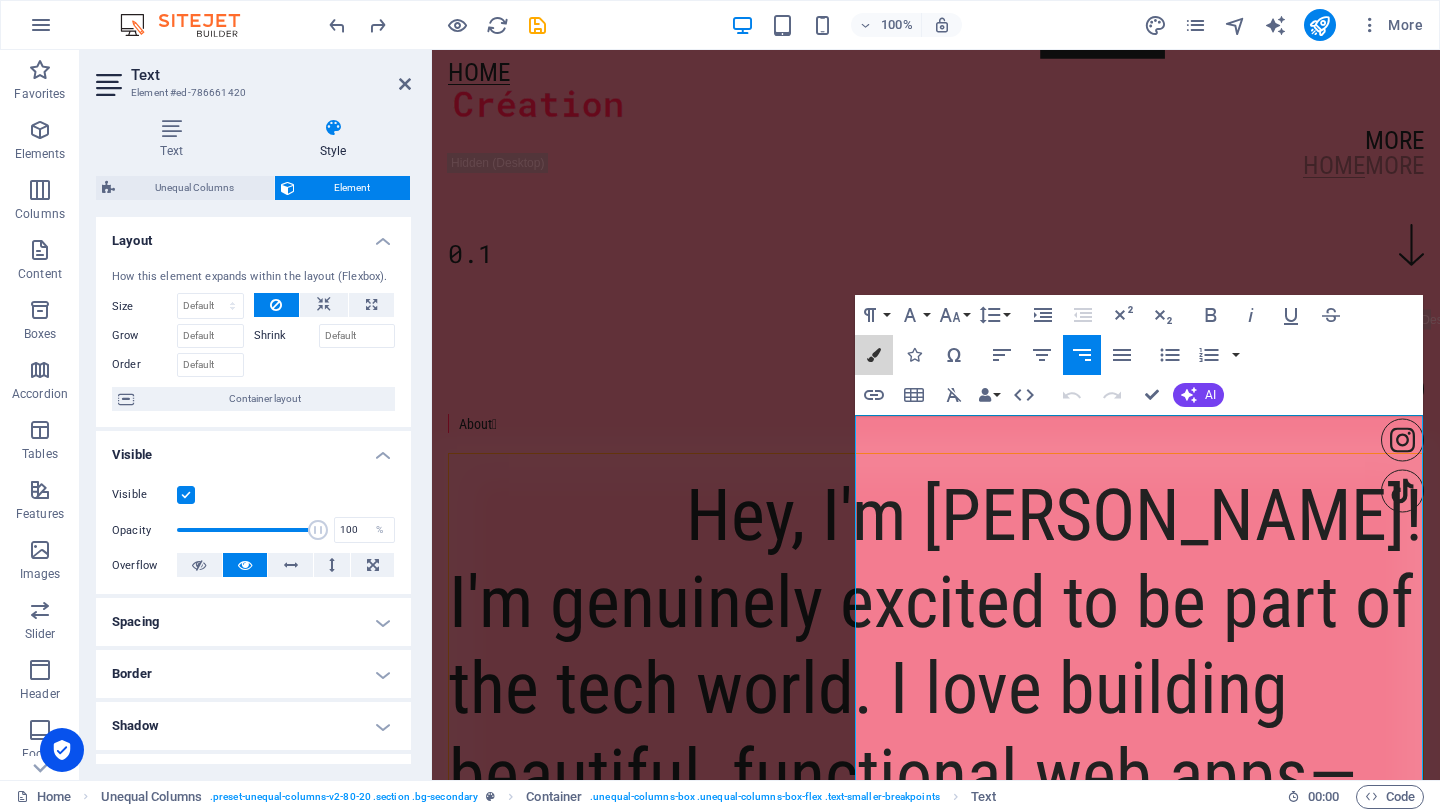 click on "Colors" at bounding box center [874, 355] 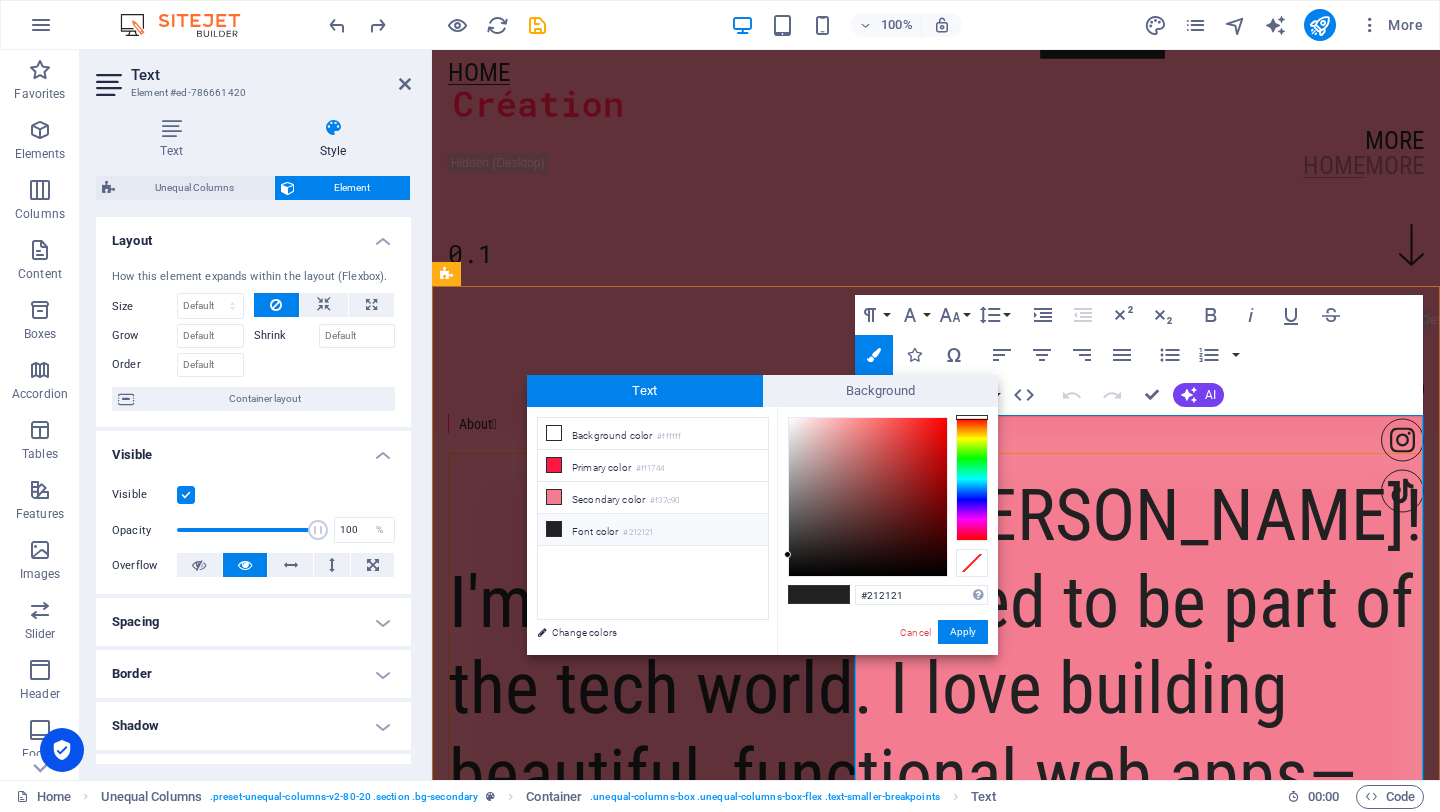click on "I'm genuinely excited to be part of the tech world. I love building beautiful, functional web apps—especially with tools like React and TypeScript—and I'm always exploring new ways to improve the user experience. Outside of development, I enjoy expressing creativity through pysanky, digital art, and floral design—where color, form, and composition come together just like in great UI." at bounding box center (931, 1121) 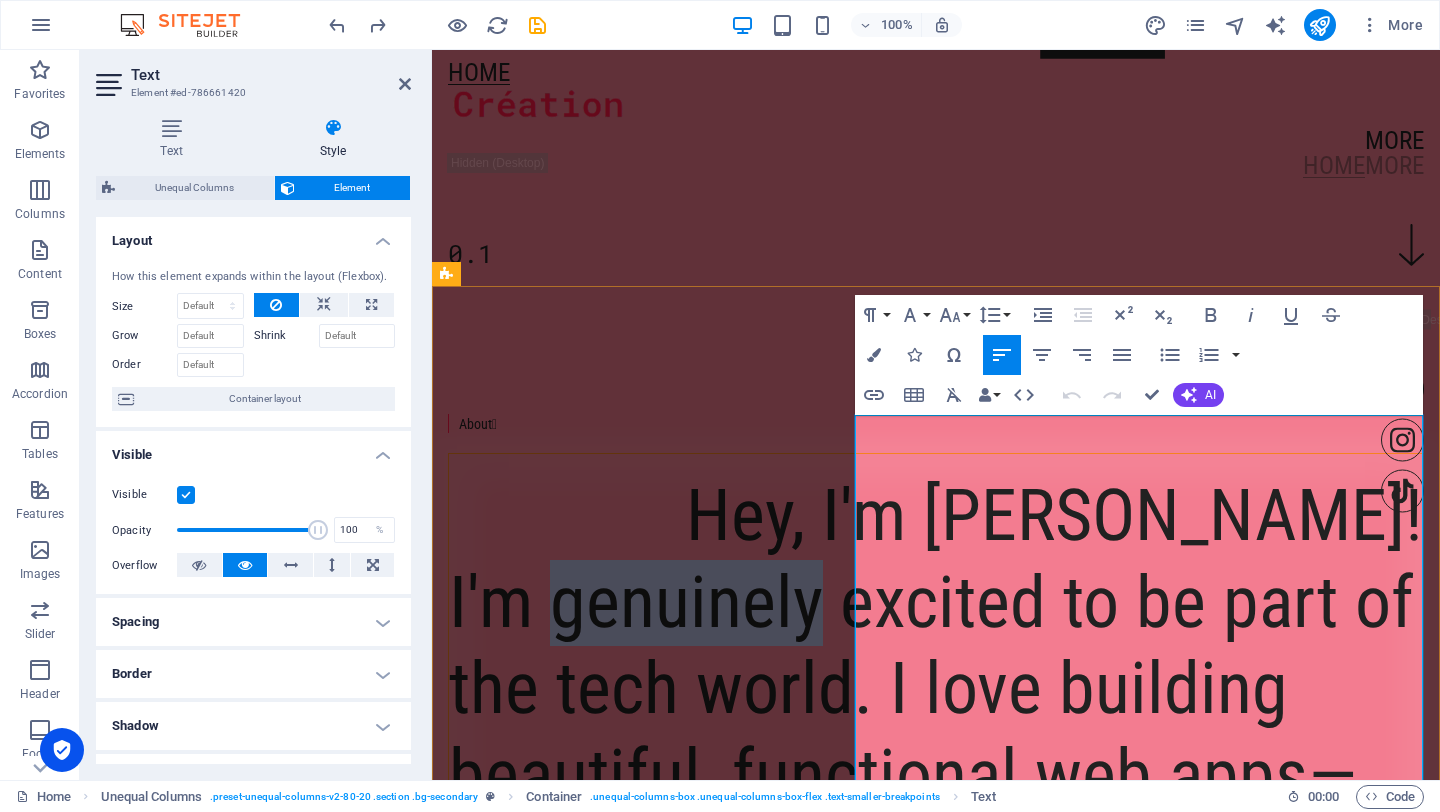 click on "I'm genuinely excited to be part of the tech world. I love building beautiful, functional web apps—especially with tools like React and TypeScript—and I'm always exploring new ways to improve the user experience. Outside of development, I enjoy expressing creativity through pysanky, digital art, and floral design—where color, form, and composition come together just like in great UI." at bounding box center [931, 1121] 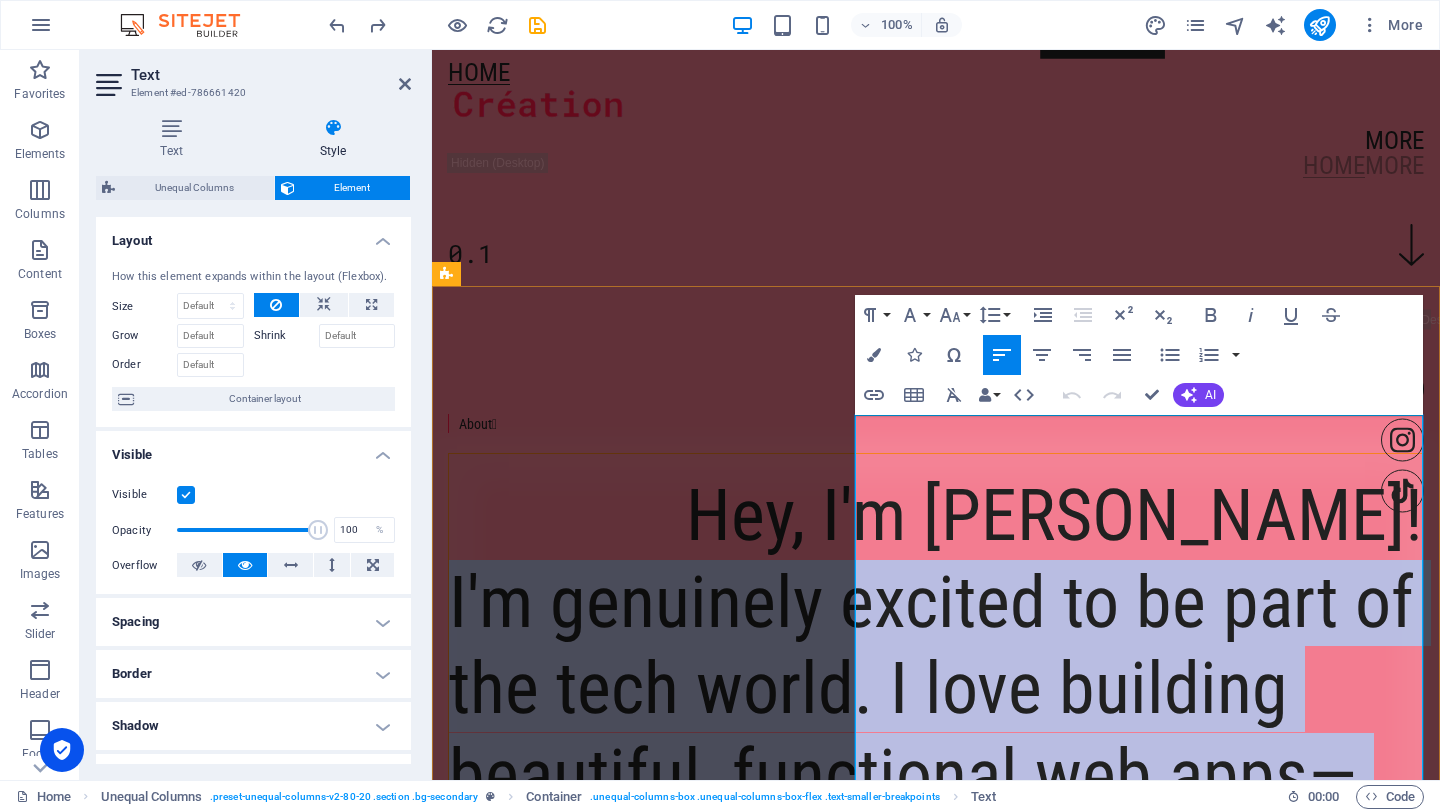 click on "I'm genuinely excited to be part of the tech world. I love building beautiful, functional web apps—especially with tools like React and TypeScript—and I'm always exploring new ways to improve the user experience. Outside of development, I enjoy expressing creativity through pysanky, digital art, and floral design—where color, form, and composition come together just like in great UI." at bounding box center (931, 1121) 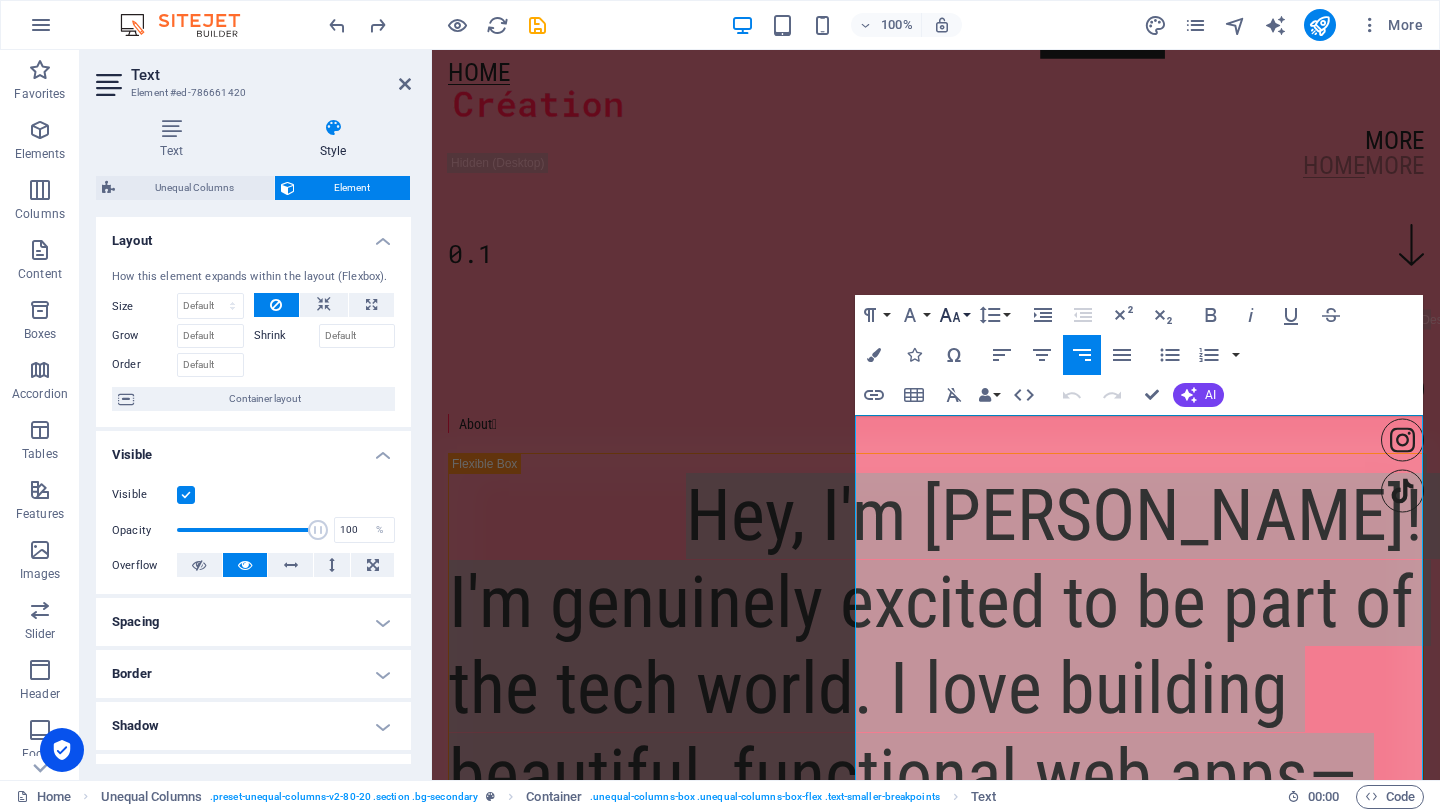 click on "Font Size" at bounding box center [954, 315] 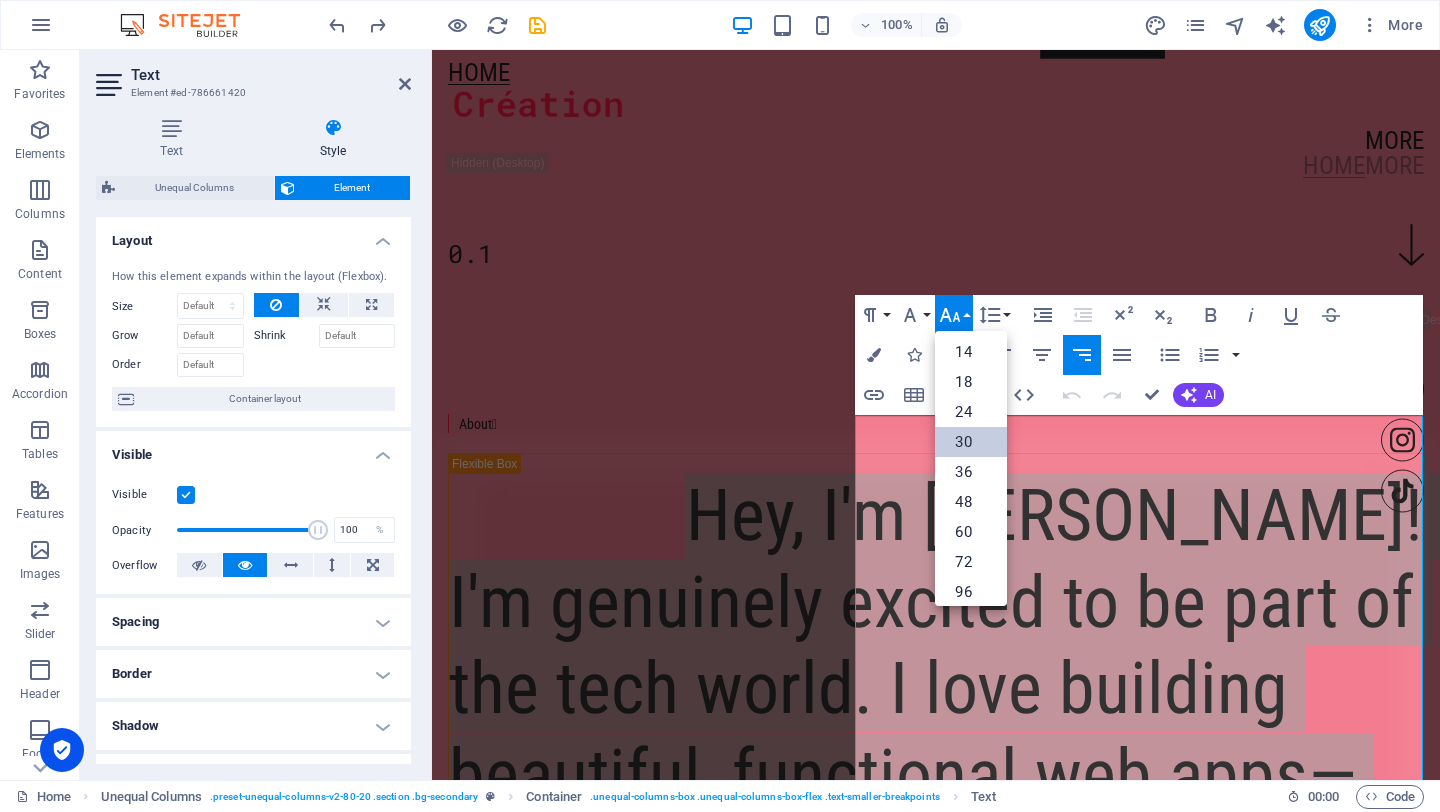 scroll, scrollTop: 158, scrollLeft: 0, axis: vertical 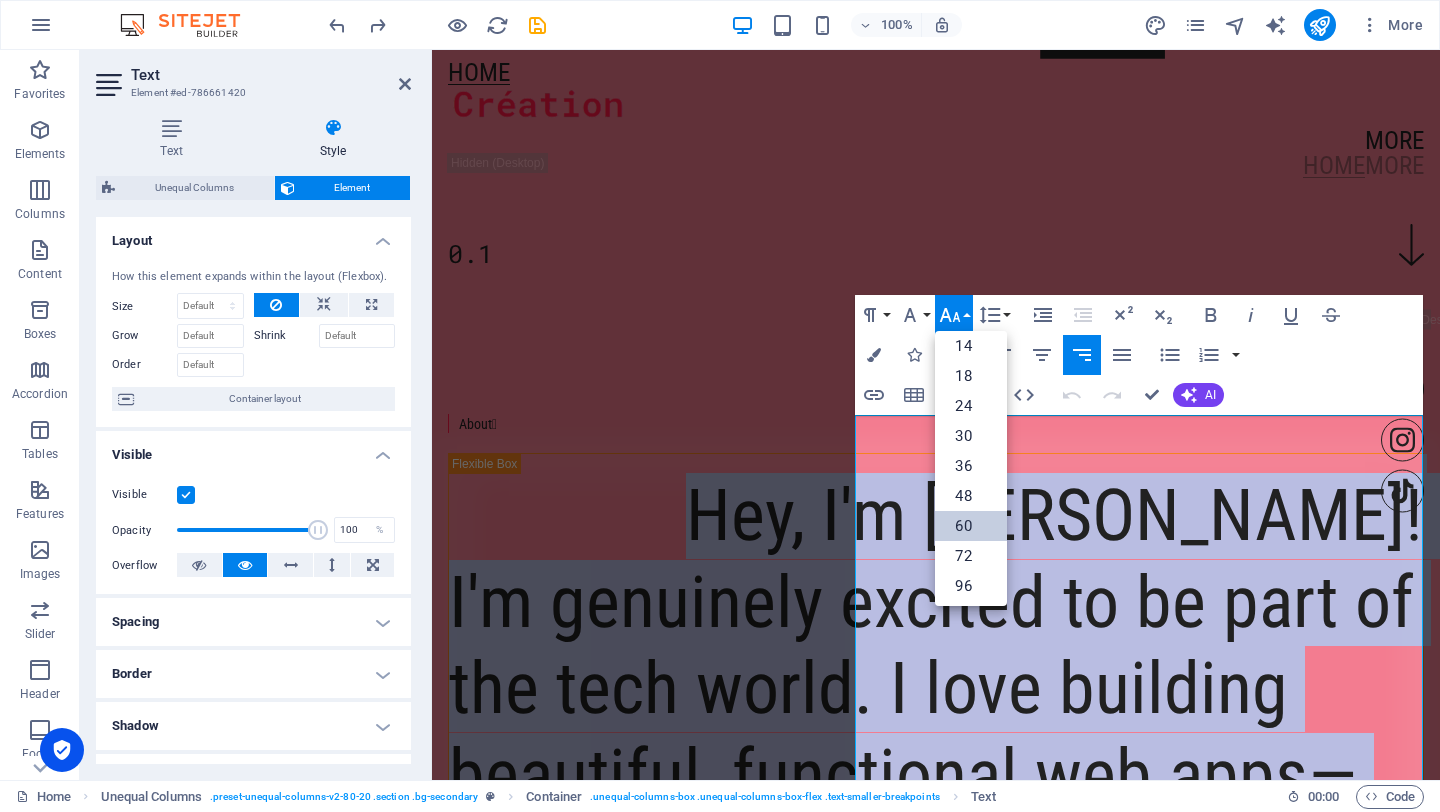 click on "60" at bounding box center [971, 526] 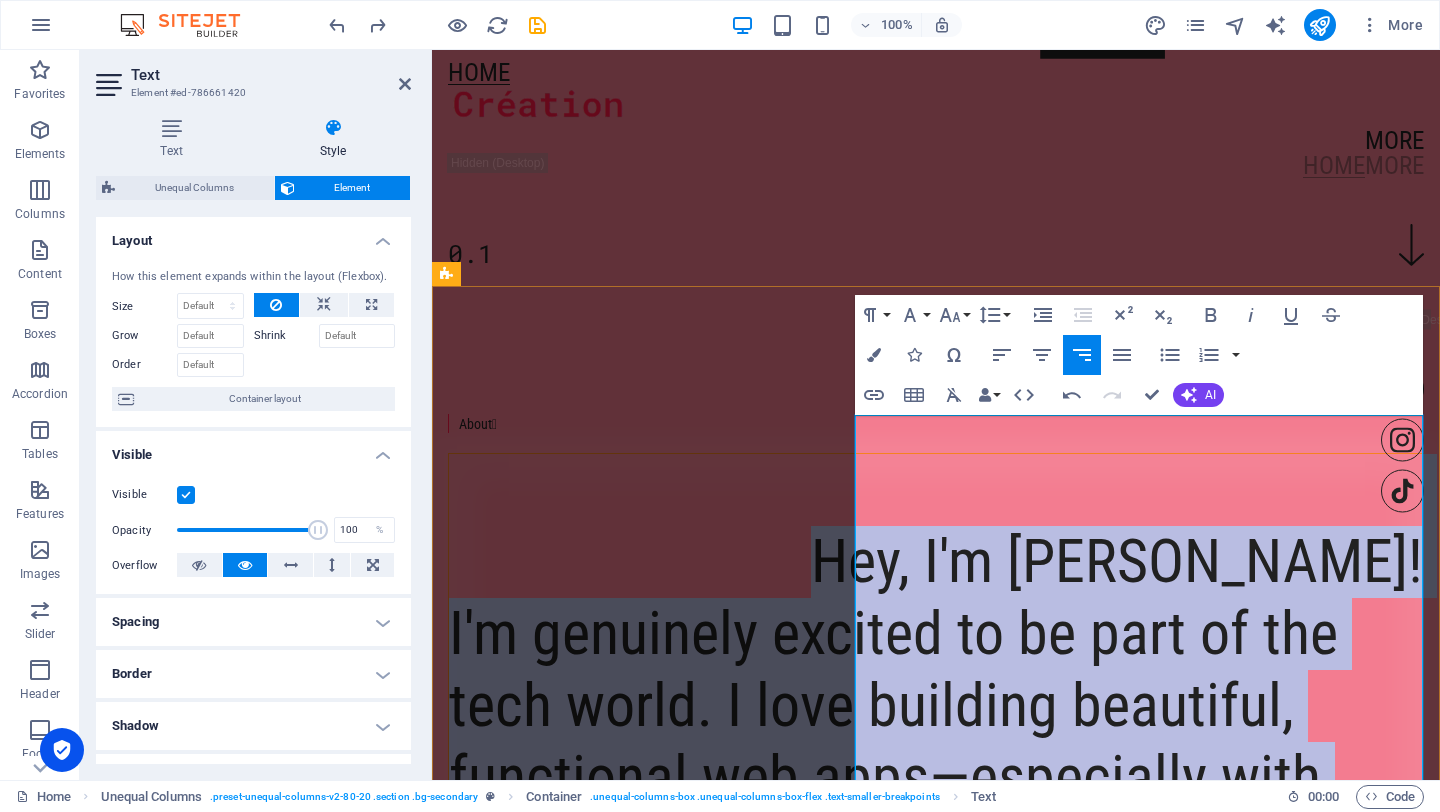 click on "Hey, I'm [PERSON_NAME]!" at bounding box center (936, 562) 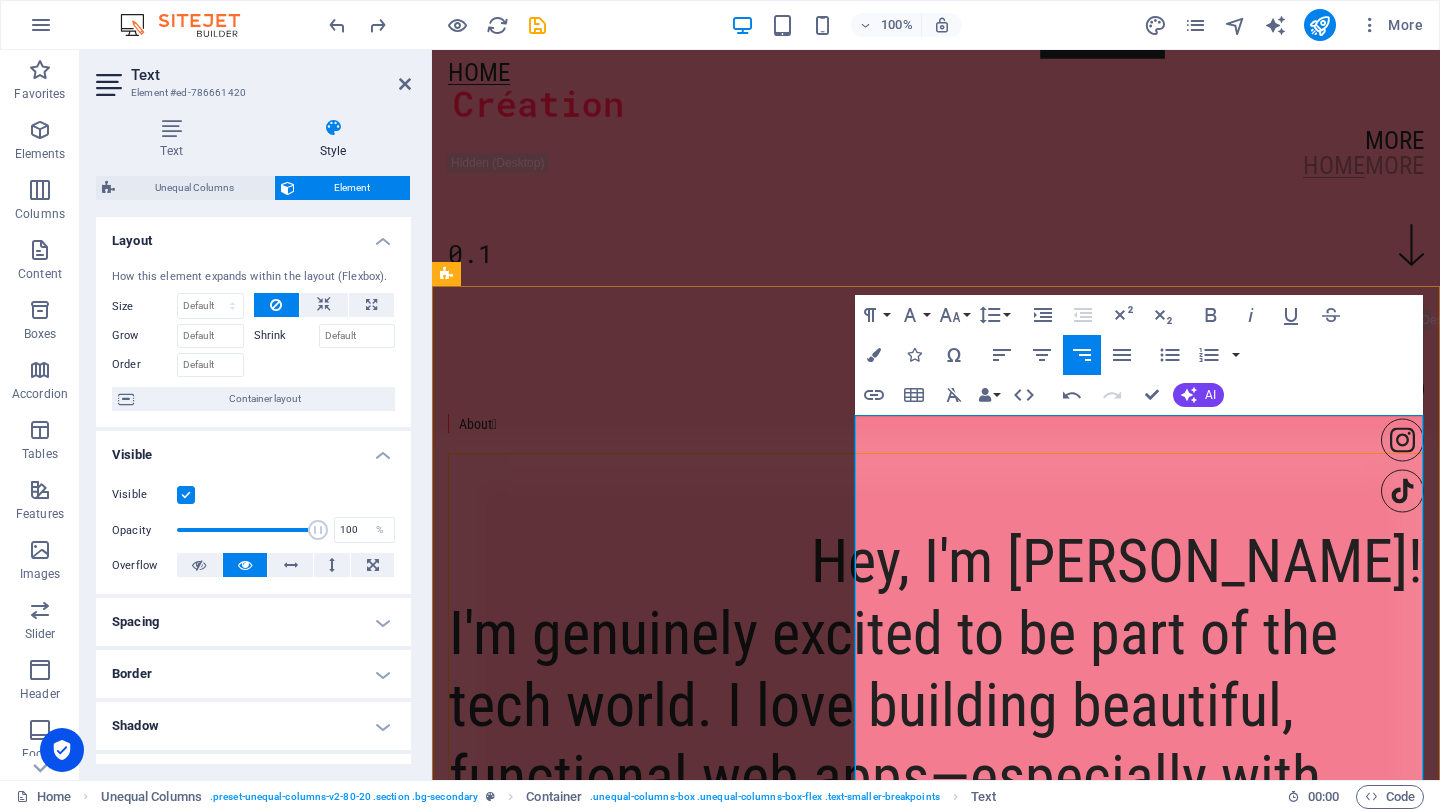 type 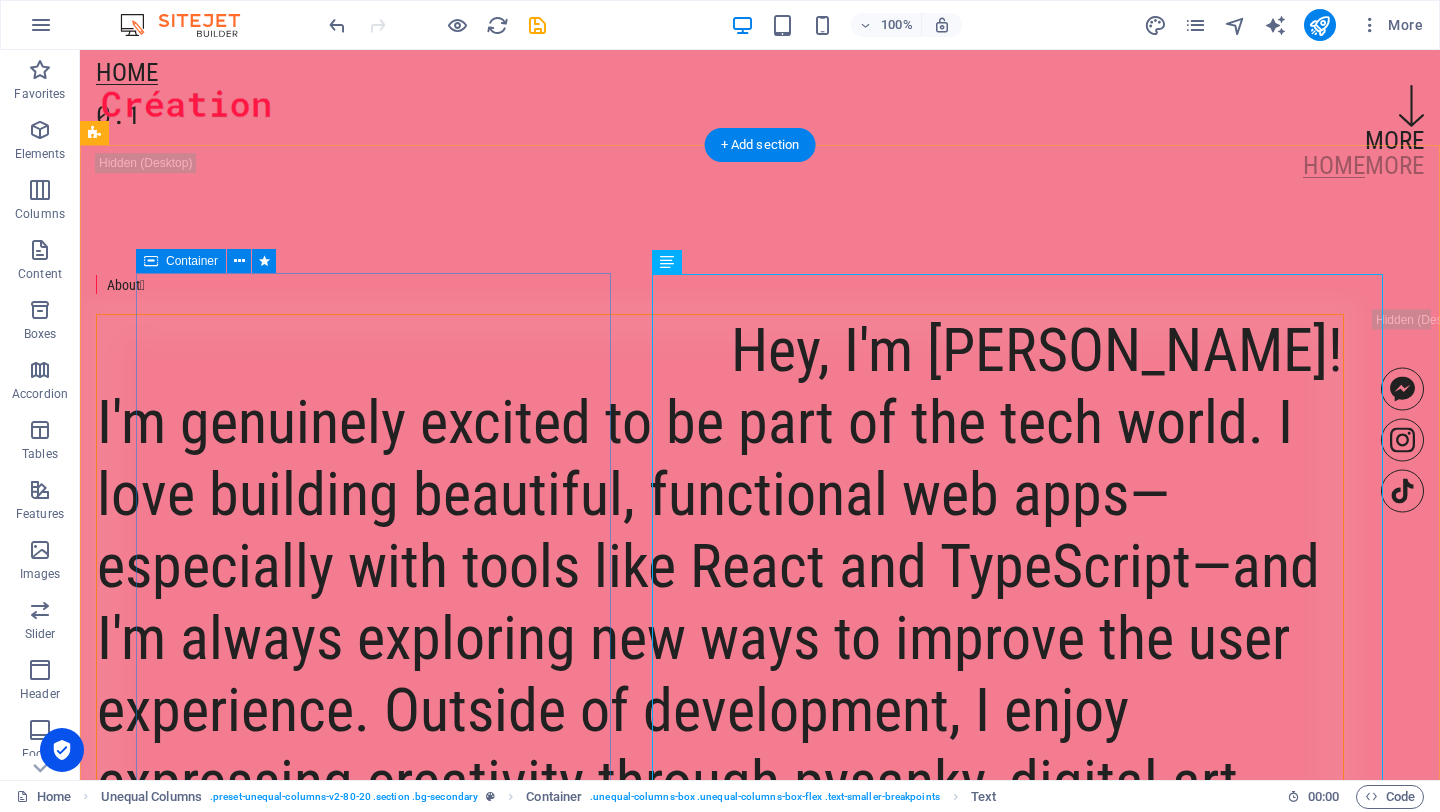 scroll, scrollTop: 635, scrollLeft: 0, axis: vertical 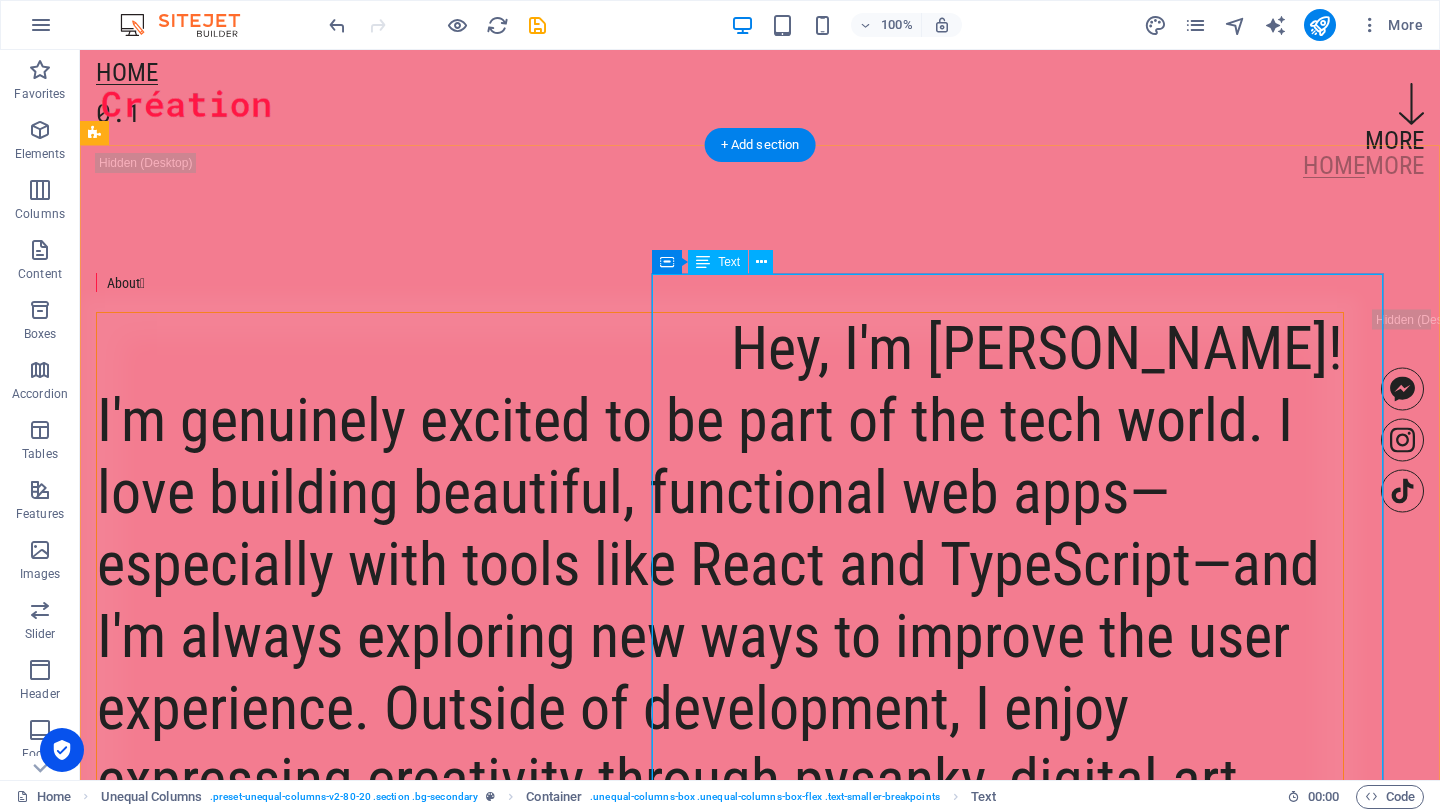 click on "Hey, I'm [PERSON_NAME]! I'm genuinely excited to be part of the tech world. I love building beautiful, functional web apps—especially with tools like React and TypeScript—and I'm always exploring new ways to improve the user experience. Outside of development, I enjoy expressing creativity through pysanky, digital art, and floral design—where color, form, and composition come together just like in great UI. Whether it's through coding or creativity, I enjoy crafting work guided by intention and vision." at bounding box center (720, 824) 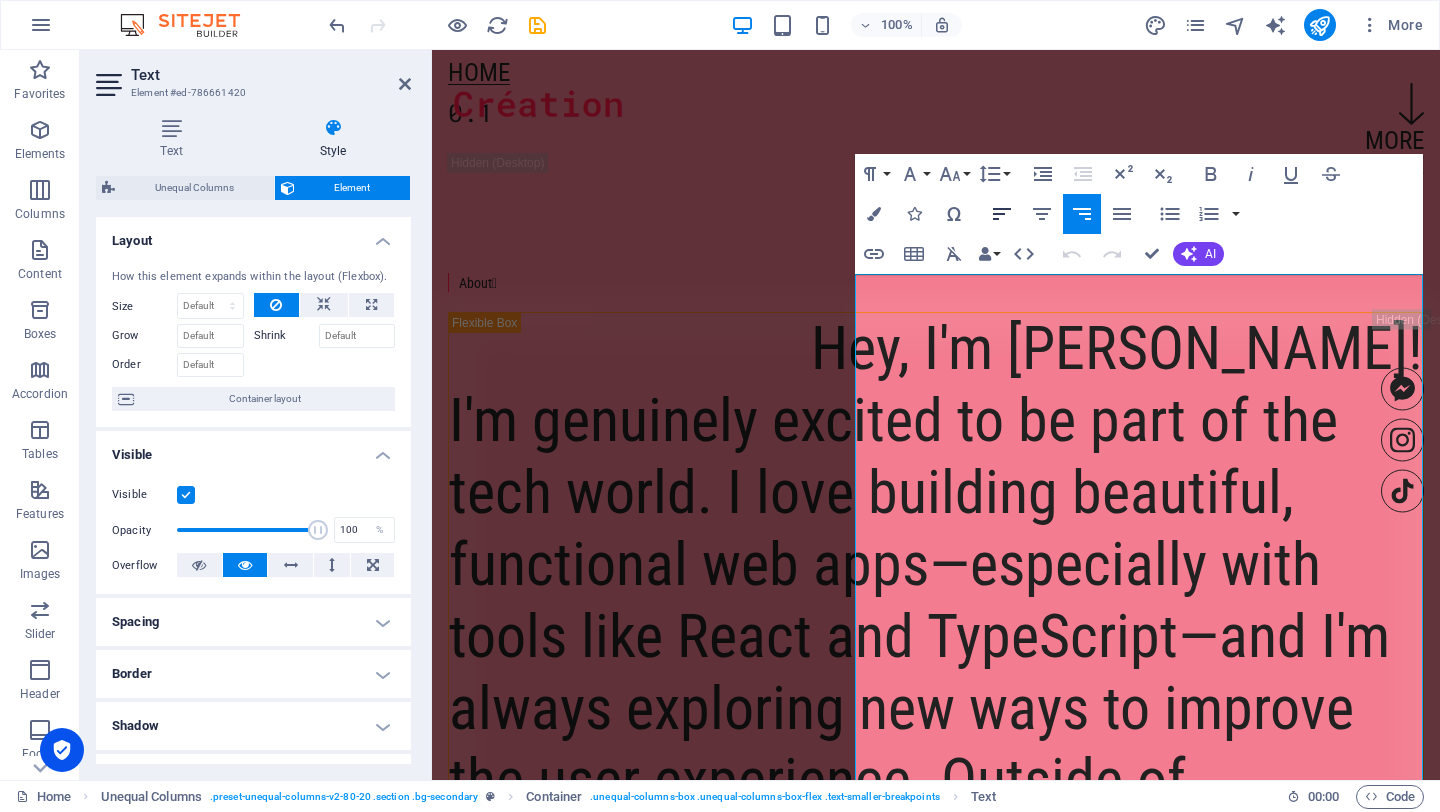 click 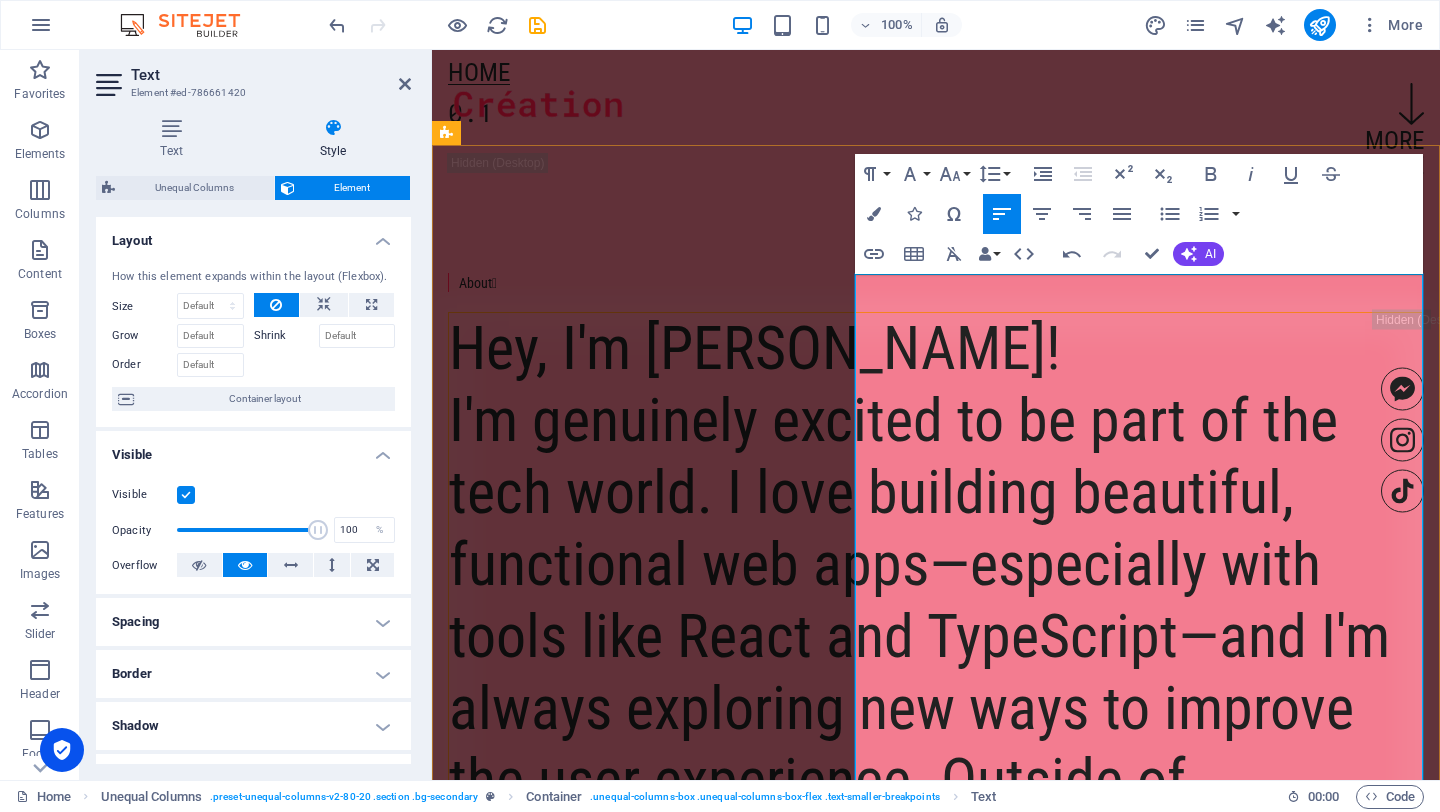 click on "Hey, I'm [PERSON_NAME]!" at bounding box center [755, 348] 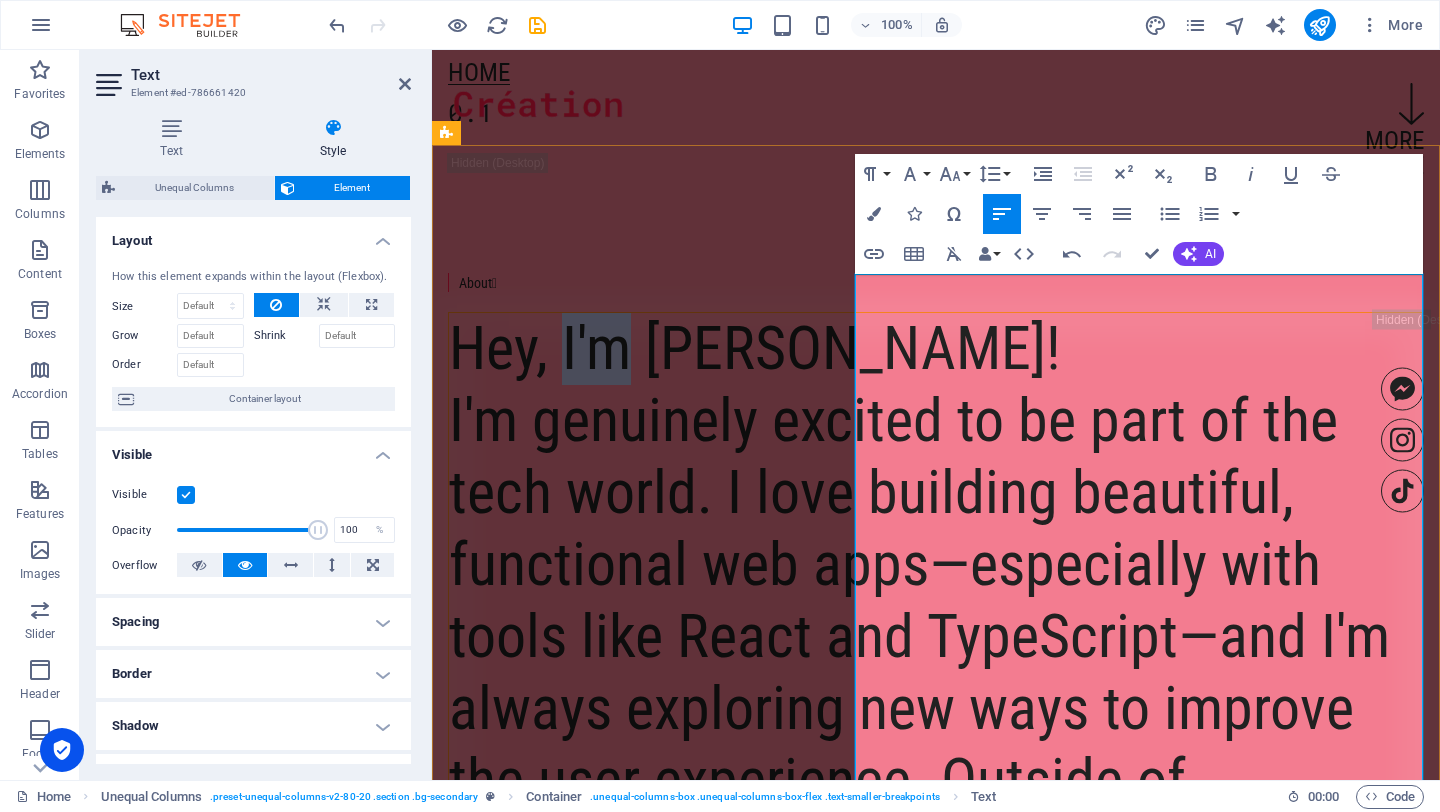 click on "Hey, I'm [PERSON_NAME]!" at bounding box center (755, 348) 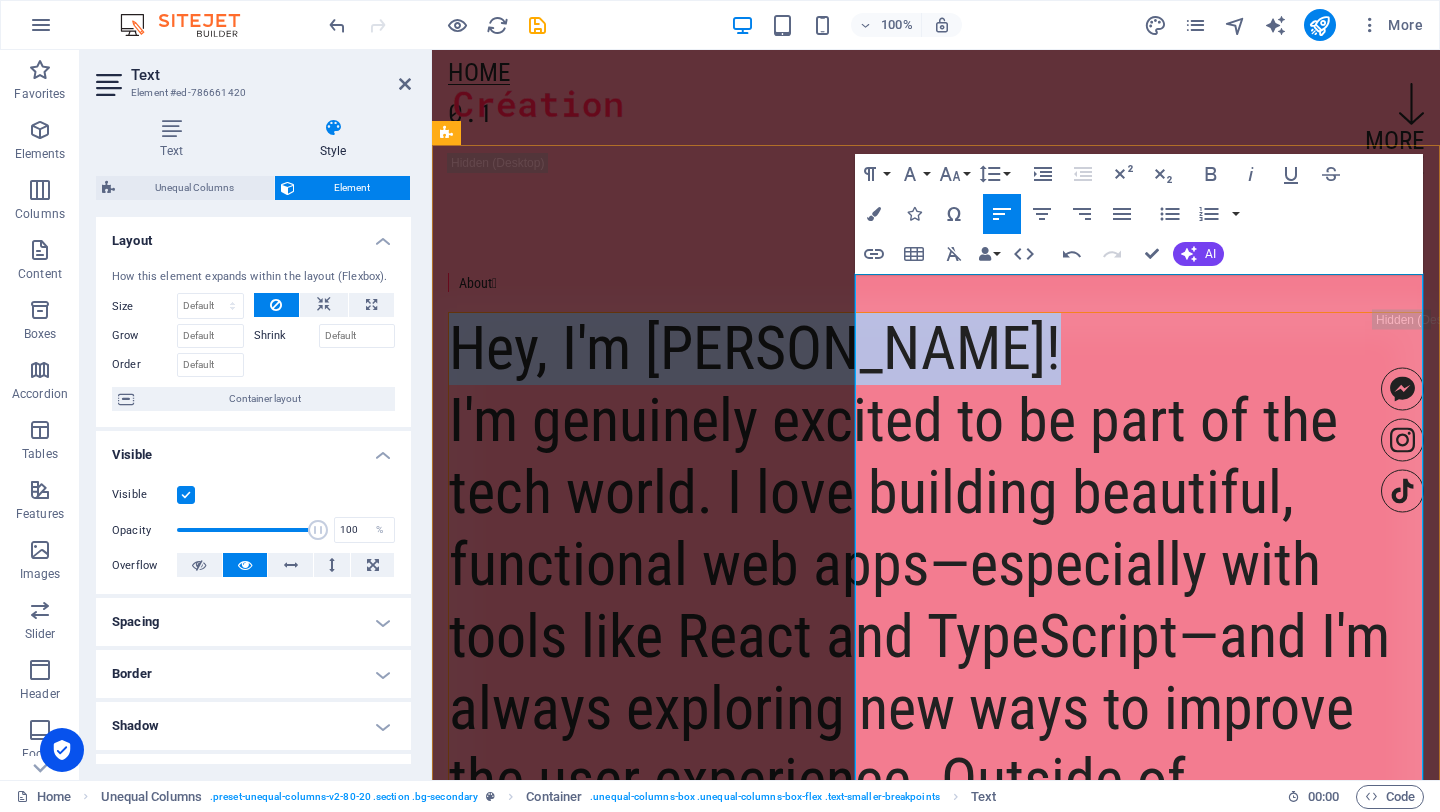click on "Hey, I'm [PERSON_NAME]!" at bounding box center [755, 348] 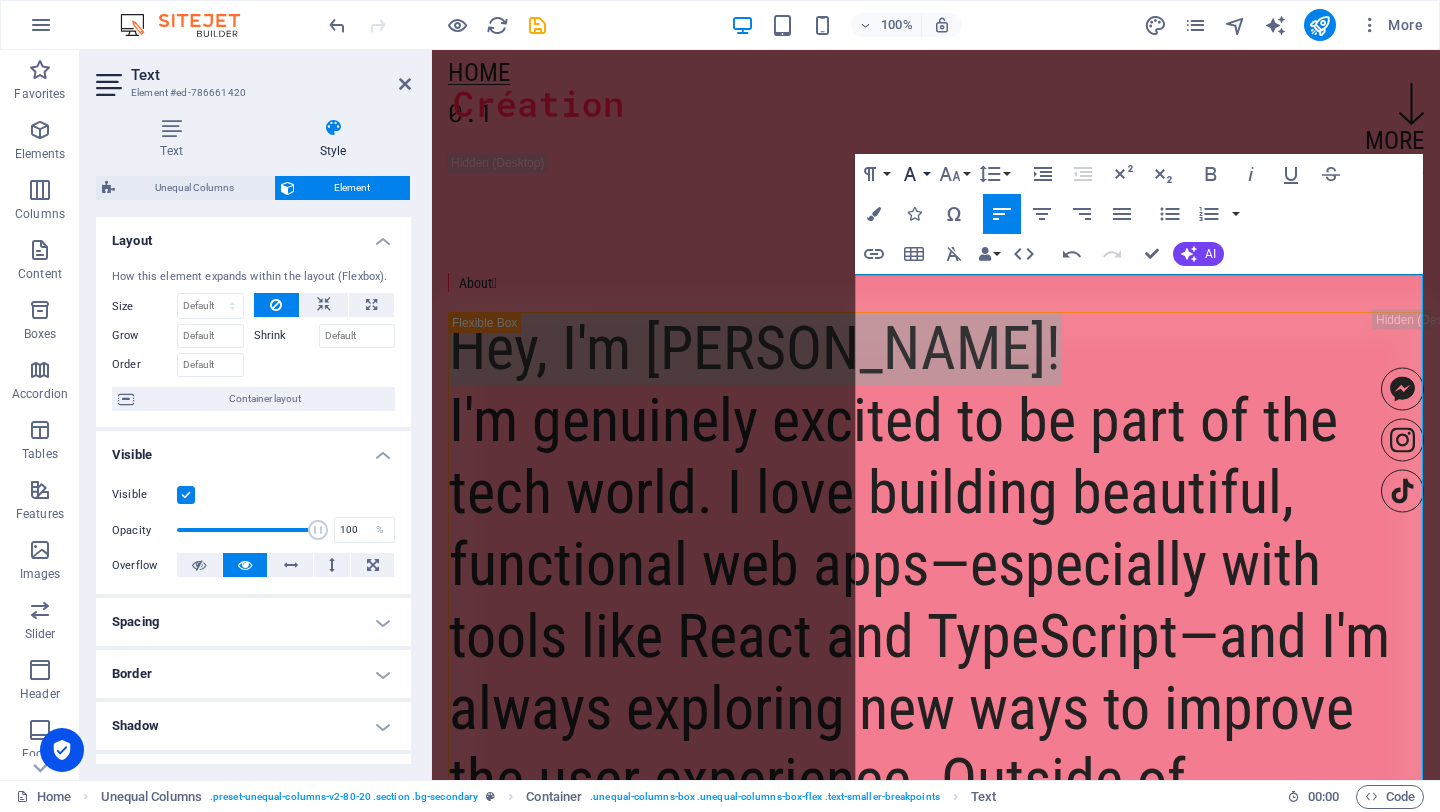 click 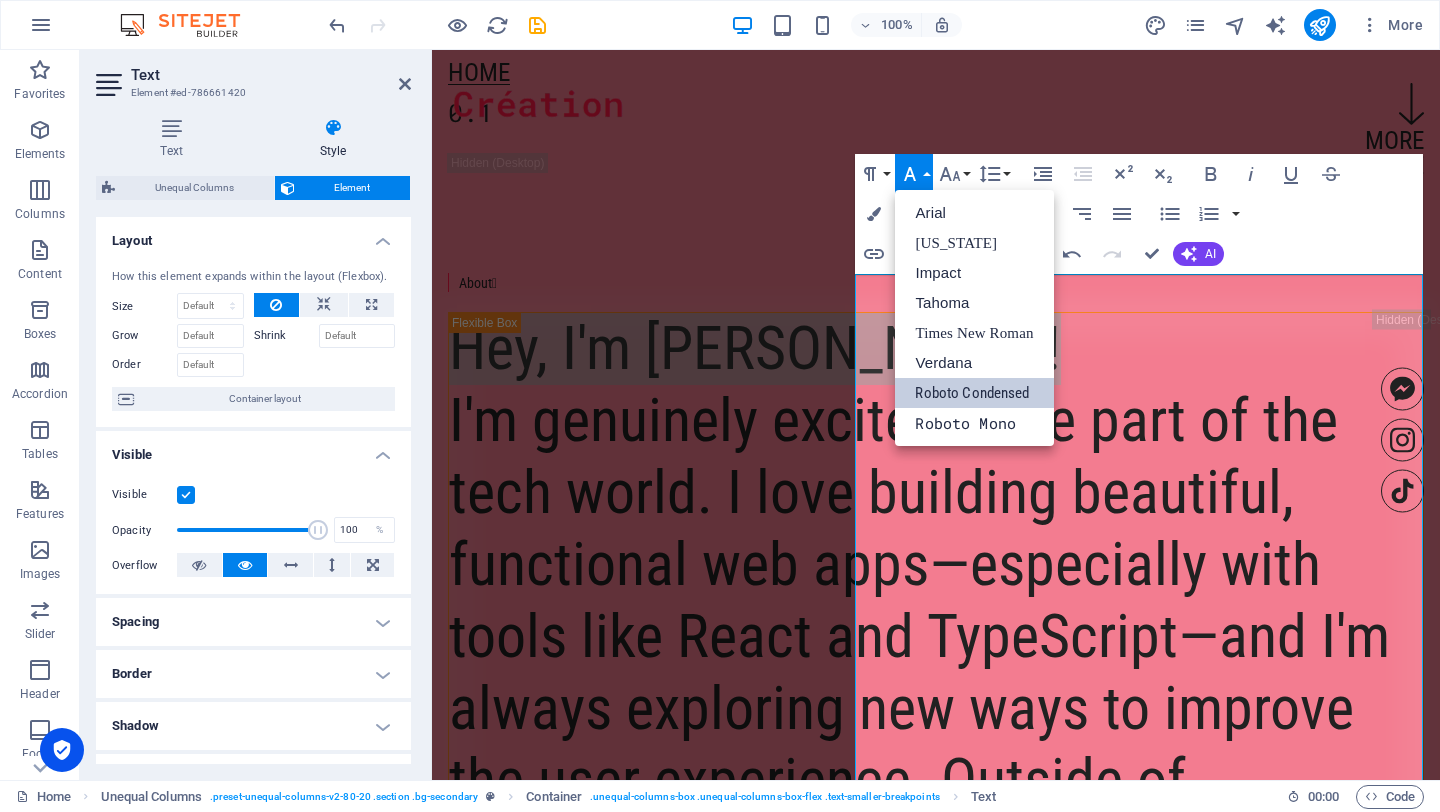 scroll, scrollTop: 0, scrollLeft: 0, axis: both 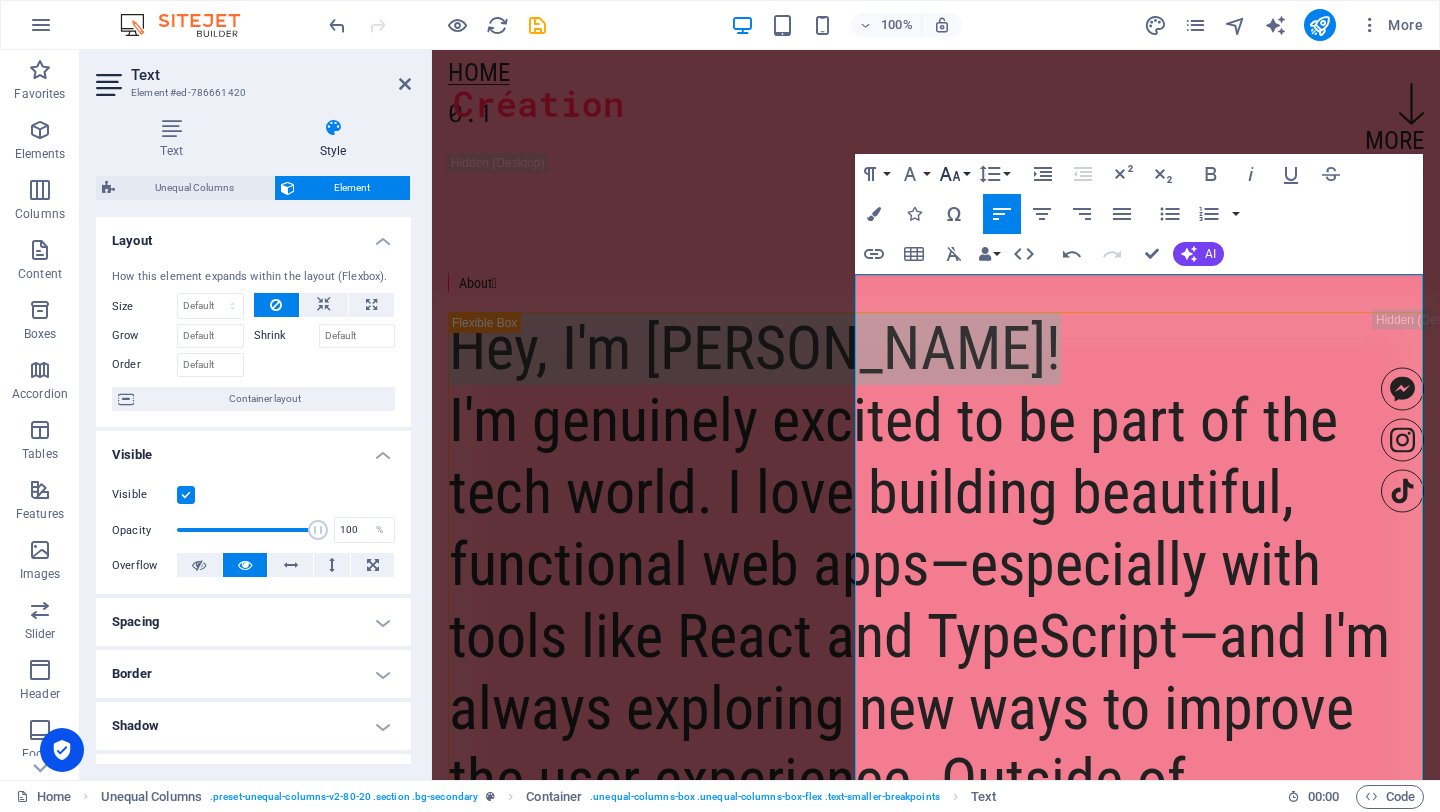 click 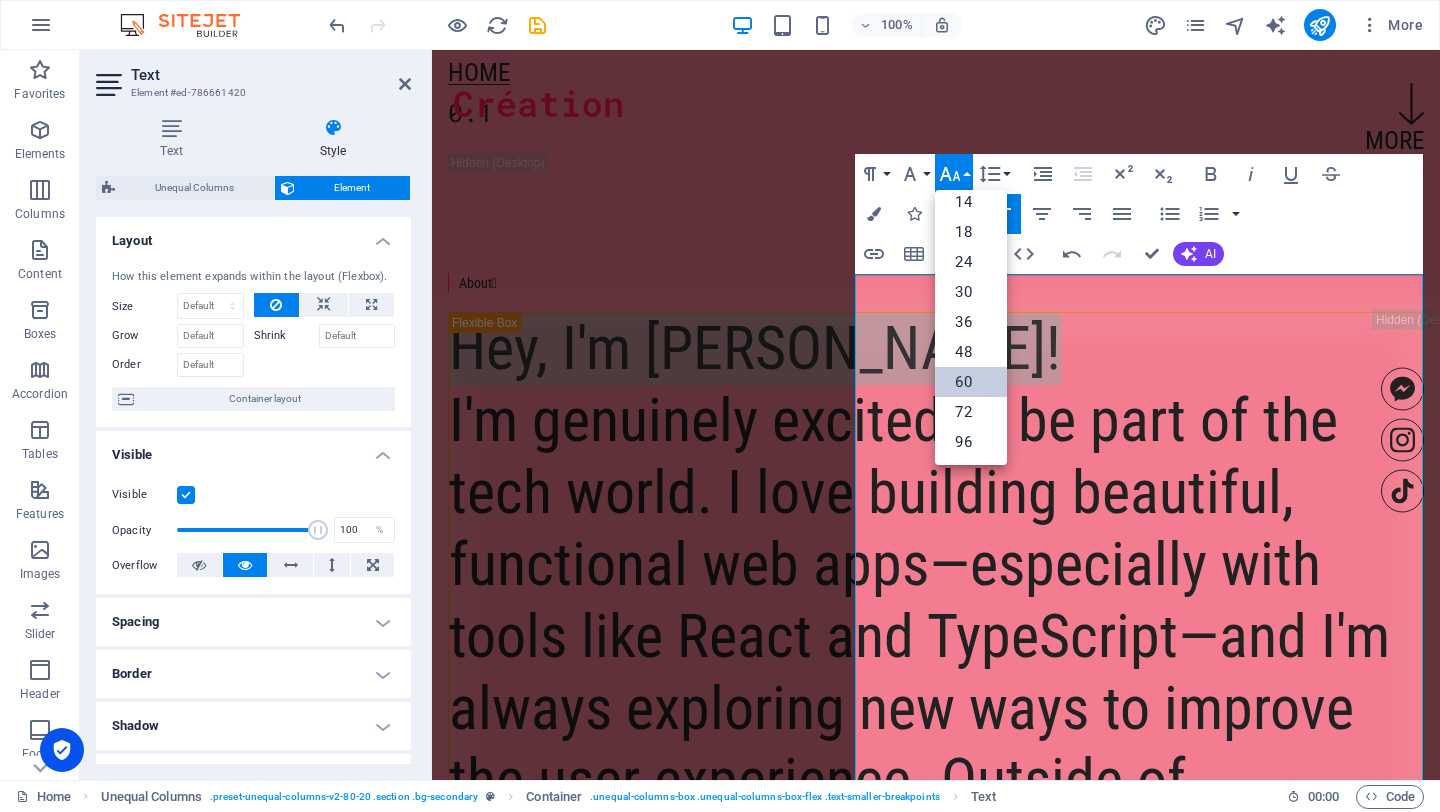 scroll, scrollTop: 161, scrollLeft: 0, axis: vertical 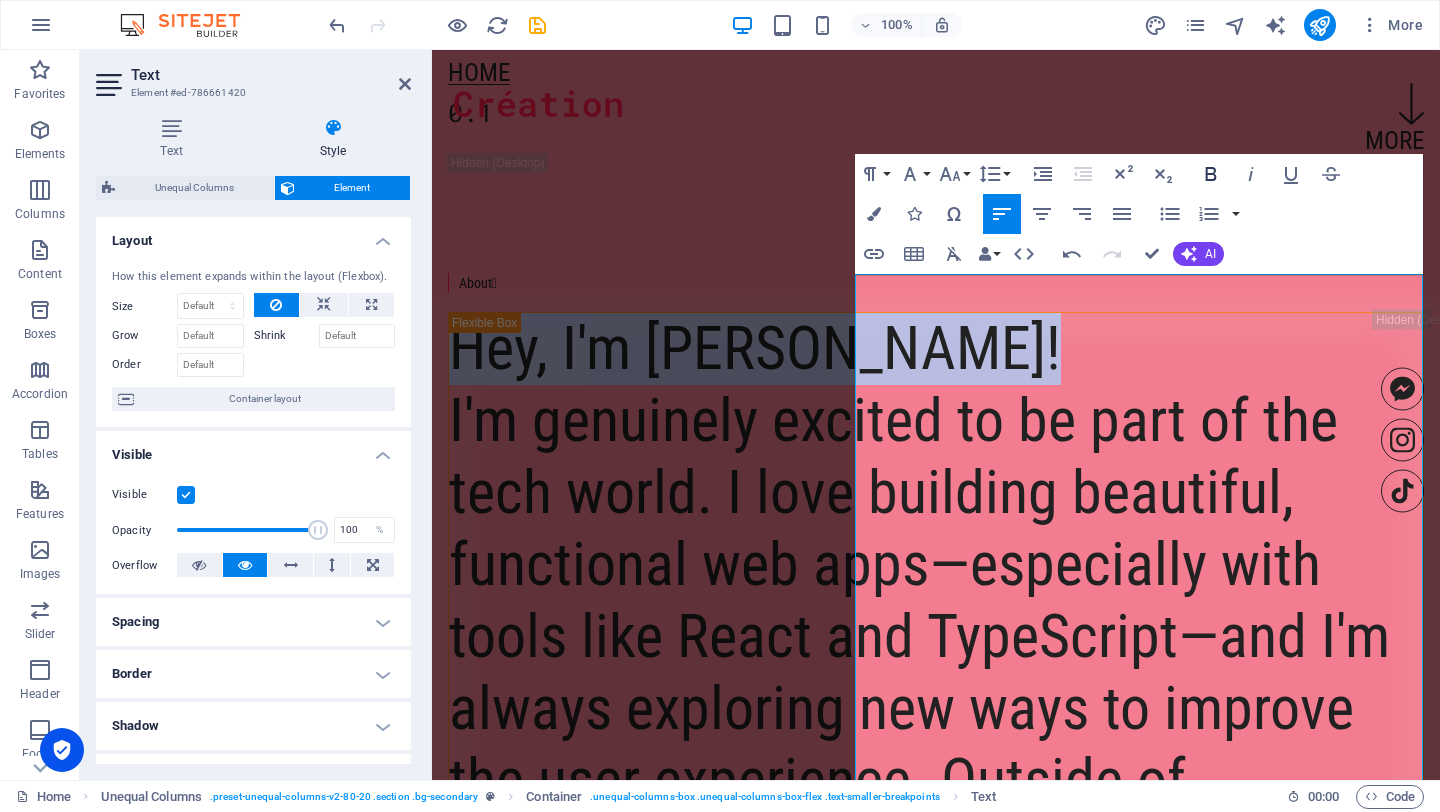 click 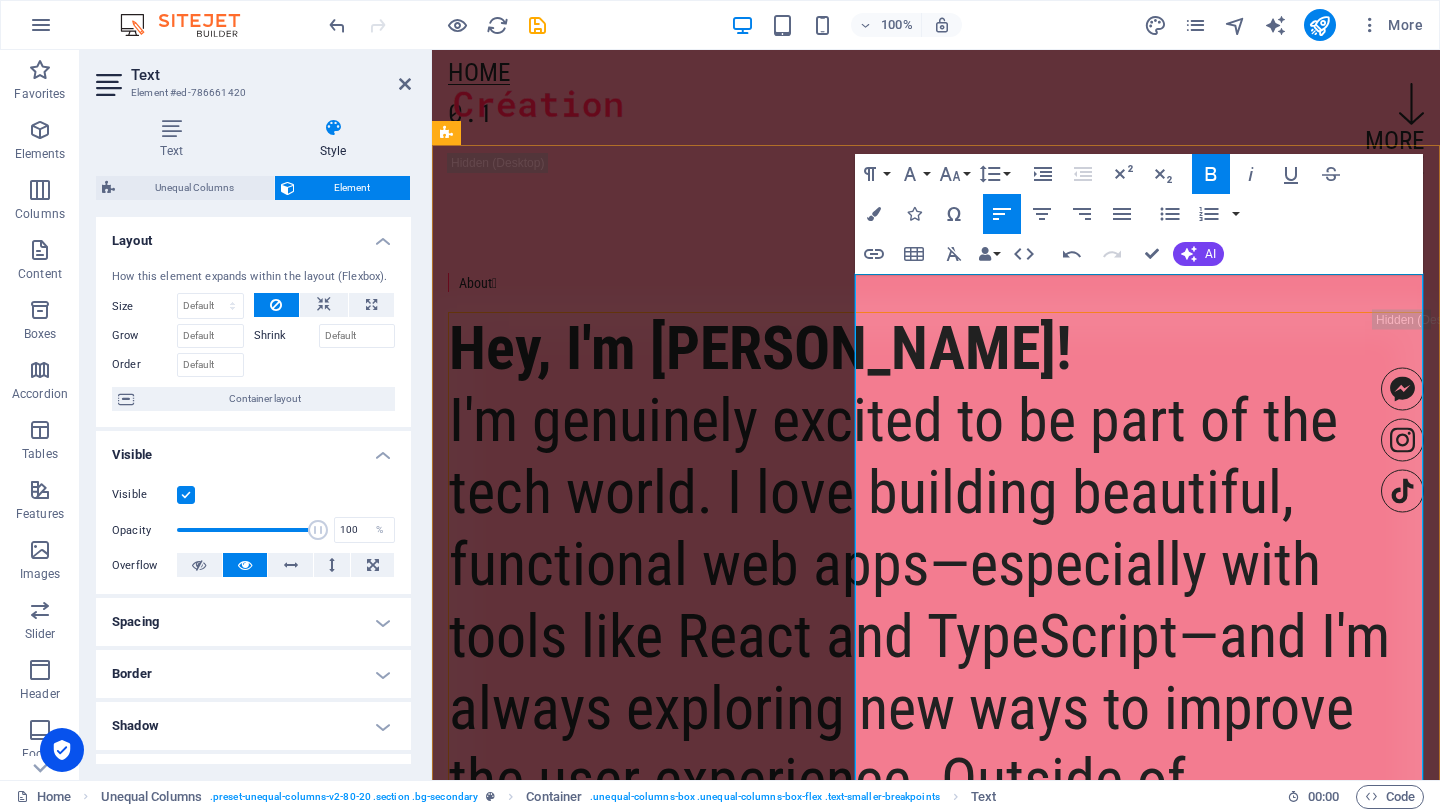 click on "Hey, I'm [PERSON_NAME]!" at bounding box center (936, 349) 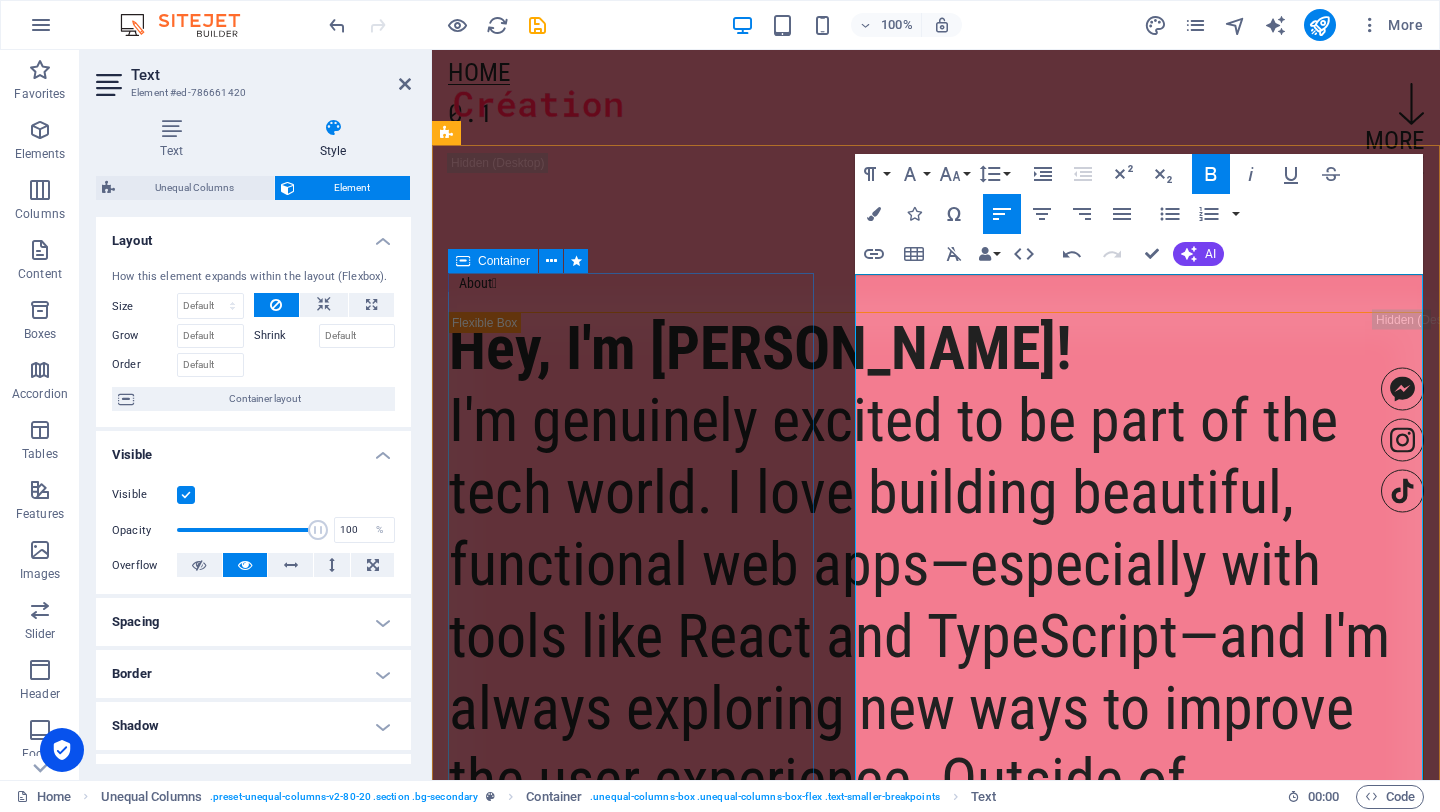click on "About  " at bounding box center (936, 282) 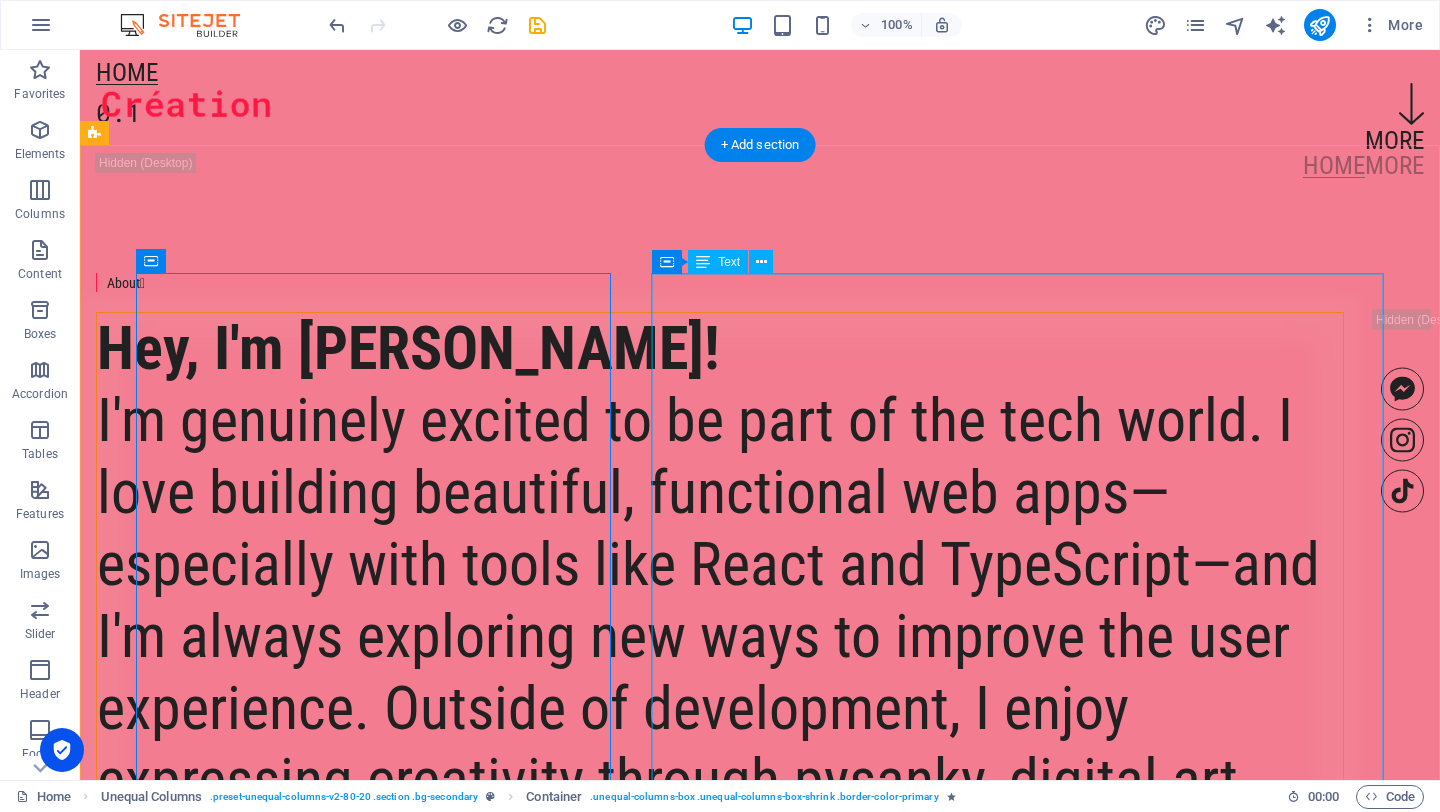 click on "Hey, I'm [PERSON_NAME]! I'm genuinely excited to be part of the tech world. I love building beautiful, functional web apps—especially with tools like React and TypeScript—and I'm always exploring new ways to improve the user experience. Outside of development, I enjoy expressing creativity through pysanky, digital art, and floral design—where color, form, and composition come together just like in great UI. Whether it's through coding or creativity, I enjoy crafting work guided by intention and vision." at bounding box center (720, 824) 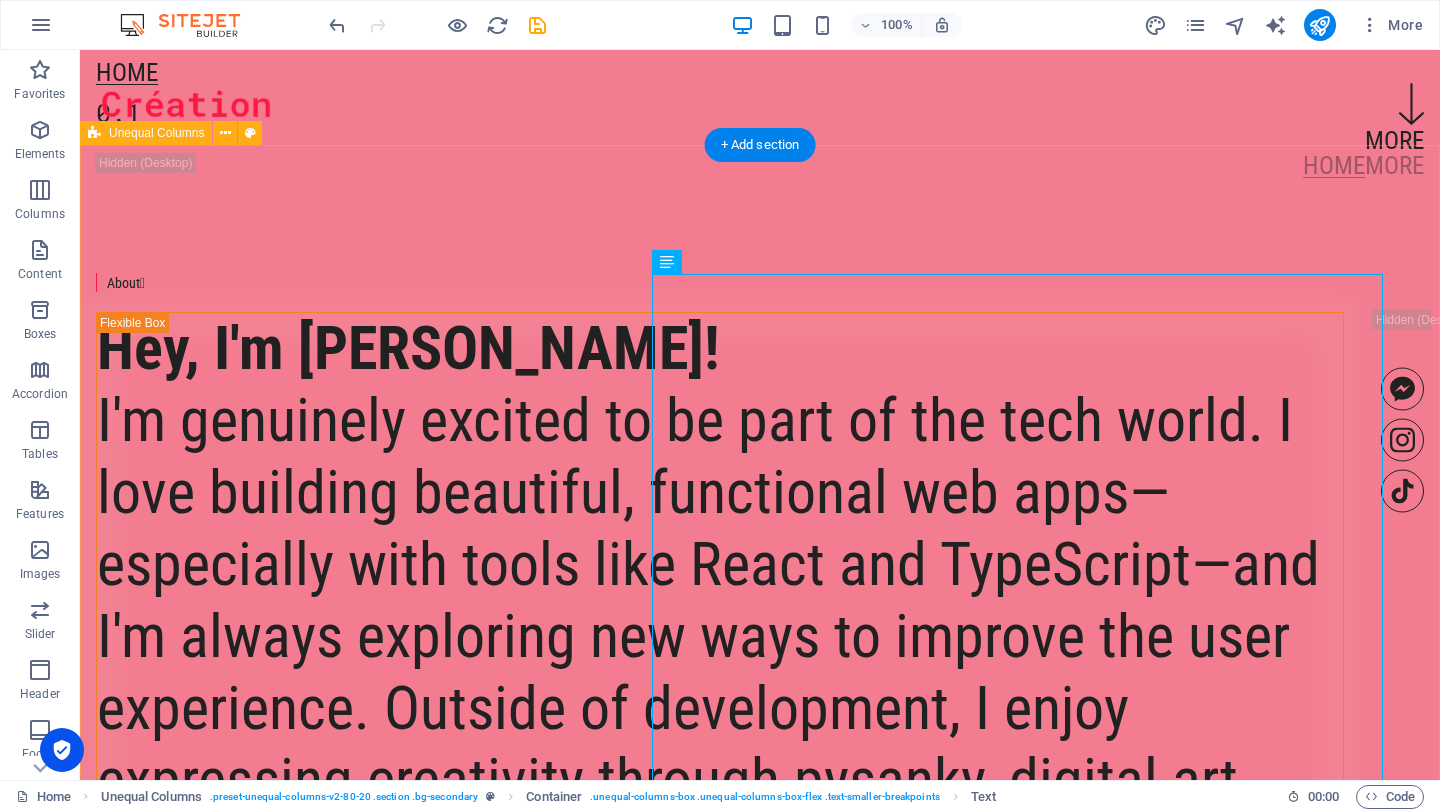 click on "About   Hey, I'm [PERSON_NAME]! I'm genuinely excited to be part of the tech world. I love building beautiful, functional web apps—especially with tools like React and TypeScript—and I'm always exploring new ways to improve the user experience. Outside of development, I enjoy expressing creativity through pysanky, digital art, and floral design—where color, form, and composition come together just like in great UI. Whether it's through coding or creativity, I enjoy crafting work guided by intention and vision." at bounding box center [760, 805] 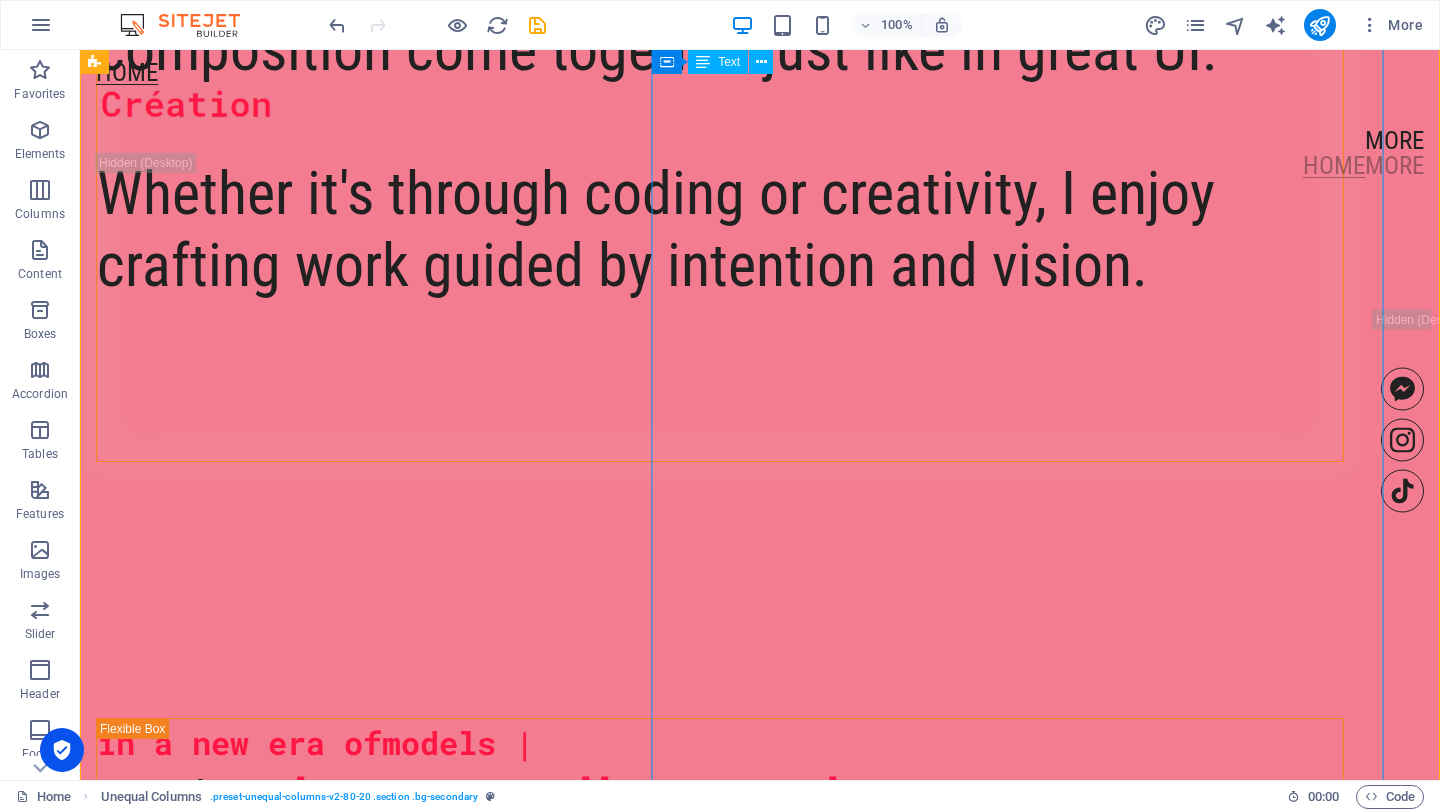 scroll, scrollTop: 1667, scrollLeft: 0, axis: vertical 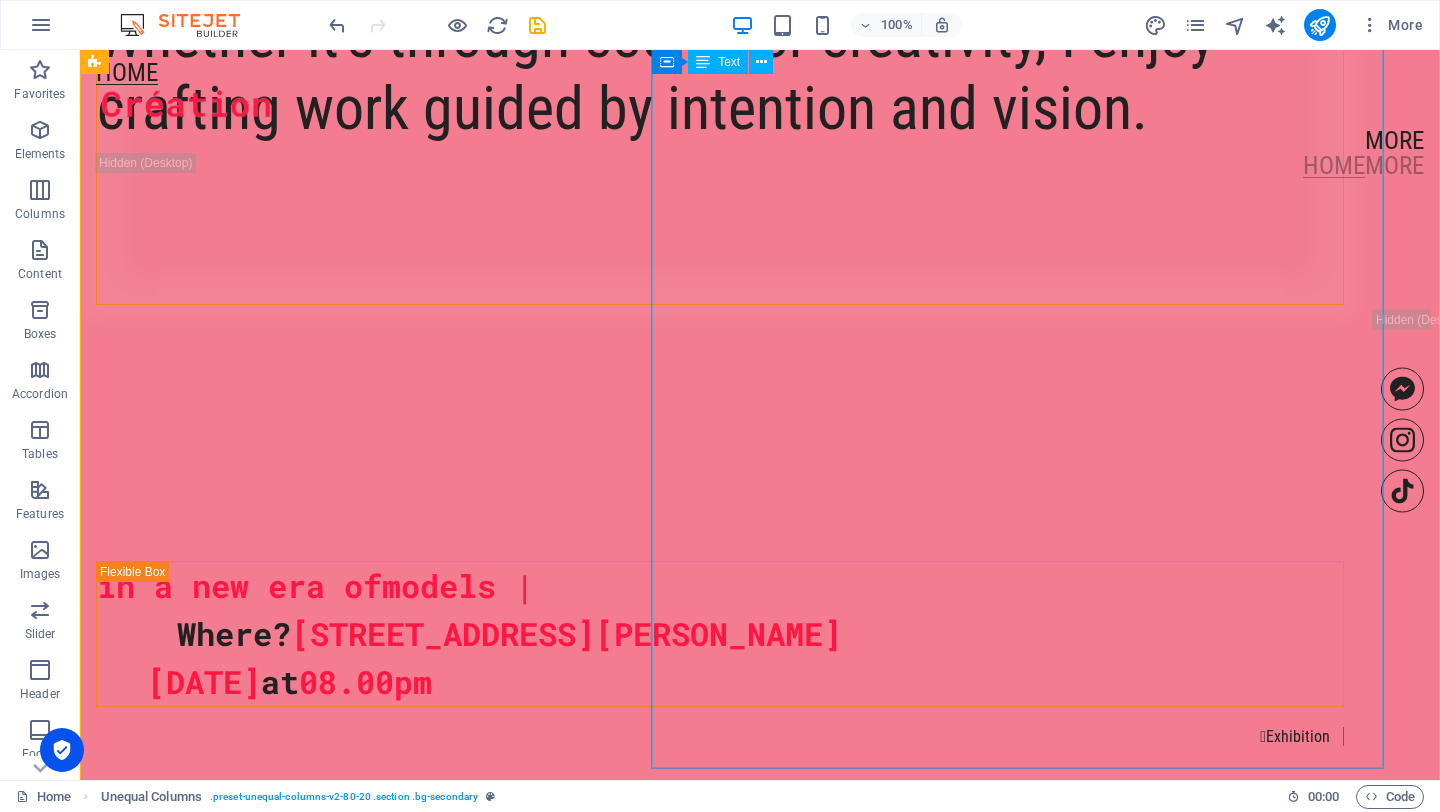 click on "Hey, I'm [PERSON_NAME]! I'm genuinely excited to be part of the tech world. I love building beautiful, functional web apps—especially with tools like React and TypeScript—and I'm always exploring new ways to improve the user experience. Outside of development, I enjoy expressing creativity through pysanky, digital art, and floral design—where color, form, and composition come together just like in great UI. Whether it's through coding or creativity, I enjoy crafting work guided by intention and vision." at bounding box center [720, -208] 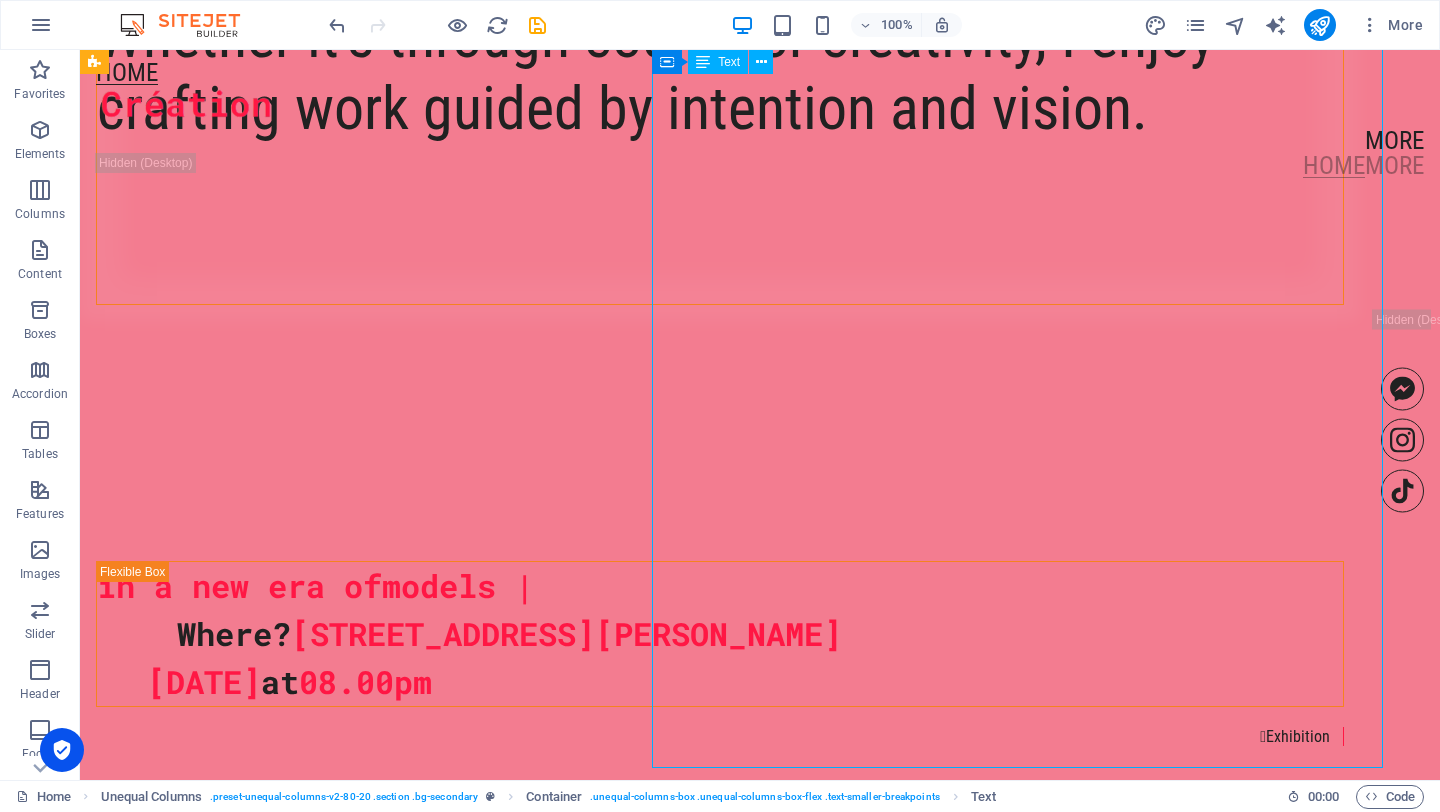 click on "Hey, I'm [PERSON_NAME]! I'm genuinely excited to be part of the tech world. I love building beautiful, functional web apps—especially with tools like React and TypeScript—and I'm always exploring new ways to improve the user experience. Outside of development, I enjoy expressing creativity through pysanky, digital art, and floral design—where color, form, and composition come together just like in great UI. Whether it's through coding or creativity, I enjoy crafting work guided by intention and vision." at bounding box center [720, -208] 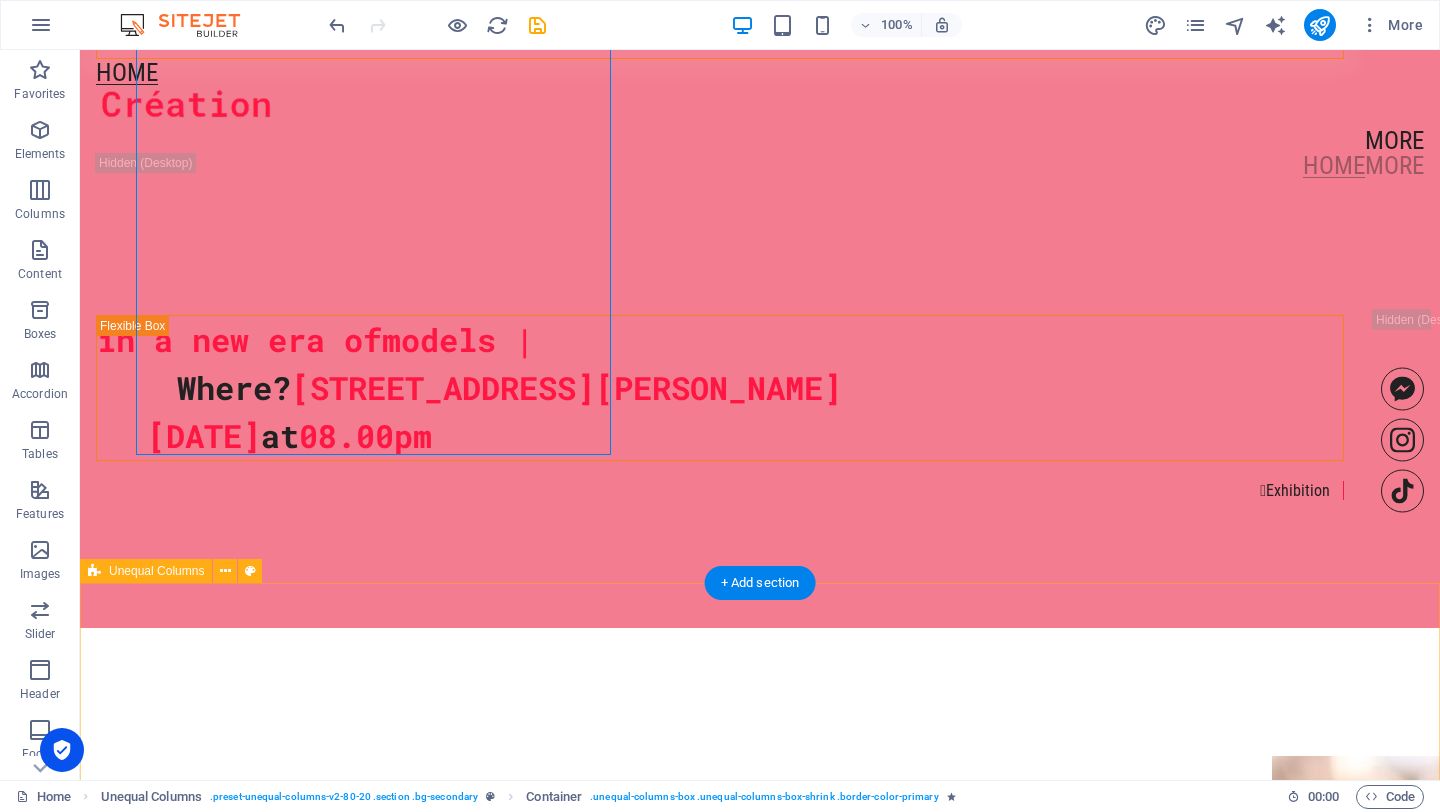 scroll, scrollTop: 2031, scrollLeft: 0, axis: vertical 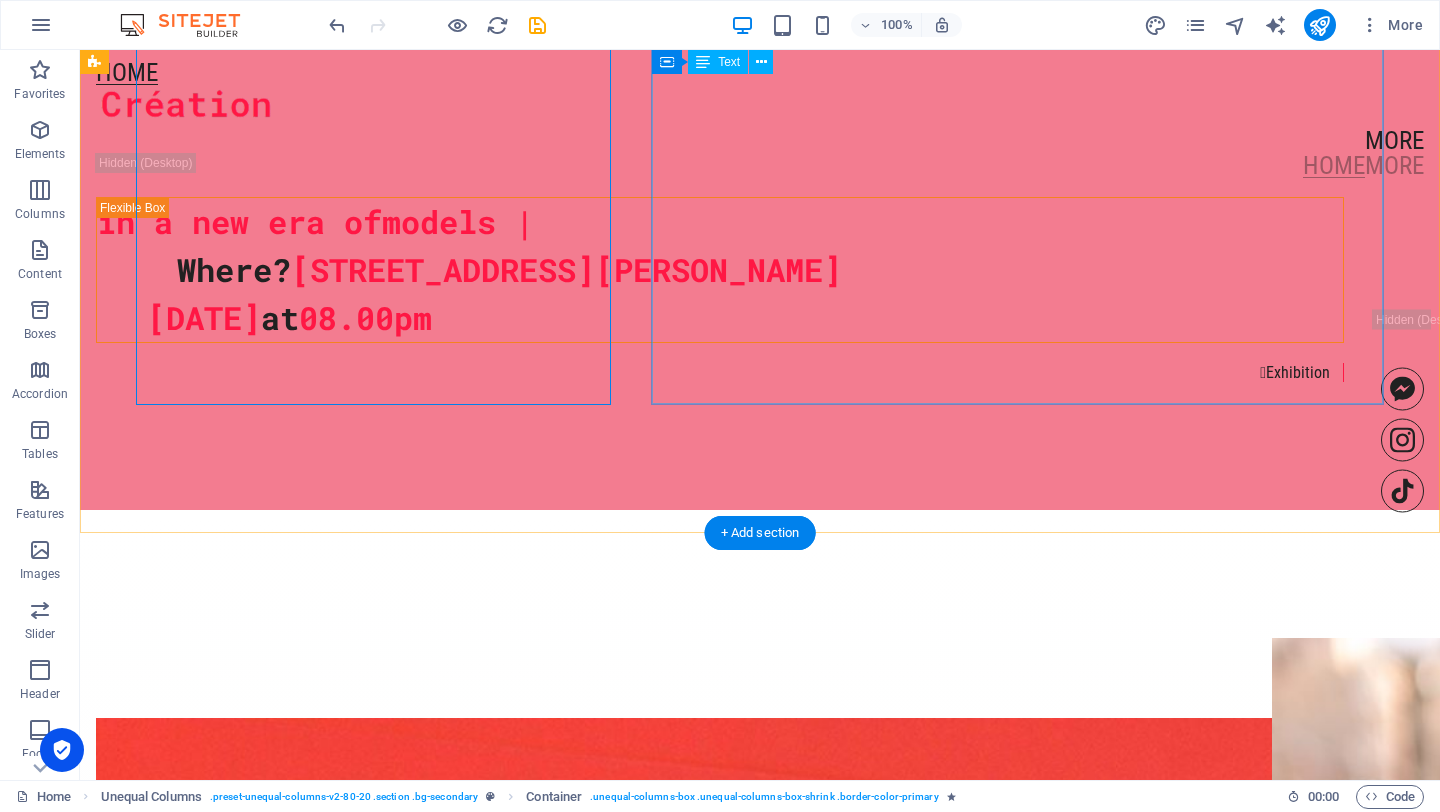 click on "Hey, I'm [PERSON_NAME]! I'm genuinely excited to be part of the tech world. I love building beautiful, functional web apps—especially with tools like React and TypeScript—and I'm always exploring new ways to improve the user experience. Outside of development, I enjoy expressing creativity through pysanky, digital art, and floral design—where color, form, and composition come together just like in great UI. Whether it's through coding or creativity, I enjoy crafting work guided by intention and vision." at bounding box center (720, -572) 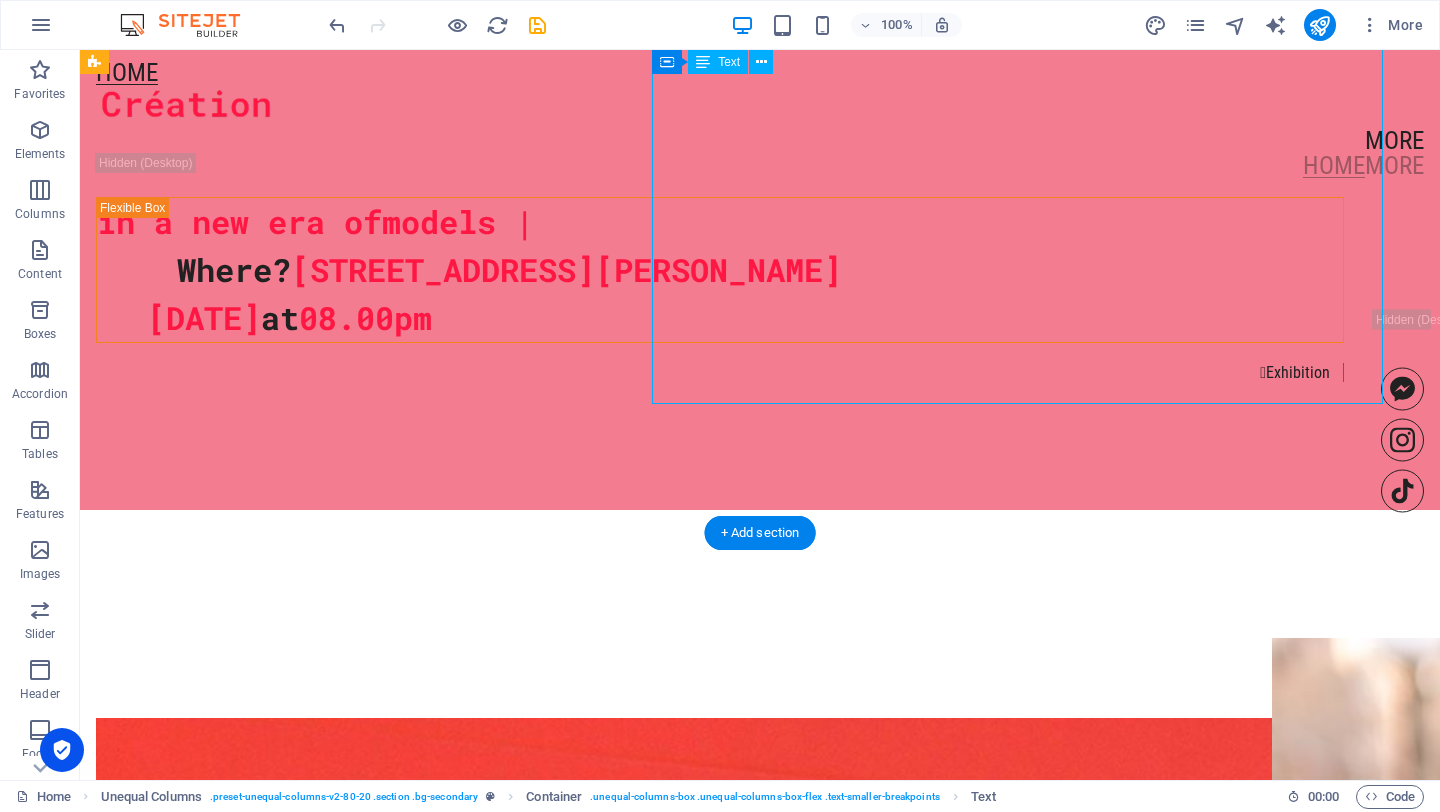 click on "Hey, I'm [PERSON_NAME]! I'm genuinely excited to be part of the tech world. I love building beautiful, functional web apps—especially with tools like React and TypeScript—and I'm always exploring new ways to improve the user experience. Outside of development, I enjoy expressing creativity through pysanky, digital art, and floral design—where color, form, and composition come together just like in great UI. Whether it's through coding or creativity, I enjoy crafting work guided by intention and vision." at bounding box center (720, -572) 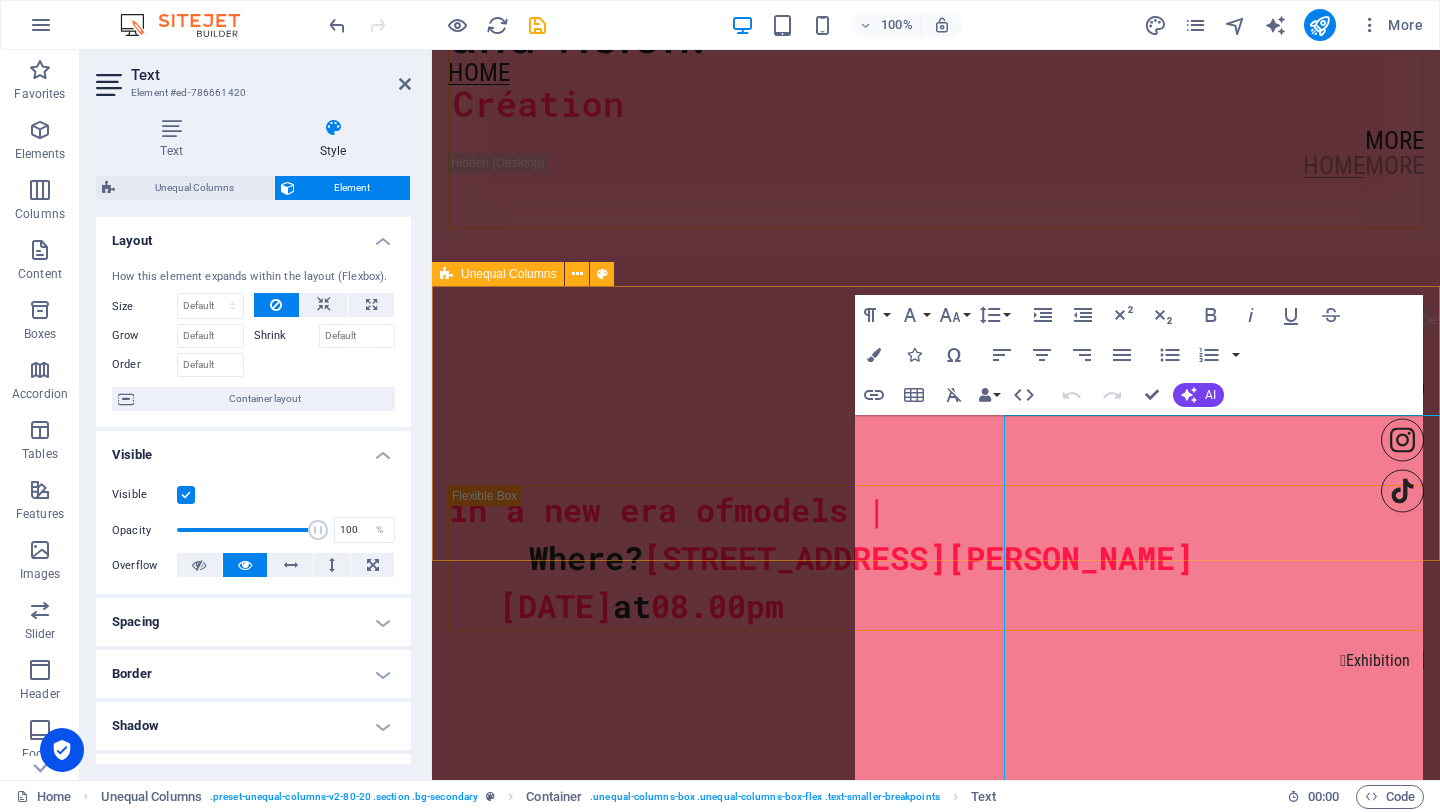 scroll, scrollTop: 494, scrollLeft: 0, axis: vertical 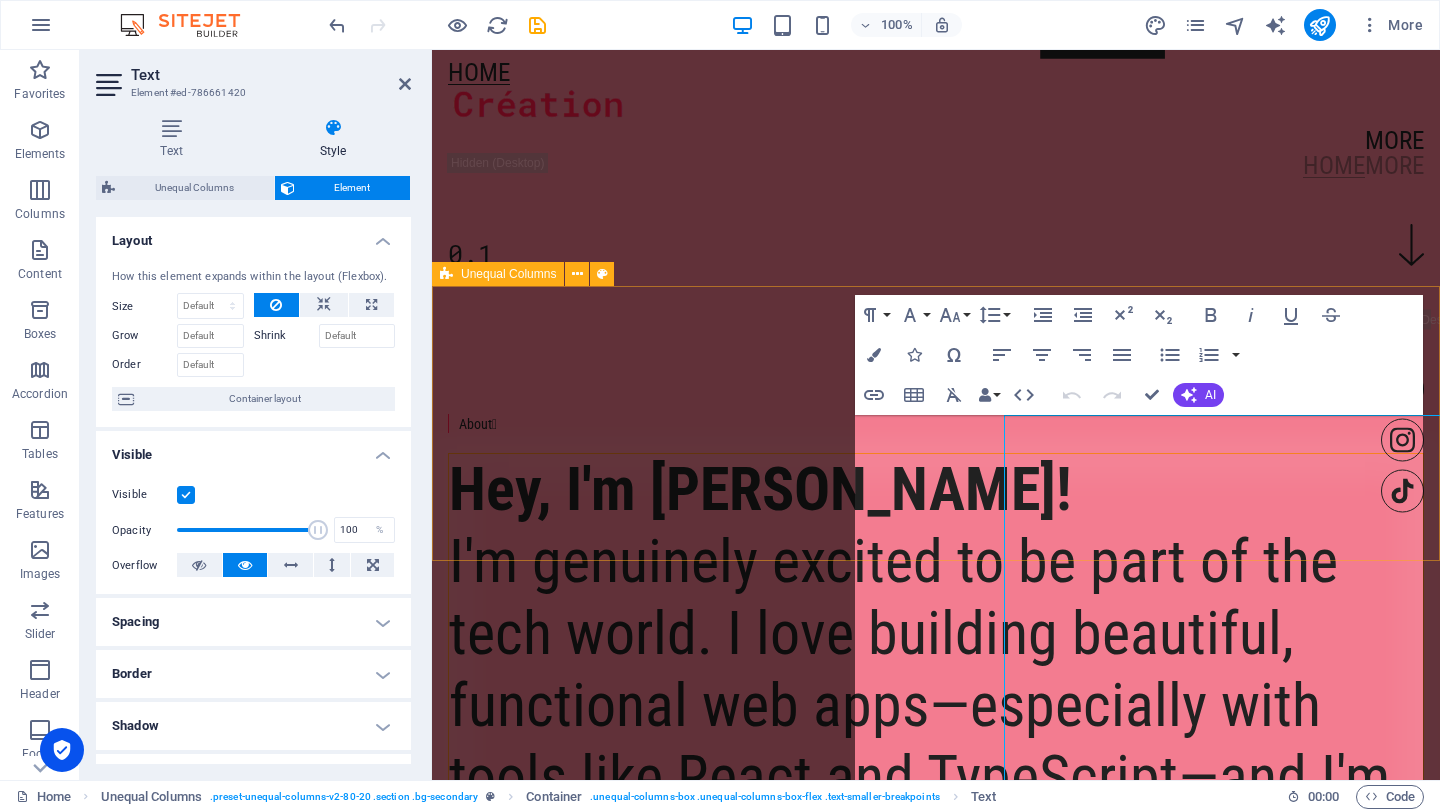 click on "About   Hey, I'm [PERSON_NAME]! I'm genuinely excited to be part of the tech world. I love building beautiful, functional web apps—especially with tools like React and TypeScript—and I'm always exploring new ways to improve the user experience. Outside of development, I enjoy expressing creativity through pysanky, digital art, and floral design—where color, form, and composition come together just like in great UI. Whether it's through coding or creativity, I enjoy crafting work guided by intention and vision." at bounding box center (936, 1090) 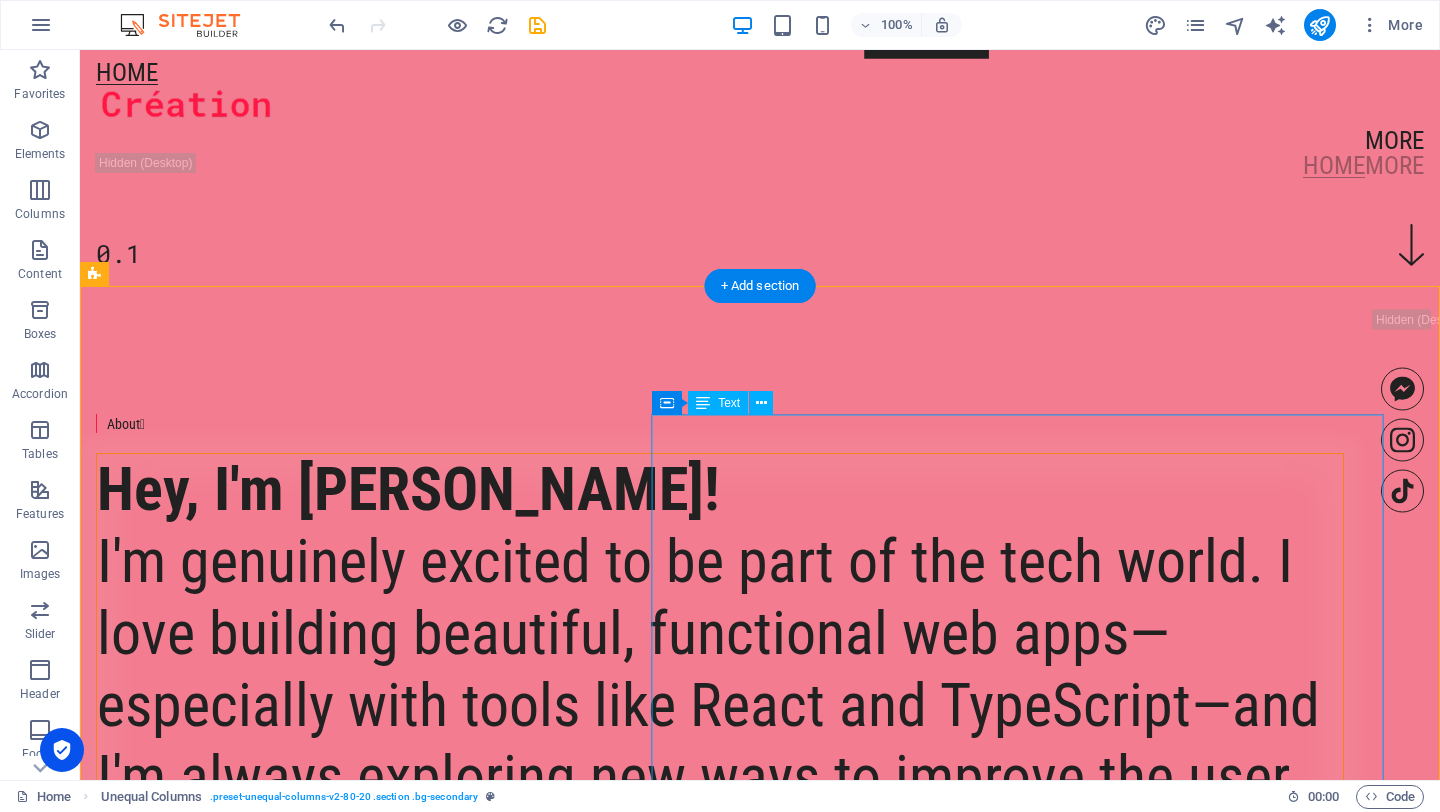 click on "Hey, I'm [PERSON_NAME]! I'm genuinely excited to be part of the tech world. I love building beautiful, functional web apps—especially with tools like React and TypeScript—and I'm always exploring new ways to improve the user experience. Outside of development, I enjoy expressing creativity through pysanky, digital art, and floral design—where color, form, and composition come together just like in great UI. Whether it's through coding or creativity, I enjoy crafting work guided by intention and vision." at bounding box center [720, 965] 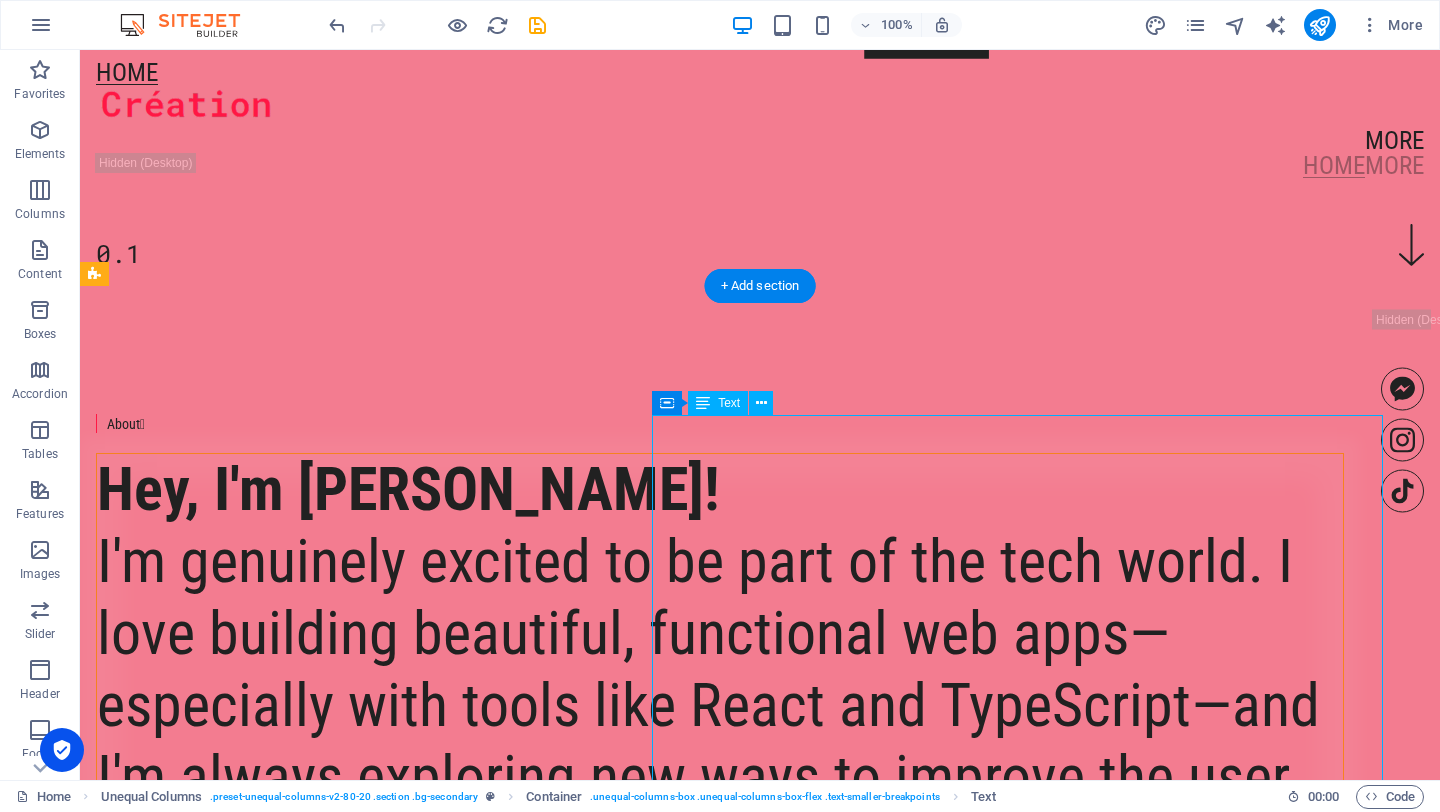 click on "Hey, I'm [PERSON_NAME]! I'm genuinely excited to be part of the tech world. I love building beautiful, functional web apps—especially with tools like React and TypeScript—and I'm always exploring new ways to improve the user experience. Outside of development, I enjoy expressing creativity through pysanky, digital art, and floral design—where color, form, and composition come together just like in great UI. Whether it's through coding or creativity, I enjoy crafting work guided by intention and vision." at bounding box center (720, 965) 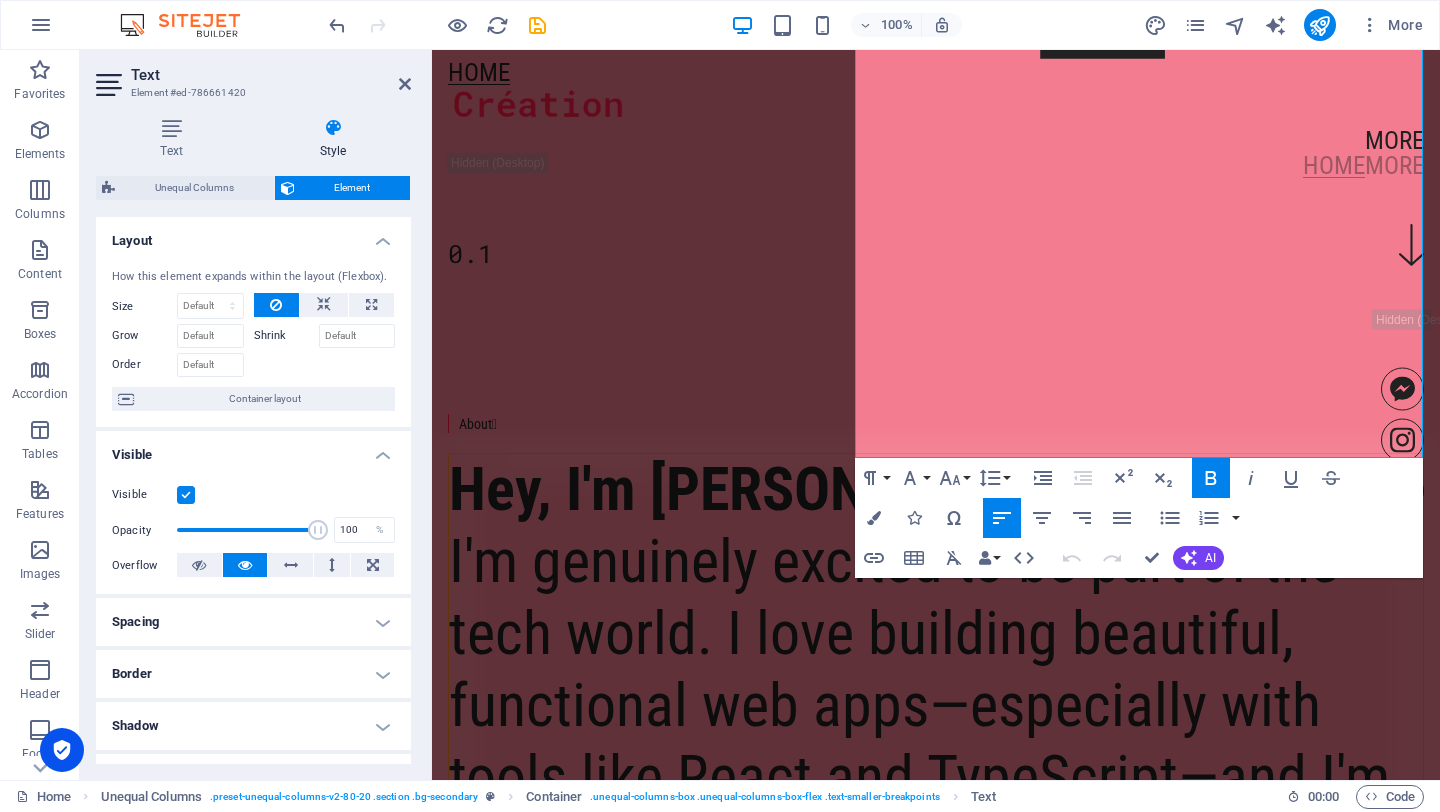 scroll, scrollTop: 2481, scrollLeft: 0, axis: vertical 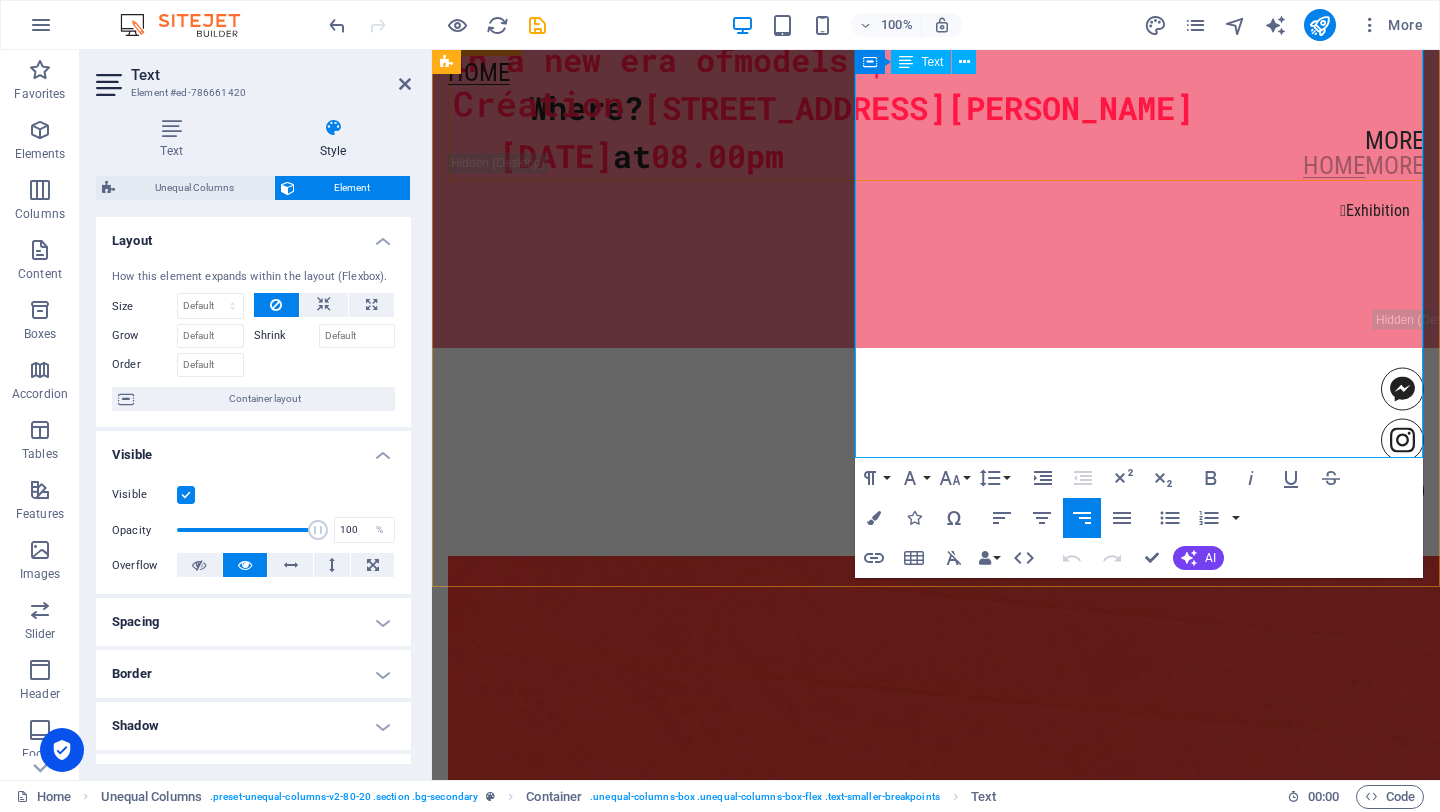 click at bounding box center (936, -345) 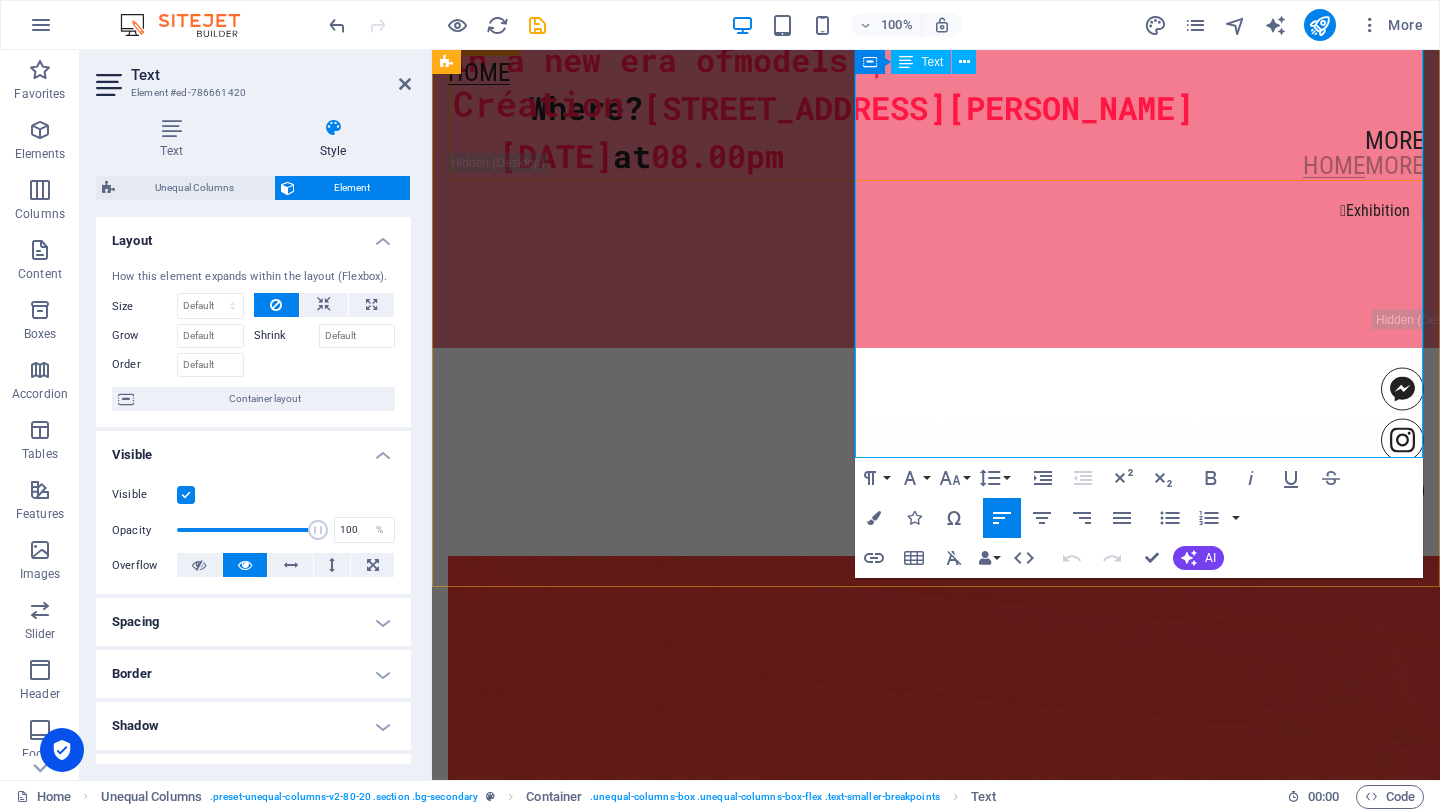 click on "Whether it's through coding or creativity, I enjoy crafting work guided by intention and vision." at bounding box center (936, -489) 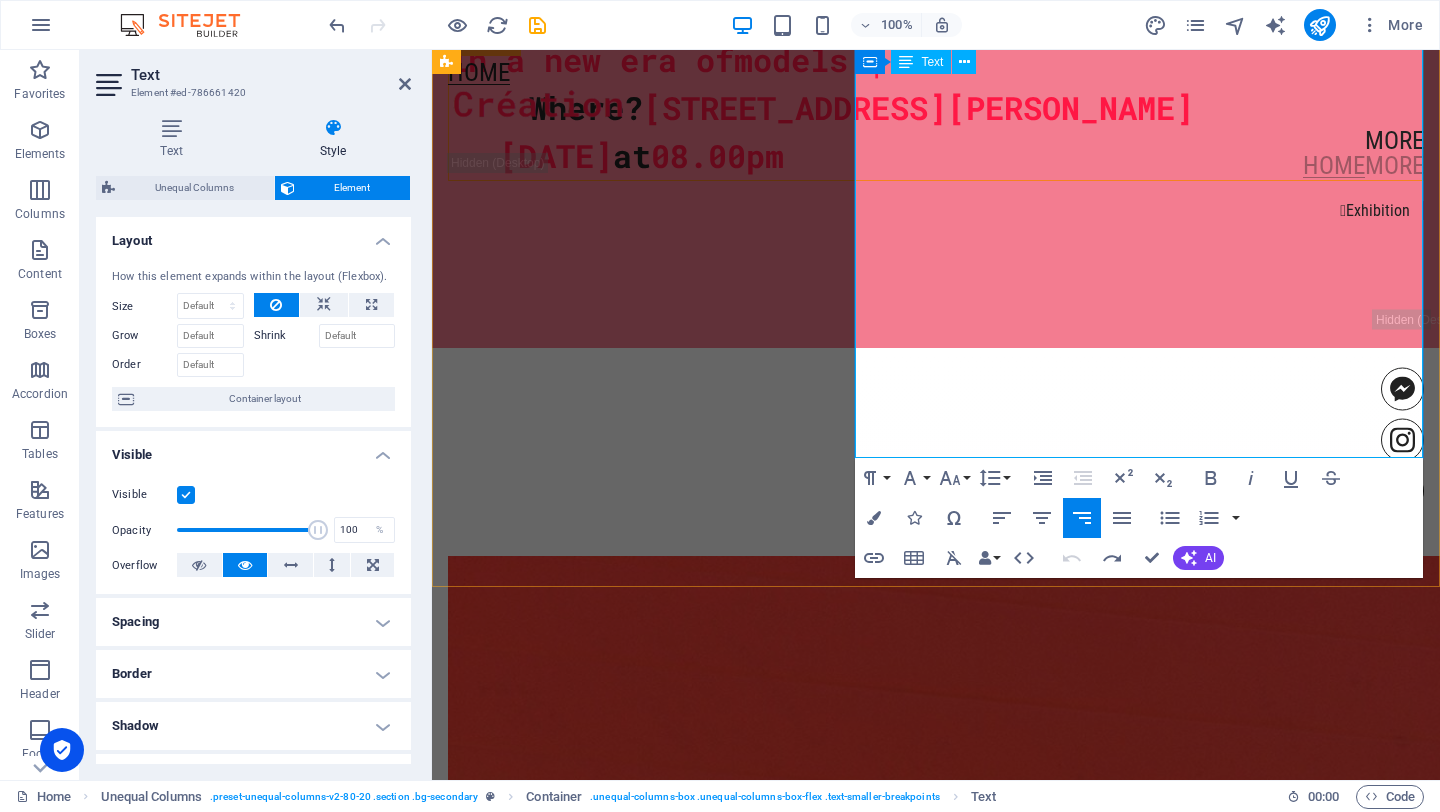 click on "Whether it's through coding or creativity, I enjoy crafting work guided by intention and vision." at bounding box center [924, -490] 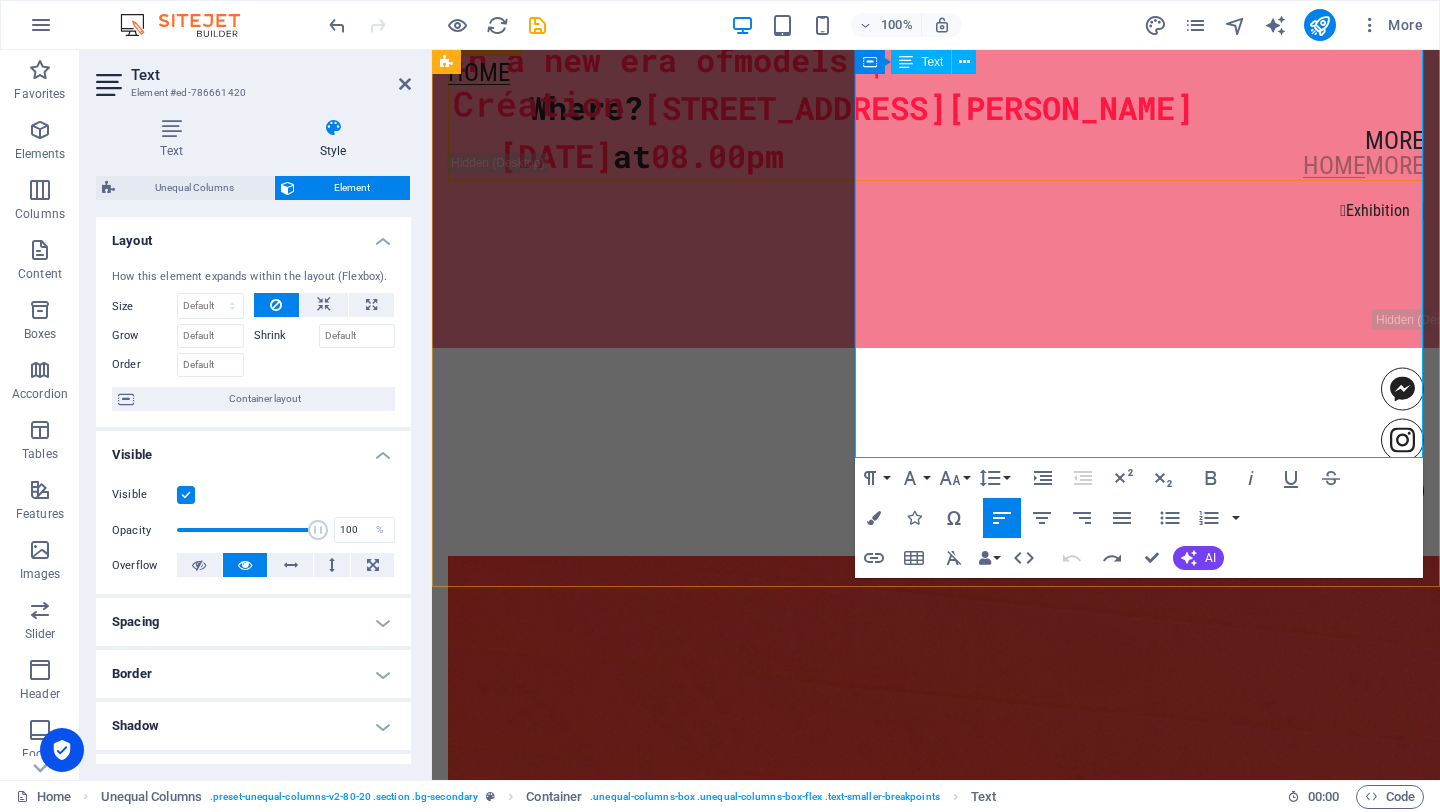 click on "Whether it's through coding or creativity, I enjoy crafting work guided by intention and vision." at bounding box center [936, -489] 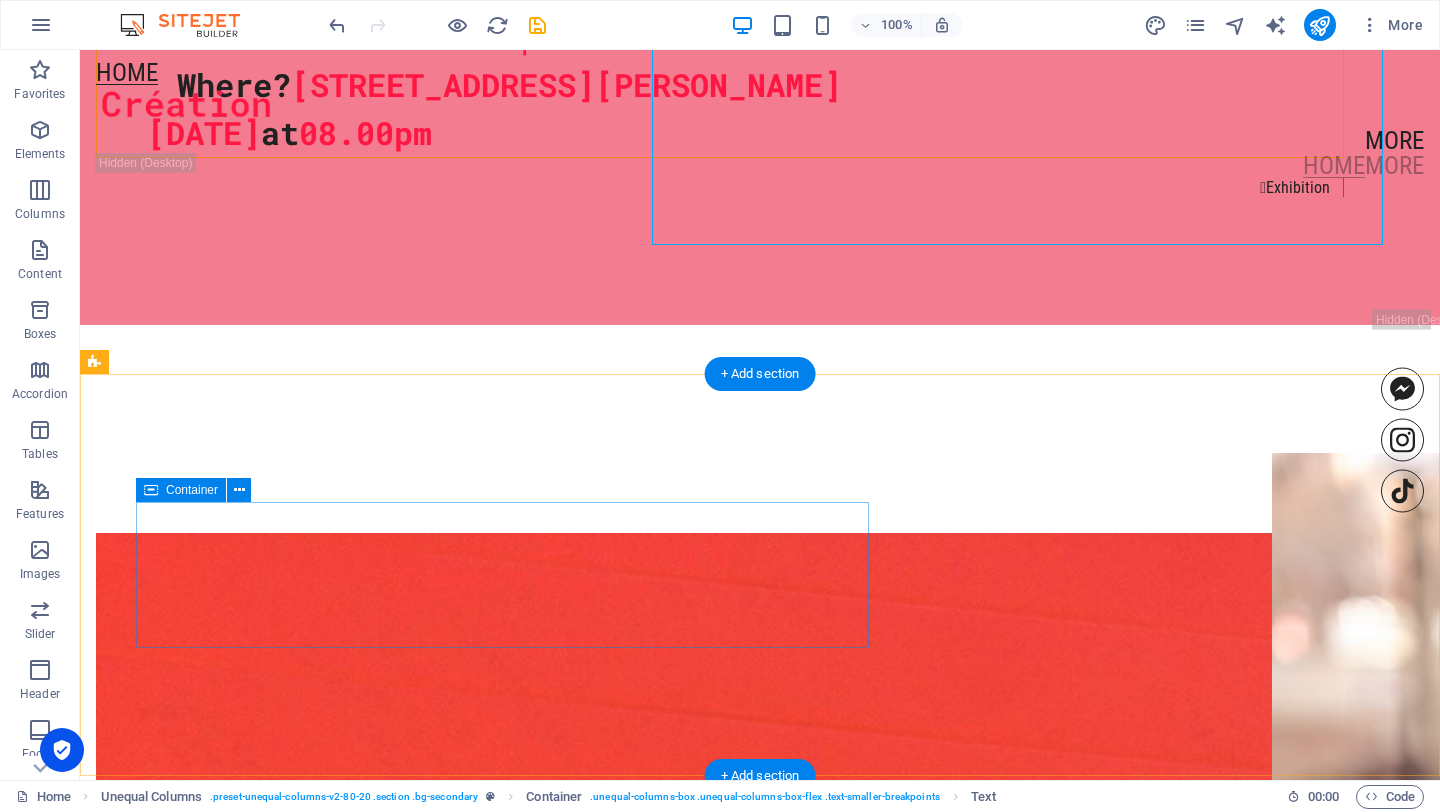 scroll, scrollTop: 2118, scrollLeft: 0, axis: vertical 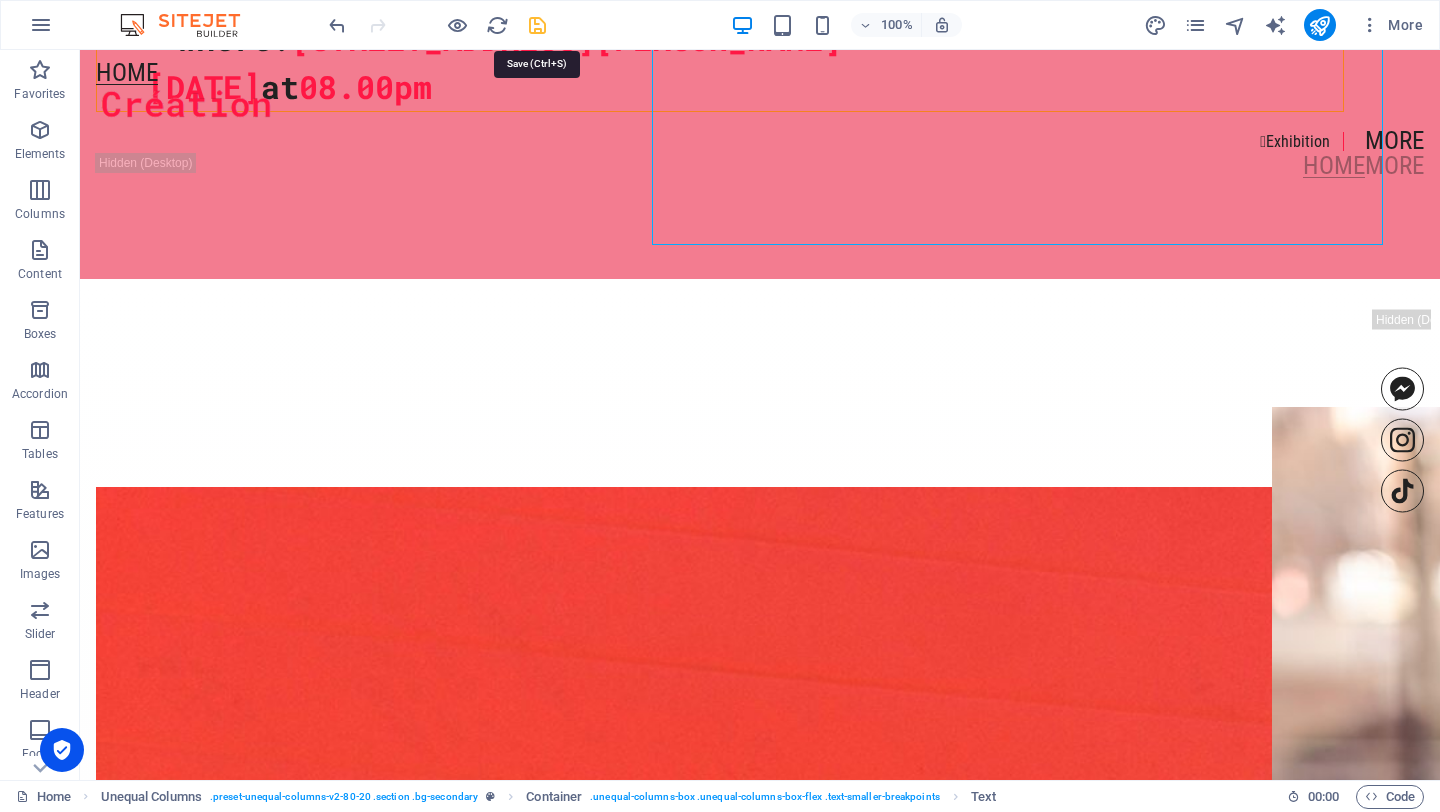 click at bounding box center [537, 25] 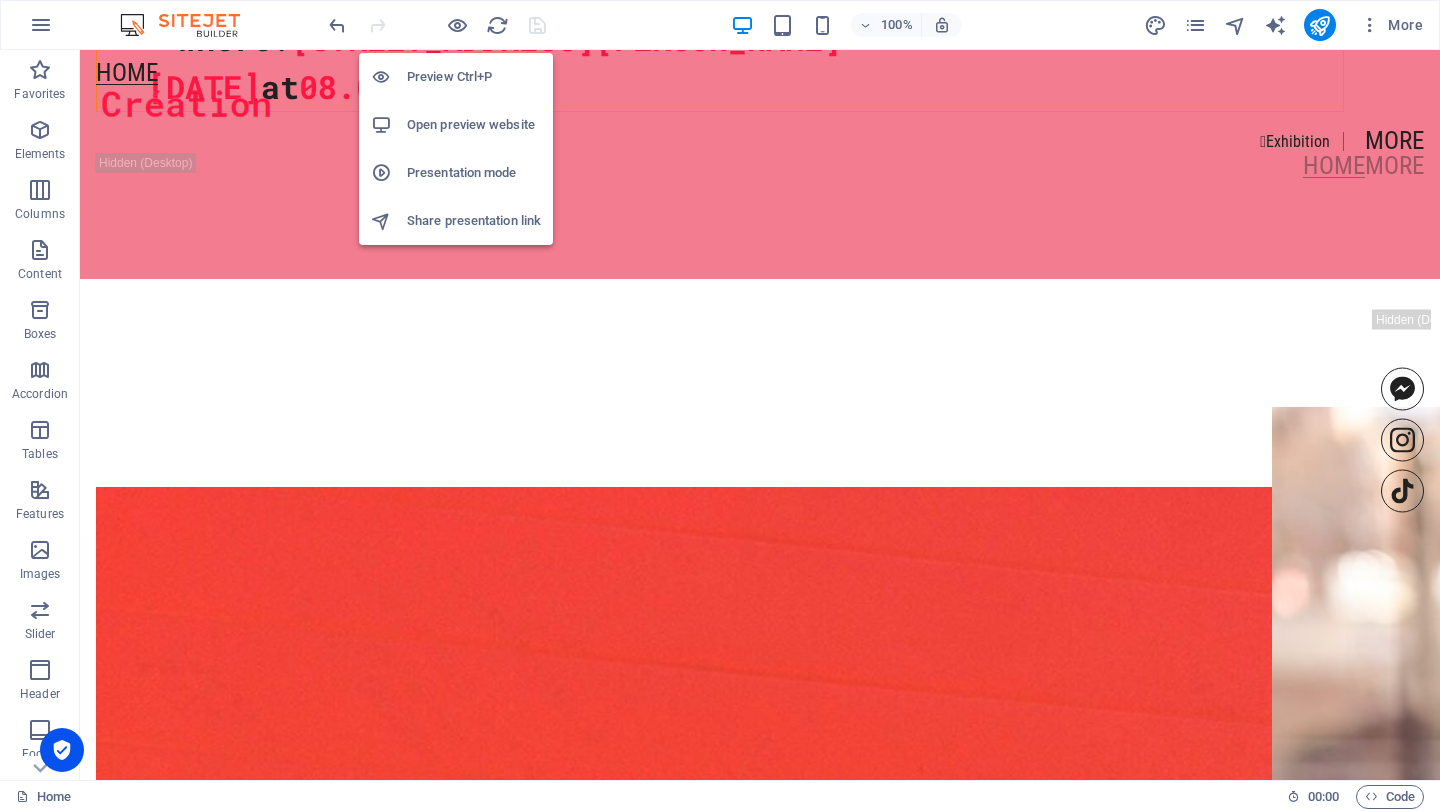 click on "Preview Ctrl+P" at bounding box center [474, 77] 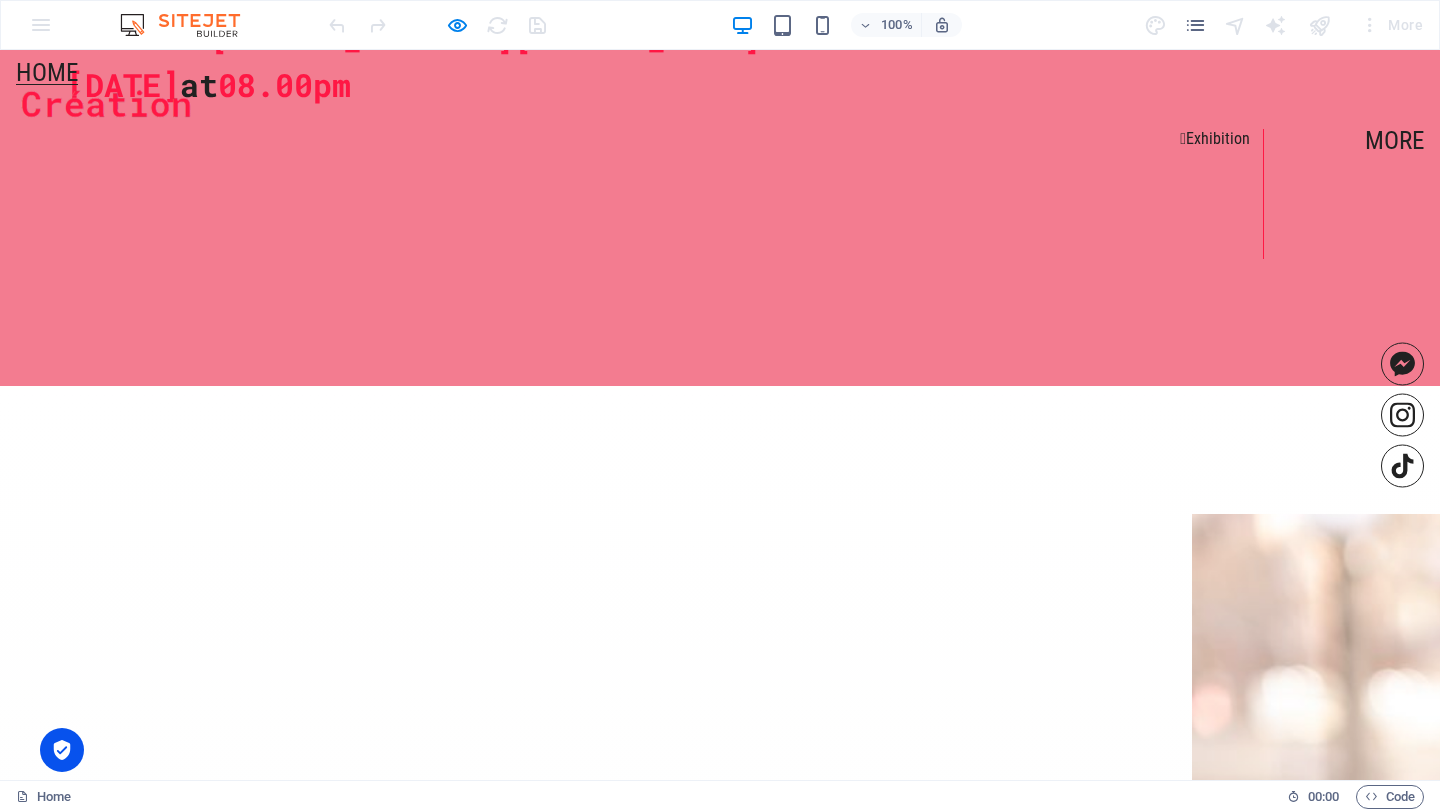 click on "in a new era of  models |    Where?  [STREET_ADDRESS][PERSON_NAME] [DATE]  08.00pm   Exhibition" at bounding box center (720, 111) 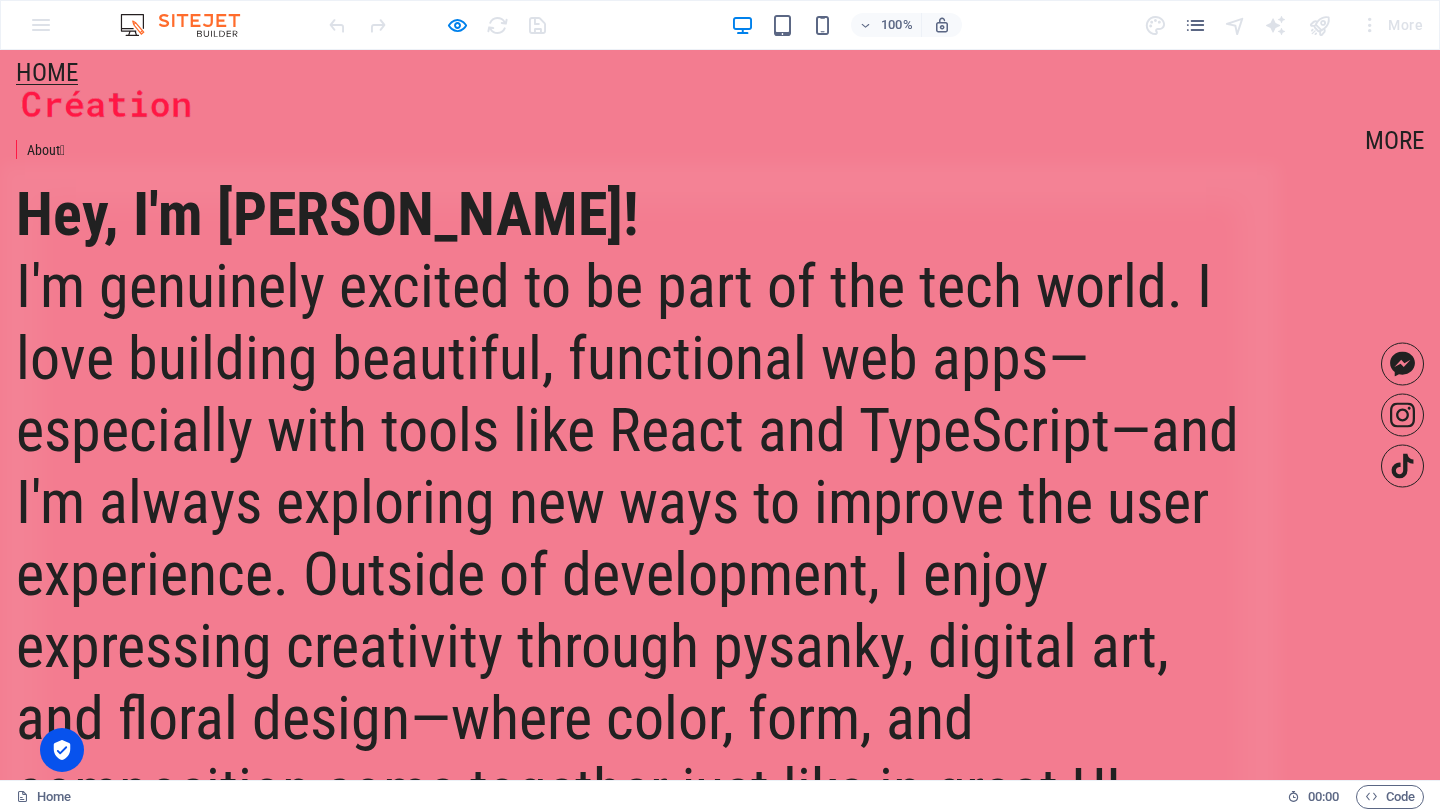 scroll, scrollTop: 770, scrollLeft: 0, axis: vertical 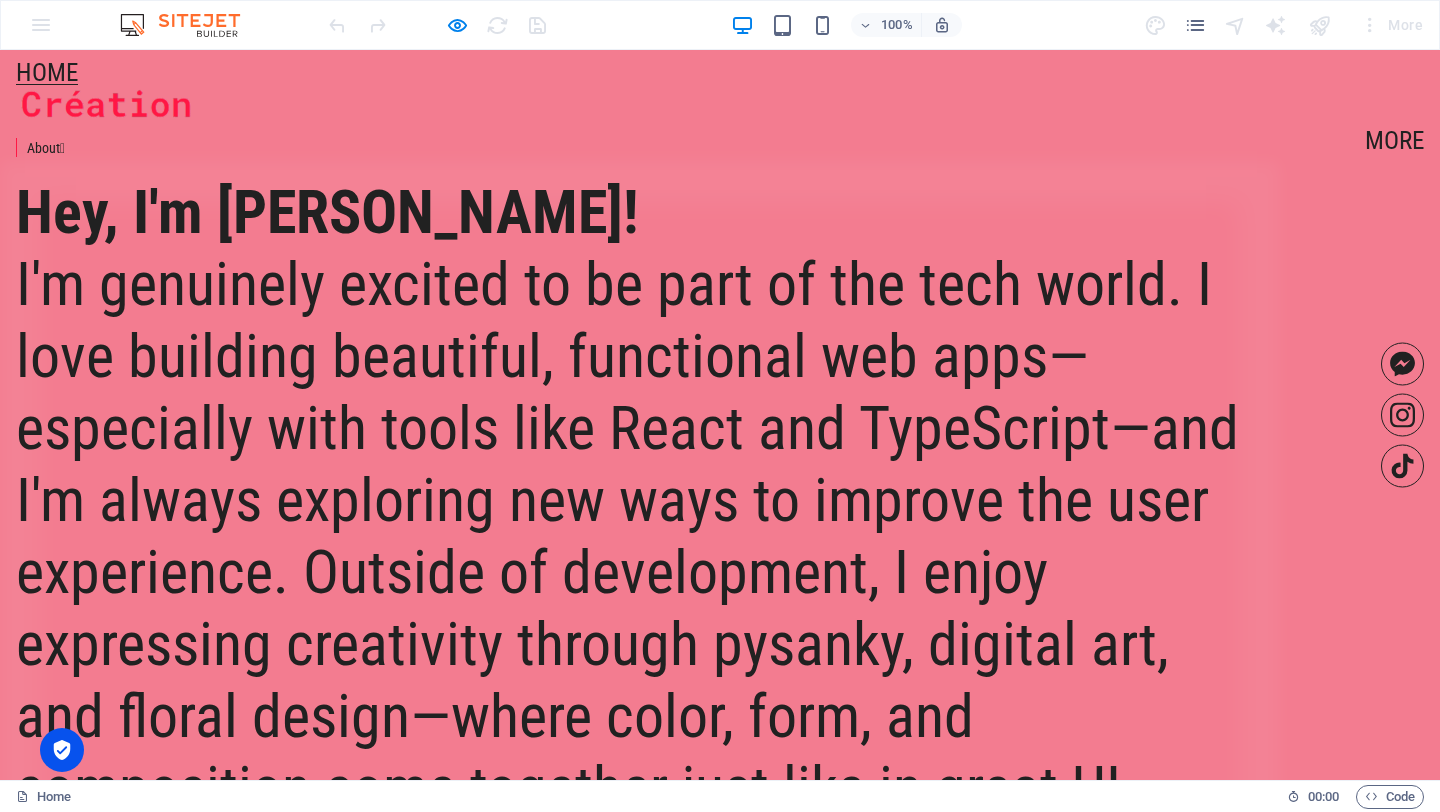 click on "I'm genuinely excited to be part of the tech world. I love building beautiful, functional web apps—especially with tools like React and TypeScript—and I'm always exploring new ways to improve the user experience. Outside of development, I enjoy expressing creativity through pysanky, digital art, and floral design—where color, form, and composition come together just like in great UI." at bounding box center (627, 536) 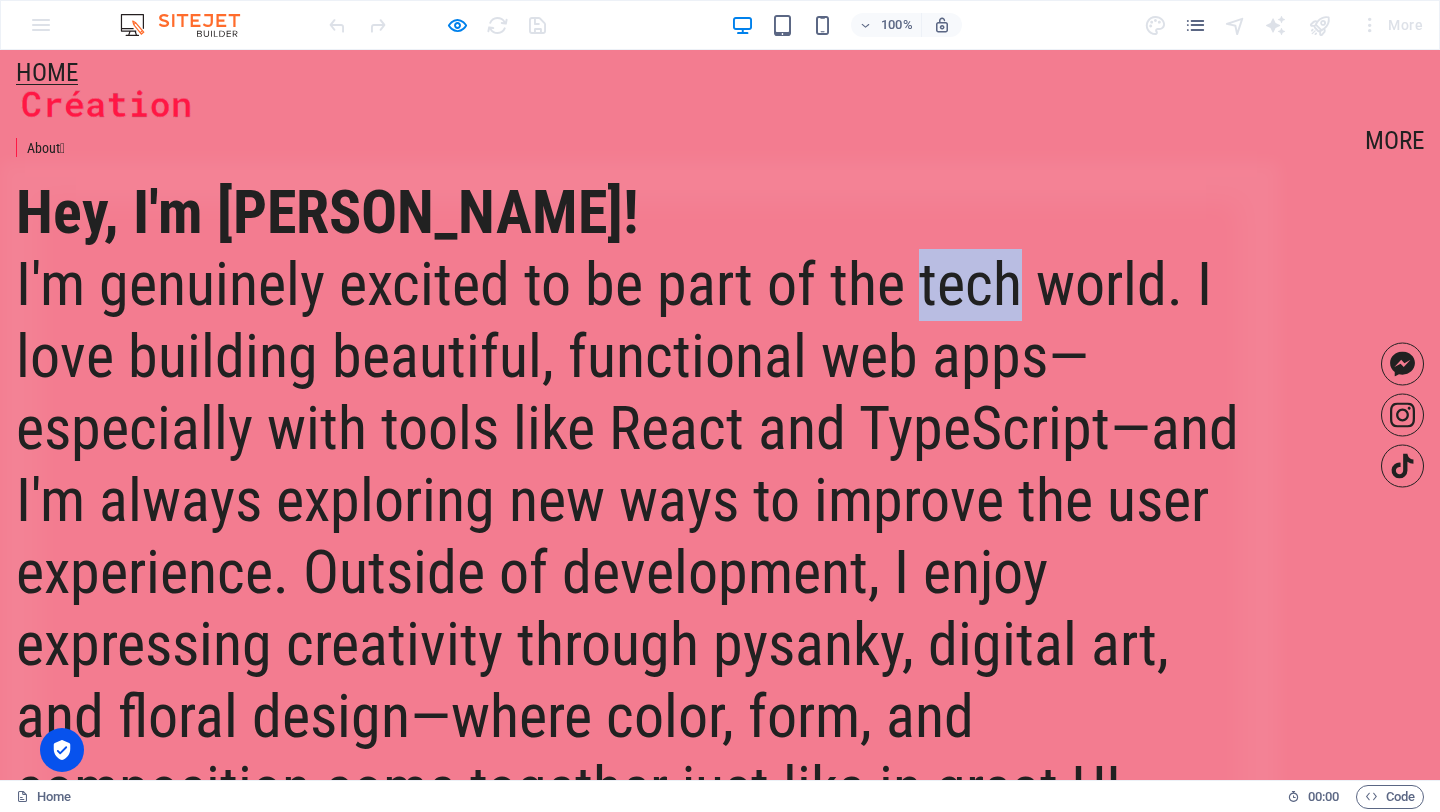 click on "I'm genuinely excited to be part of the tech world. I love building beautiful, functional web apps—especially with tools like React and TypeScript—and I'm always exploring new ways to improve the user experience. Outside of development, I enjoy expressing creativity through pysanky, digital art, and floral design—where color, form, and composition come together just like in great UI." at bounding box center [627, 536] 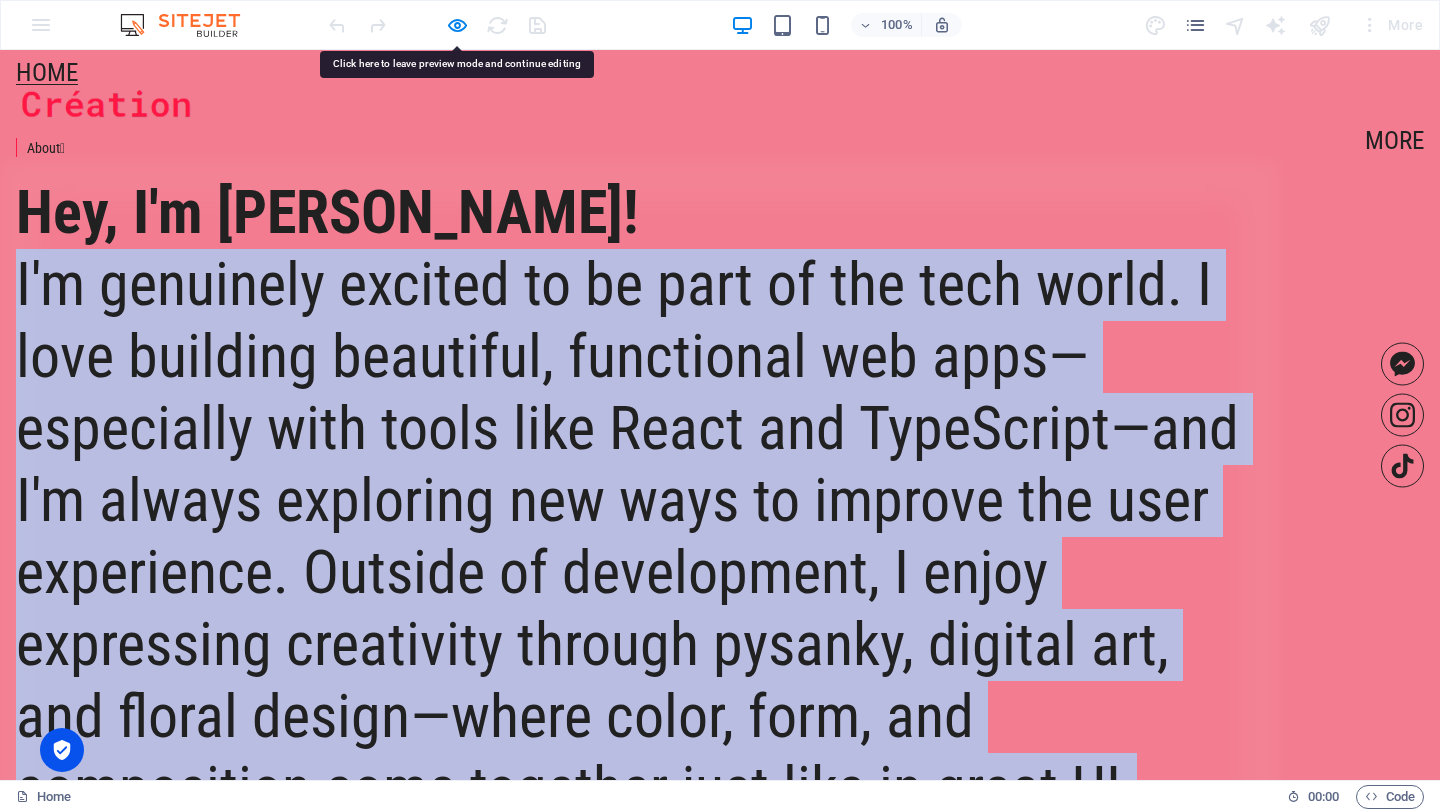 click on "I'm genuinely excited to be part of the tech world. I love building beautiful, functional web apps—especially with tools like React and TypeScript—and I'm always exploring new ways to improve the user experience. Outside of development, I enjoy expressing creativity through pysanky, digital art, and floral design—where color, form, and composition come together just like in great UI." at bounding box center [627, 536] 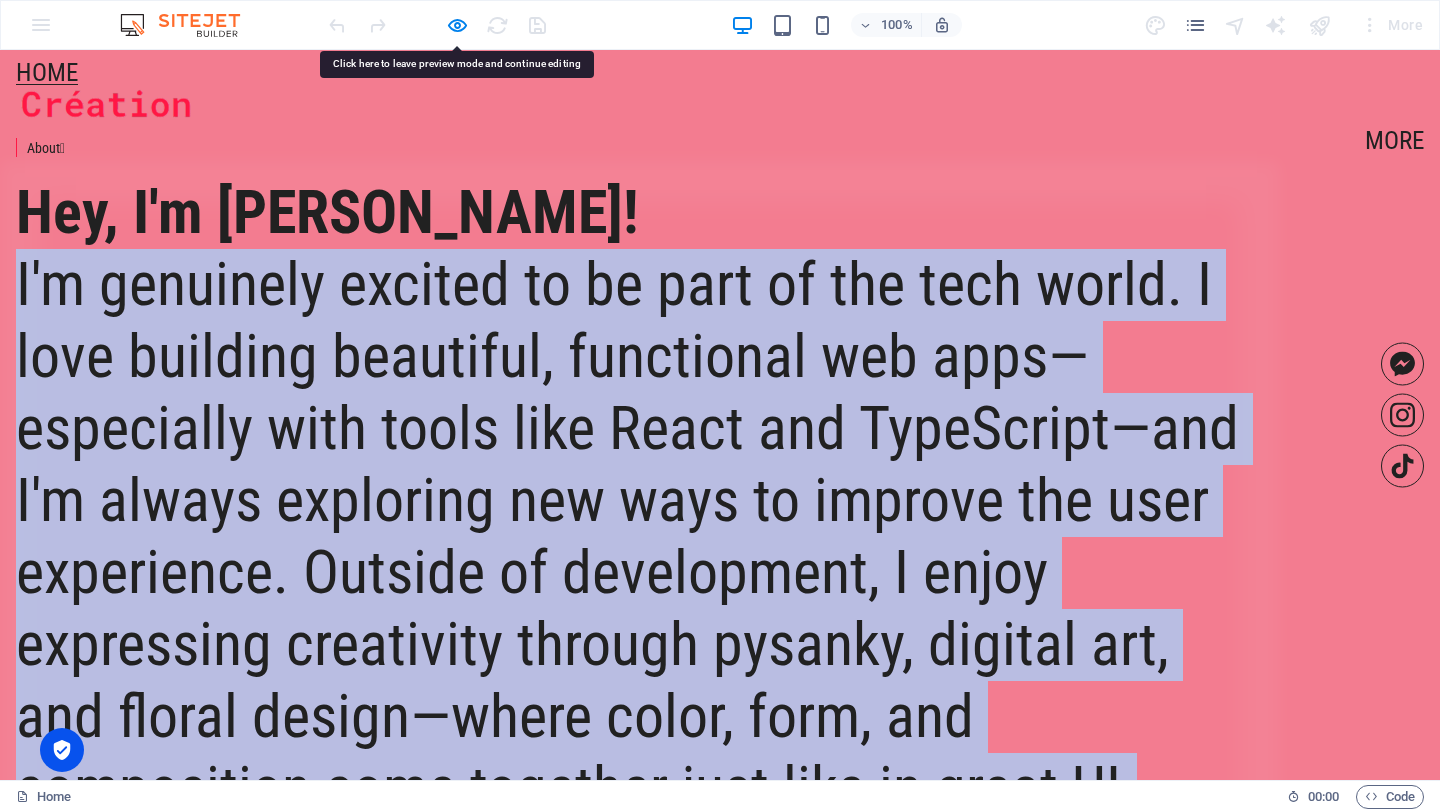 click on "I'm genuinely excited to be part of the tech world. I love building beautiful, functional web apps—especially with tools like React and TypeScript—and I'm always exploring new ways to improve the user experience. Outside of development, I enjoy expressing creativity through pysanky, digital art, and floral design—where color, form, and composition come together just like in great UI." at bounding box center (627, 536) 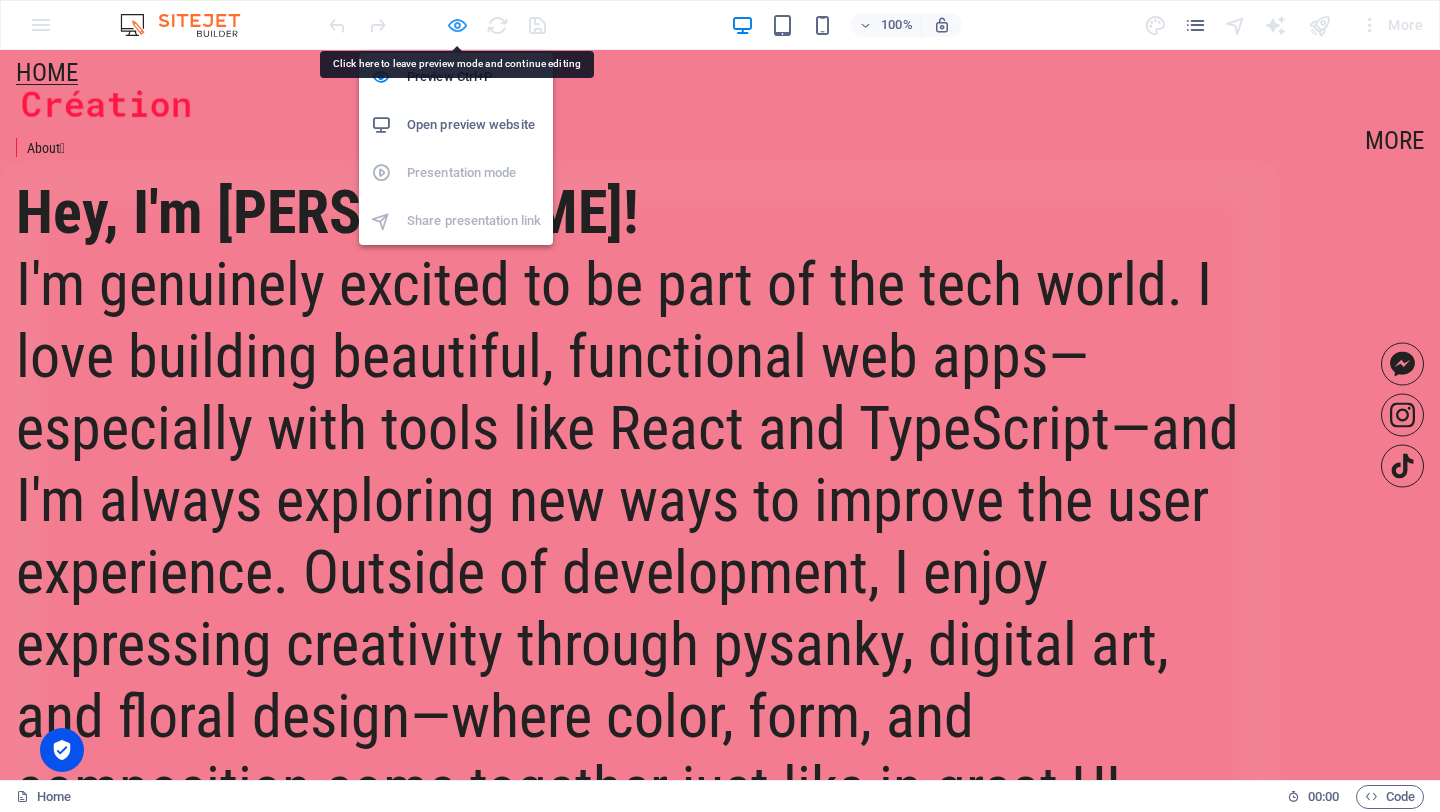 click at bounding box center [457, 25] 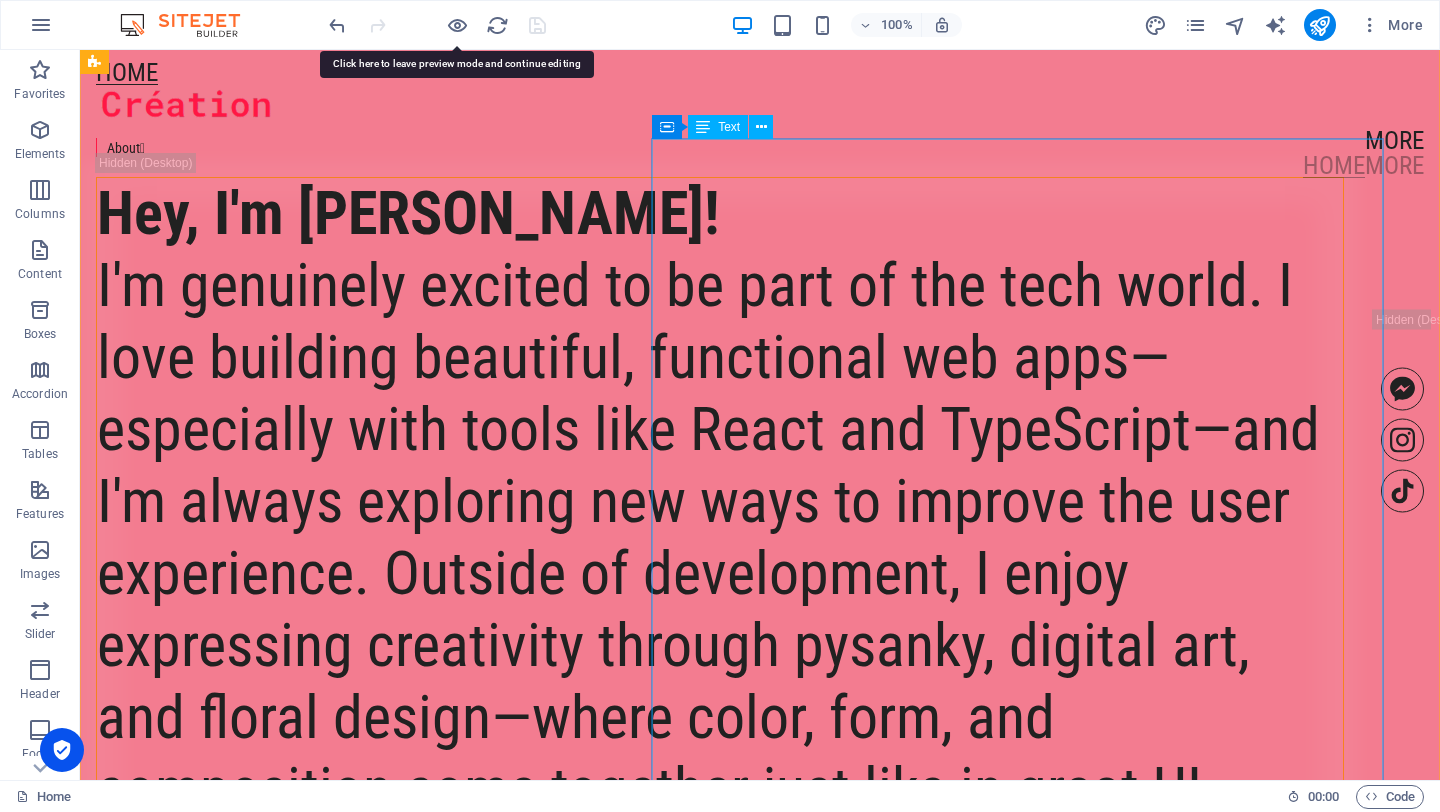 click on "Hey, I'm [PERSON_NAME]! I'm genuinely excited to be part of the tech world. I love building beautiful, functional web apps—especially with tools like React and TypeScript—and I'm always exploring new ways to improve the user experience. Outside of development, I enjoy expressing creativity through pysanky, digital art, and floral design—where color, form, and composition come together just like in great UI. Whether it's through coding or creativity, I enjoy crafting work guided by intention and vision." at bounding box center [720, 617] 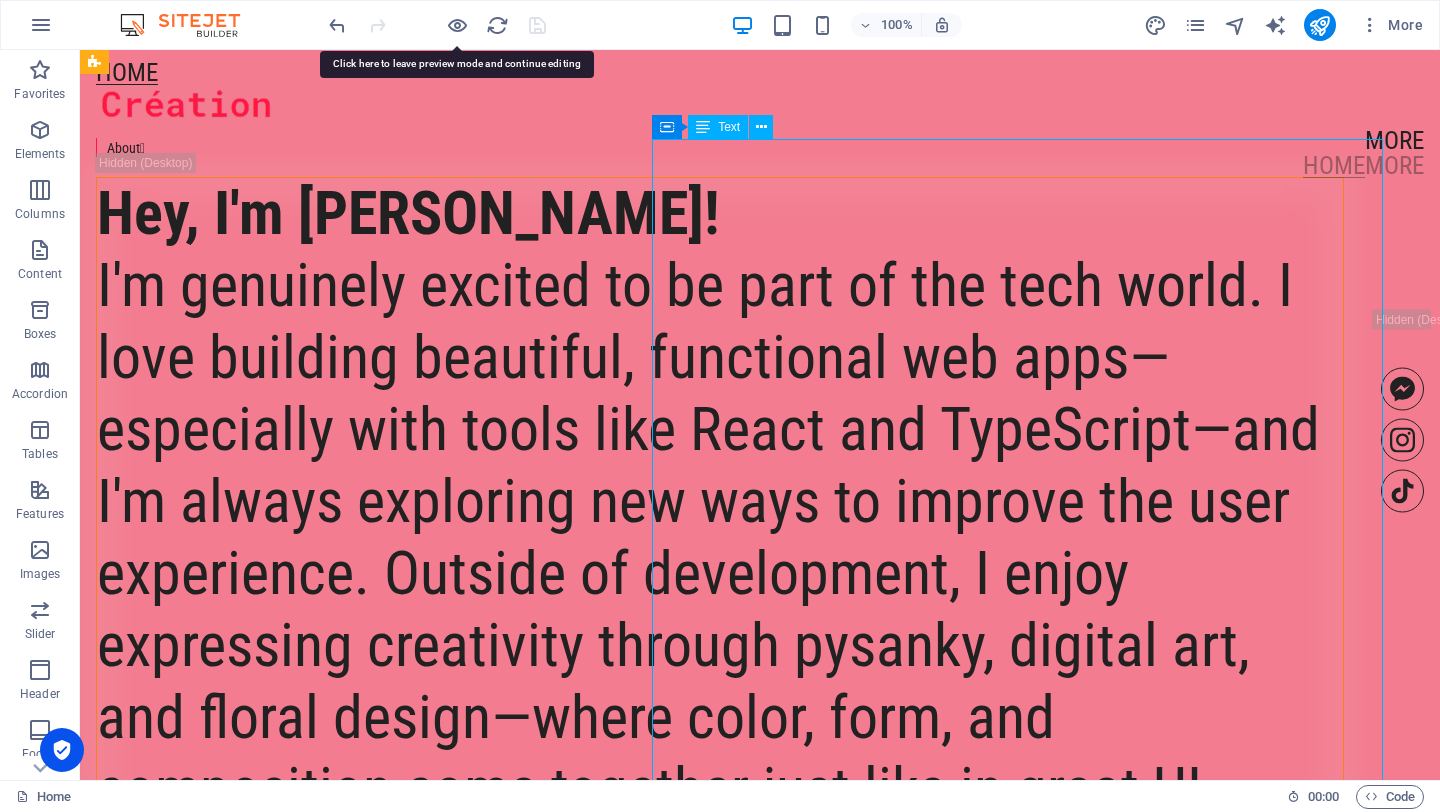 click on "Hey, I'm [PERSON_NAME]! I'm genuinely excited to be part of the tech world. I love building beautiful, functional web apps—especially with tools like React and TypeScript—and I'm always exploring new ways to improve the user experience. Outside of development, I enjoy expressing creativity through pysanky, digital art, and floral design—where color, form, and composition come together just like in great UI. Whether it's through coding or creativity, I enjoy crafting work guided by intention and vision." at bounding box center (720, 617) 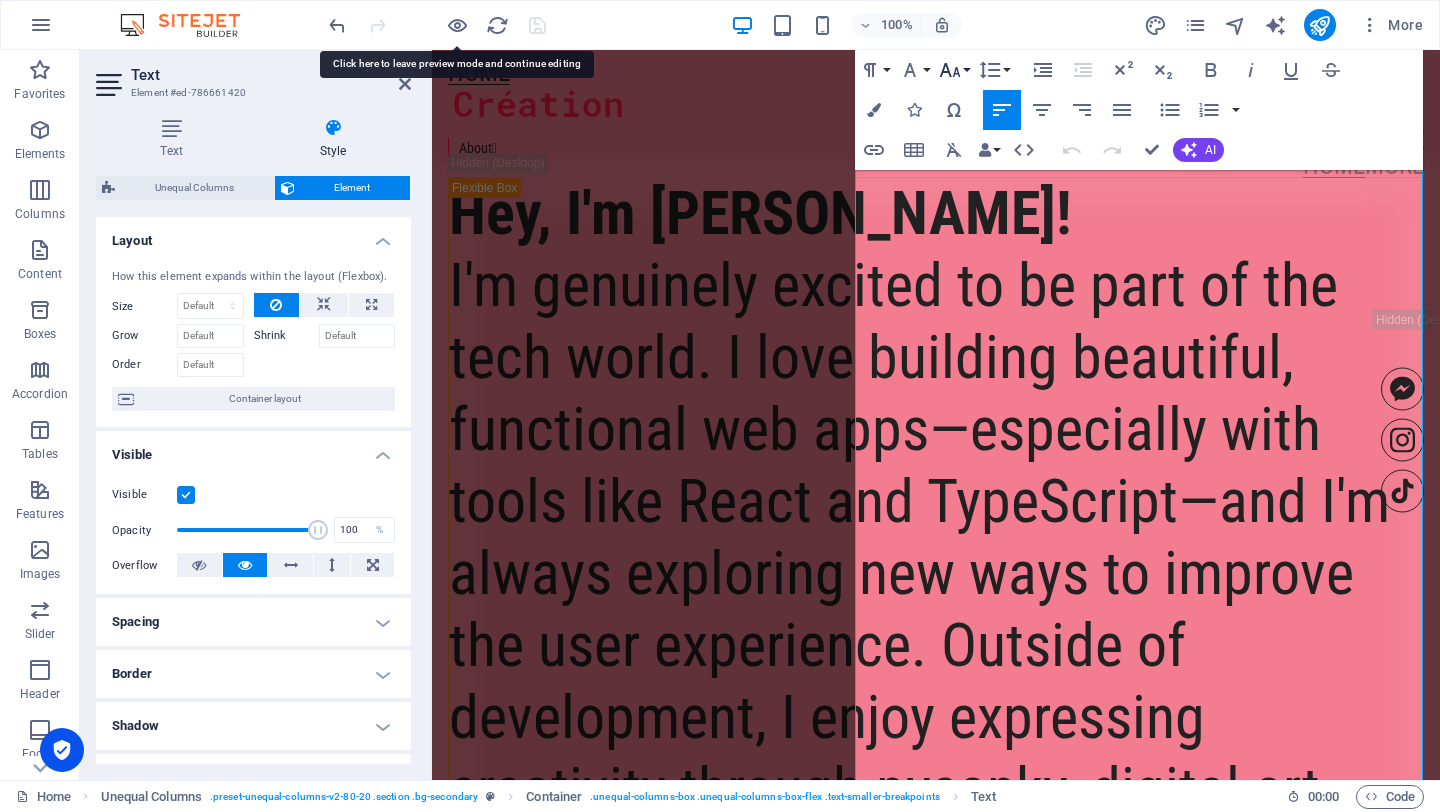 click on "Font Size" at bounding box center (954, 70) 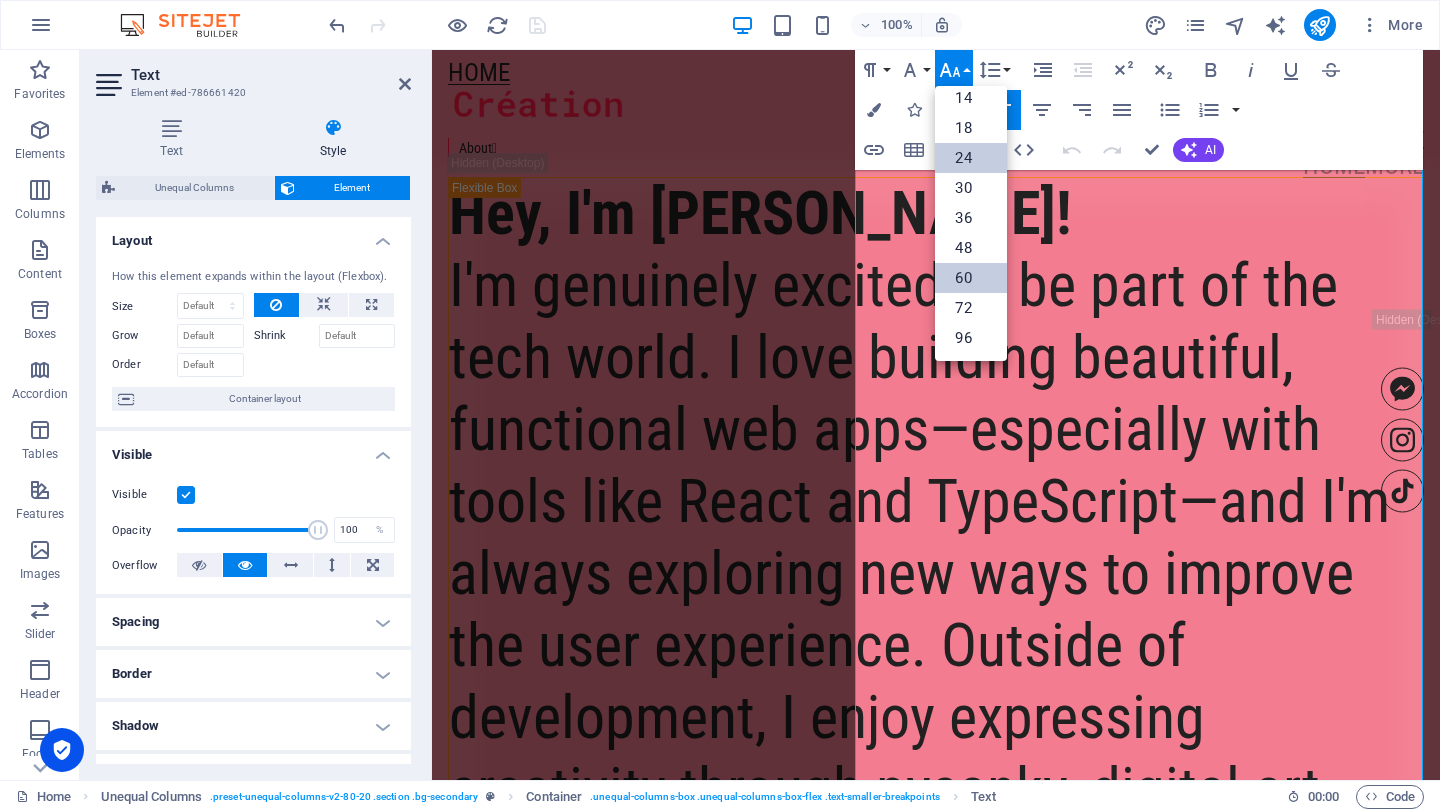 scroll, scrollTop: 161, scrollLeft: 0, axis: vertical 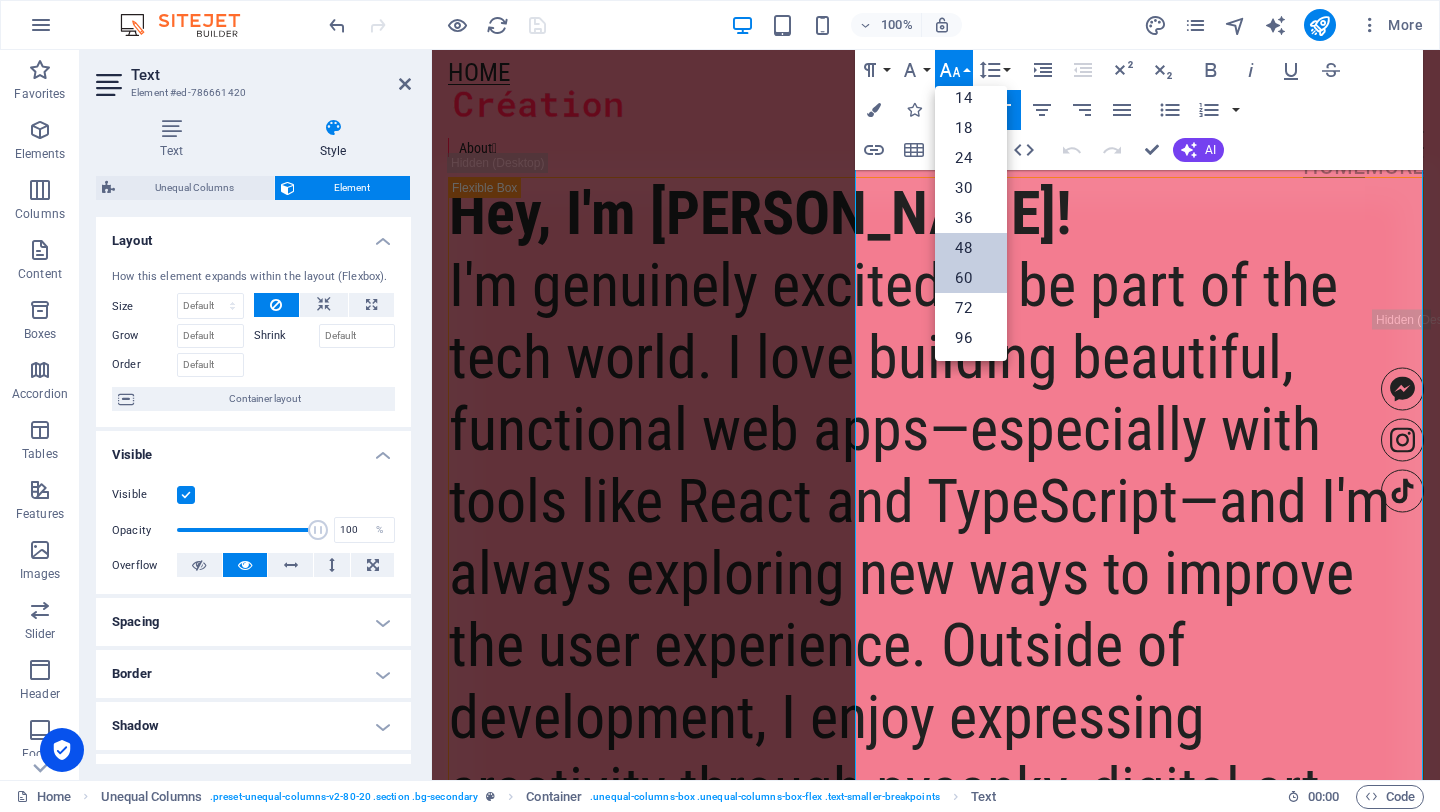 click on "48" at bounding box center [971, 248] 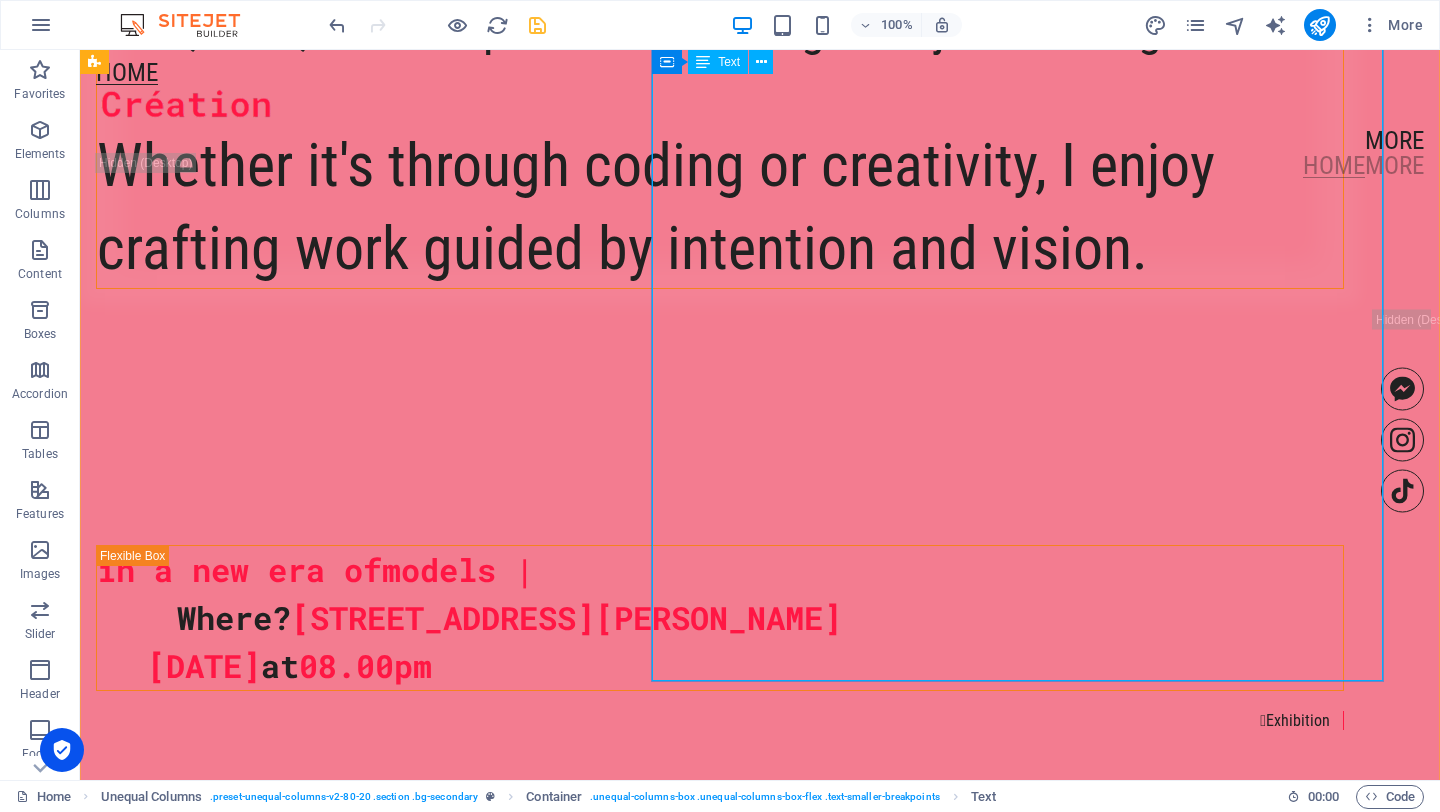 click on "Hey, I'm [PERSON_NAME]! I'm genuinely excited to be part of the tech world. I love building beautiful, functional web apps—especially with tools like React and TypeScript—and I'm always exploring new ways to improve the user experience. Outside of development, I enjoy expressing creativity through pysanky, digital art, and floral design—where color, form, and composition come together just like in great UI. Whether it's through coding or creativity, I enjoy crafting work guided by intention and vision." at bounding box center (720, -36) 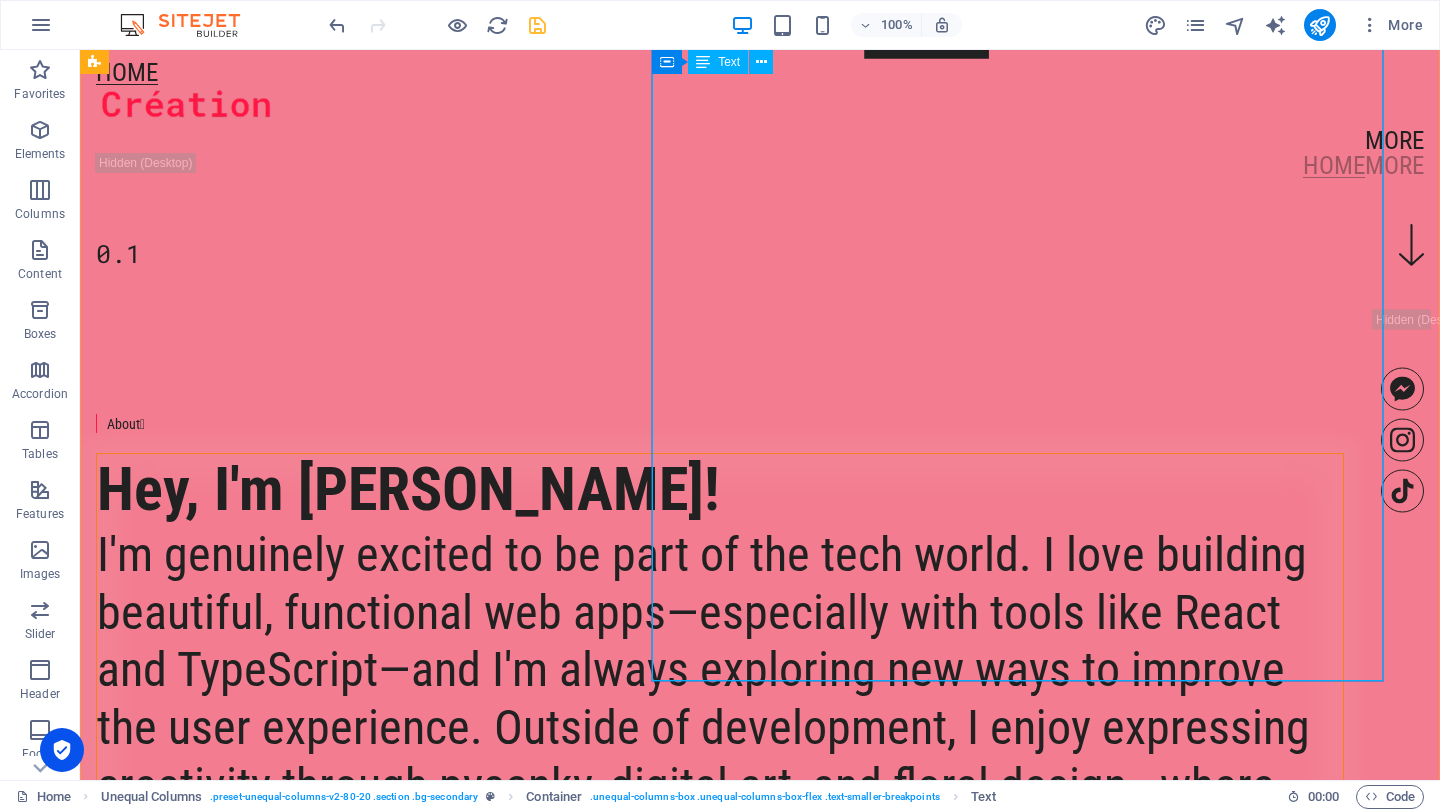 click on "About   Hey, I'm [PERSON_NAME]! I'm genuinely excited to be part of the tech world. I love building beautiful, functional web apps—especially with tools like React and TypeScript—and I'm always exploring new ways to improve the user experience. Outside of development, I enjoy expressing creativity through pysanky, digital art, and floral design—where color, form, and composition come together just like in great UI. Whether it's through coding or creativity, I enjoy crafting work guided by intention and vision." at bounding box center (760, 758) 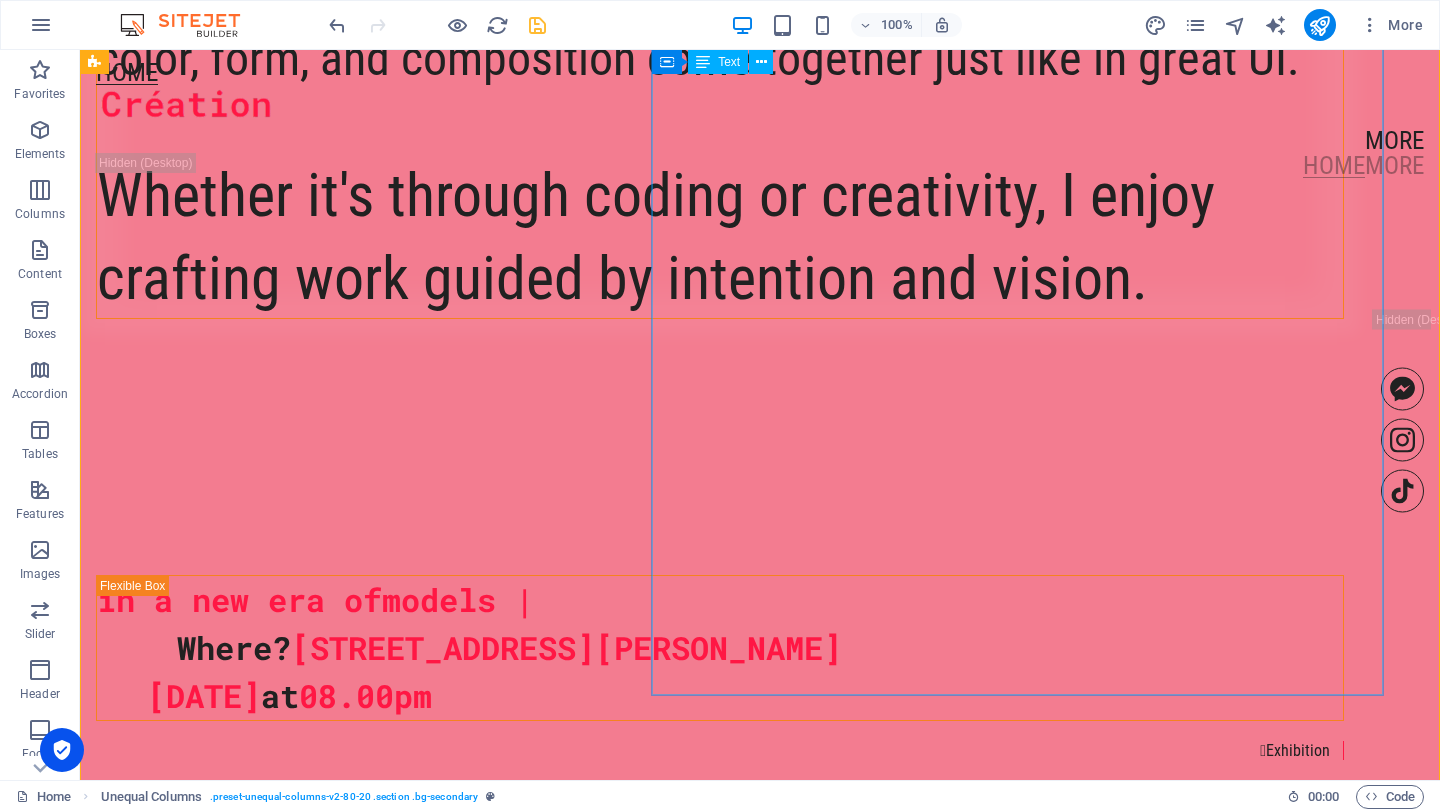 scroll, scrollTop: 1293, scrollLeft: 0, axis: vertical 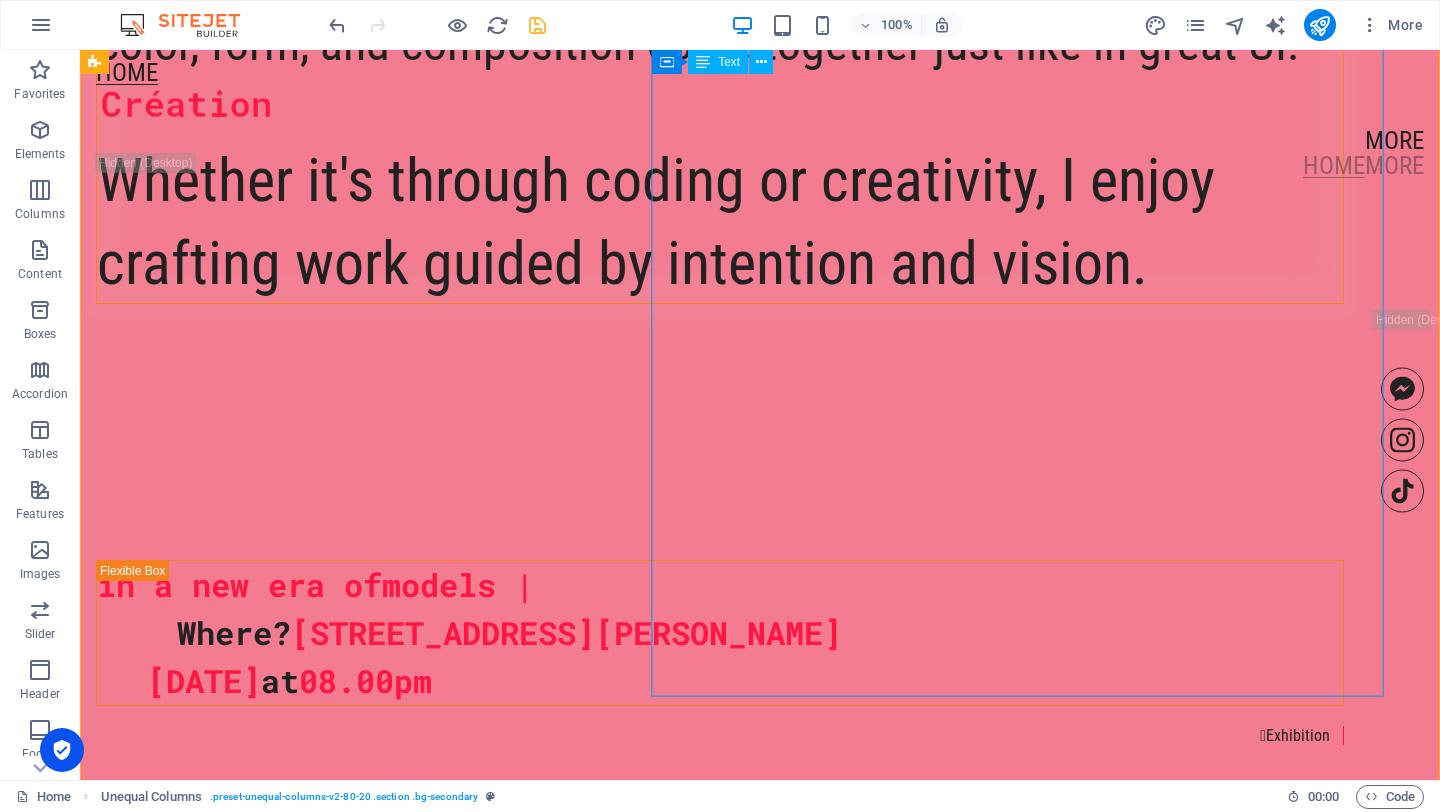 click on "Hey, I'm [PERSON_NAME]! I'm genuinely excited to be part of the tech world. I love building beautiful, functional web apps—especially with tools like React and TypeScript—and I'm always exploring new ways to improve the user experience. Outside of development, I enjoy expressing creativity through pysanky, digital art, and floral design—where color, form, and composition come together just like in great UI. Whether it's through coding or creativity, I enjoy crafting work guided by intention and vision." at bounding box center (720, -21) 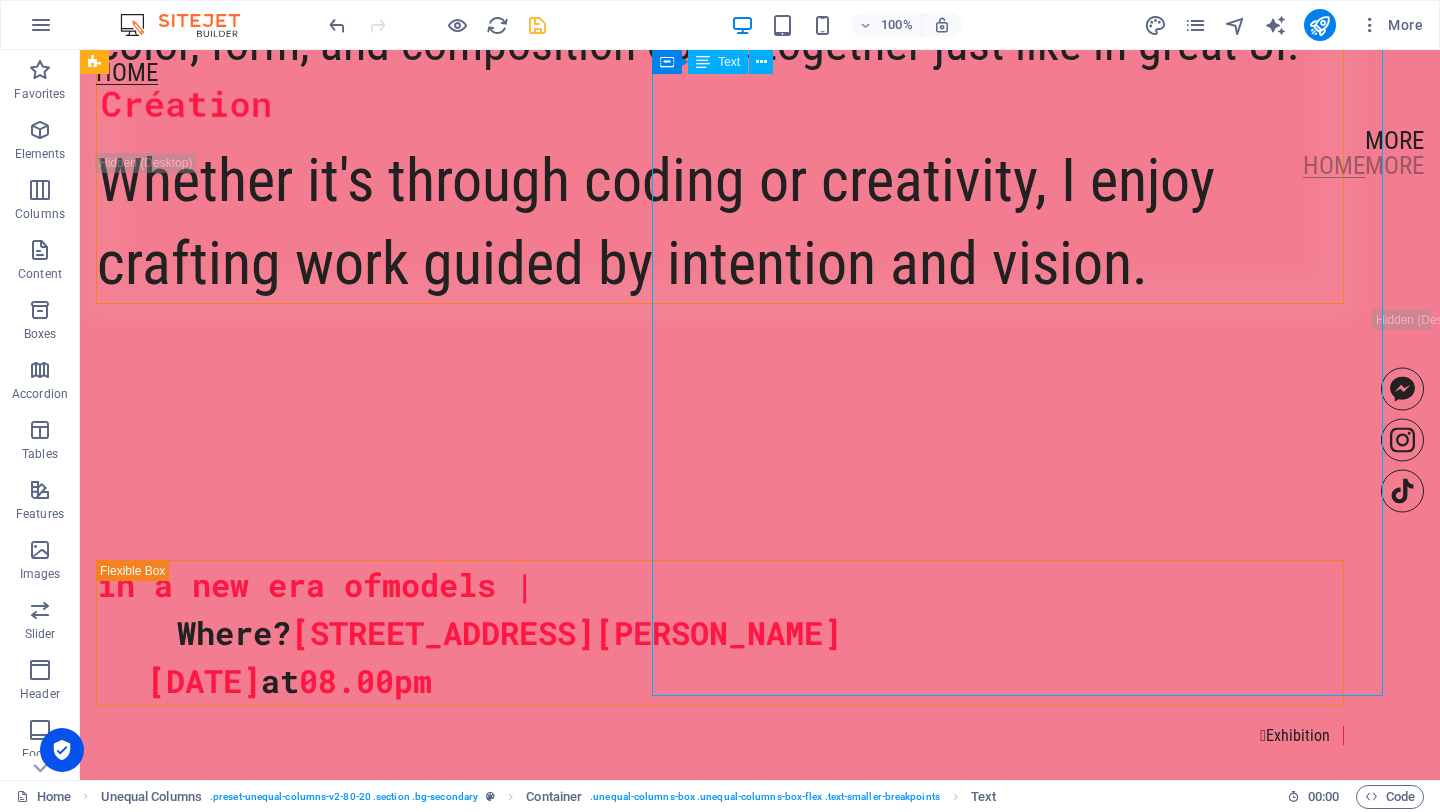 click on "Hey, I'm [PERSON_NAME]! I'm genuinely excited to be part of the tech world. I love building beautiful, functional web apps—especially with tools like React and TypeScript—and I'm always exploring new ways to improve the user experience. Outside of development, I enjoy expressing creativity through pysanky, digital art, and floral design—where color, form, and composition come together just like in great UI. Whether it's through coding or creativity, I enjoy crafting work guided by intention and vision." at bounding box center (720, -21) 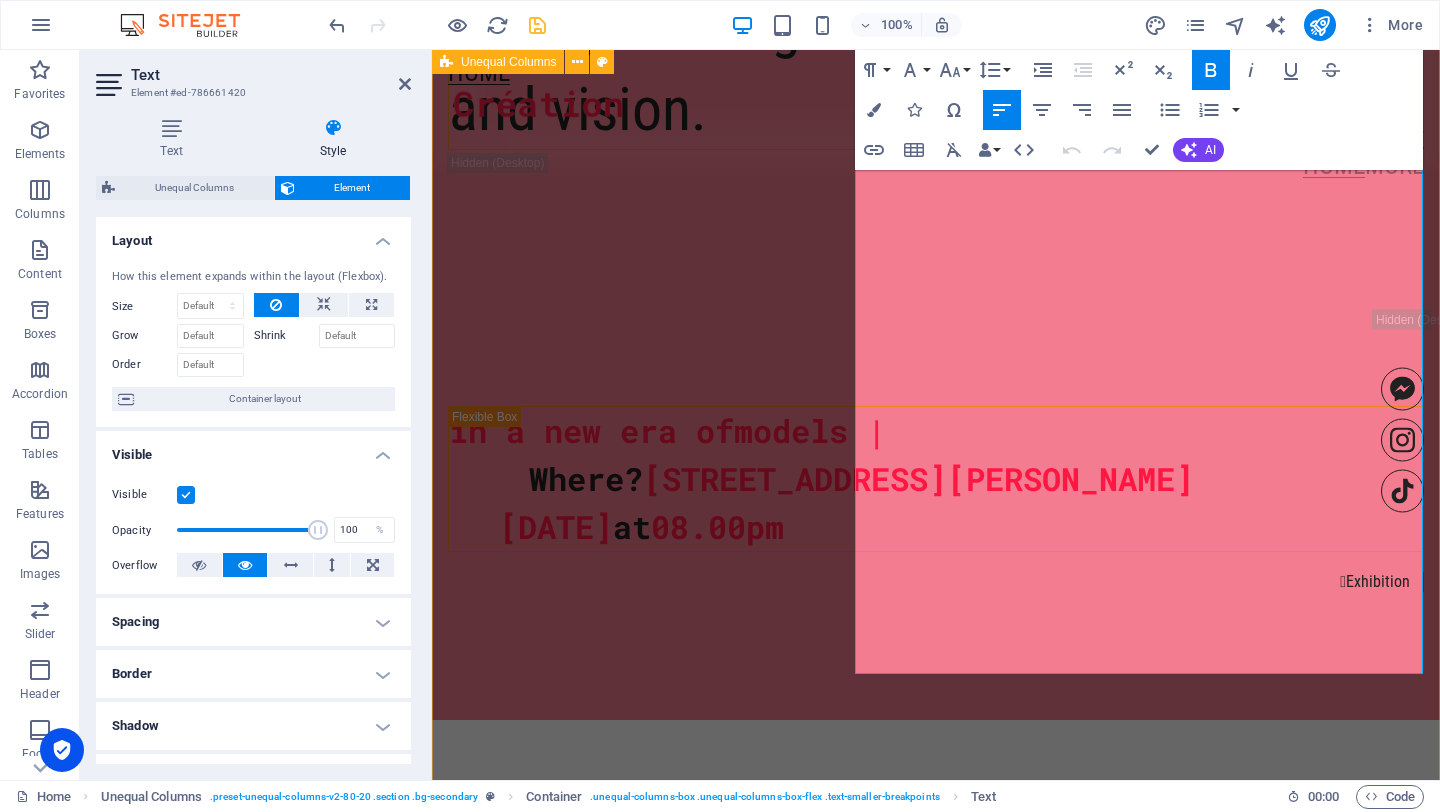 scroll, scrollTop: 1703, scrollLeft: 0, axis: vertical 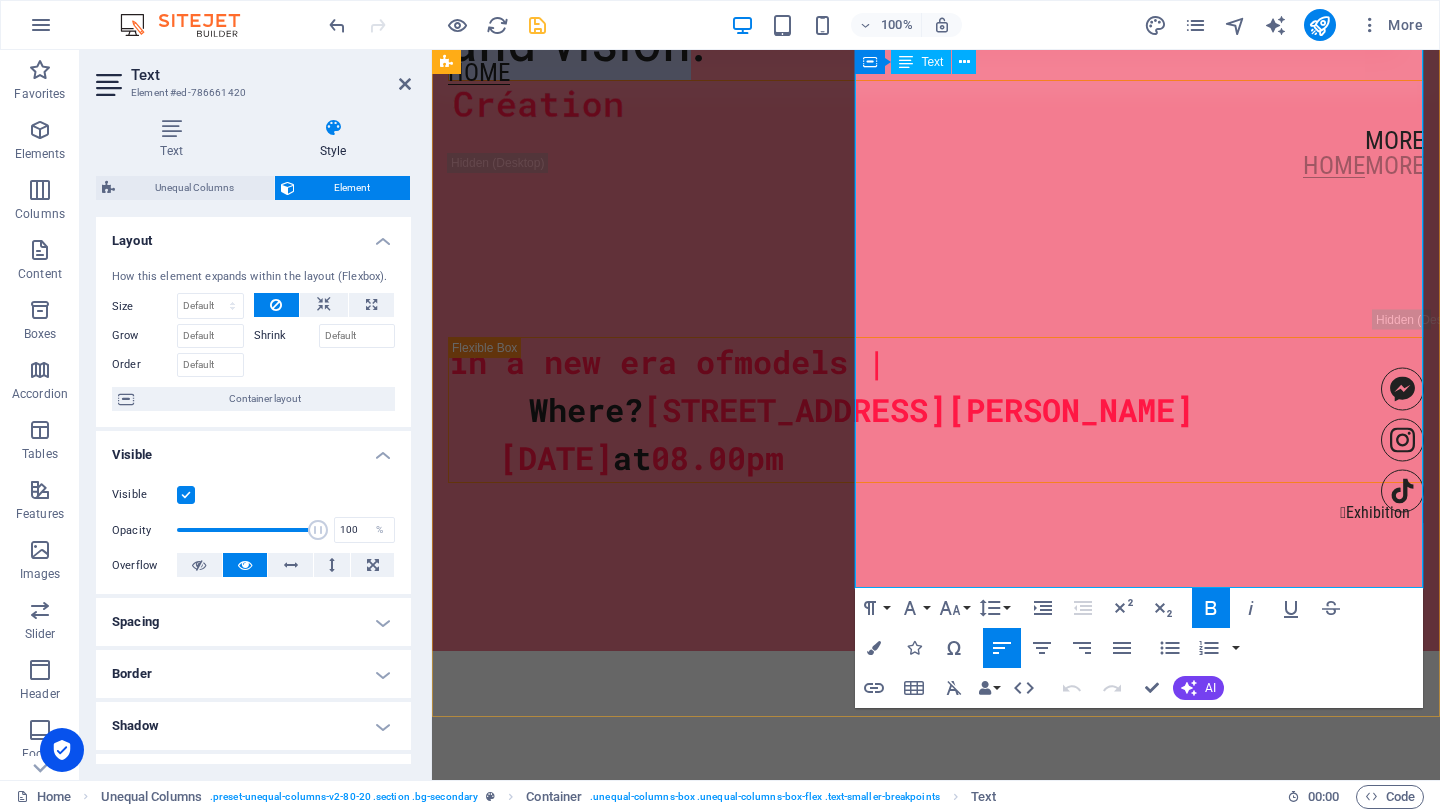 drag, startPoint x: 866, startPoint y: 248, endPoint x: 983, endPoint y: 574, distance: 346.35965 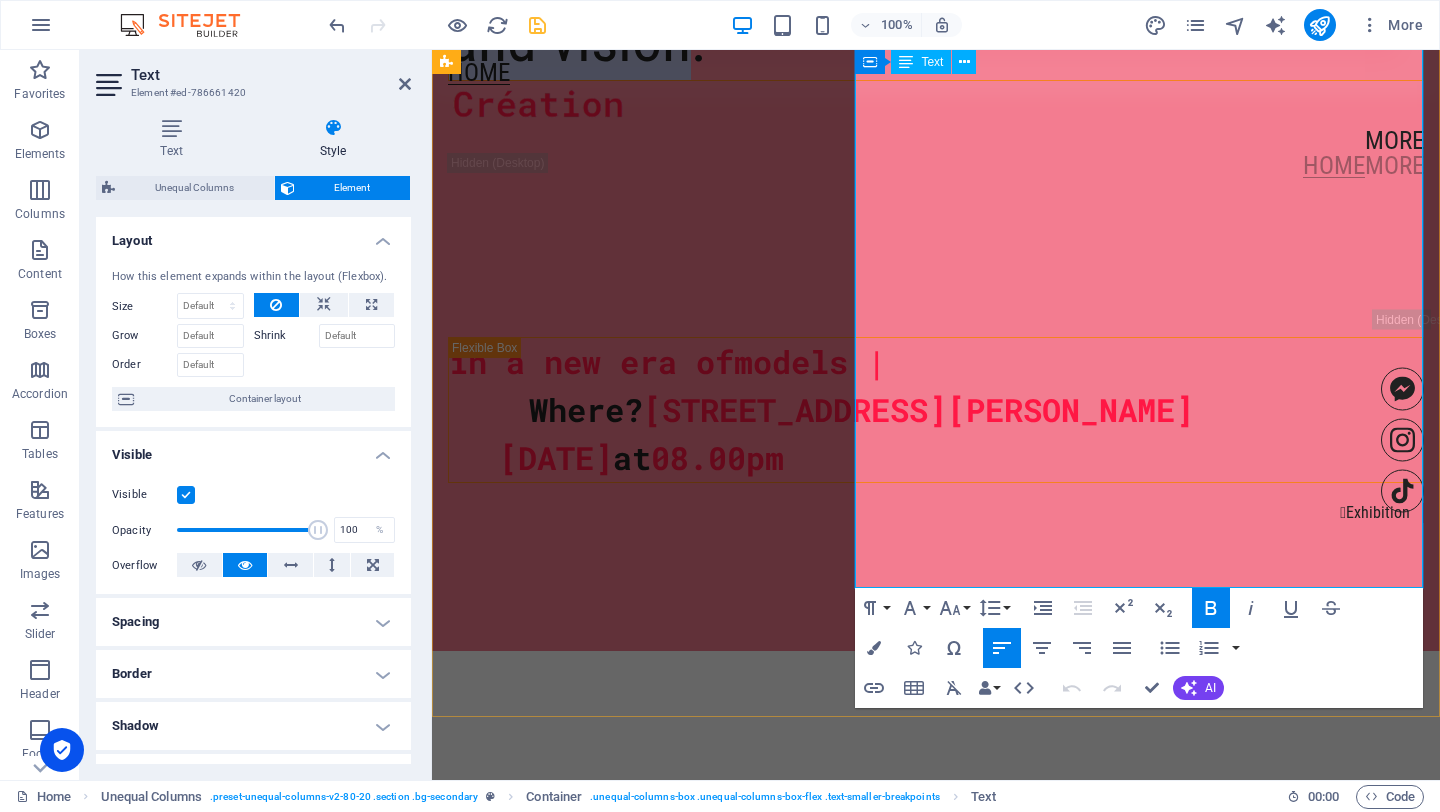 click on "Whether it's through coding or creativity, I enjoy crafting work guided by intention and vision." at bounding box center (924, -37) 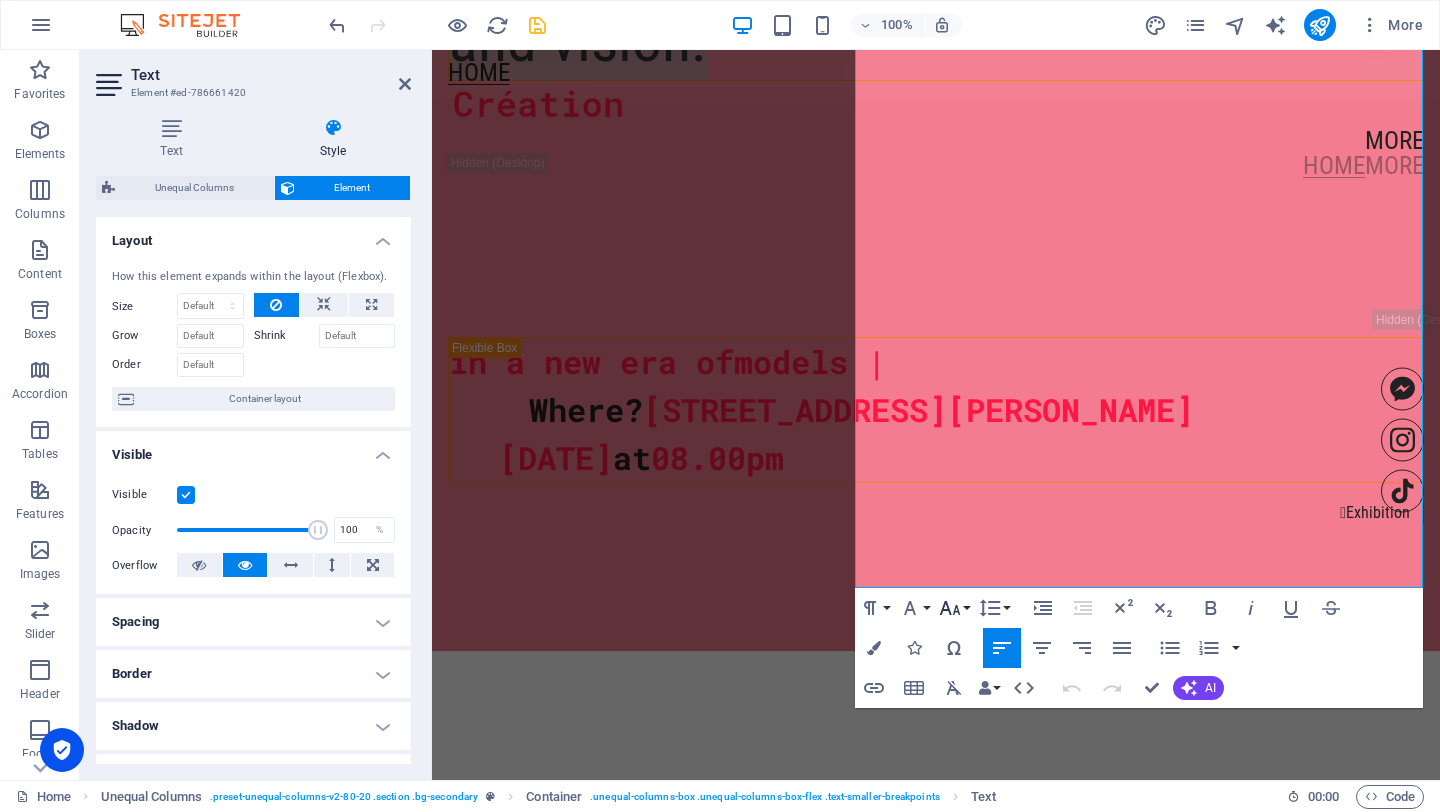 click 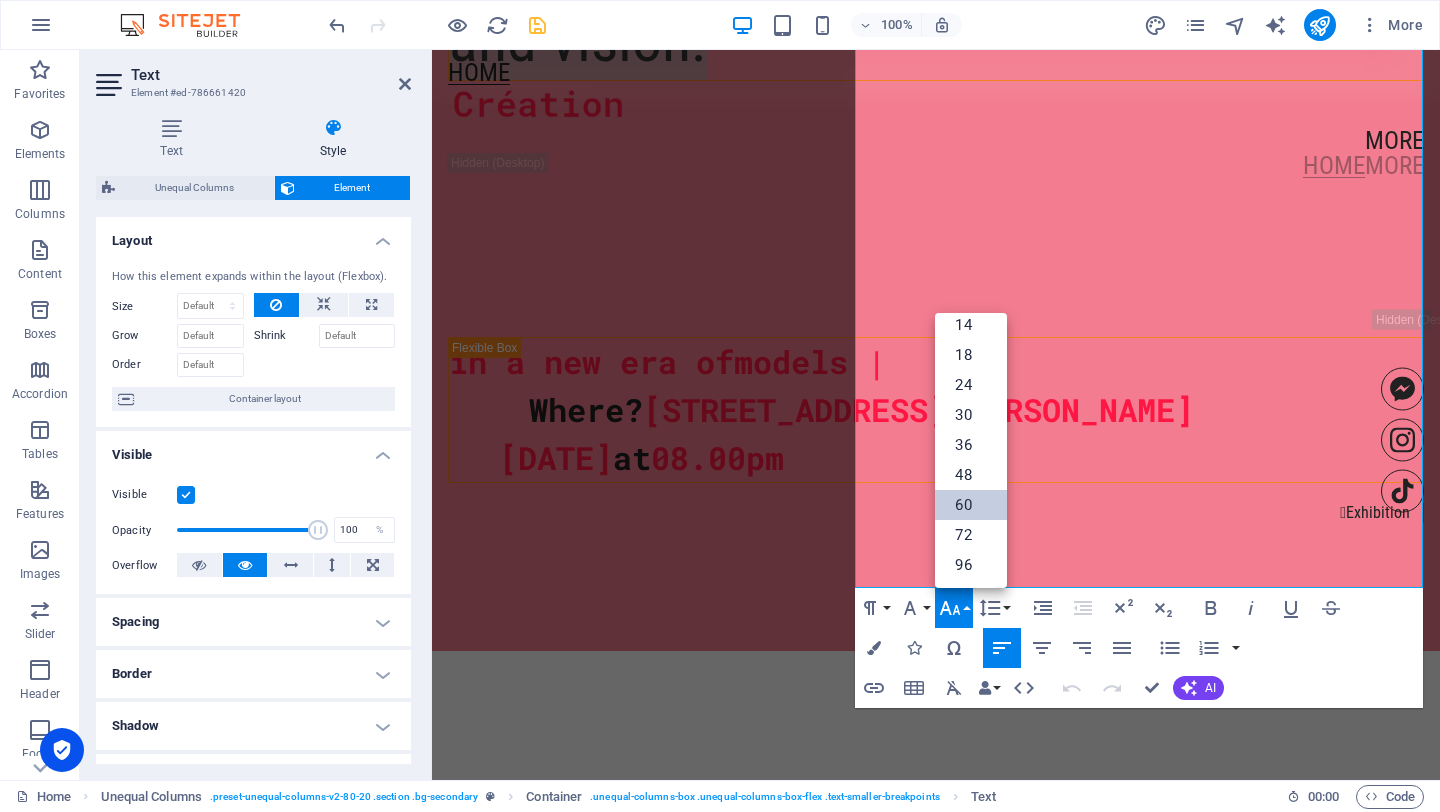 scroll, scrollTop: 161, scrollLeft: 0, axis: vertical 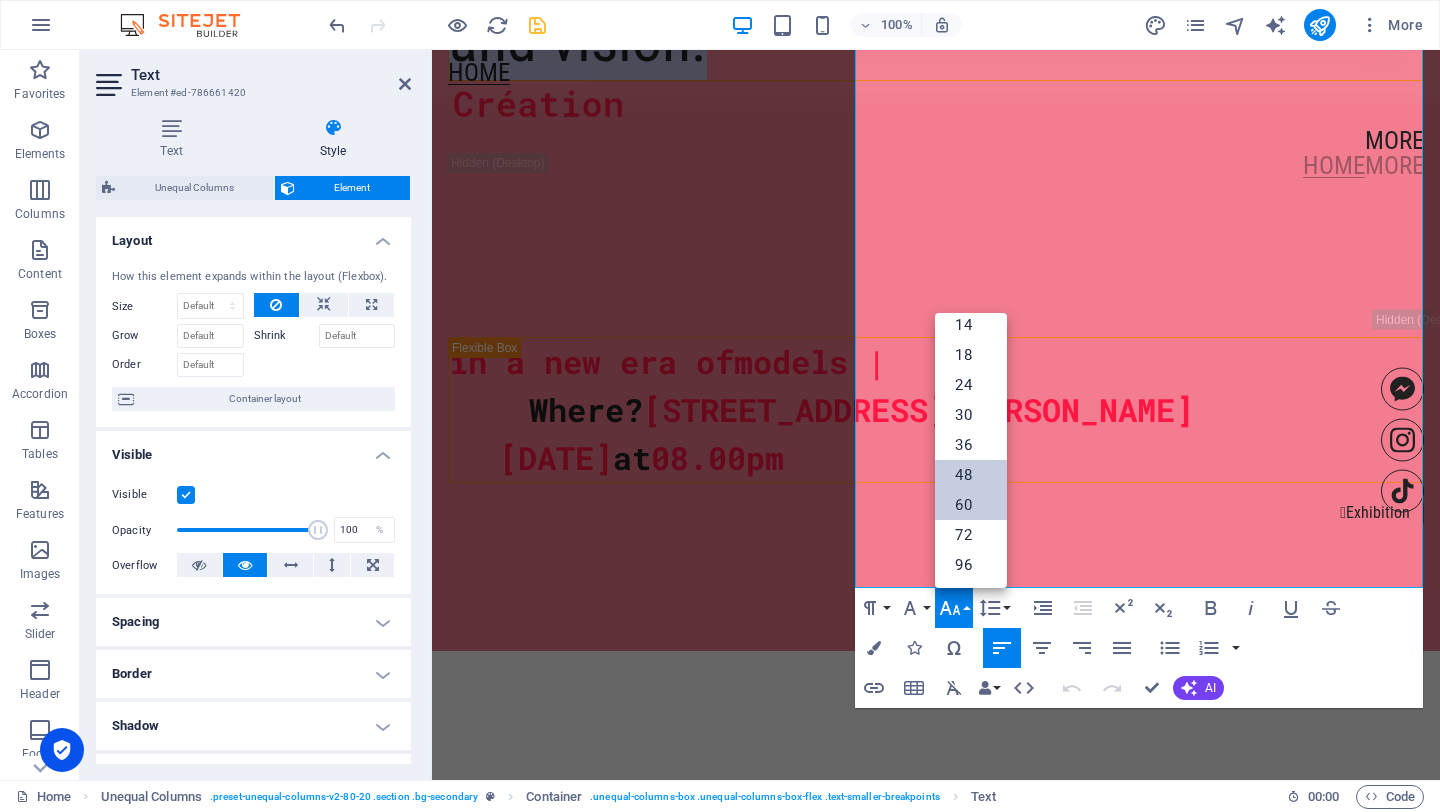 click on "48" at bounding box center (971, 475) 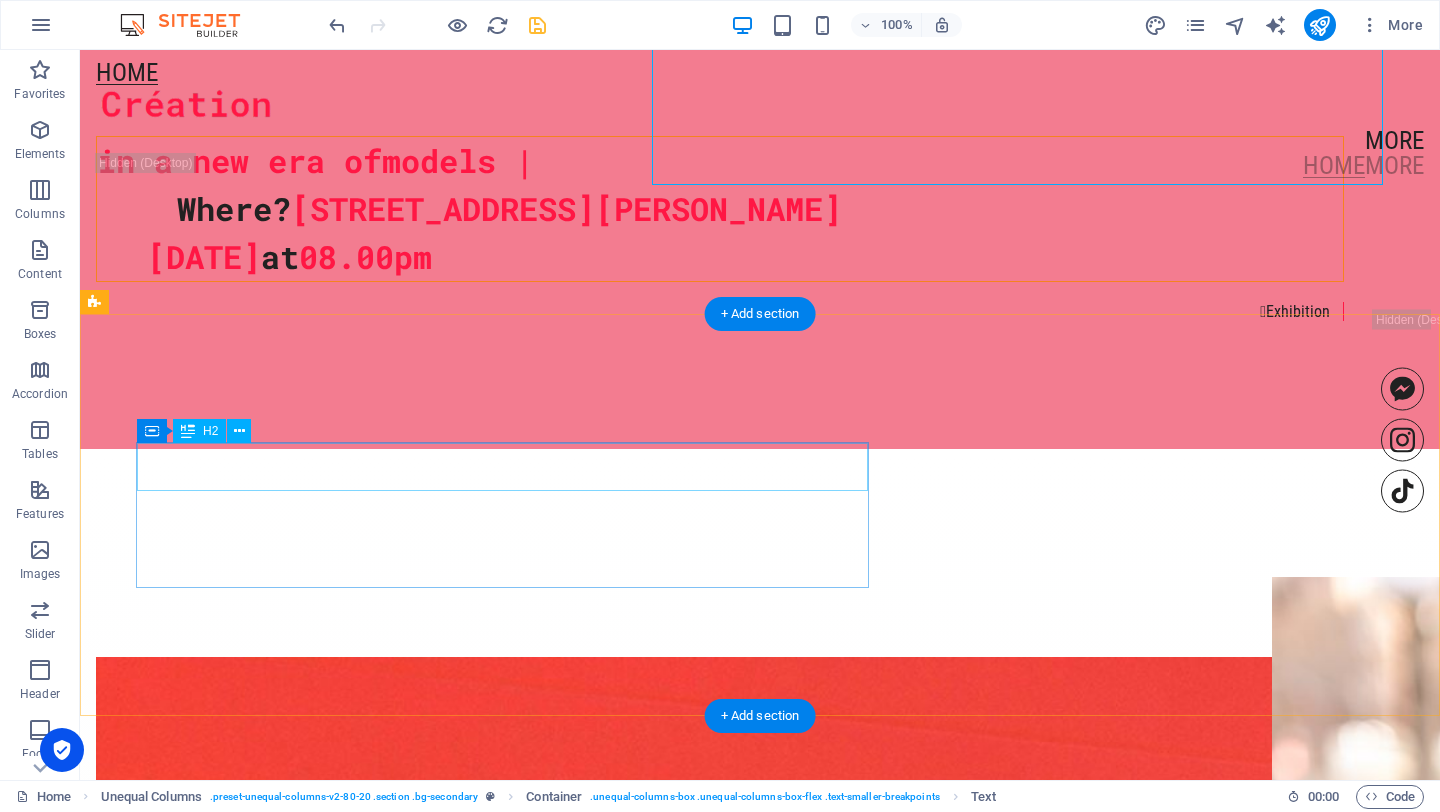 click on "in a new era of  models |" at bounding box center [720, 161] 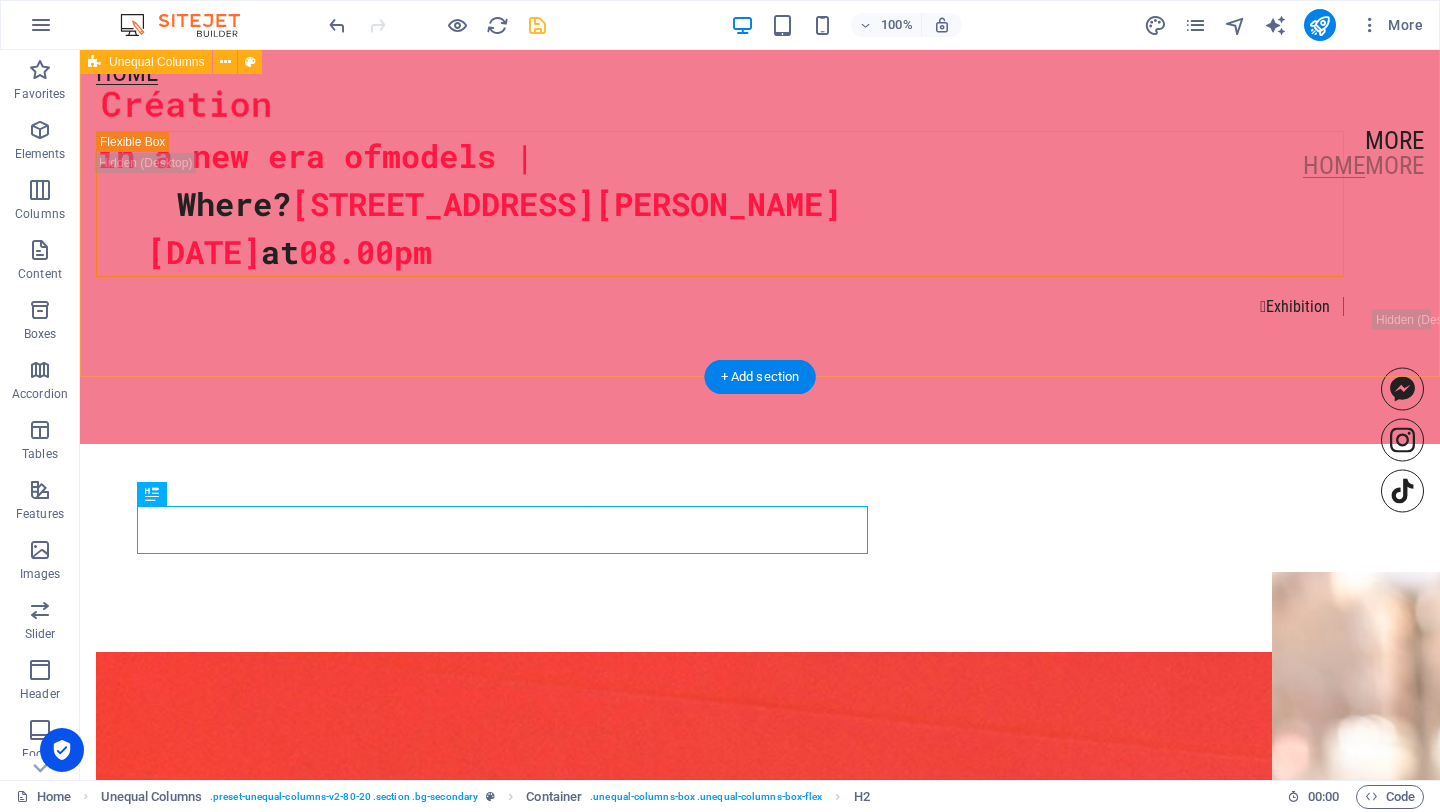 scroll, scrollTop: 1711, scrollLeft: 0, axis: vertical 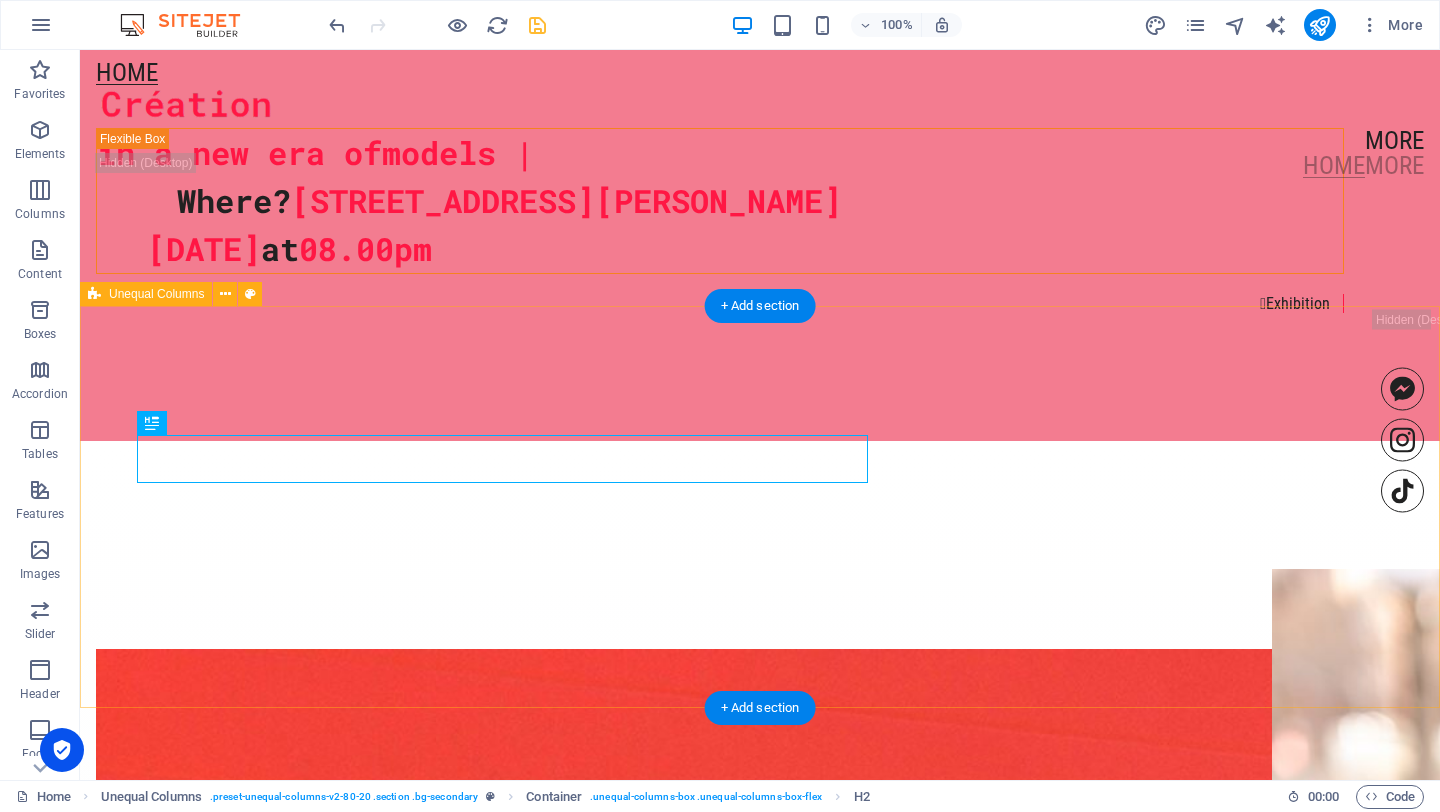 click on "in a new era of  models |    Where?  [STREET_ADDRESS][PERSON_NAME] [DATE]  08.00pm   Exhibition" at bounding box center (760, 220) 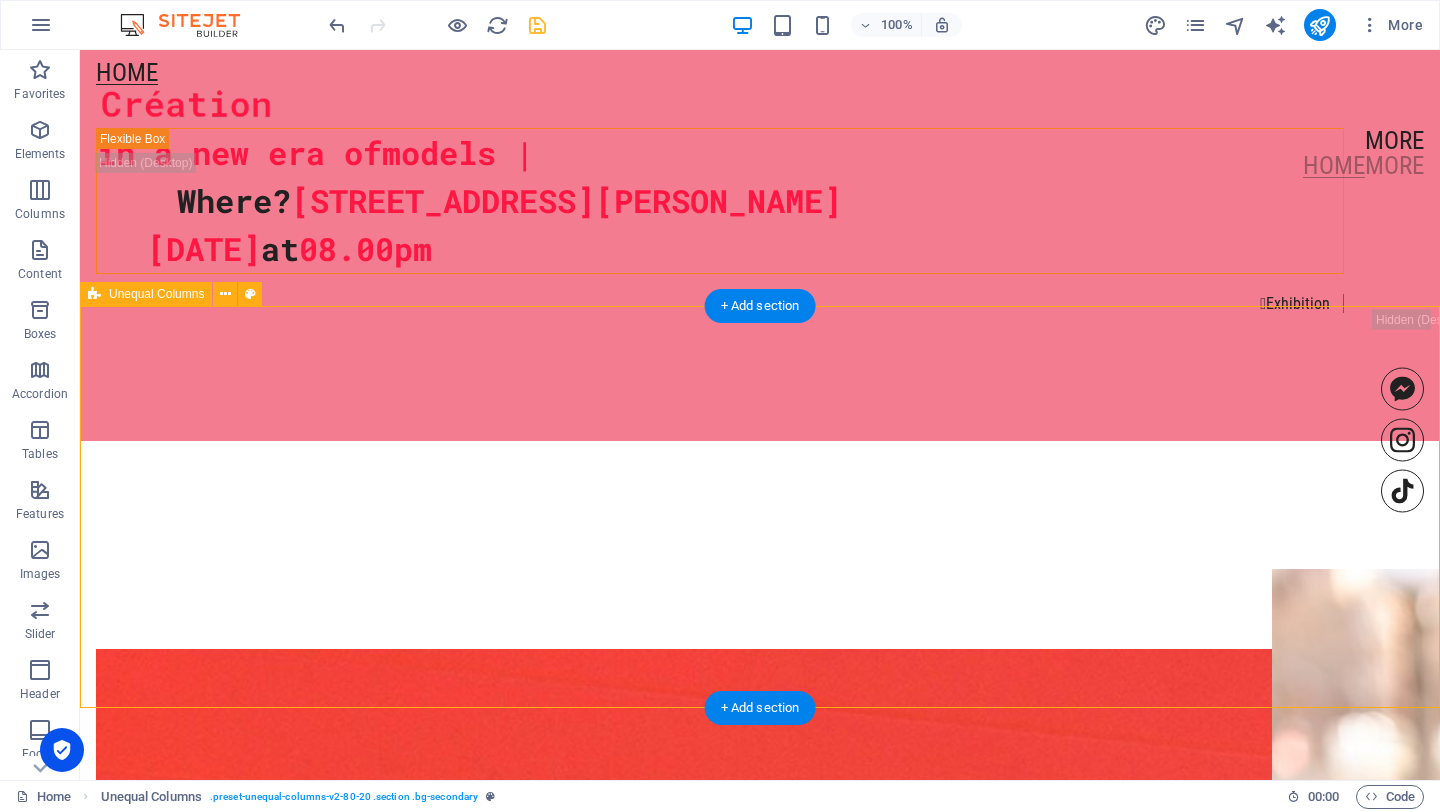 click on "in a new era of  models |    Where?  [STREET_ADDRESS][PERSON_NAME] [DATE]  08.00pm   Exhibition" at bounding box center [760, 220] 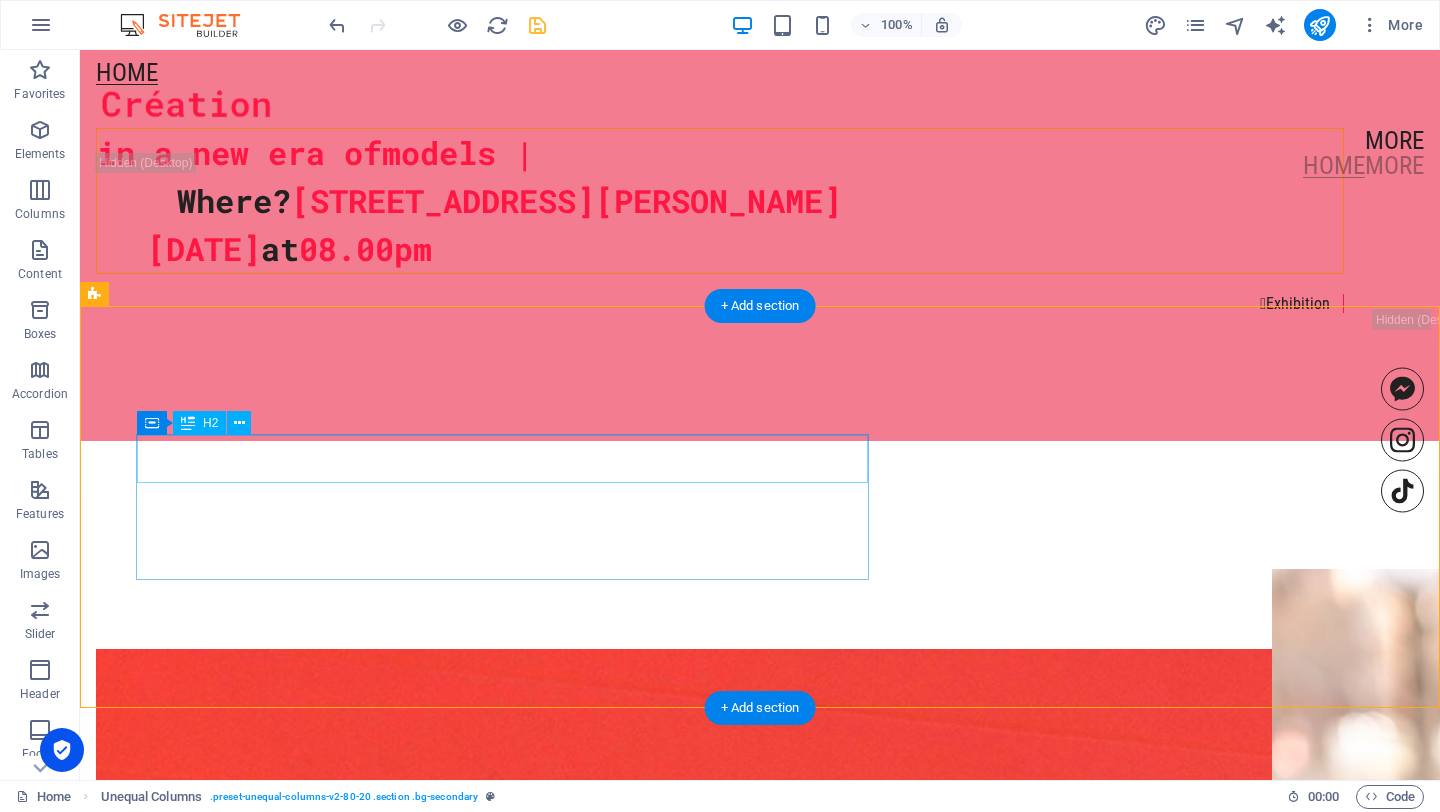 click on "in a new era of  models |" at bounding box center (720, 153) 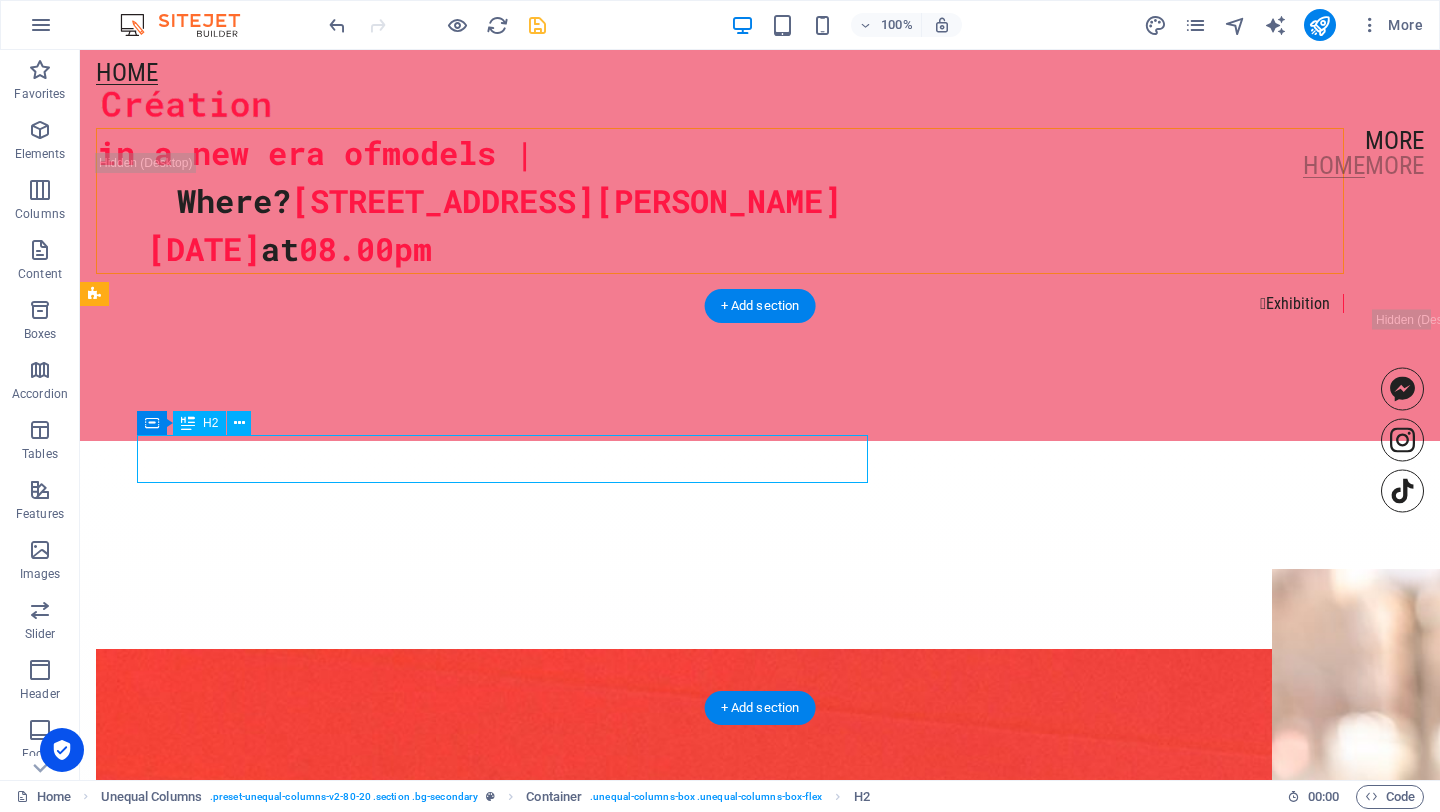 click on "in a new era of  models |" at bounding box center (720, 153) 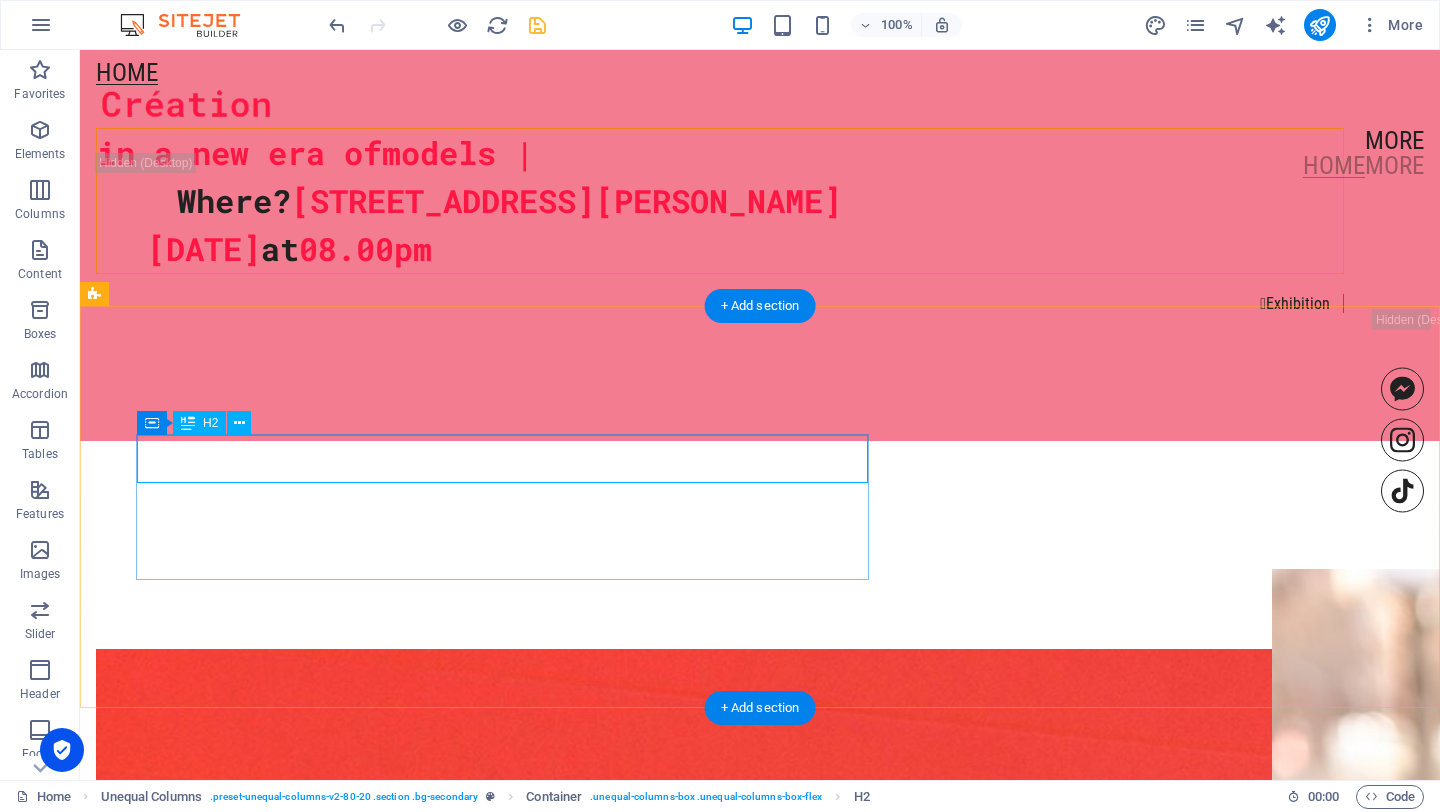 click on "in a new era of  models |" at bounding box center [720, 153] 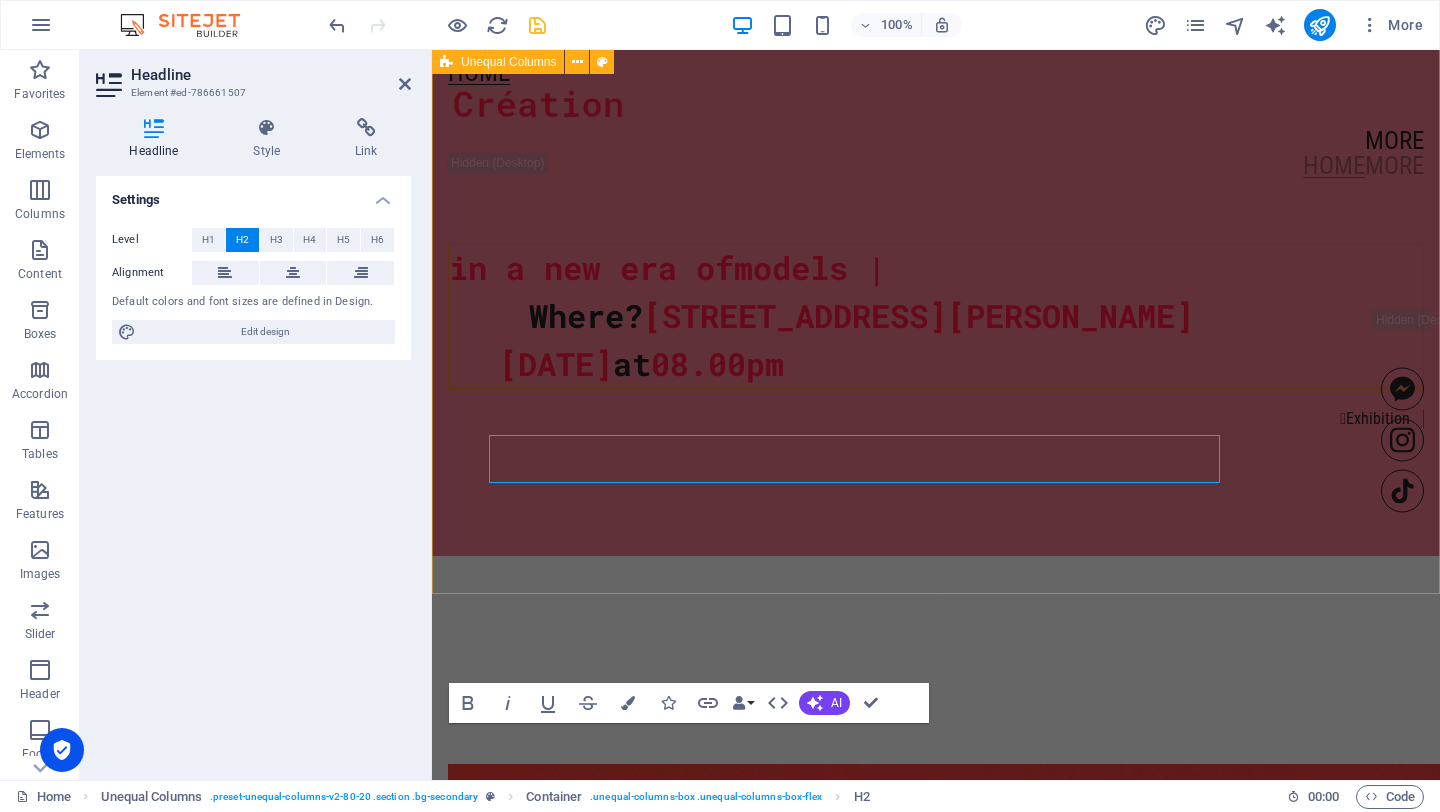 click on "About   Hey, I'm [PERSON_NAME]! I'm genuinely excited to be part of the tech world. I love building beautiful, functional web apps—especially with tools like React and TypeScript—and I'm always exploring new ways to improve the user experience. Outside of development, I enjoy expressing creativity through pysanky, digital art, and floral design—where color, form, and composition come together just like in great UI. Whether it's through coding or creativity, I enjoy crafting work guided by intention and vision." at bounding box center (936, -408) 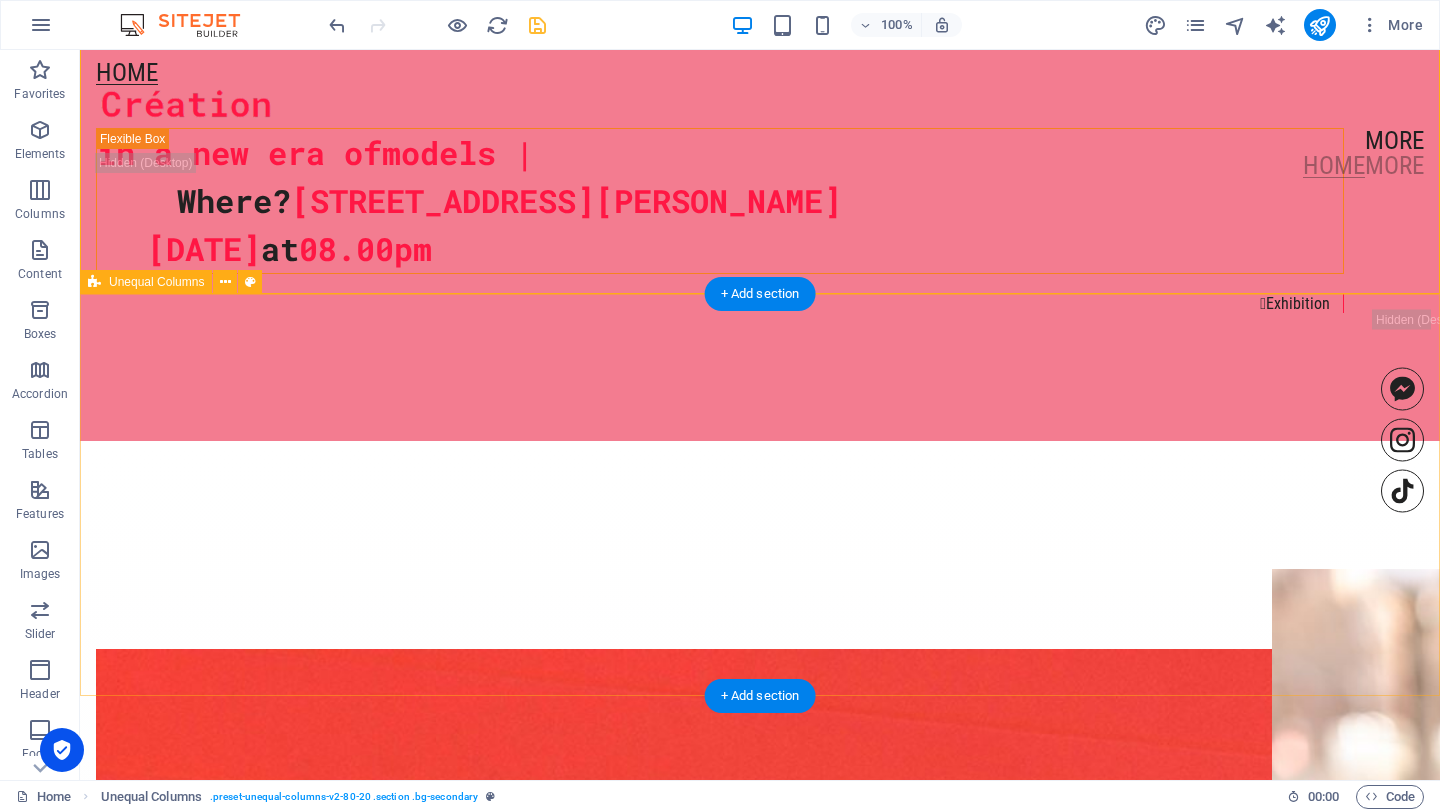 scroll, scrollTop: 1779, scrollLeft: 0, axis: vertical 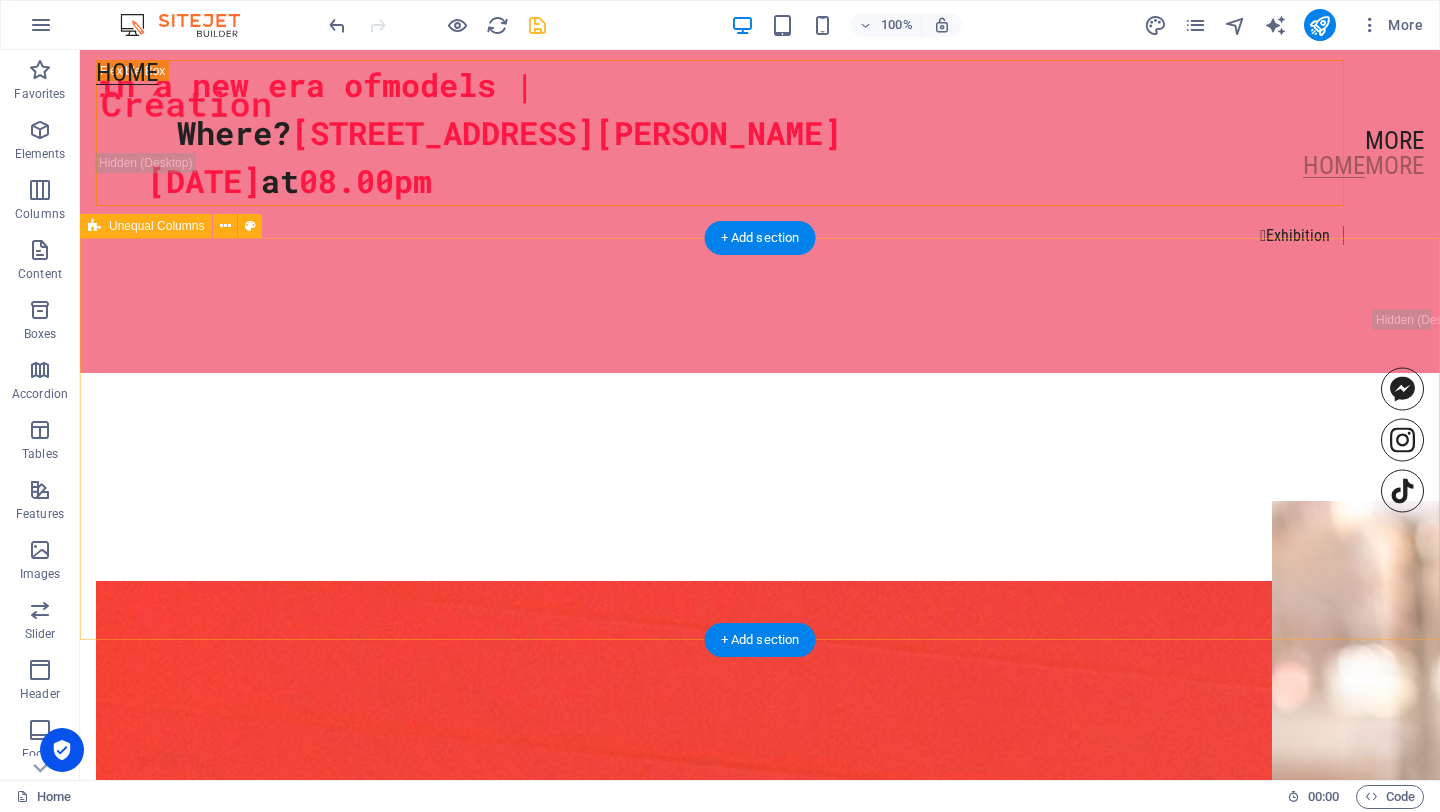 click on "in a new era of  models |    Where?  [STREET_ADDRESS][PERSON_NAME] [DATE]  08.00pm   Exhibition" at bounding box center (760, 152) 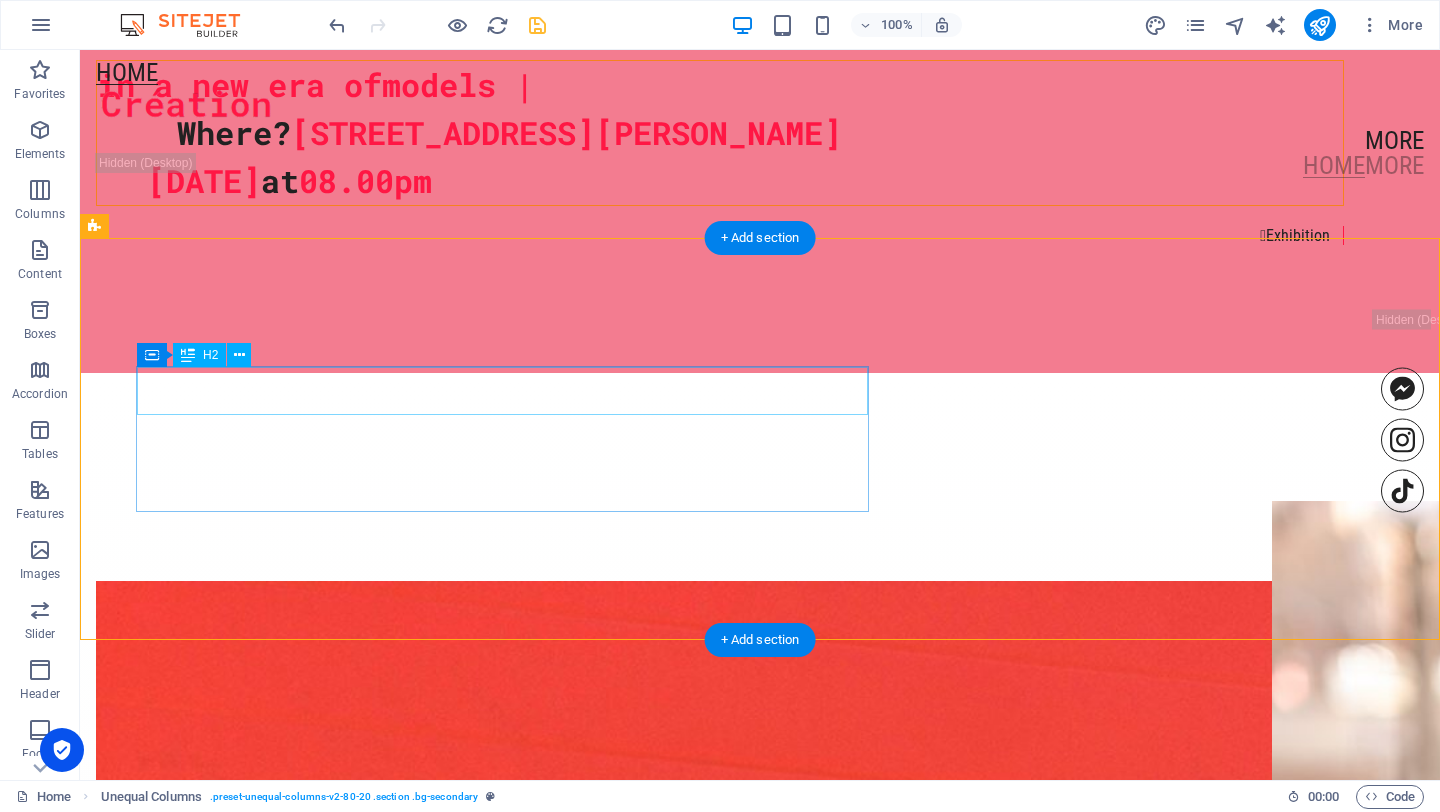 click on "in a new era of  models |" at bounding box center (720, 85) 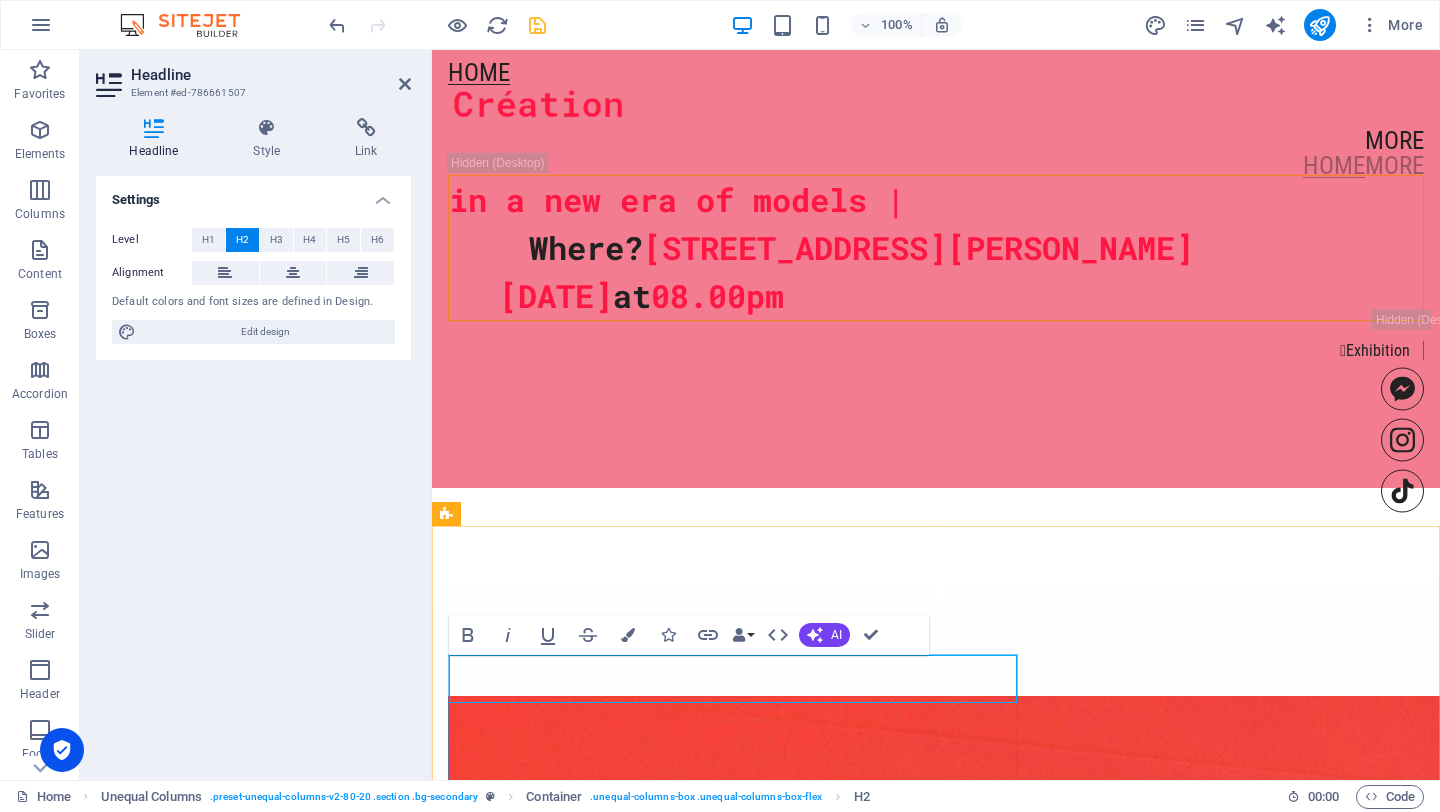 click on "in a new era of models |" at bounding box center [936, 200] 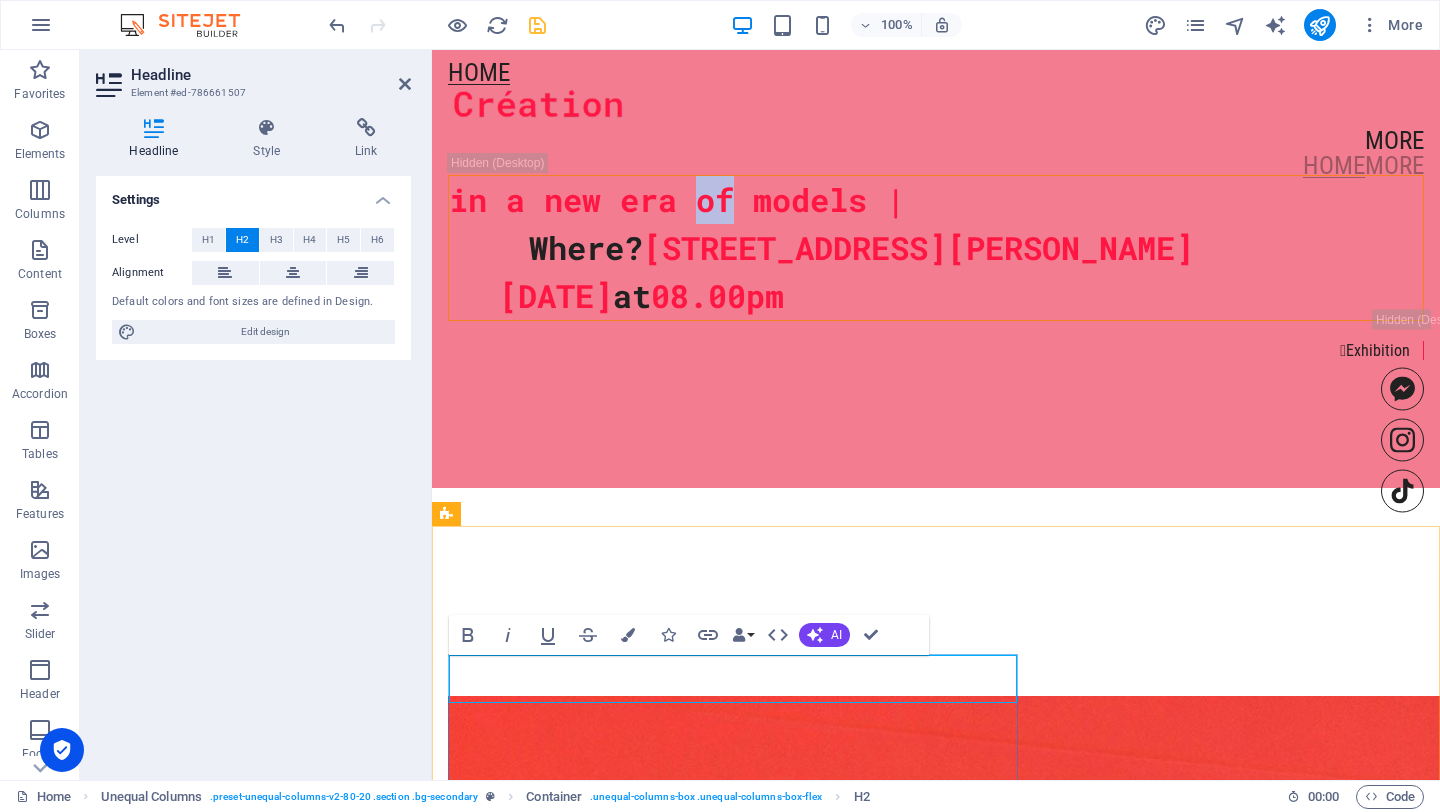 click on "in a new era of models |" at bounding box center (936, 200) 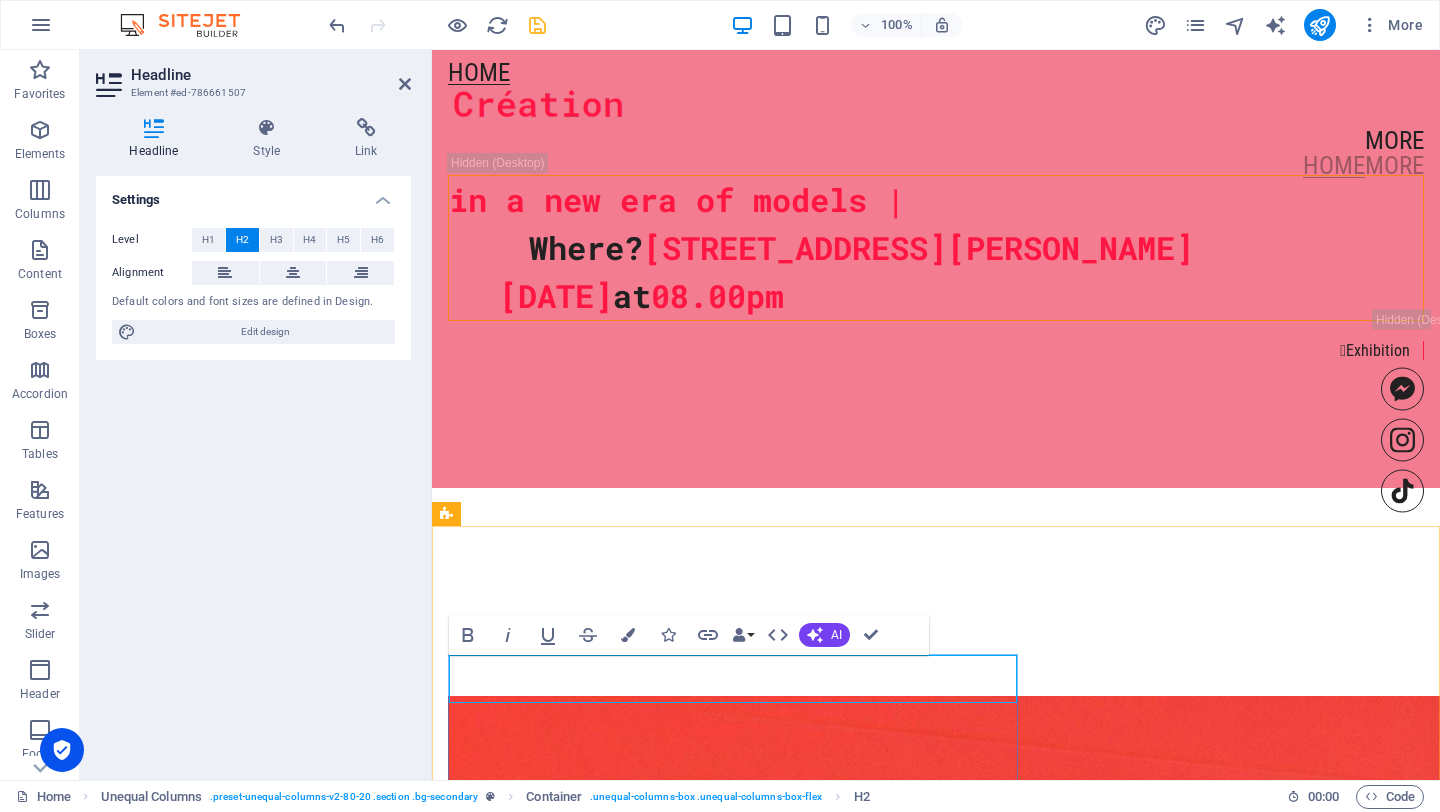 type 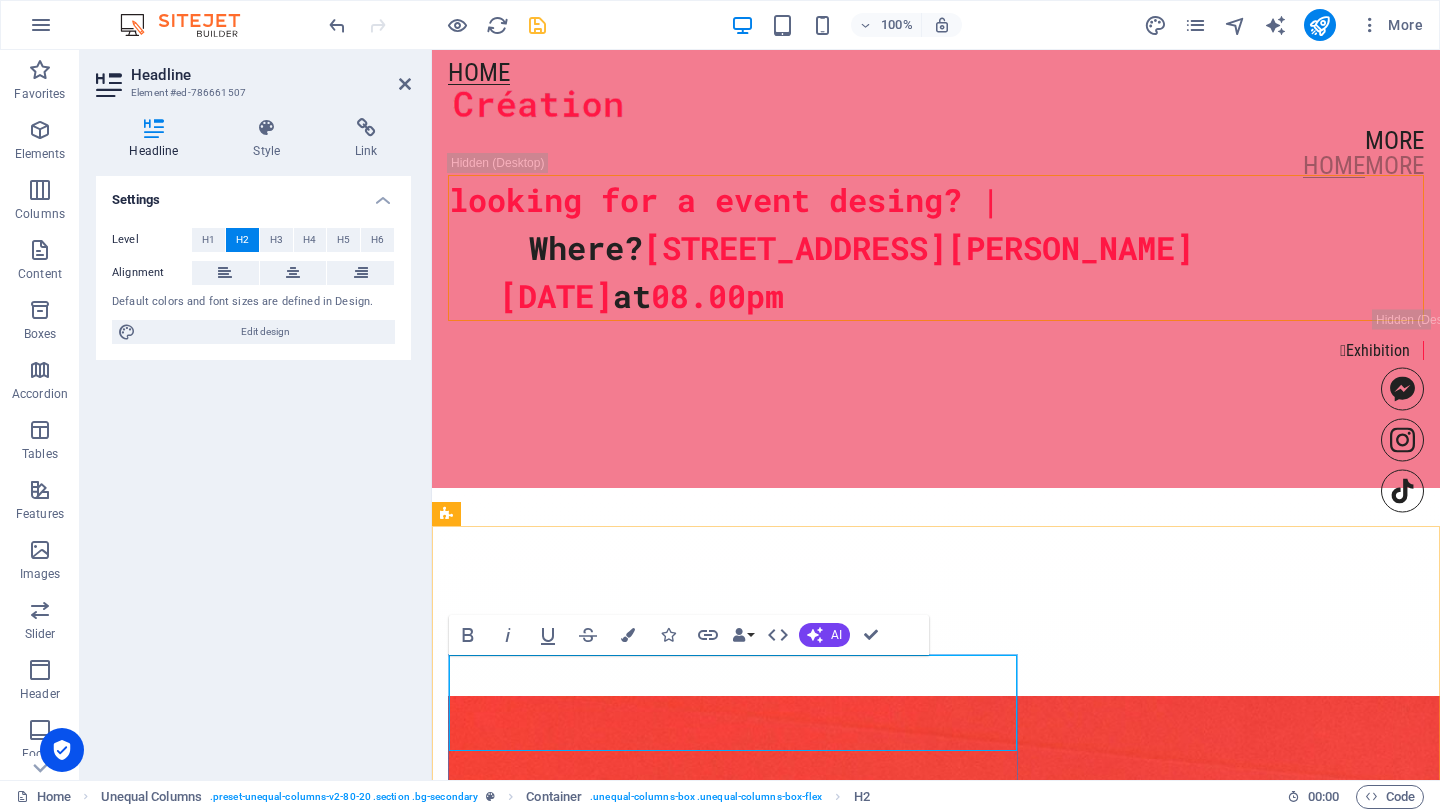 click on "looking for a event desing? |" at bounding box center [936, 200] 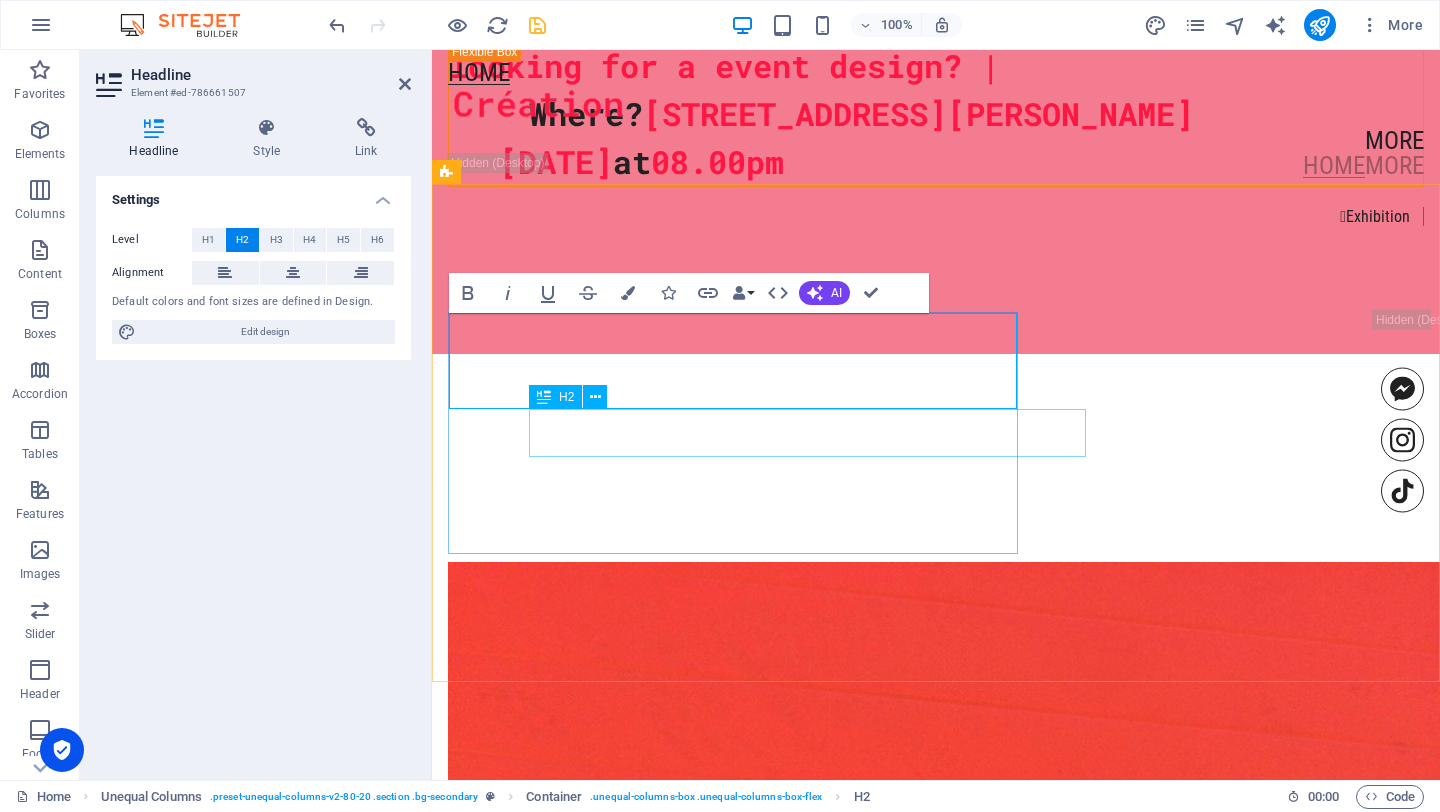 scroll, scrollTop: 2121, scrollLeft: 0, axis: vertical 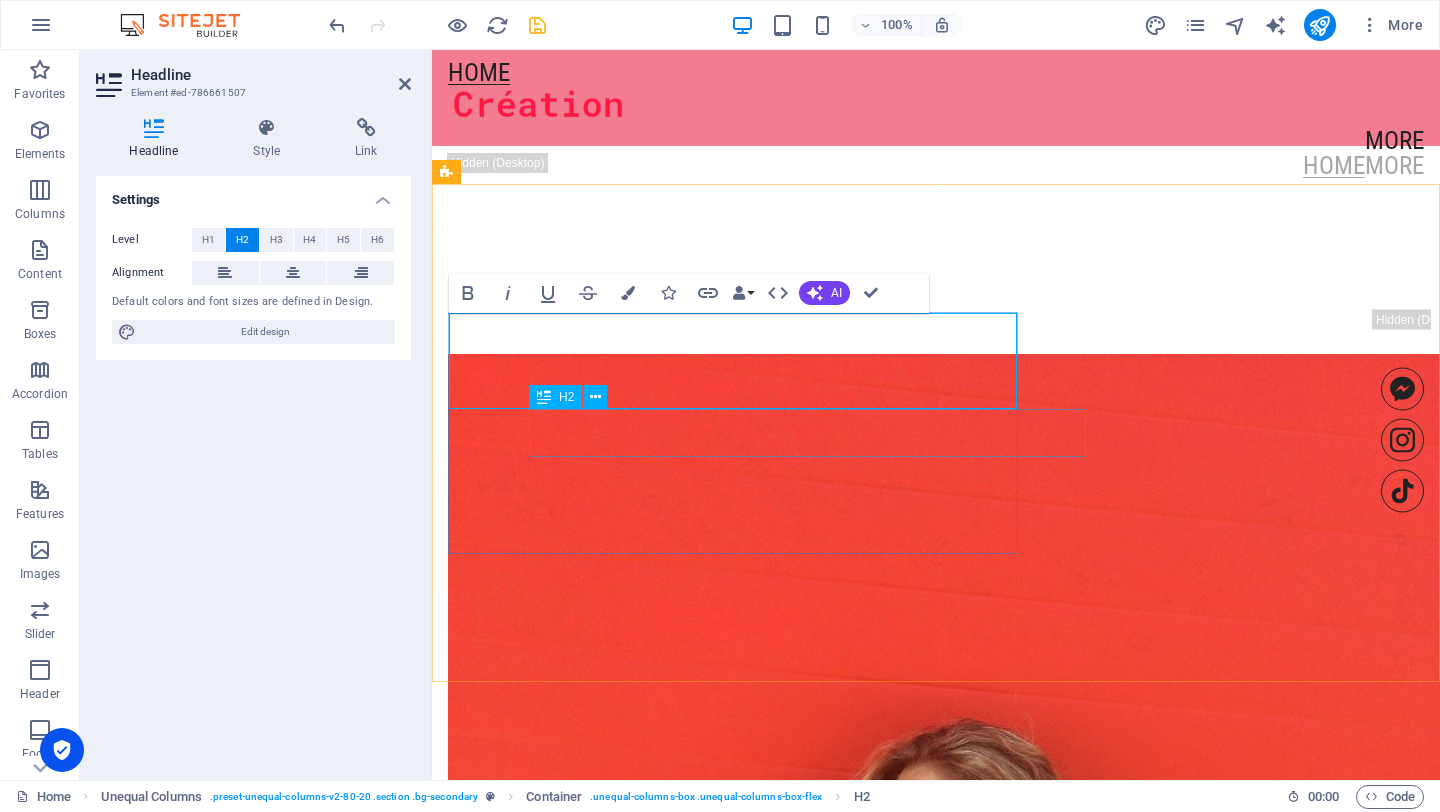 click on "Where?  [STREET_ADDRESS][PERSON_NAME]" at bounding box center (976, -94) 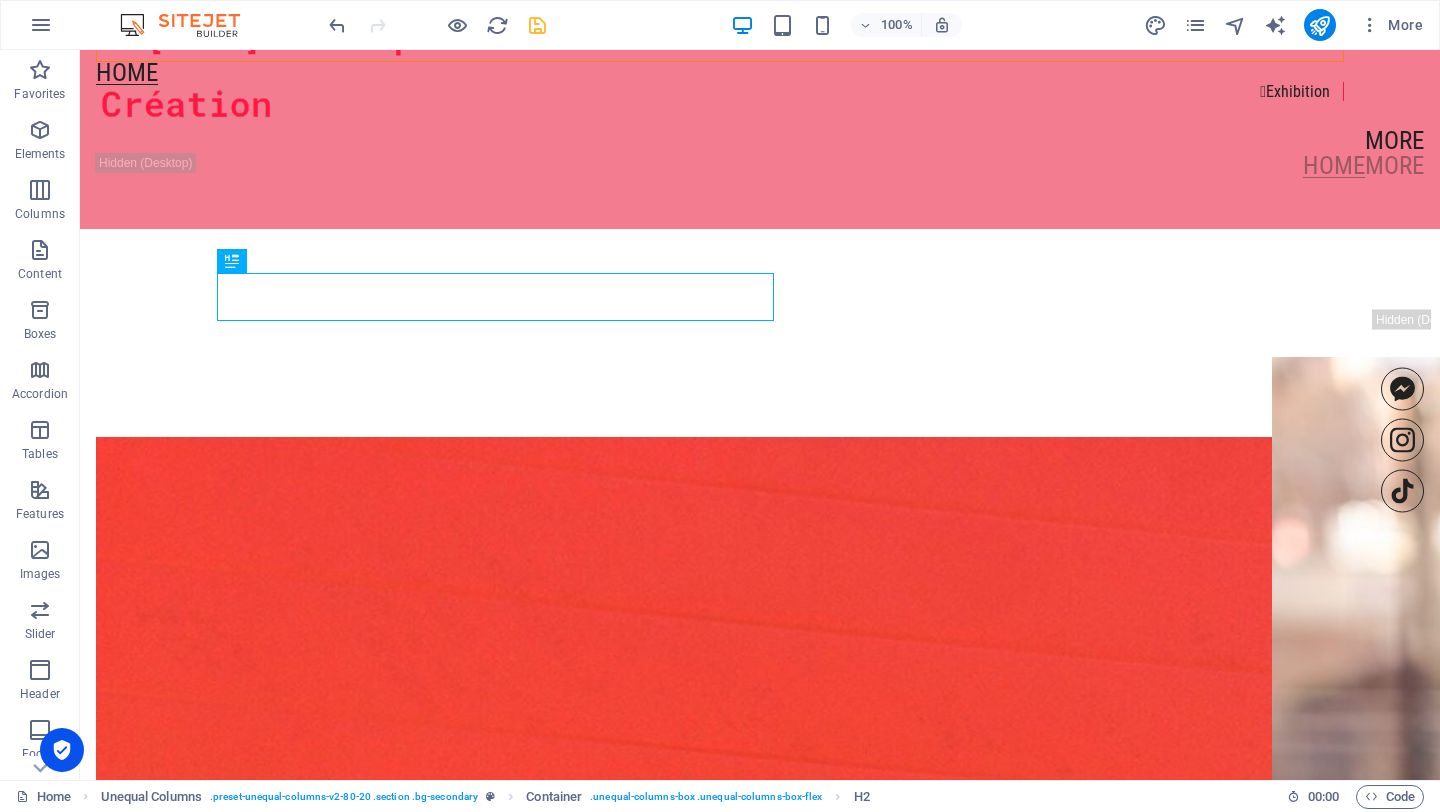 scroll, scrollTop: 1921, scrollLeft: 0, axis: vertical 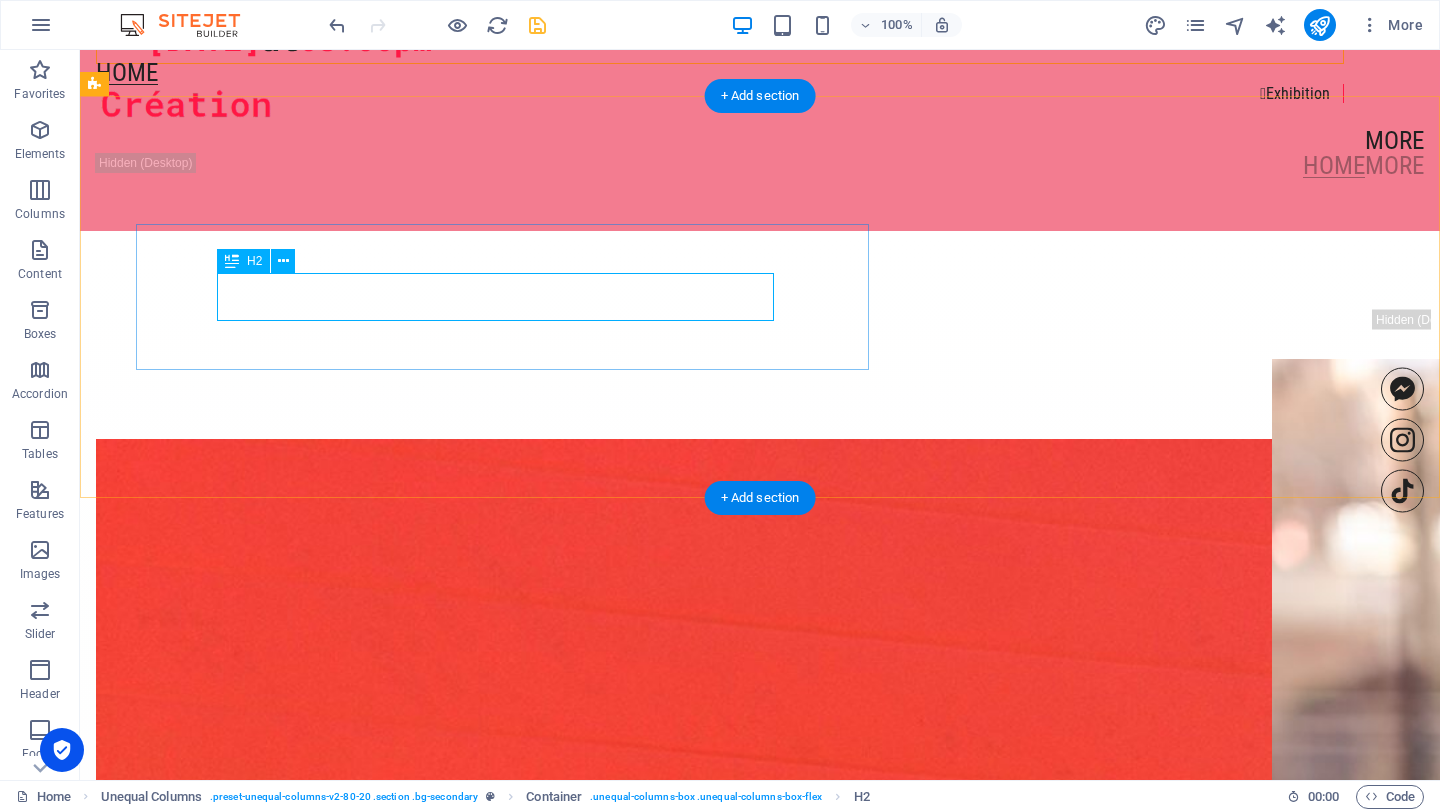 click on "Where?  [STREET_ADDRESS][PERSON_NAME]" at bounding box center (760, -9) 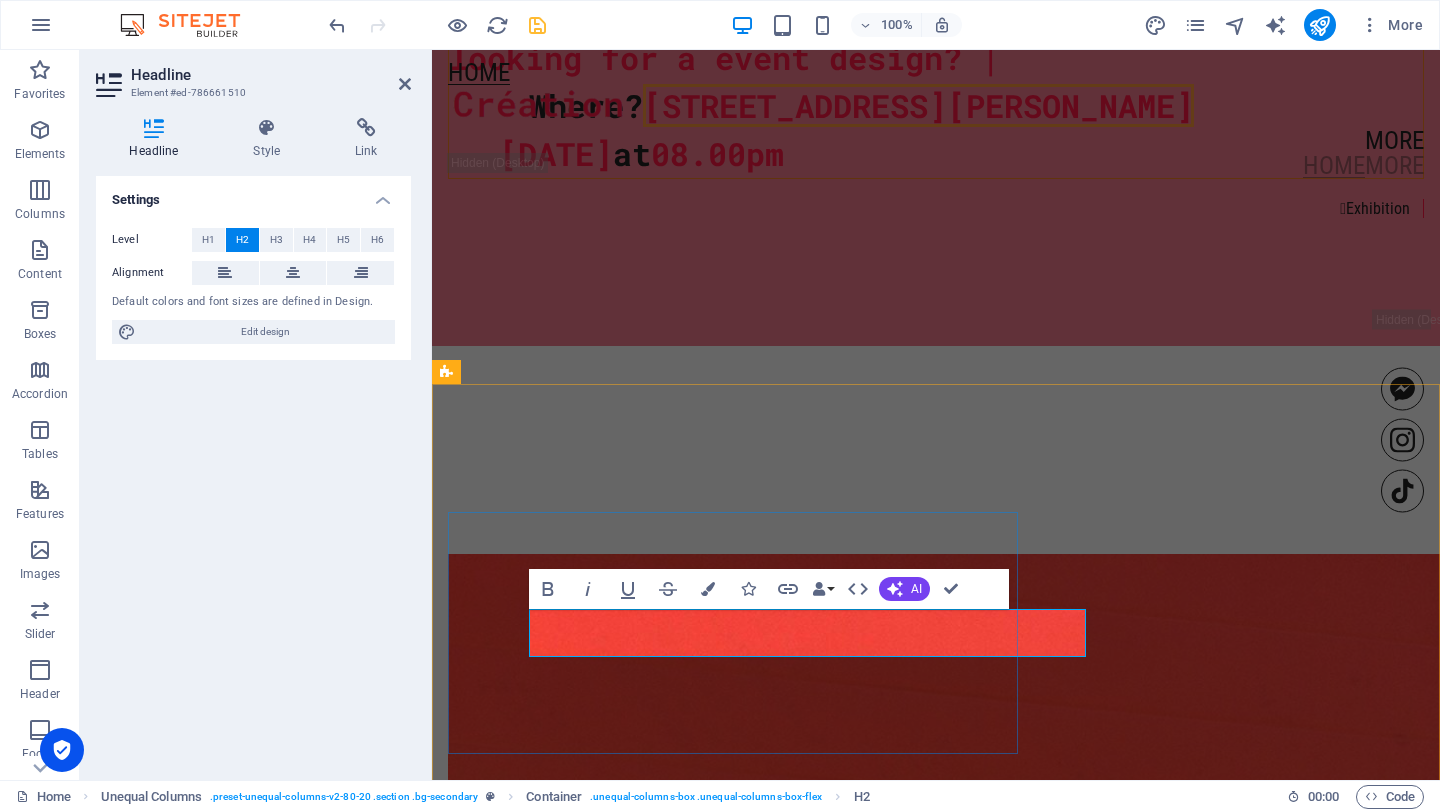 click on "[STREET_ADDRESS][PERSON_NAME]" at bounding box center (918, 105) 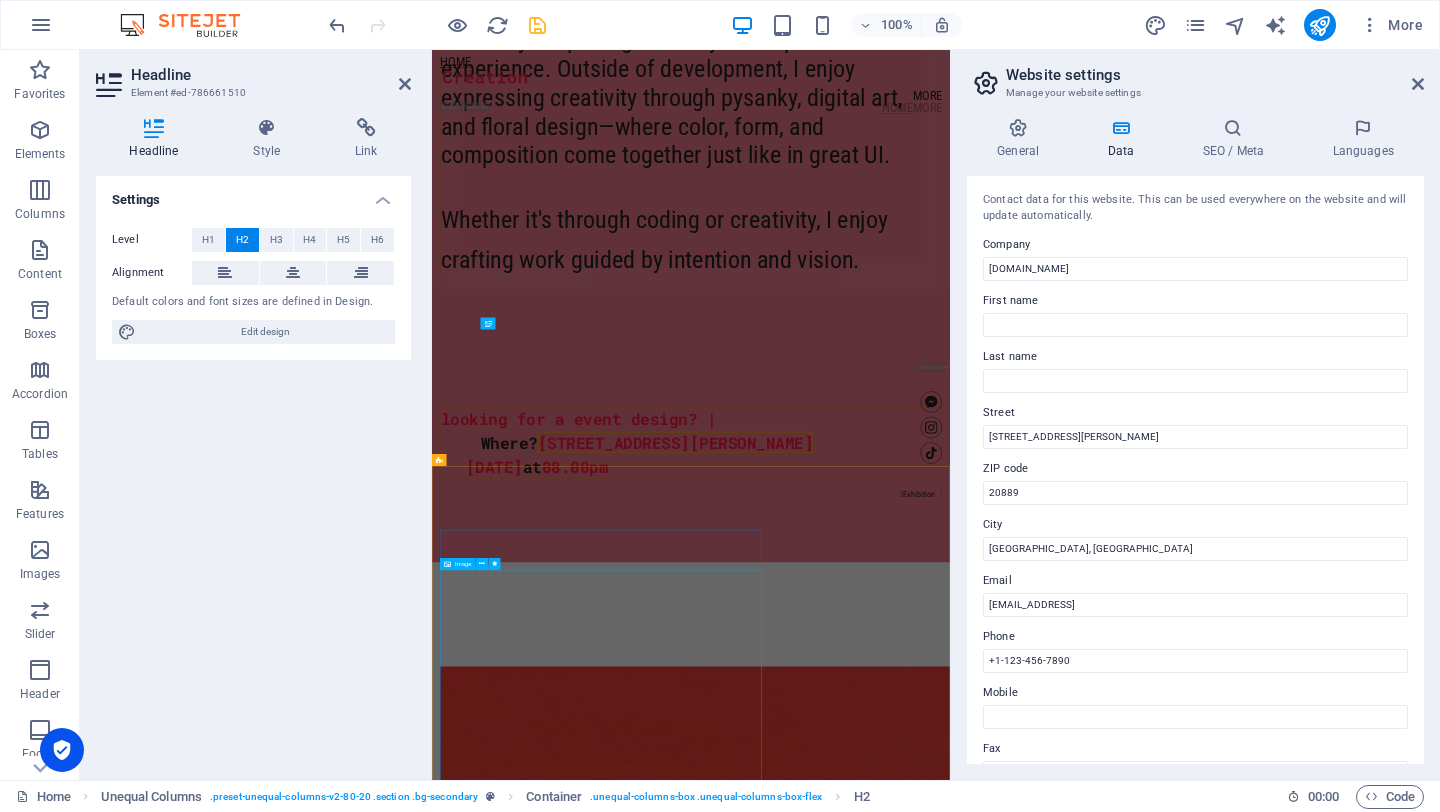 scroll, scrollTop: 2593, scrollLeft: 0, axis: vertical 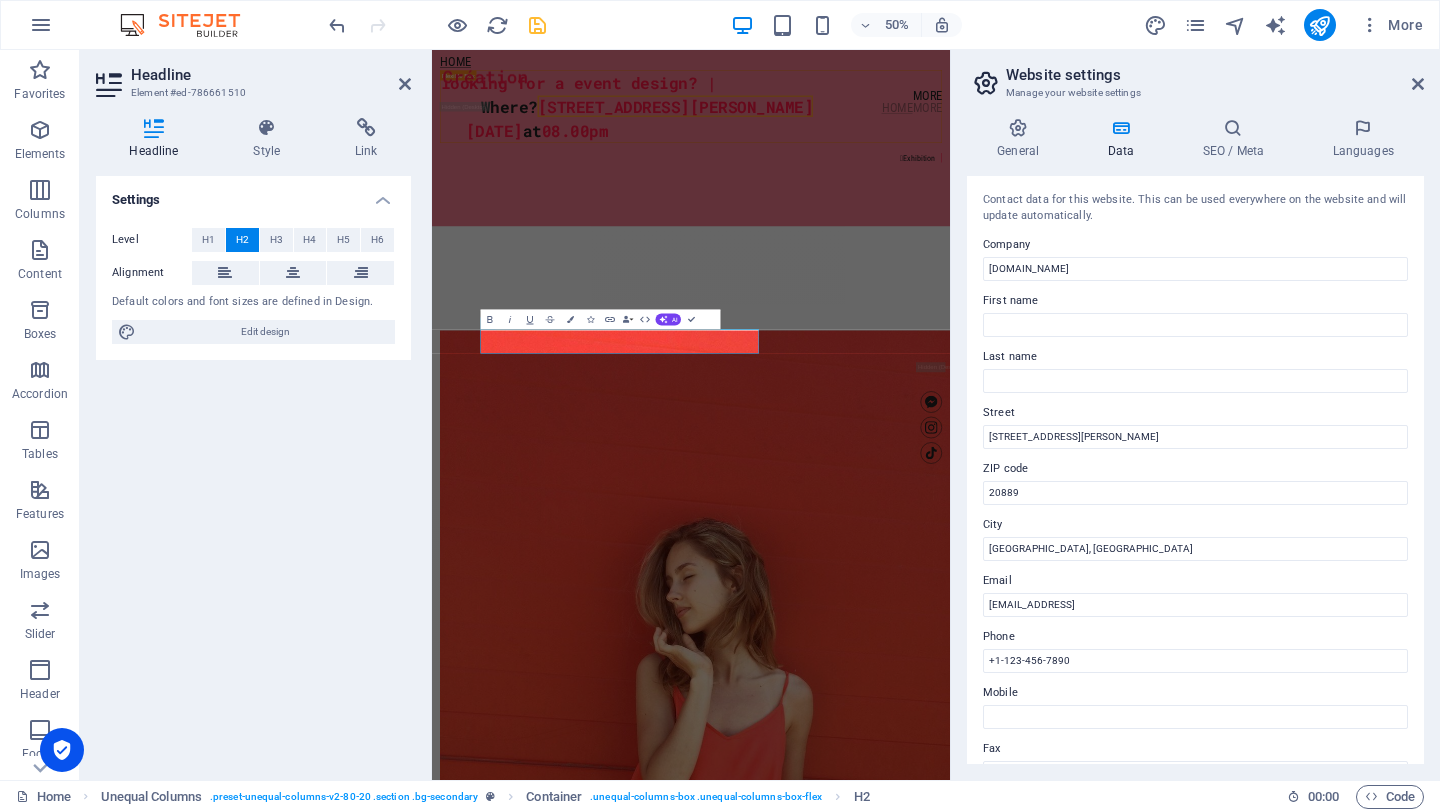 click on "Website settings Manage your website settings  General  Data  SEO / Meta  Languages Website name [DOMAIN_NAME] Logo Drag files here, click to choose files or select files from Files or our free stock photos & videos Select files from the file manager, stock photos, or upload file(s) Upload Favicon Set the favicon of your website here. A favicon is a small icon shown in the browser tab next to your website title. It helps visitors identify your website. Drag files here, click to choose files or select files from Files or our free stock photos & videos Select files from the file manager, stock photos, or upload file(s) Upload Preview Image (Open Graph) This image will be shown when the website is shared on social networks Drag files here, click to choose files or select files from Files or our free stock photos & videos Select files from the file manager, stock photos, or upload file(s) Upload Contact data for this website. This can be used everywhere on the website and will update automatically. Company 20889" at bounding box center (1195, 415) 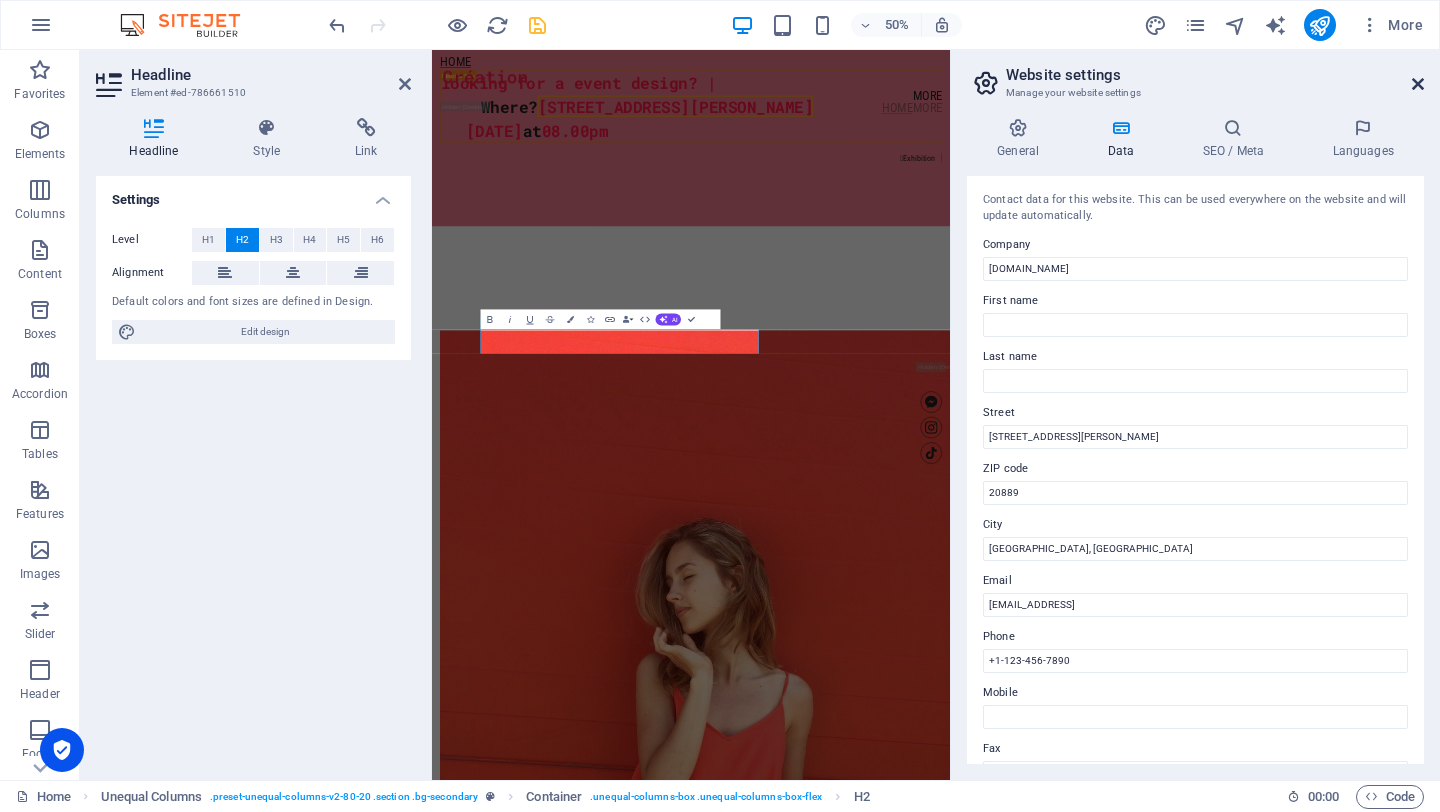 click at bounding box center [1418, 84] 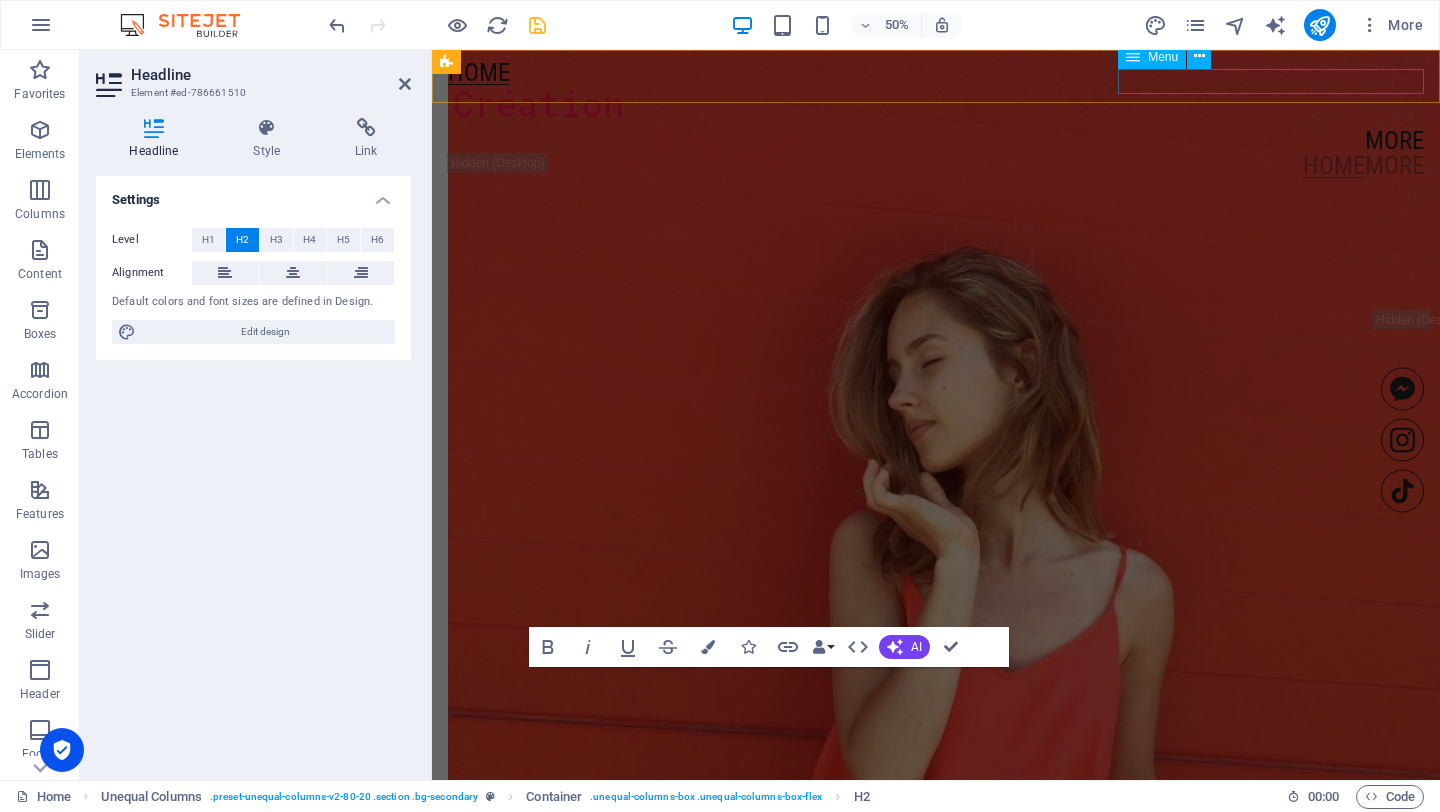 scroll, scrollTop: 1863, scrollLeft: 0, axis: vertical 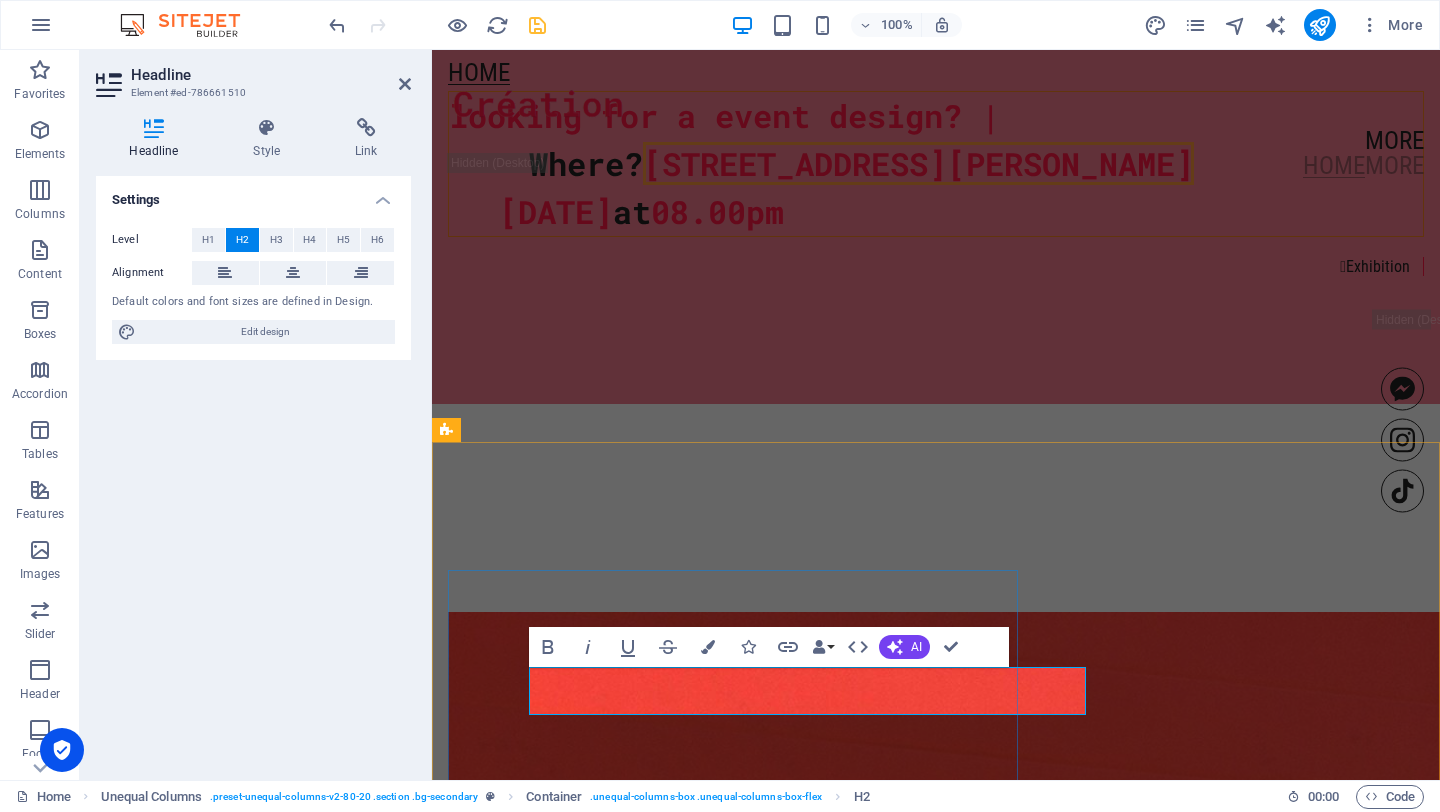 click on "[STREET_ADDRESS][PERSON_NAME]" at bounding box center [918, 163] 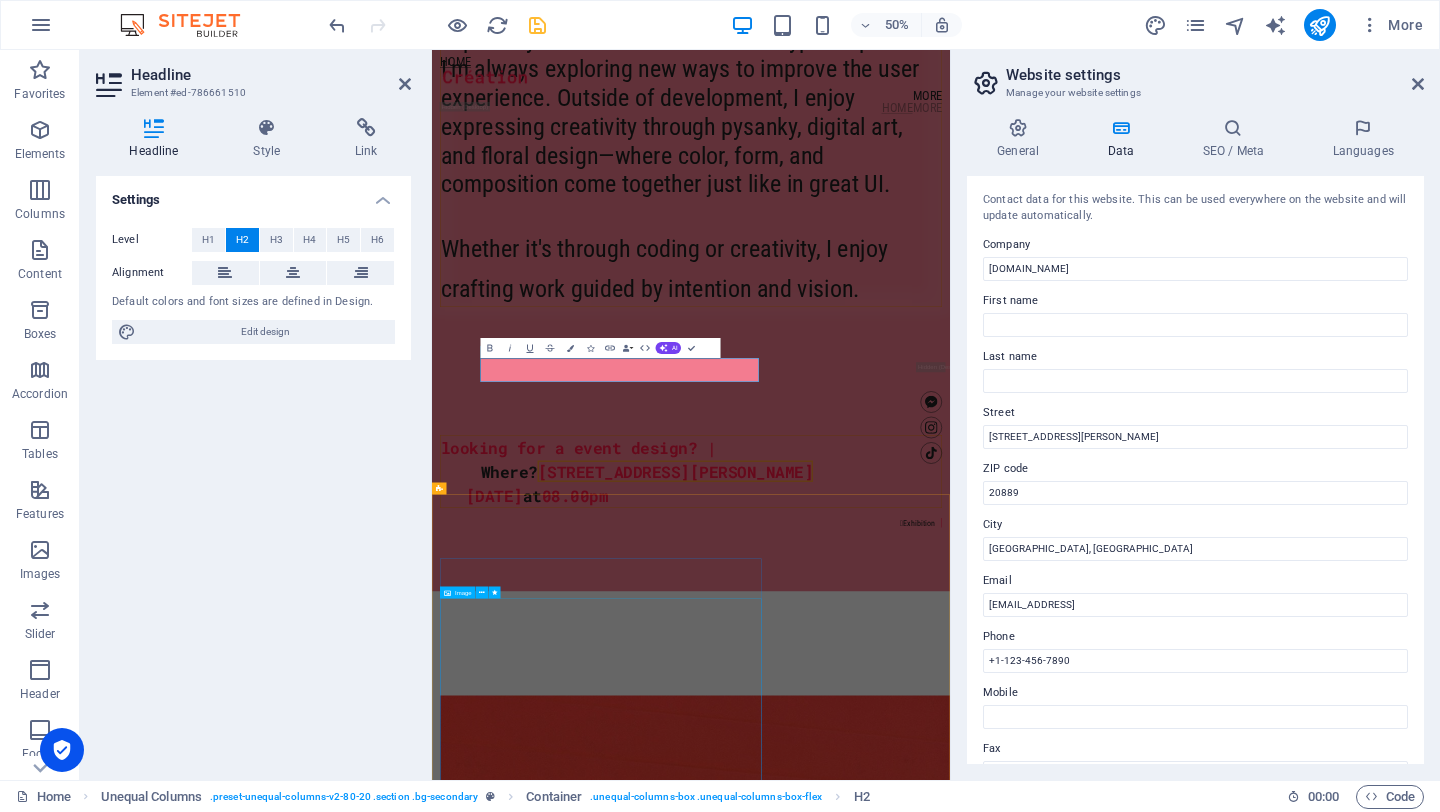scroll, scrollTop: 2536, scrollLeft: 0, axis: vertical 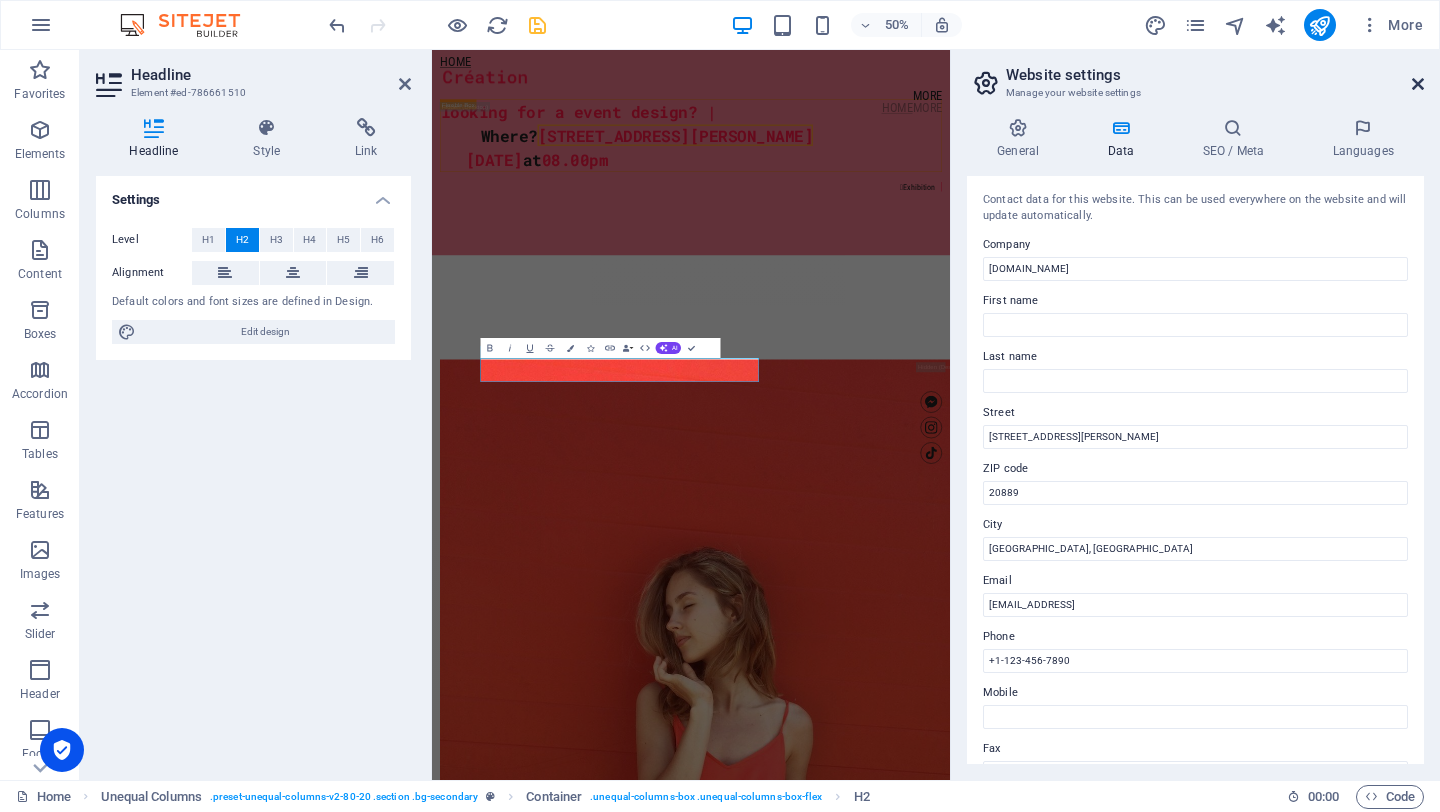 click at bounding box center [1418, 84] 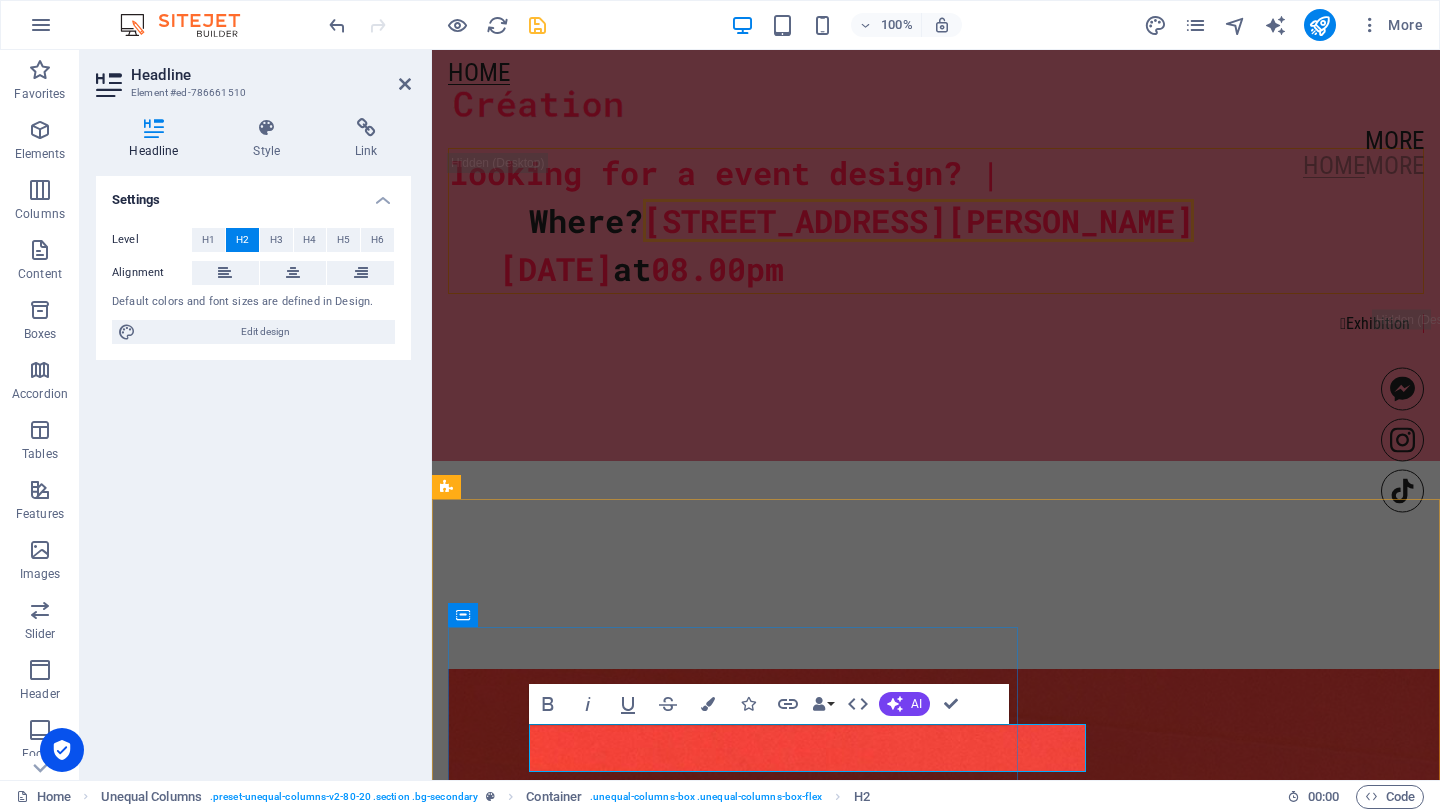 click on "[STREET_ADDRESS][PERSON_NAME]" at bounding box center (918, 220) 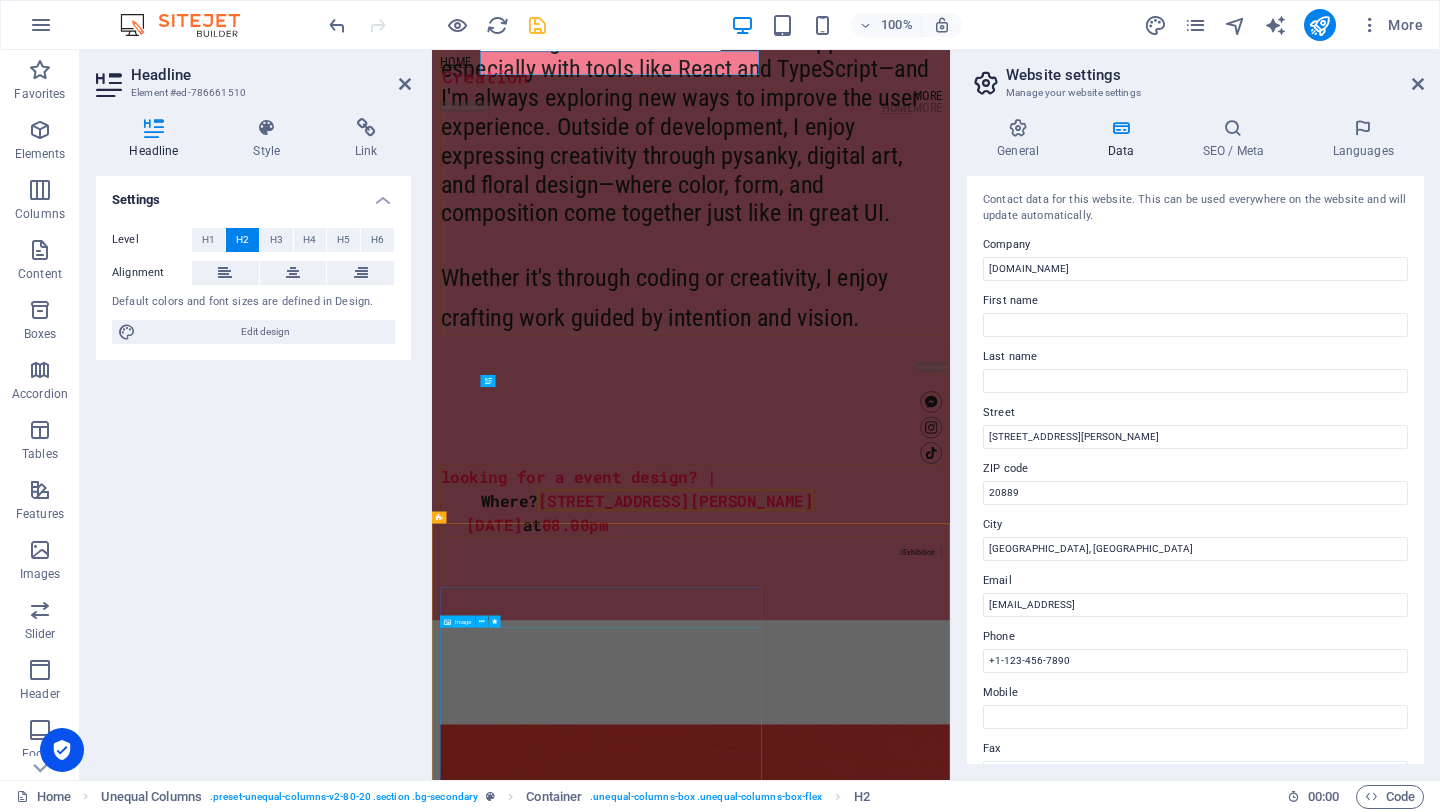 scroll, scrollTop: 2478, scrollLeft: 0, axis: vertical 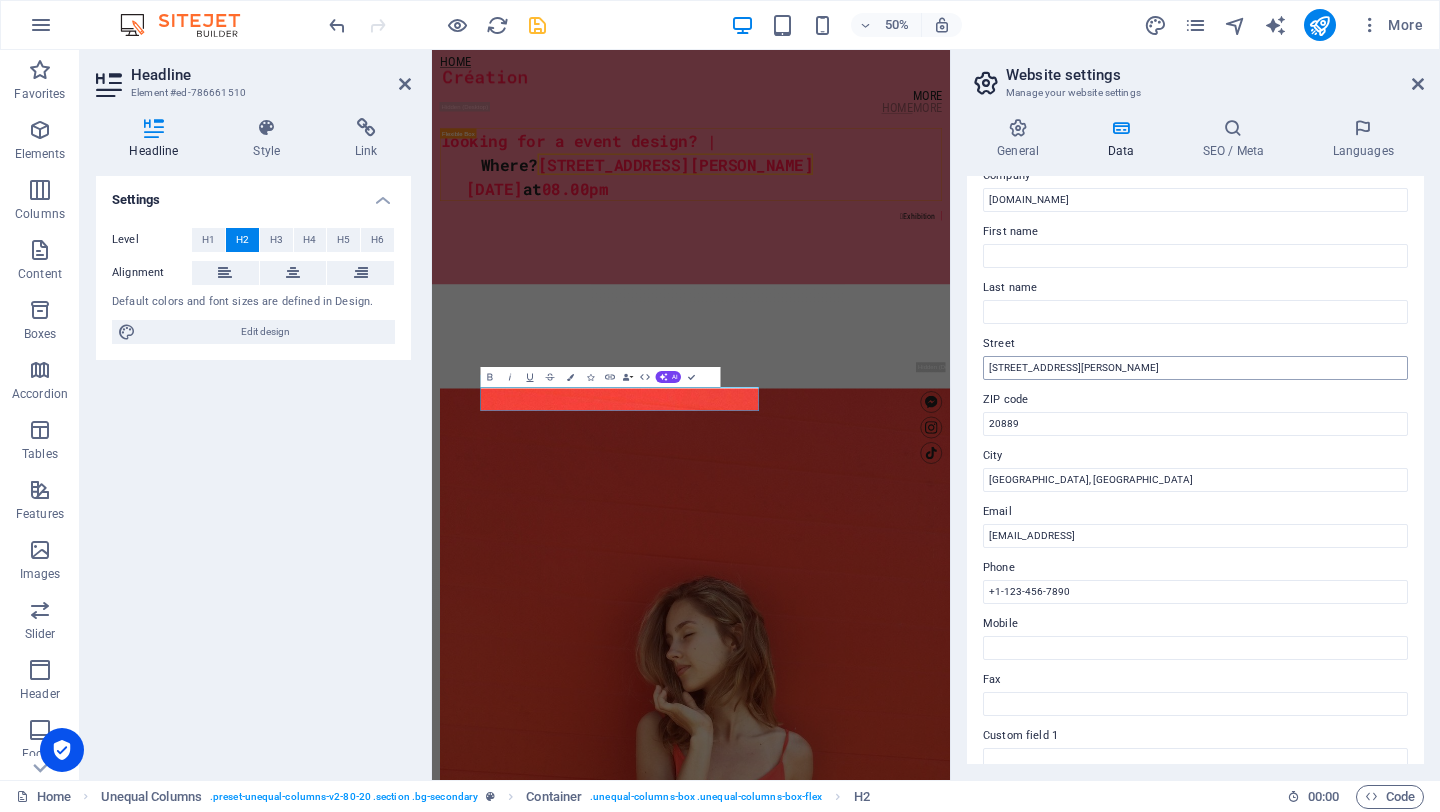 click on "[STREET_ADDRESS][PERSON_NAME]" at bounding box center [1195, 368] 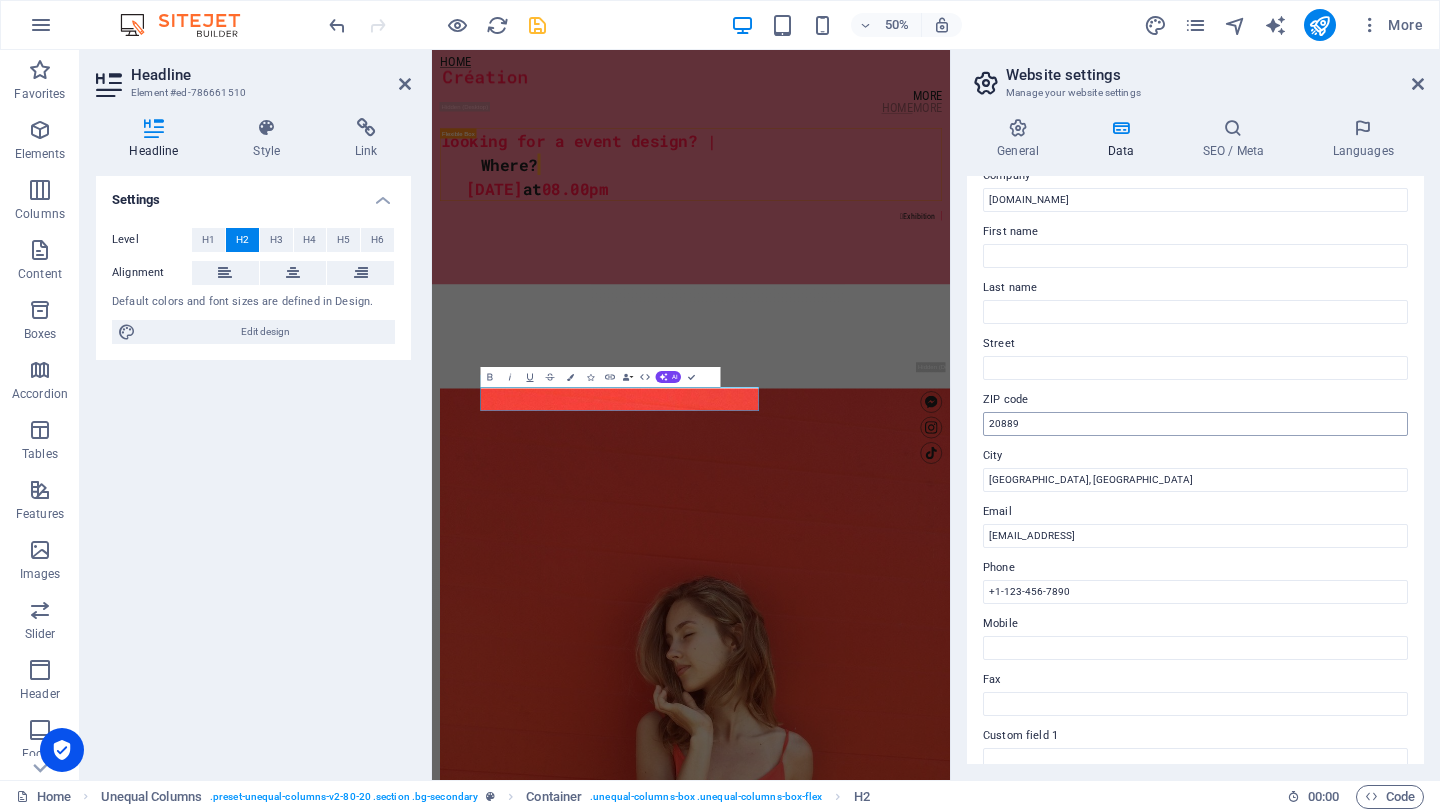 type 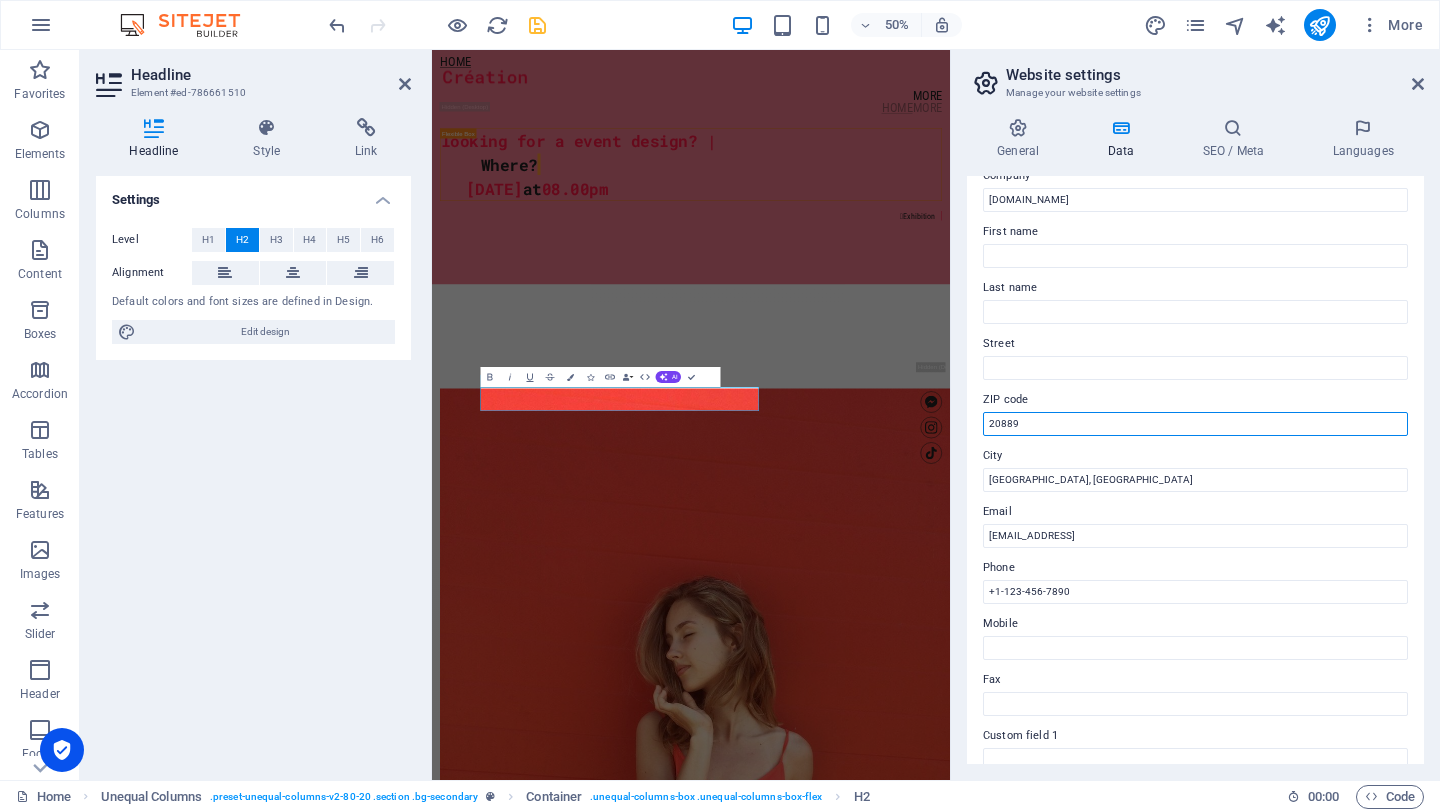 click on "20889" at bounding box center [1195, 424] 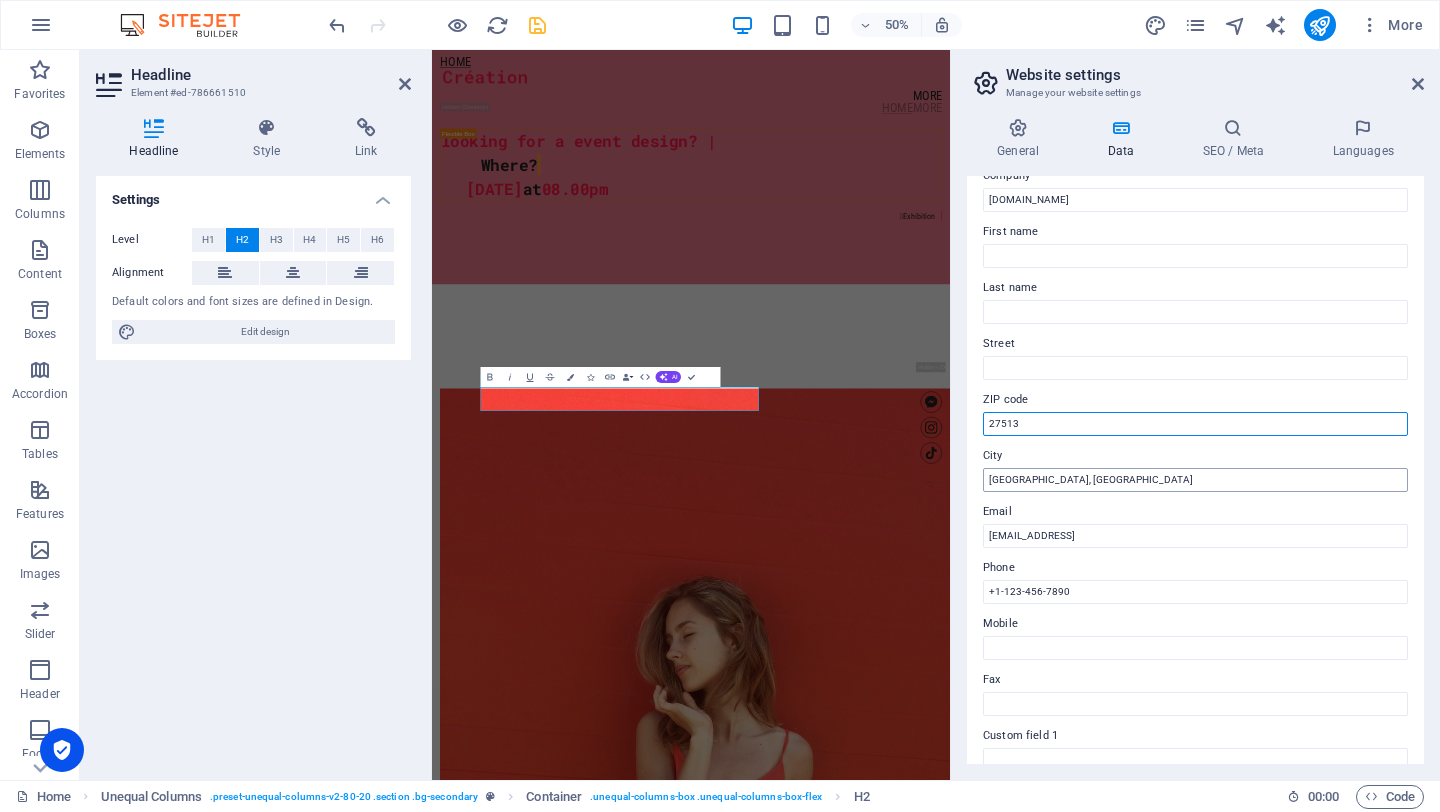type on "27513" 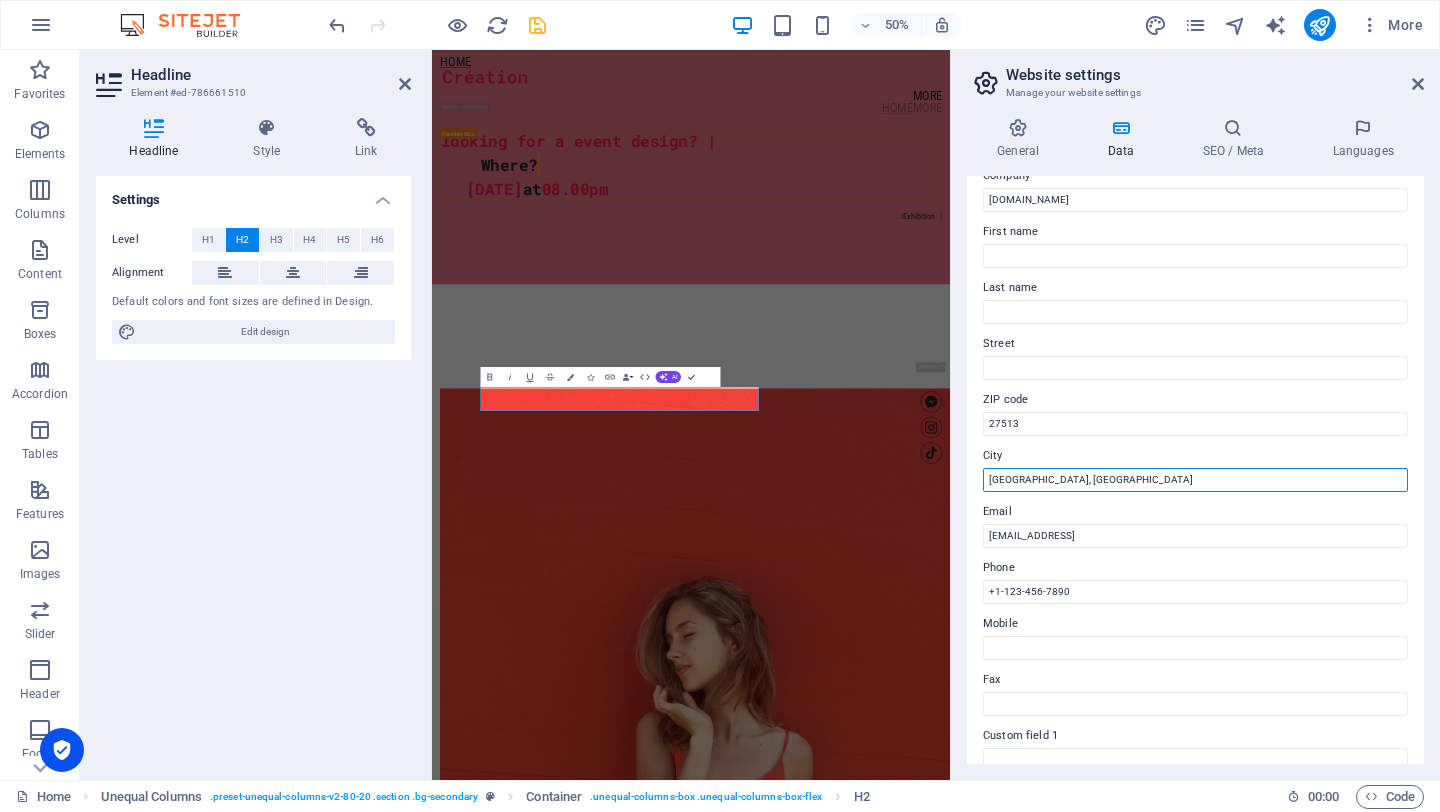click on "[GEOGRAPHIC_DATA], [GEOGRAPHIC_DATA]" at bounding box center (1195, 480) 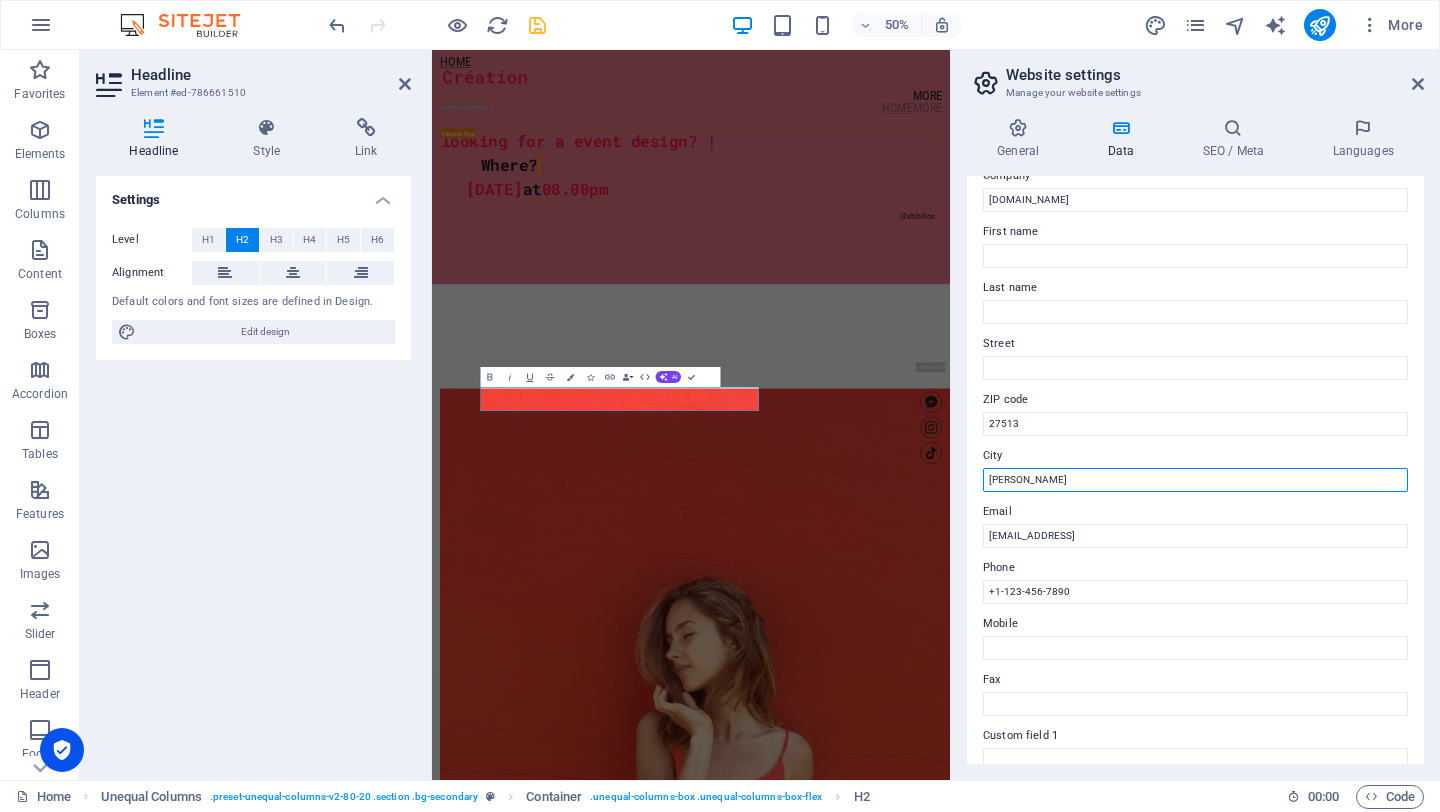 type on "[PERSON_NAME]" 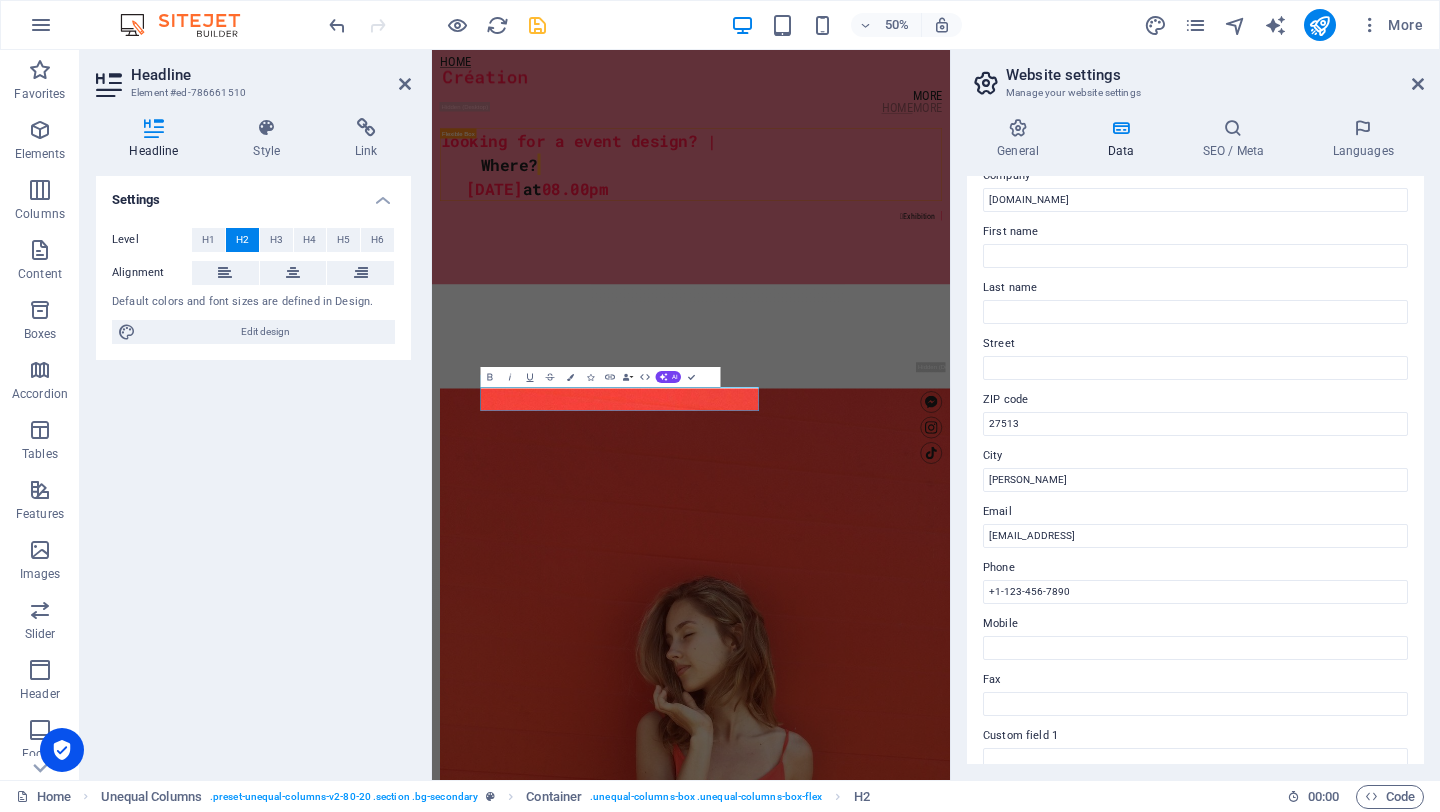 click on "Phone" at bounding box center [1195, 568] 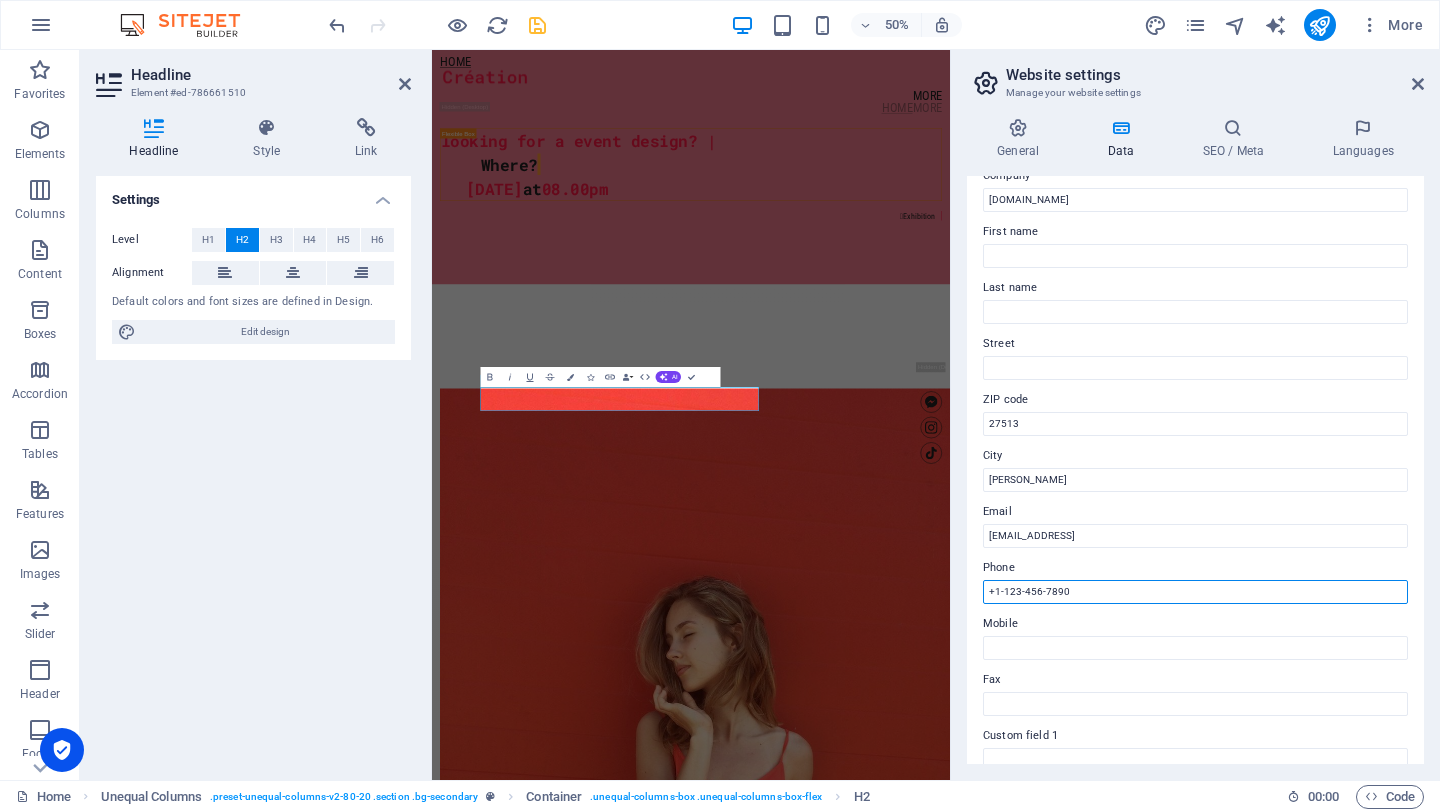 click on "+1-123-456-7890" at bounding box center (1195, 592) 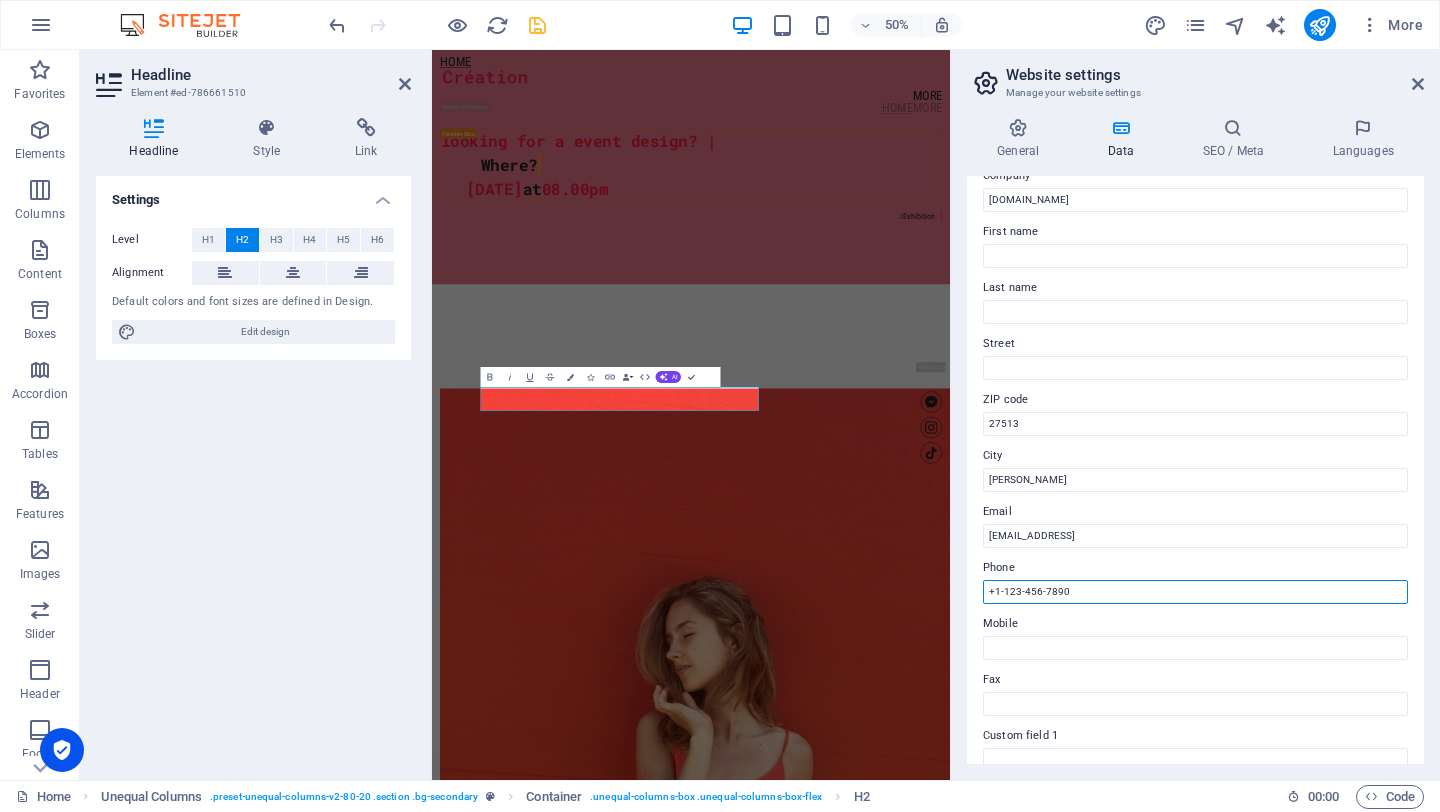 click on "+1-123-456-7890" at bounding box center (1195, 592) 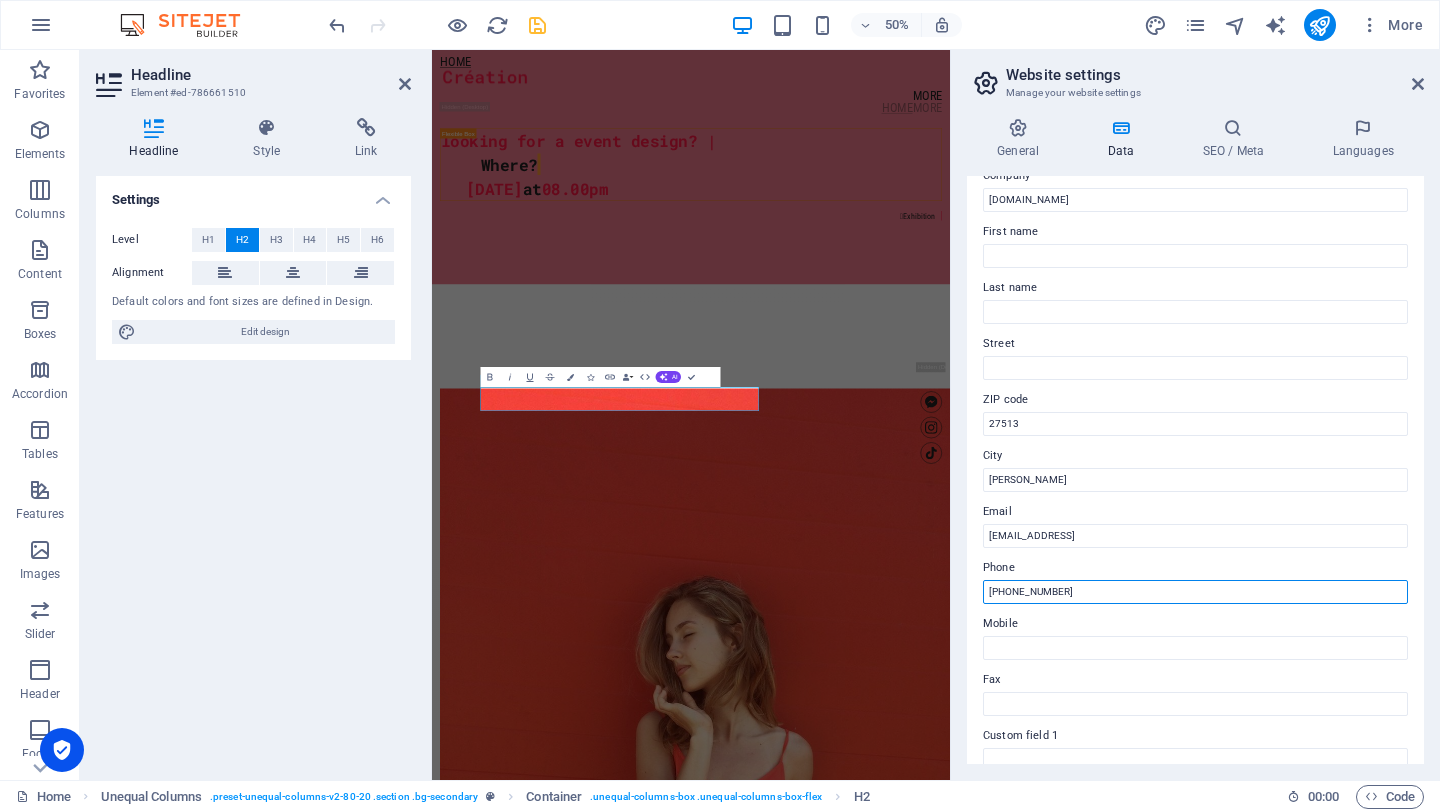 type on "[PHONE_NUMBER]" 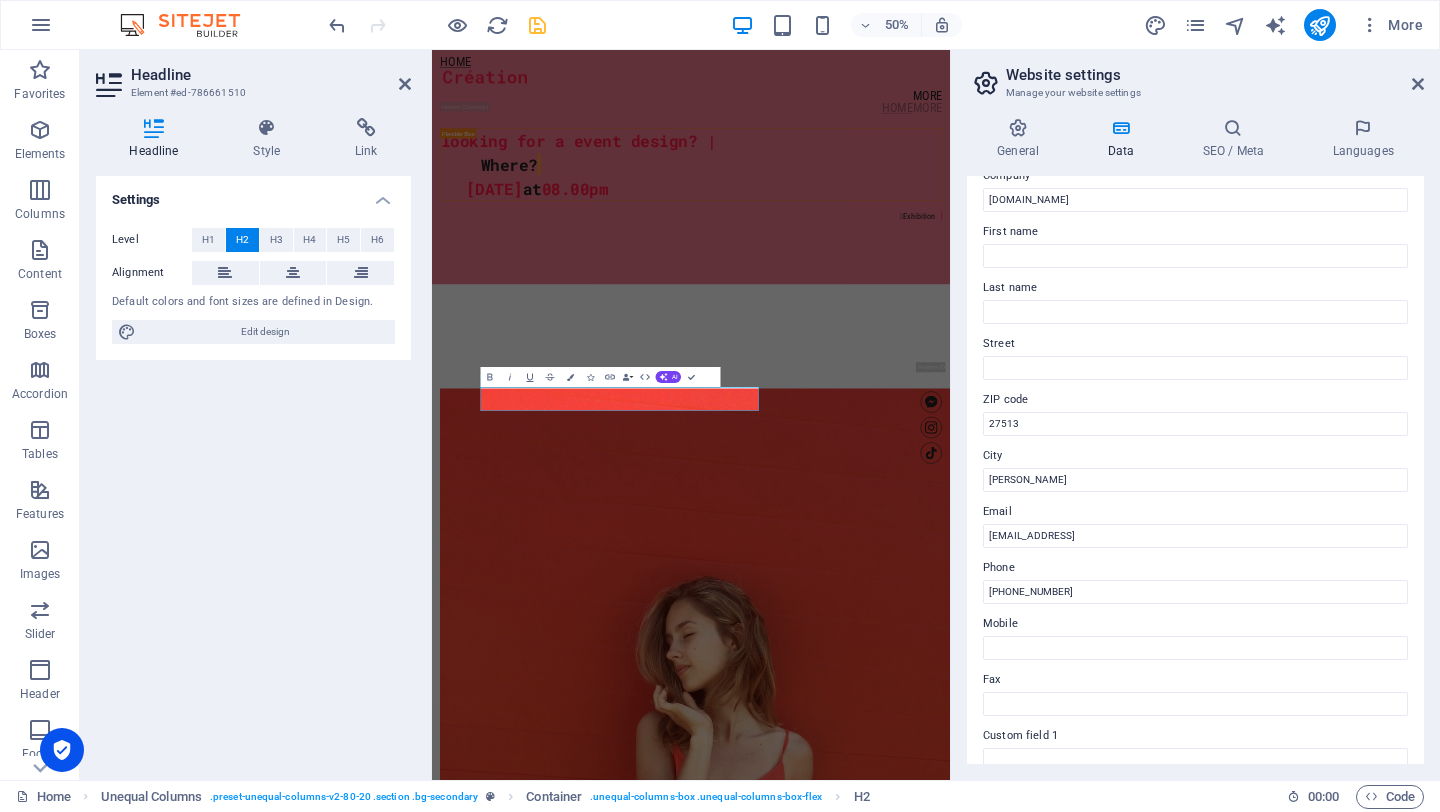 click on "Contact data for this website. This can be used everywhere on the website and will update automatically. Company [DOMAIN_NAME] First name Last name Street ZIP code [GEOGRAPHIC_DATA] Email [EMAIL_ADDRESS] Phone [PHONE_NUMBER] Mobile Fax Custom field 1 Custom field 2 Custom field 3 Custom field 4 Custom field 5 Custom field 6" at bounding box center (1195, 470) 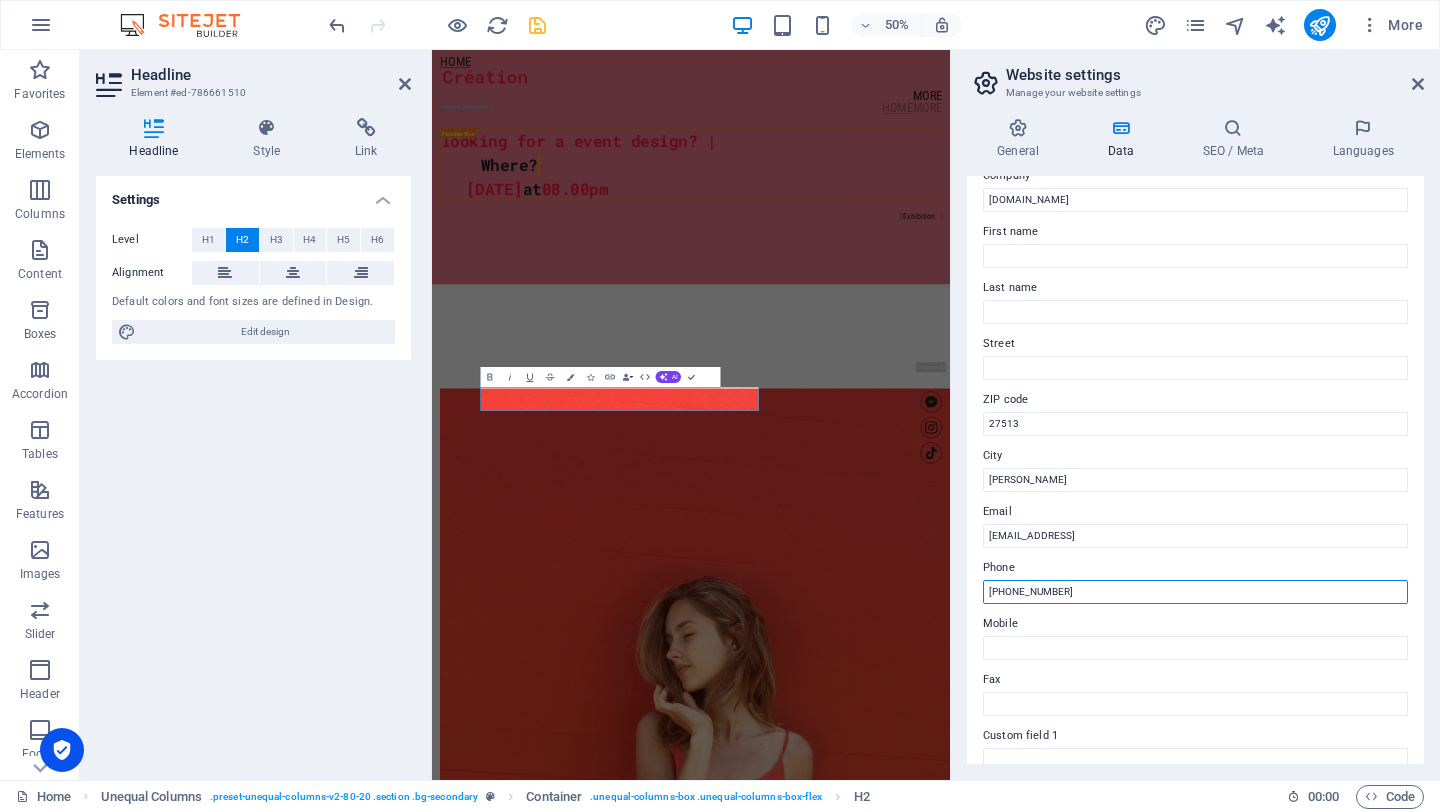 click on "[PHONE_NUMBER]" at bounding box center (1195, 592) 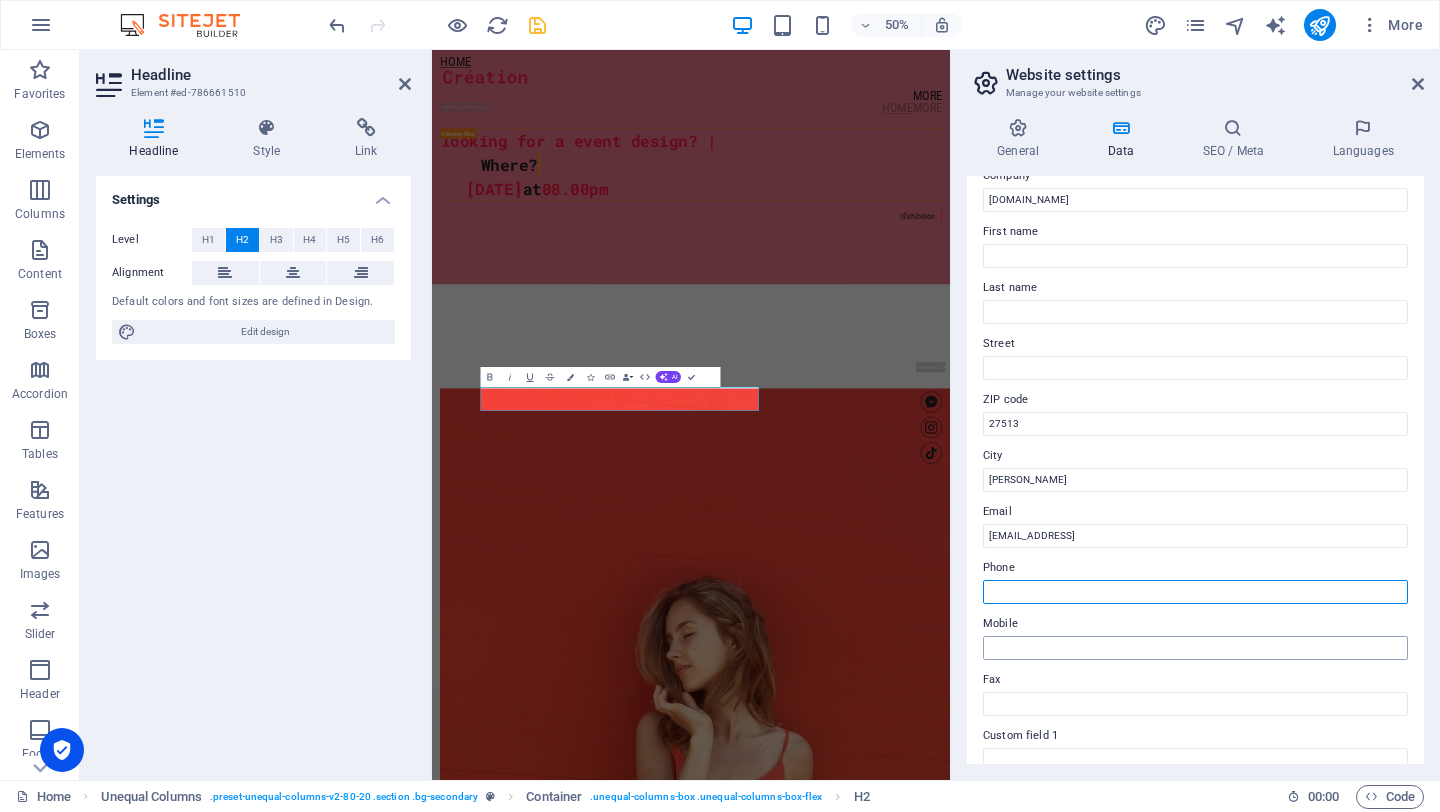 type 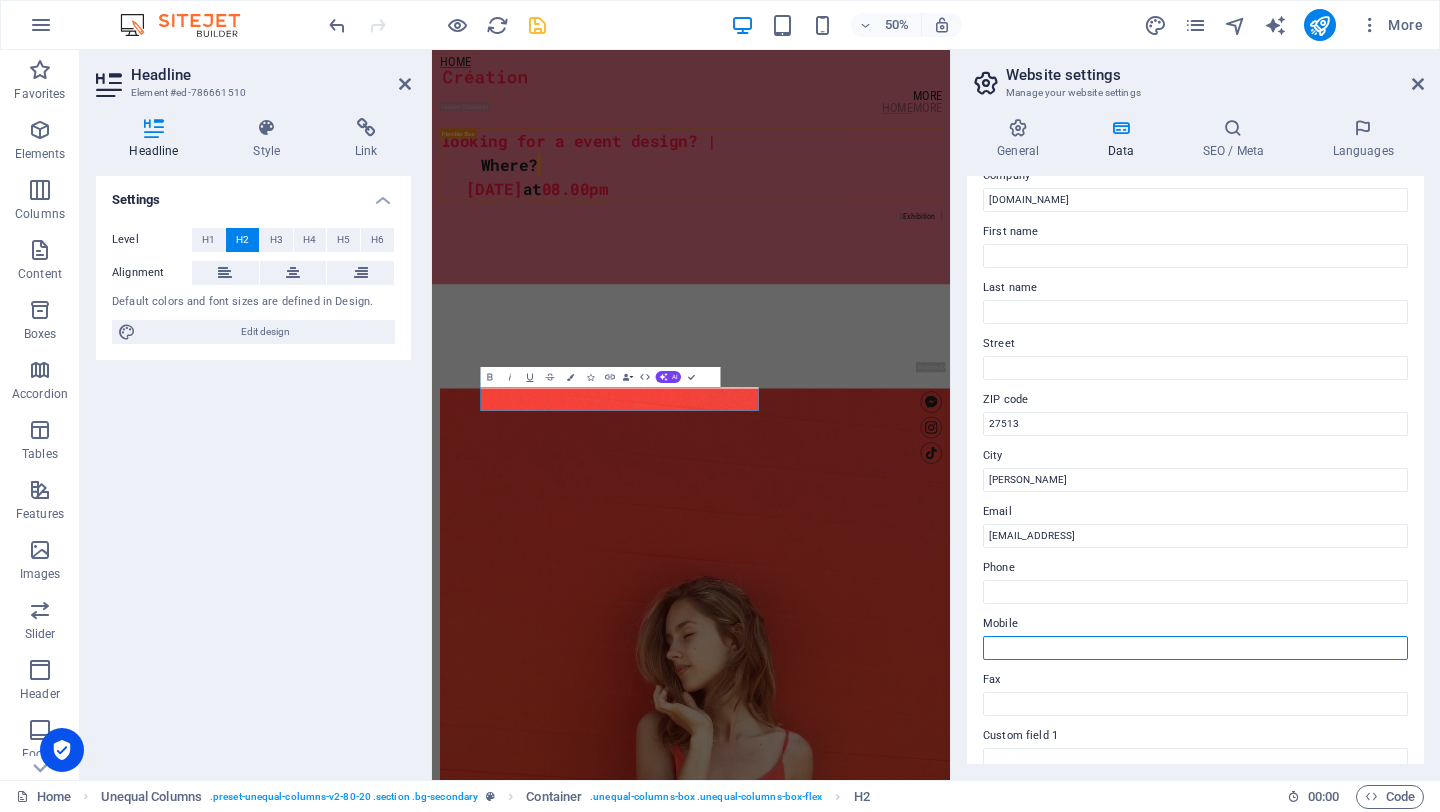 click on "Mobile" at bounding box center (1195, 648) 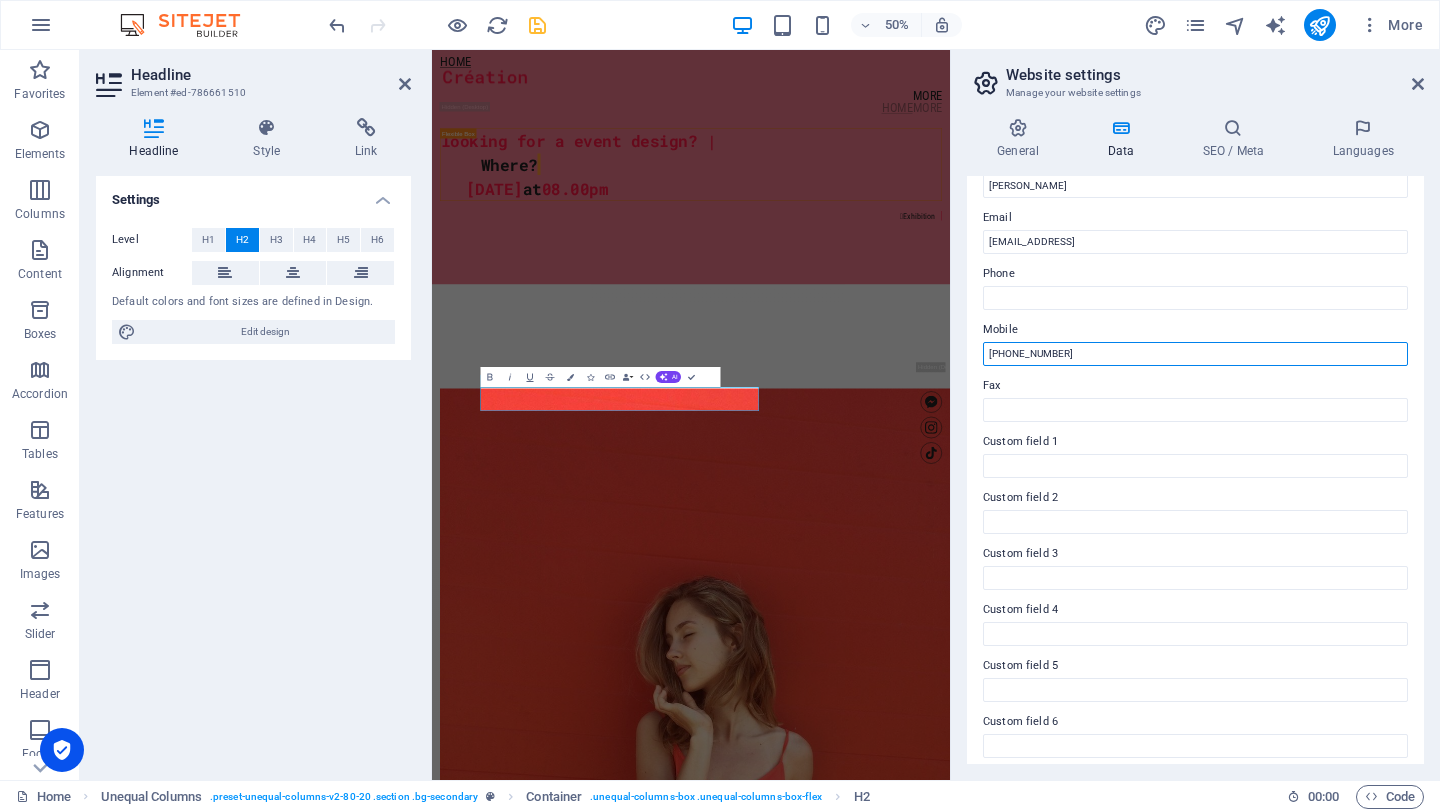 scroll, scrollTop: 372, scrollLeft: 0, axis: vertical 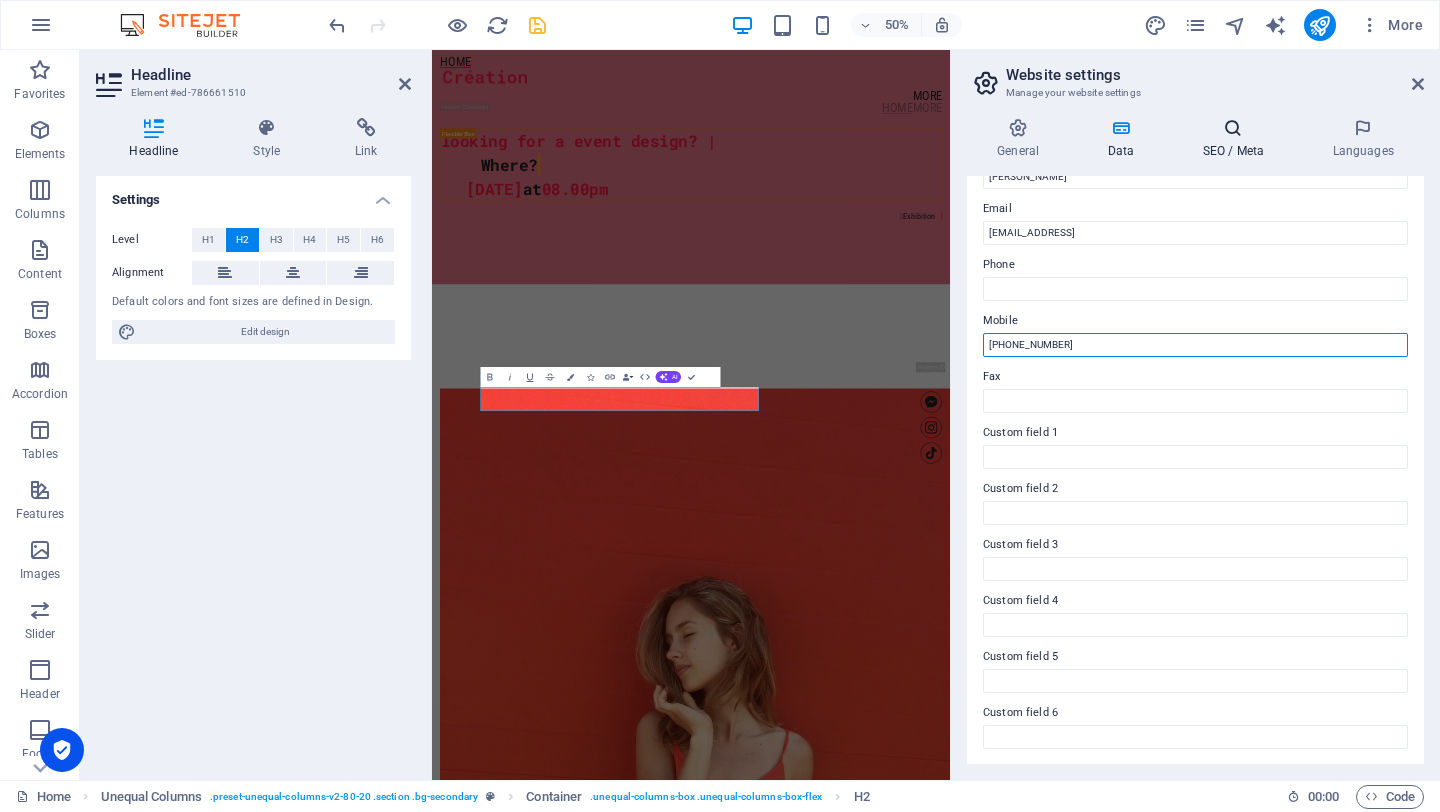 type on "[PHONE_NUMBER]" 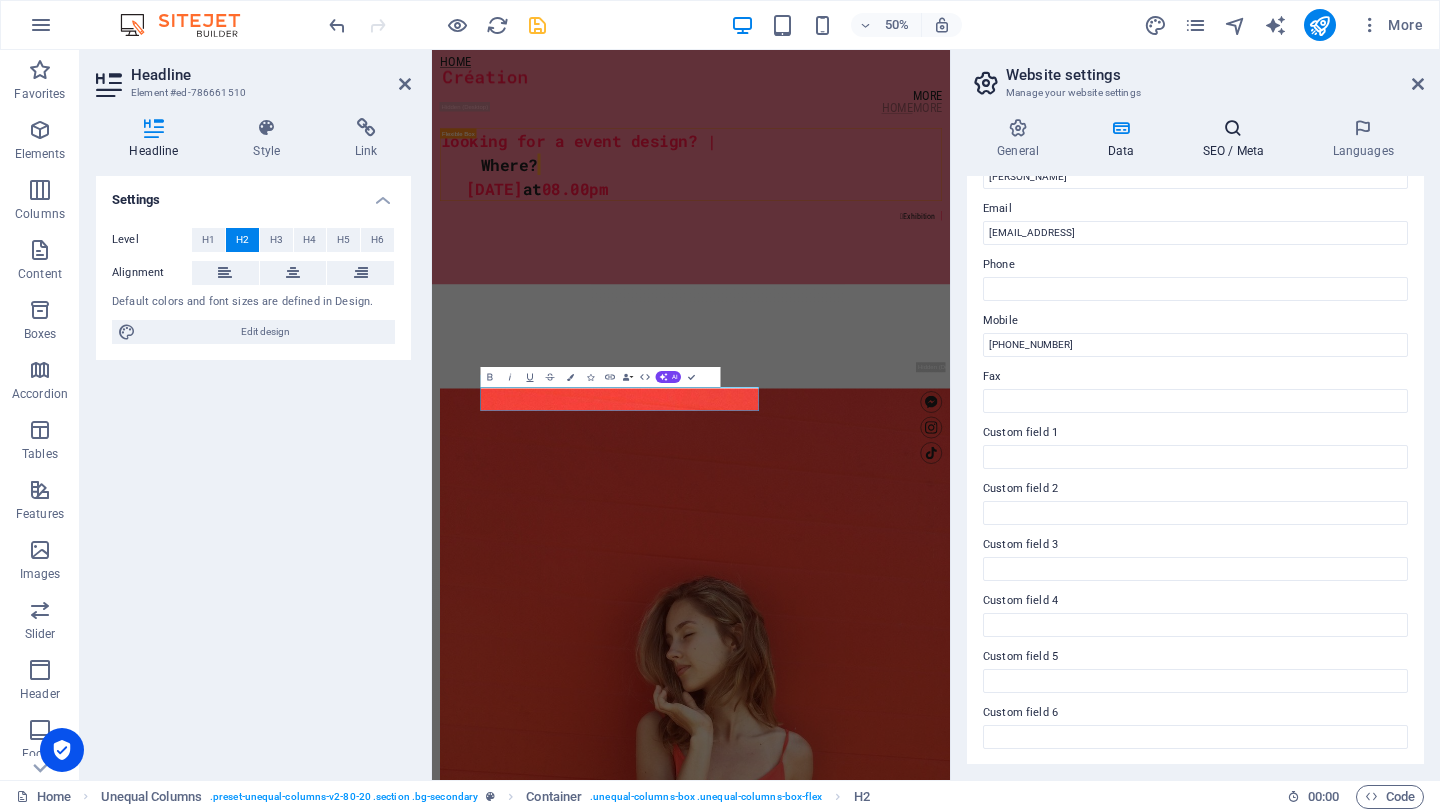 click on "SEO / Meta" at bounding box center (1237, 139) 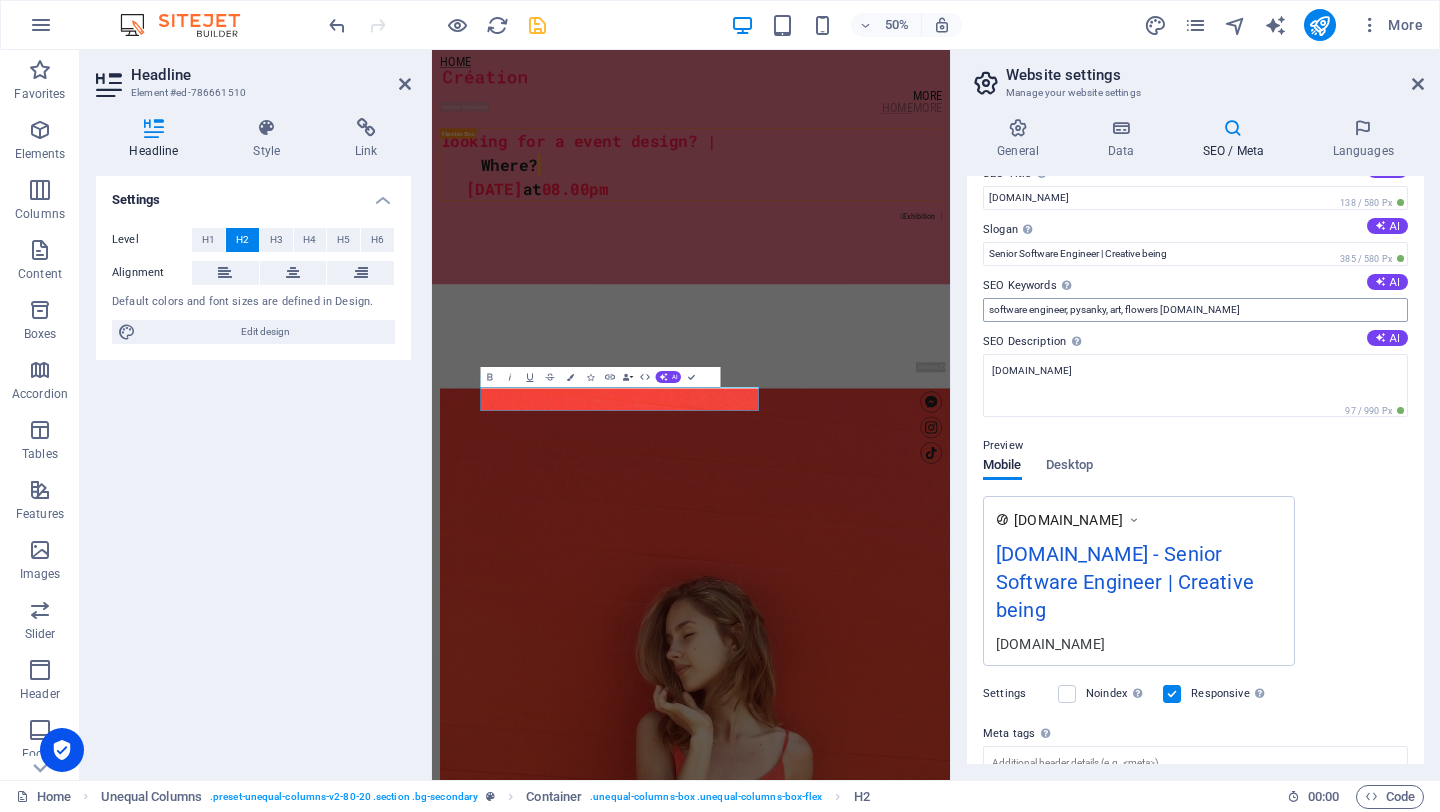 scroll, scrollTop: 0, scrollLeft: 0, axis: both 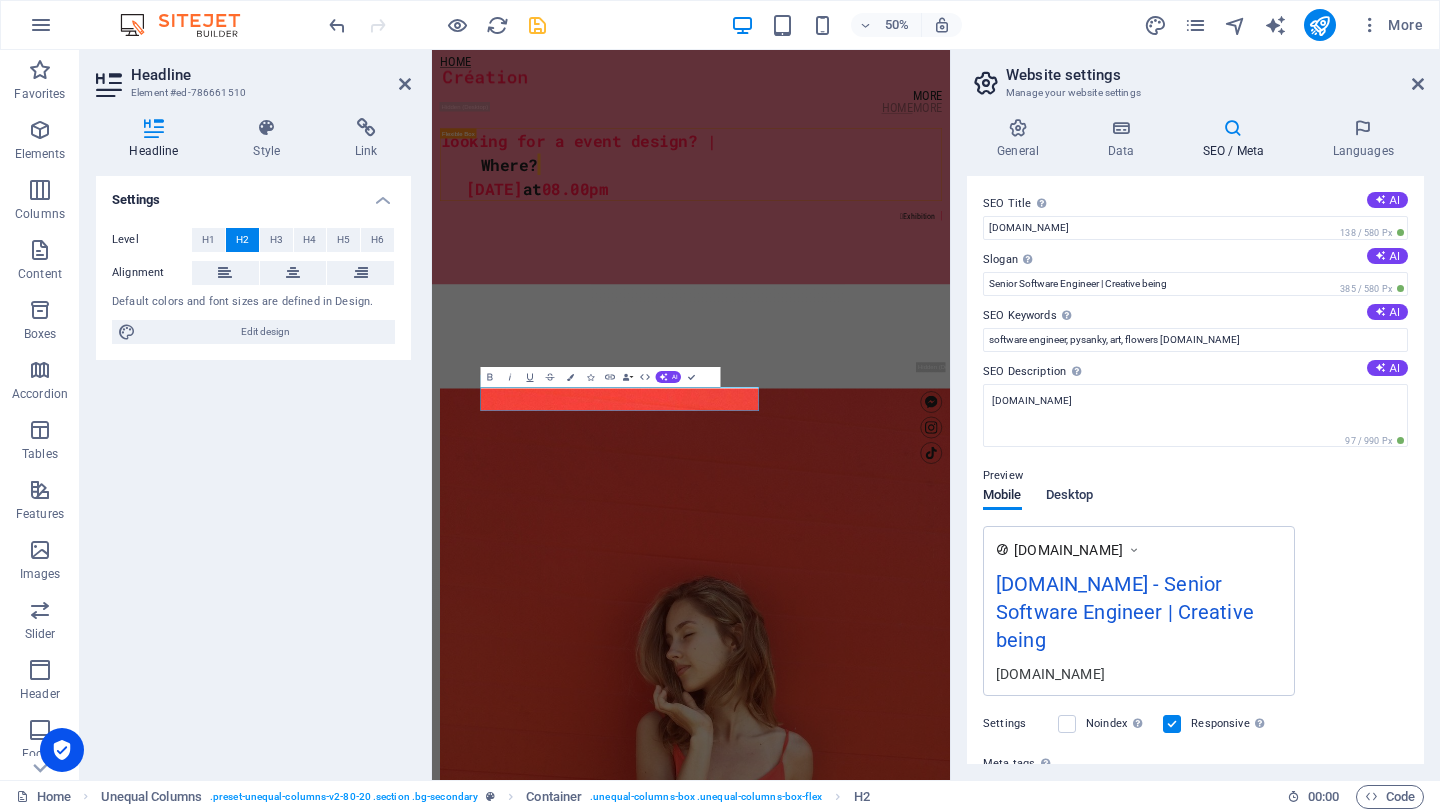 click on "Desktop" at bounding box center (1070, 497) 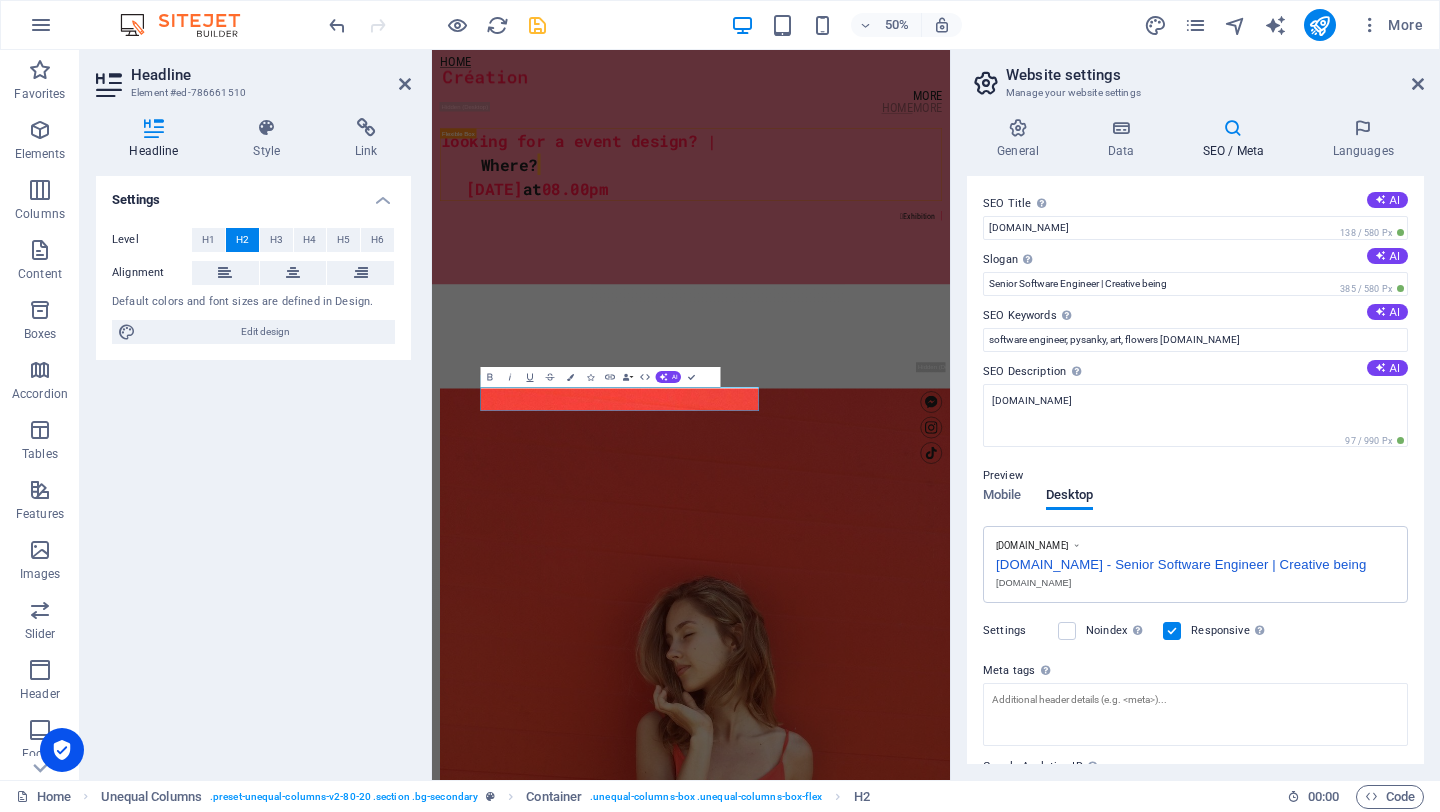 click on "SEO Title The title of your website - make it something that stands out in search engine results. AI [DOMAIN_NAME] 138 / 580 Px Slogan The slogan of your website. AI Senior Software Engineer | Creative being 385 / 580 Px SEO Keywords Comma-separated list of keywords representing your website. AI software engineer, pysanky, art, flowers [DOMAIN_NAME] SEO Description Describe the contents of your website - this is crucial for search engines and SEO! AI [DOMAIN_NAME] 97 / 990 Px Preview Mobile Desktop [DOMAIN_NAME] [DOMAIN_NAME] - Senior Software Engineer | Creative being  [DOMAIN_NAME] Settings Noindex Instruct search engines to exclude this website from search results. Responsive Determine whether the website should be responsive based on screen resolution. Meta tags Enter HTML code here that will be placed inside the  tags of your website. Please note that your website may not function if you include code with errors. Google Analytics ID Google Maps API key" at bounding box center [1195, 470] 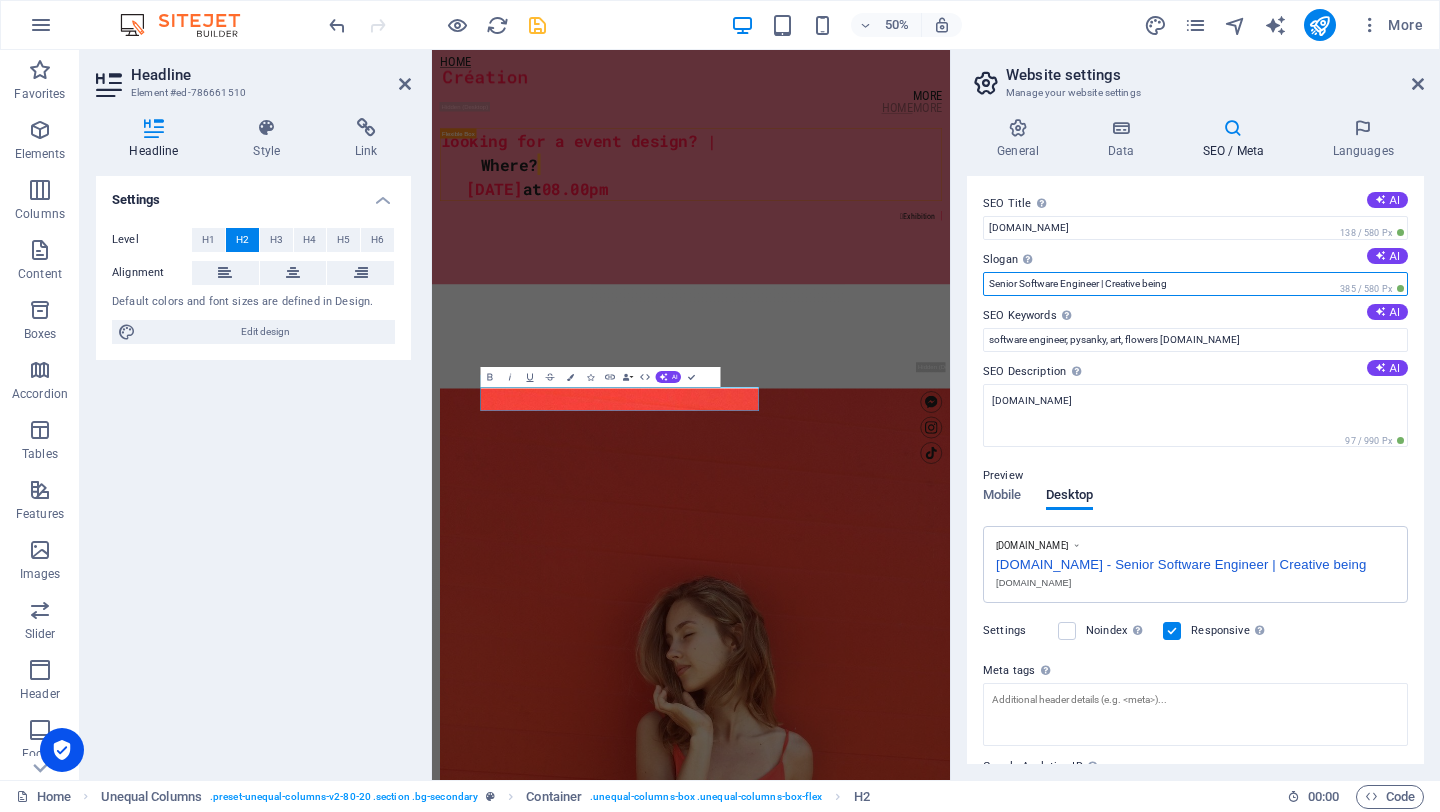 click on "Senior Software Engineer | Creative being" at bounding box center (1195, 284) 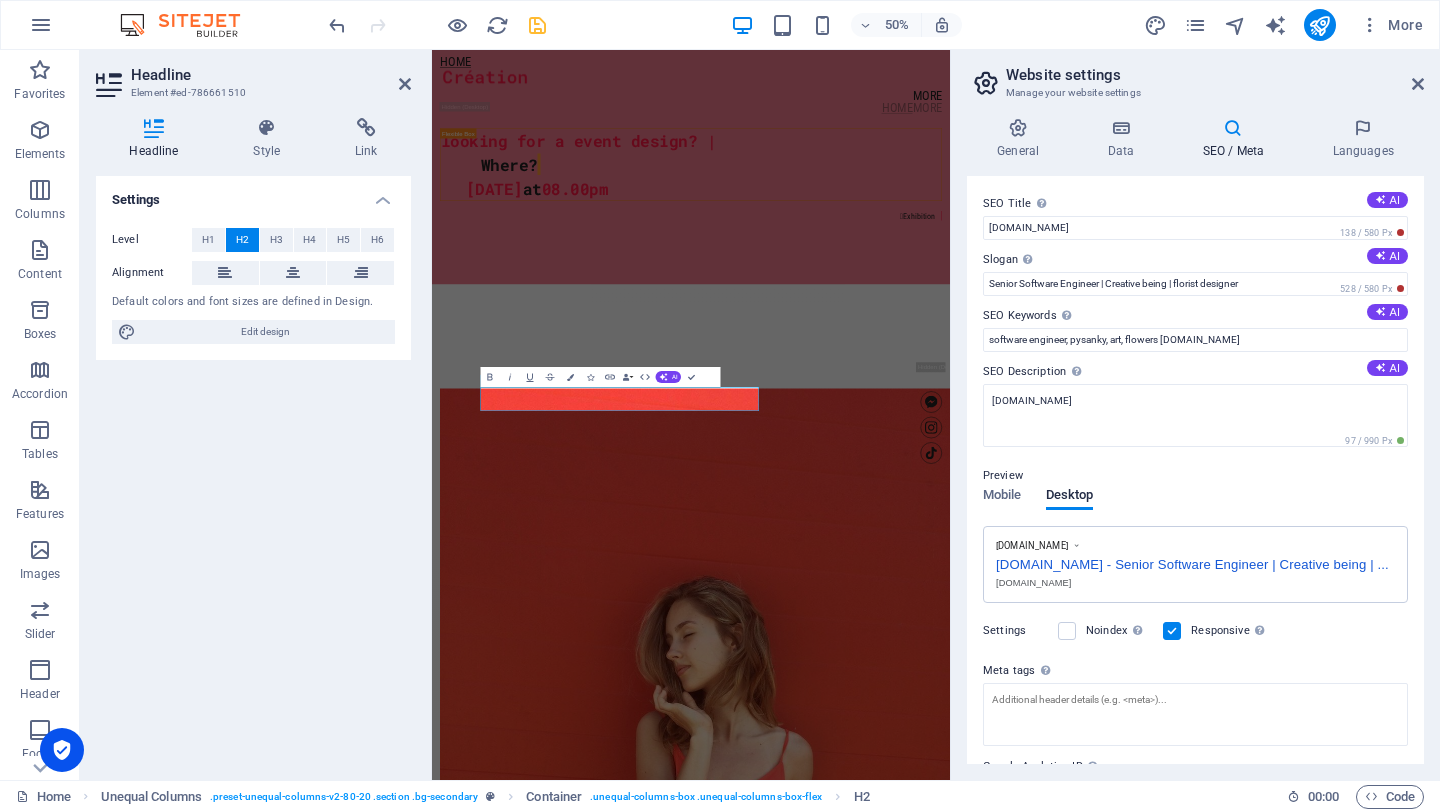 click on "SEO Keywords Comma-separated list of keywords representing your website. AI" at bounding box center (1195, 316) 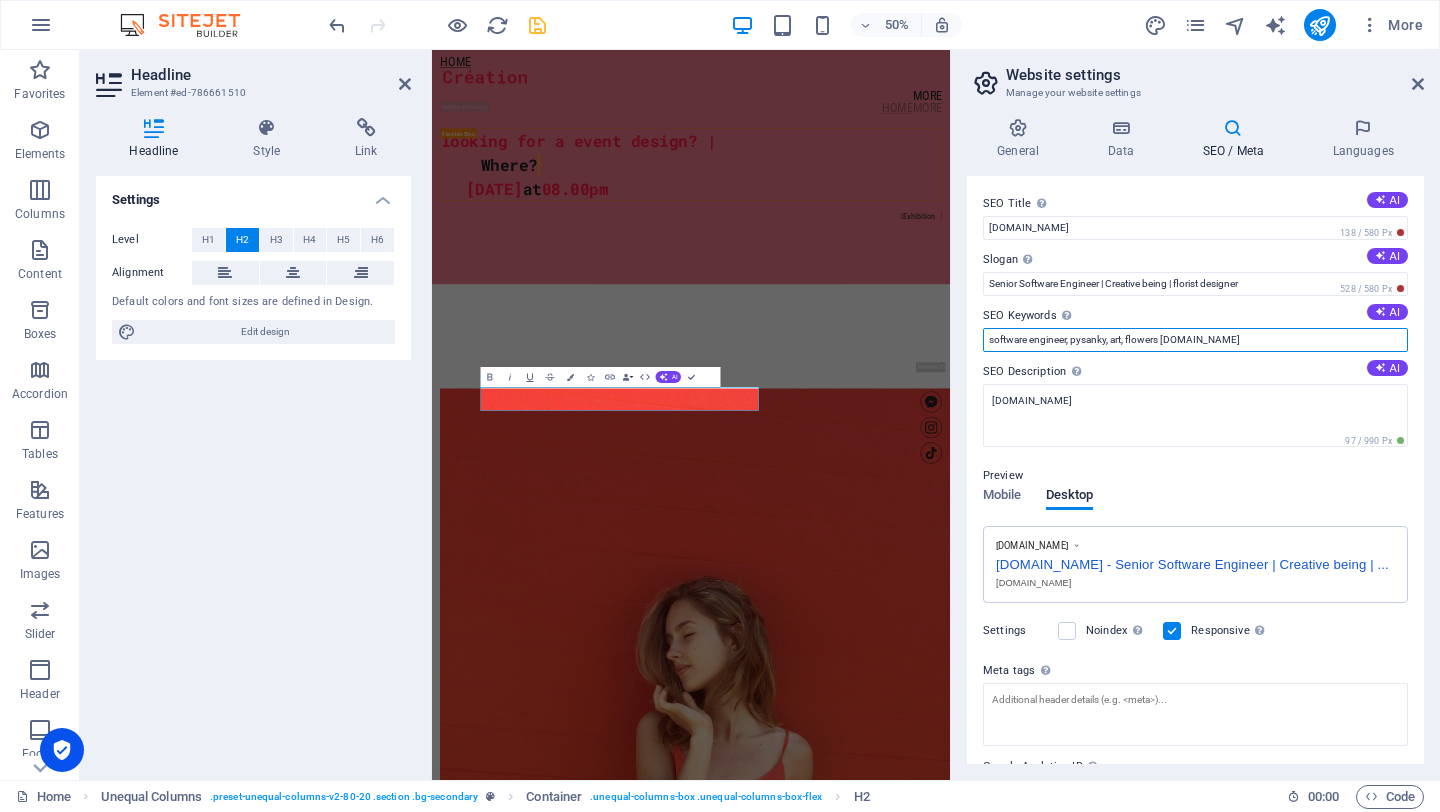 click on "software engineer, pysanky, art, flowers [DOMAIN_NAME]" at bounding box center (1195, 340) 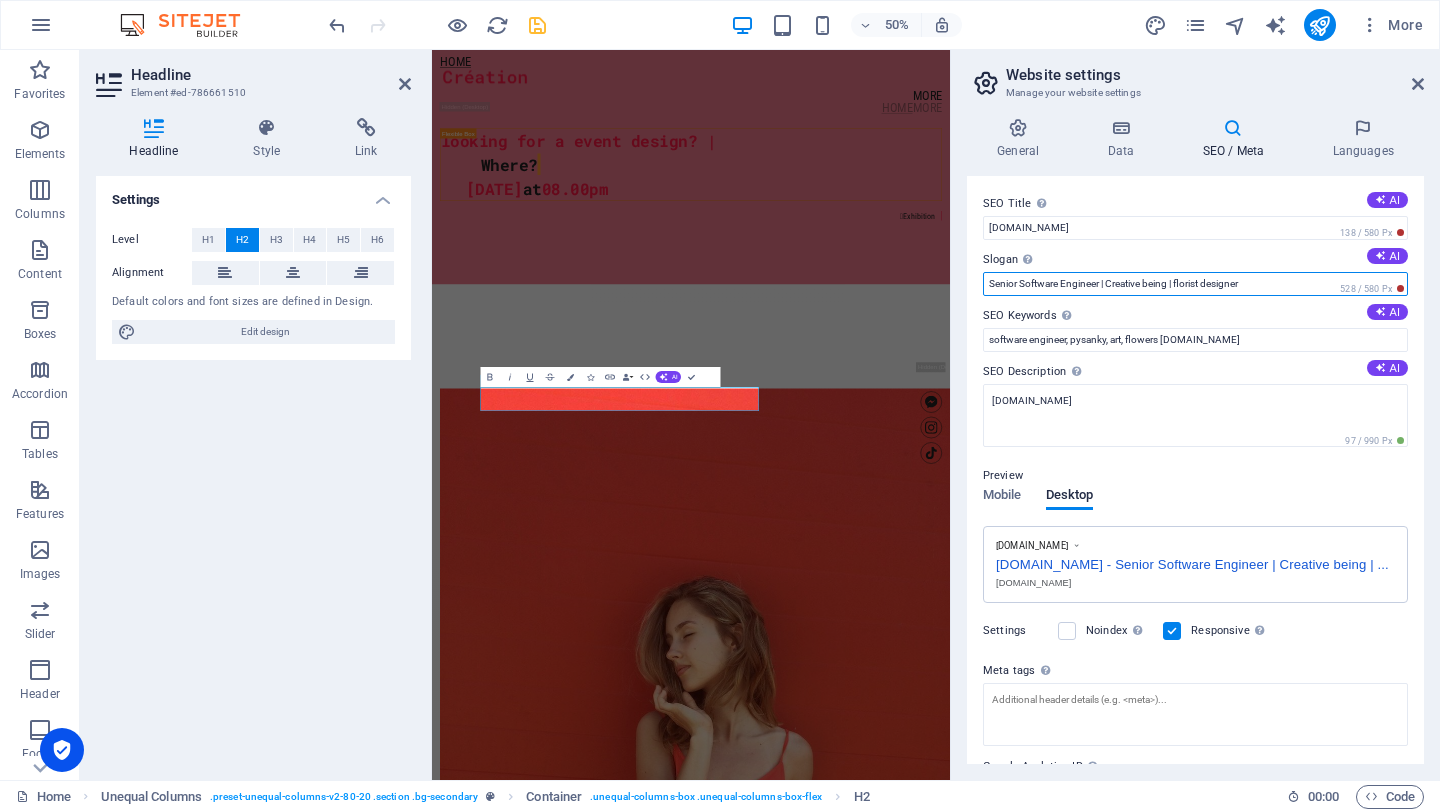 click on "Senior Software Engineer | Creative being | florist designer" at bounding box center [1195, 284] 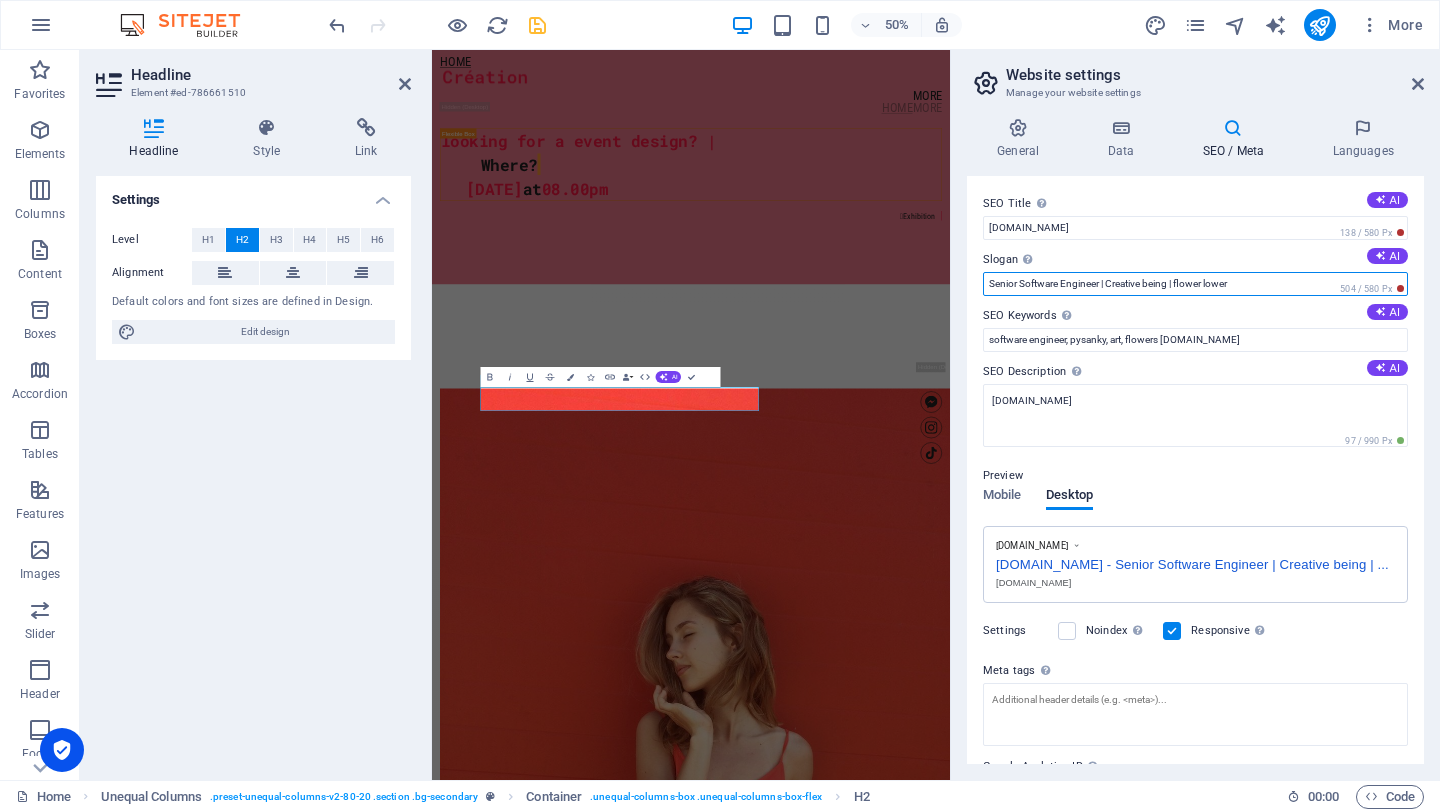 click on "Senior Software Engineer | Creative being | flower lower" at bounding box center (1195, 284) 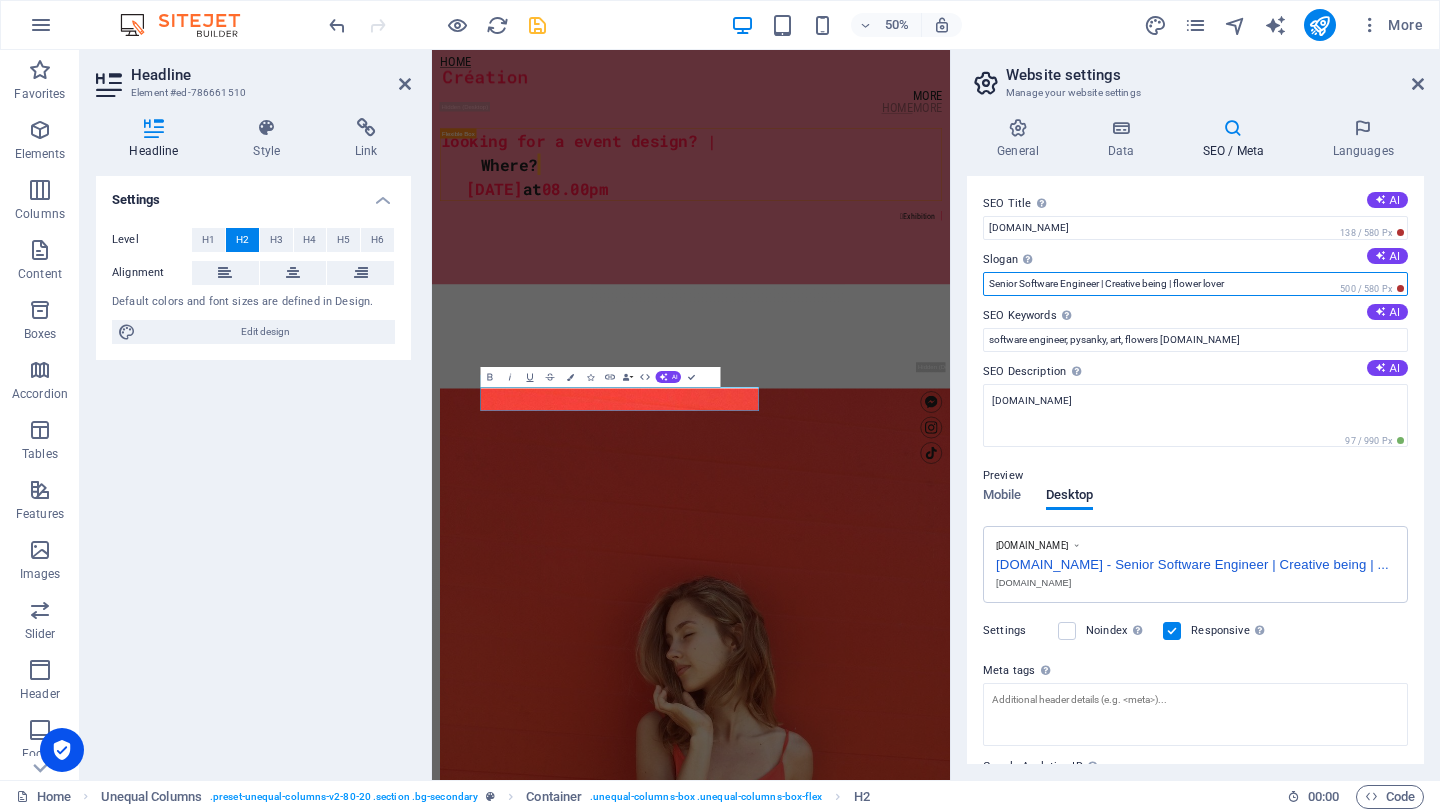 type on "Senior Software Engineer | Creative being | flower lover" 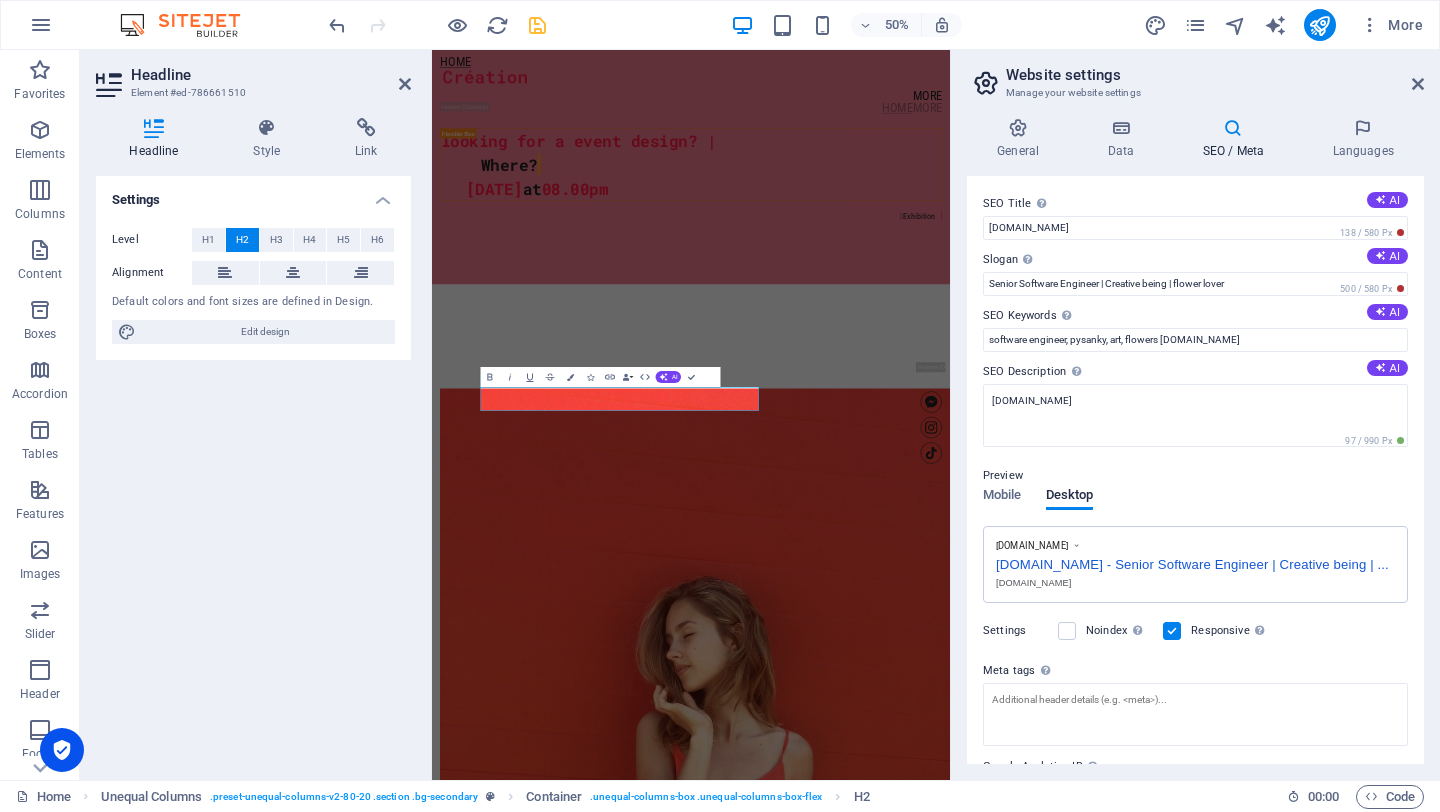 click on "Website settings Manage your website settings" at bounding box center [1197, 76] 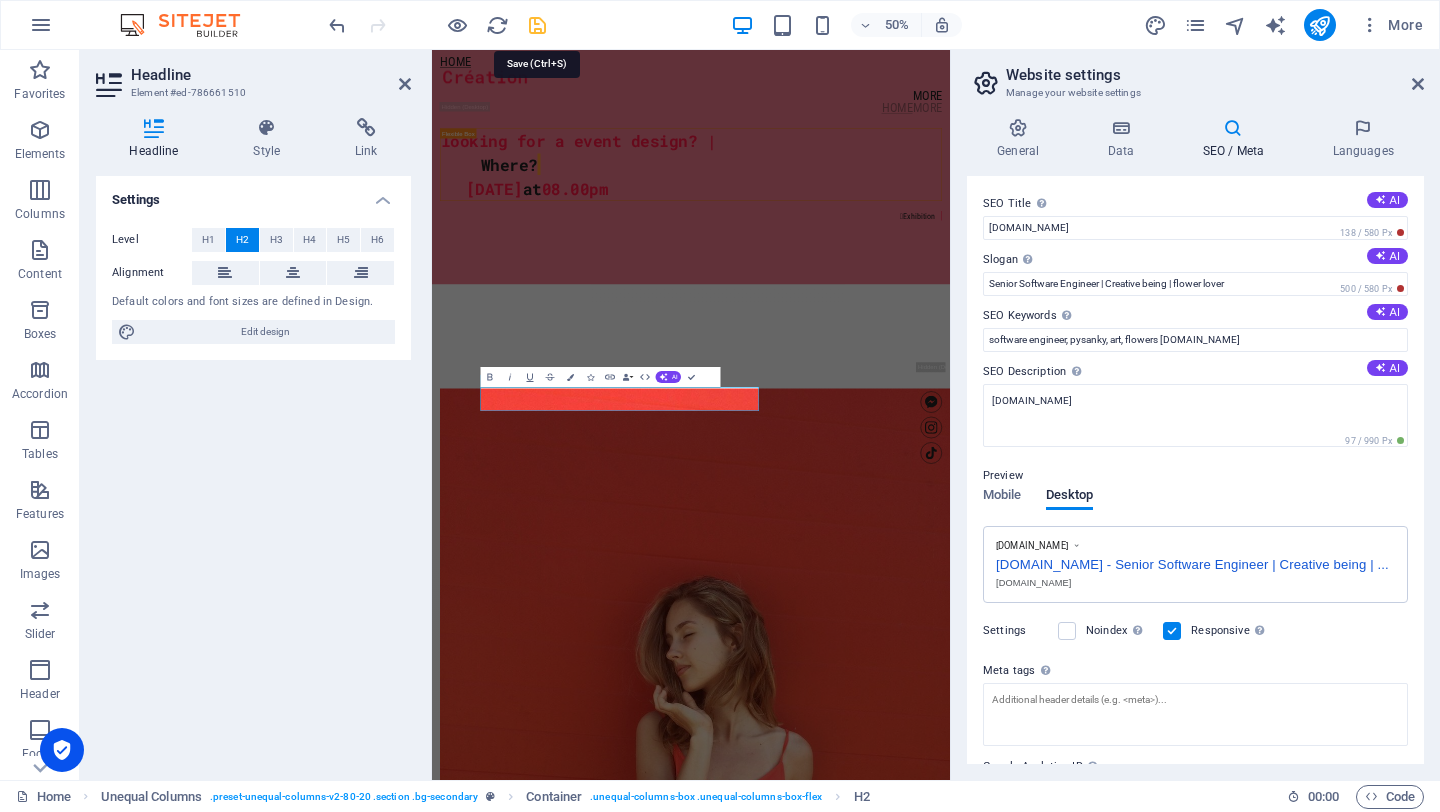 click at bounding box center (537, 25) 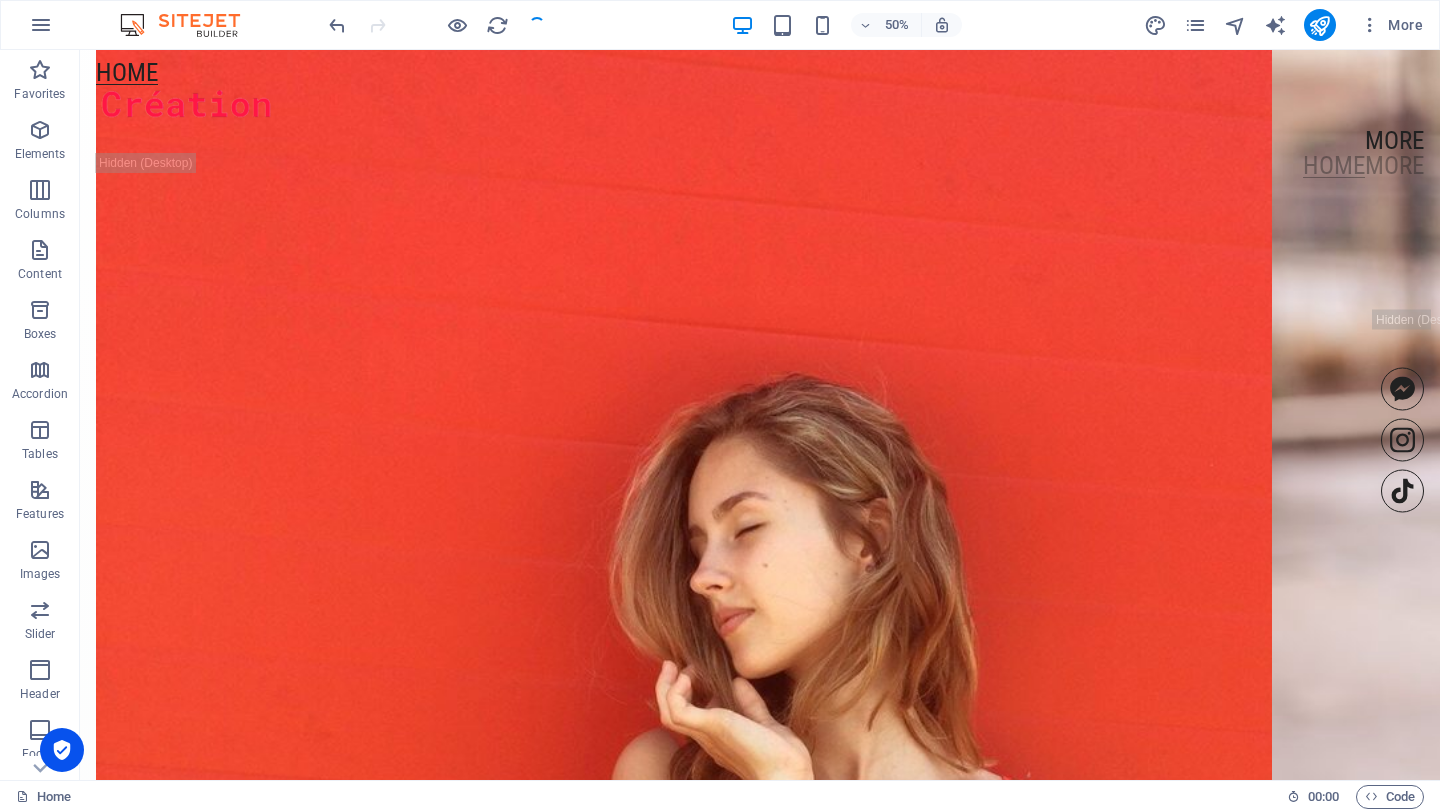 scroll, scrollTop: 1748, scrollLeft: 0, axis: vertical 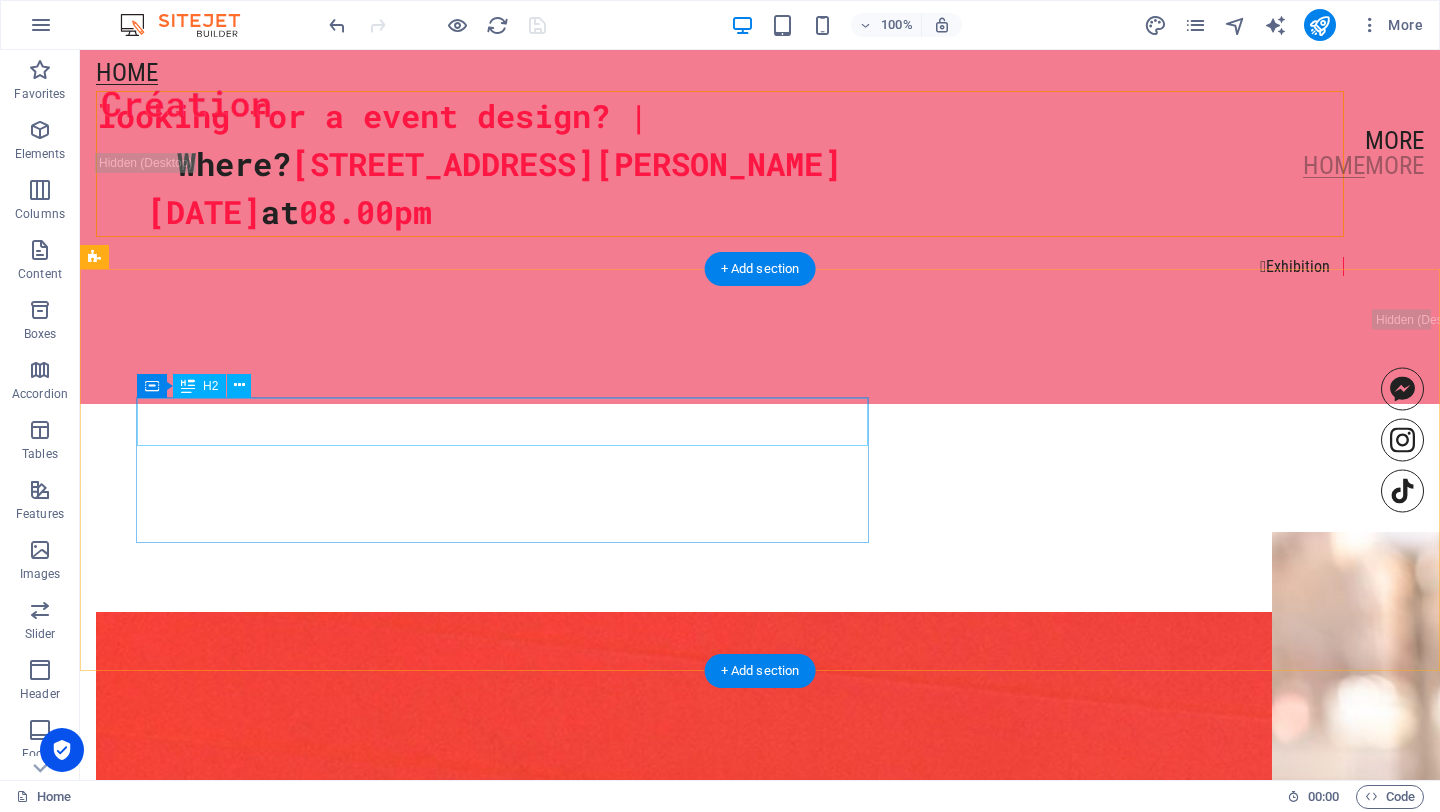 click on "looking for a event design? |" at bounding box center (720, 116) 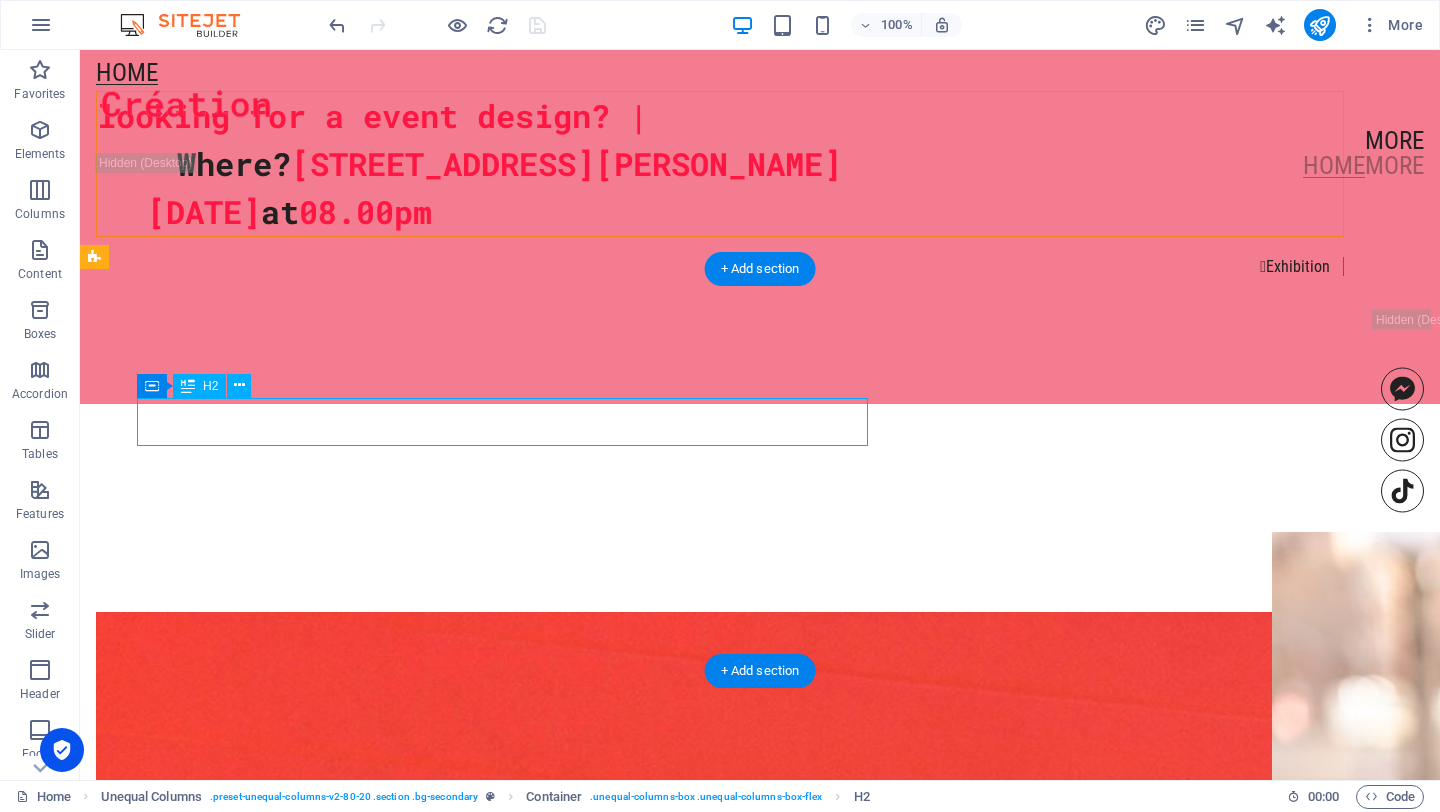 click on "looking for a event design? |" at bounding box center (720, 116) 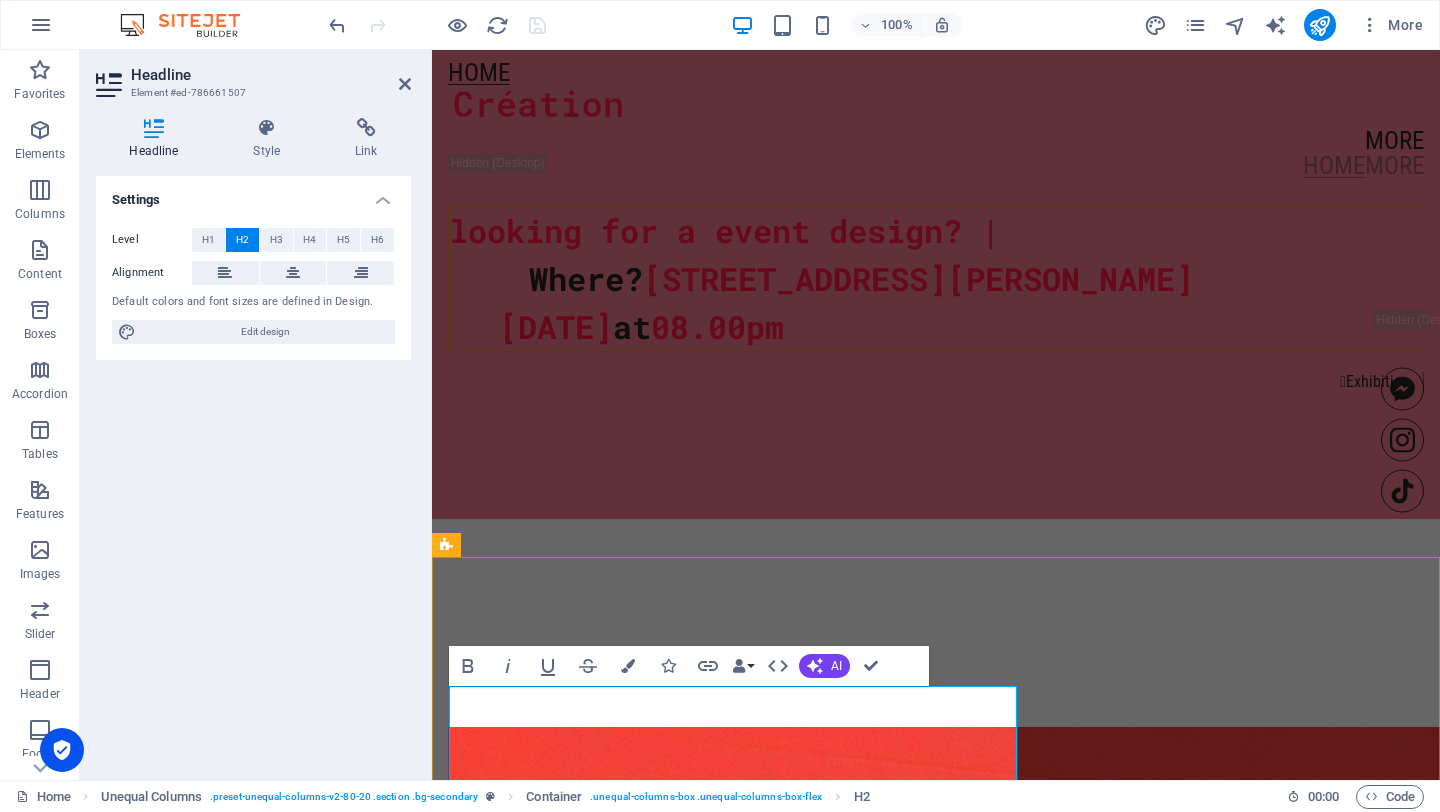 click on "looking for a event design? |" at bounding box center [936, 231] 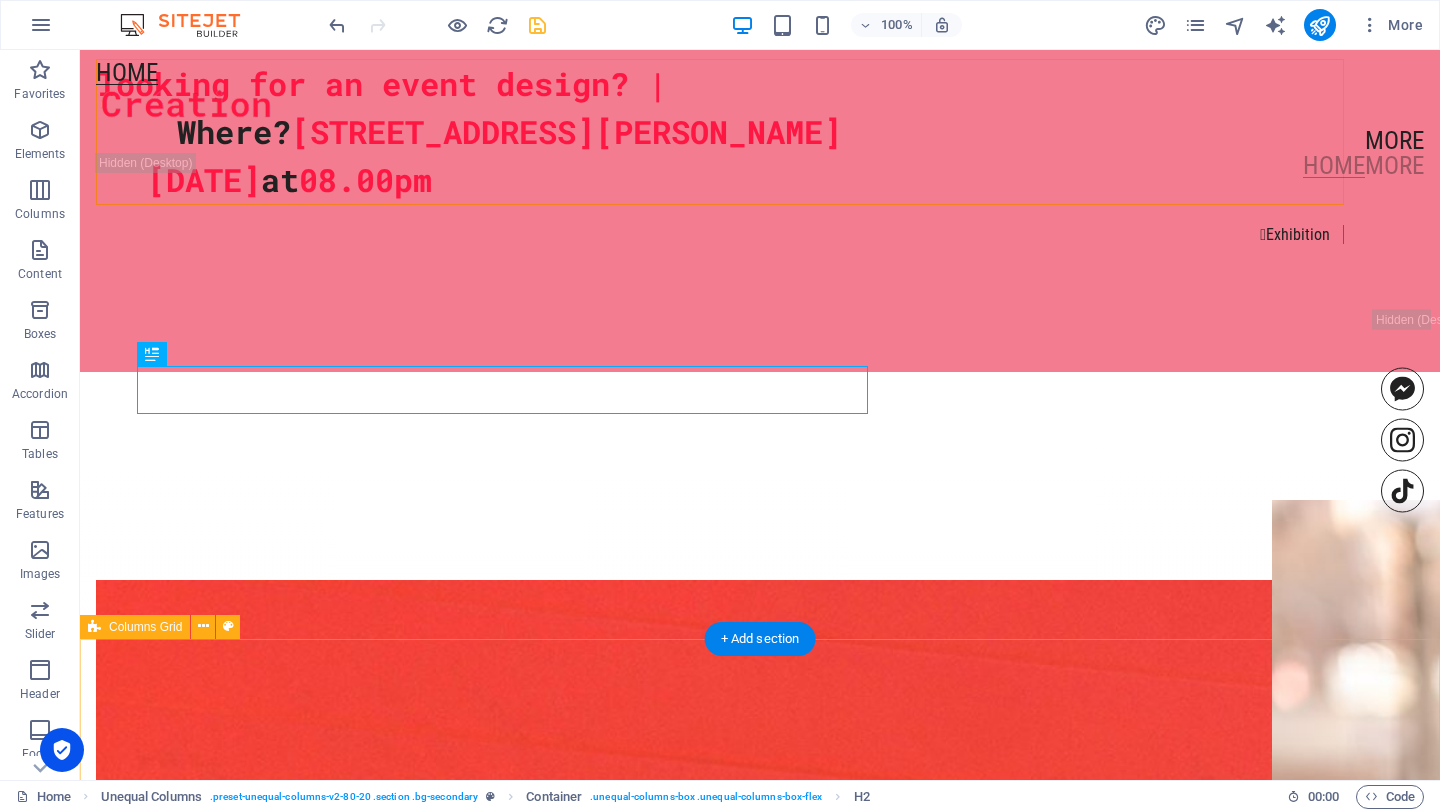 scroll, scrollTop: 1781, scrollLeft: 0, axis: vertical 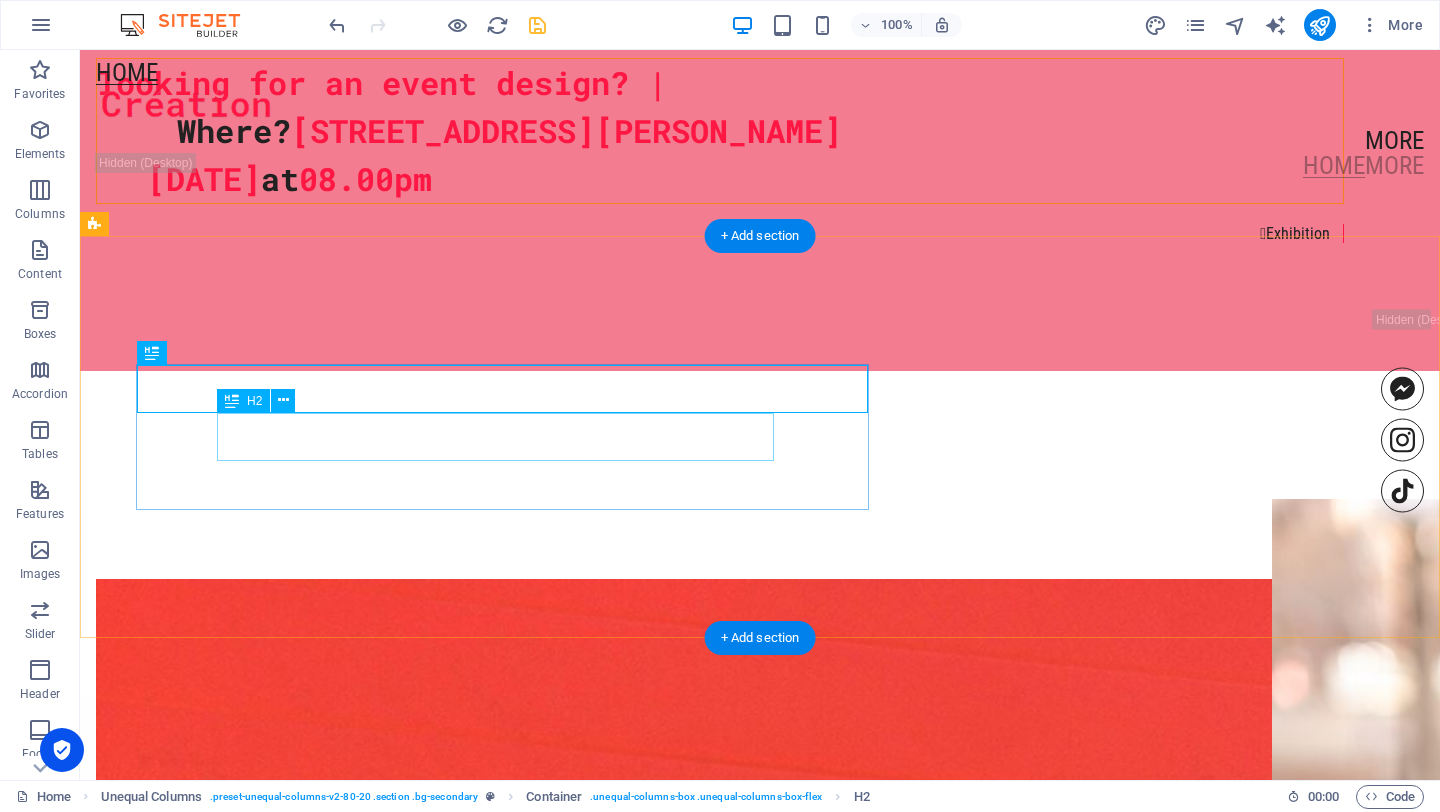 click on "Where?  [STREET_ADDRESS][PERSON_NAME]" at bounding box center (760, 131) 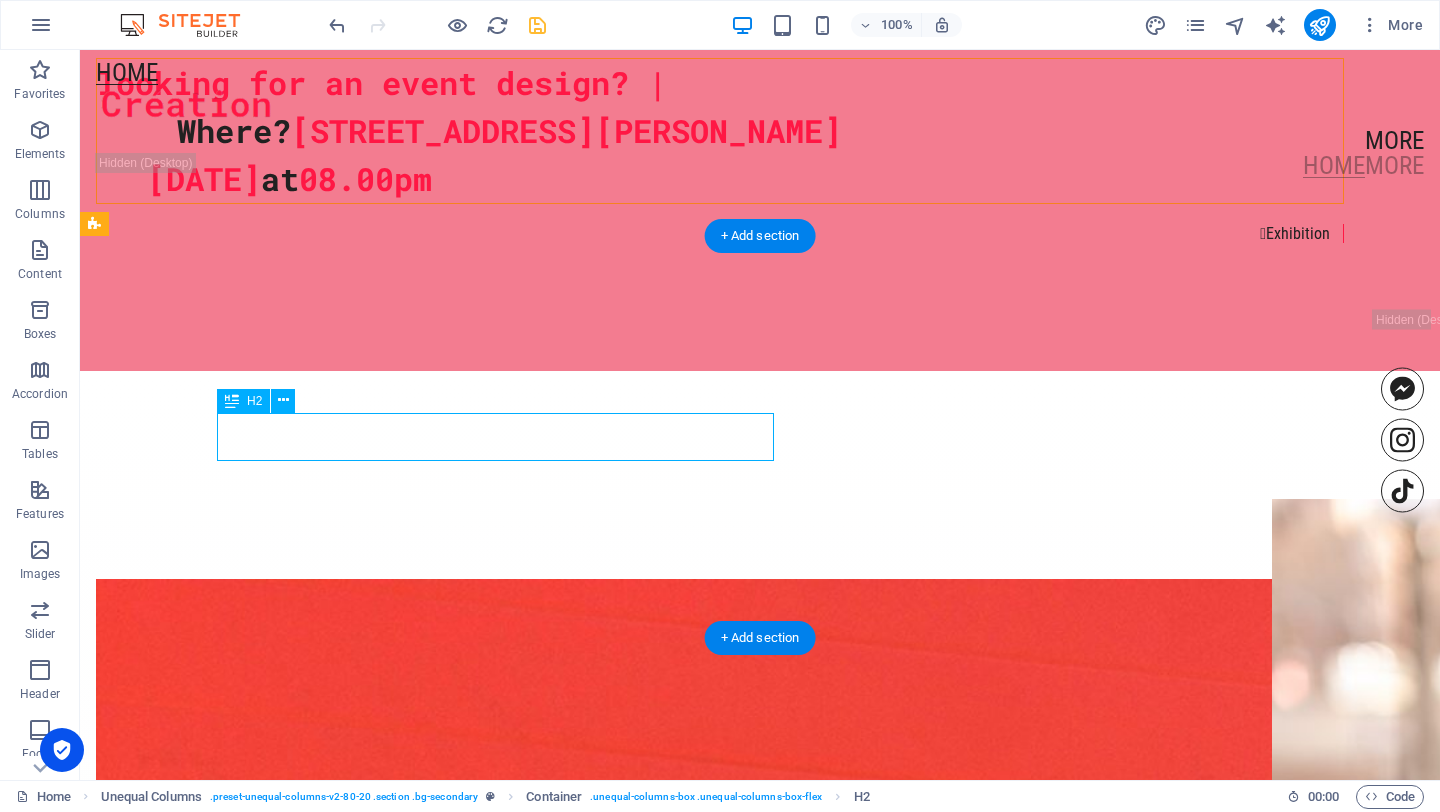 click on "Where?  [STREET_ADDRESS][PERSON_NAME]" at bounding box center (760, 131) 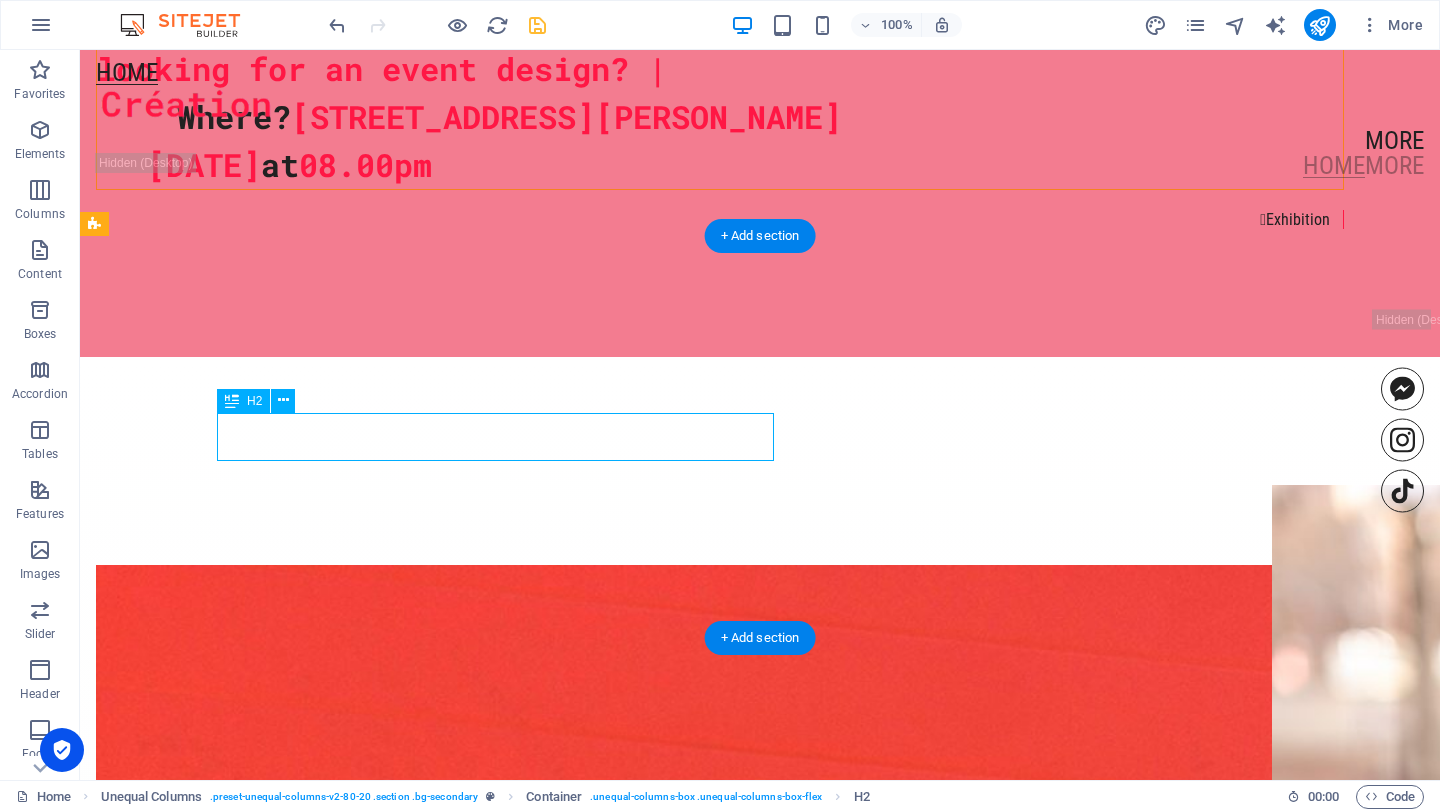click on "About   Hey, I'm [PERSON_NAME]! I'm genuinely excited to be part of the tech world. I love building beautiful, functional web apps—especially with tools like React and TypeScript—and I'm always exploring new ways to improve the user experience. Outside of development, I enjoy expressing creativity through pysanky, digital art, and floral design—where color, form, and composition come together just like in great UI. Whether it's through coding or creativity, I enjoy crafting work guided by intention and vision." at bounding box center (760, -550) 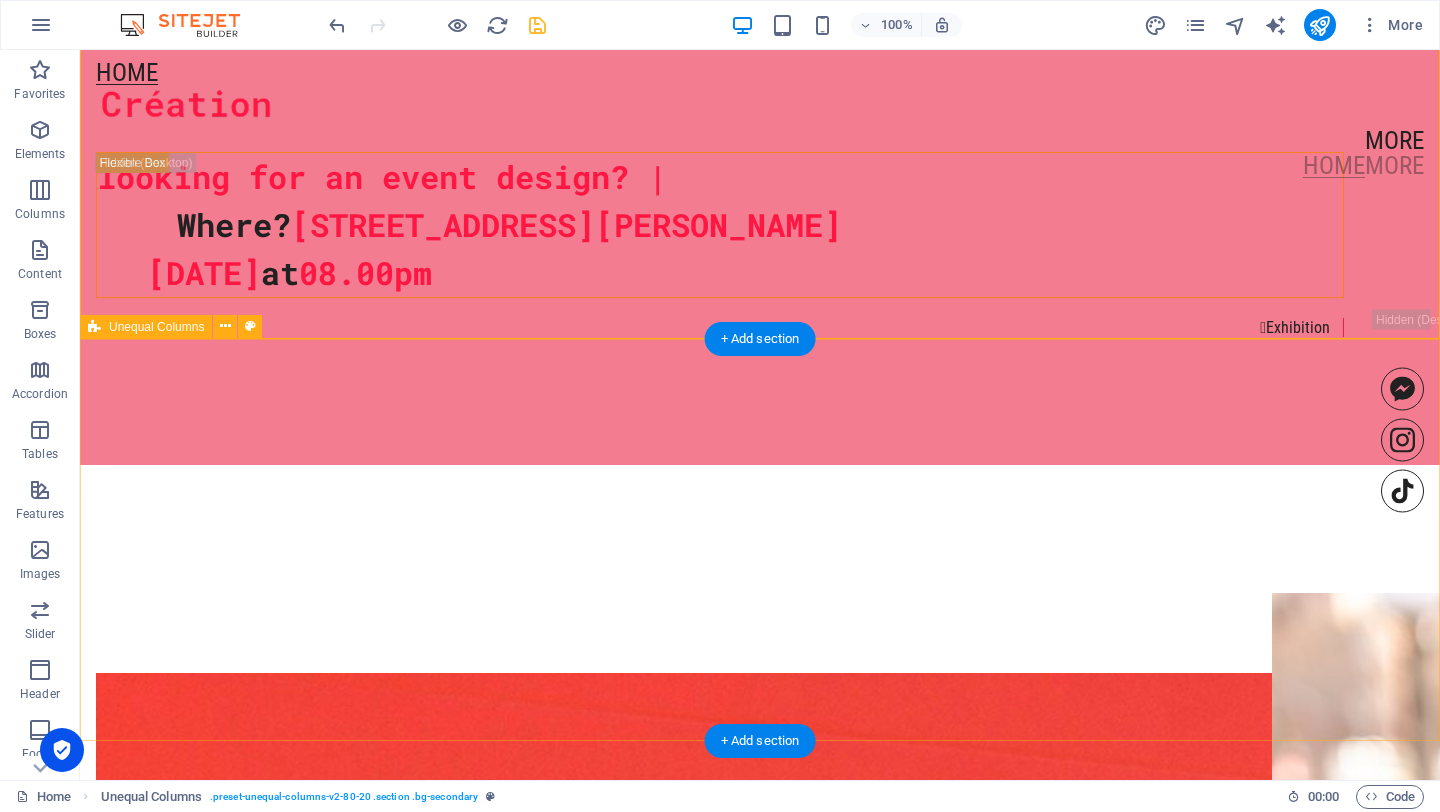 scroll, scrollTop: 1720, scrollLeft: 0, axis: vertical 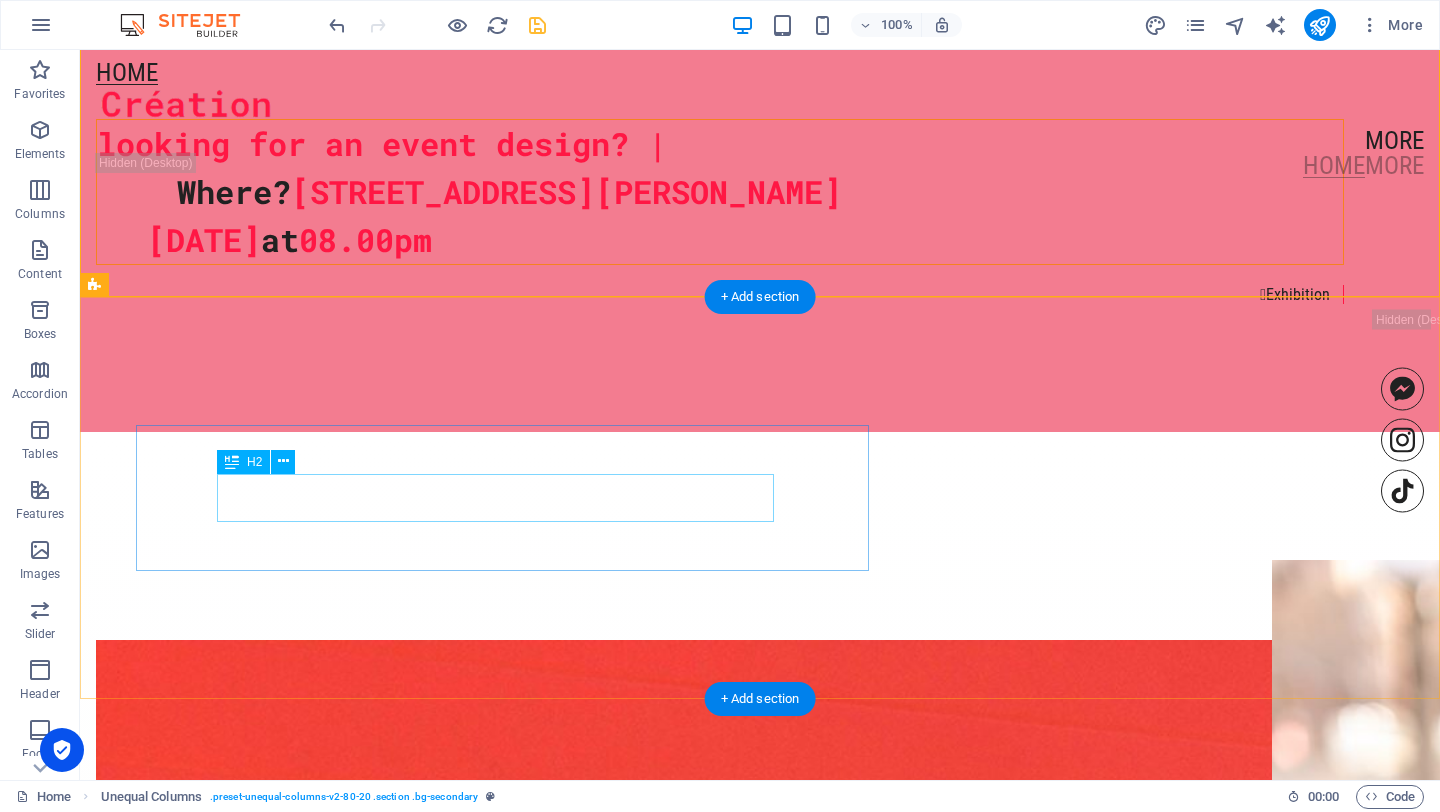 click on "Where?  [STREET_ADDRESS][PERSON_NAME]" at bounding box center (760, 192) 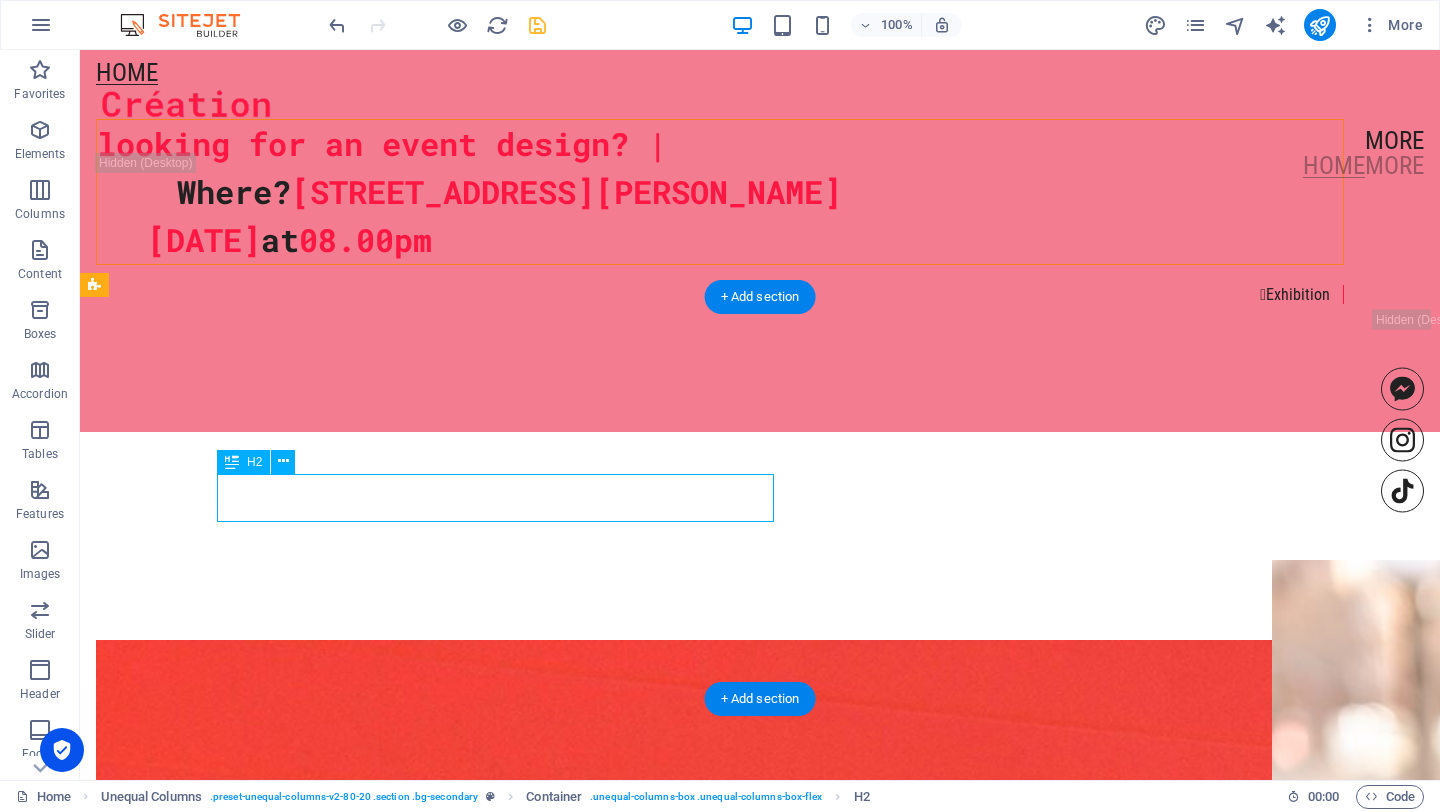 click on "Where?  [STREET_ADDRESS][PERSON_NAME]" at bounding box center [760, 192] 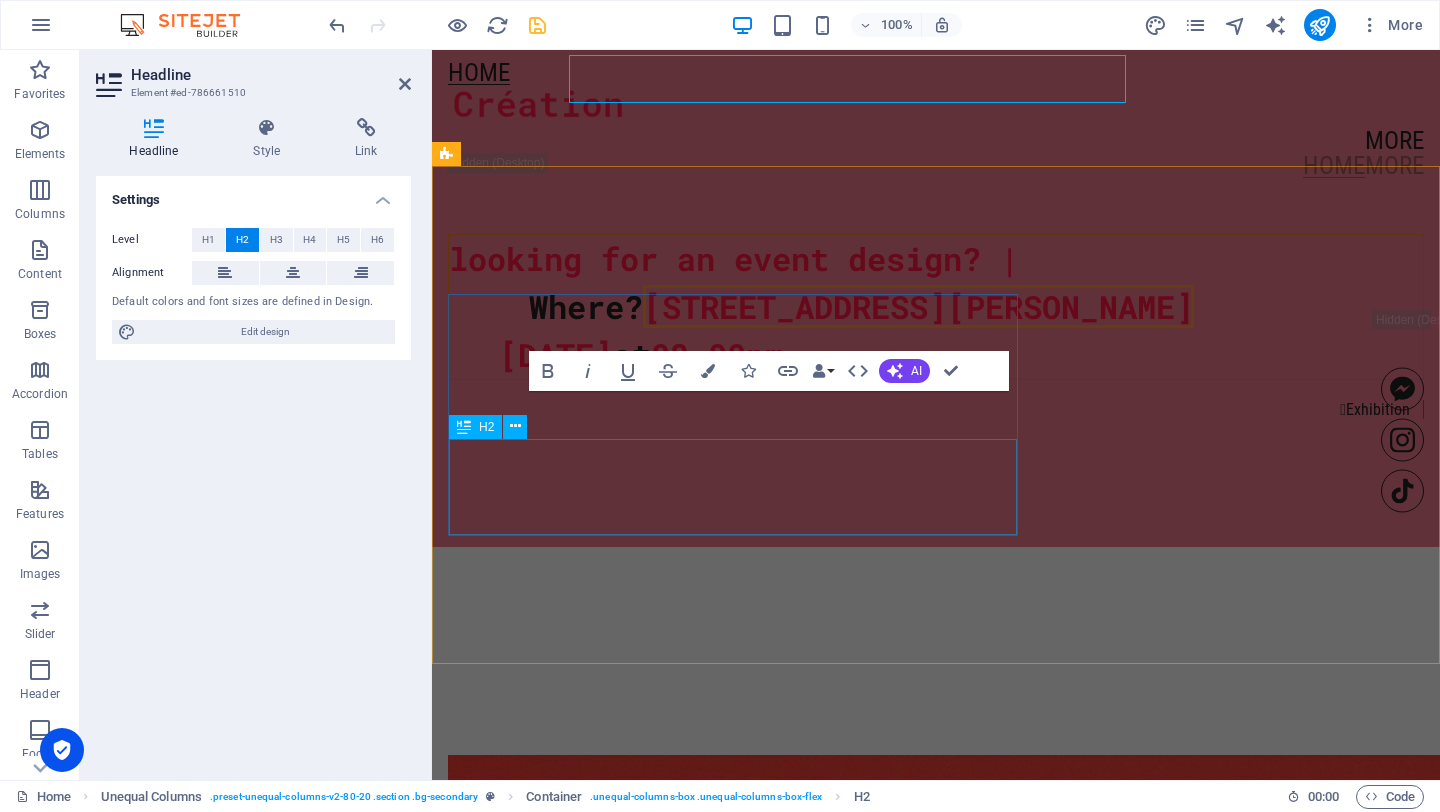 scroll, scrollTop: 2139, scrollLeft: 0, axis: vertical 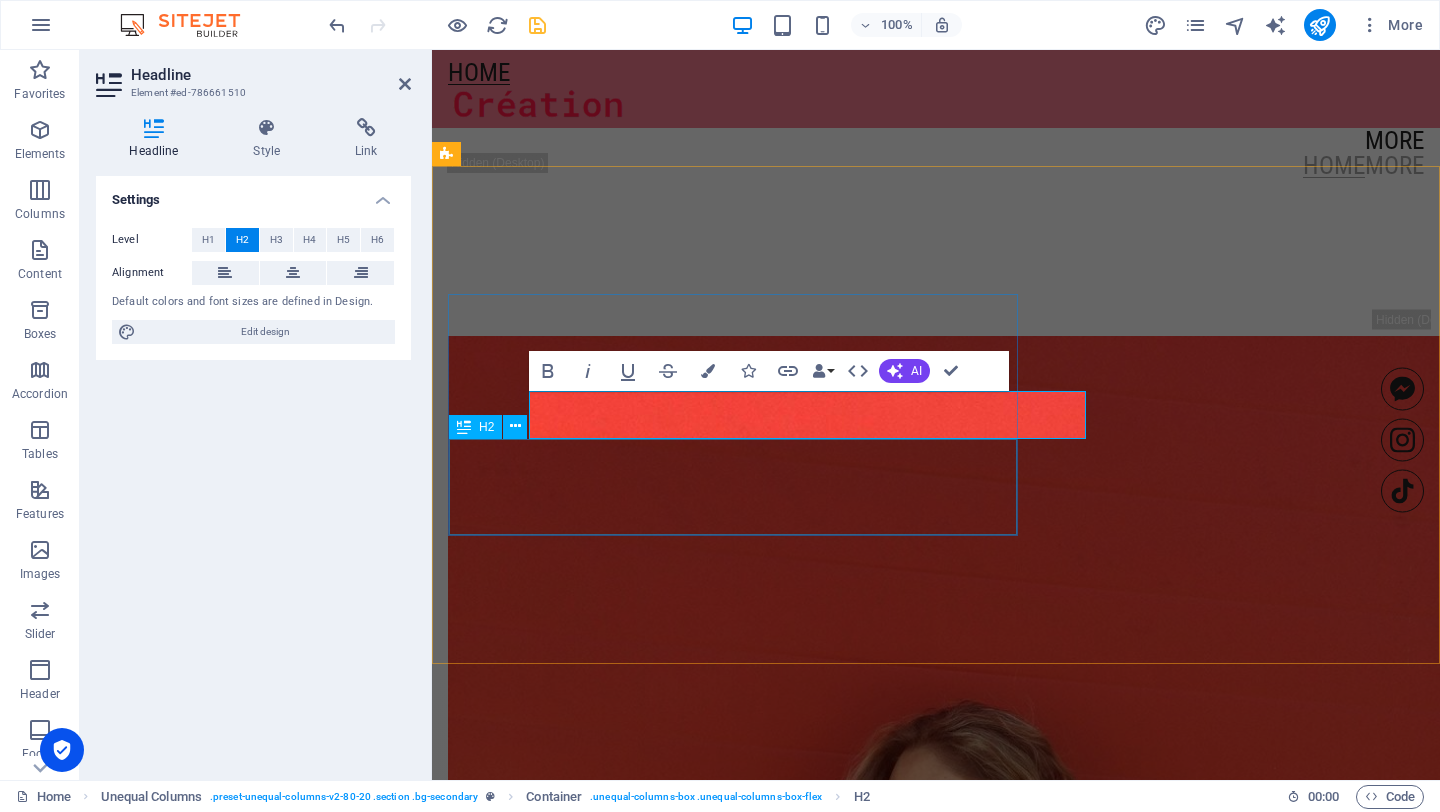 click on "[DATE]  08.00pm" at bounding box center (936, -64) 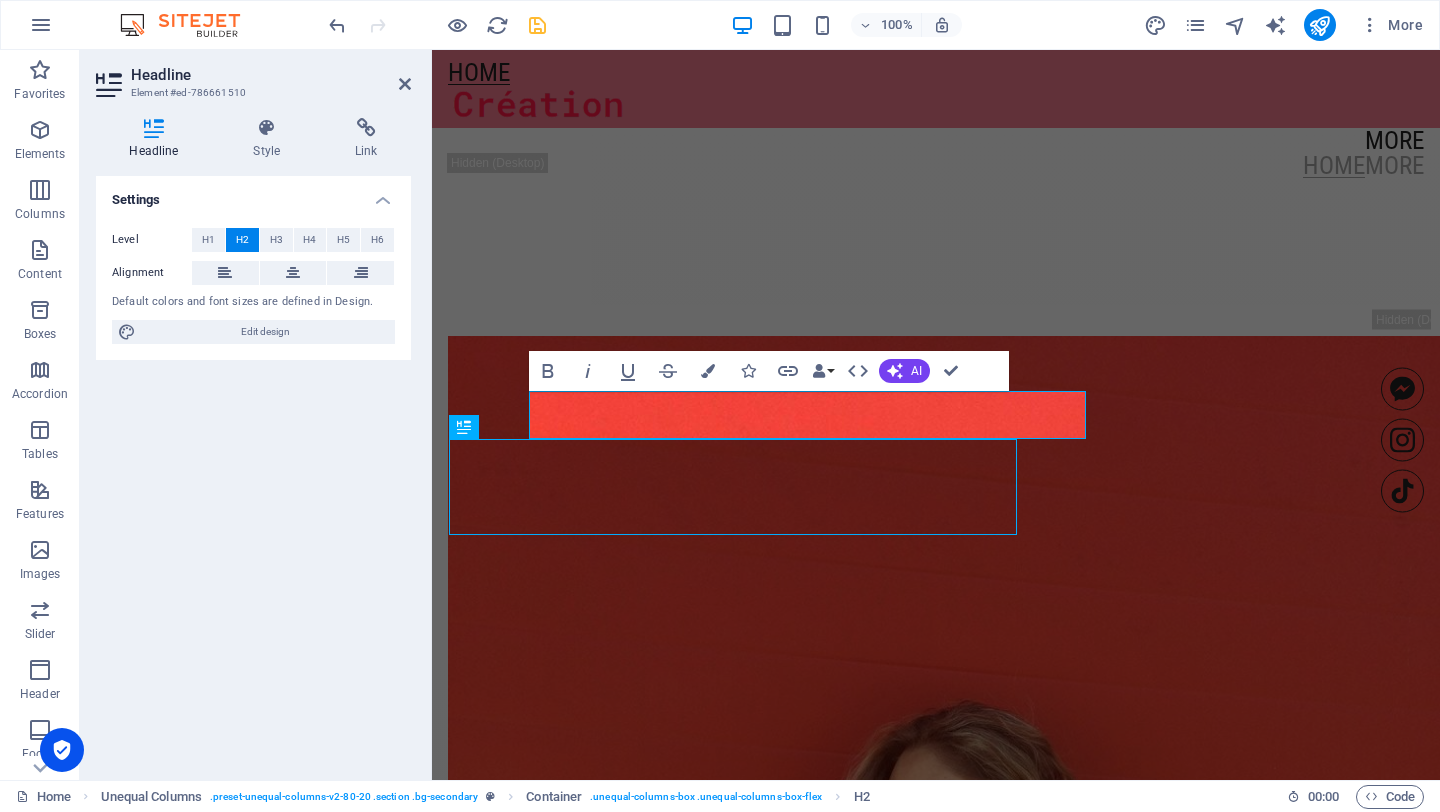 click at bounding box center [996, 296] 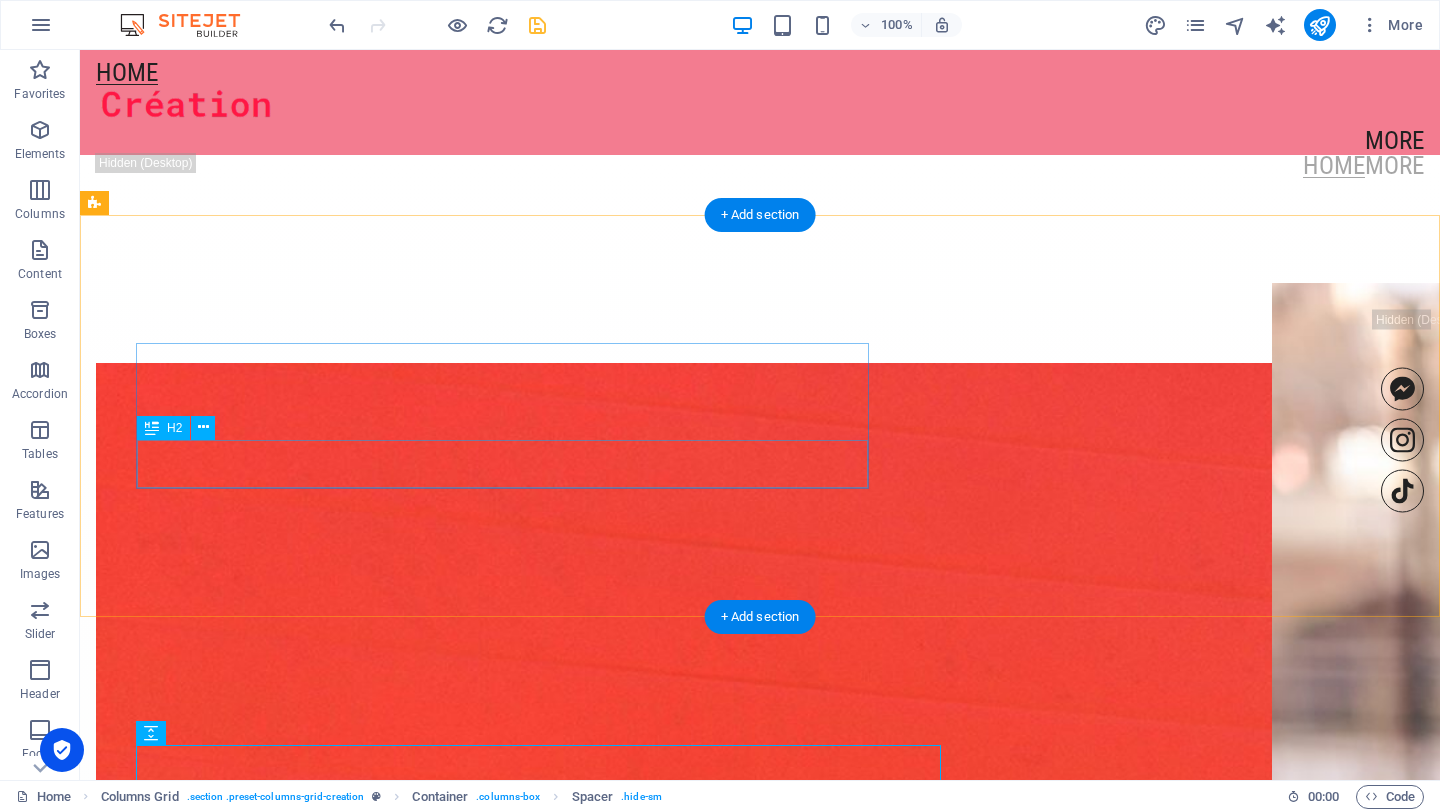 scroll, scrollTop: 1742, scrollLeft: 0, axis: vertical 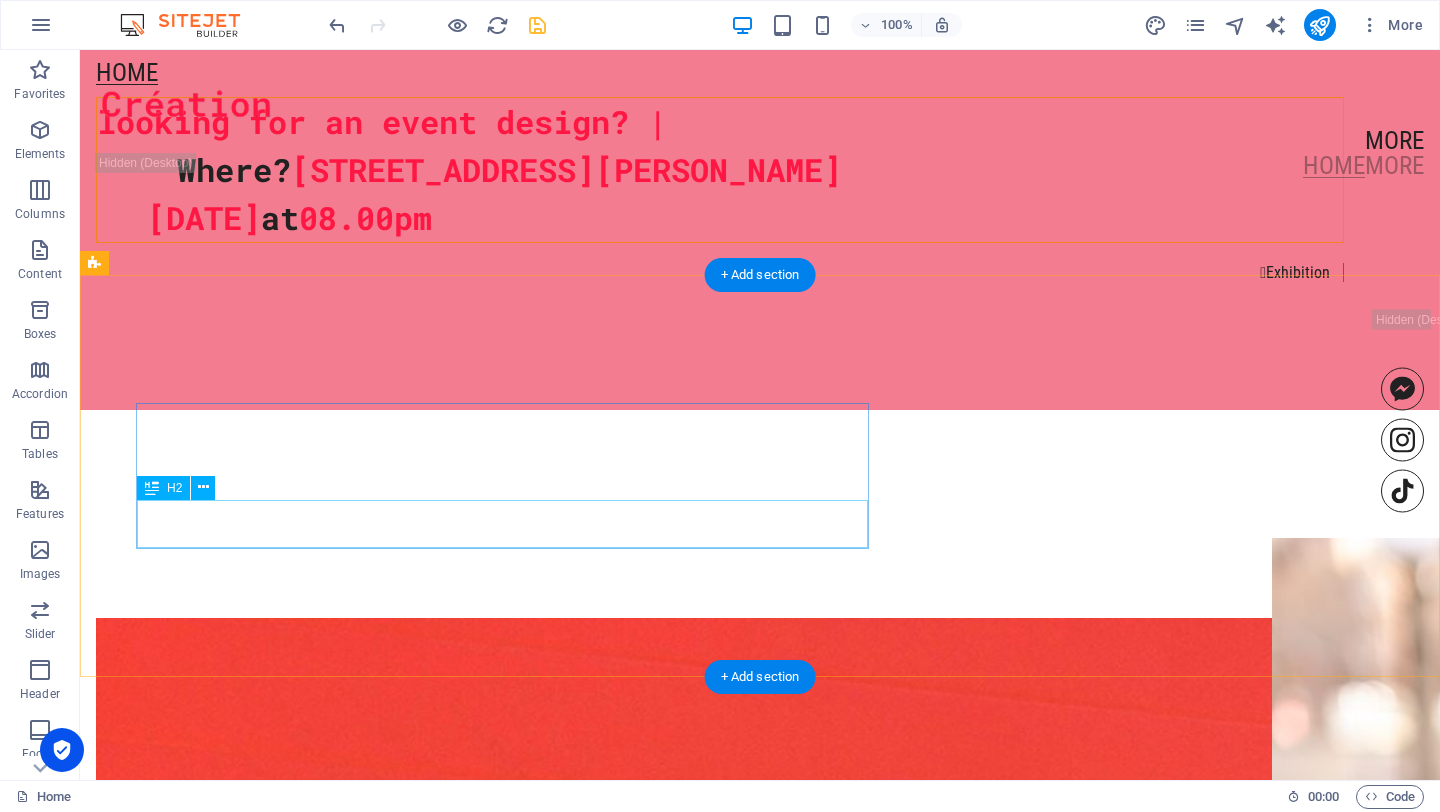 click on "[DATE]  08.00pm" at bounding box center [720, 218] 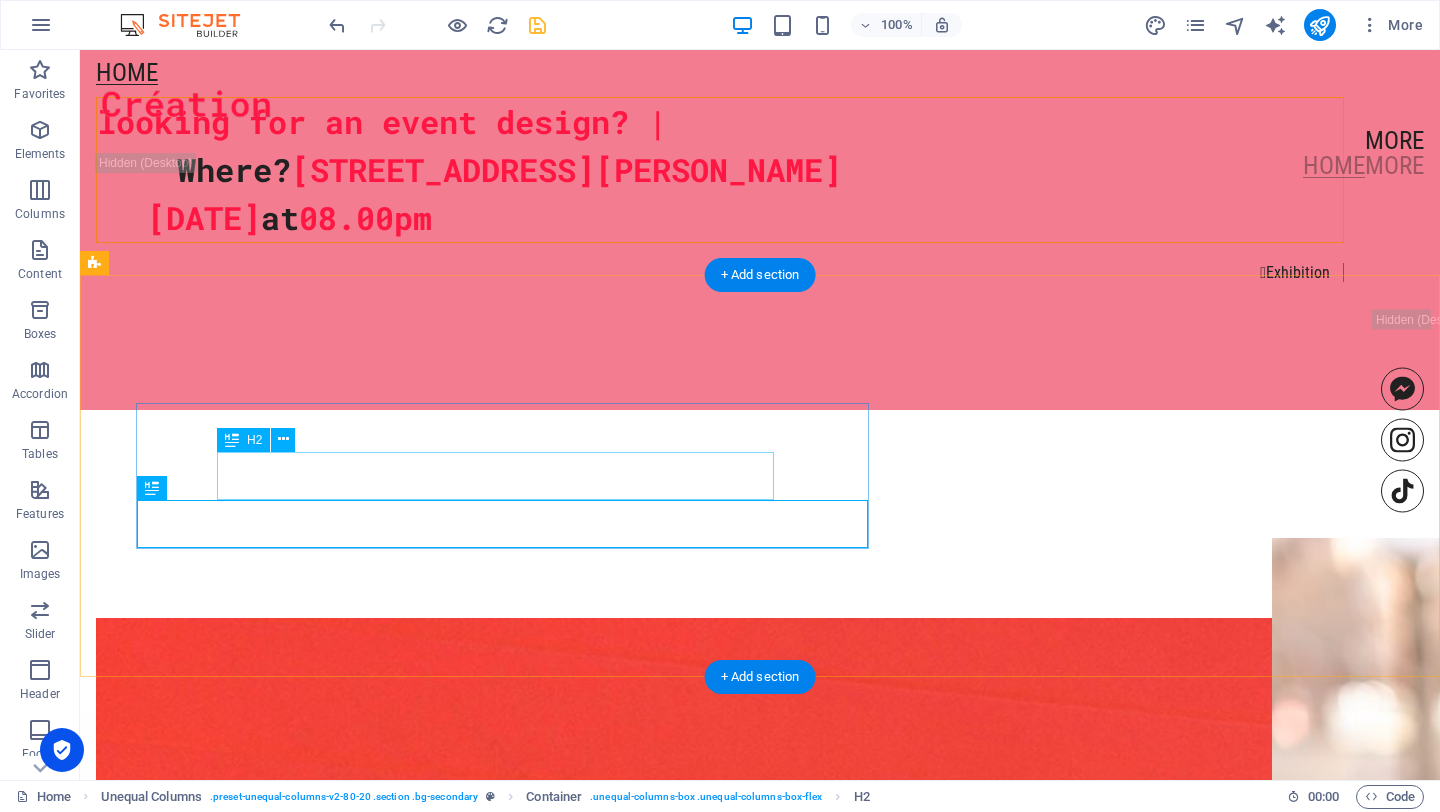 click on "Where?  [STREET_ADDRESS][PERSON_NAME]" at bounding box center (760, 170) 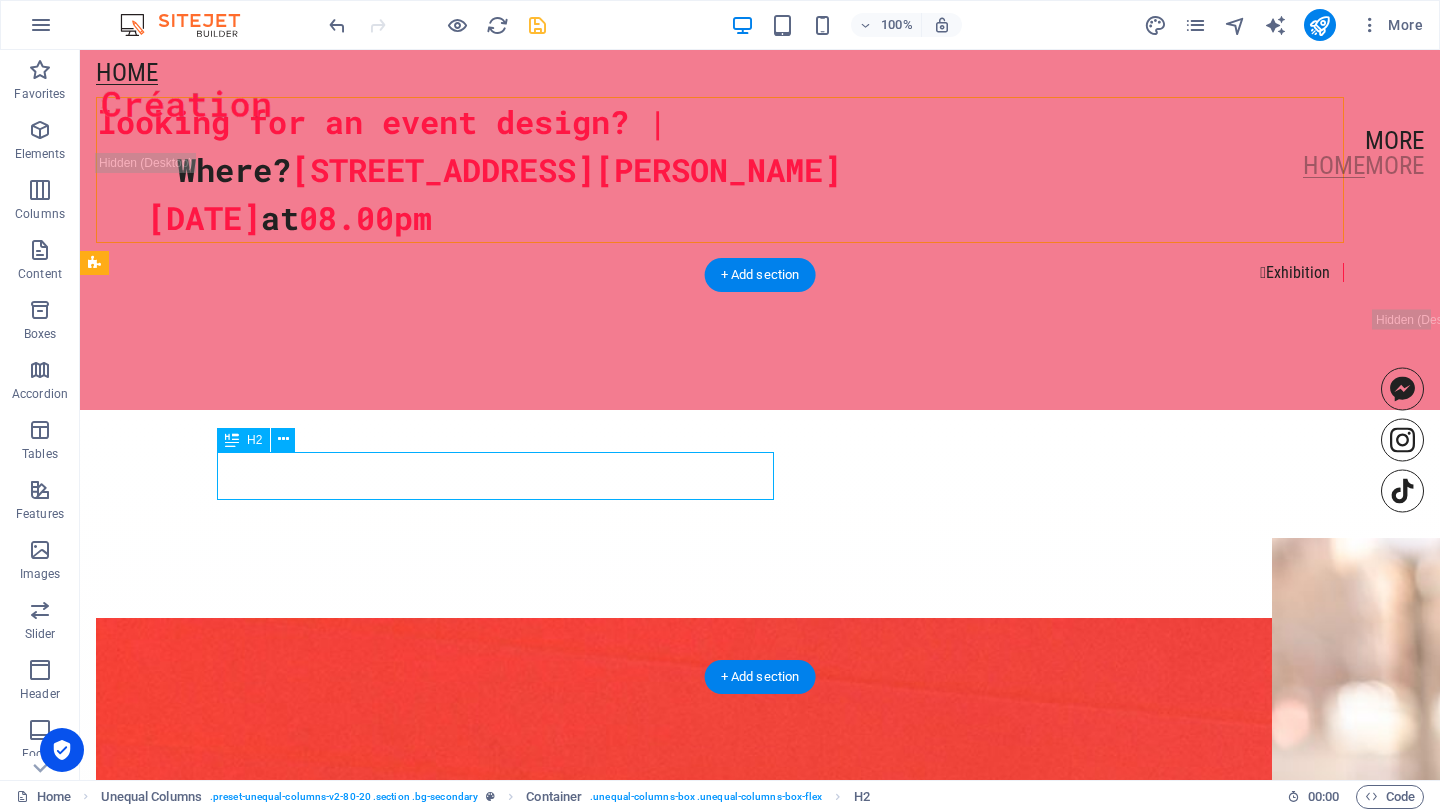 click on "Where?  [STREET_ADDRESS][PERSON_NAME]" at bounding box center [760, 170] 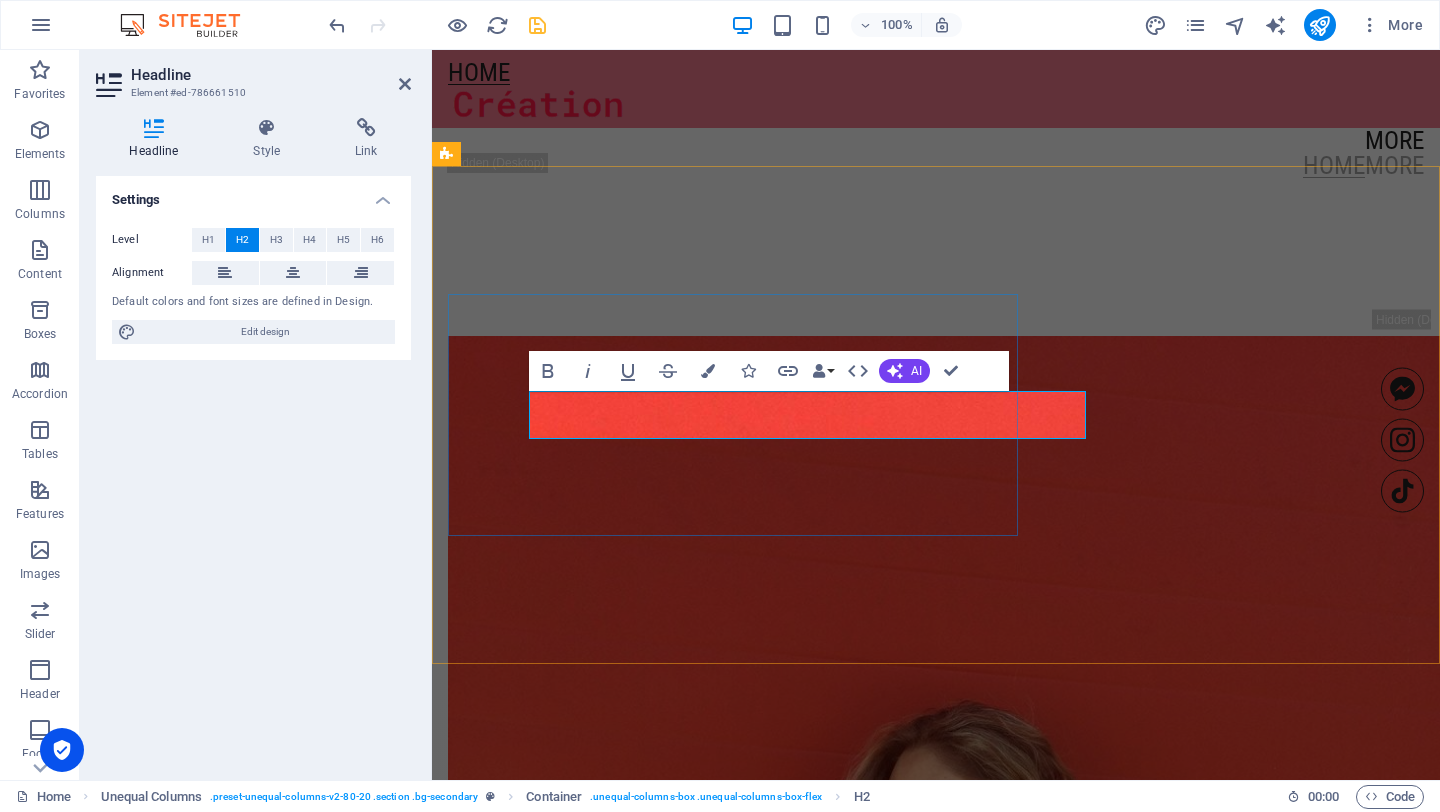 click on "[STREET_ADDRESS][PERSON_NAME]" at bounding box center [918, -113] 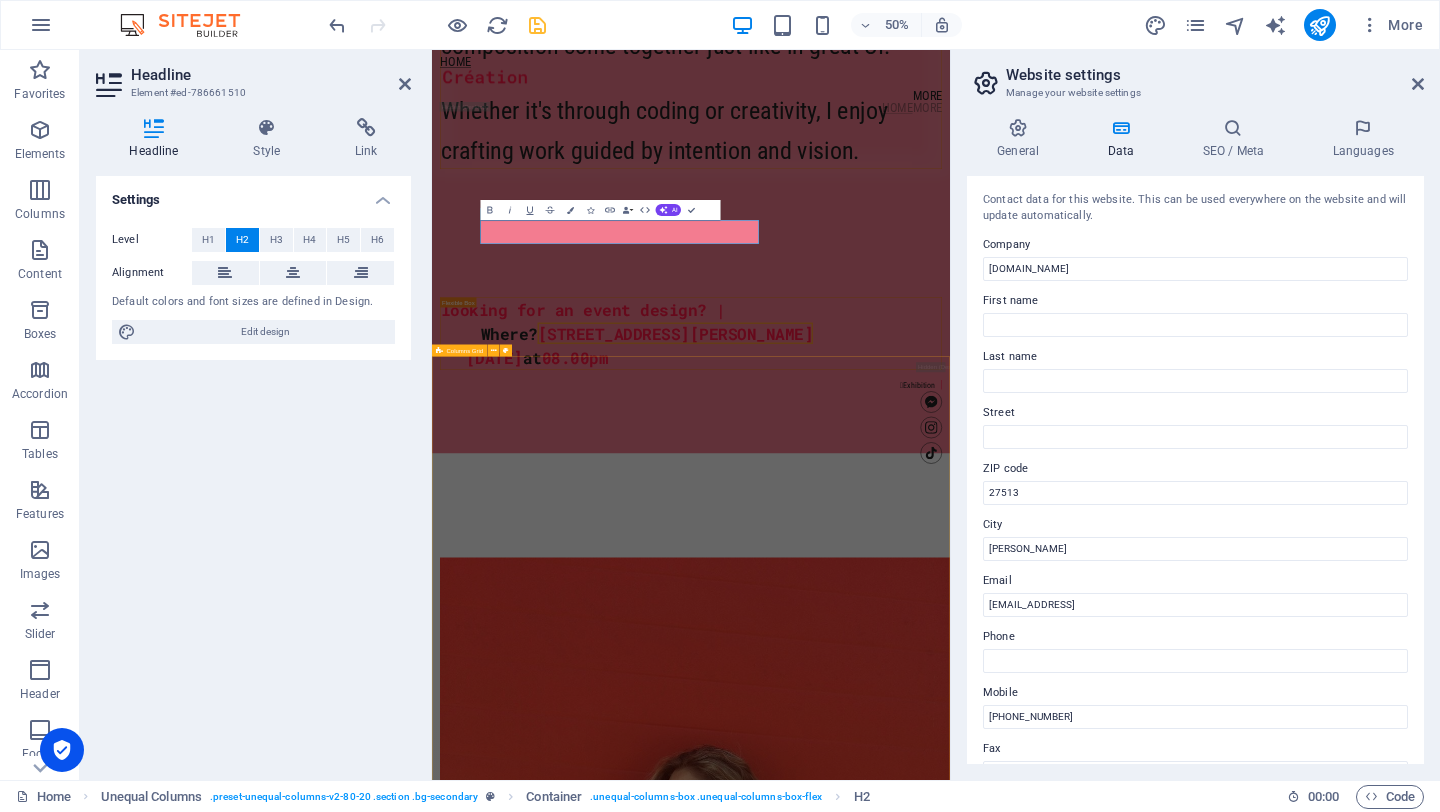 scroll, scrollTop: 2812, scrollLeft: 0, axis: vertical 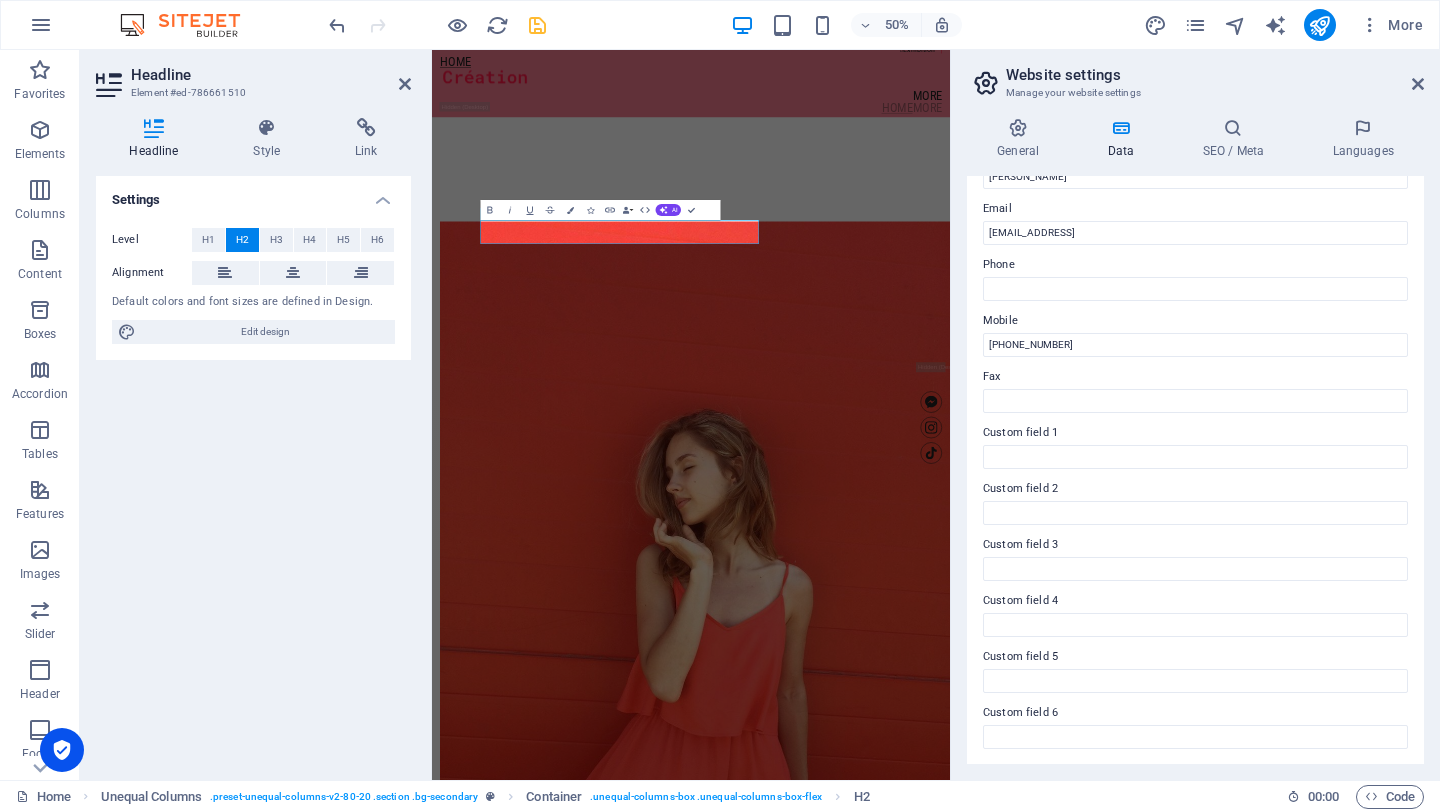 click on "General  Data  SEO / Meta  Languages Website name [DOMAIN_NAME] Logo Drag files here, click to choose files or select files from Files or our free stock photos & videos Select files from the file manager, stock photos, or upload file(s) Upload Favicon Set the favicon of your website here. A favicon is a small icon shown in the browser tab next to your website title. It helps visitors identify your website. Drag files here, click to choose files or select files from Files or our free stock photos & videos Select files from the file manager, stock photos, or upload file(s) Upload Preview Image (Open Graph) This image will be shown when the website is shared on social networks Drag files here, click to choose files or select files from Files or our free stock photos & videos Select files from the file manager, stock photos, or upload file(s) Upload Contact data for this website. This can be used everywhere on the website and will update automatically. Company [DOMAIN_NAME] First name Last name Street ZIP code" at bounding box center [1195, 441] 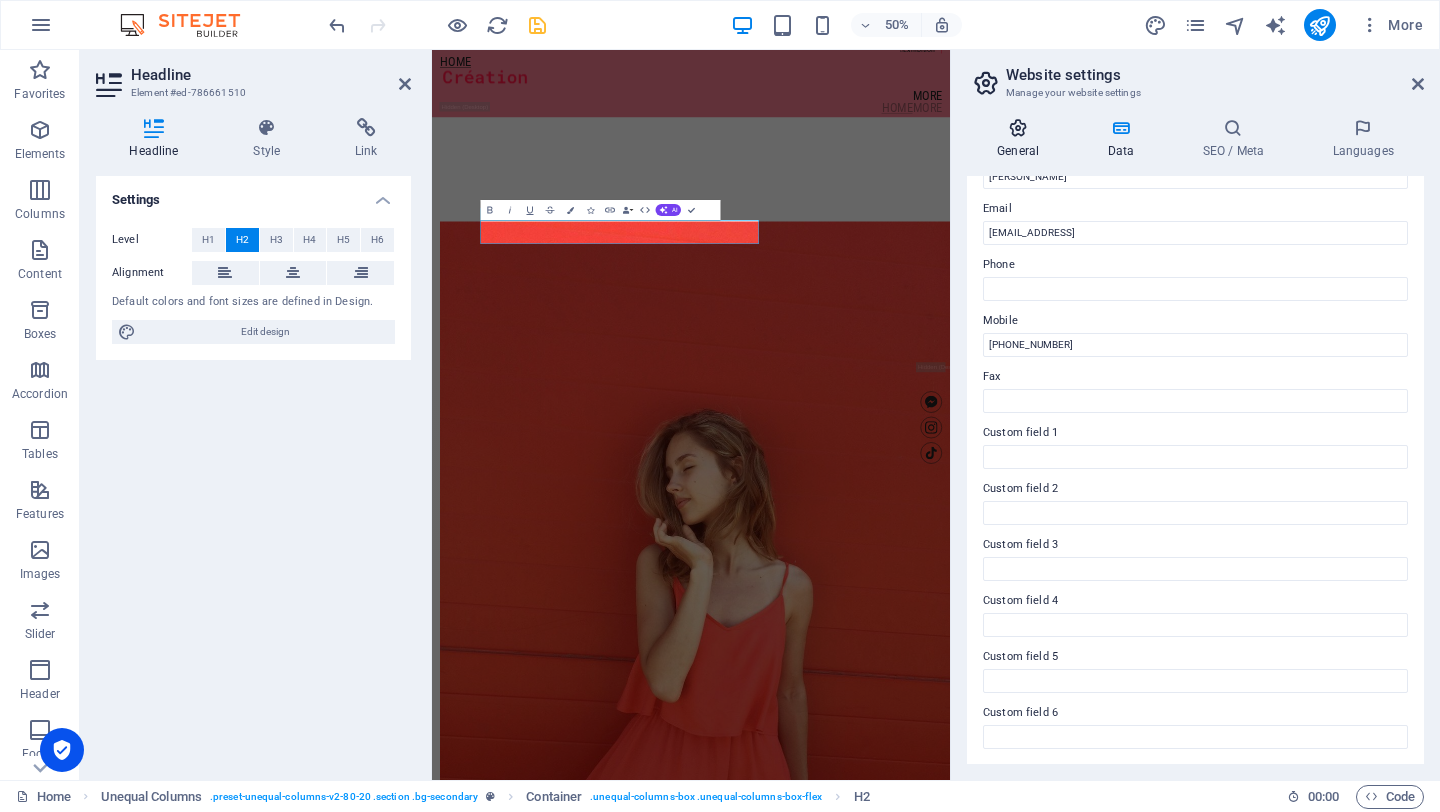 click on "General" at bounding box center [1022, 139] 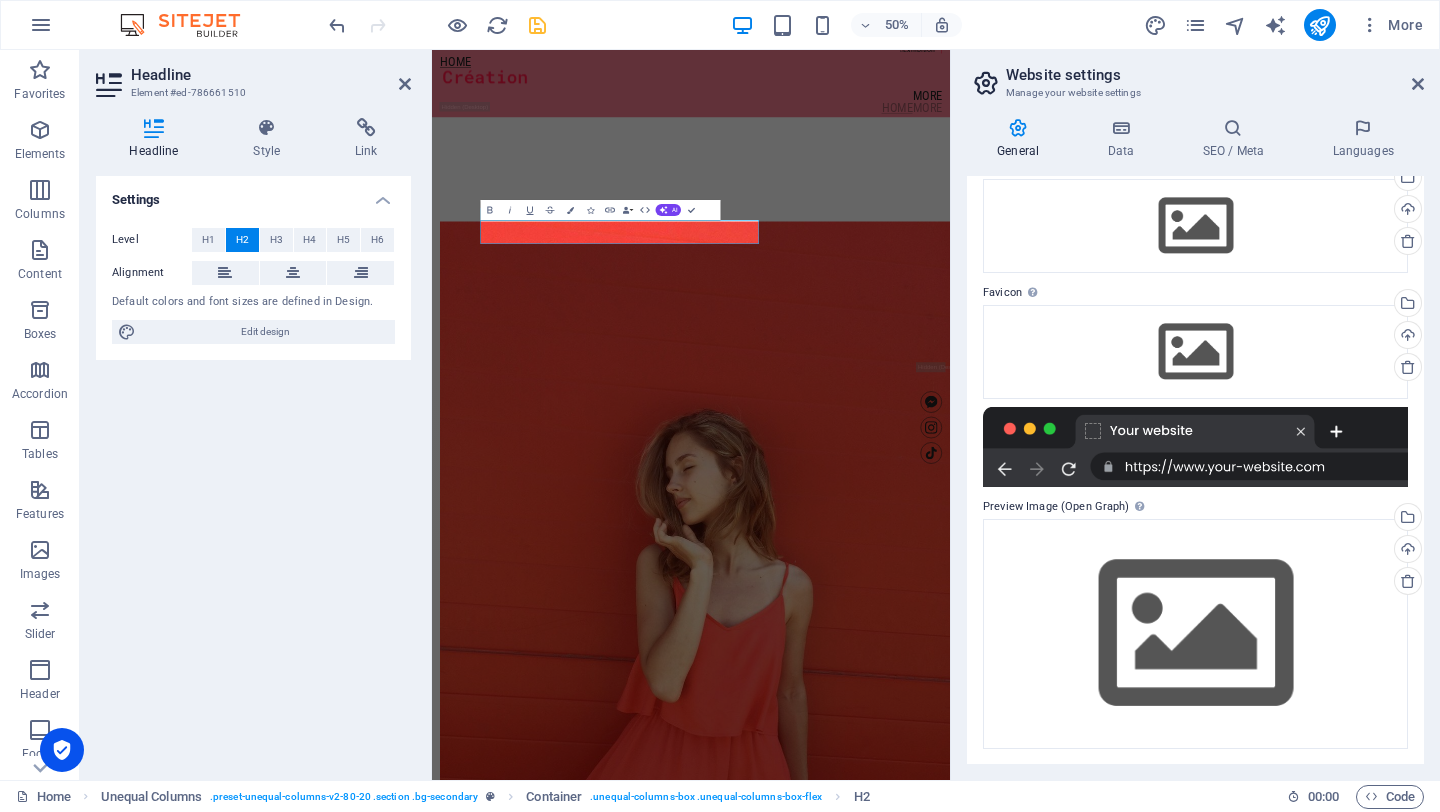 scroll, scrollTop: 0, scrollLeft: 0, axis: both 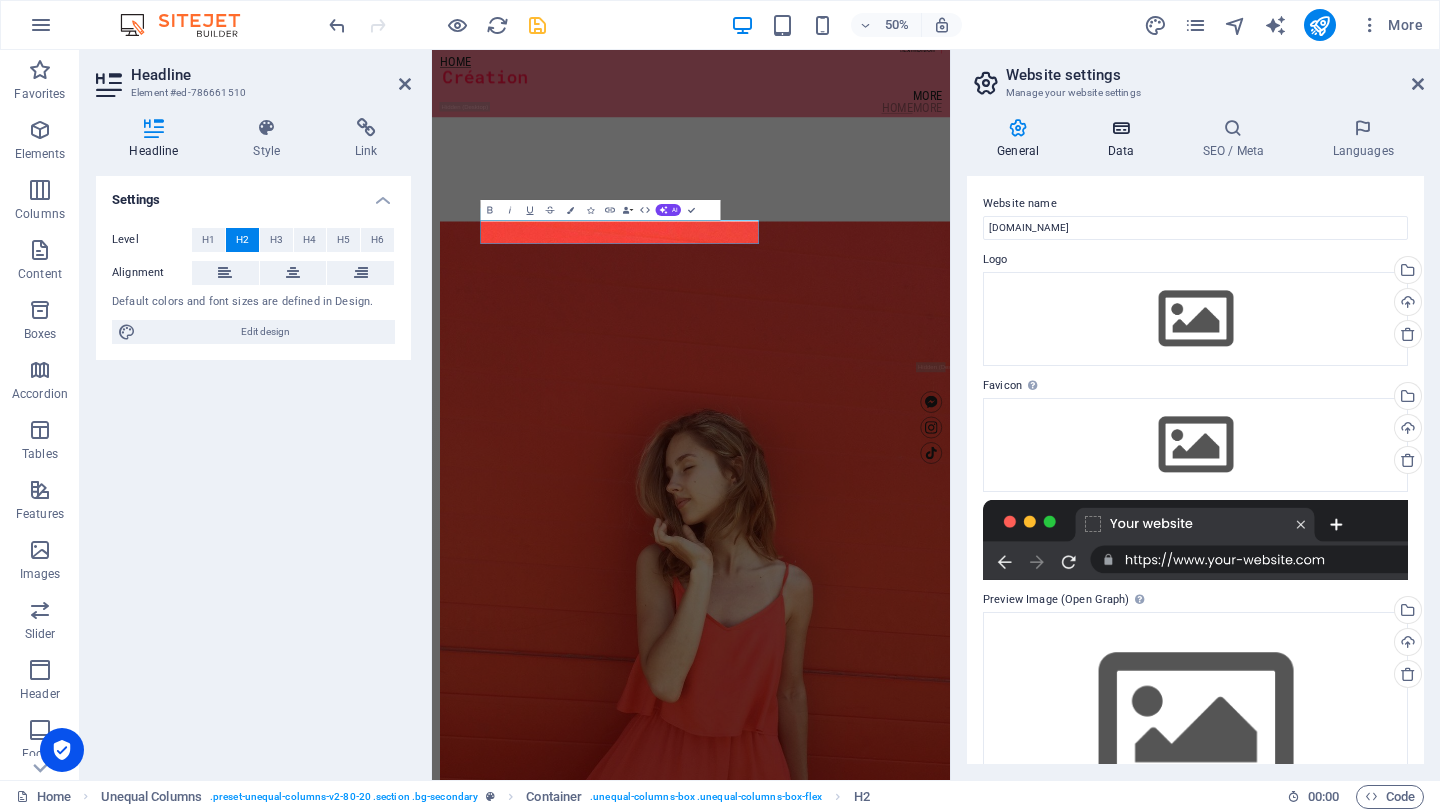 click at bounding box center (1120, 128) 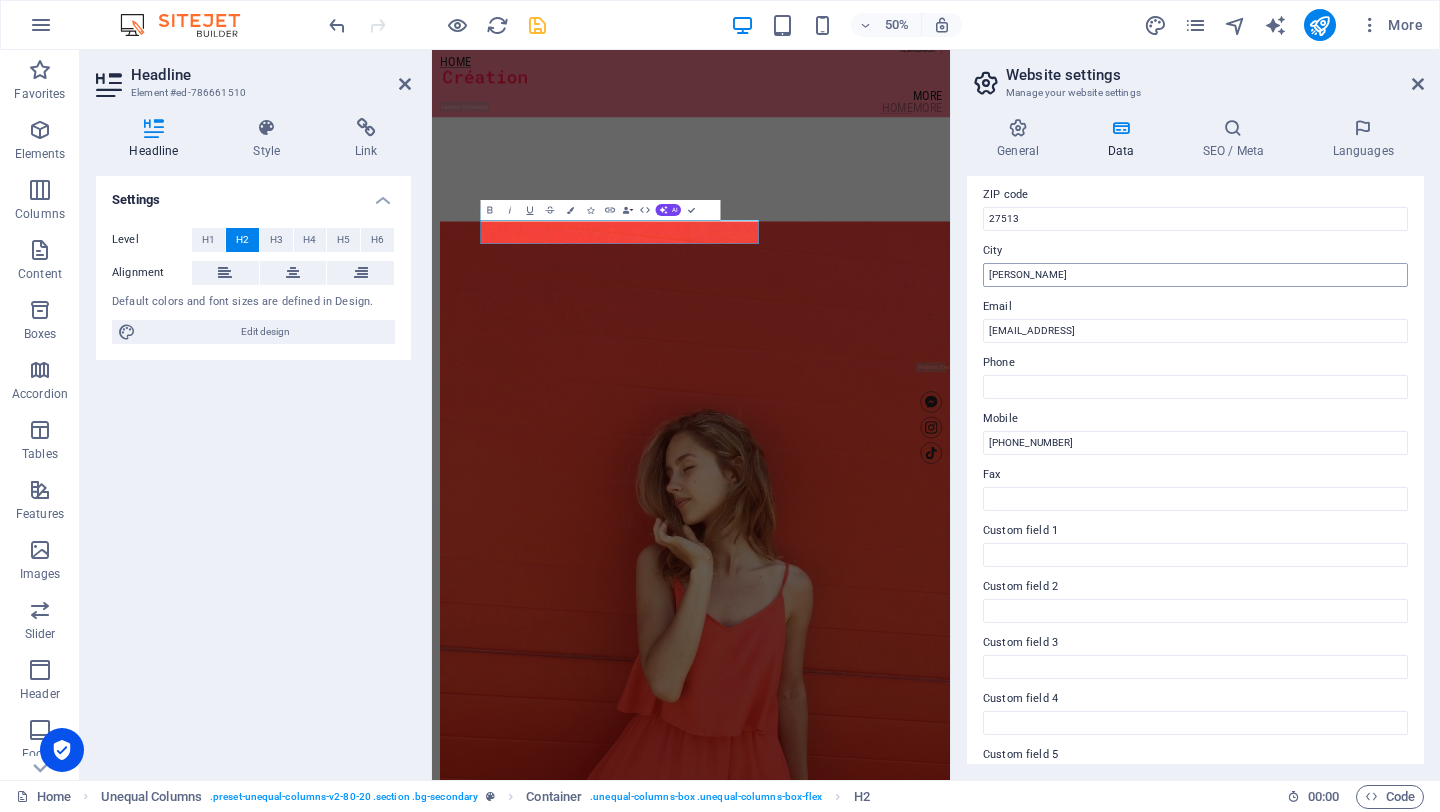scroll, scrollTop: 372, scrollLeft: 0, axis: vertical 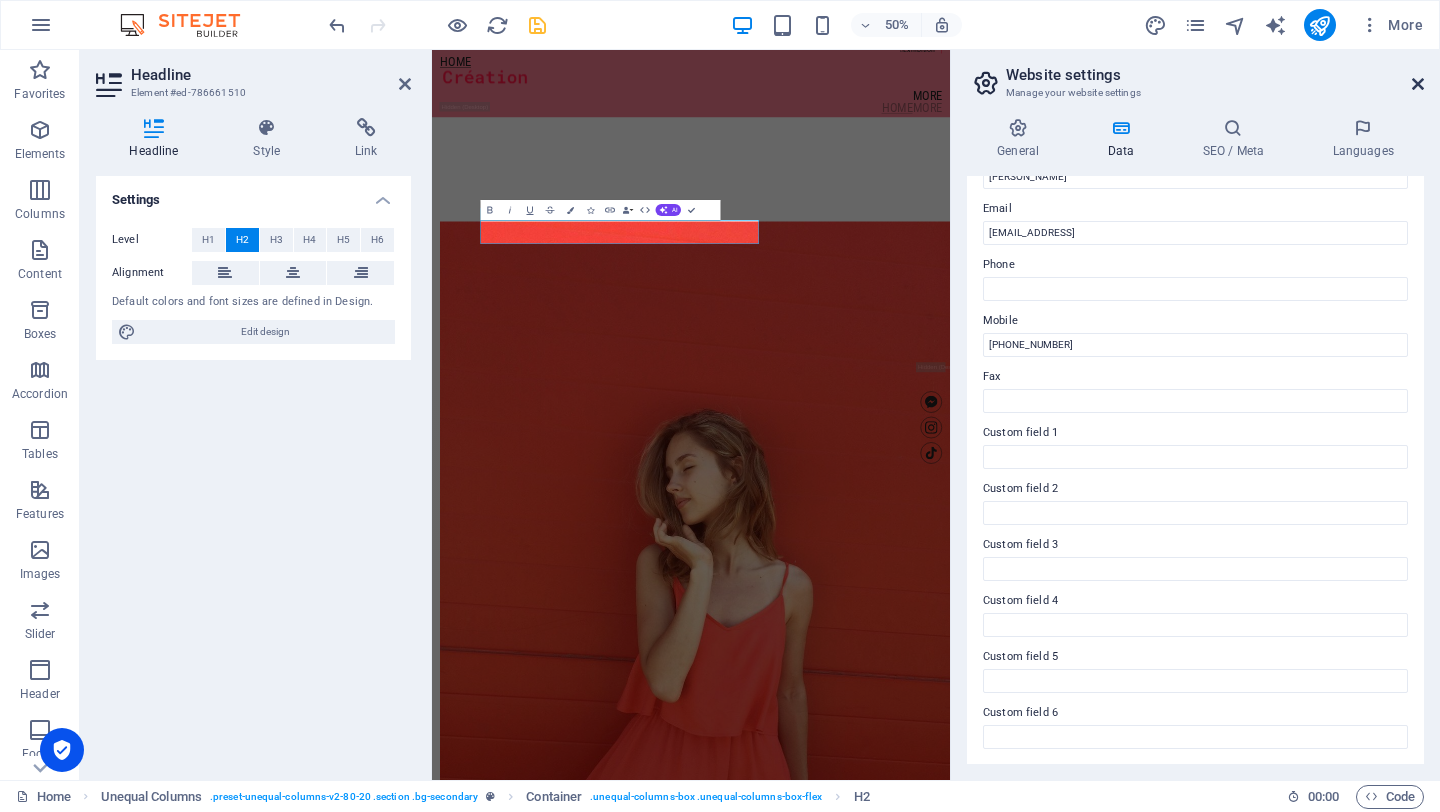 click at bounding box center (1418, 84) 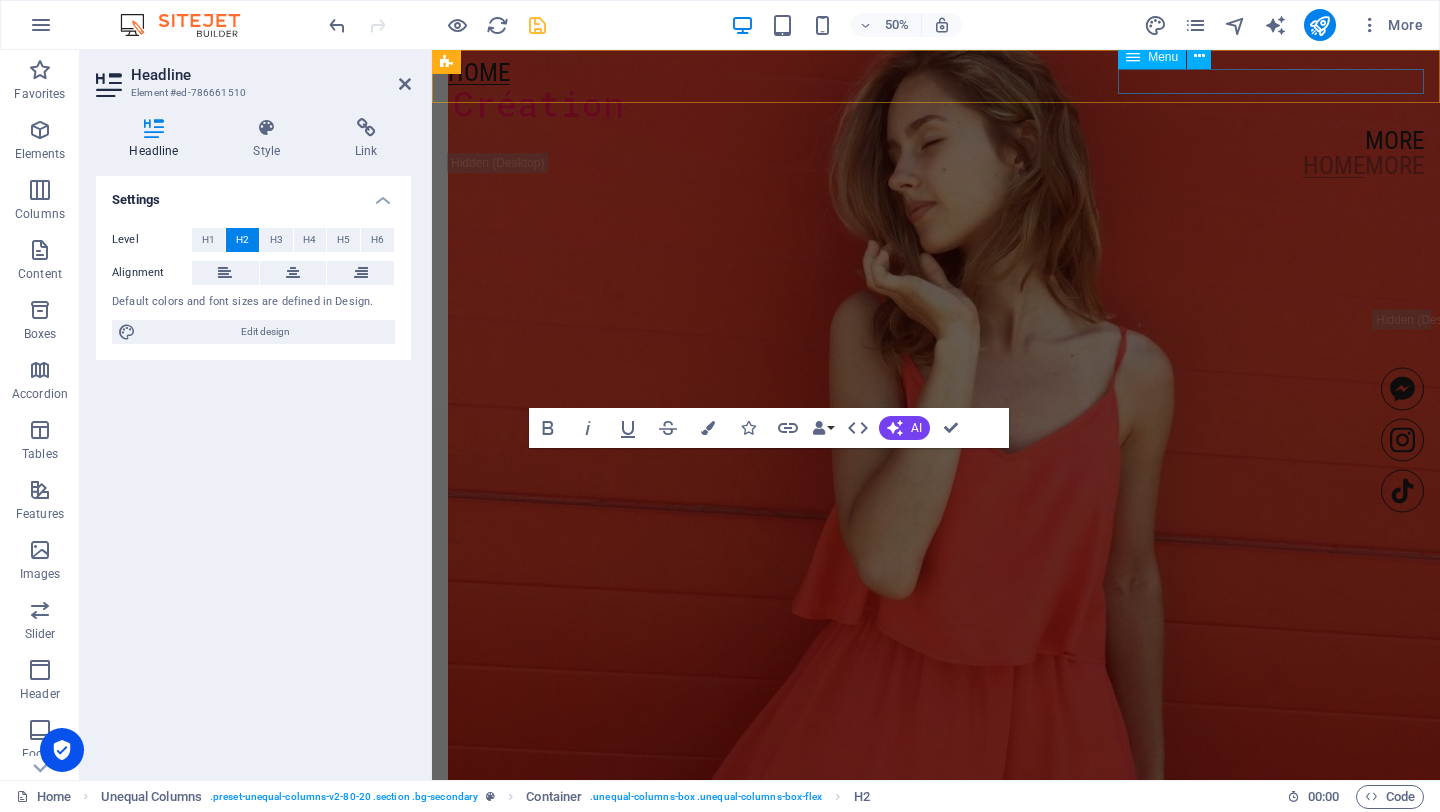 scroll, scrollTop: 2082, scrollLeft: 0, axis: vertical 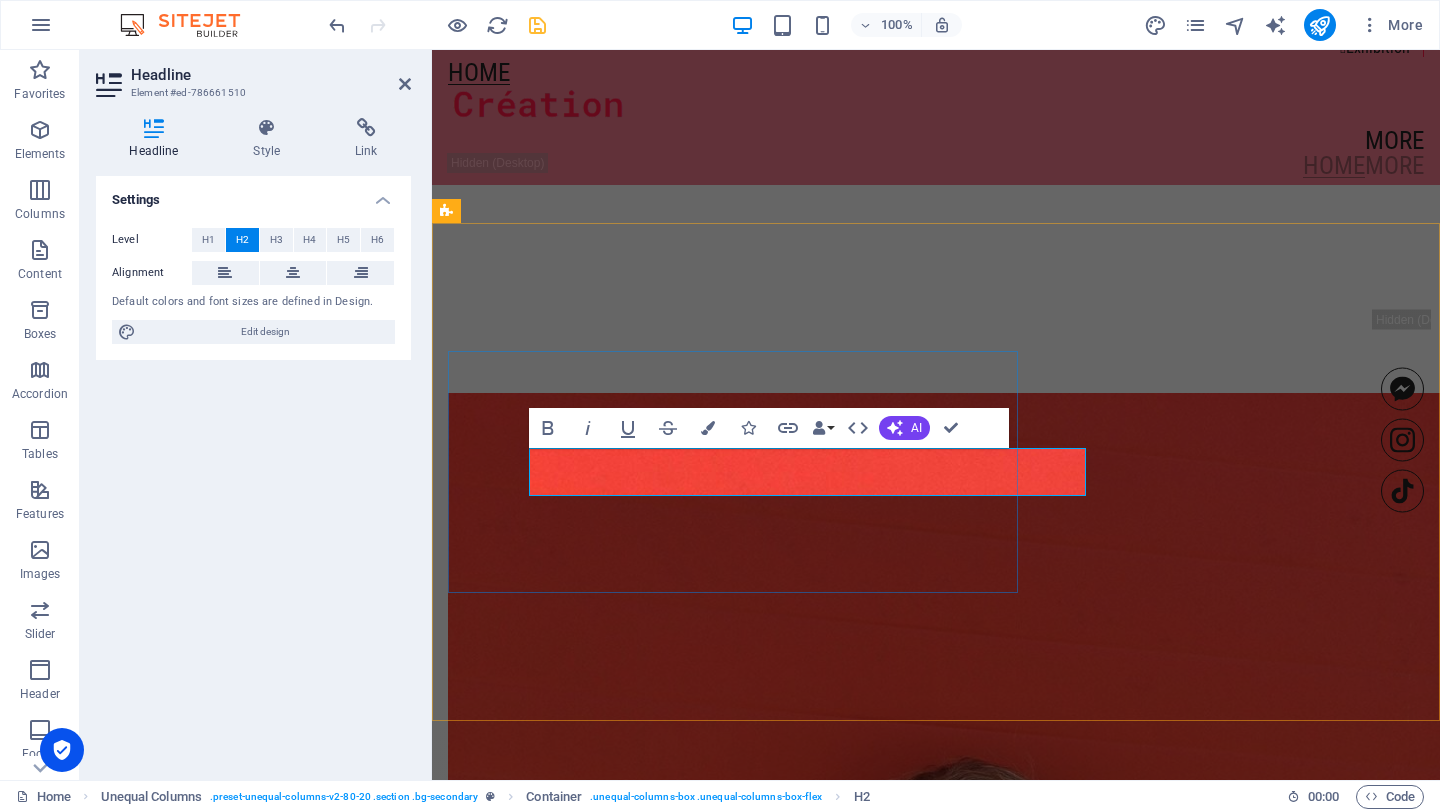click on "[STREET_ADDRESS][PERSON_NAME]" at bounding box center [918, -56] 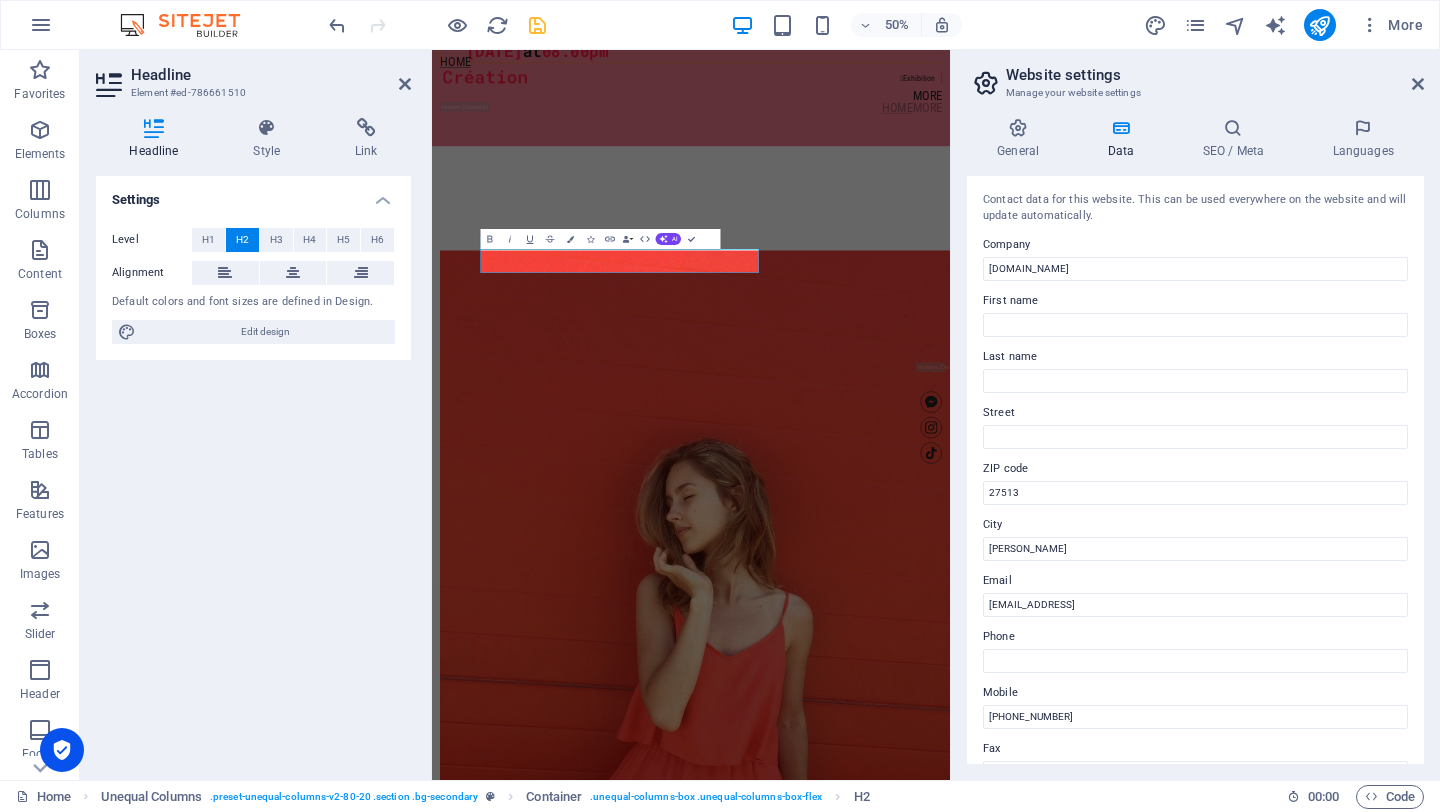 scroll, scrollTop: 372, scrollLeft: 0, axis: vertical 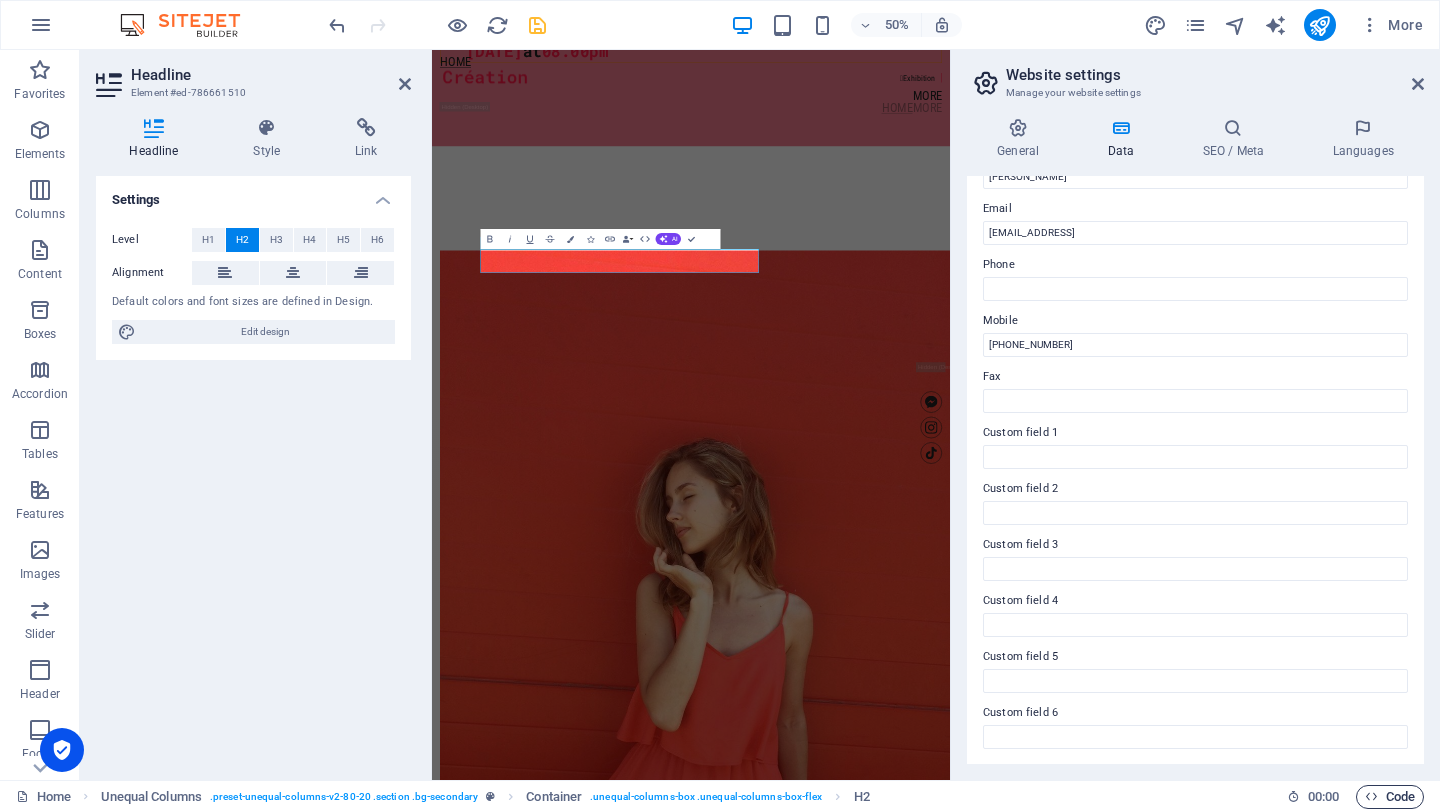 click on "Code" at bounding box center [1390, 797] 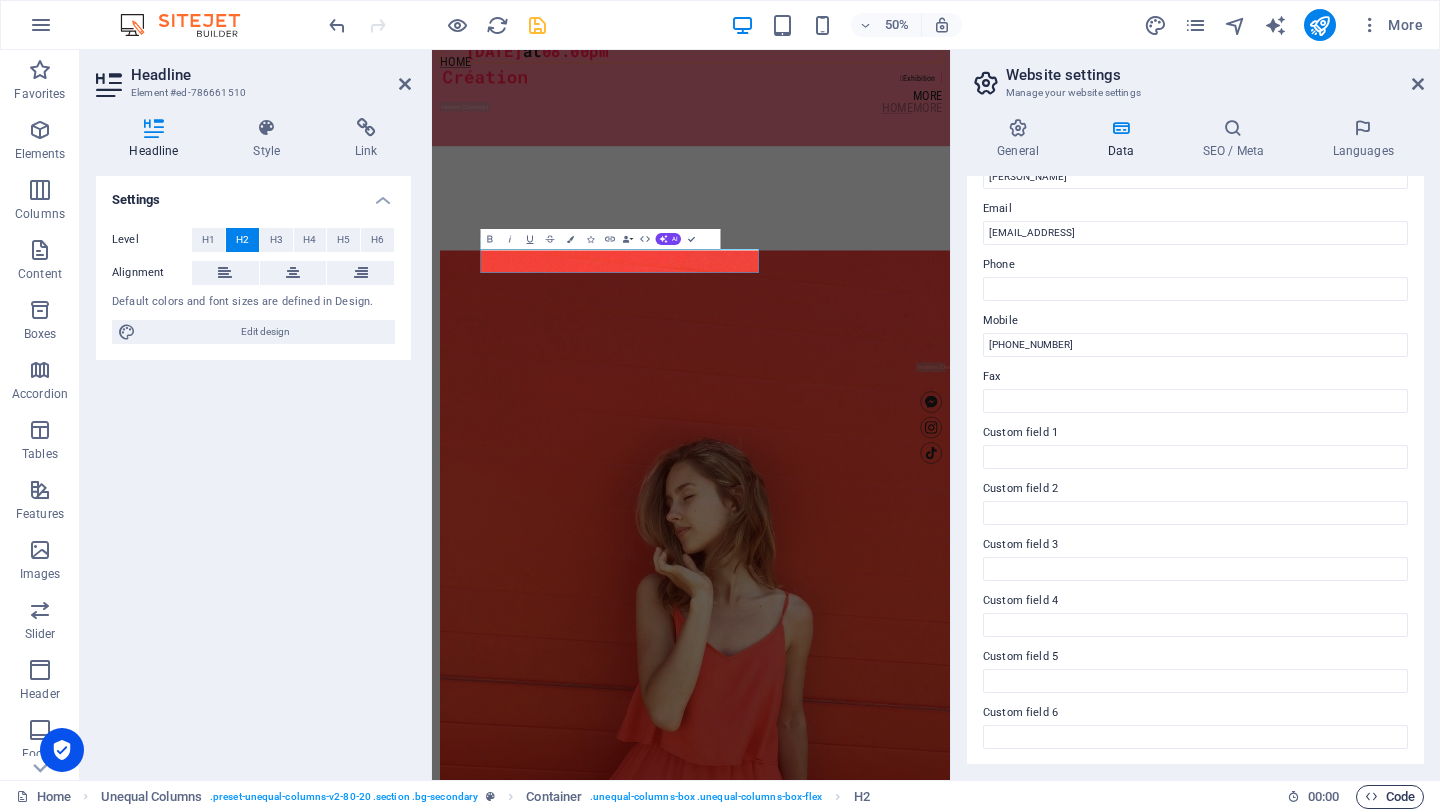 scroll, scrollTop: 2389, scrollLeft: 0, axis: vertical 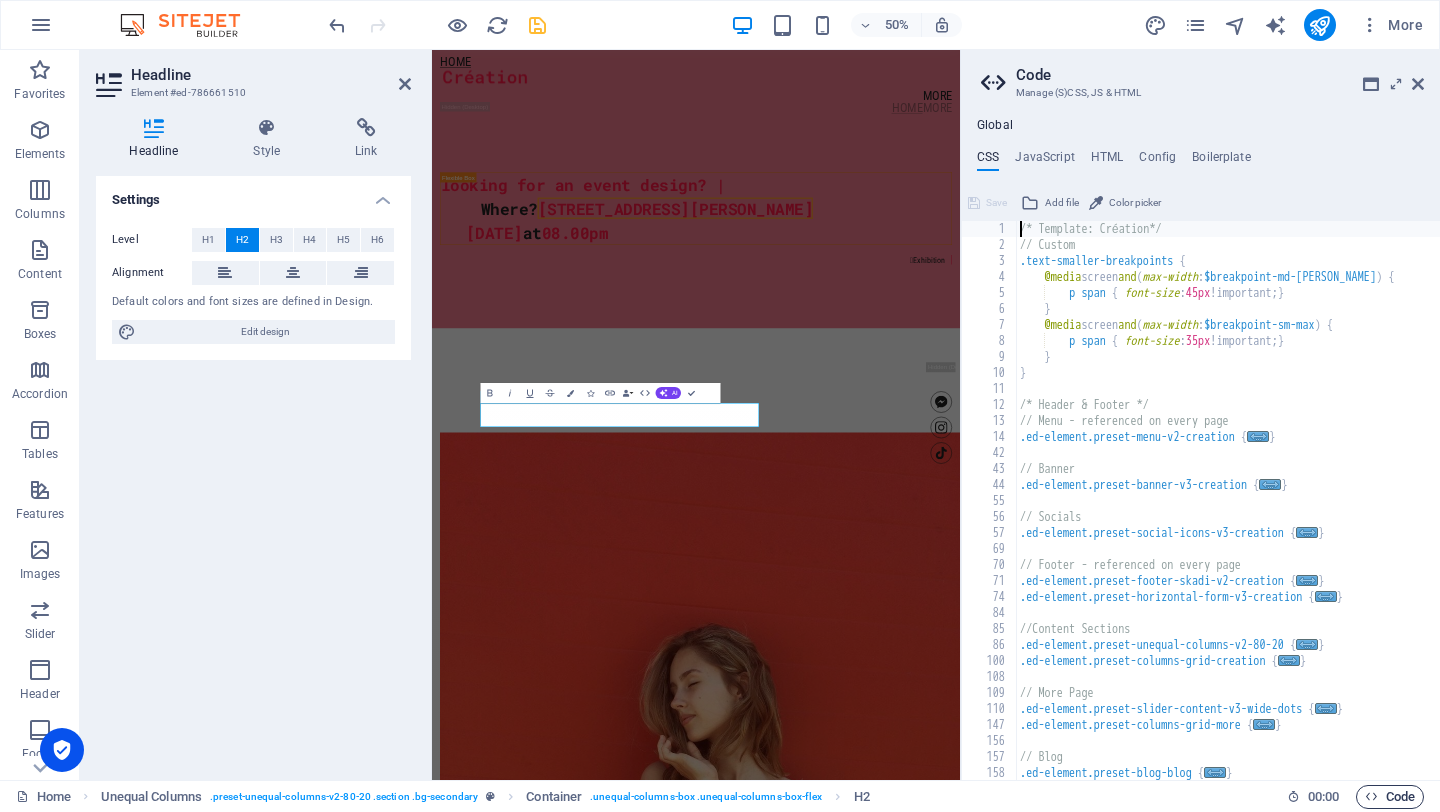 click on "Code" at bounding box center [1390, 797] 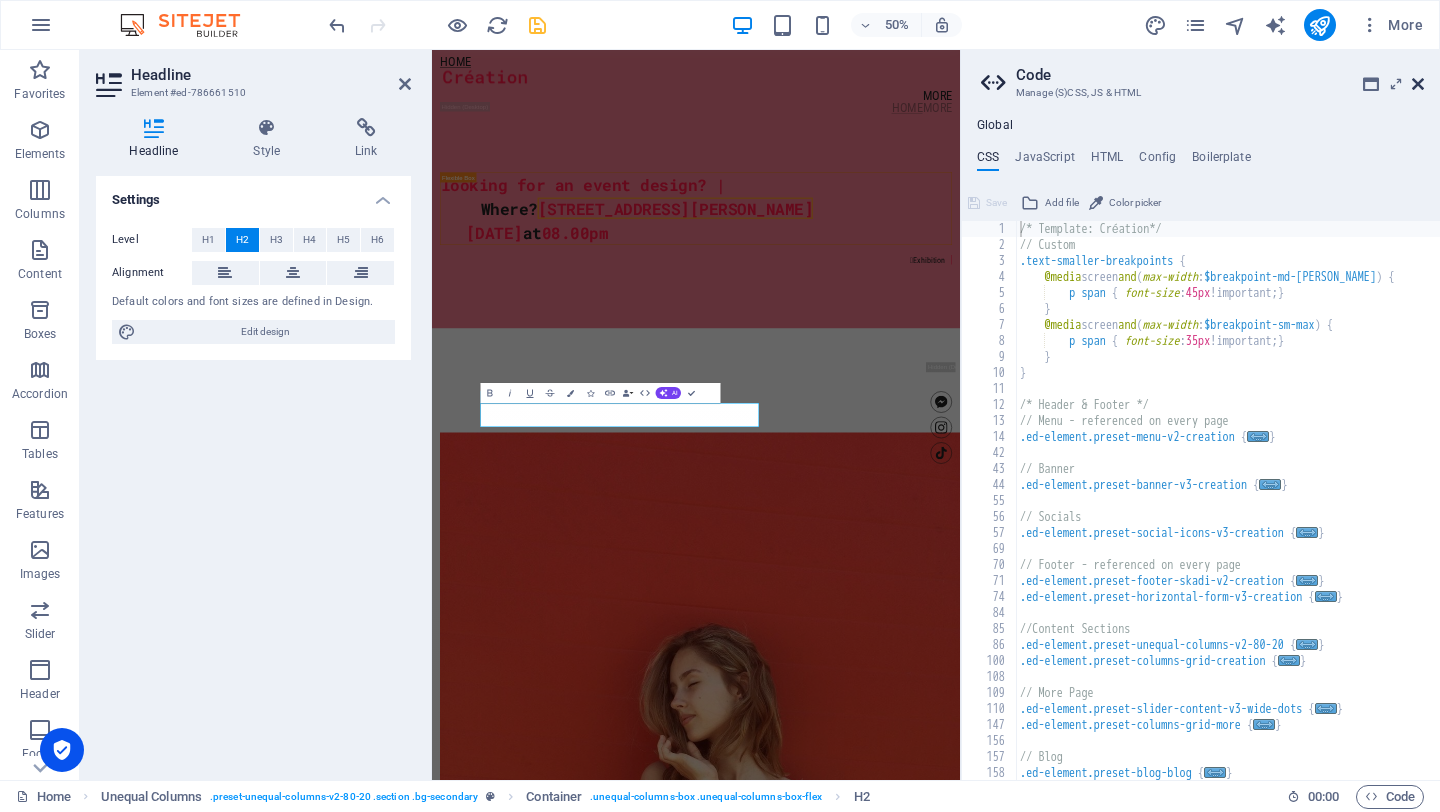 click at bounding box center (1418, 84) 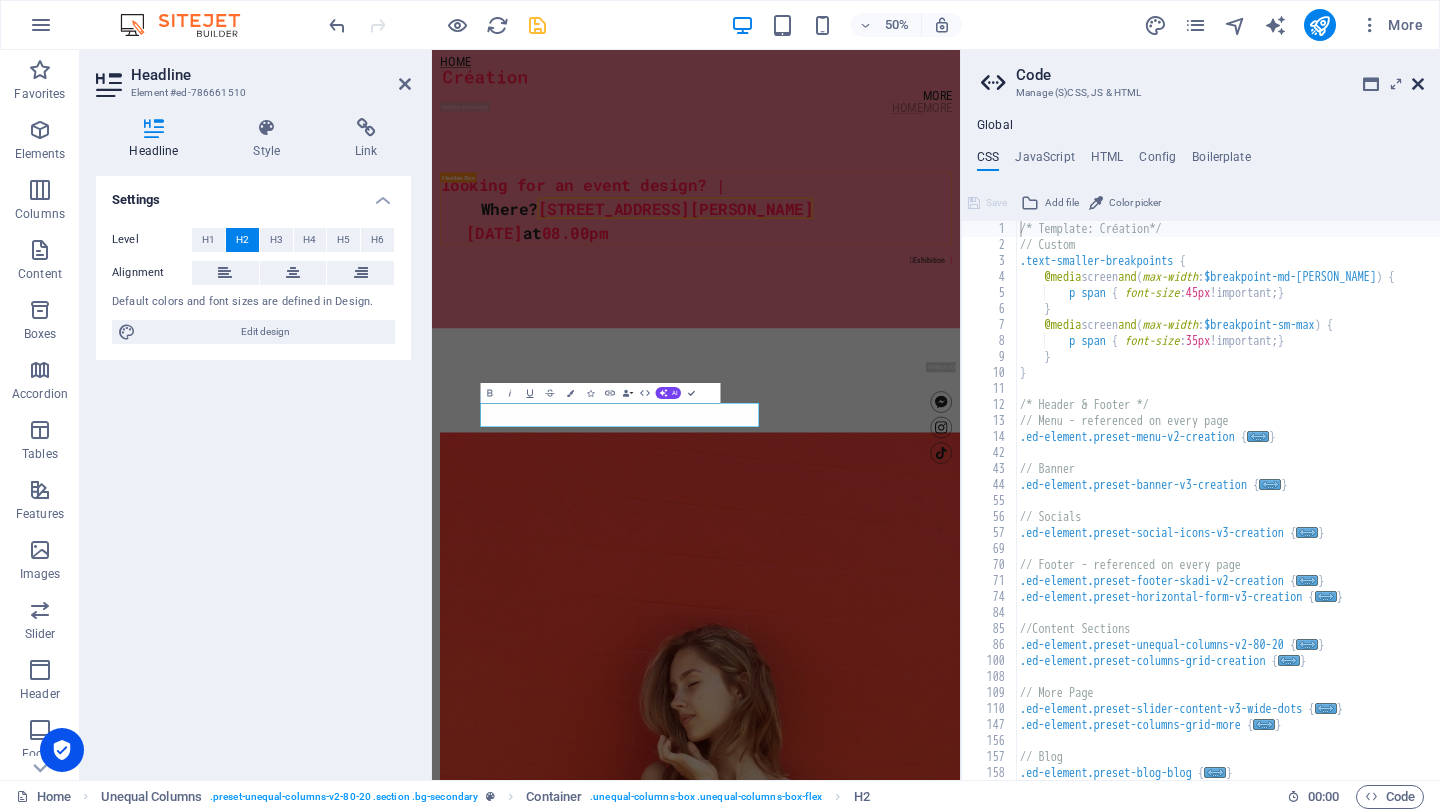 scroll, scrollTop: 2139, scrollLeft: 0, axis: vertical 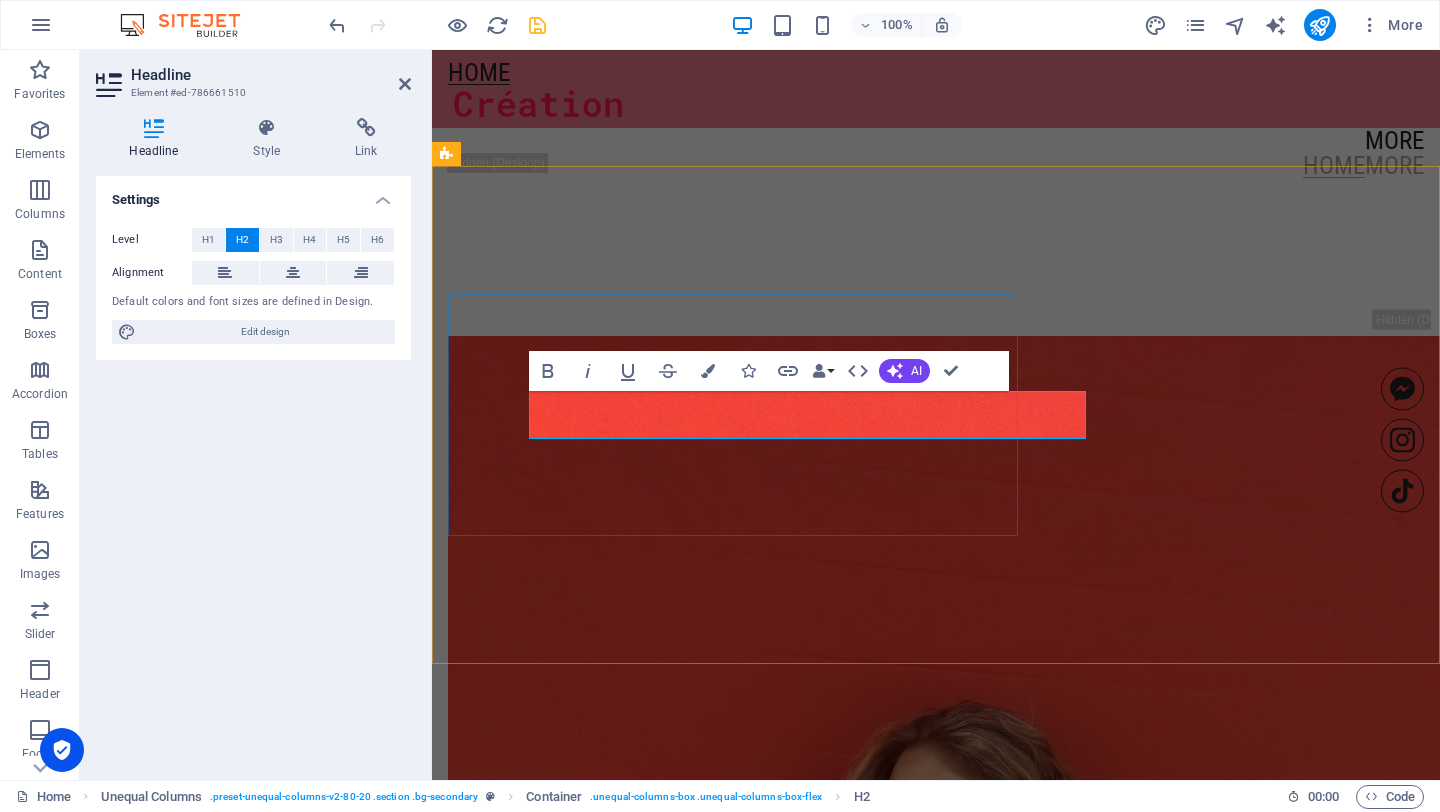 click on "[STREET_ADDRESS][PERSON_NAME]" at bounding box center (918, -113) 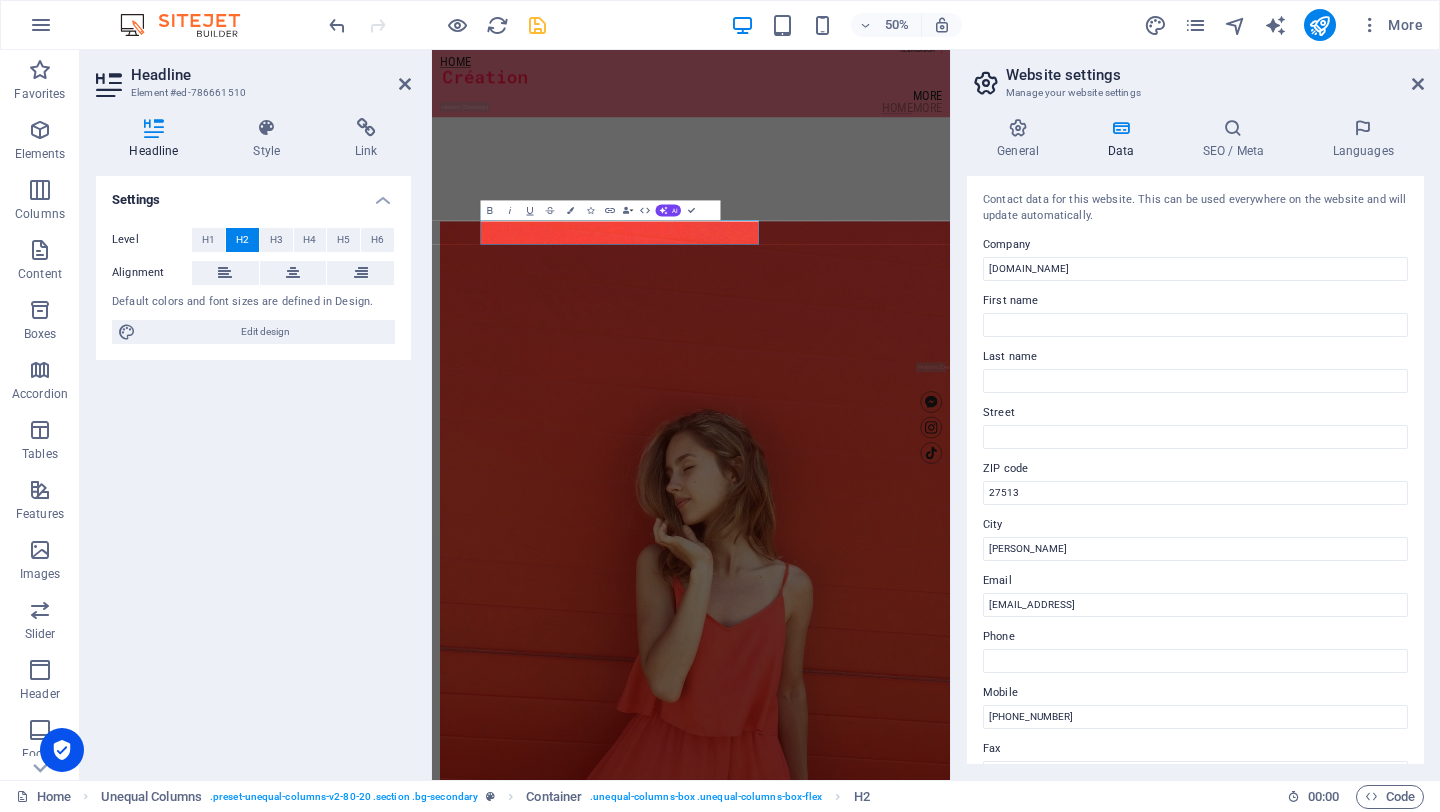 click on "Website settings Manage your website settings  General  Data  SEO / Meta  Languages Website name [DOMAIN_NAME] Logo Drag files here, click to choose files or select files from Files or our free stock photos & videos Select files from the file manager, stock photos, or upload file(s) Upload Favicon Set the favicon of your website here. A favicon is a small icon shown in the browser tab next to your website title. It helps visitors identify your website. Drag files here, click to choose files or select files from Files or our free stock photos & videos Select files from the file manager, stock photos, or upload file(s) Upload Preview Image (Open Graph) This image will be shown when the website is shared on social networks Drag files here, click to choose files or select files from Files or our free stock photos & videos Select files from the file manager, stock photos, or upload file(s) Upload Contact data for this website. This can be used everywhere on the website and will update automatically. Company 27513" at bounding box center [1195, 415] 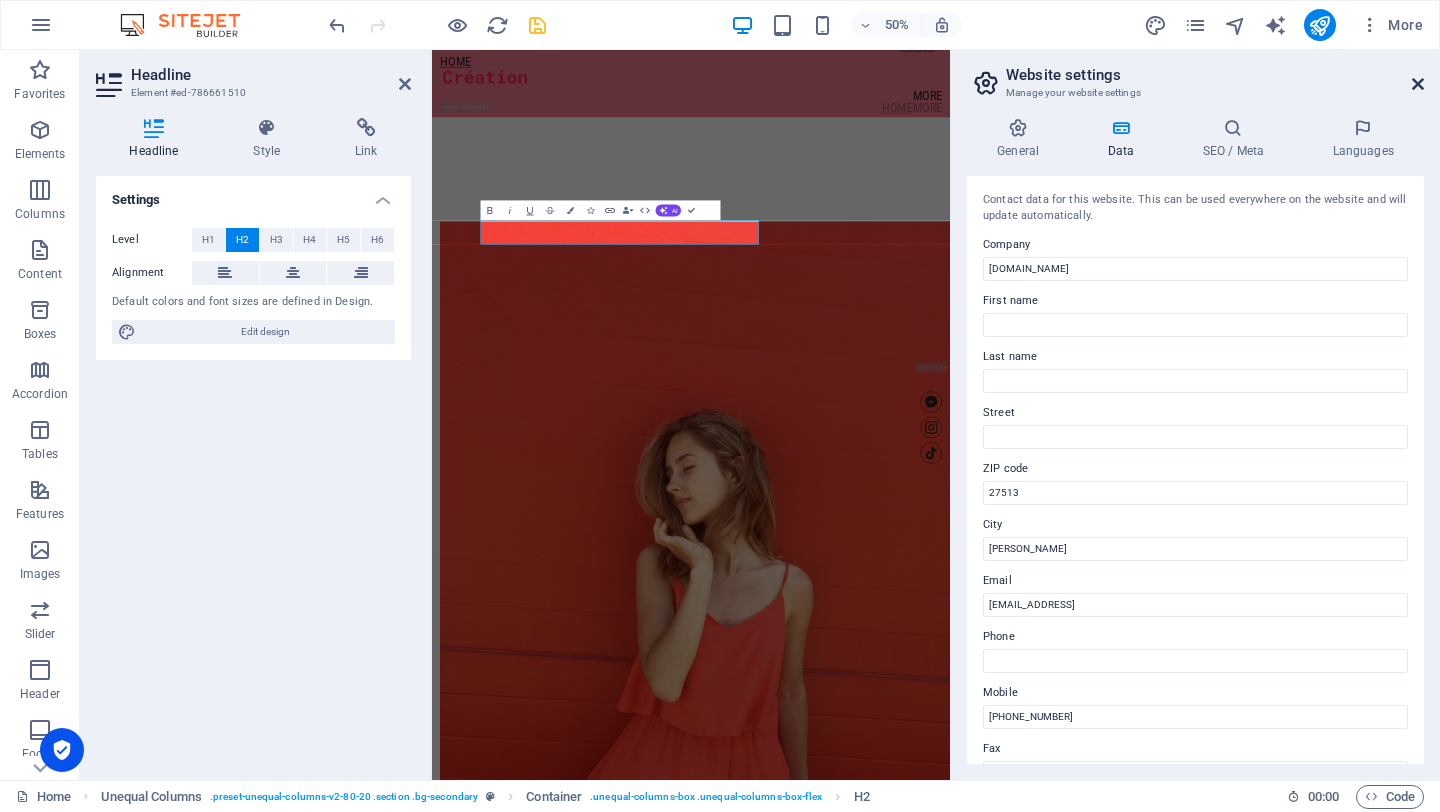 click at bounding box center (1418, 84) 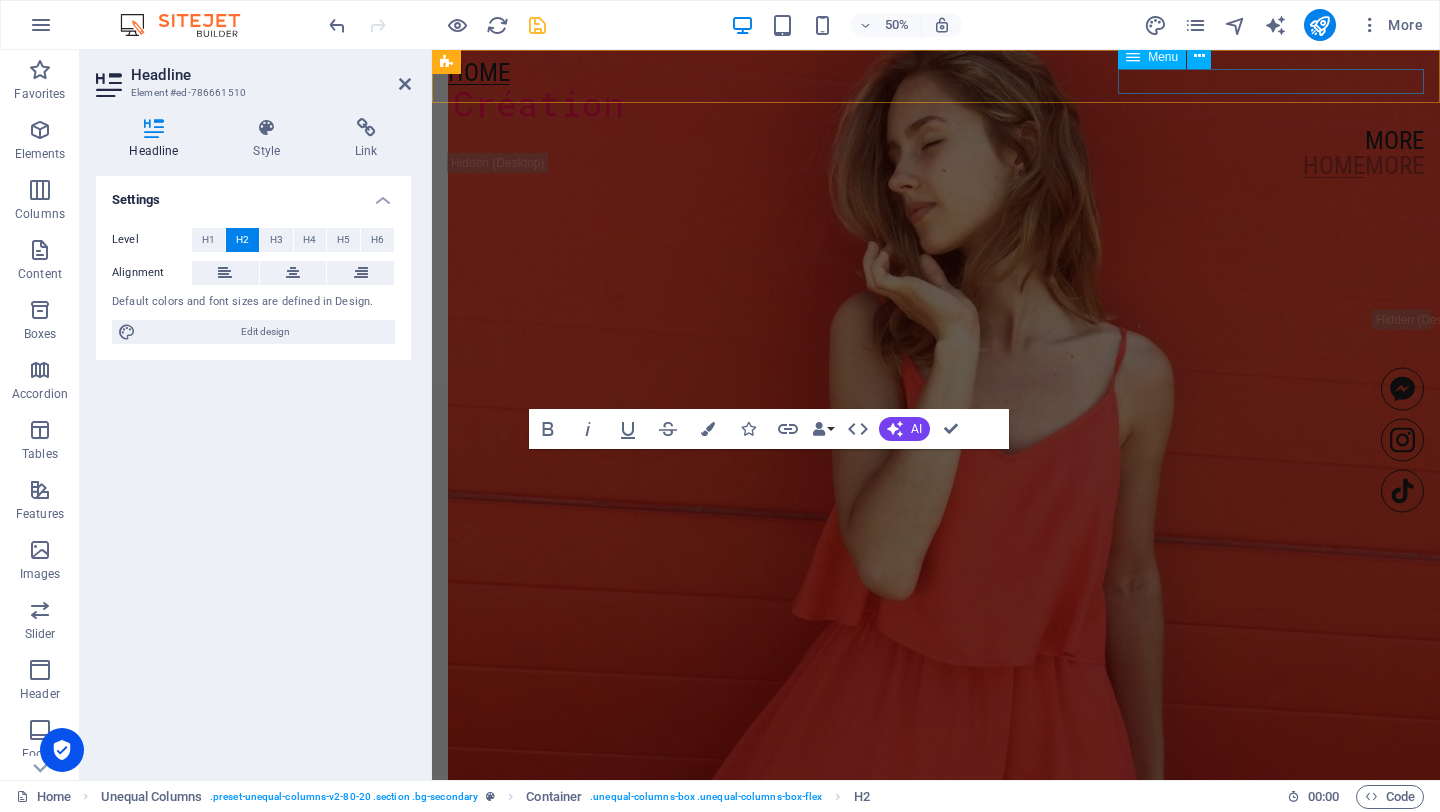 scroll, scrollTop: 2081, scrollLeft: 0, axis: vertical 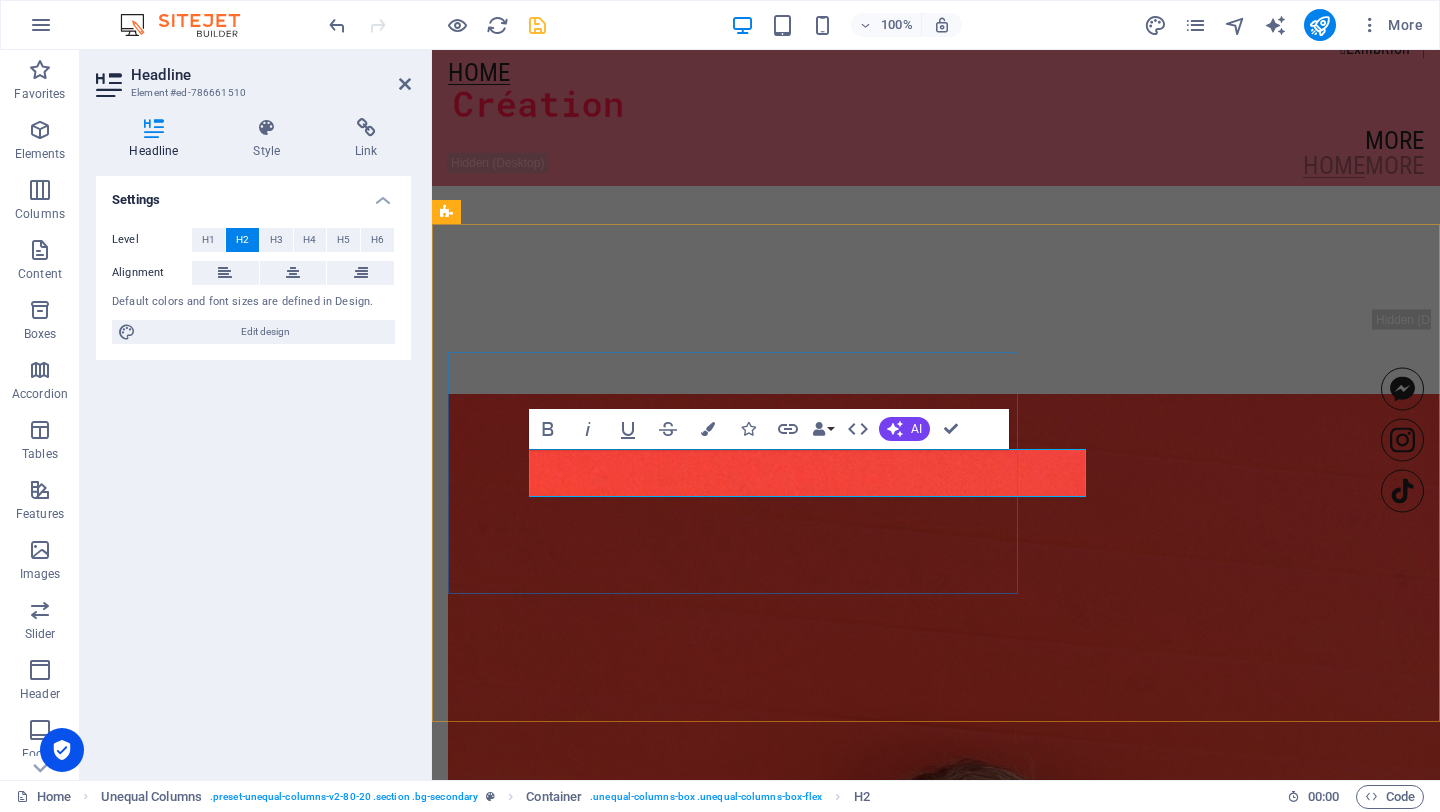 click on "[STREET_ADDRESS][PERSON_NAME]" at bounding box center (918, -55) 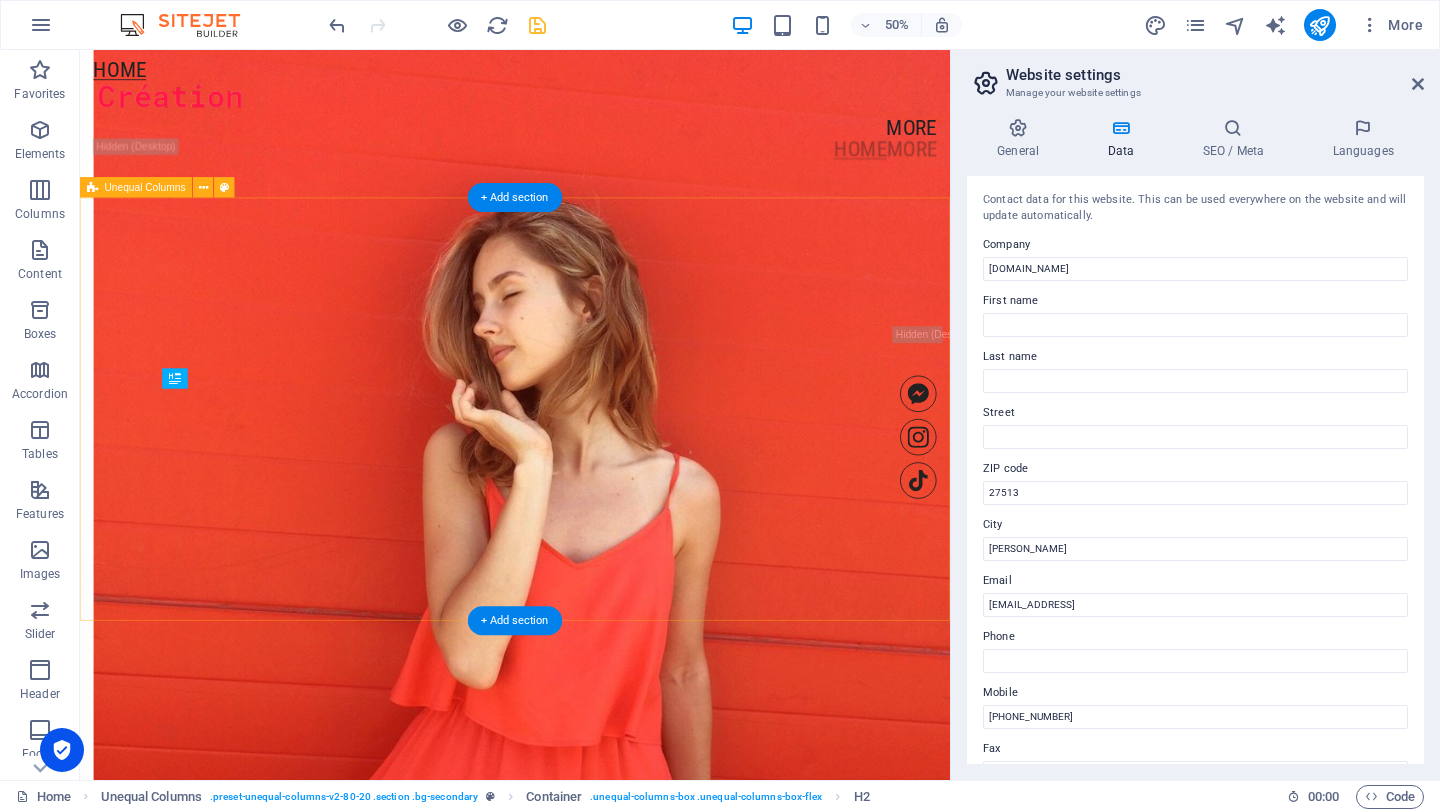 scroll, scrollTop: 2153, scrollLeft: 0, axis: vertical 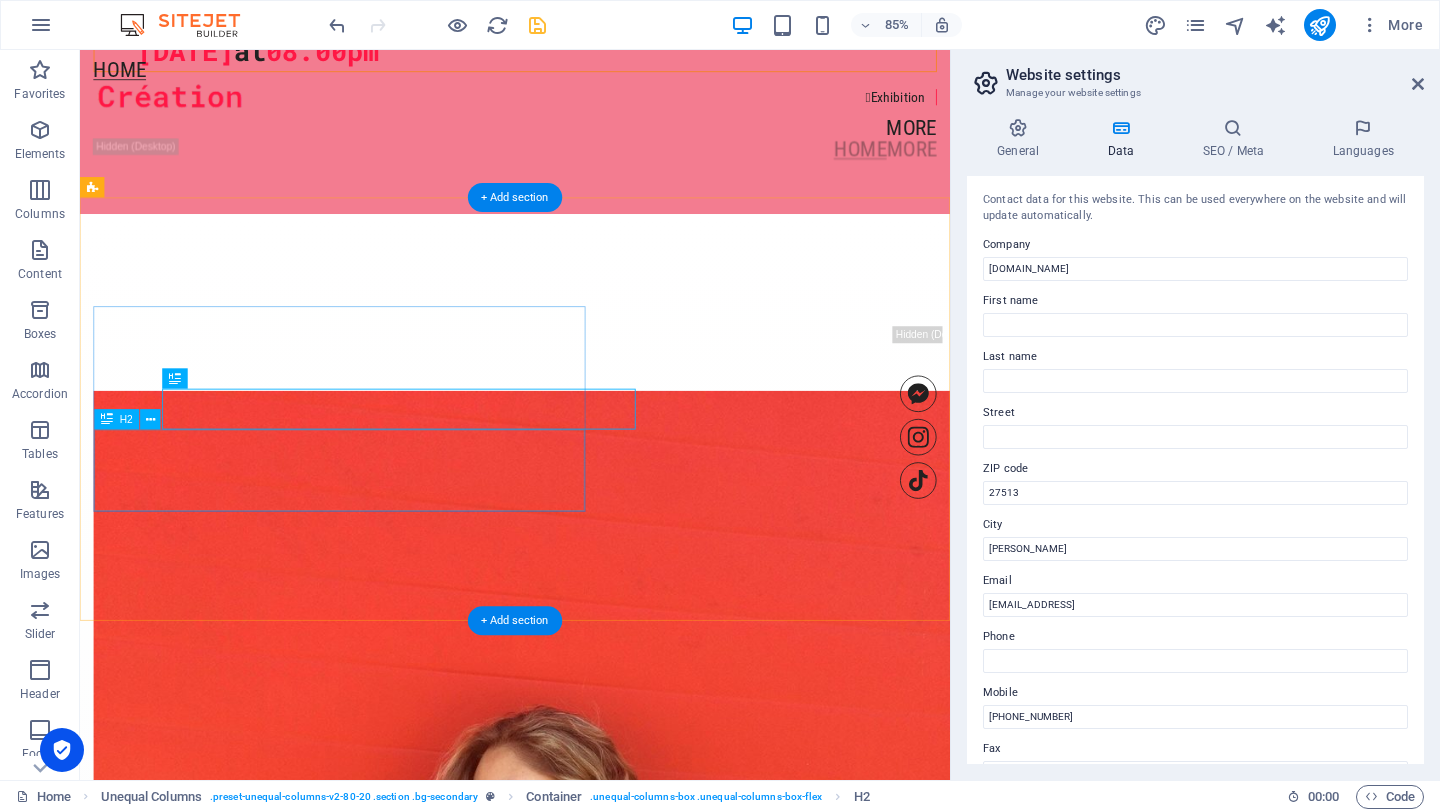 click on "[DATE]  08.00pm" at bounding box center (592, 51) 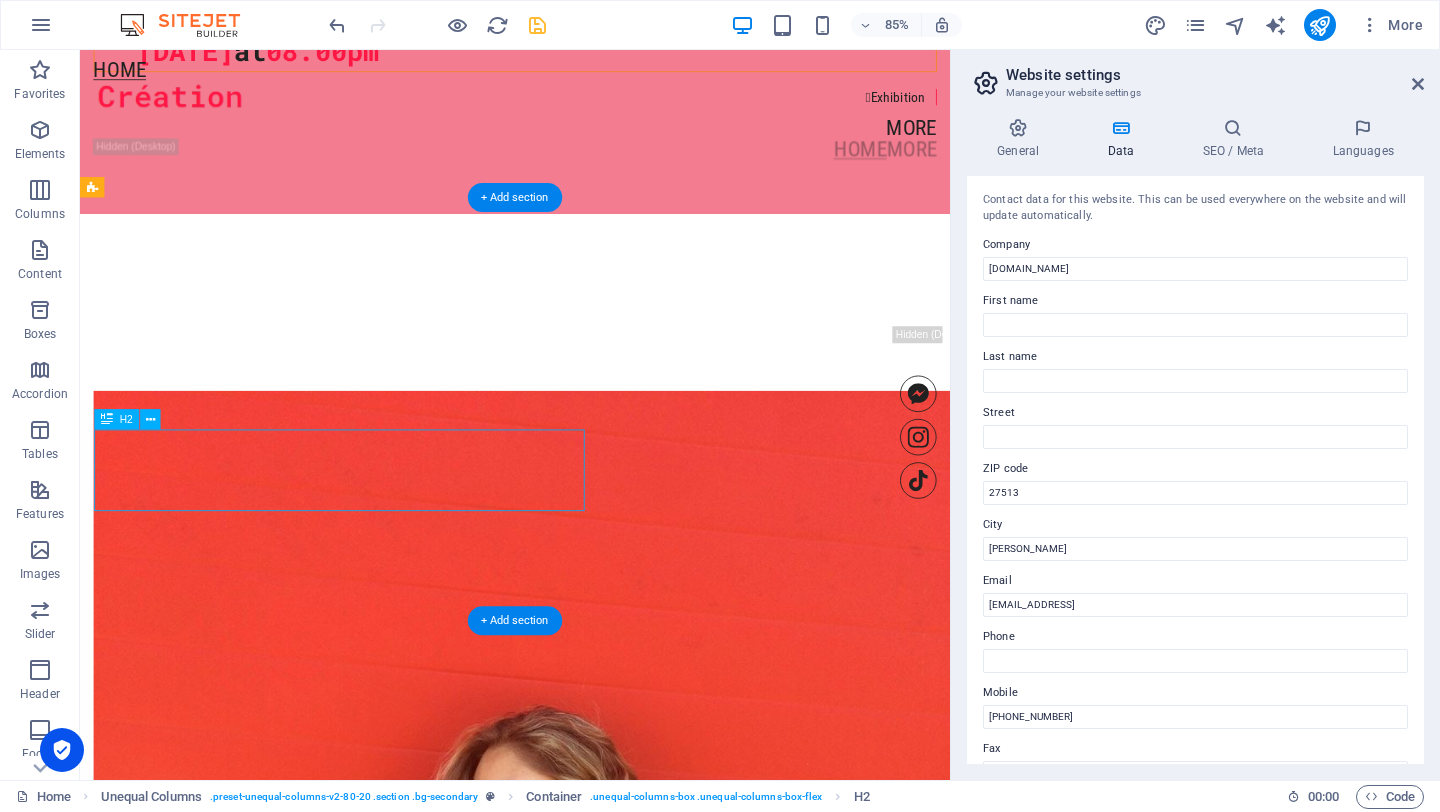 click on "[DATE]  08.00pm" at bounding box center [592, 51] 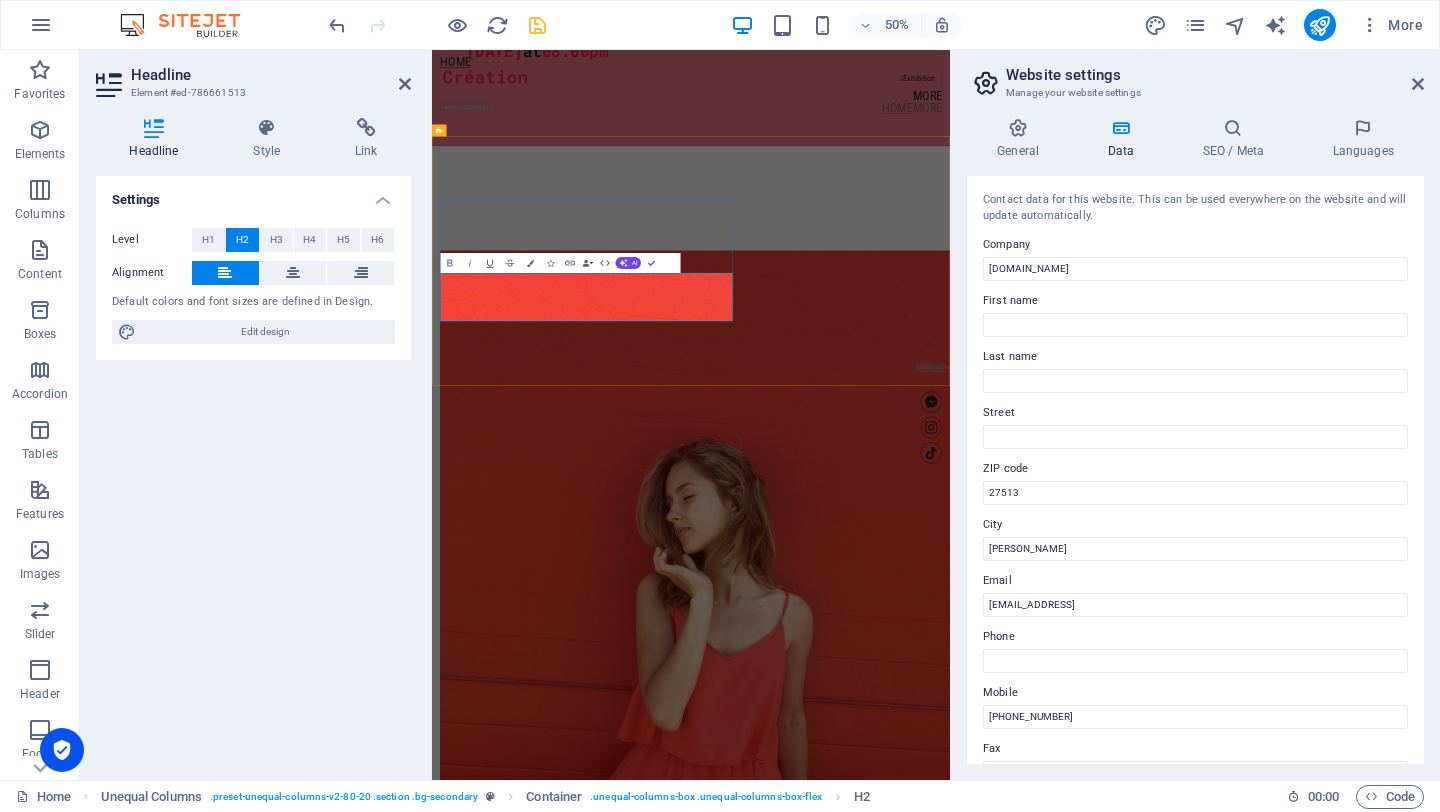 type 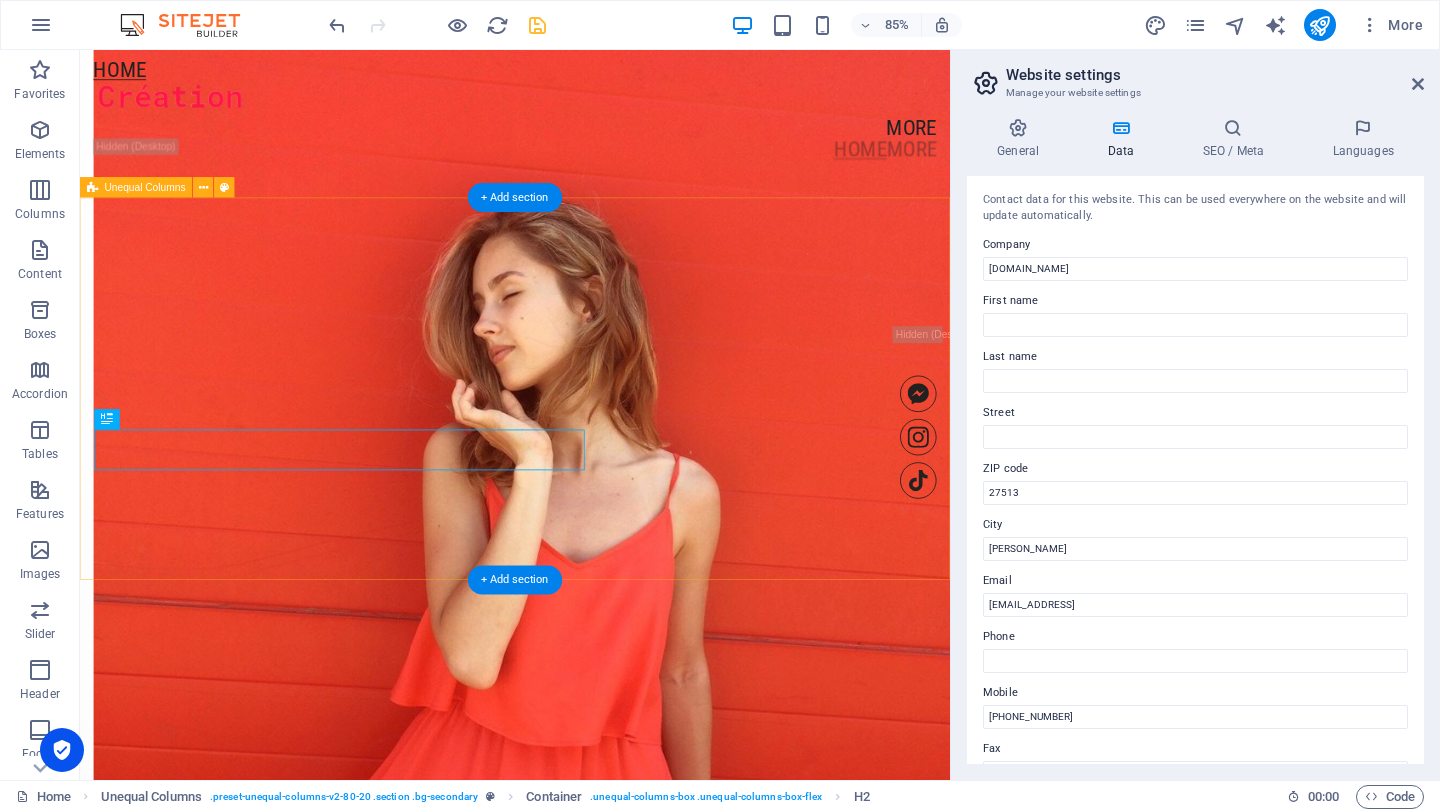 scroll, scrollTop: 2153, scrollLeft: 0, axis: vertical 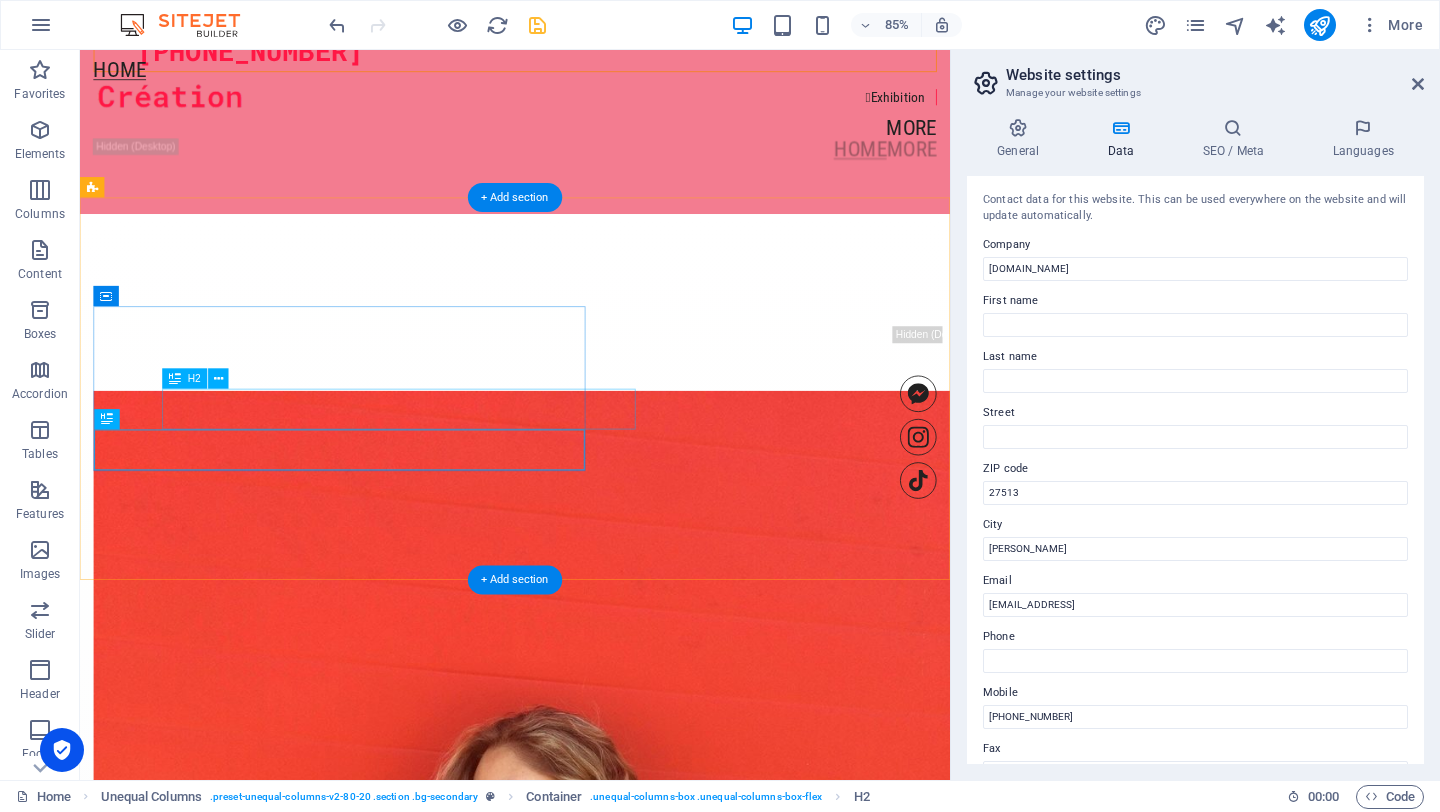 click on "Where?  [STREET_ADDRESS][PERSON_NAME]" at bounding box center (632, 3) 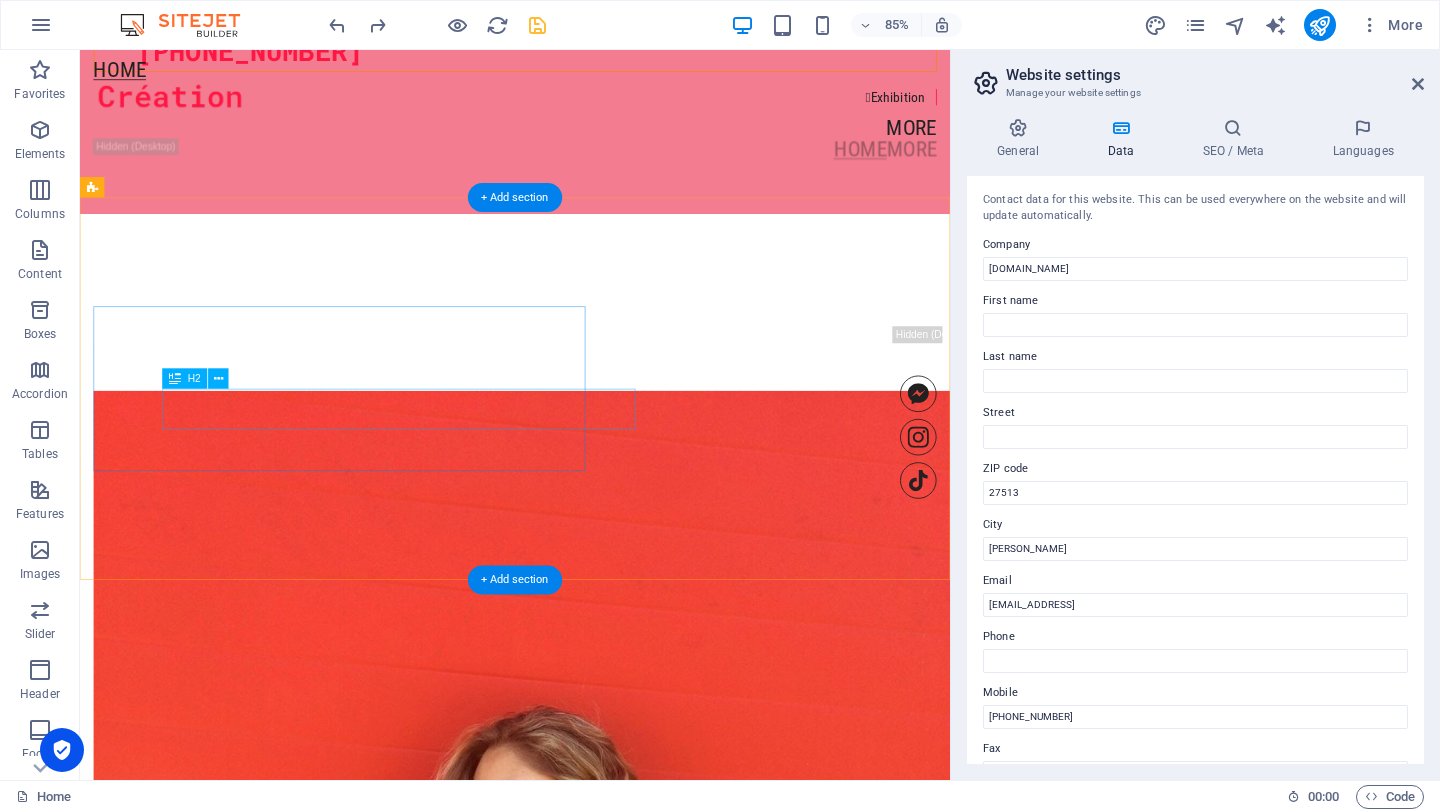 click on "Where?  [STREET_ADDRESS][PERSON_NAME]" at bounding box center (632, 3) 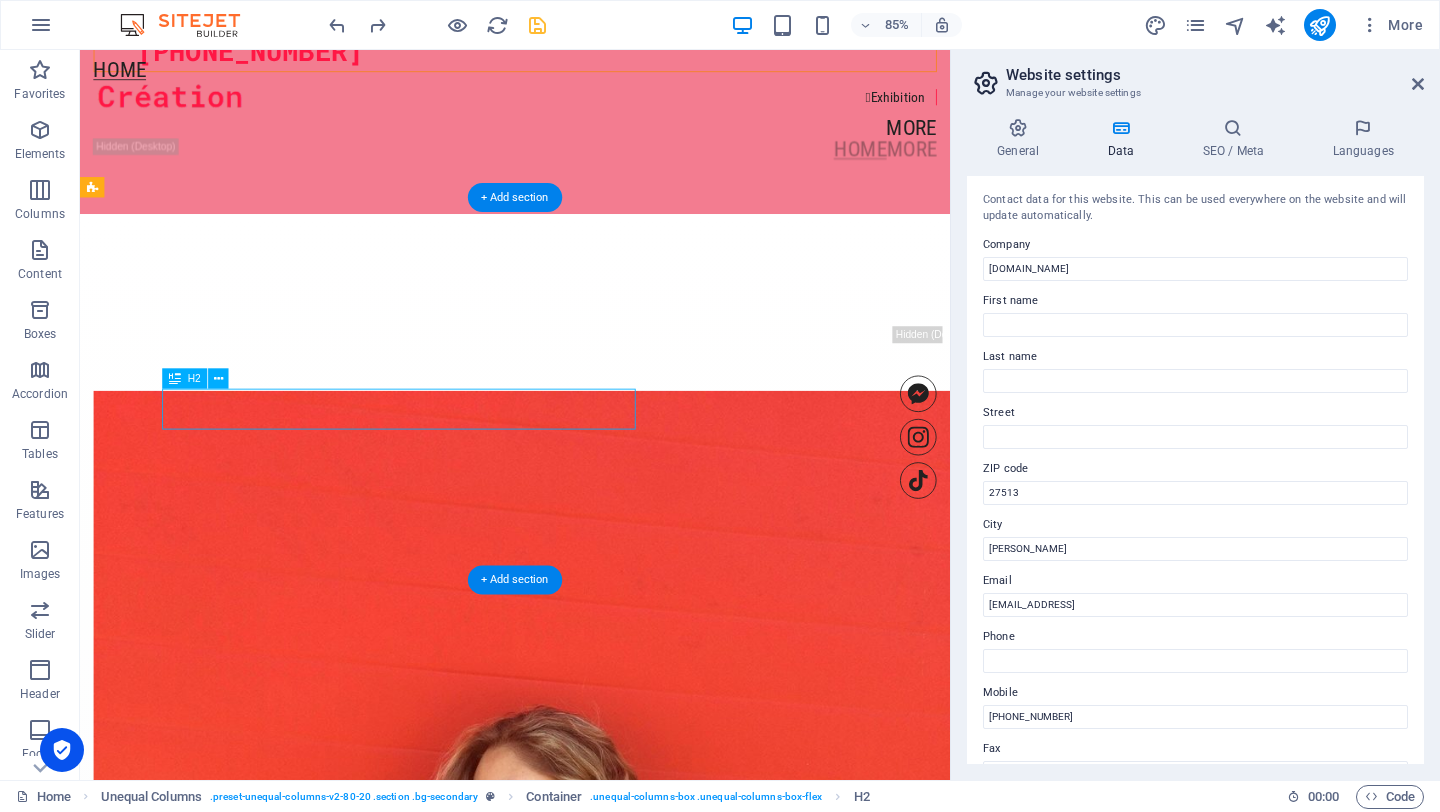 click on "Where?  [STREET_ADDRESS][PERSON_NAME]" at bounding box center (632, 3) 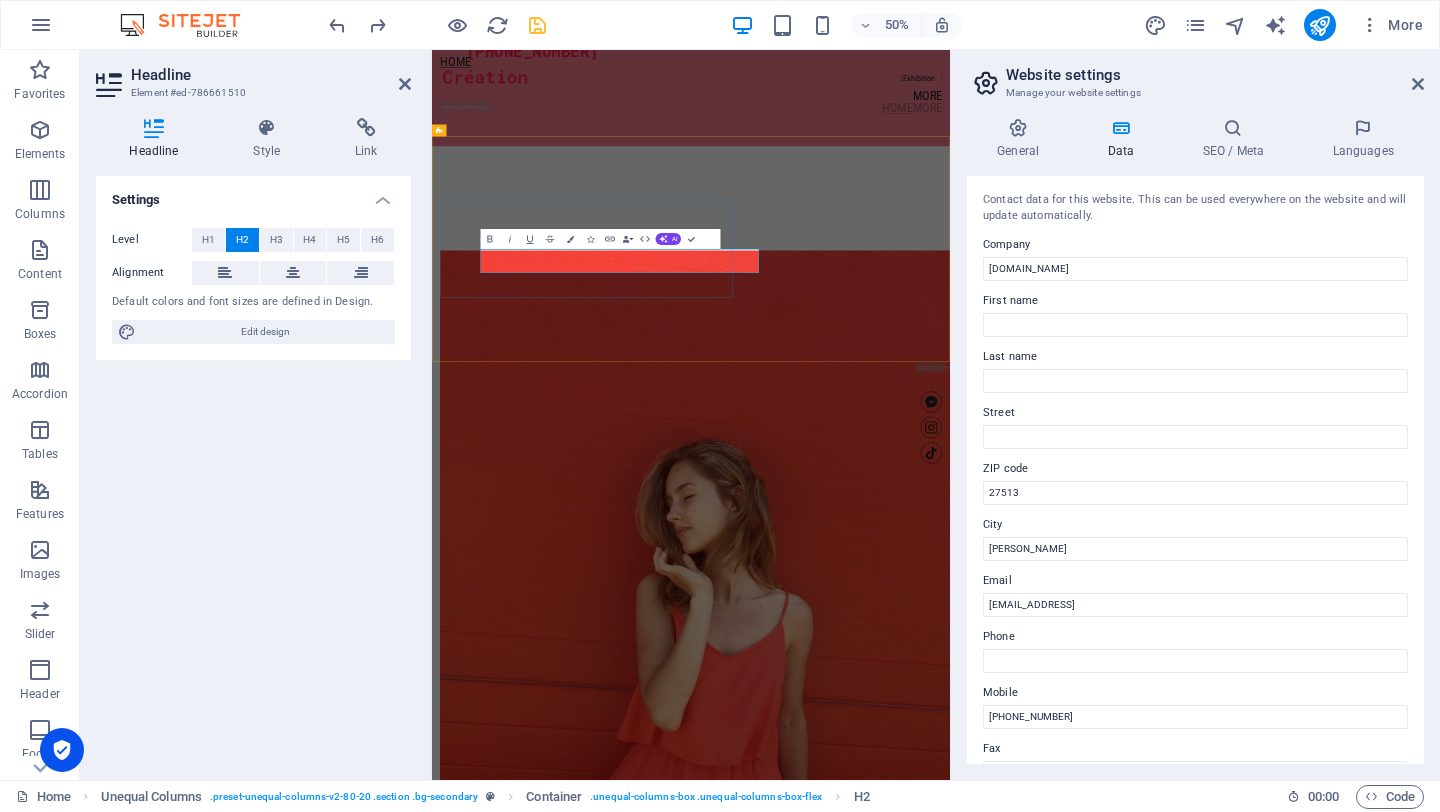 click on "Where?" at bounding box center [586, 2] 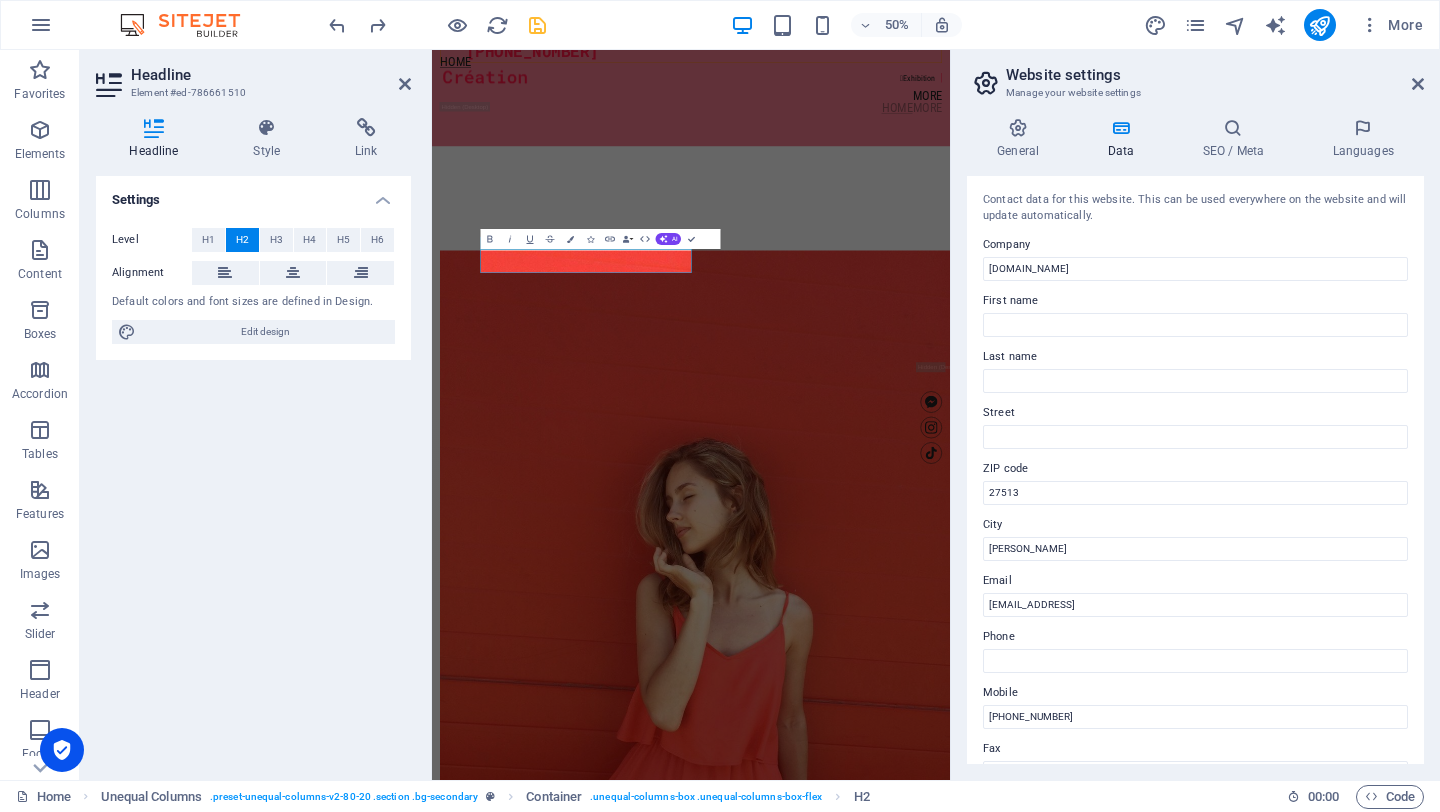 click at bounding box center [537, 25] 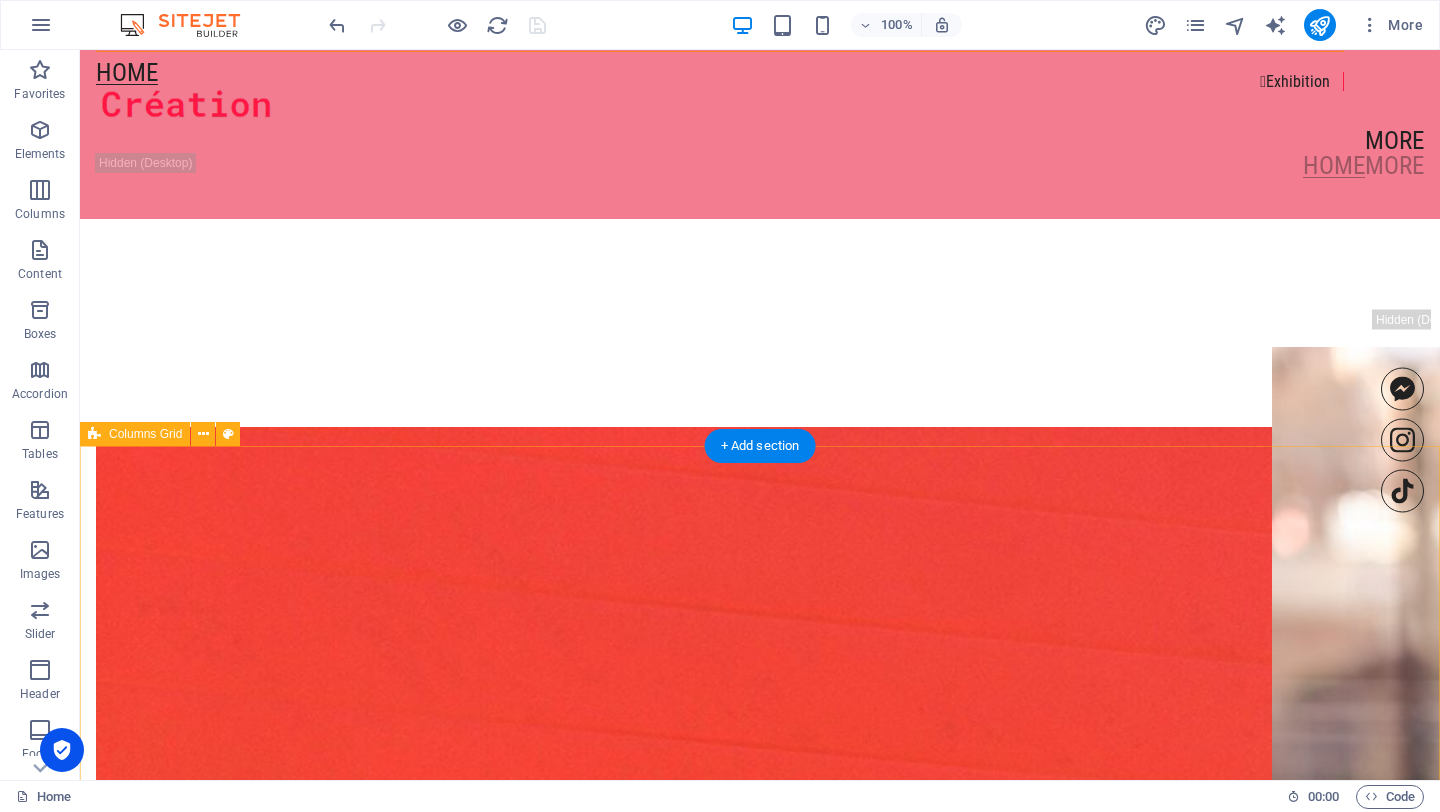 scroll, scrollTop: 1896, scrollLeft: 0, axis: vertical 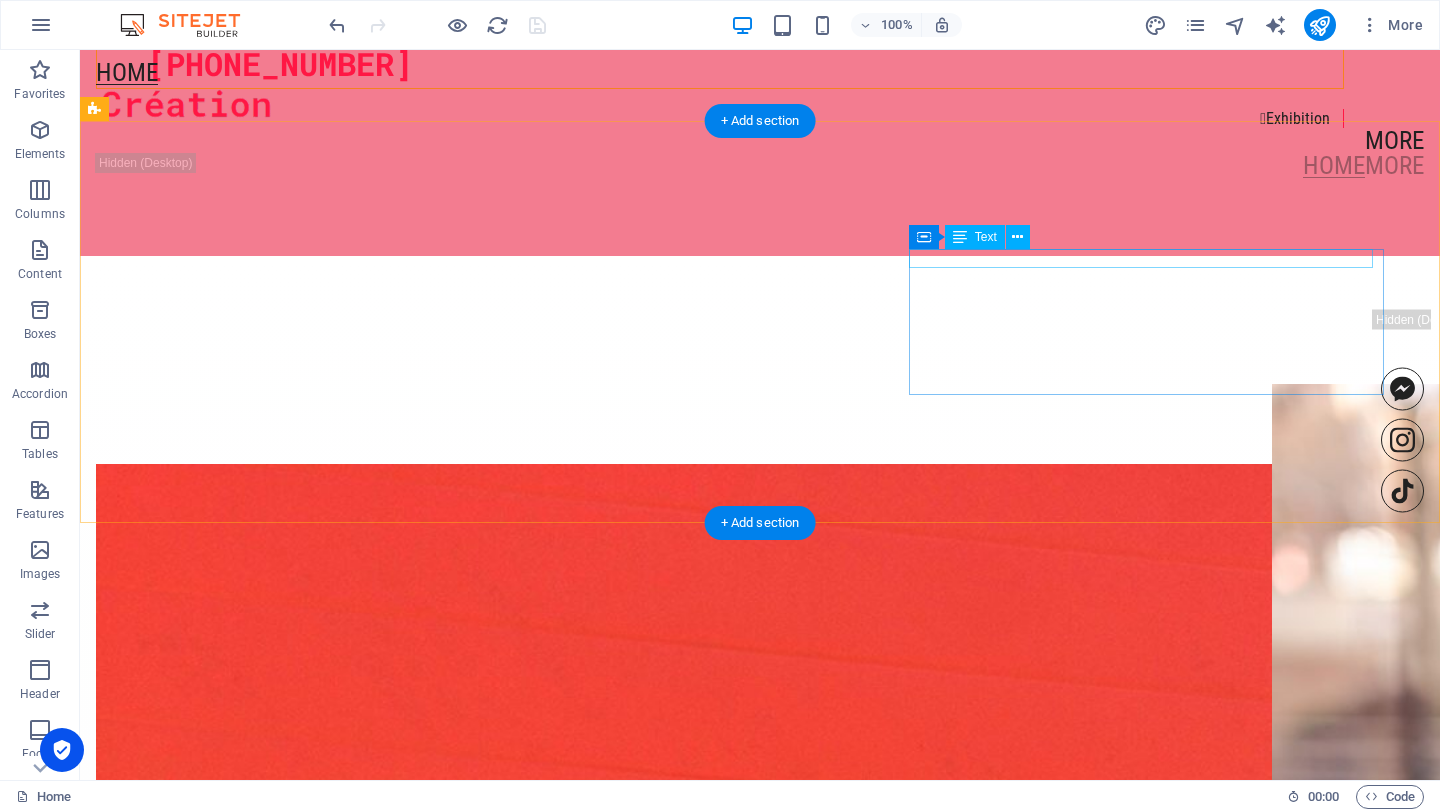 click on "  Exhibition" at bounding box center (714, 118) 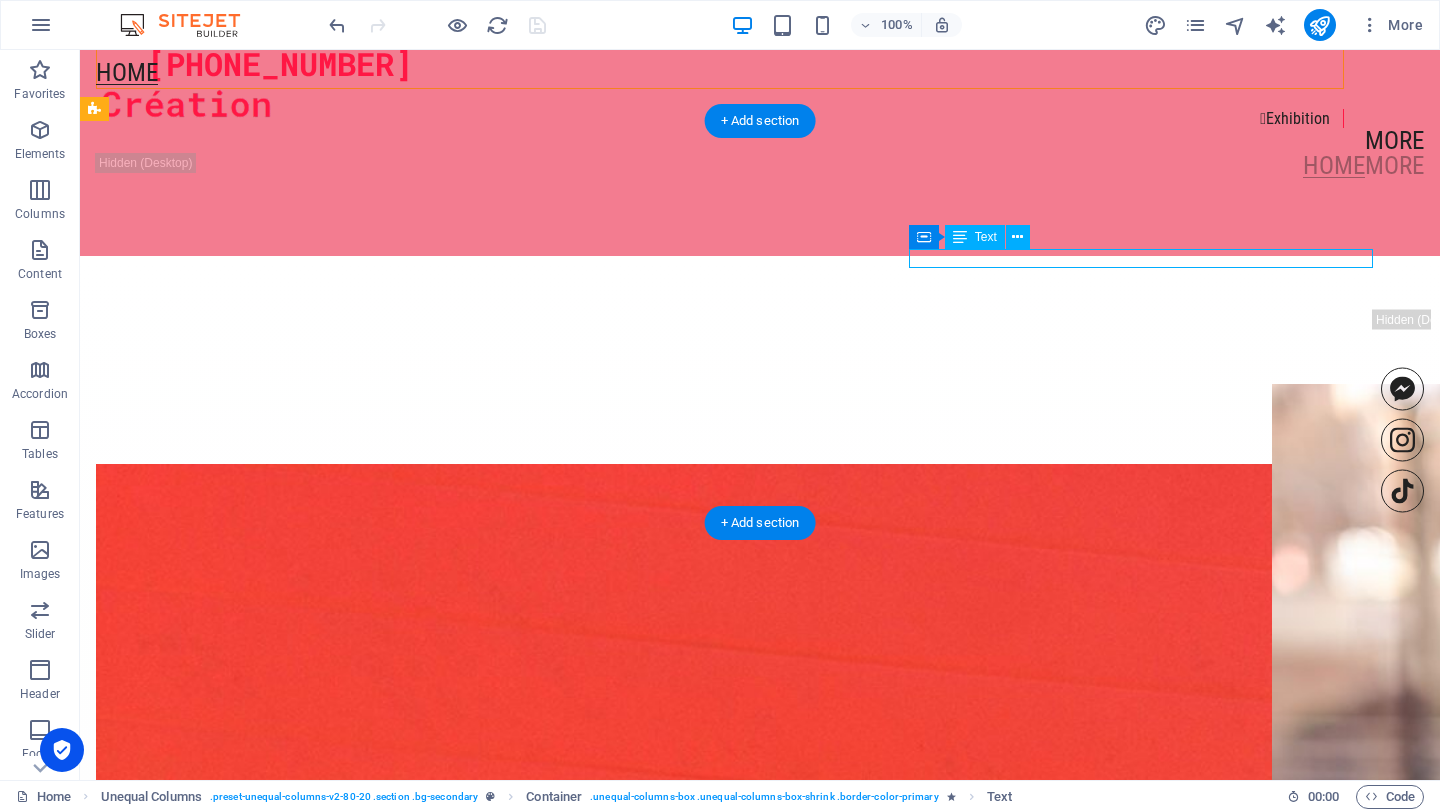 click on "  Exhibition" at bounding box center [714, 118] 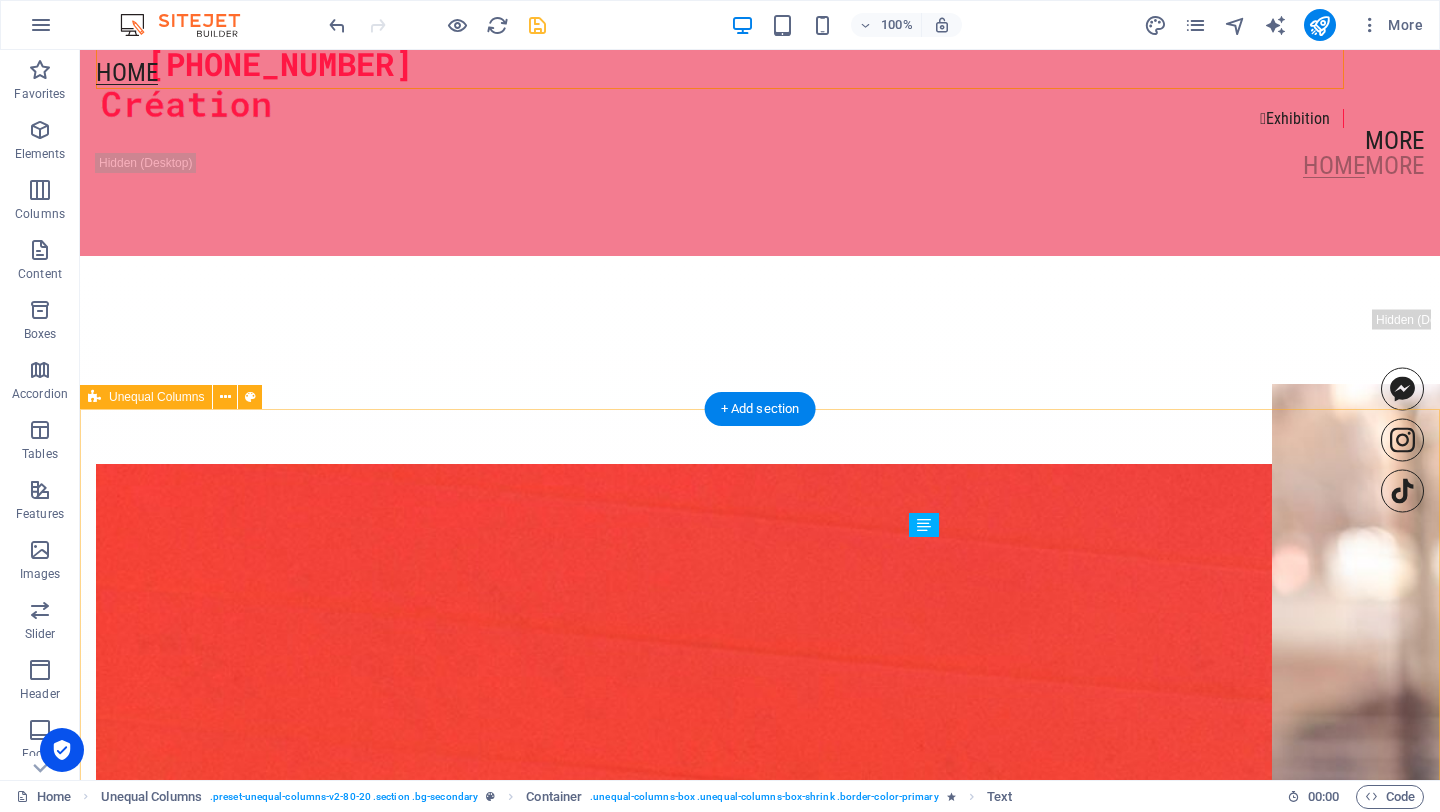 scroll, scrollTop: 1608, scrollLeft: 0, axis: vertical 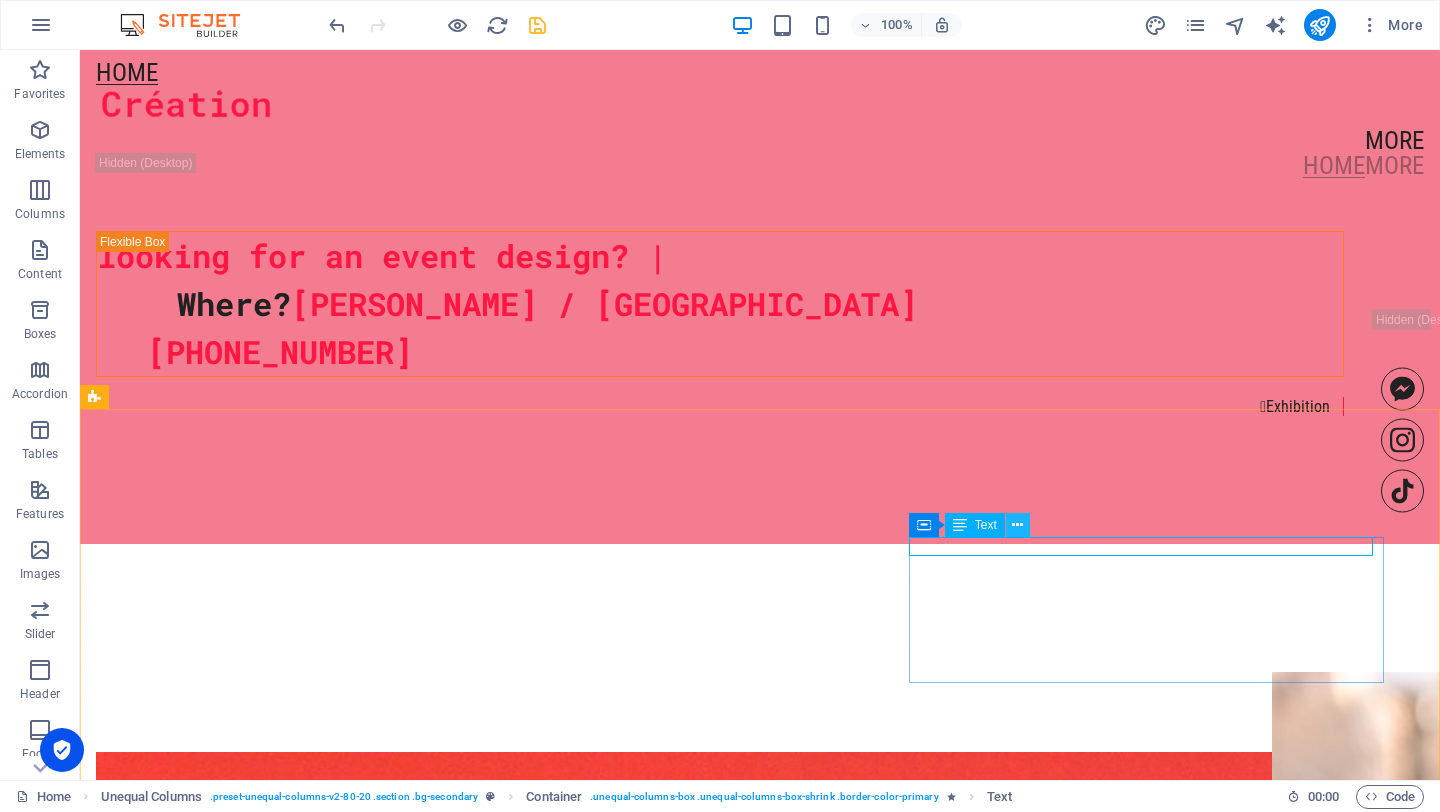 click at bounding box center [1017, 525] 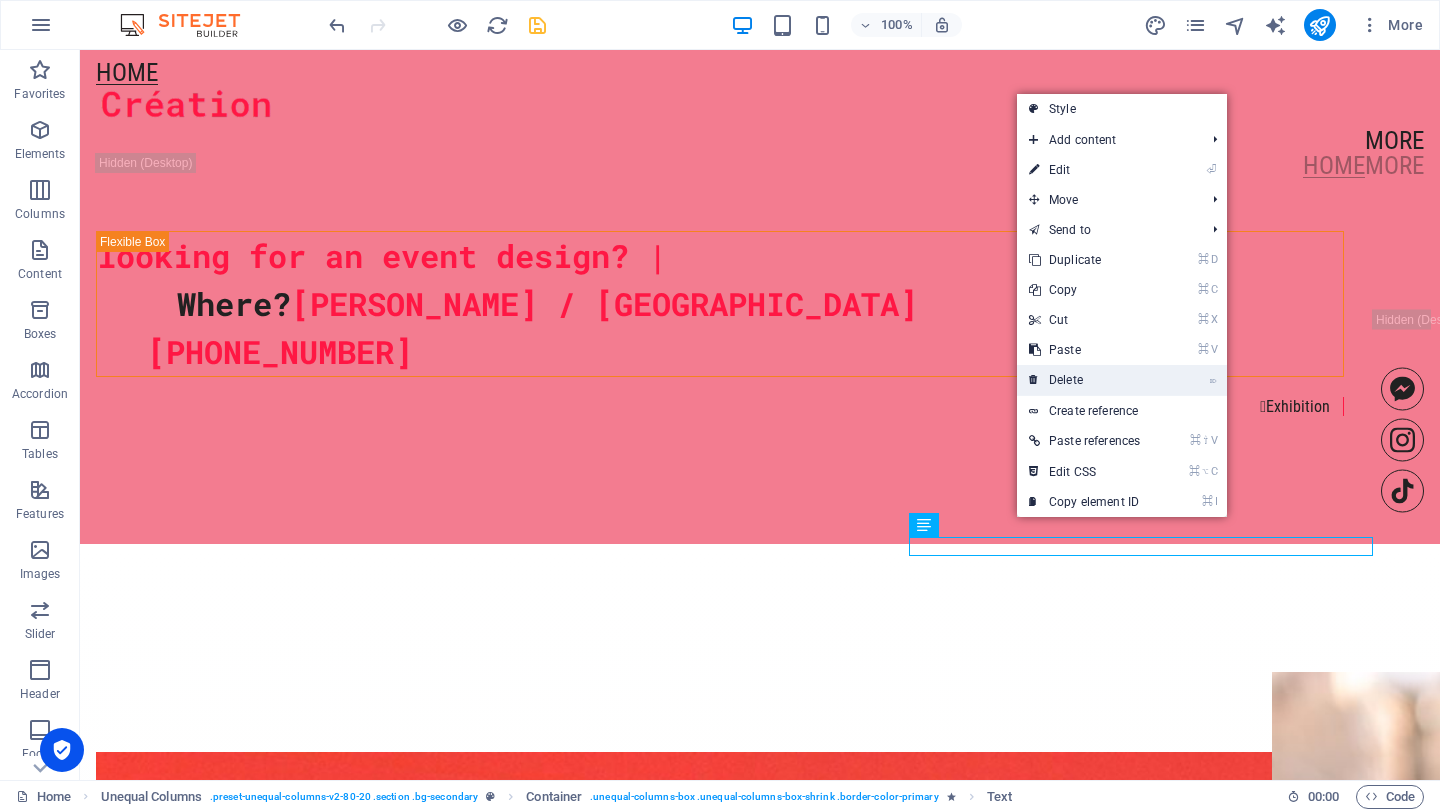 click on "⌦  Delete" at bounding box center [1084, 380] 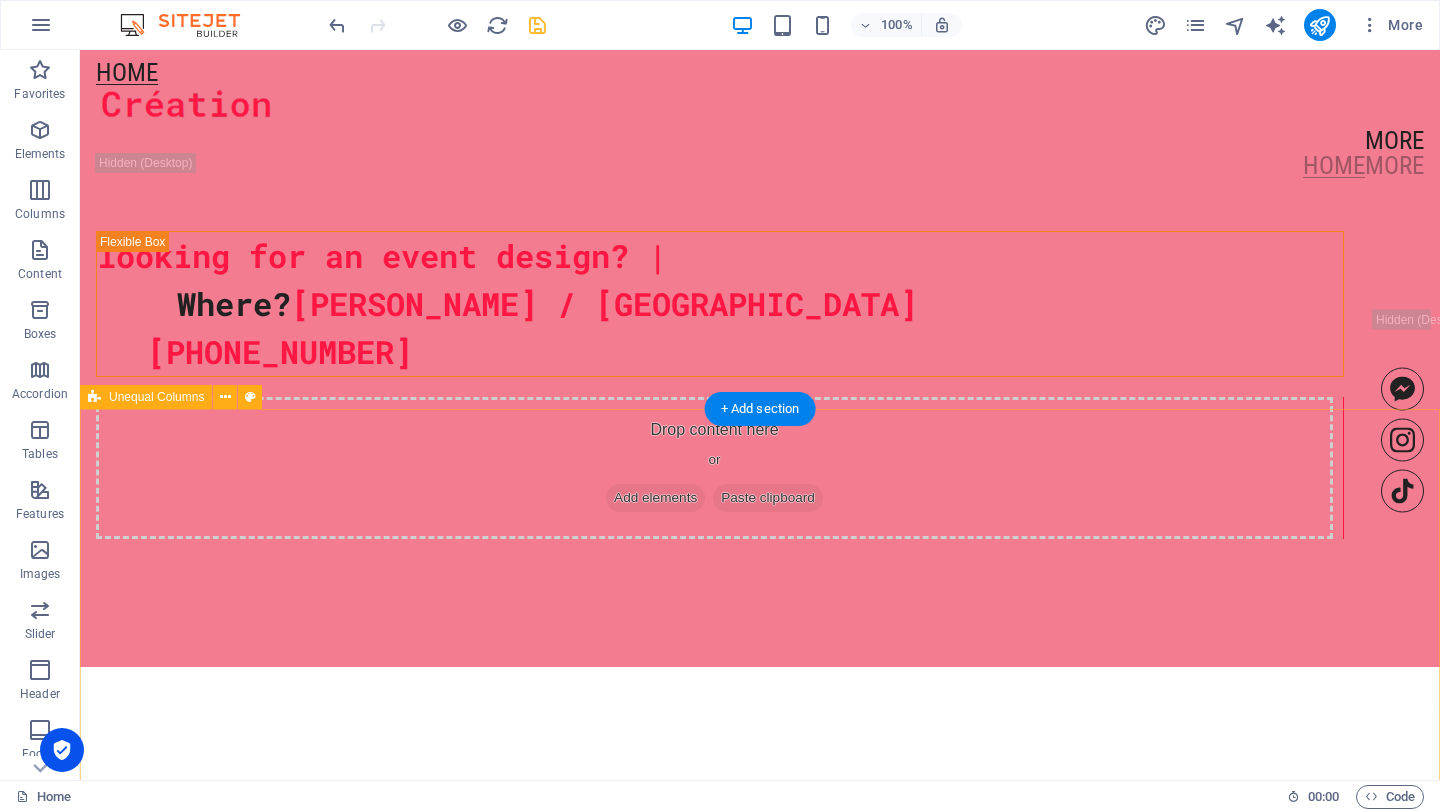 click on "looking for an event design? |   Where?  [PERSON_NAME] / [GEOGRAPHIC_DATA]  [PHONE_NUMBER] Drop content here or  Add elements  Paste clipboard" at bounding box center (760, 385) 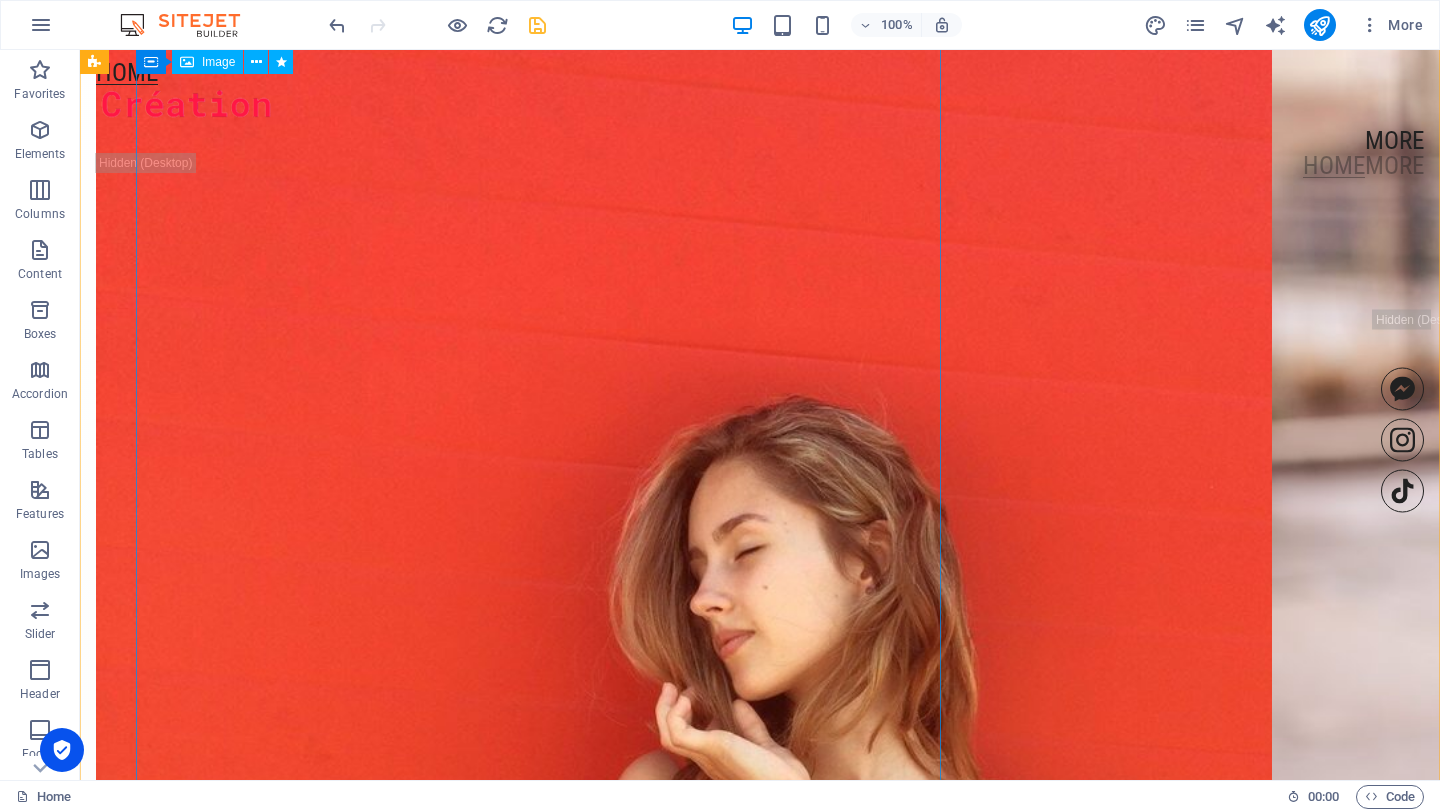 scroll, scrollTop: 2583, scrollLeft: 0, axis: vertical 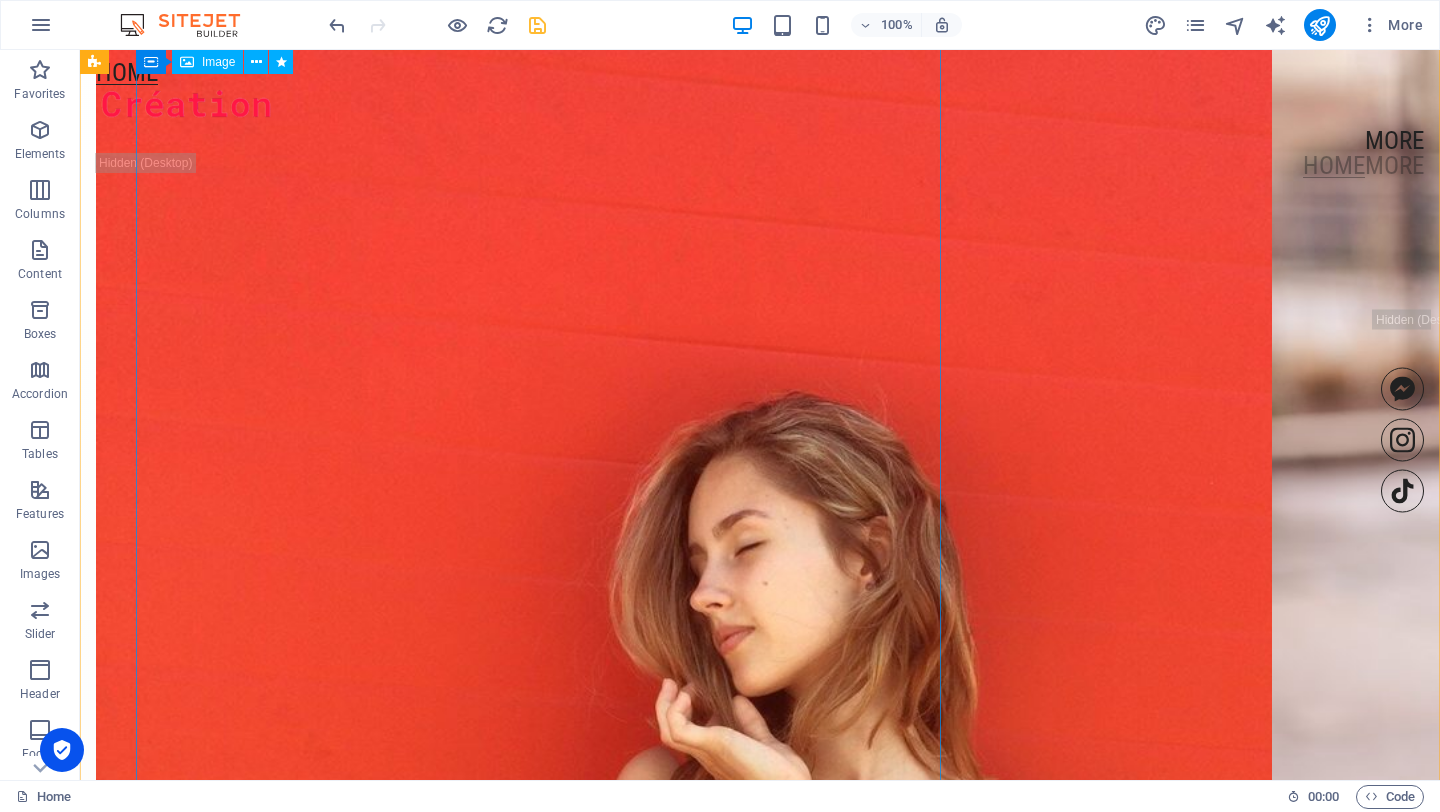 click at bounding box center (644, 806) 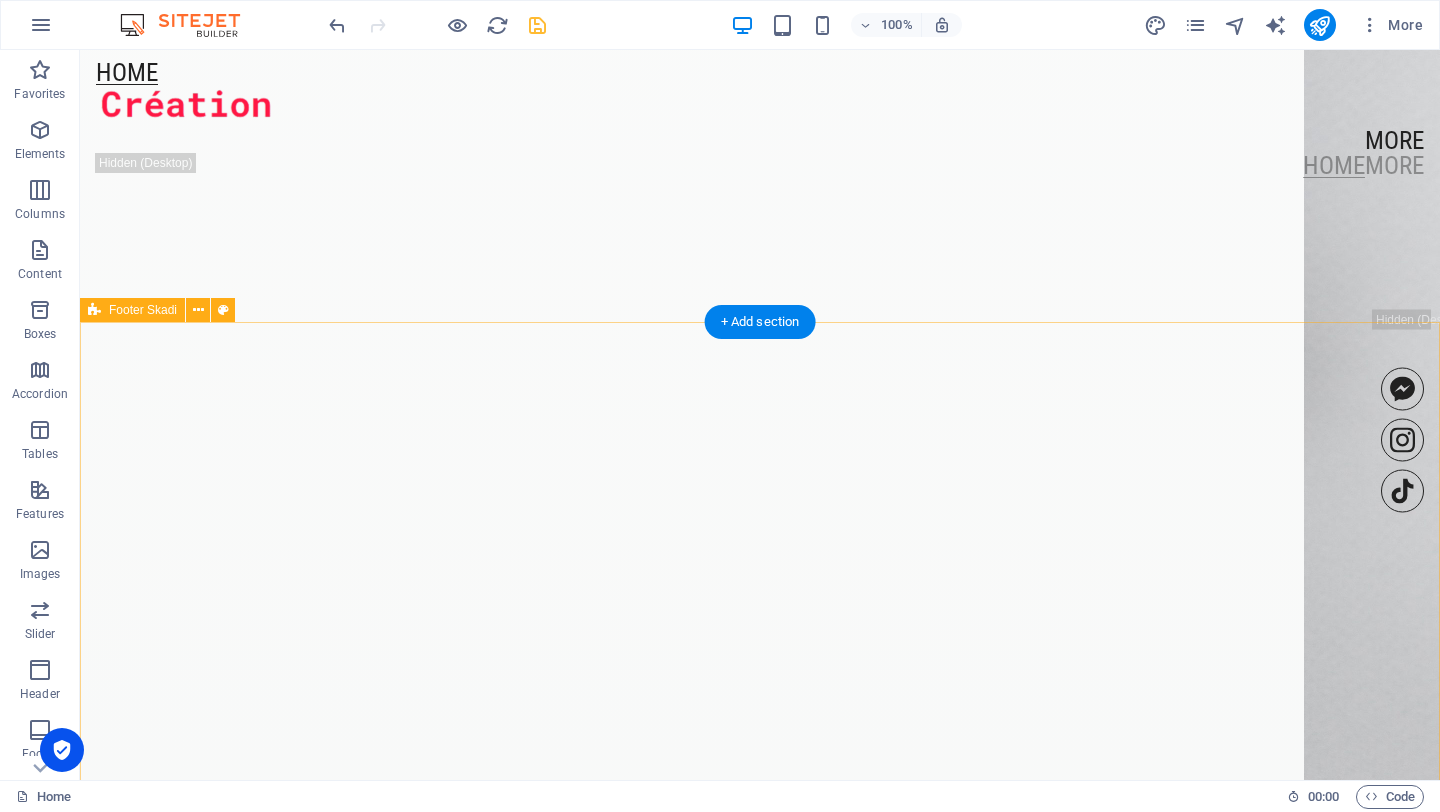 scroll, scrollTop: 5298, scrollLeft: 0, axis: vertical 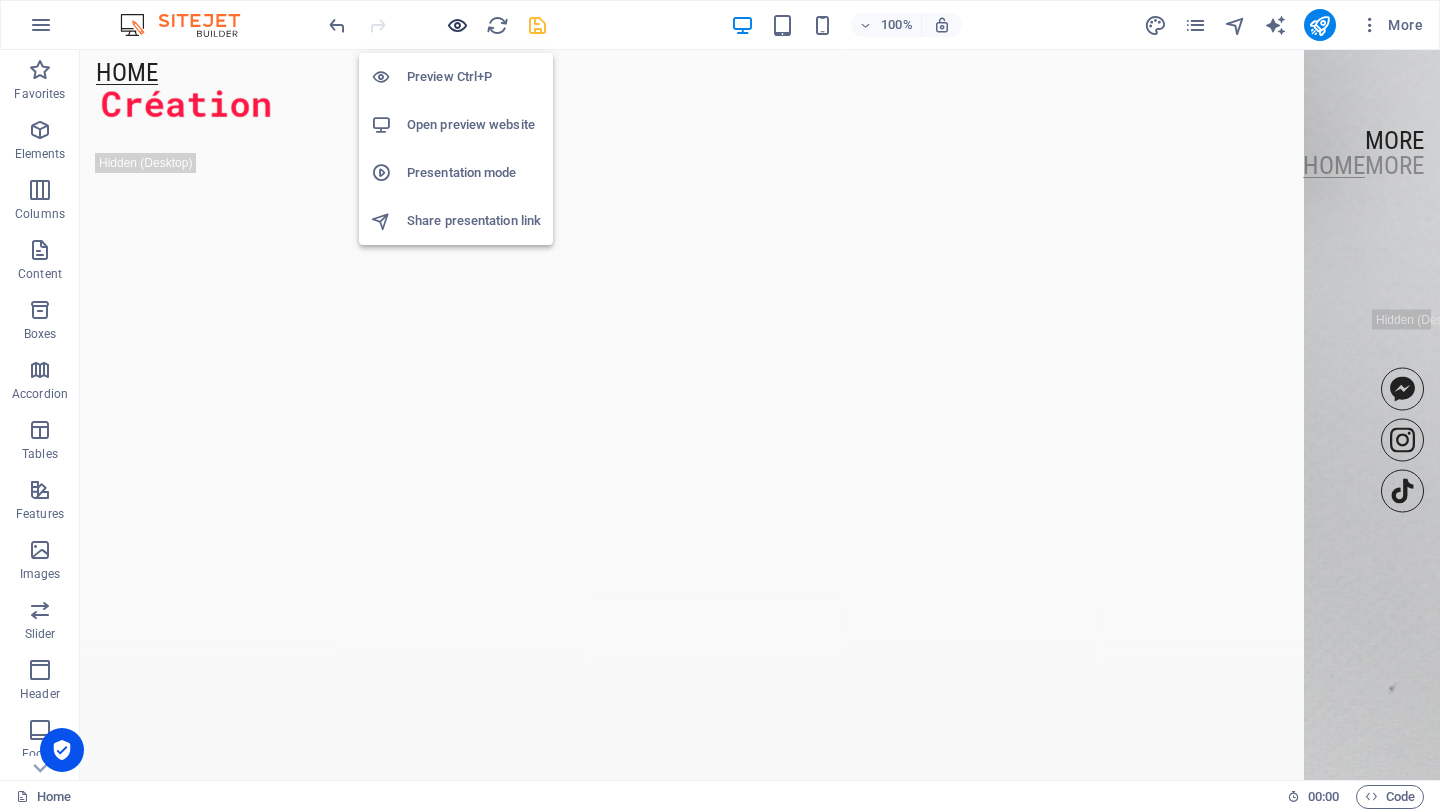 click at bounding box center (457, 25) 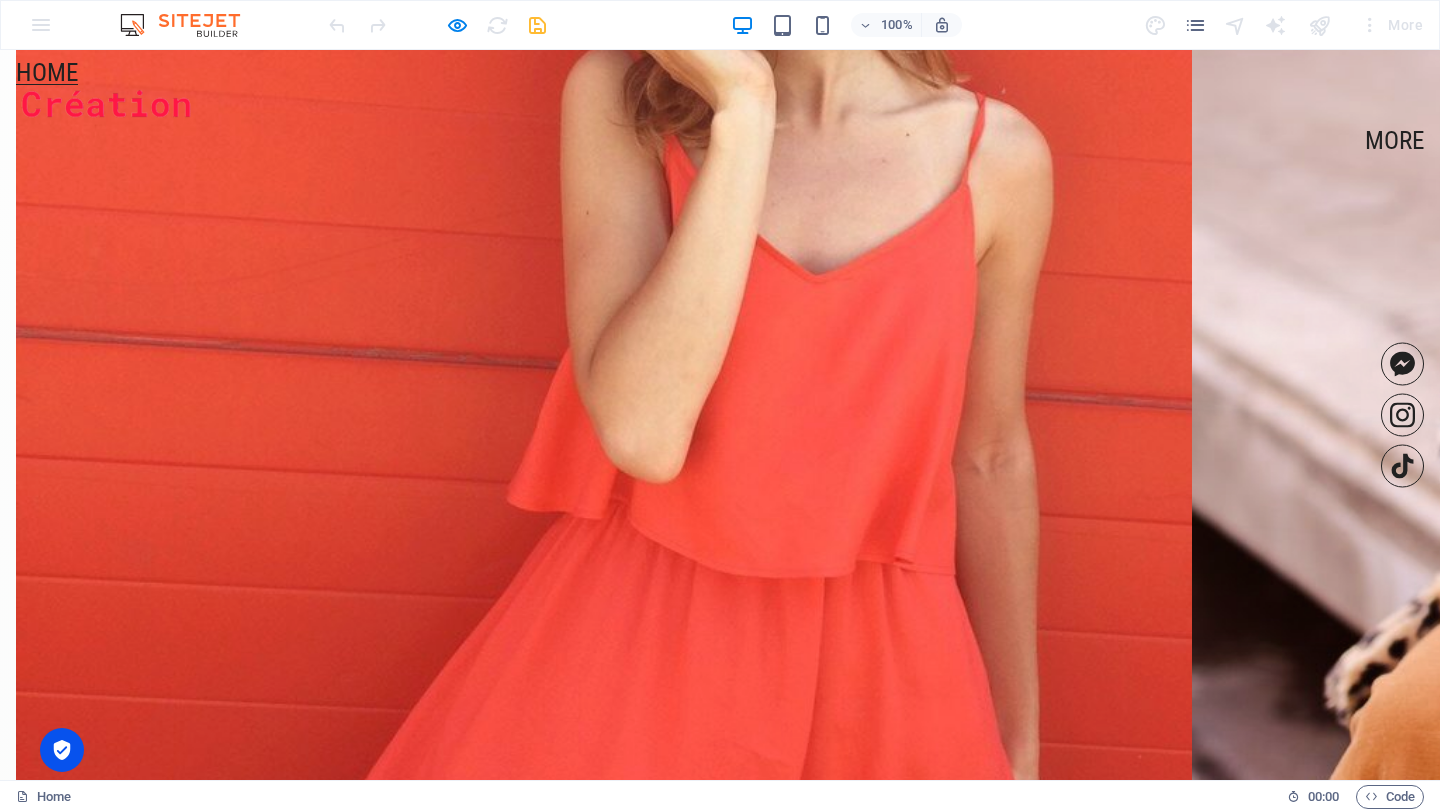 scroll, scrollTop: 2330, scrollLeft: 0, axis: vertical 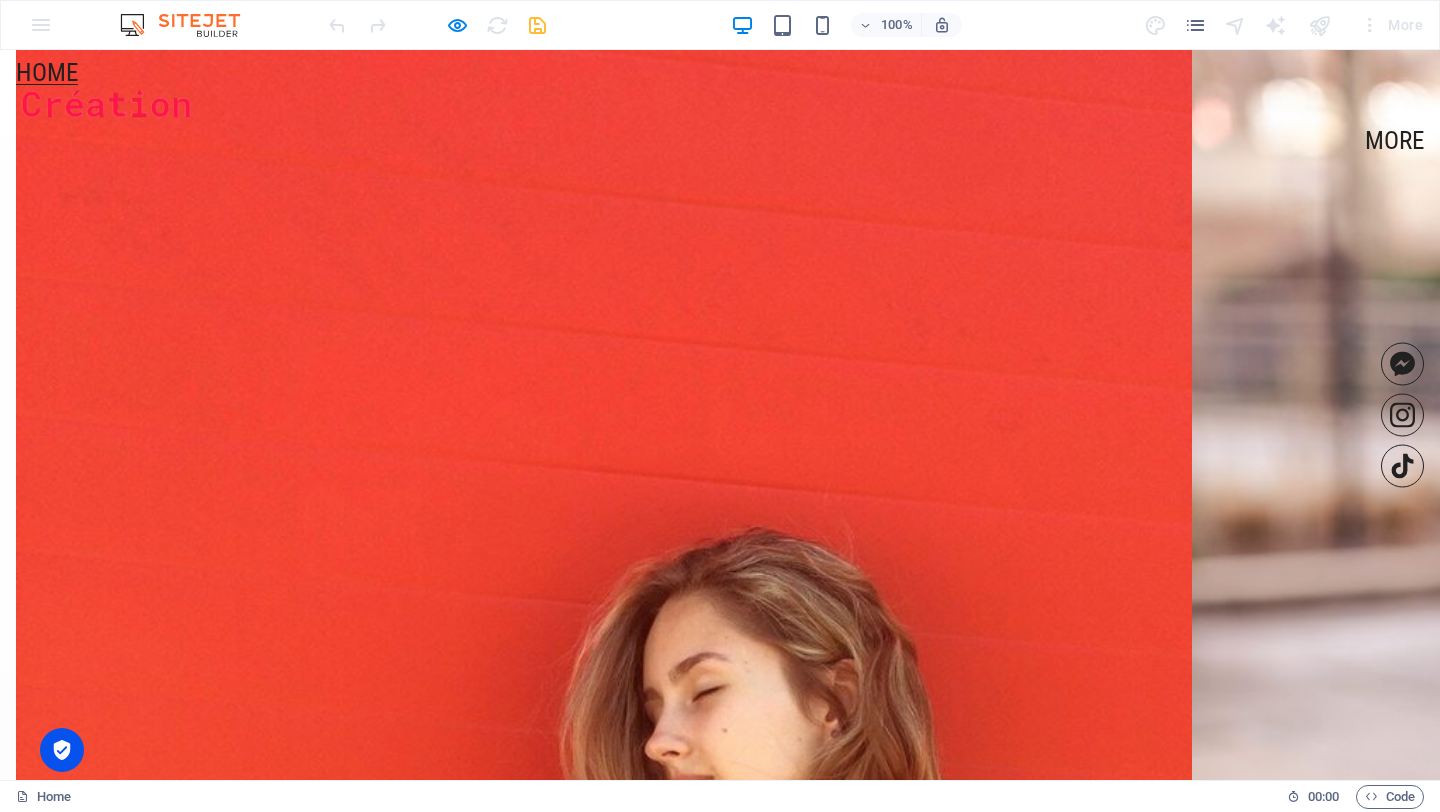 click at bounding box center (736, 967) 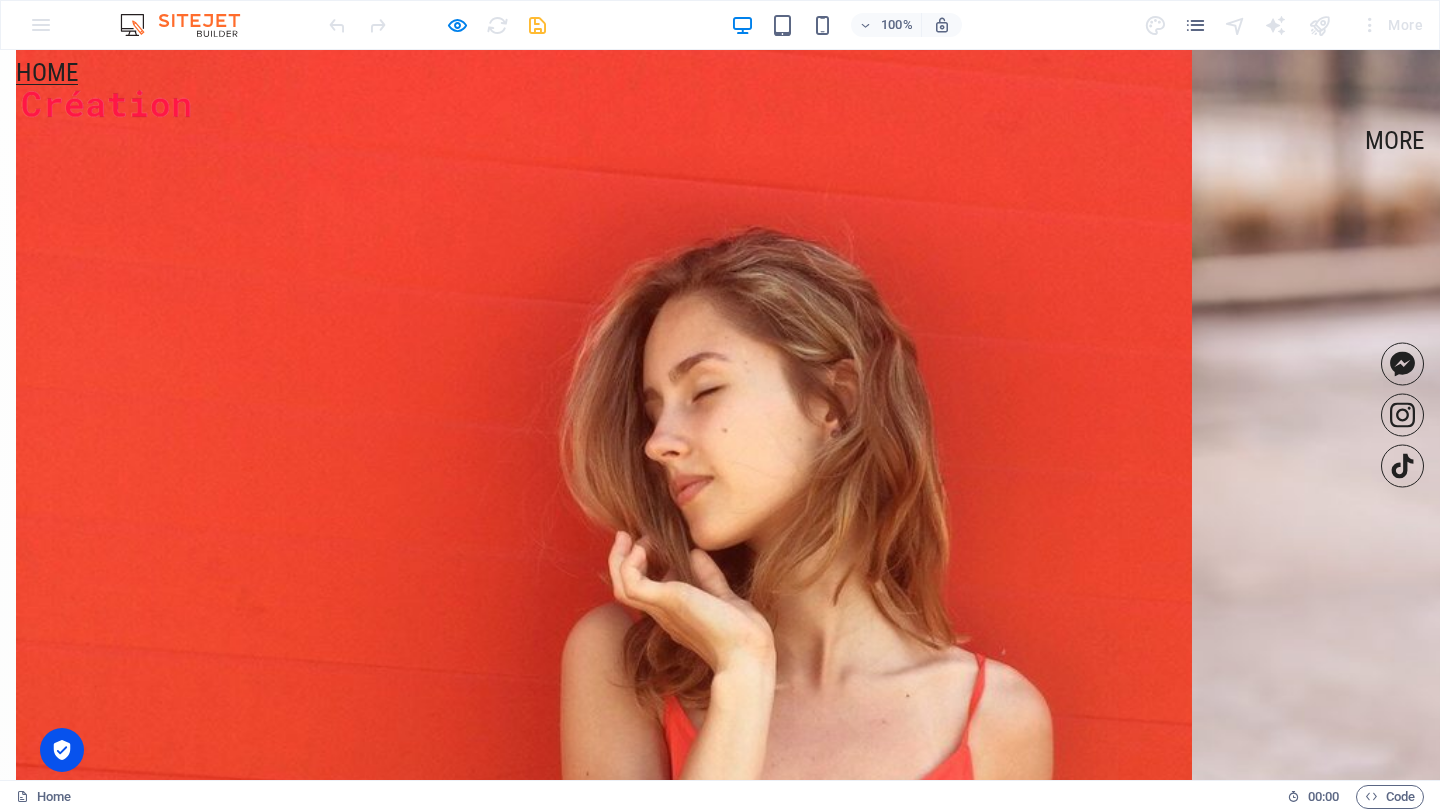 scroll, scrollTop: 2938, scrollLeft: 0, axis: vertical 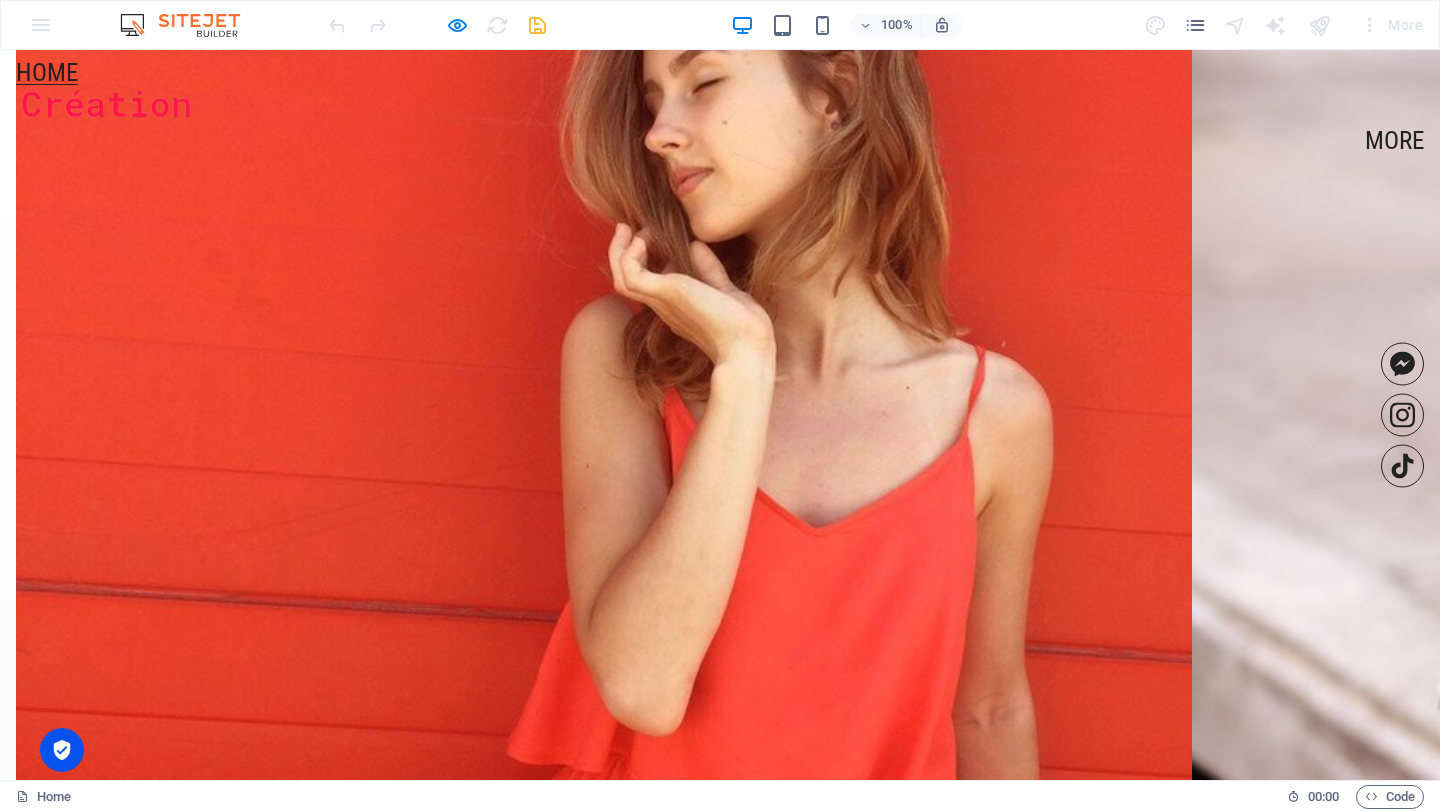 click on "suburbs   " at bounding box center (1218, 1489) 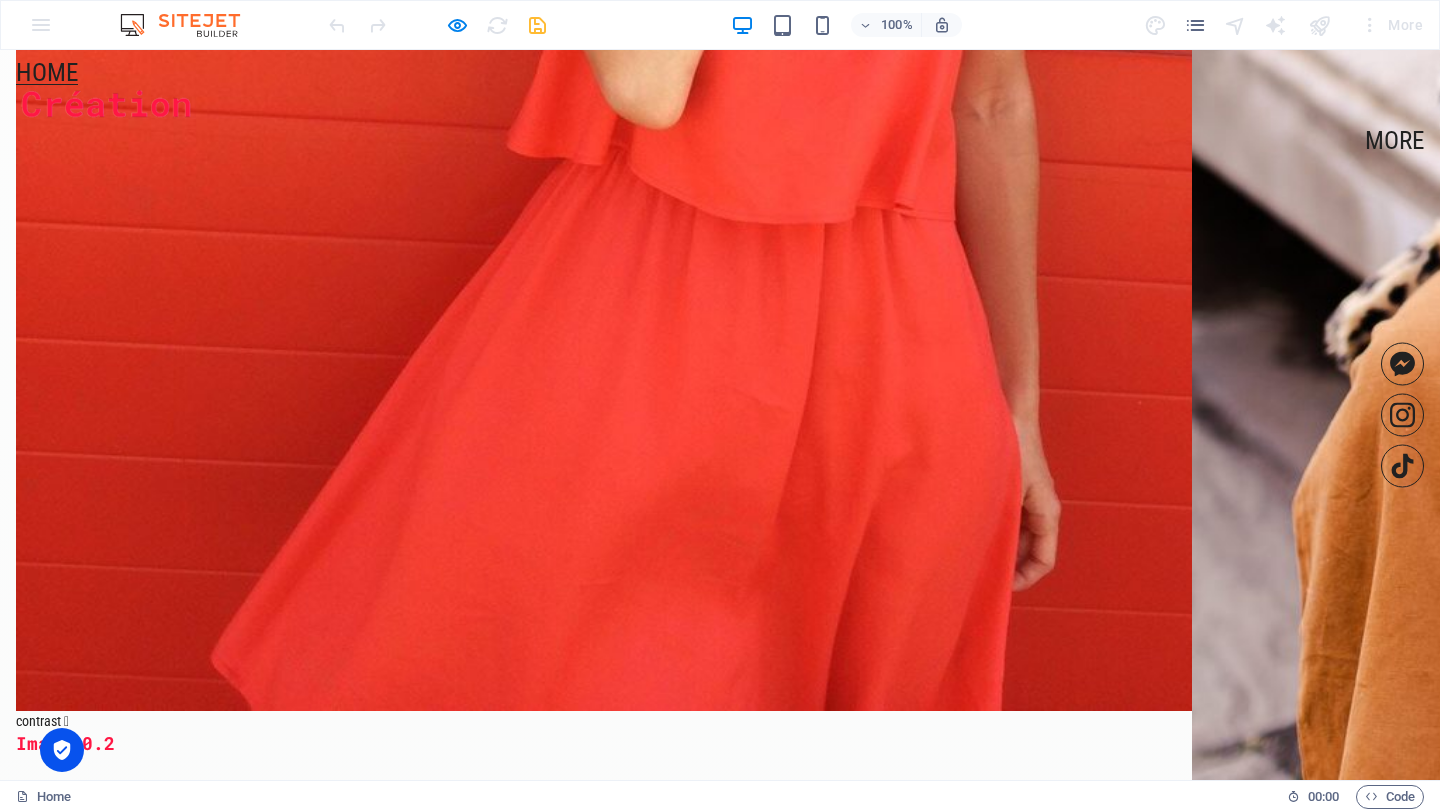 click on "" at bounding box center [1286, 2544] 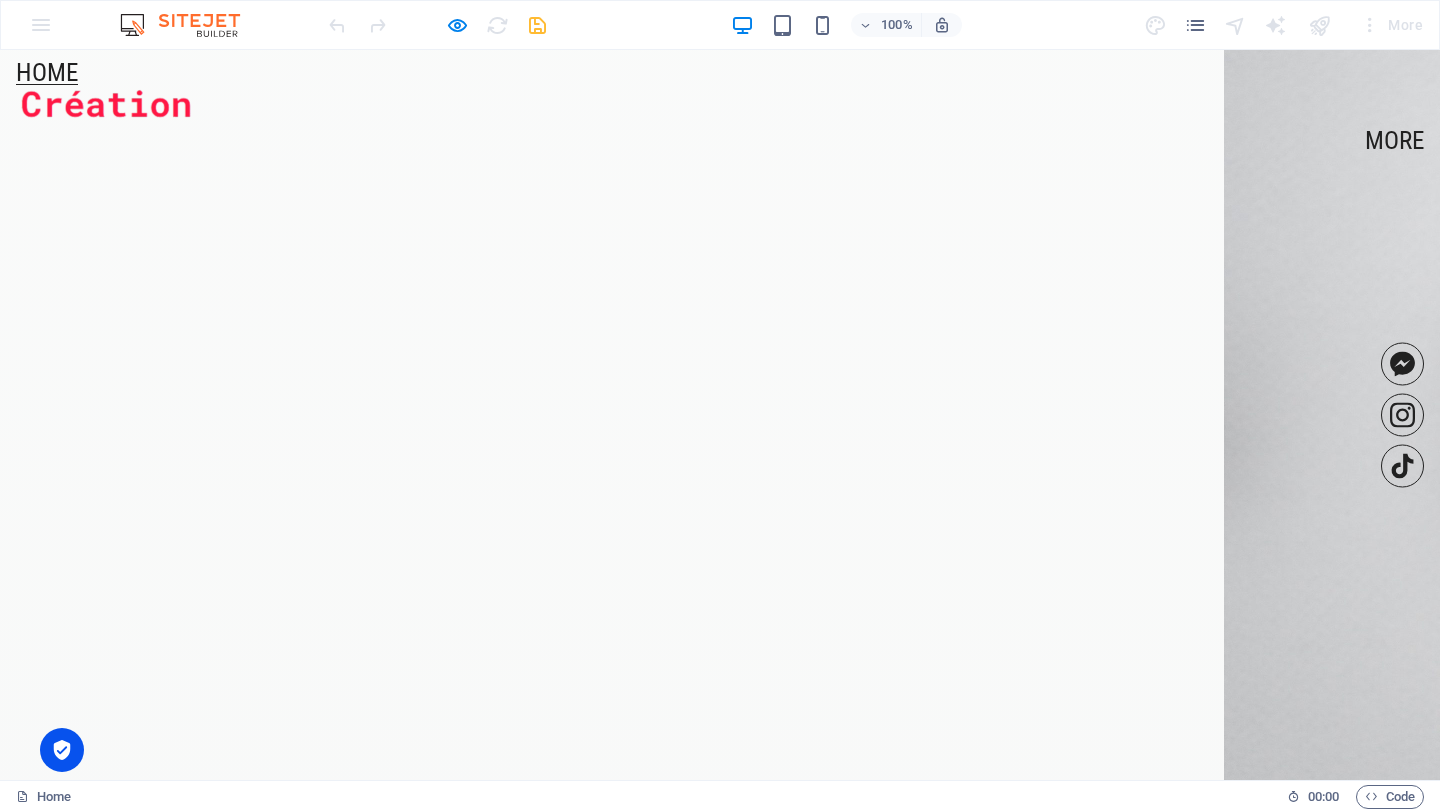 scroll, scrollTop: 5184, scrollLeft: 0, axis: vertical 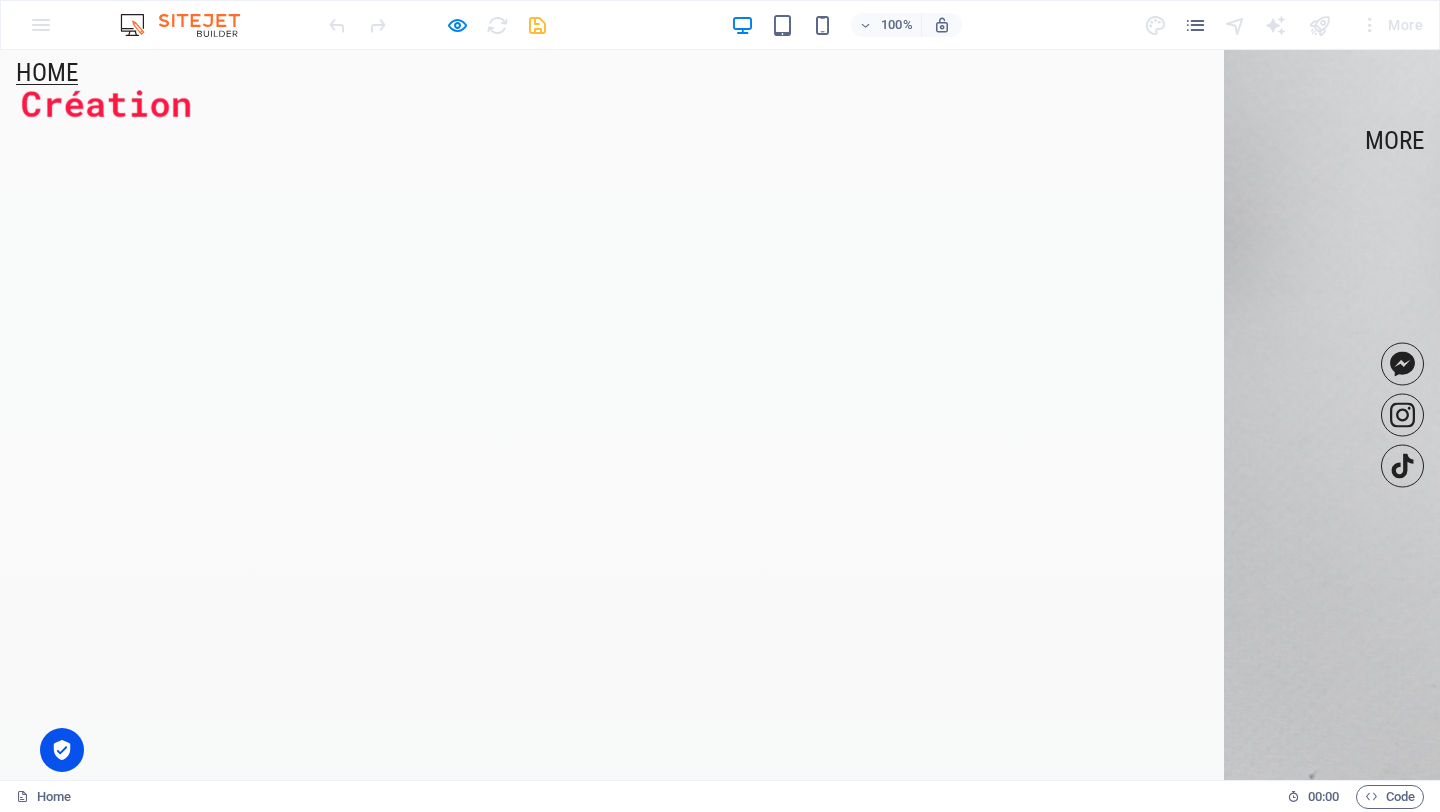 click on "View all projects" at bounding box center [703, 5075] 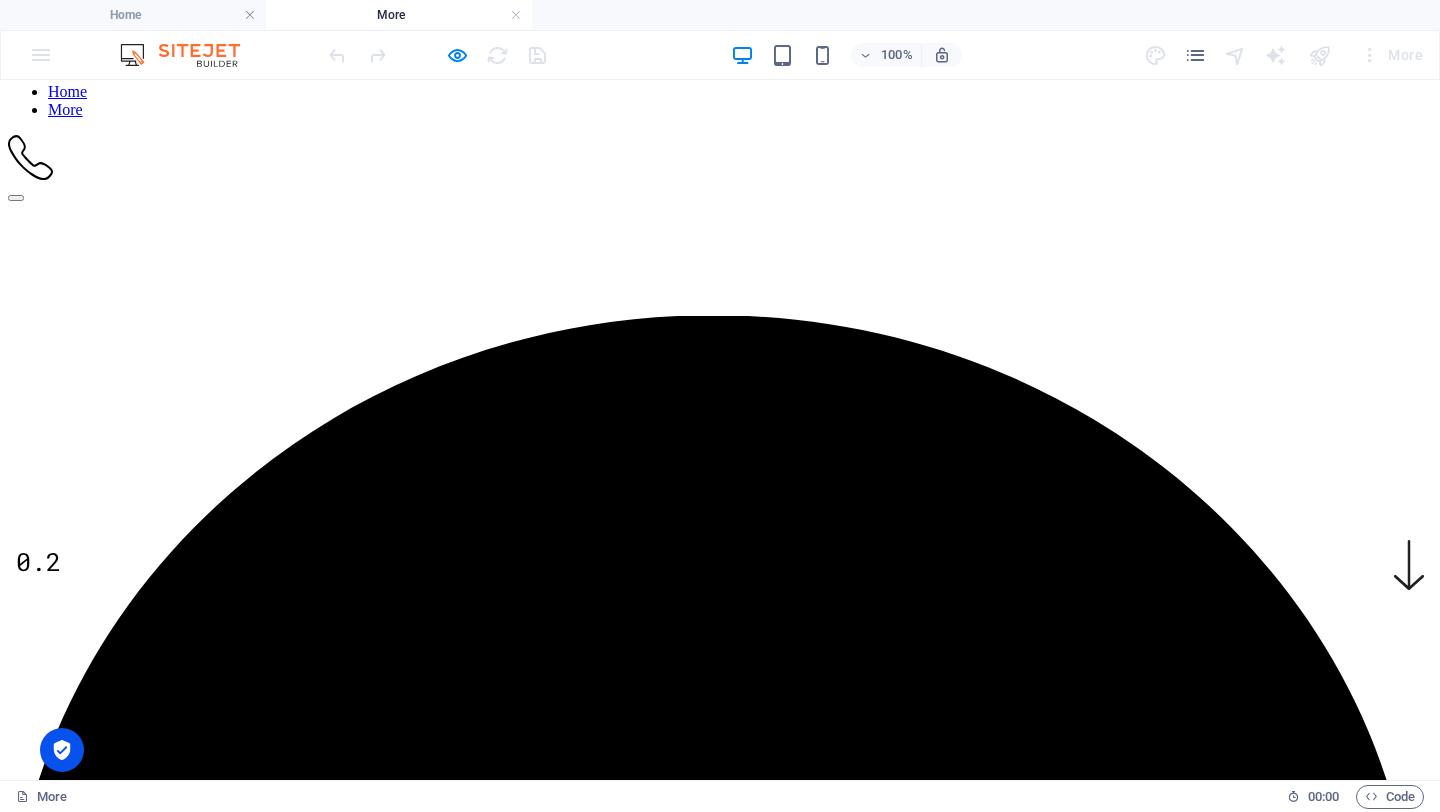 scroll, scrollTop: 0, scrollLeft: 0, axis: both 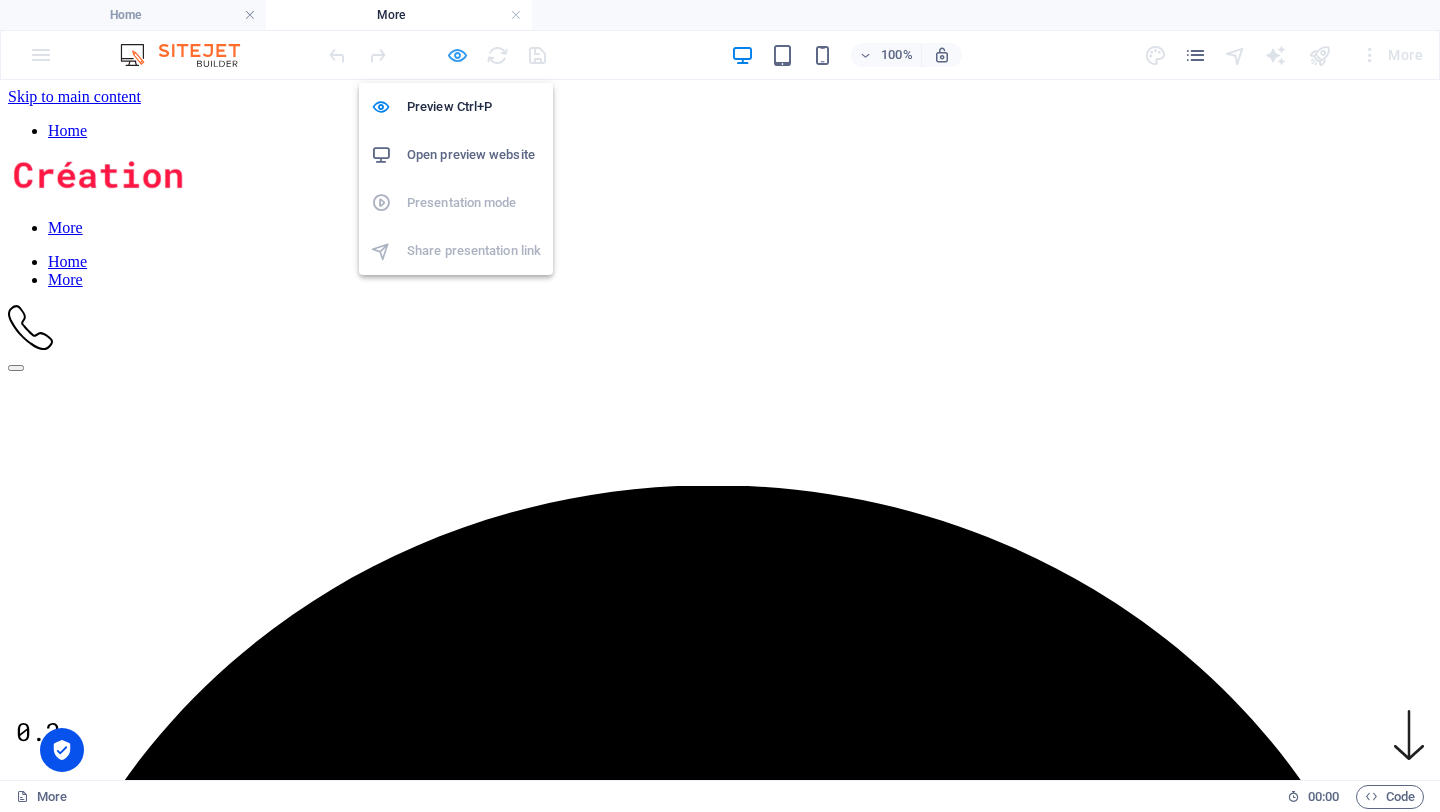 click at bounding box center (457, 55) 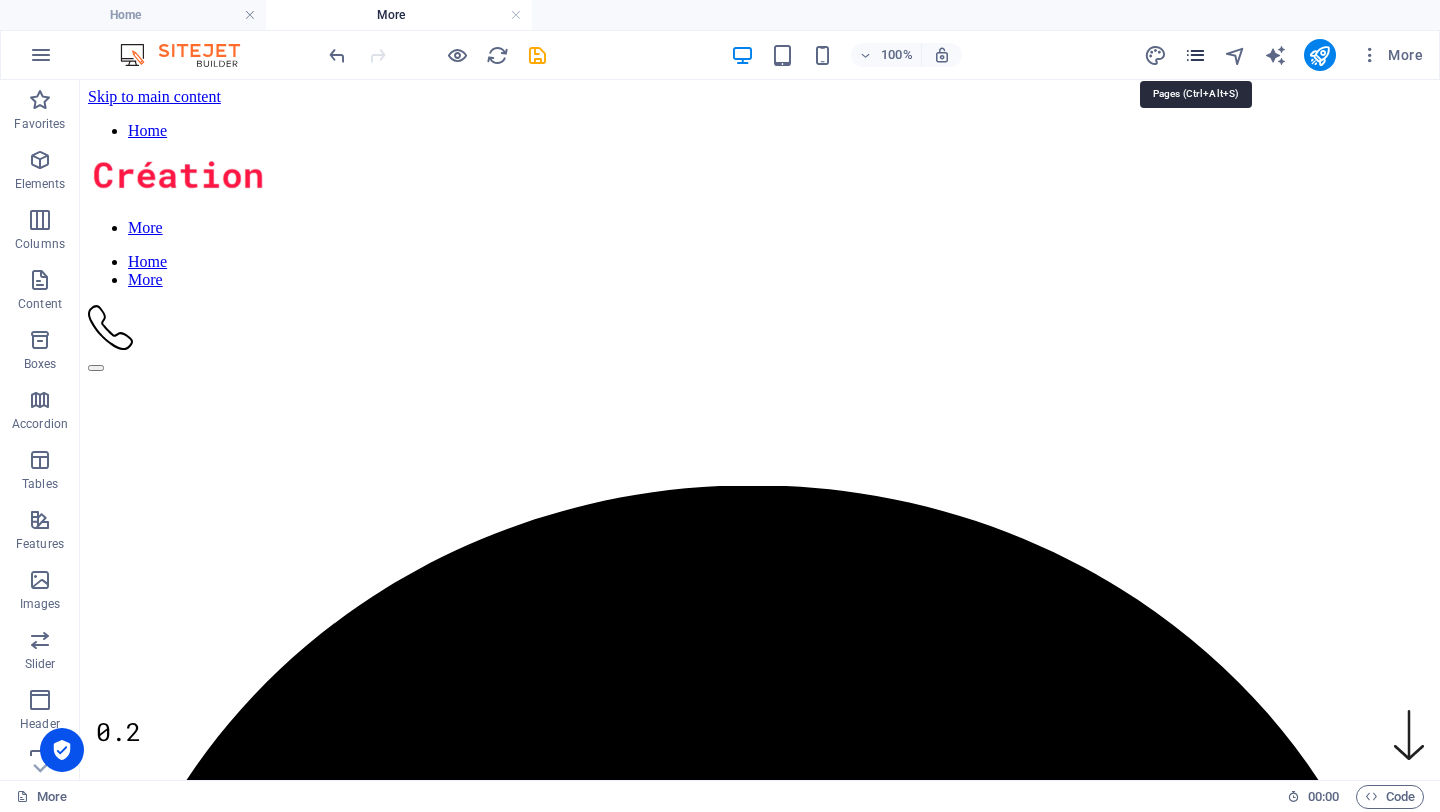 click at bounding box center [1195, 55] 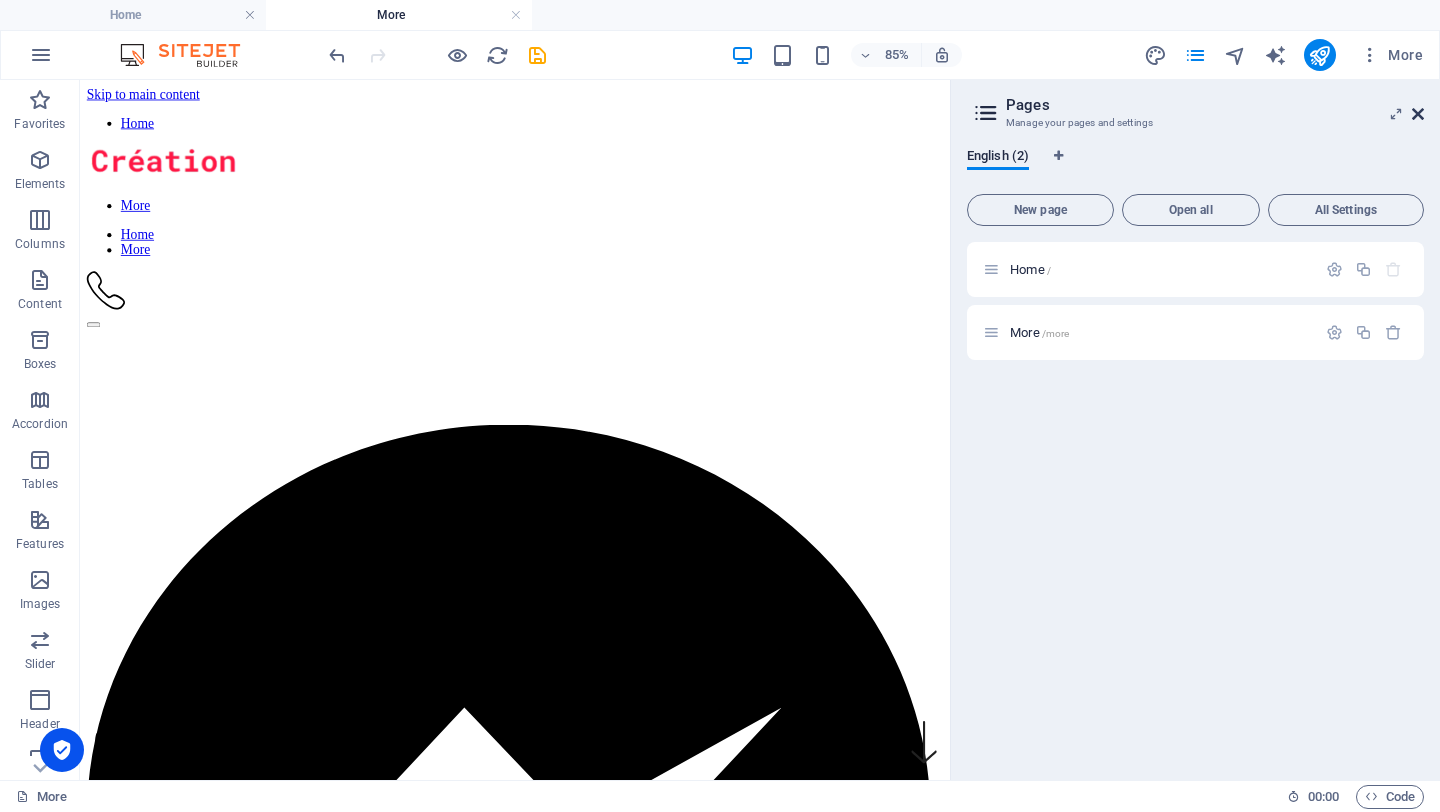 click at bounding box center (1418, 114) 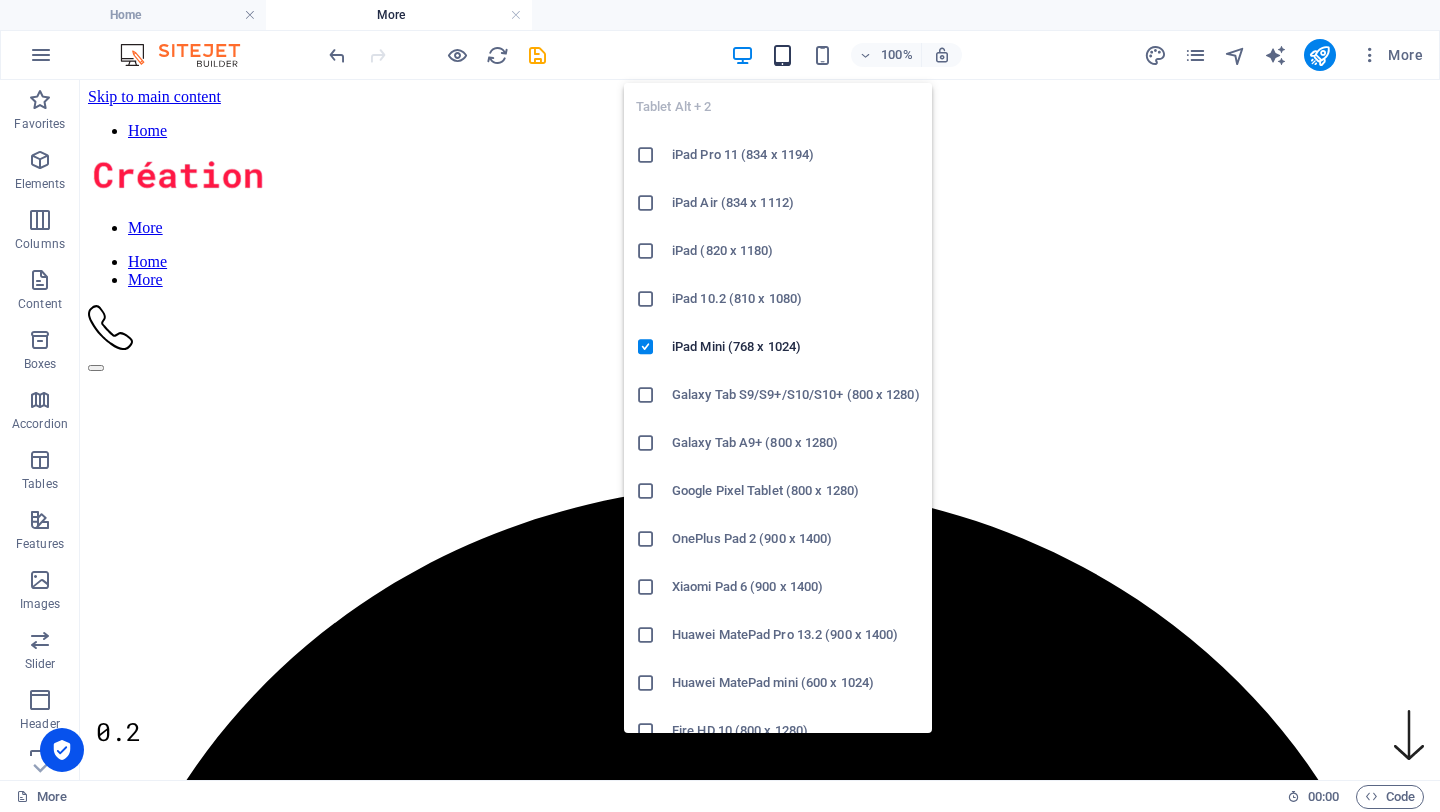 click at bounding box center (782, 55) 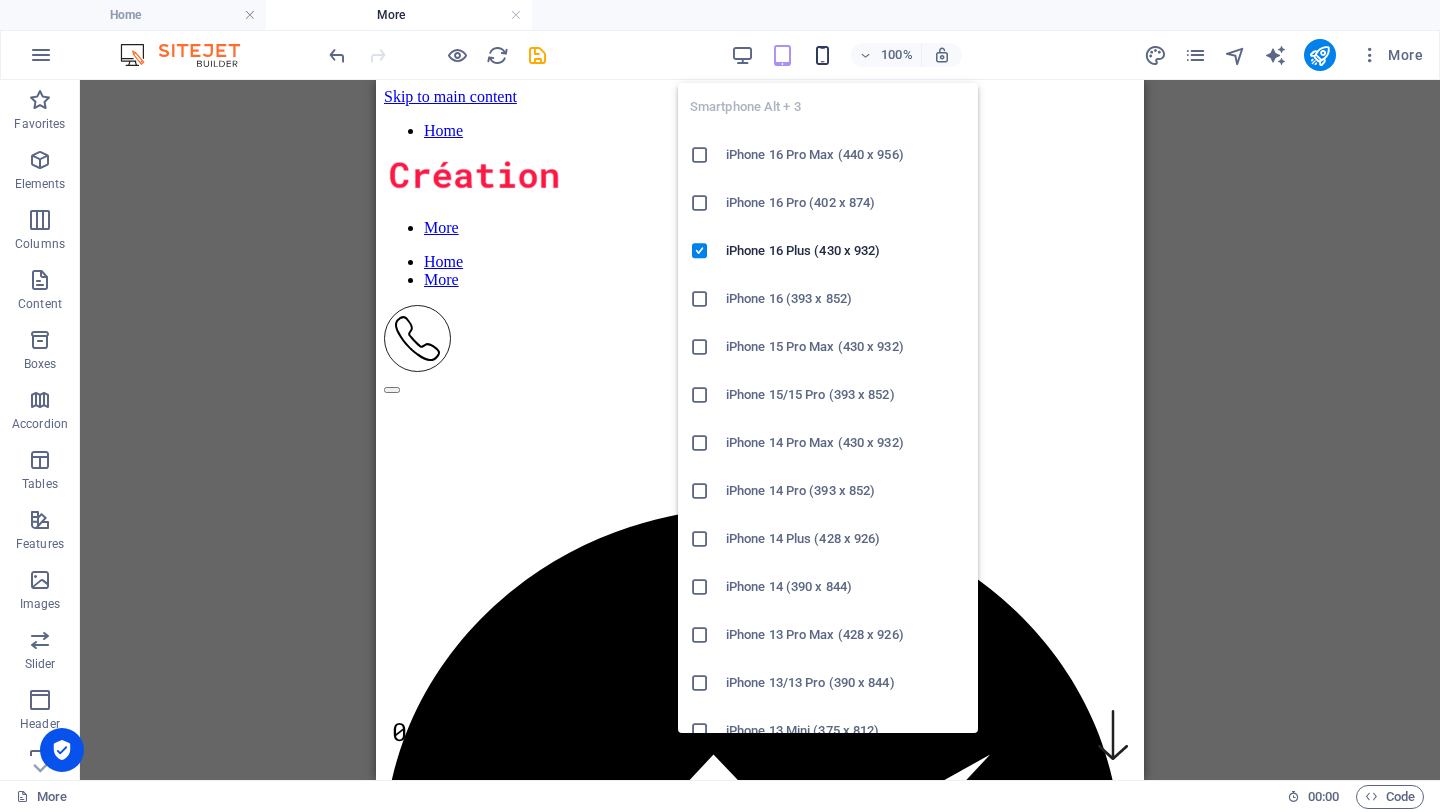 click at bounding box center (822, 55) 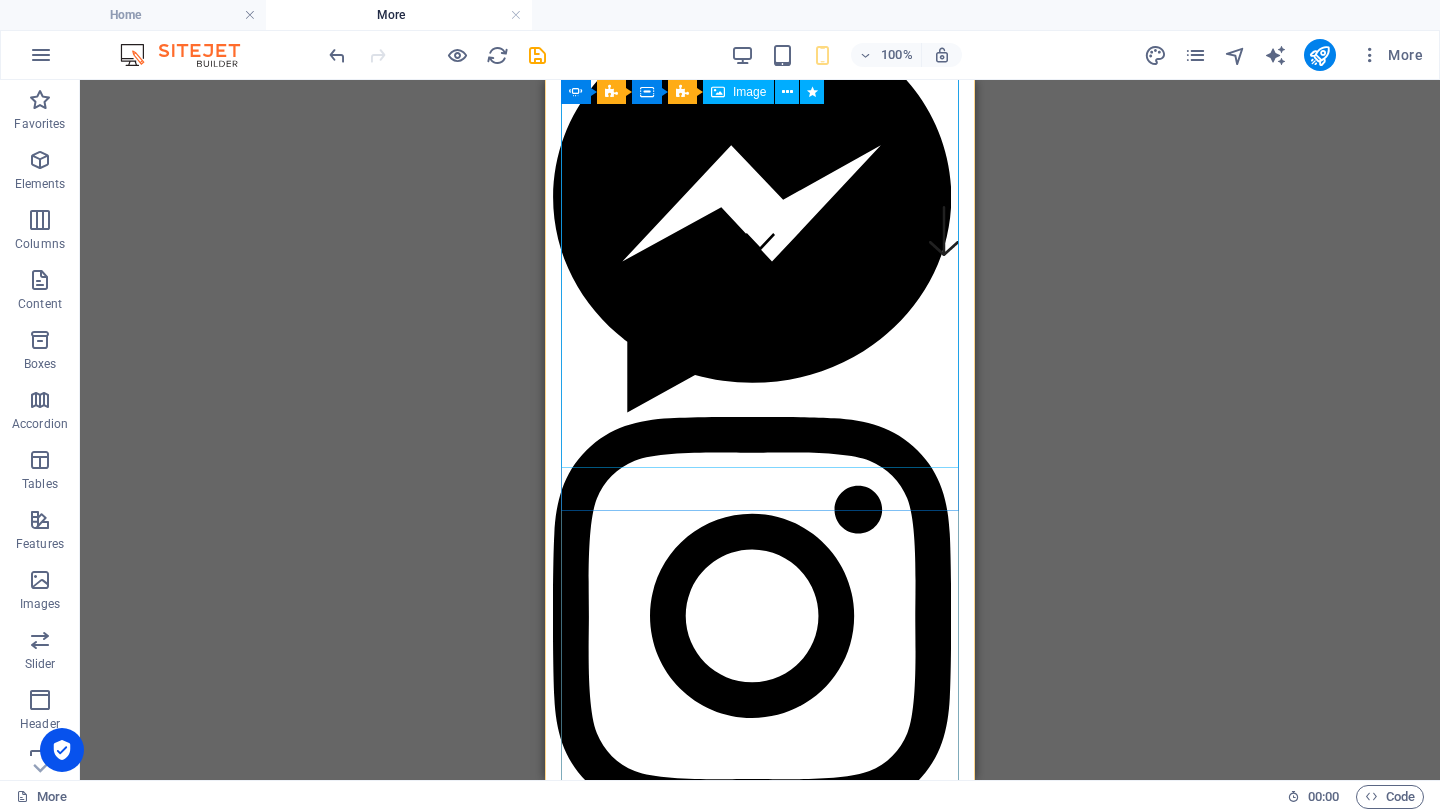 scroll, scrollTop: 0, scrollLeft: 0, axis: both 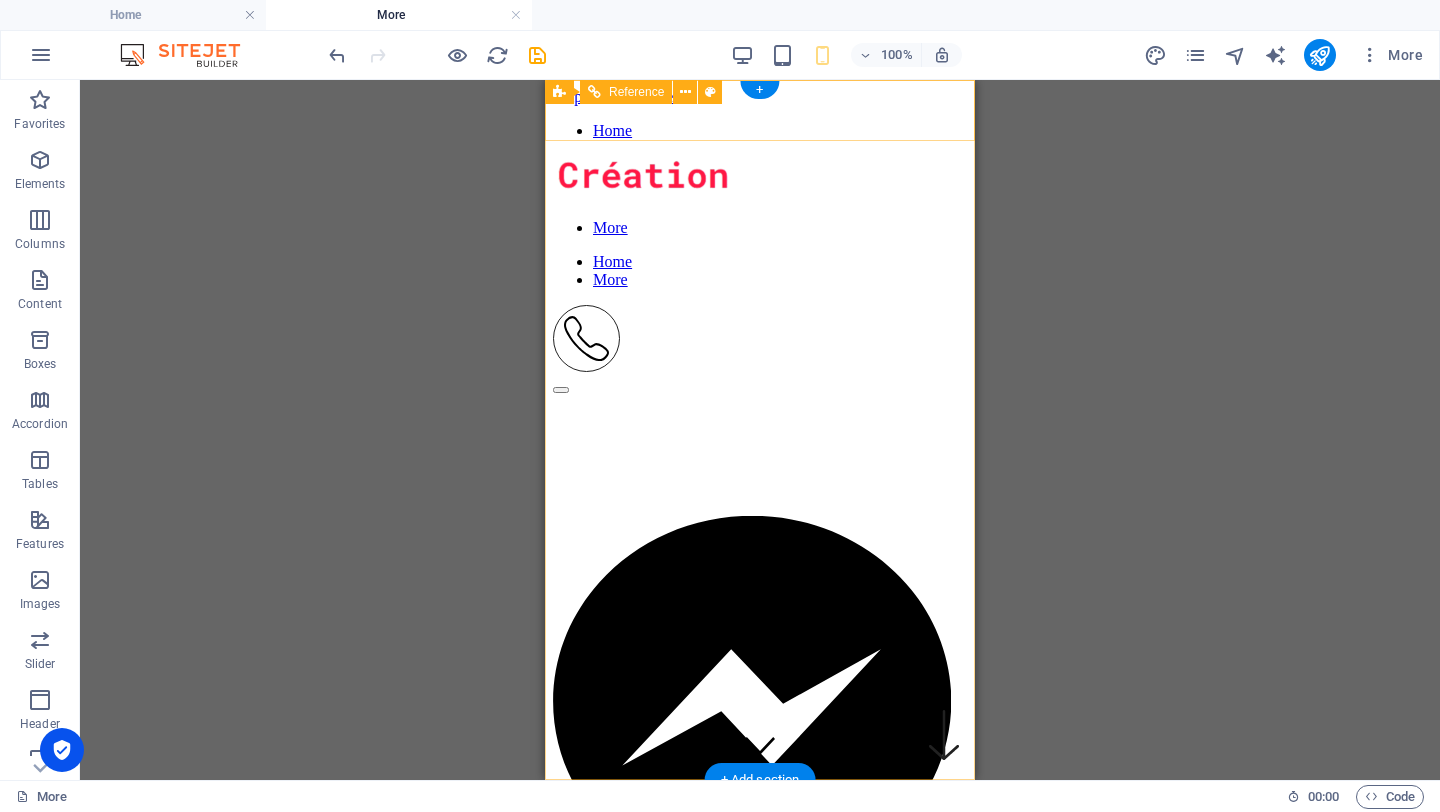 click at bounding box center (760, 385) 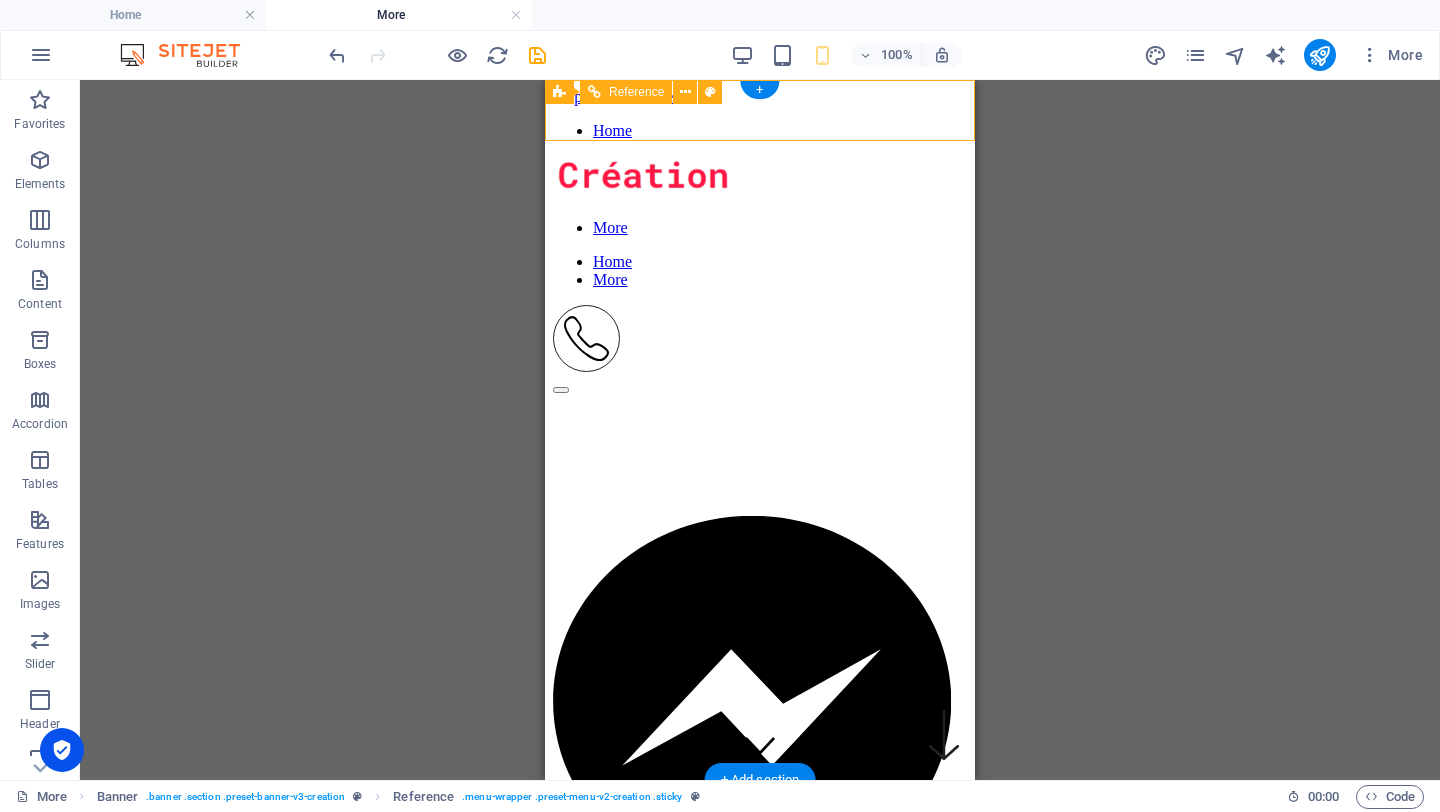 click at bounding box center [760, 385] 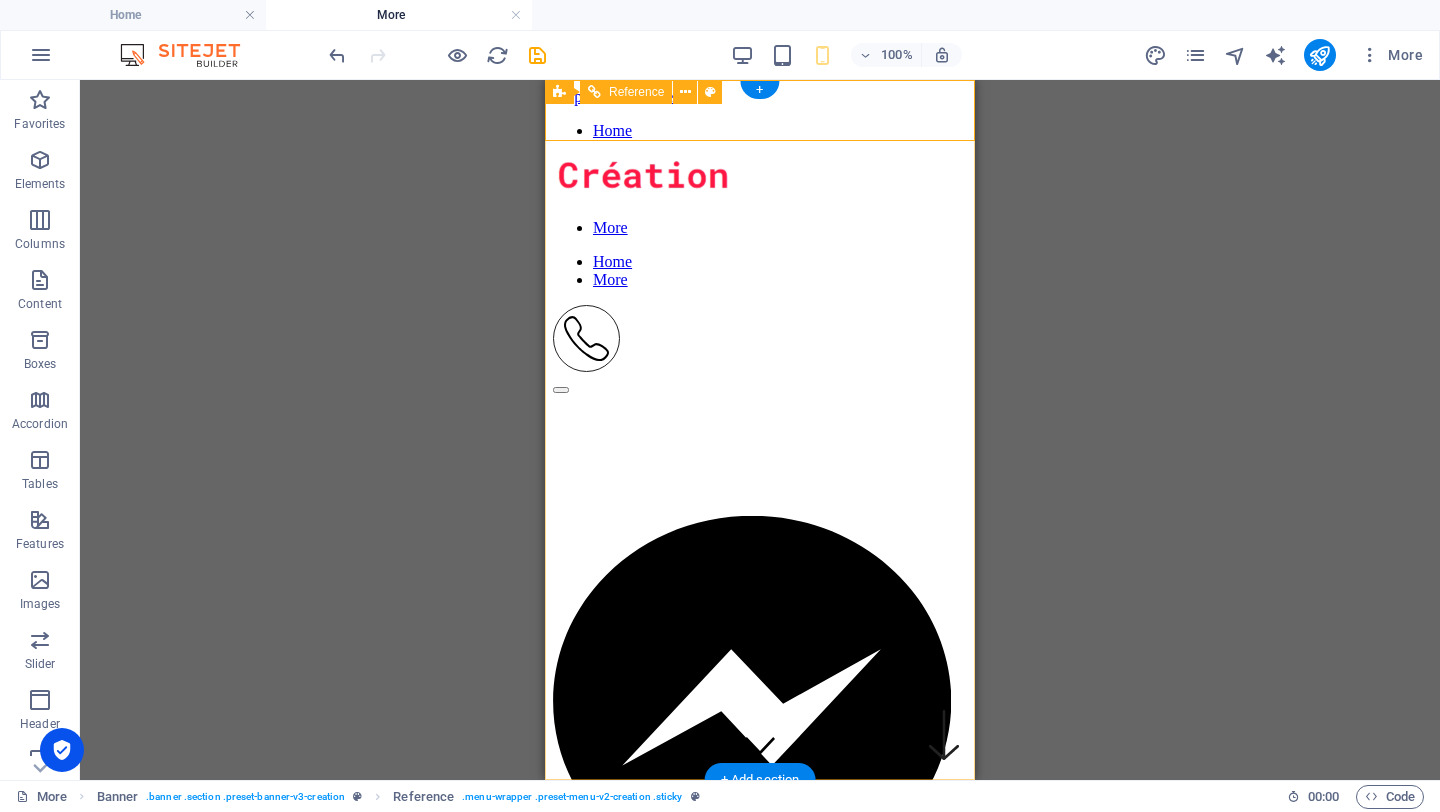 click at bounding box center [752, 340] 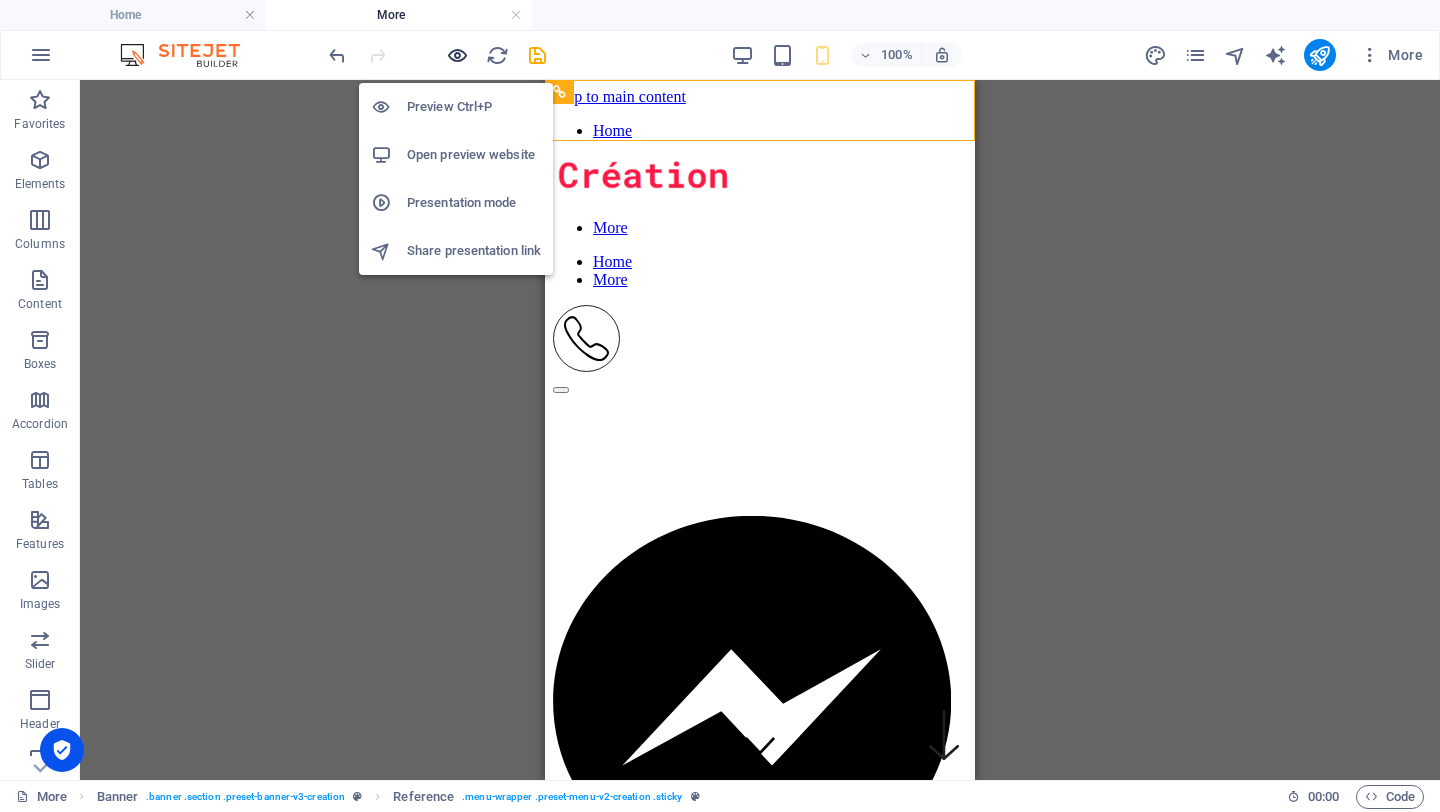 click at bounding box center (457, 55) 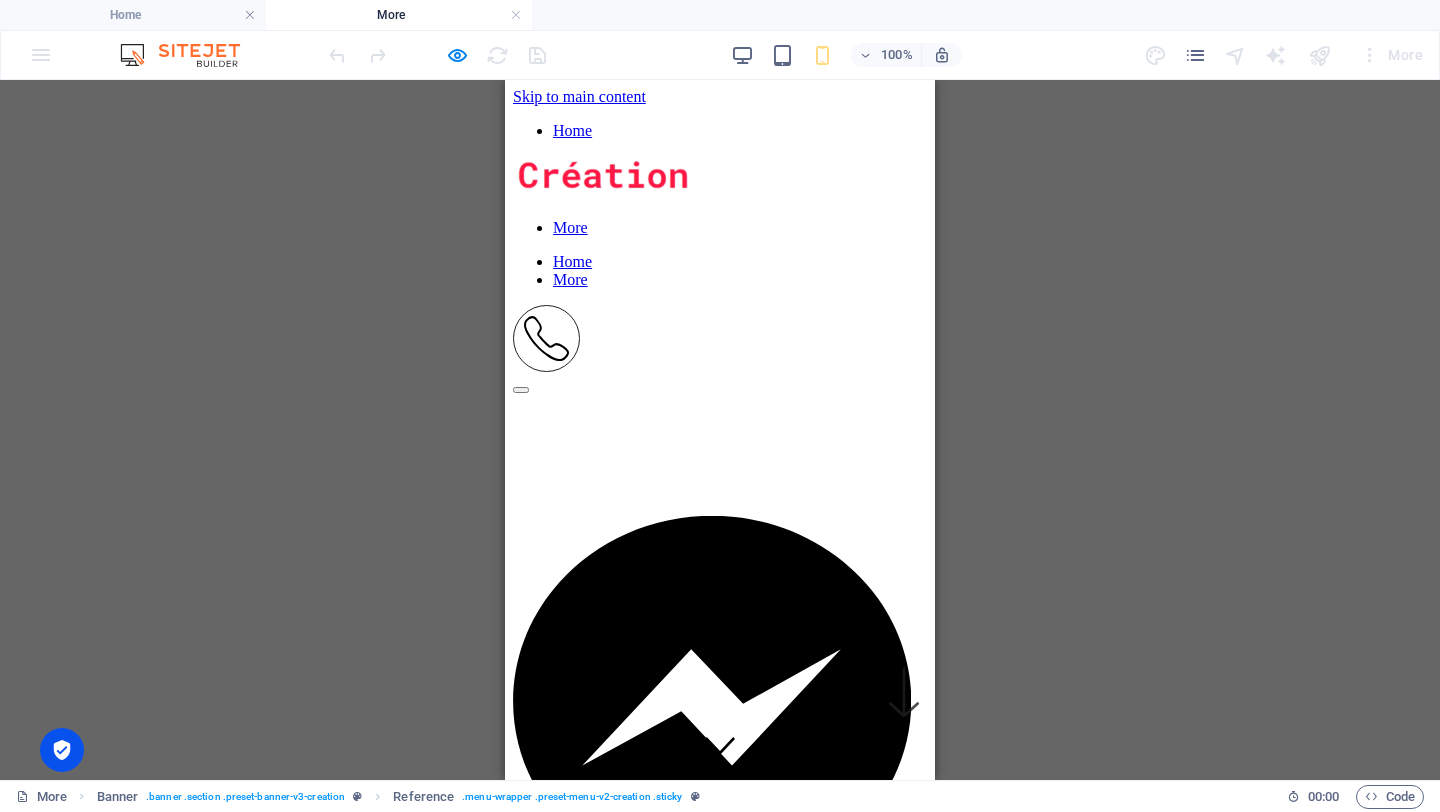 click at bounding box center (720, 385) 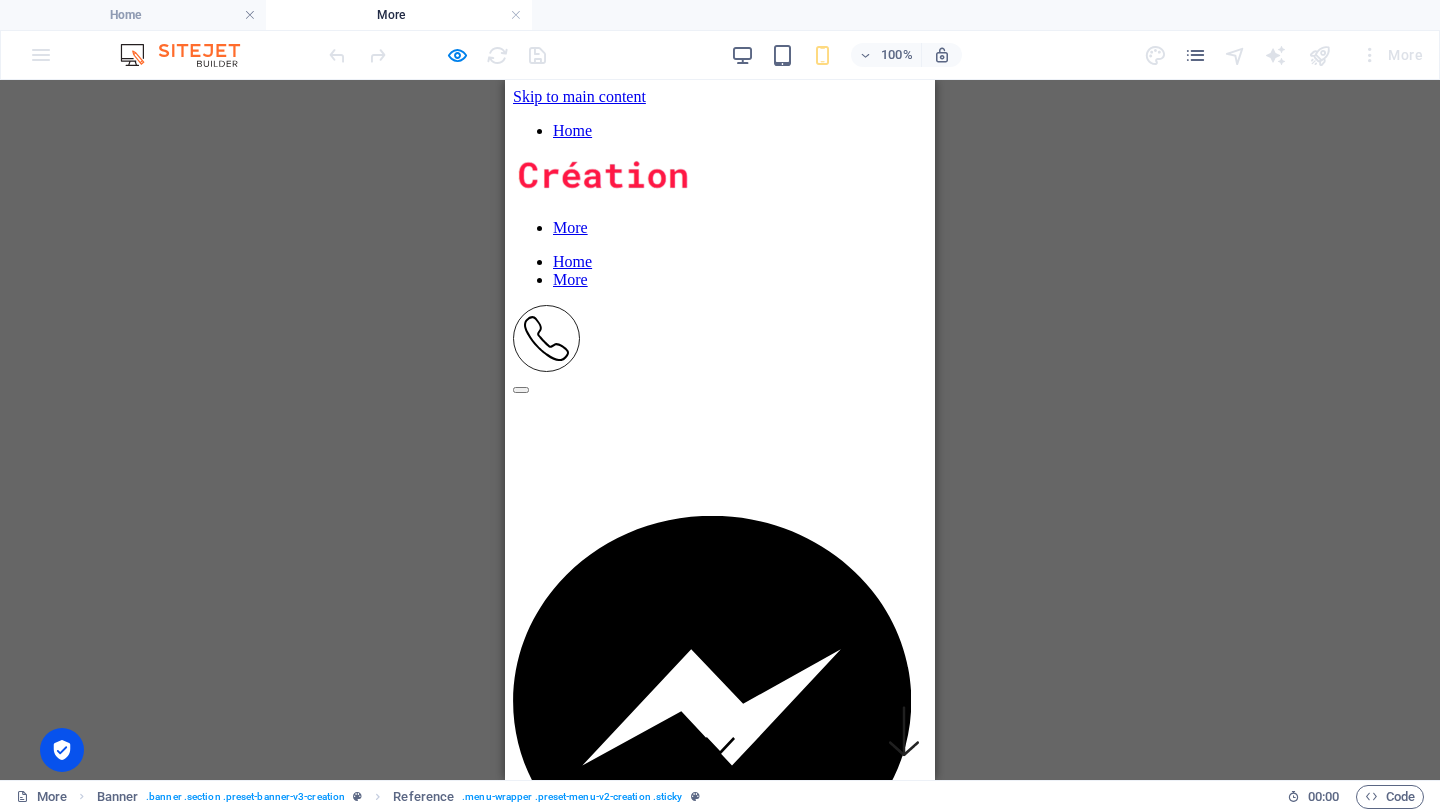 click 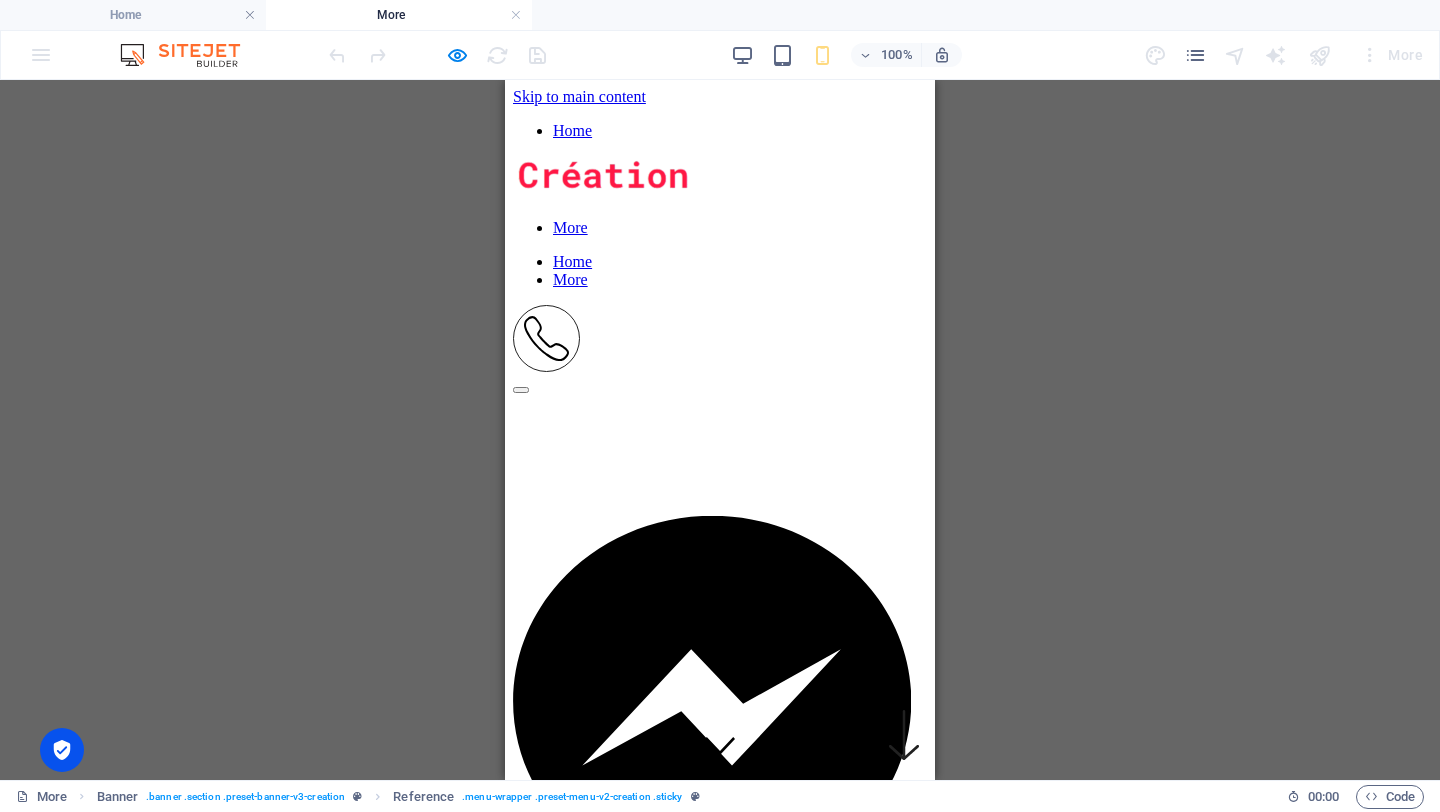 click at bounding box center (720, 385) 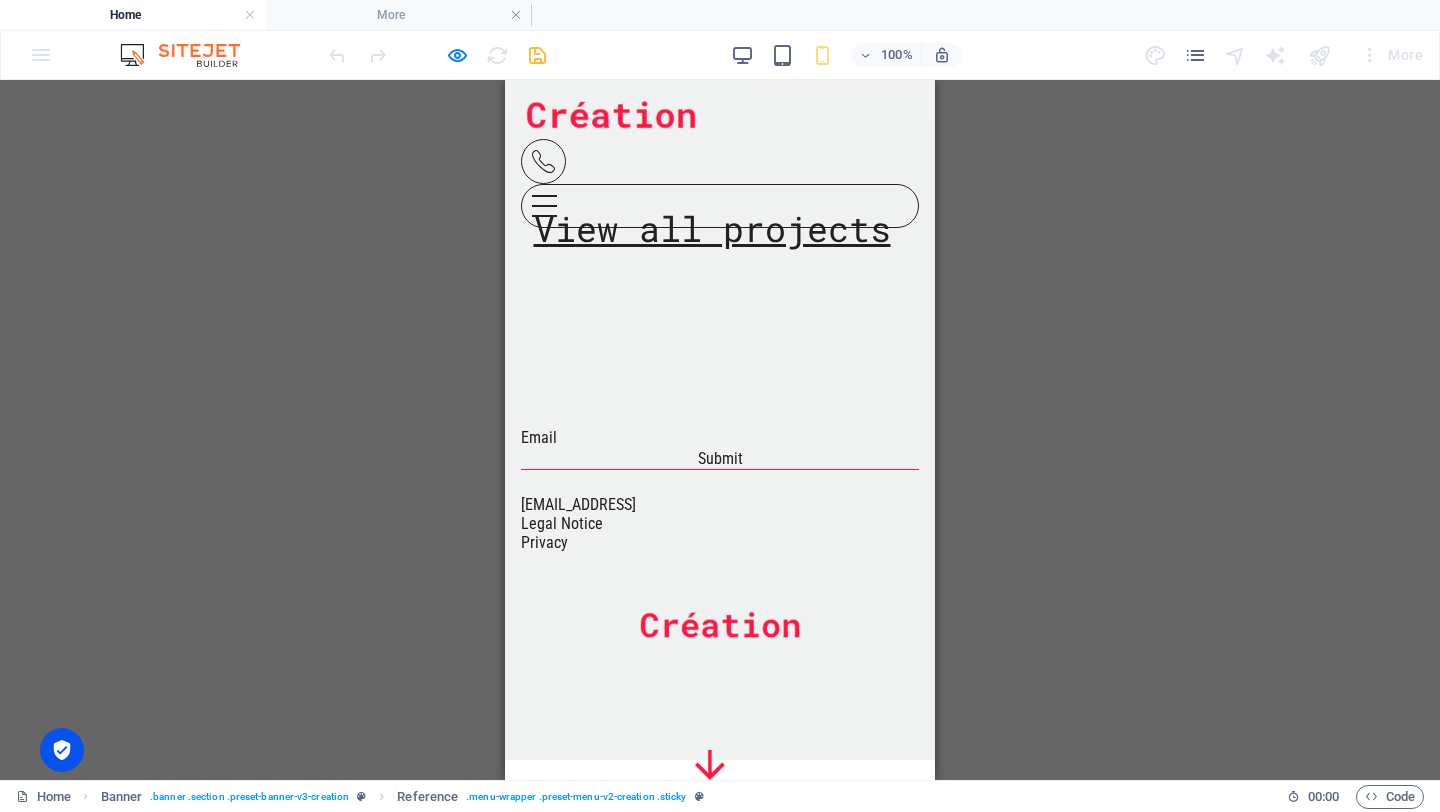 scroll, scrollTop: 5962, scrollLeft: 0, axis: vertical 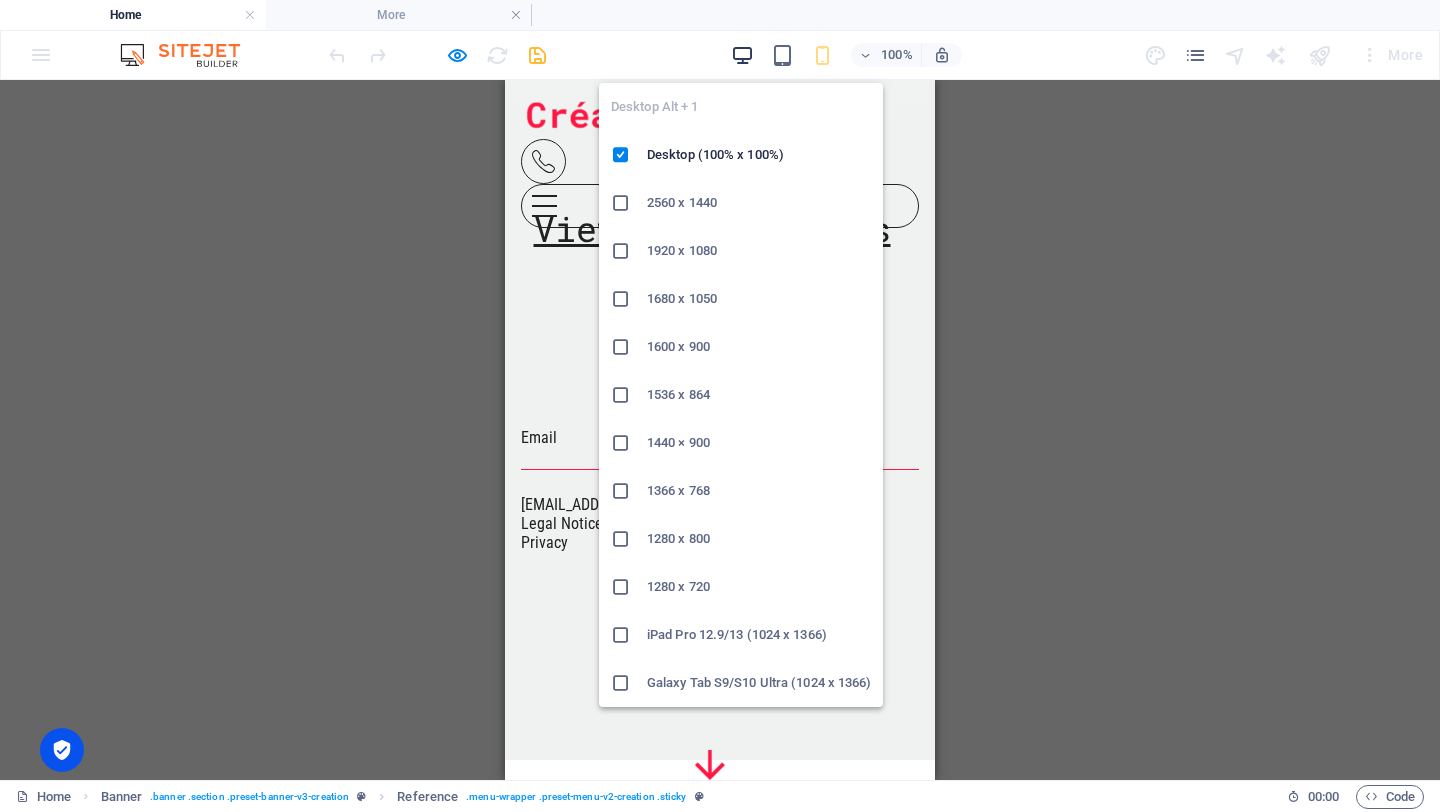 click at bounding box center (742, 55) 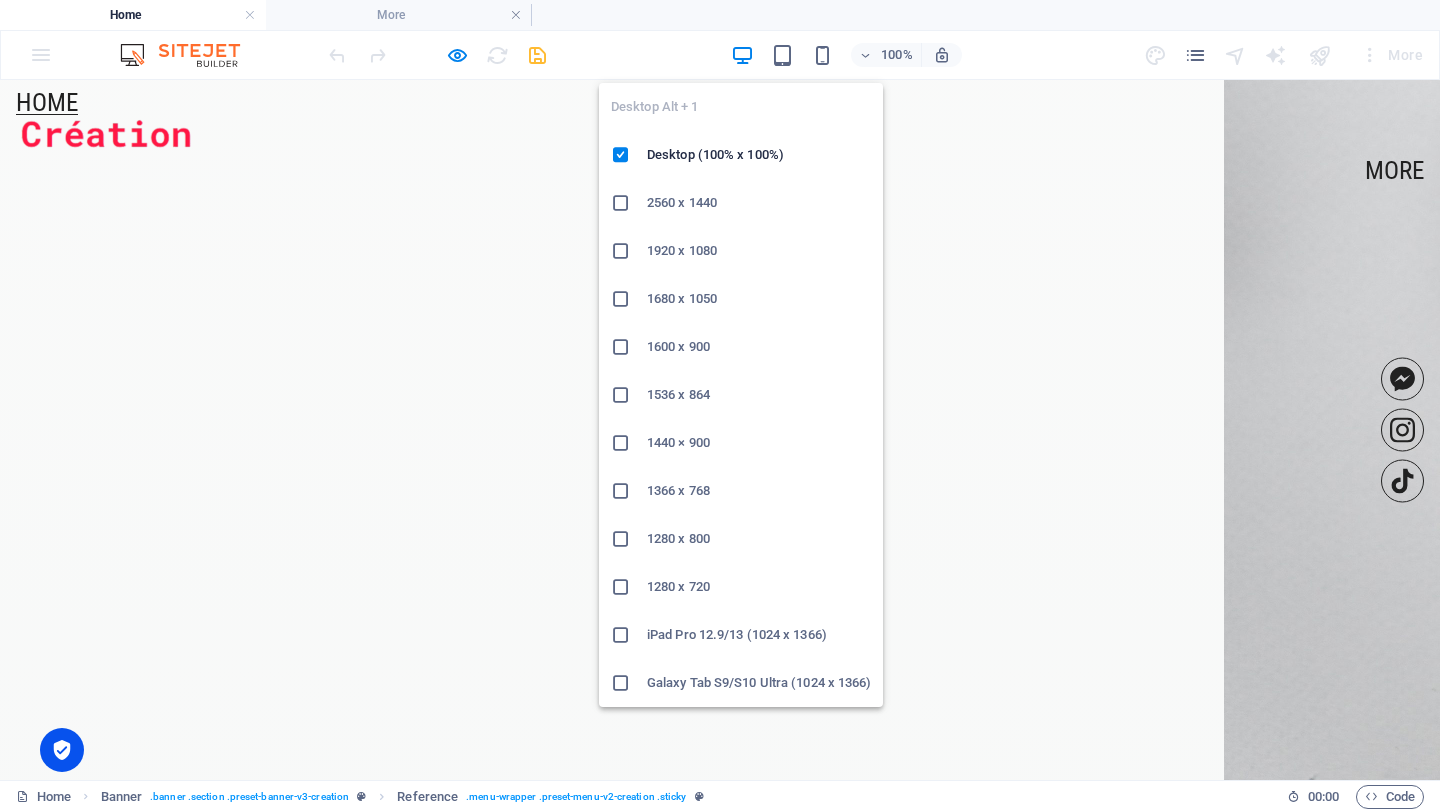scroll, scrollTop: 5184, scrollLeft: 0, axis: vertical 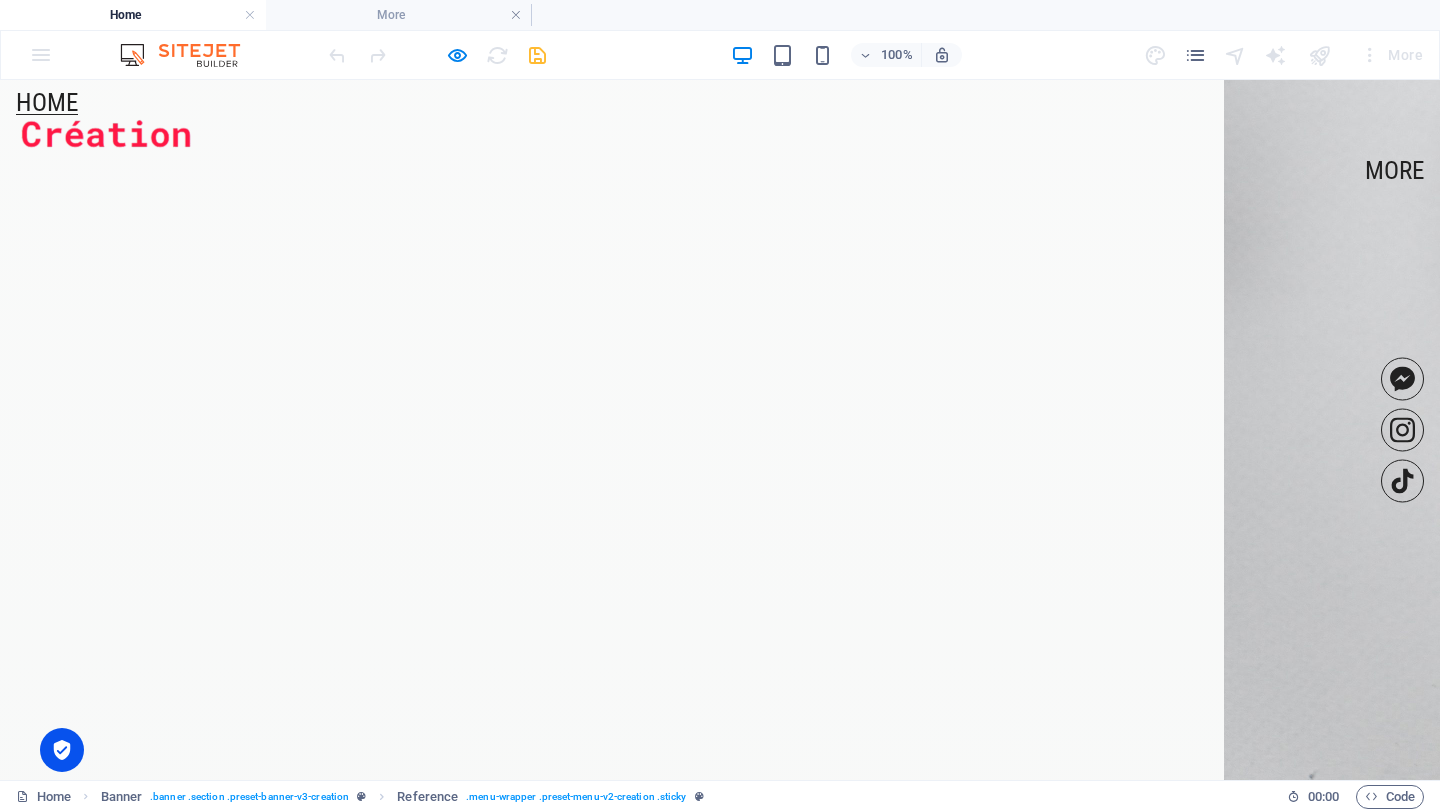 click on "[EMAIL_ADDRESS]" at bounding box center (137, 5438) 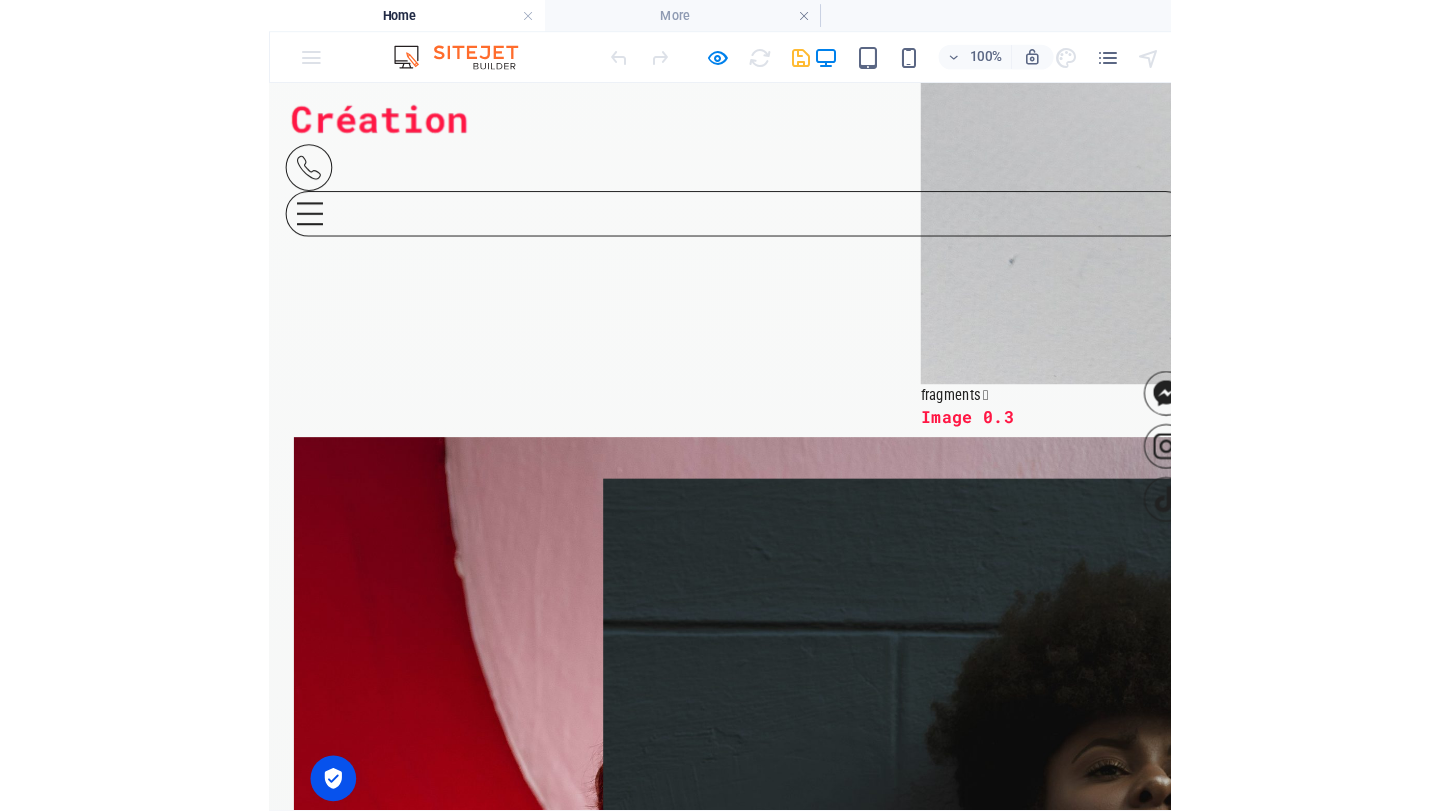 scroll, scrollTop: 4655, scrollLeft: 0, axis: vertical 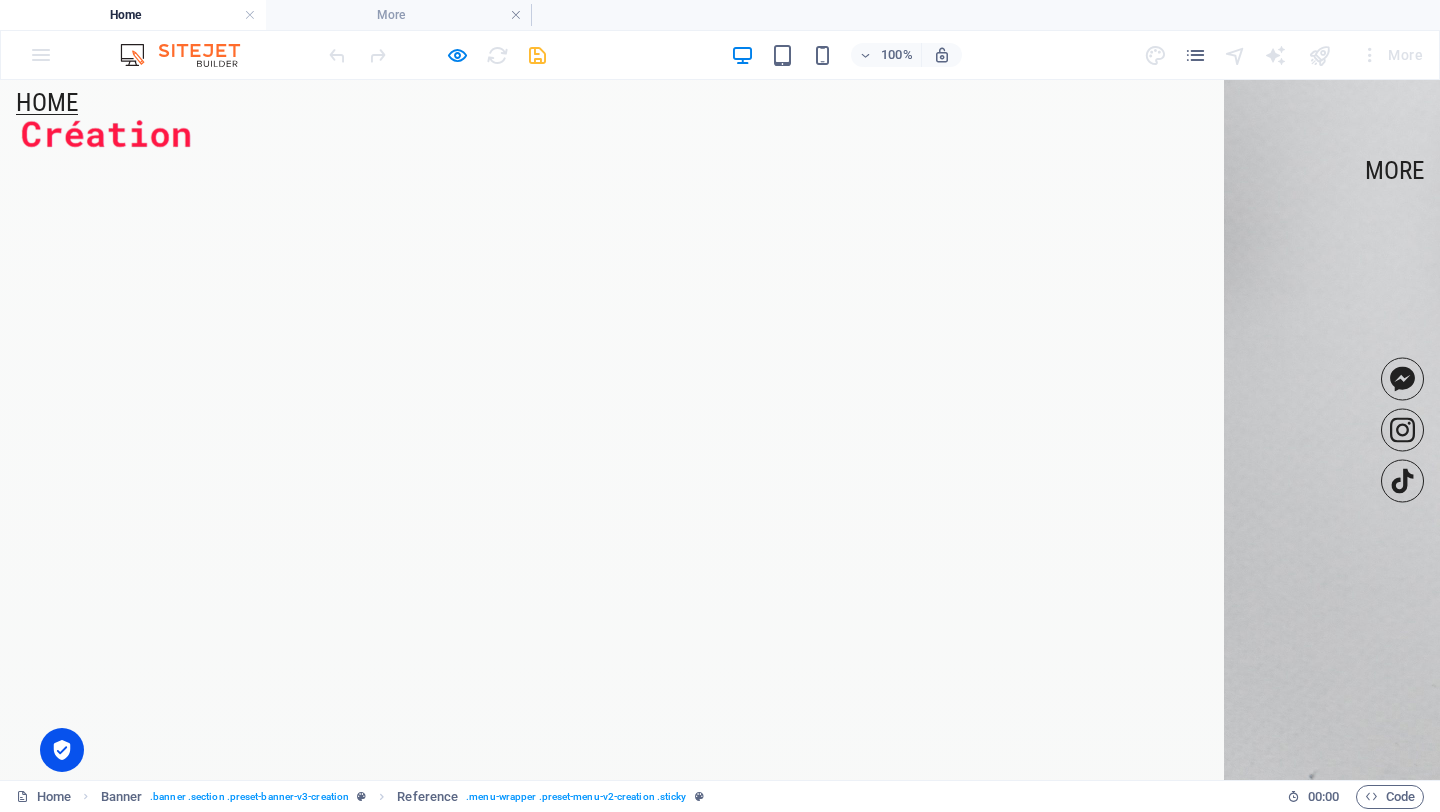 click on "[EMAIL_ADDRESS] Legal Notice Privacy" at bounding box center [720, 5458] 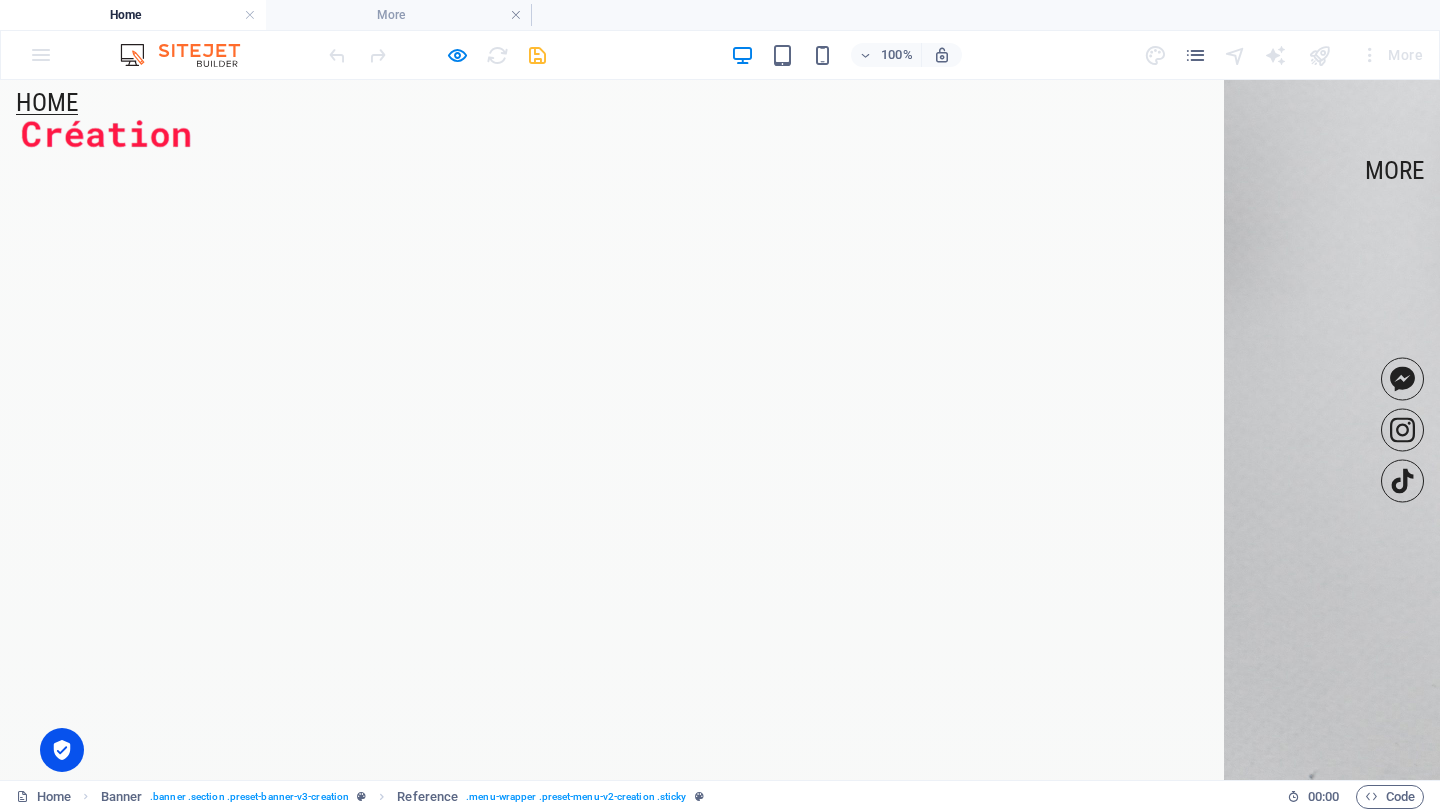 click on "Submit   I have read and understand the privacy policy. Nicht lesbar? Neu generieren [EMAIL_ADDRESS] Legal Notice Privacy" at bounding box center (720, 5472) 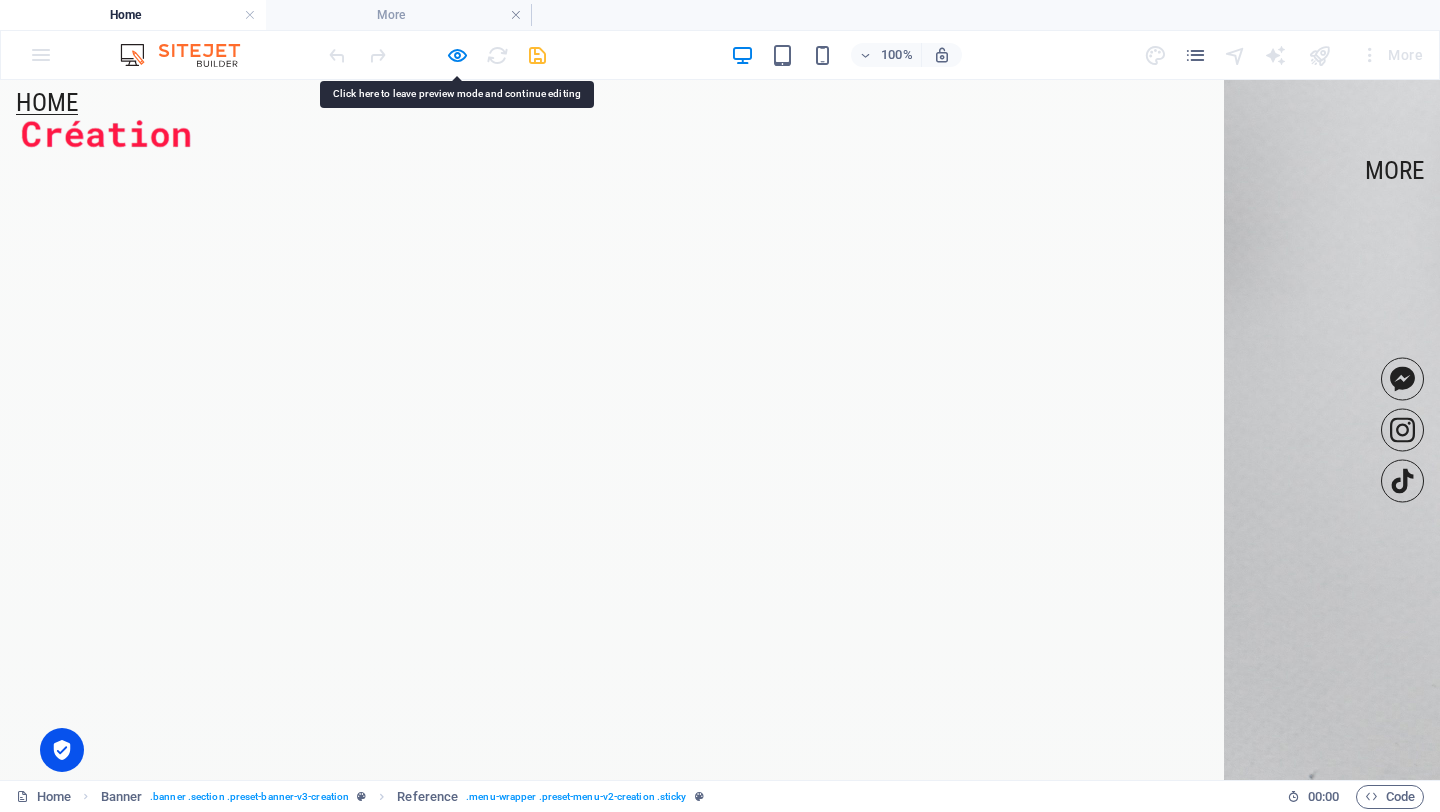click on "[EMAIL_ADDRESS] Legal Notice Privacy" at bounding box center (720, 5458) 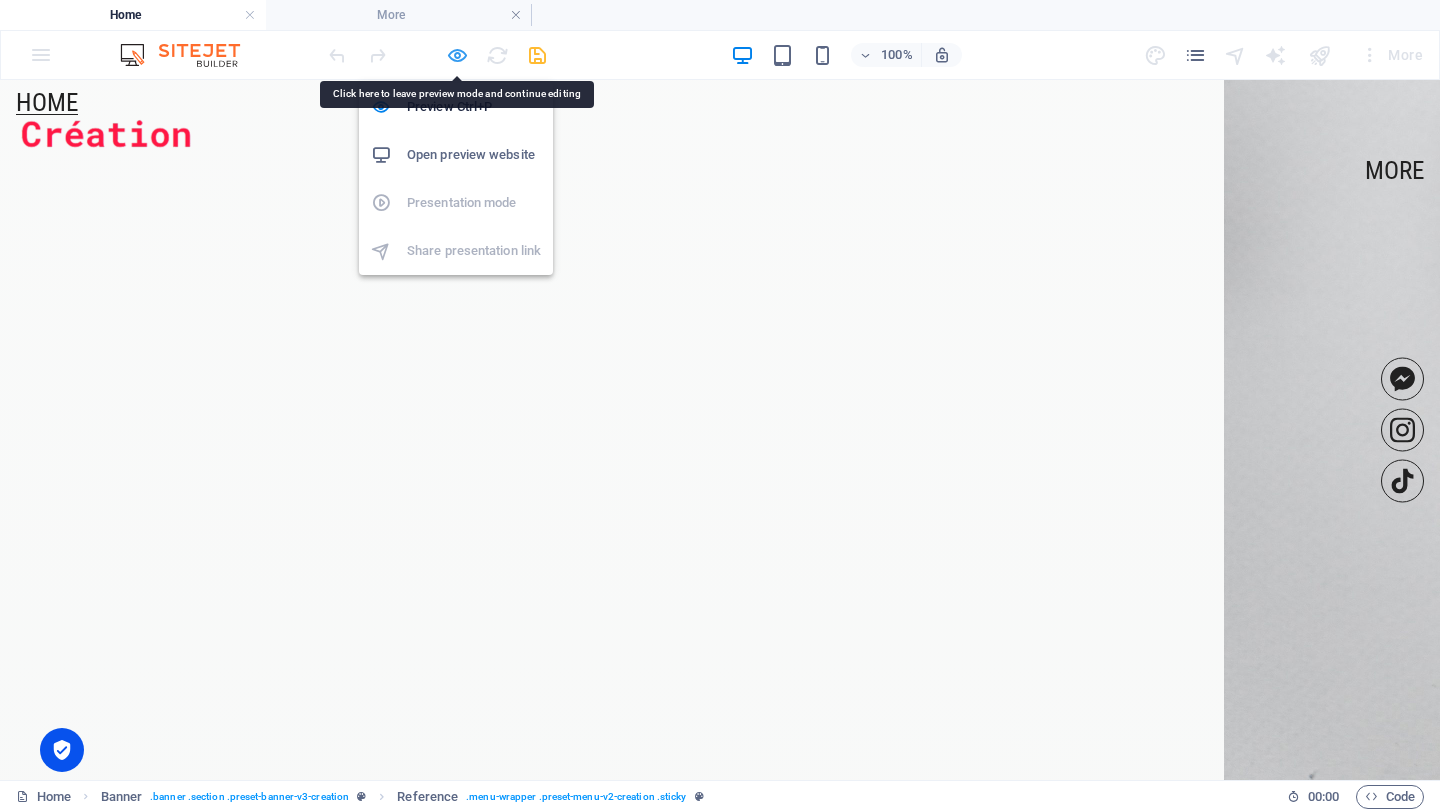 click at bounding box center (457, 55) 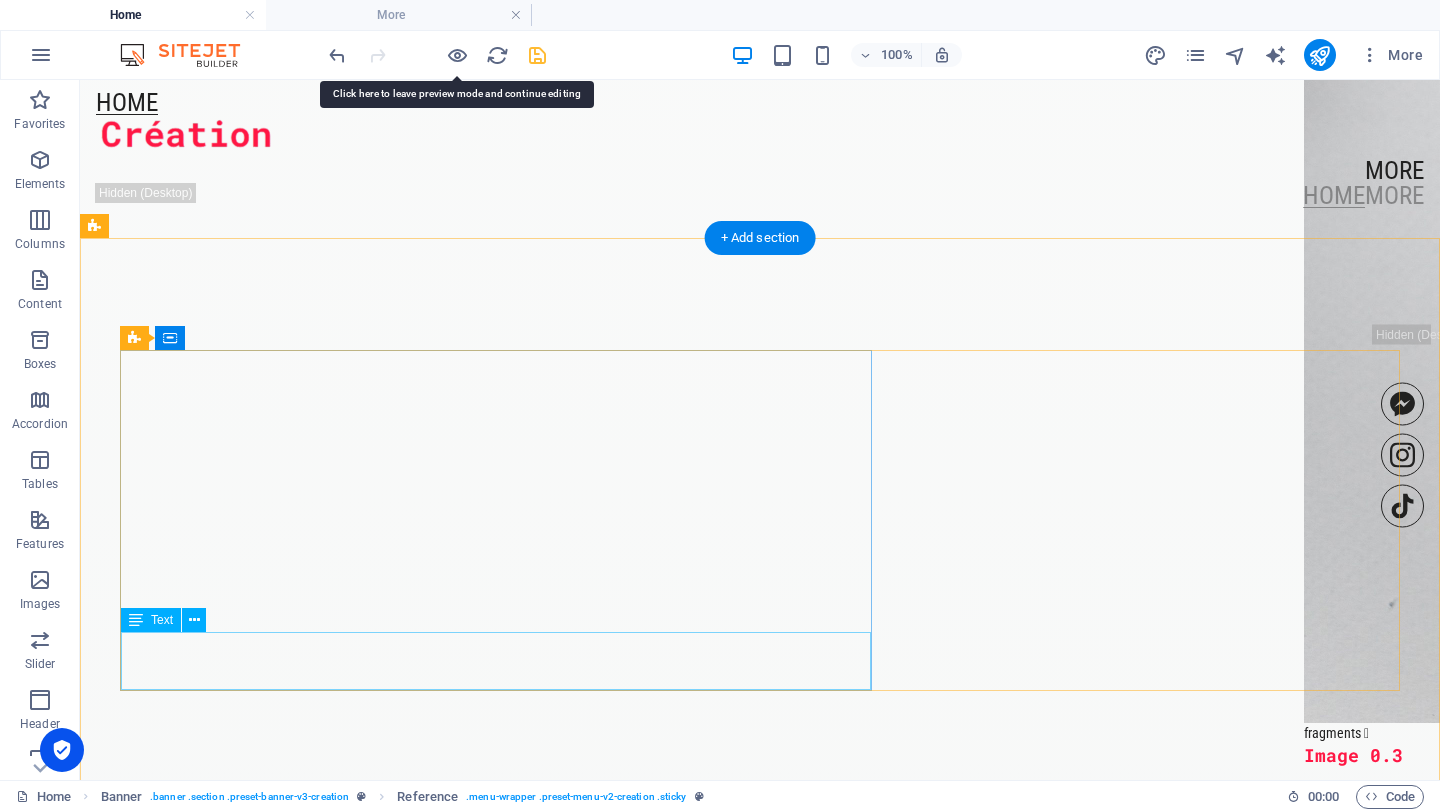 scroll, scrollTop: 5405, scrollLeft: 0, axis: vertical 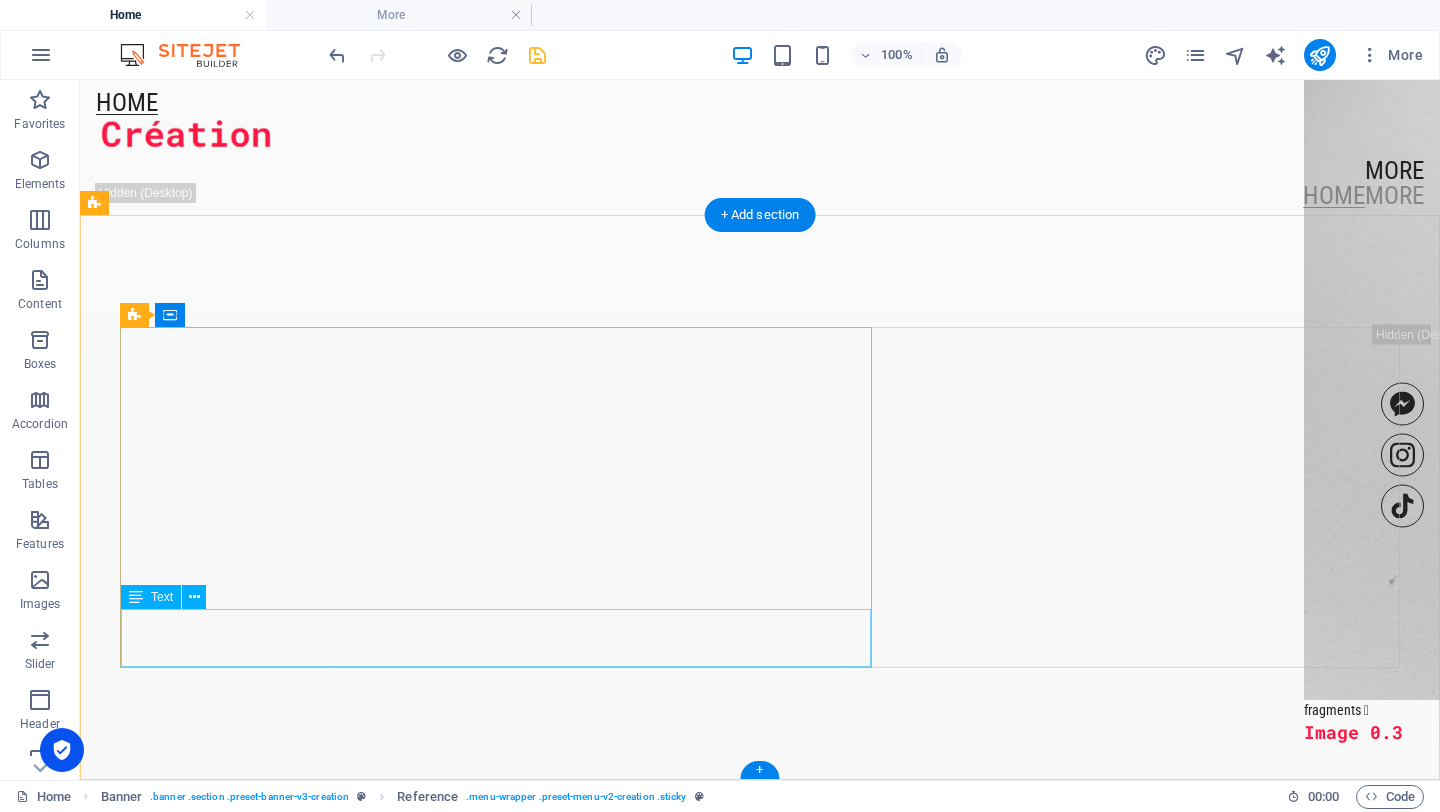 click on "[EMAIL_ADDRESS] Legal Notice Privacy" at bounding box center [760, 5379] 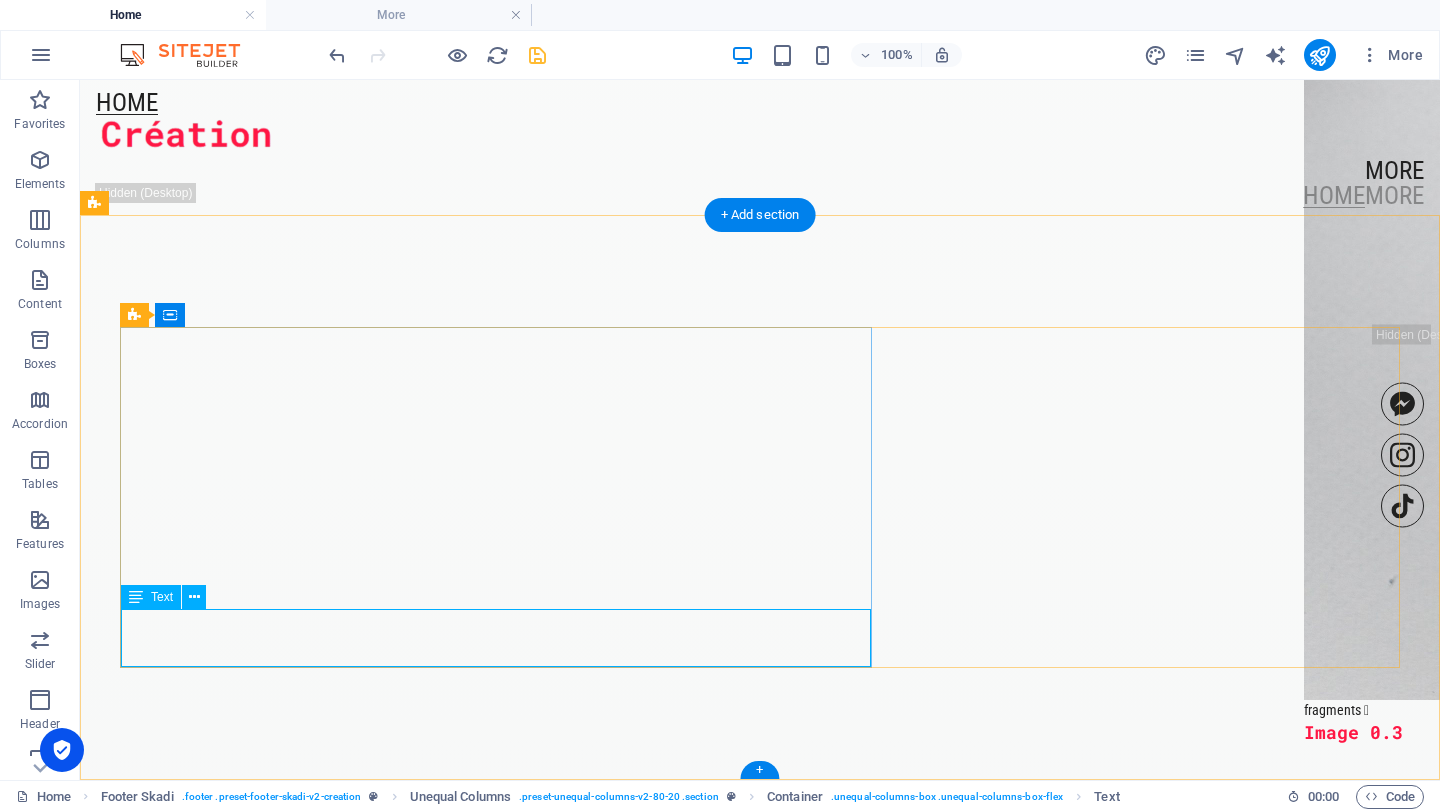 click on "[EMAIL_ADDRESS] Legal Notice Privacy" at bounding box center (760, 5379) 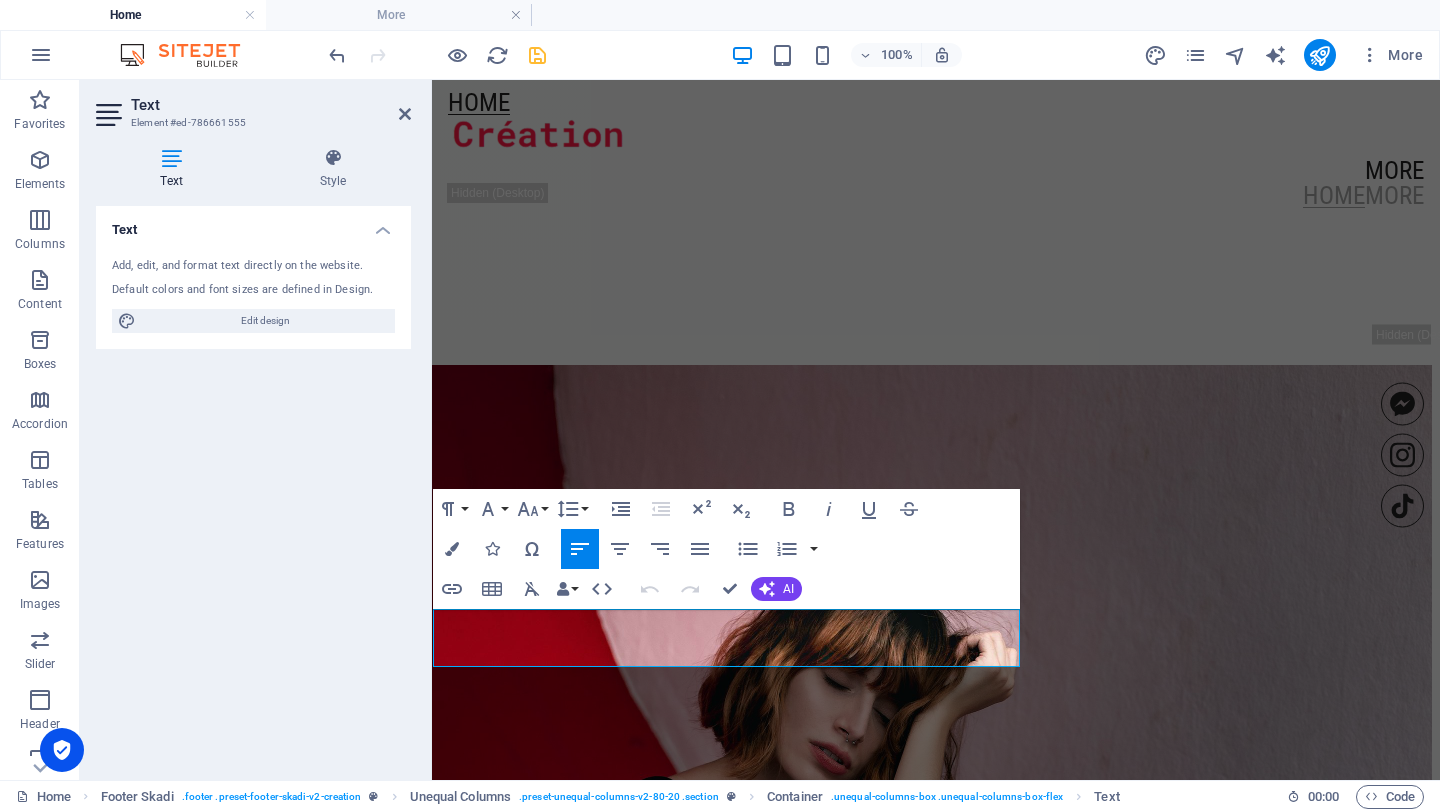 scroll, scrollTop: 5196, scrollLeft: 0, axis: vertical 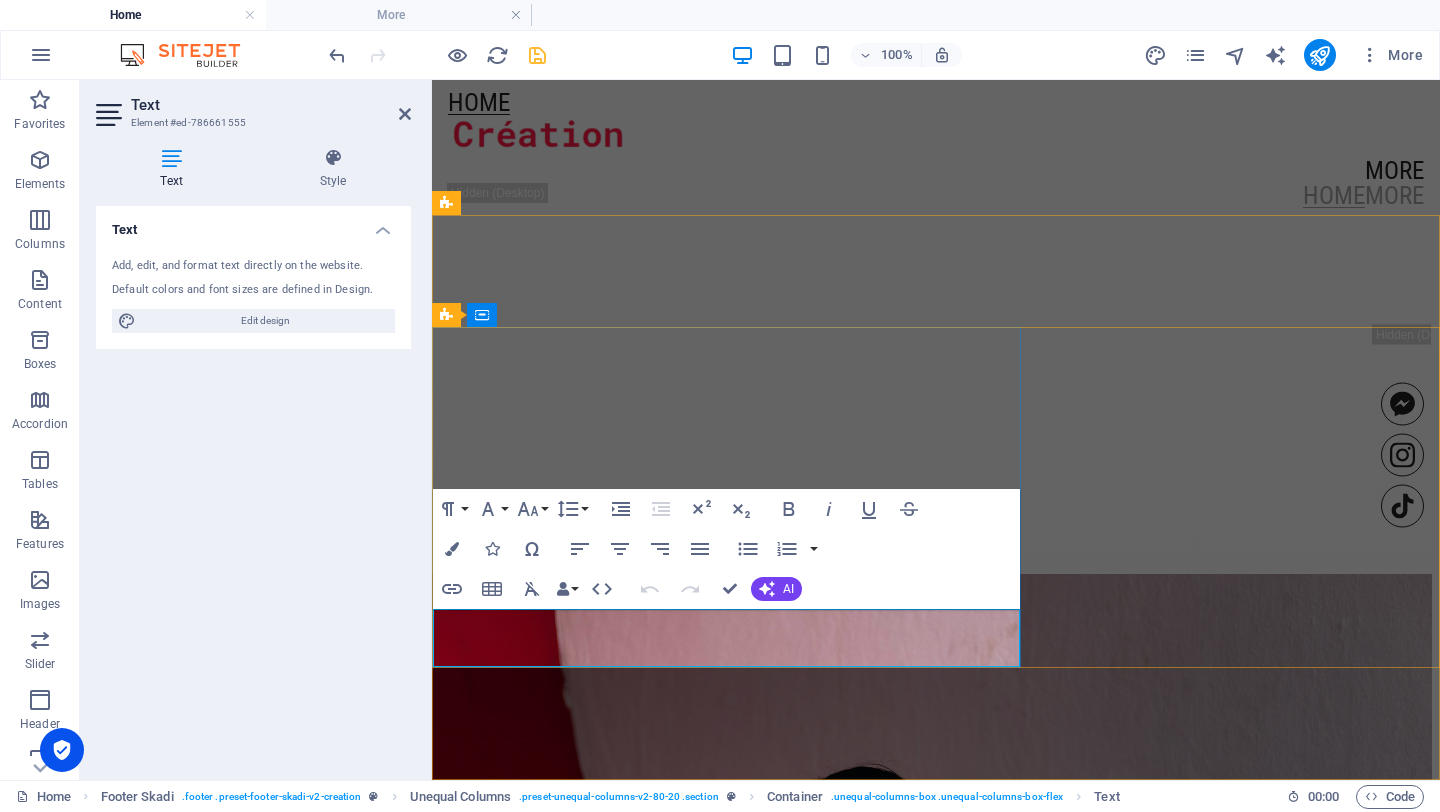 click on "[EMAIL_ADDRESS] Legal Notice Privacy" at bounding box center (936, 4695) 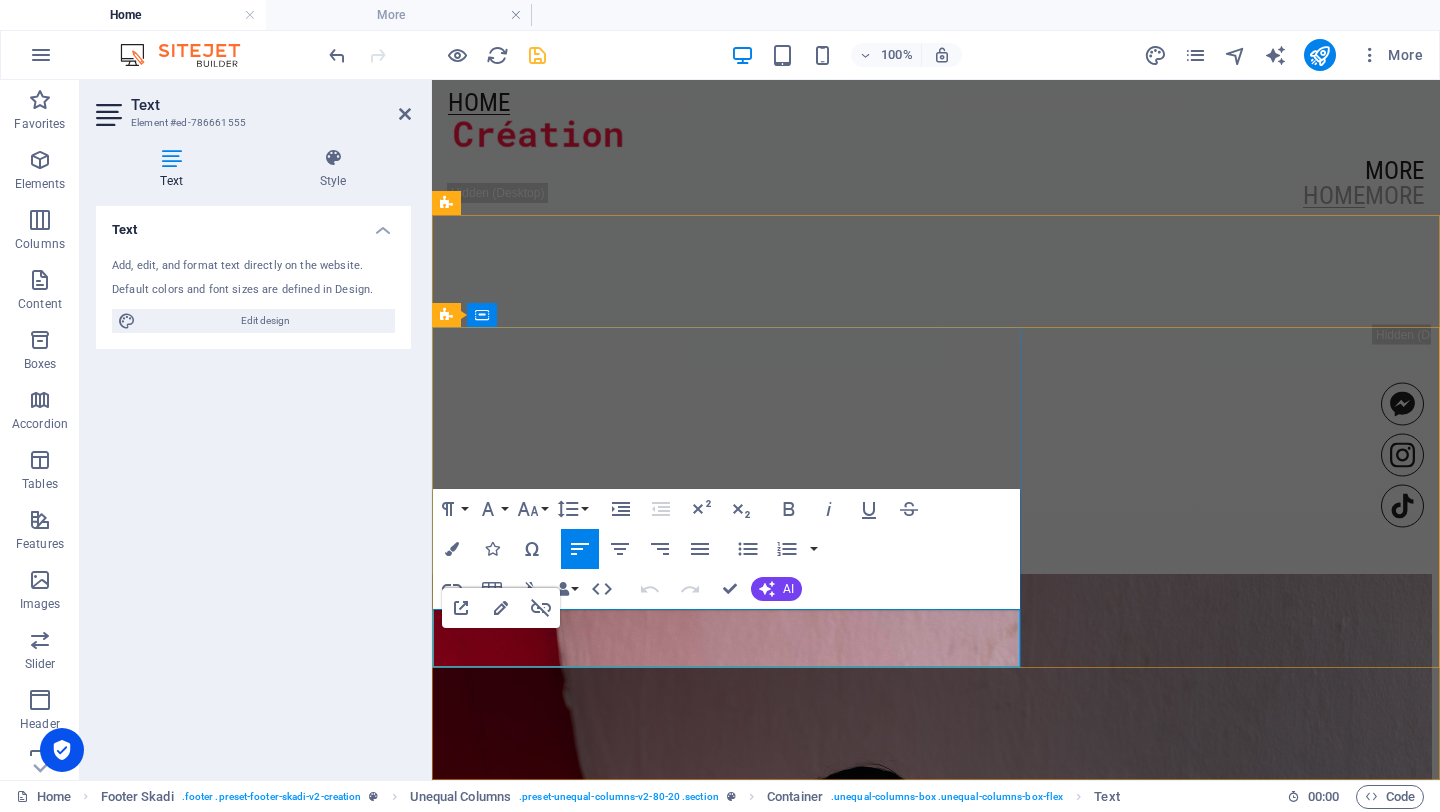 type 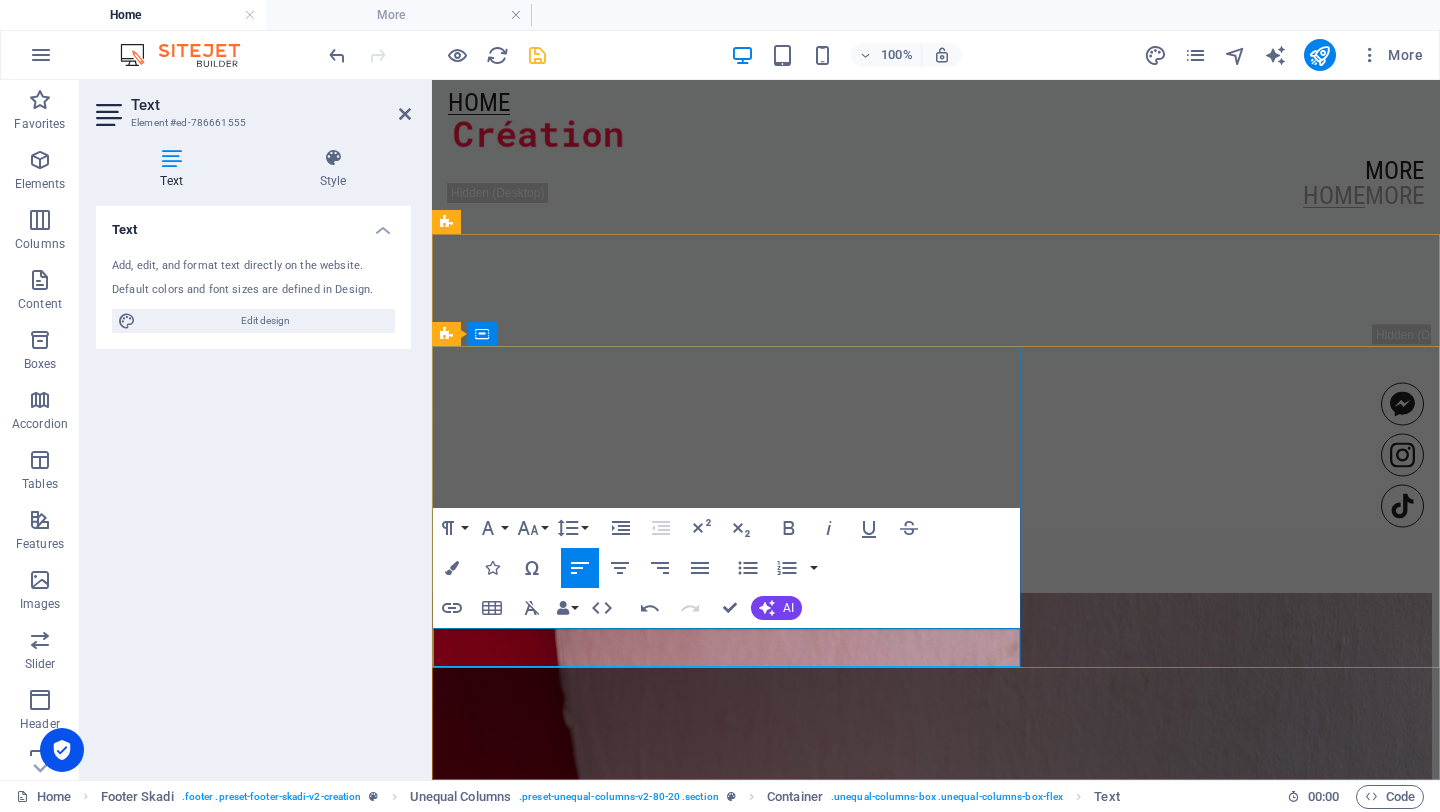 scroll, scrollTop: 5157, scrollLeft: 0, axis: vertical 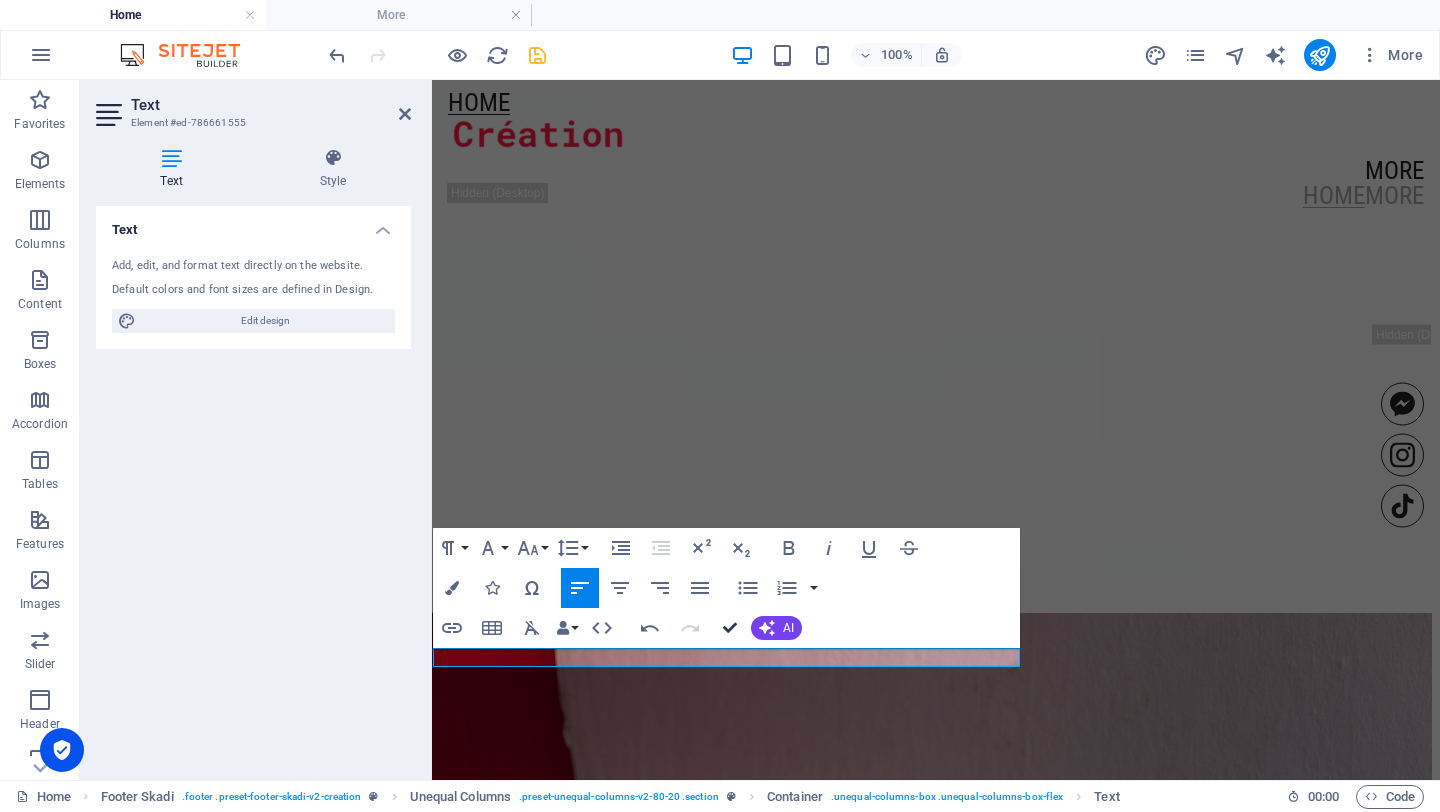 drag, startPoint x: 725, startPoint y: 622, endPoint x: 645, endPoint y: 542, distance: 113.137085 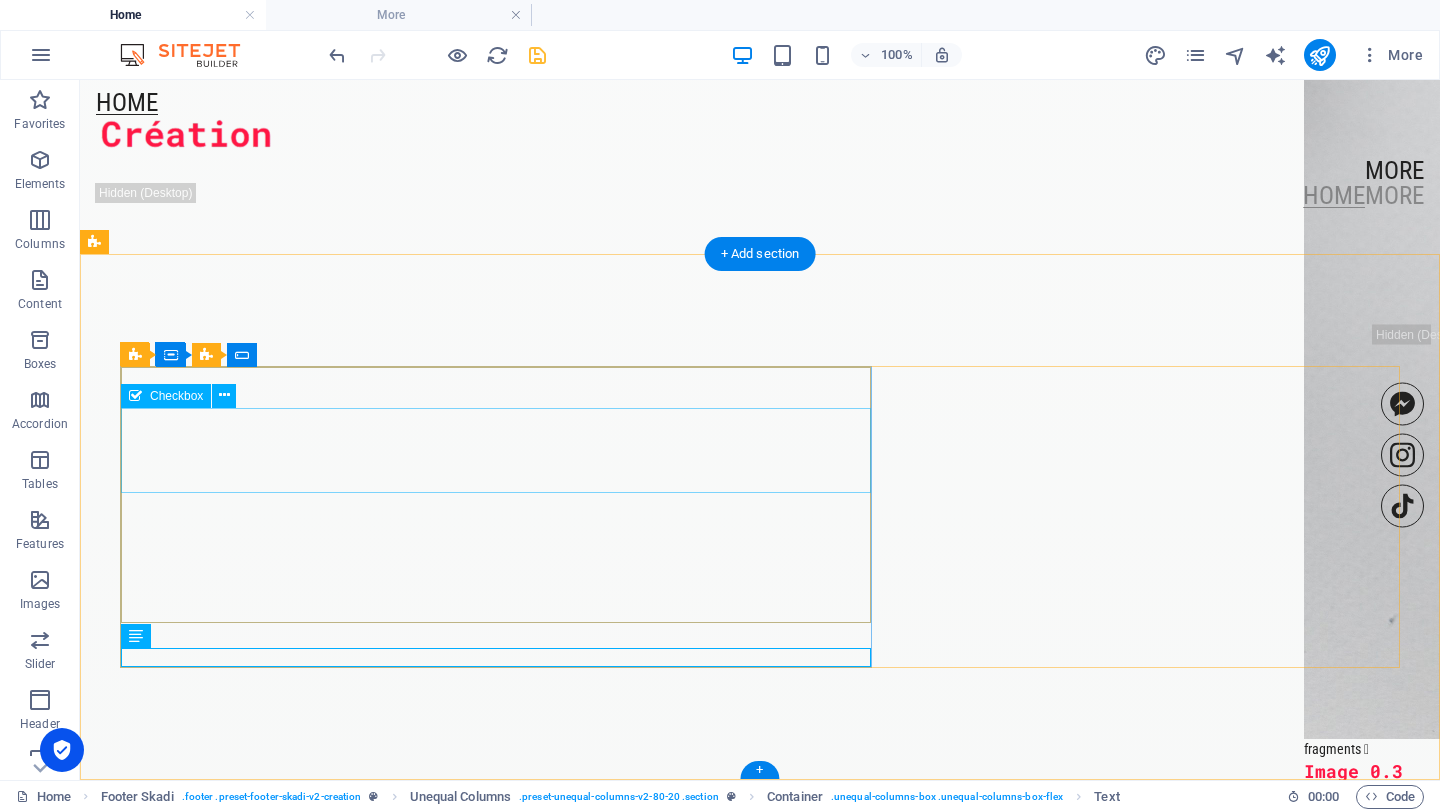 click on "I have read and understand the privacy policy." at bounding box center (760, 5171) 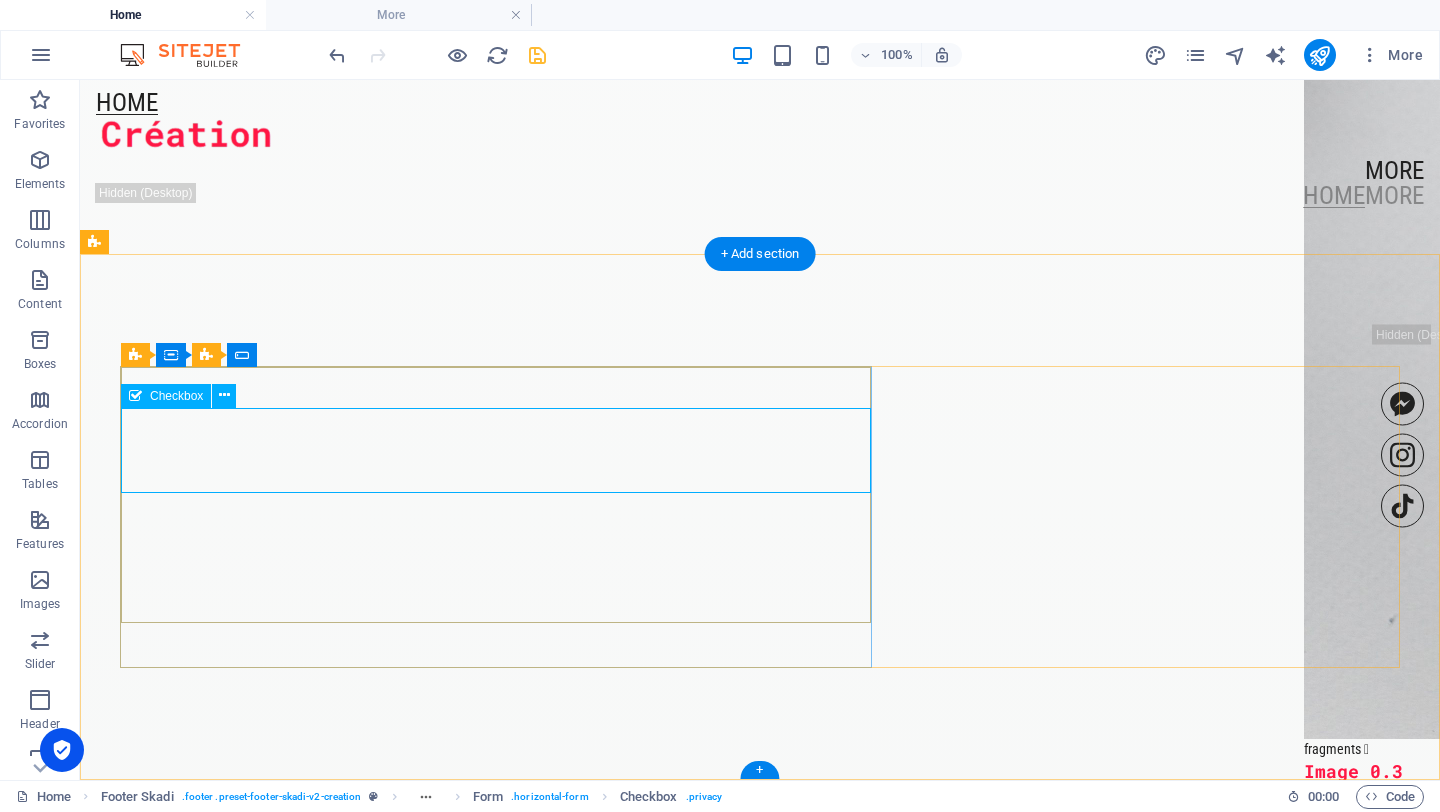 click on "I have read and understand the privacy policy." at bounding box center [760, 5171] 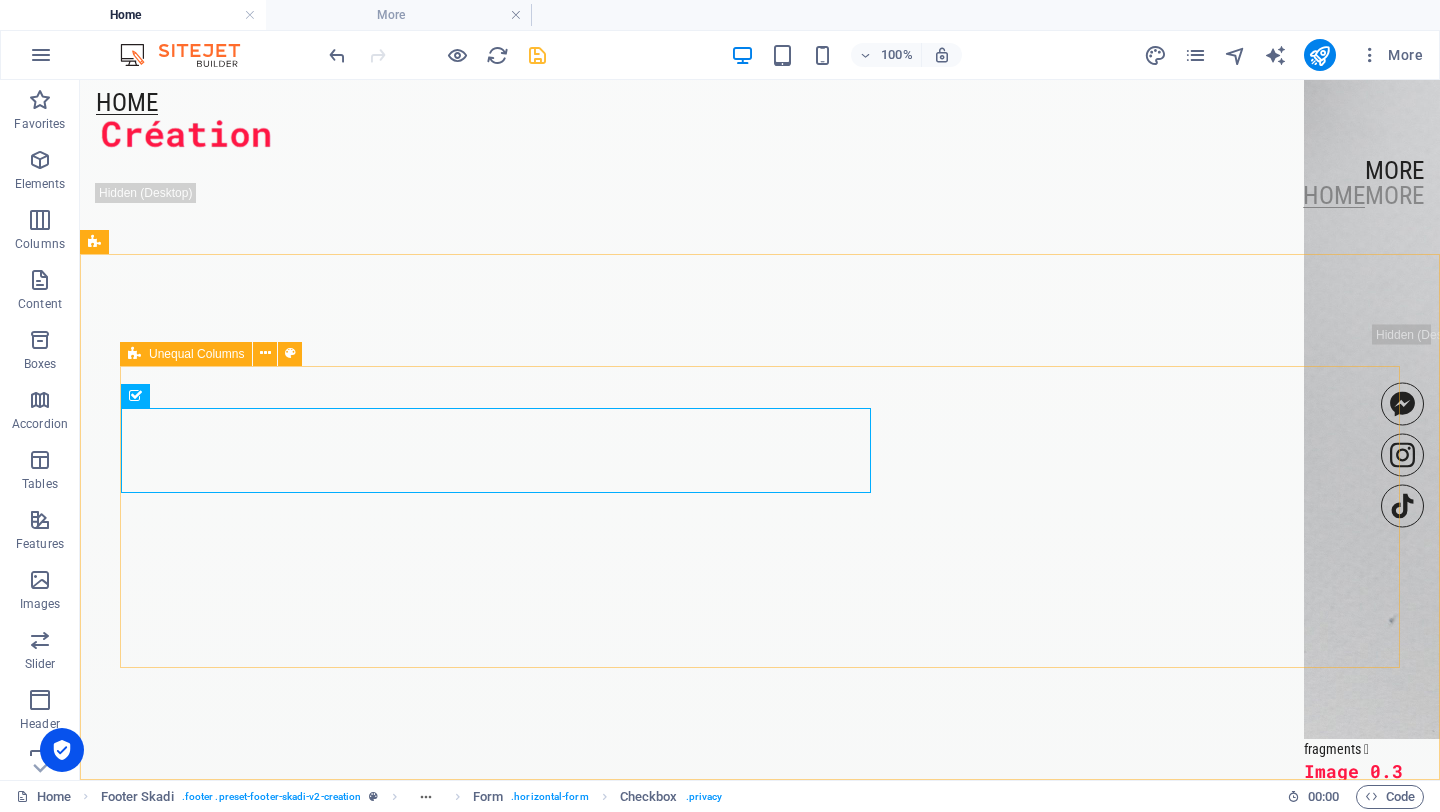click at bounding box center (134, 354) 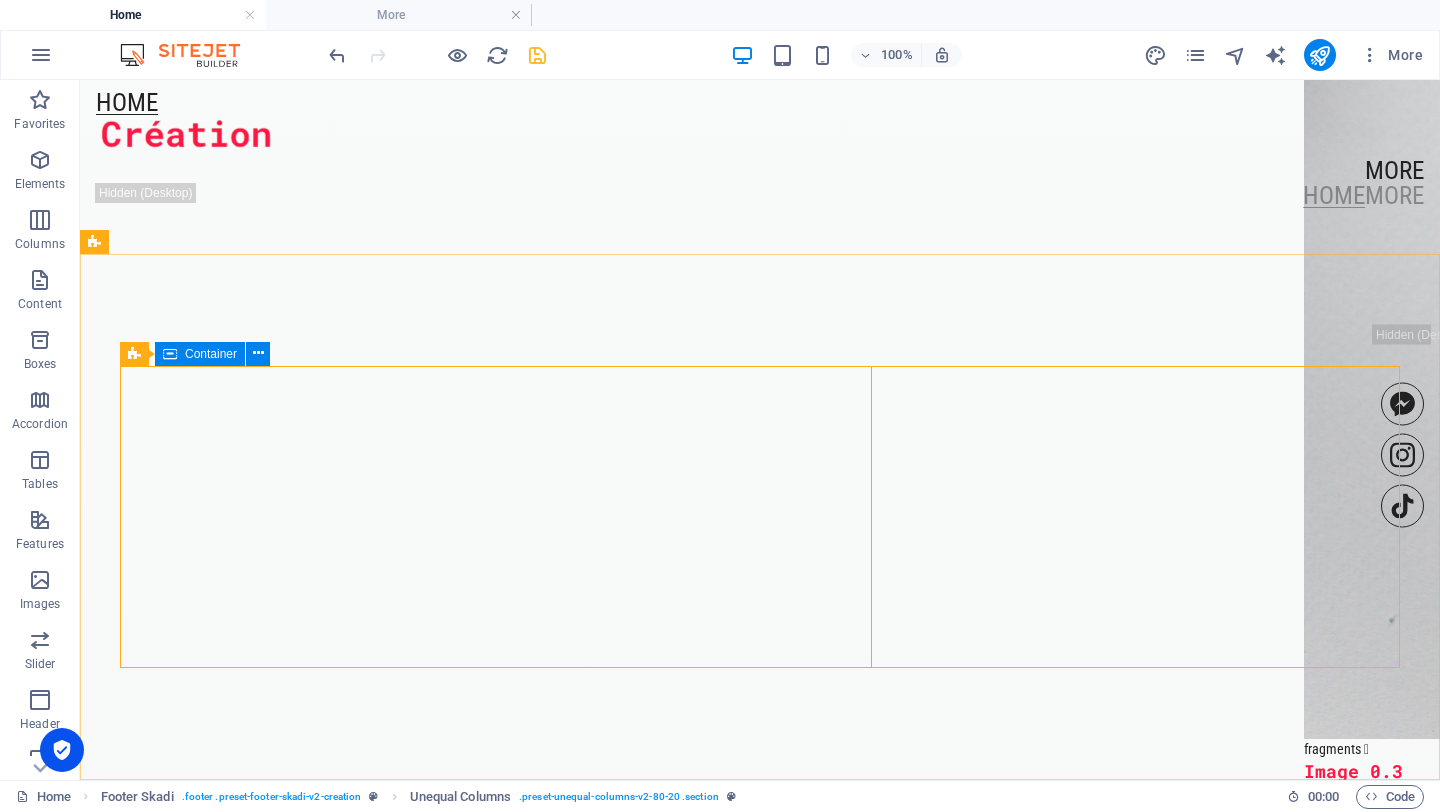 click on "Container" at bounding box center (211, 354) 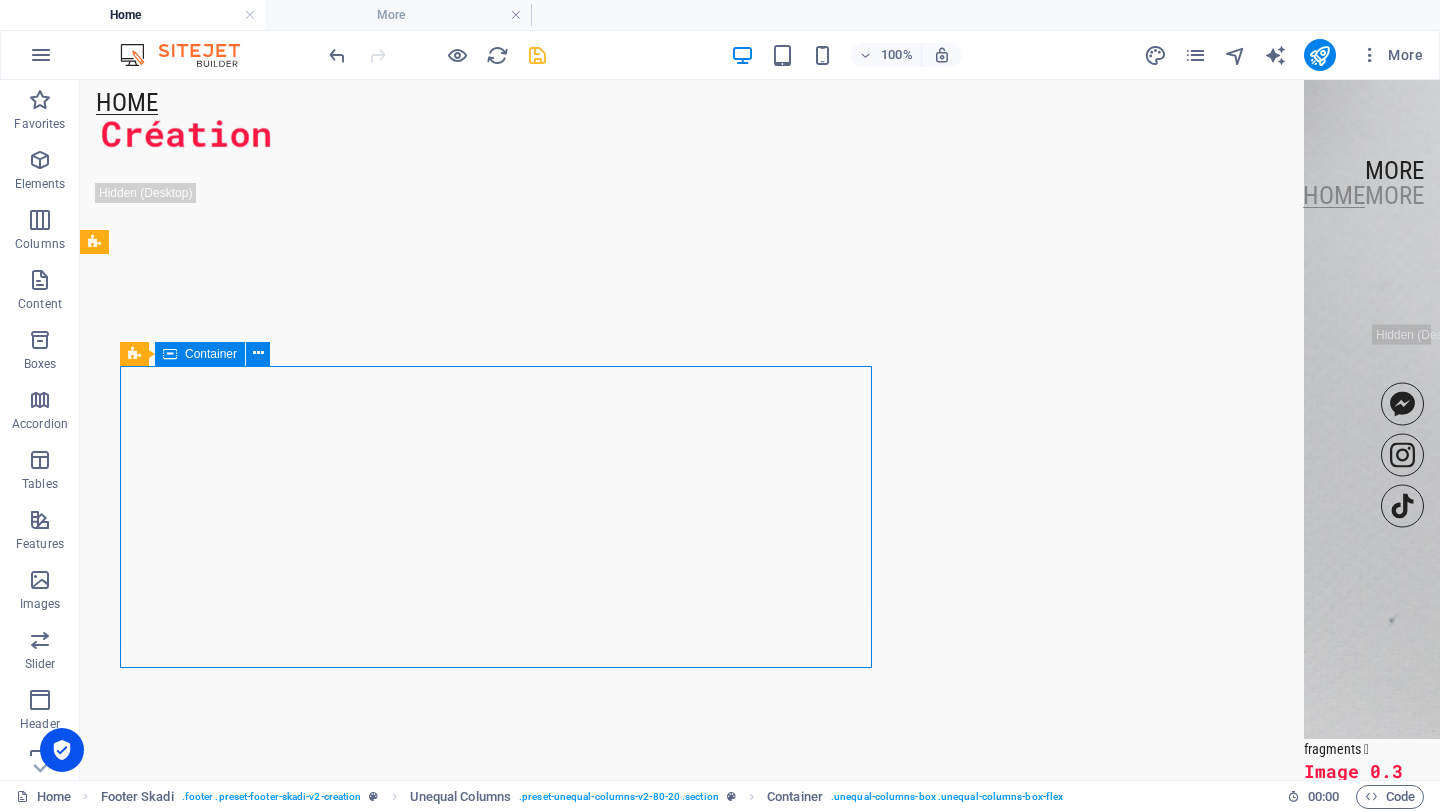 click on "Container" at bounding box center [211, 354] 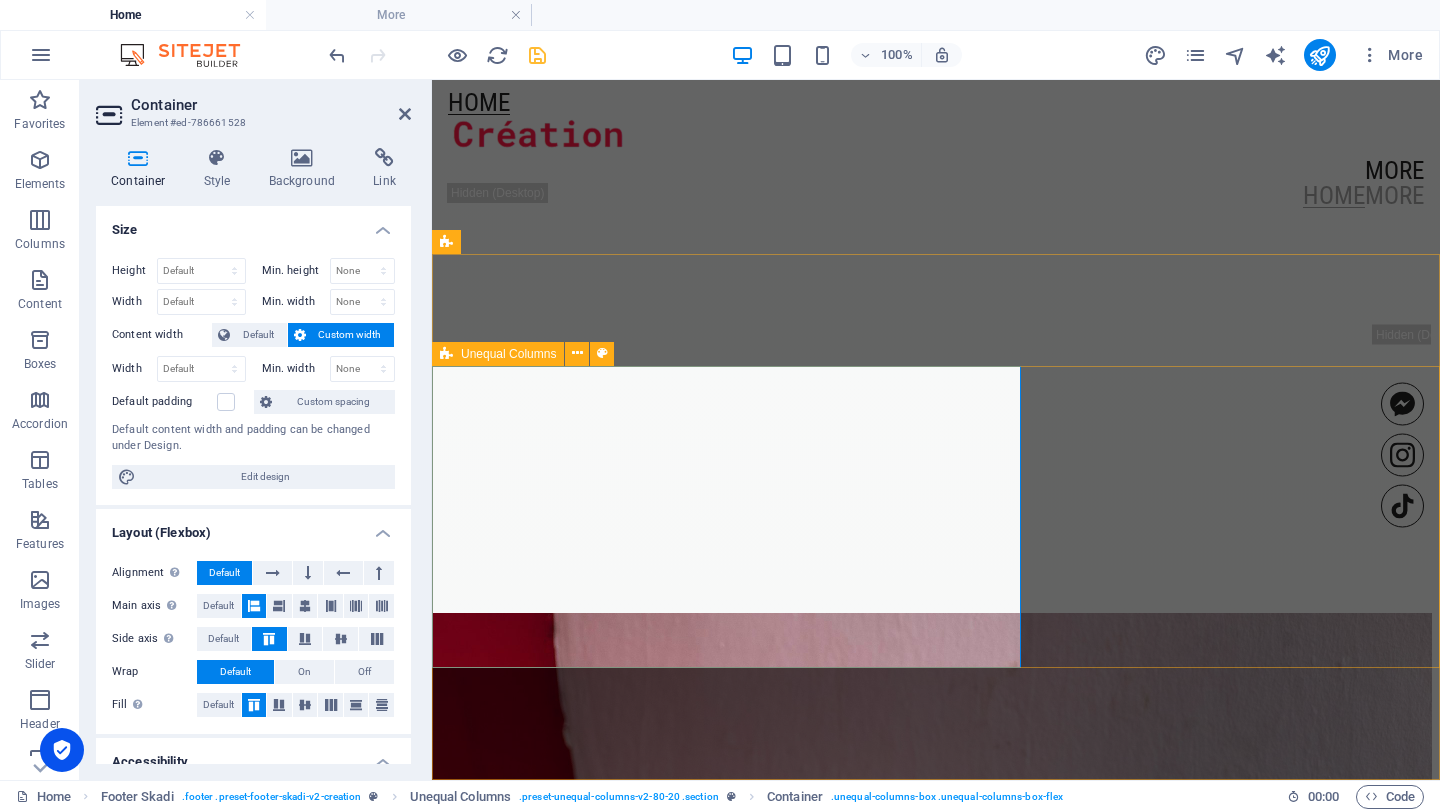 click at bounding box center (446, 354) 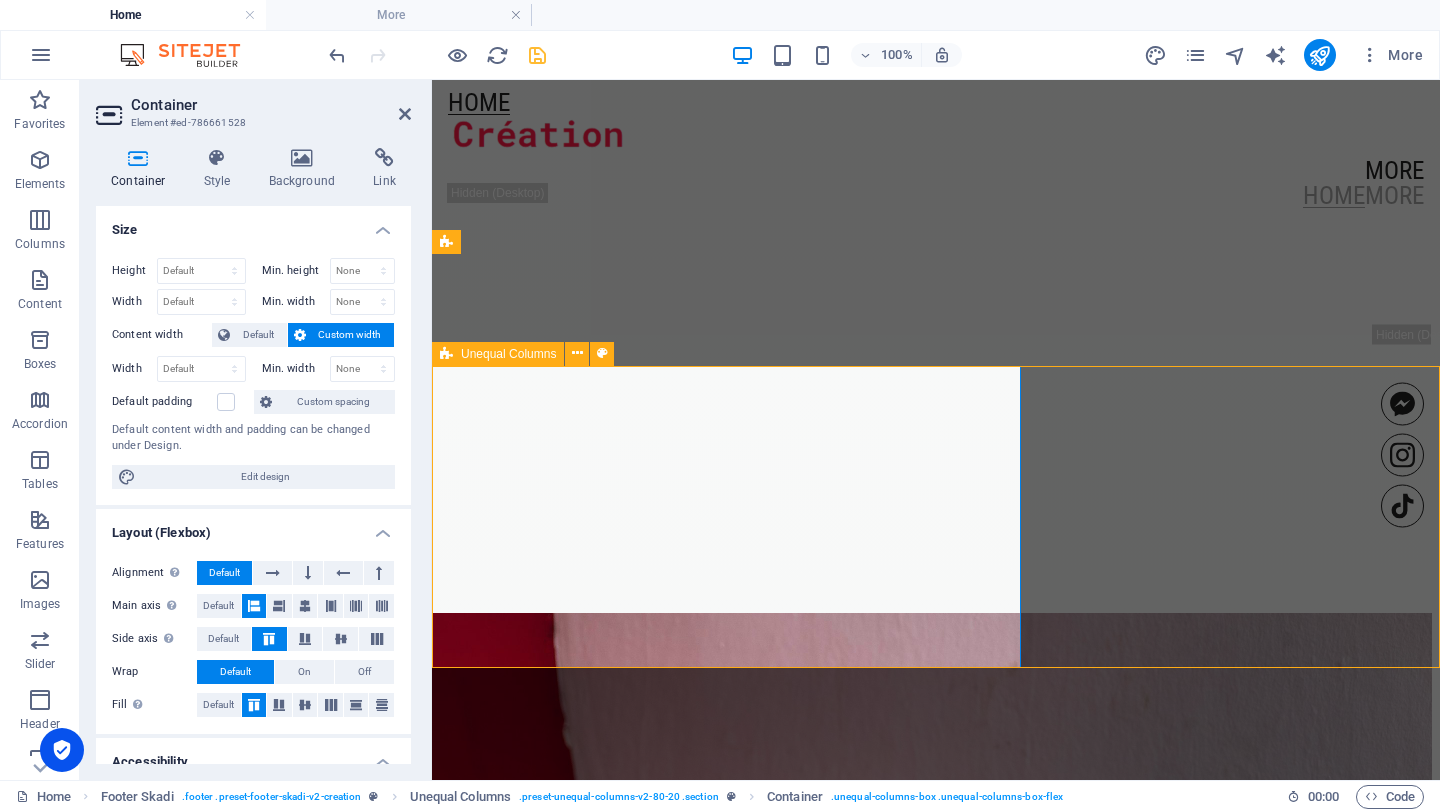 click at bounding box center (446, 354) 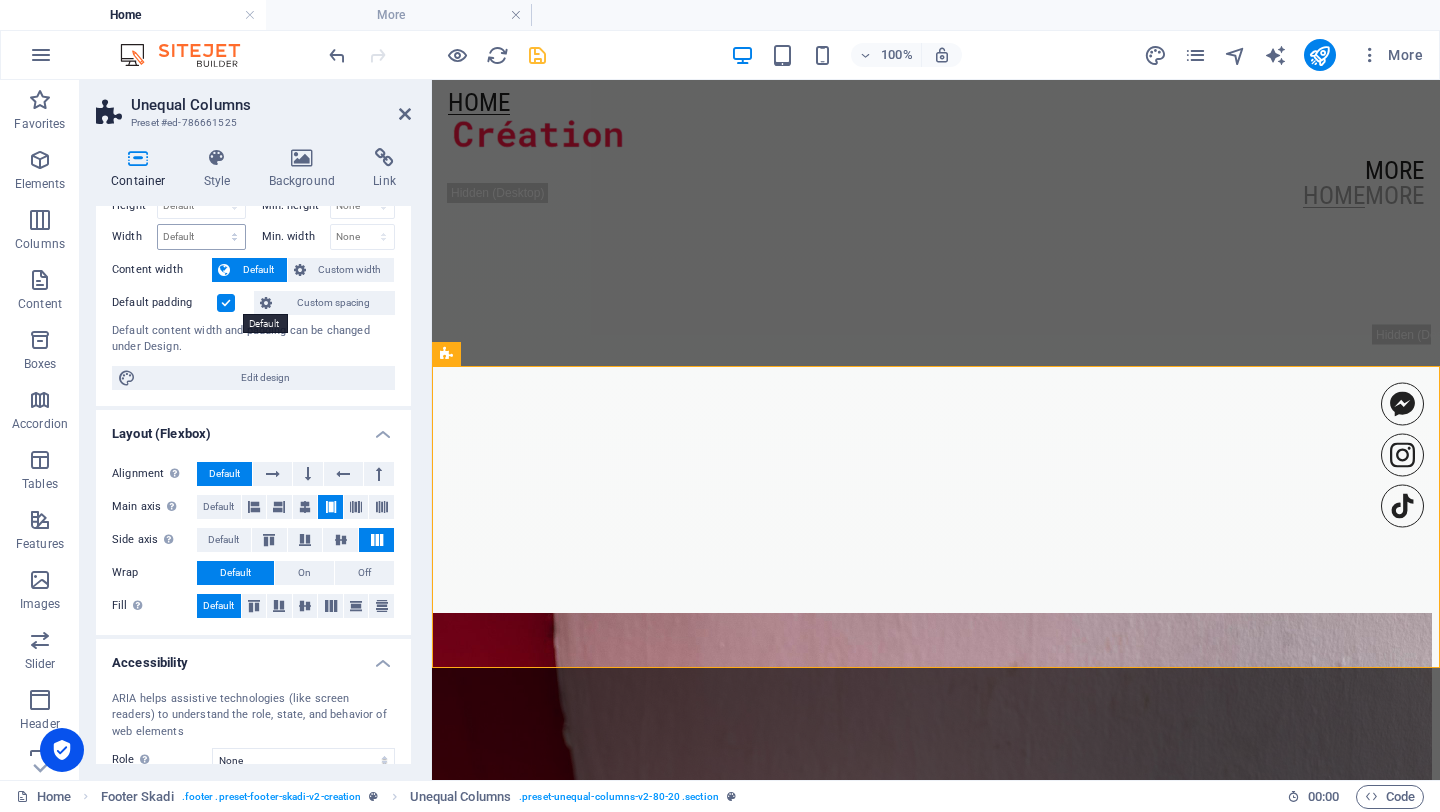 scroll, scrollTop: 217, scrollLeft: 0, axis: vertical 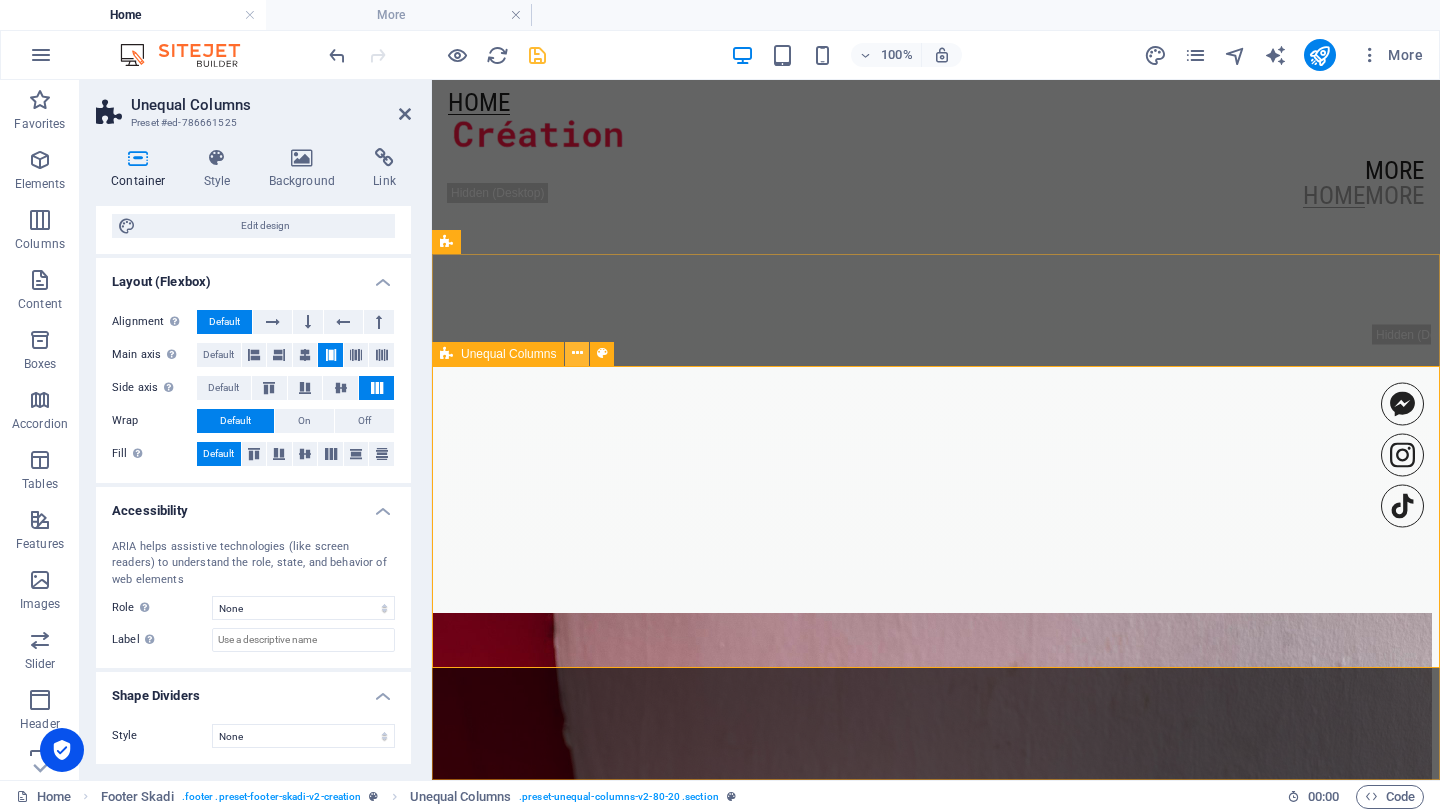 click at bounding box center (577, 353) 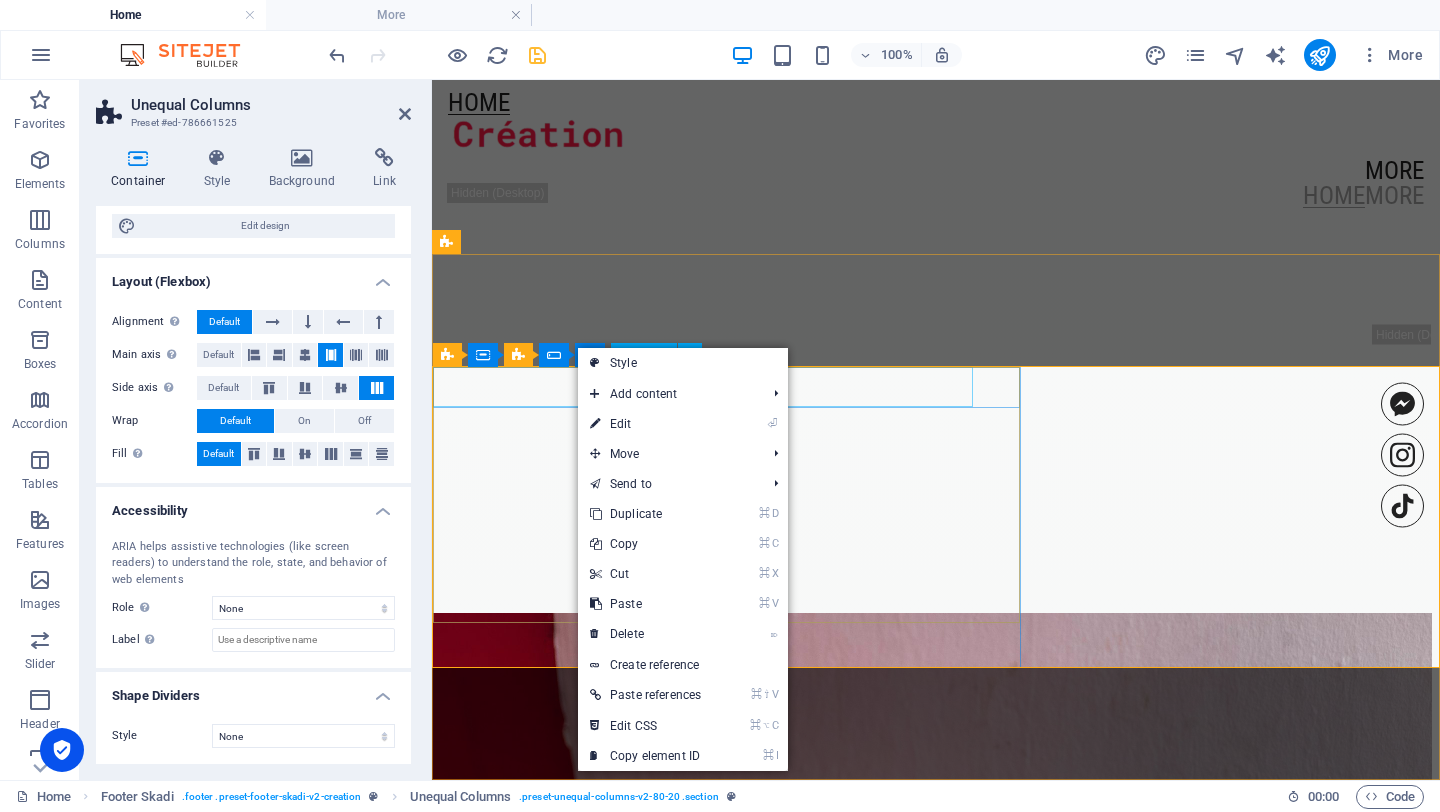 click at bounding box center (533, 4413) 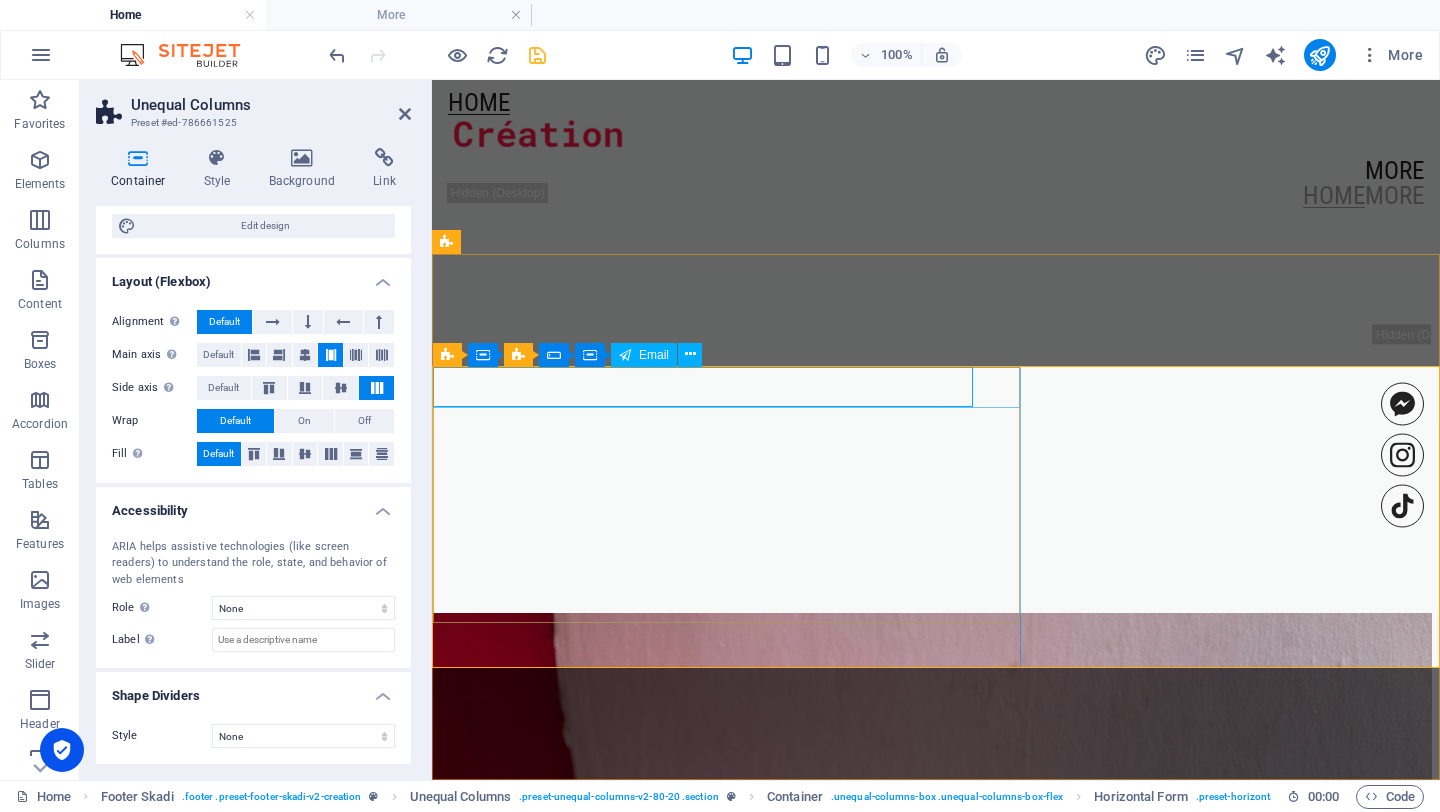 click on "Email" at bounding box center (654, 355) 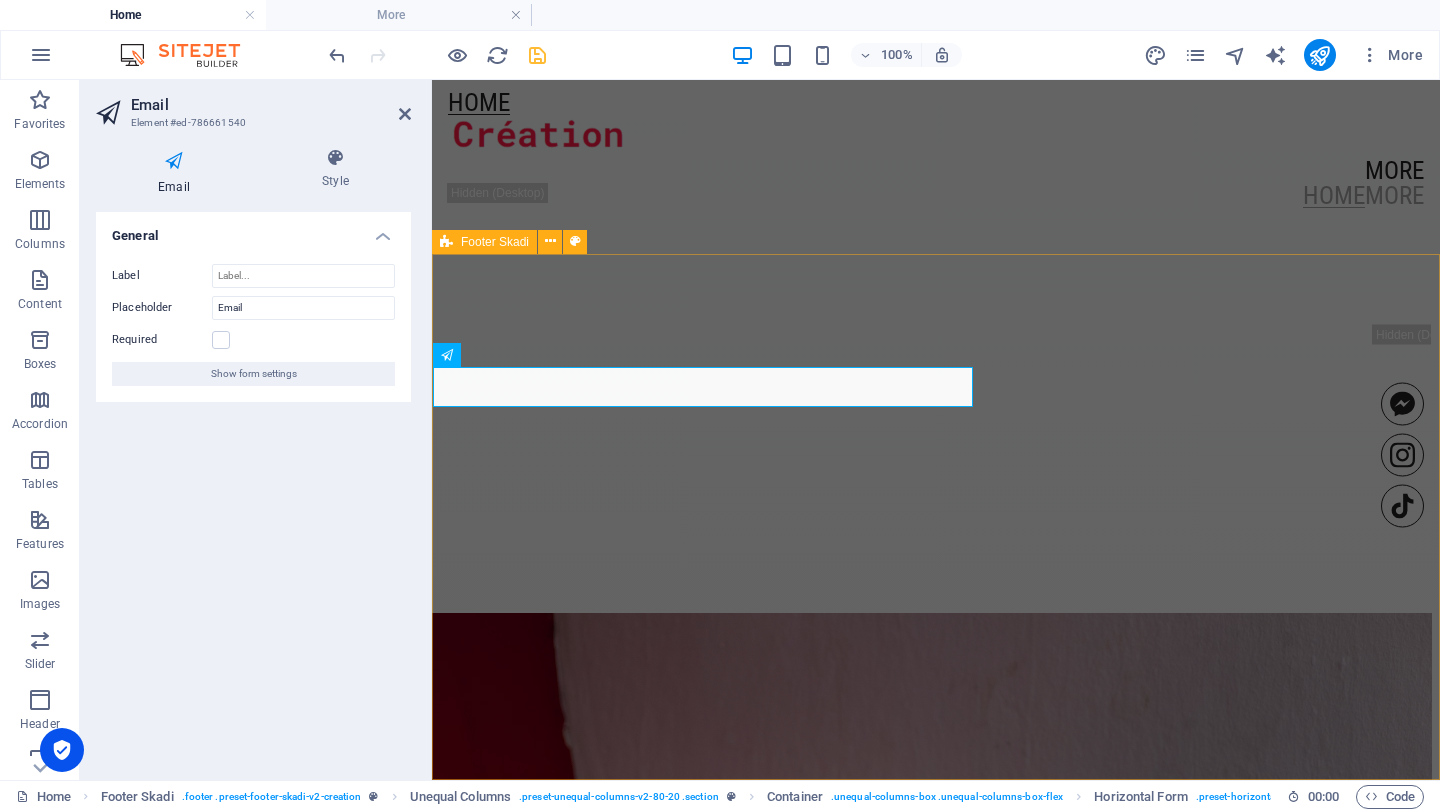 click on "Submit   I have read and understand the privacy policy. Nicht lesbar? Neu generieren [EMAIL_ADDRESS]" at bounding box center (936, 4611) 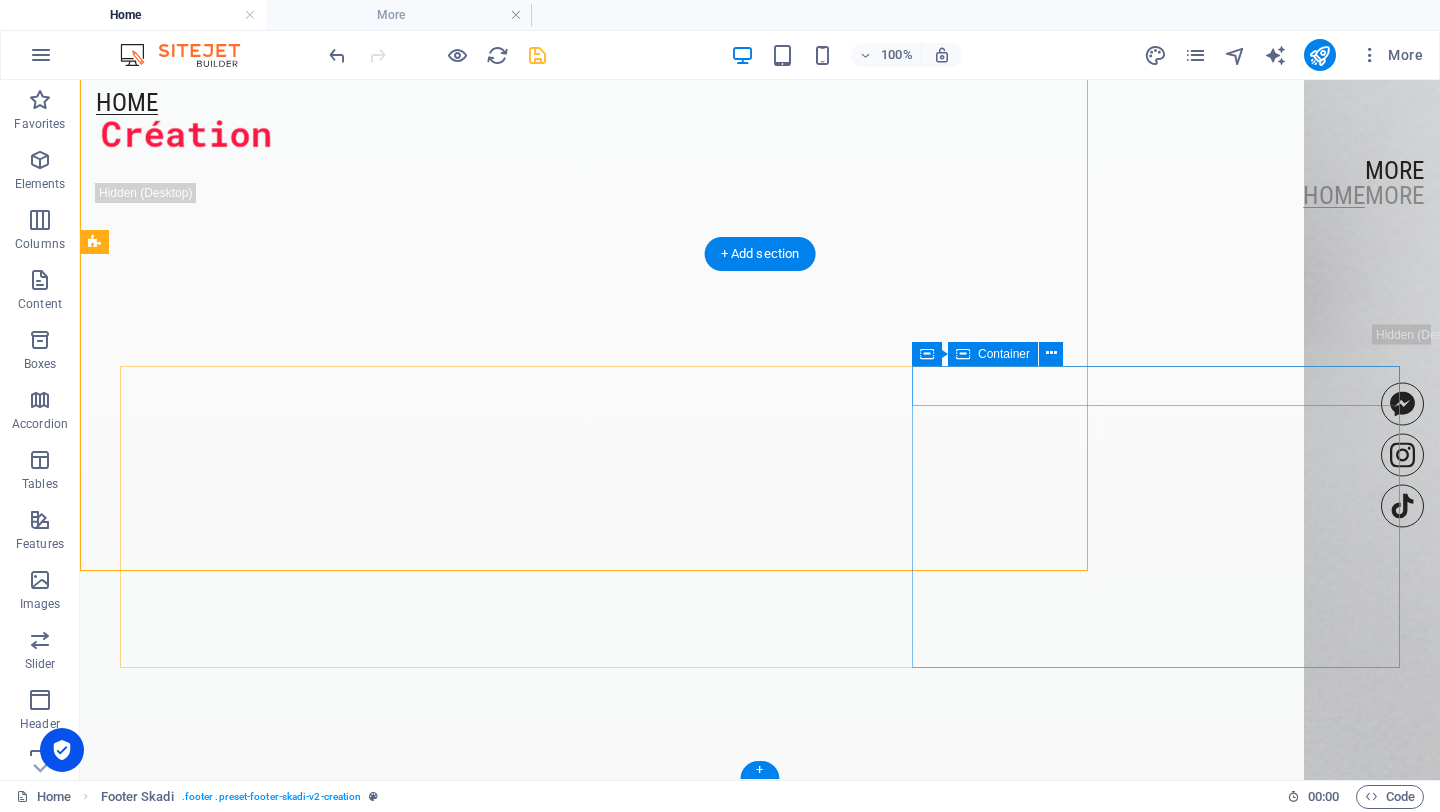 scroll, scrollTop: 5366, scrollLeft: 0, axis: vertical 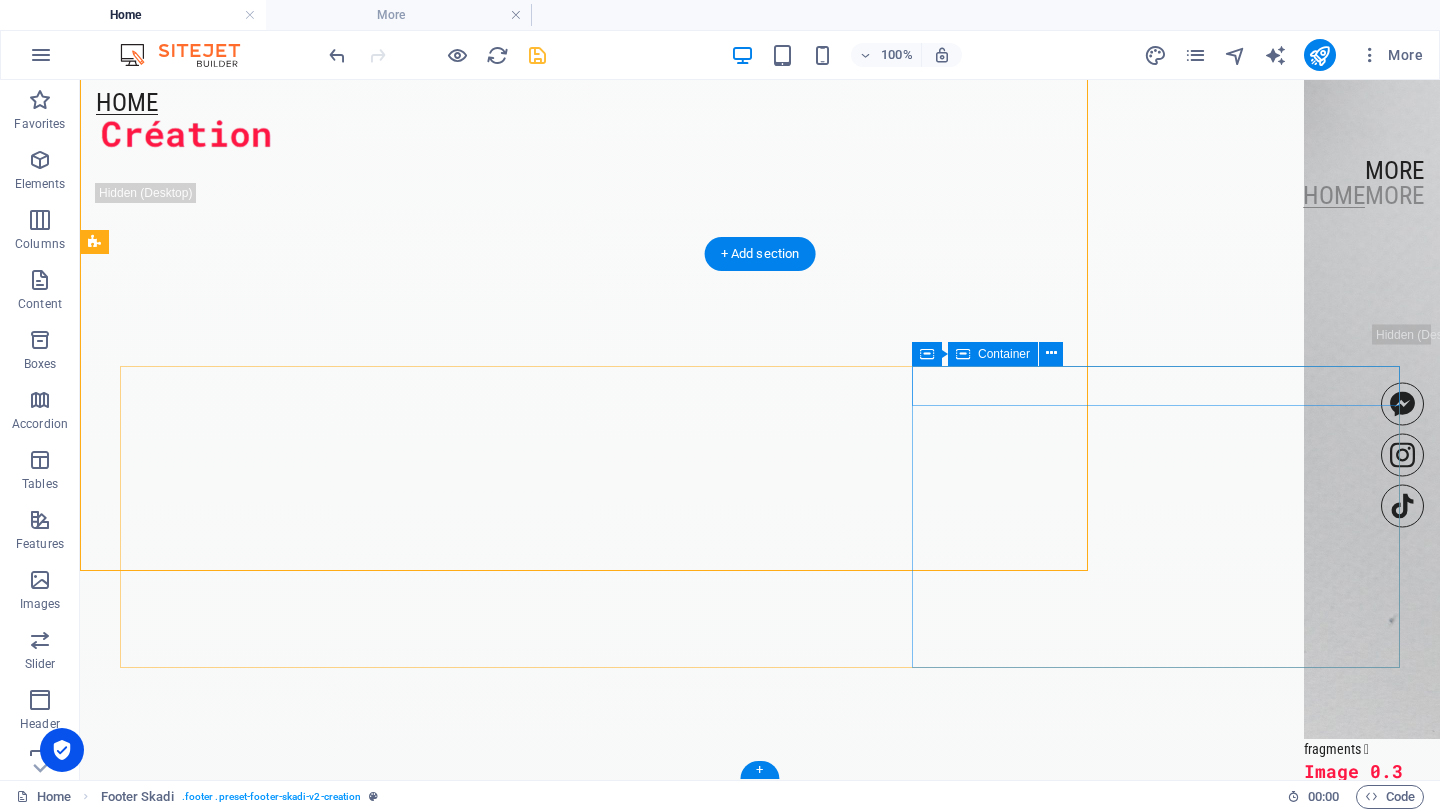 click at bounding box center [760, 5466] 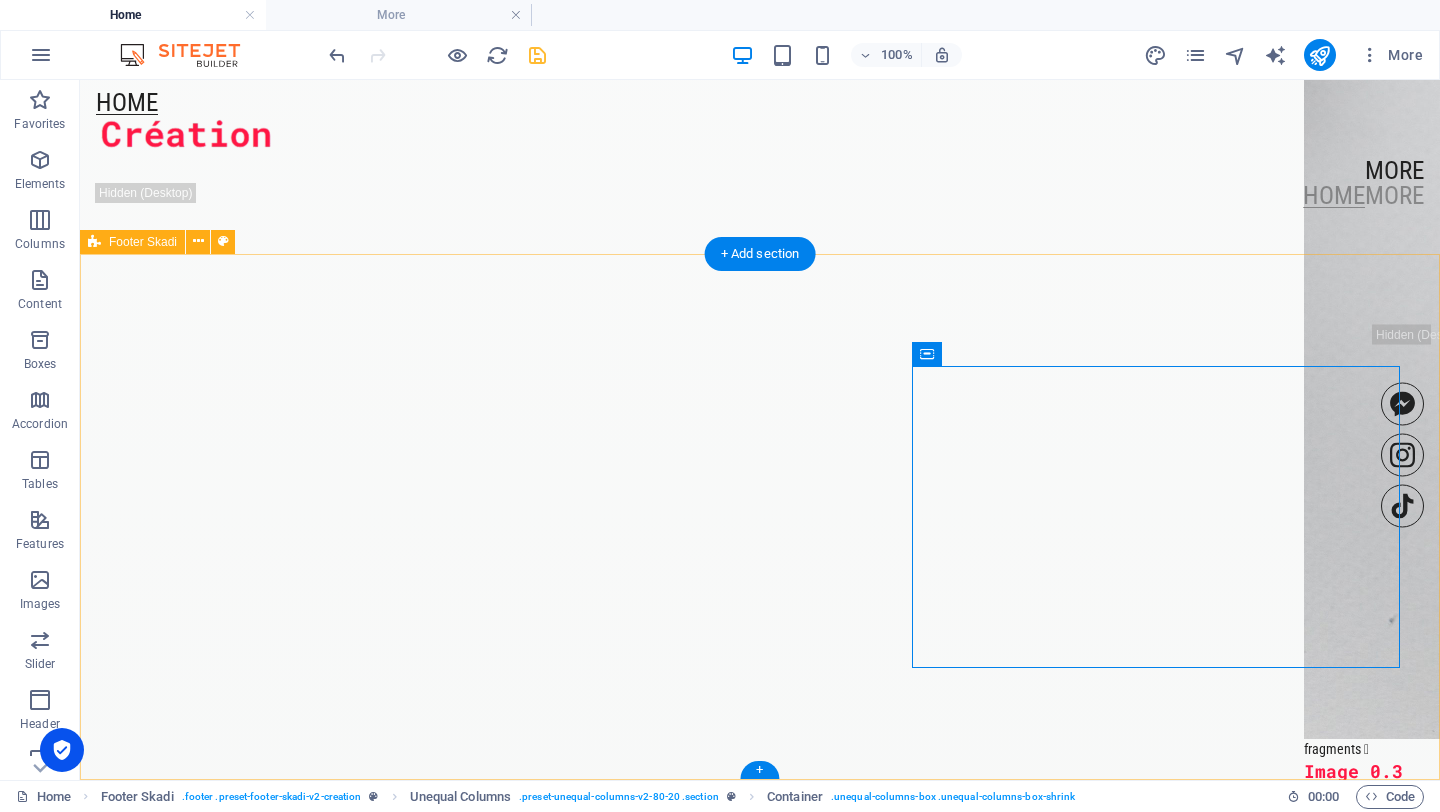 click on "Submit   I have read and understand the privacy policy. Nicht lesbar? Neu generieren [EMAIL_ADDRESS]" at bounding box center [760, 5295] 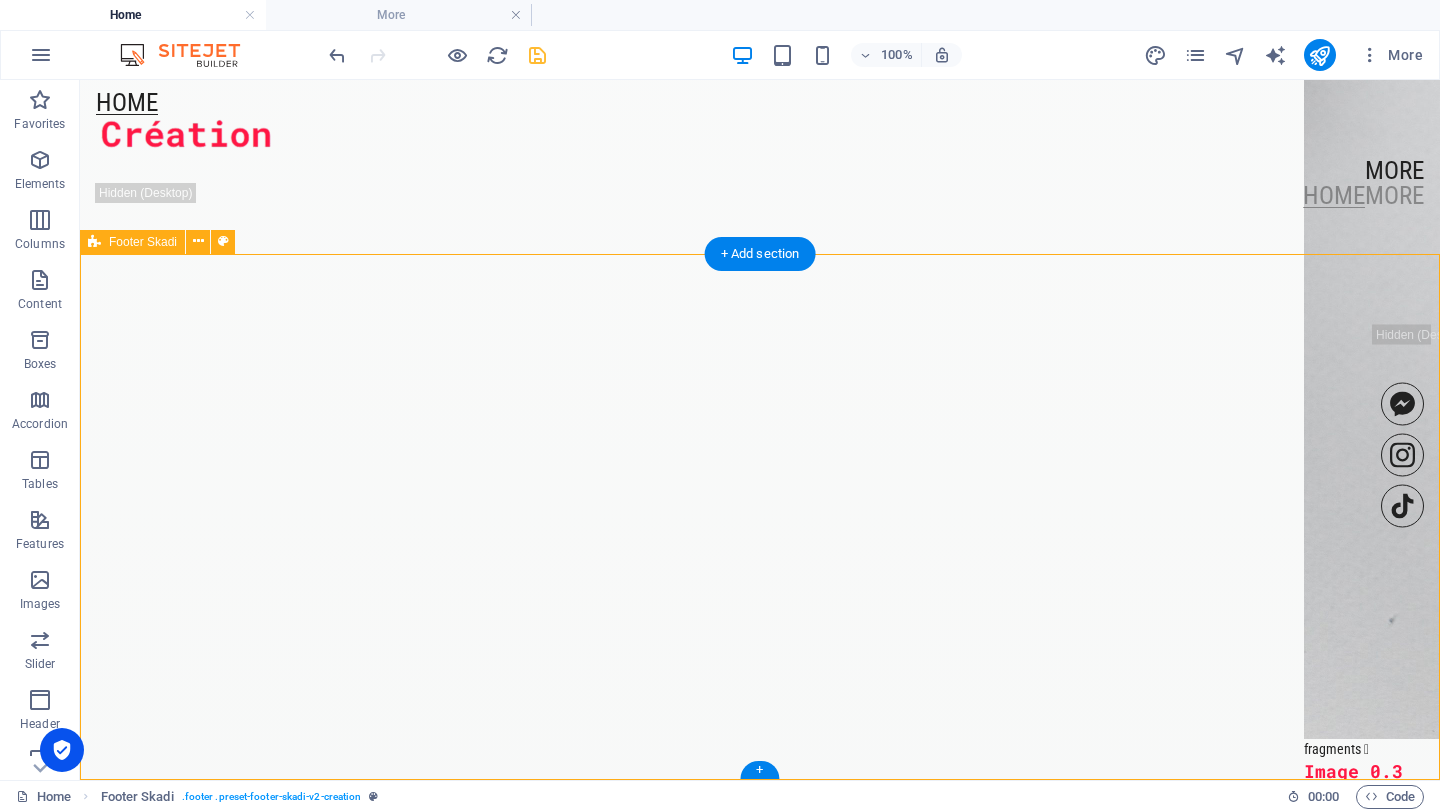 click on "Submit   I have read and understand the privacy policy. Nicht lesbar? Neu generieren [EMAIL_ADDRESS]" at bounding box center (760, 5295) 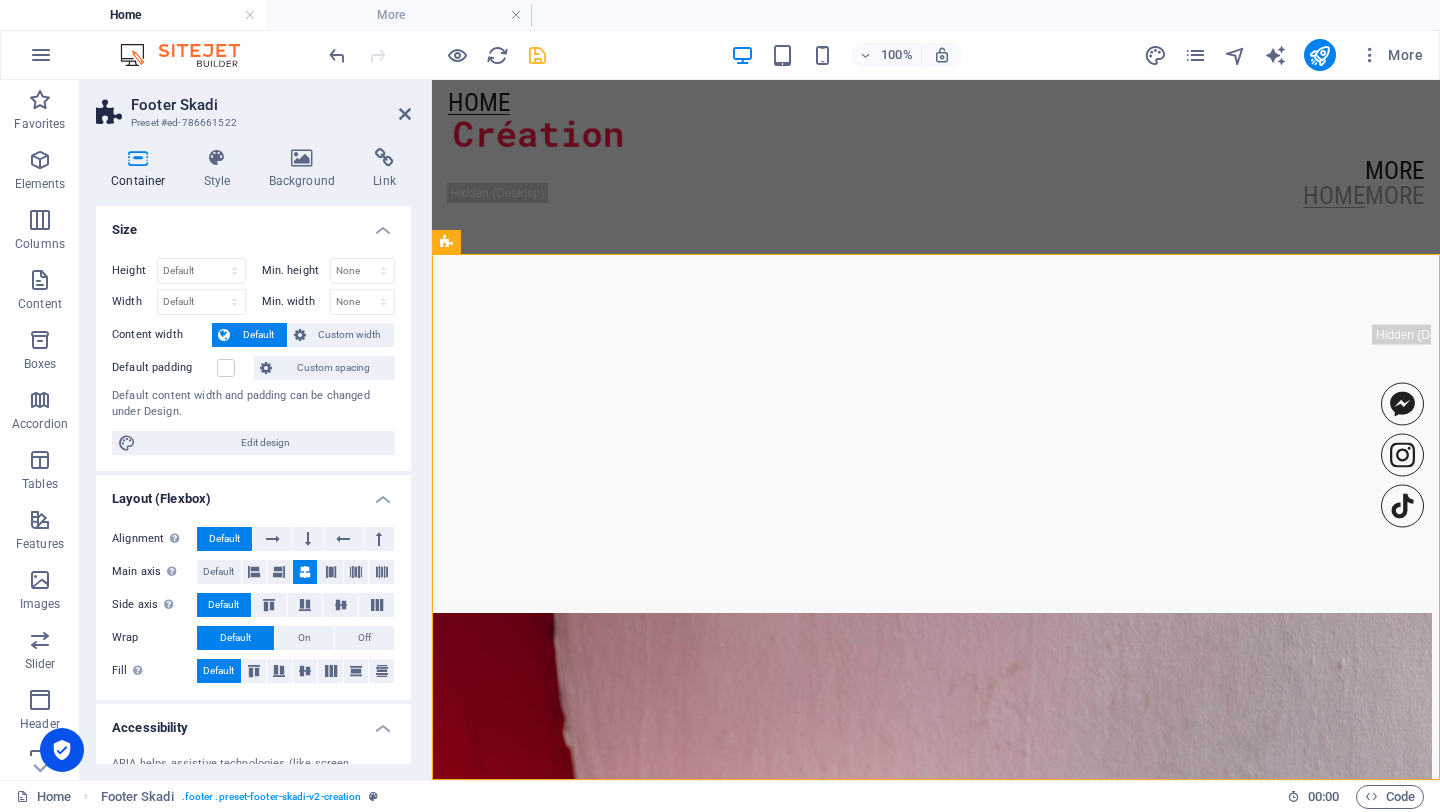 scroll, scrollTop: 217, scrollLeft: 0, axis: vertical 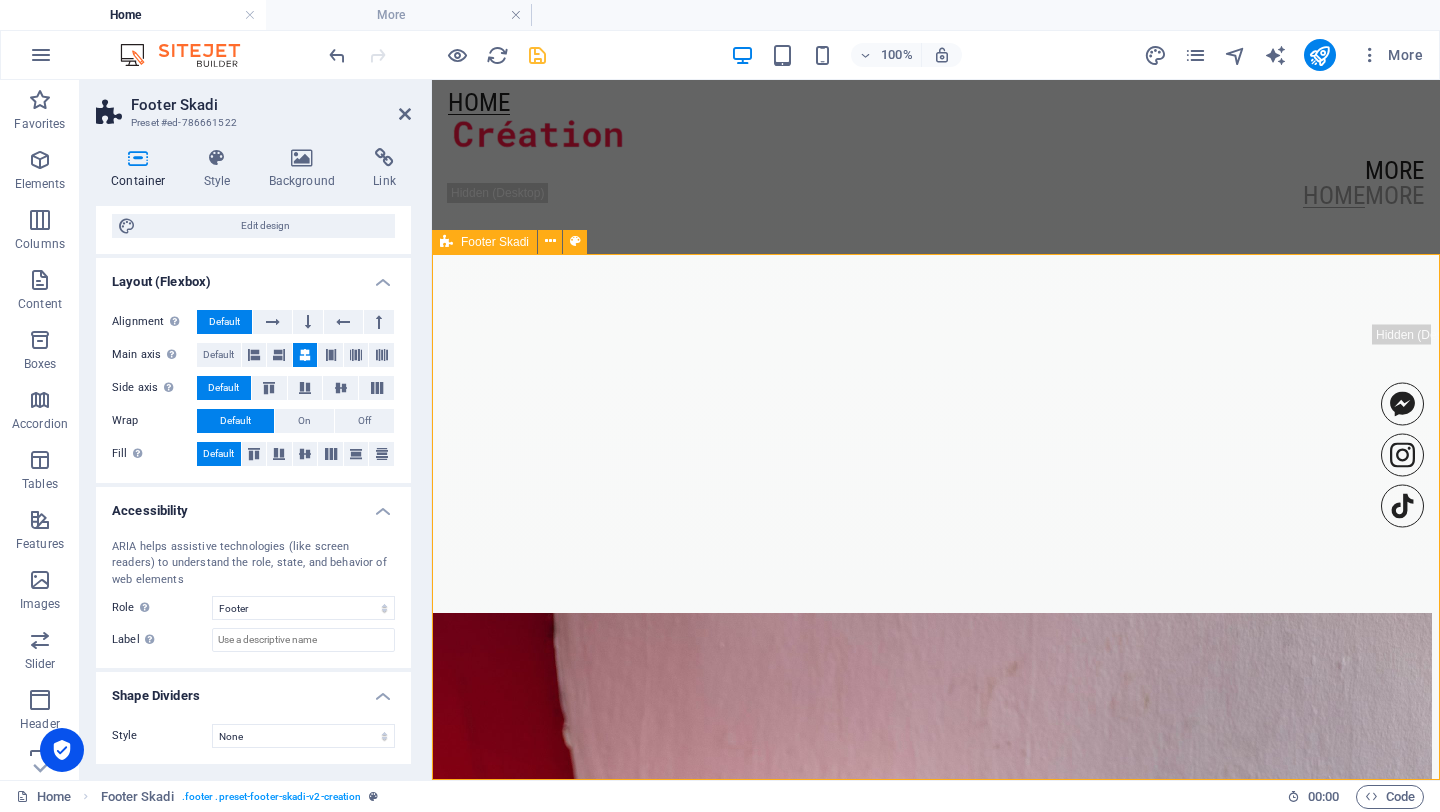 click on "Submit   I have read and understand the privacy policy. Nicht lesbar? Neu generieren [EMAIL_ADDRESS]" at bounding box center [936, 4611] 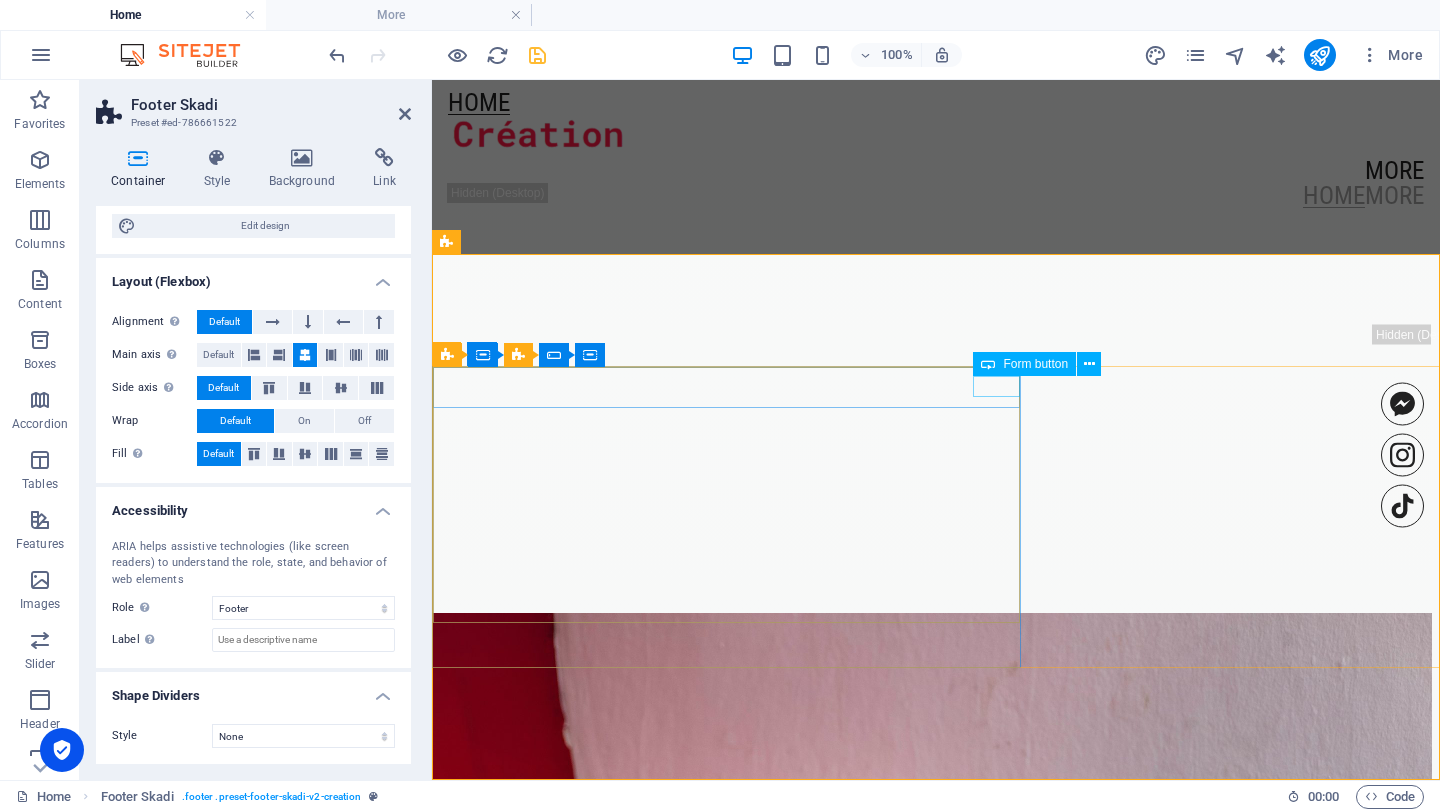 click on "Submit" at bounding box center (936, 4433) 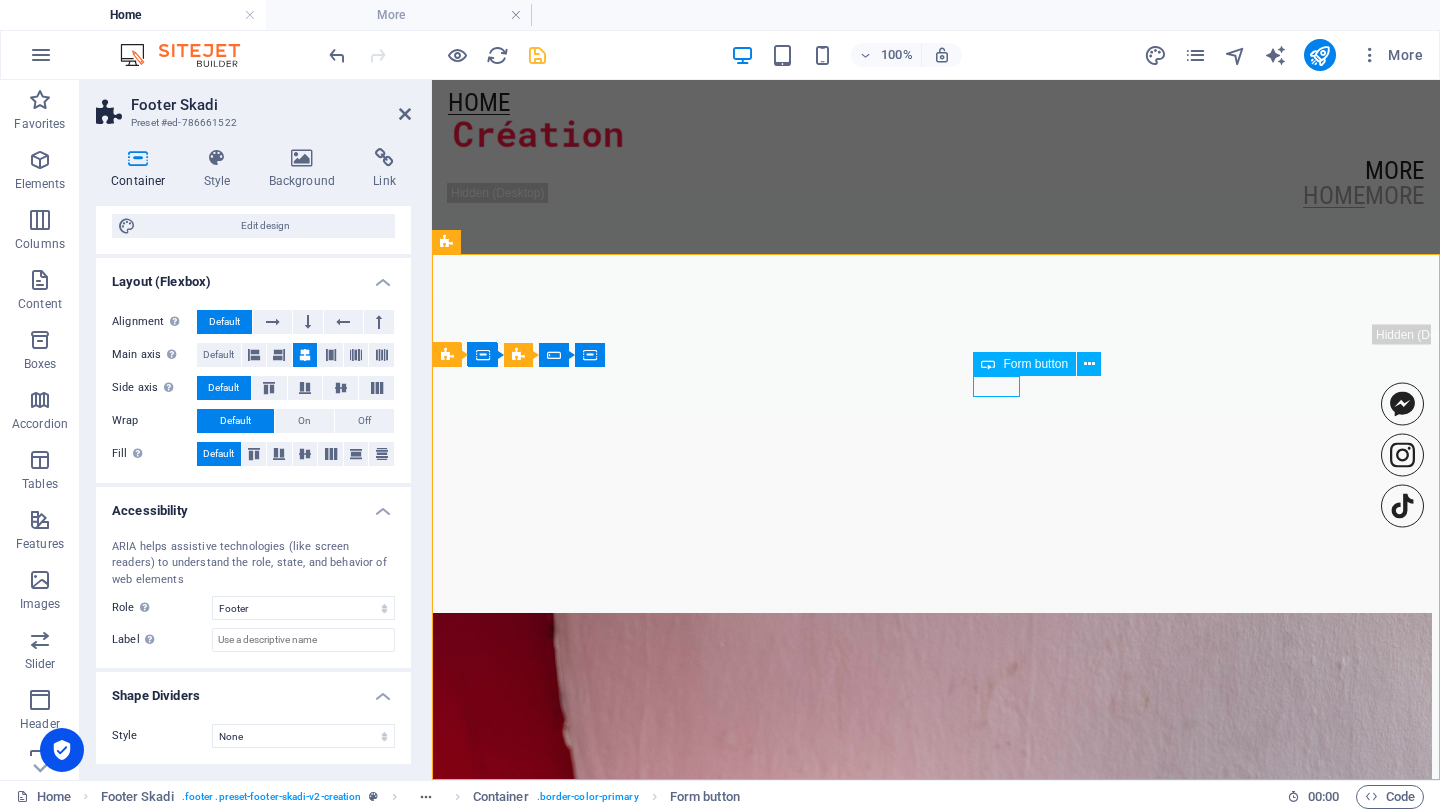 click on "Submit" at bounding box center [936, 4433] 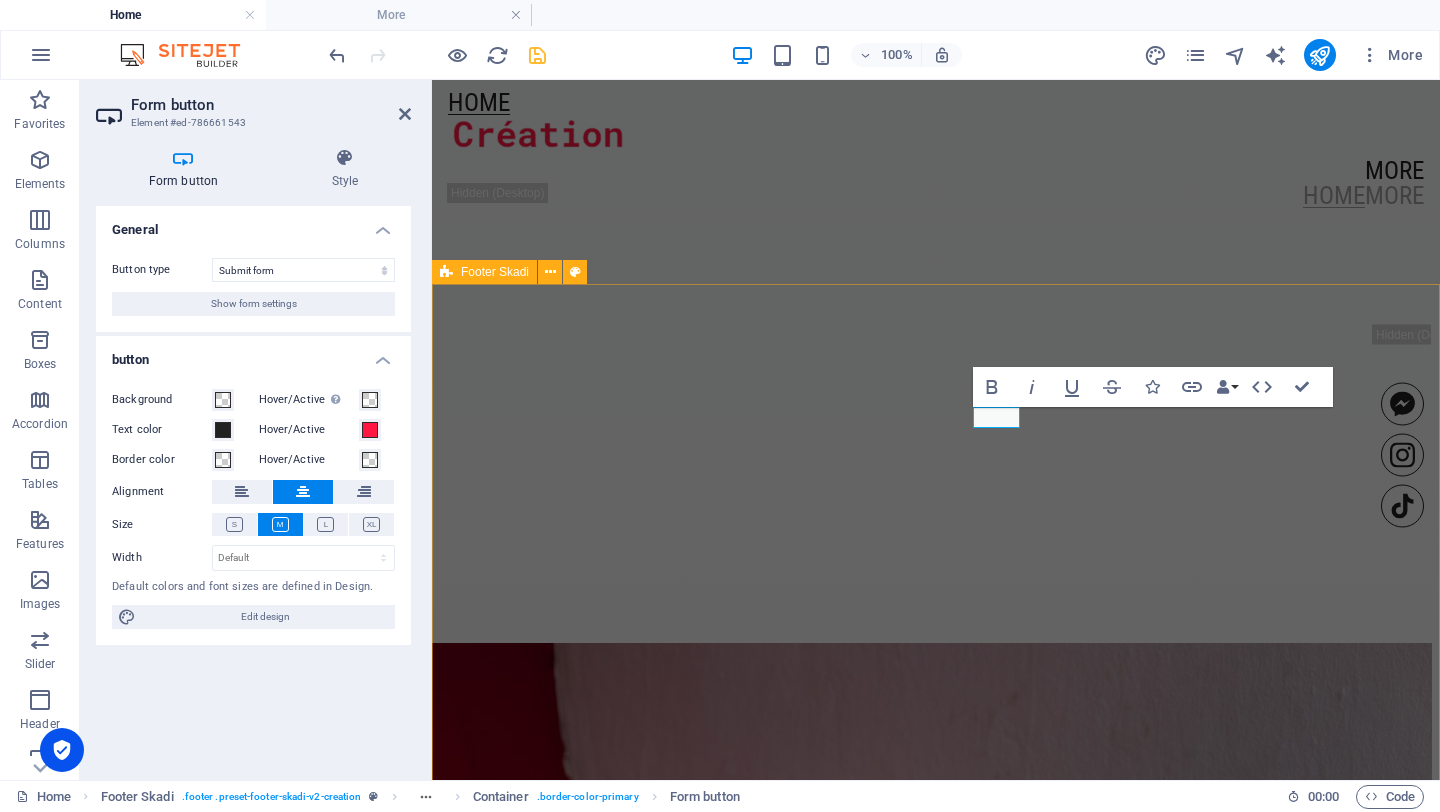 click on "Submit   I have read and understand the privacy policy. Nicht lesbar? Neu generieren [EMAIL_ADDRESS]" at bounding box center (936, 4641) 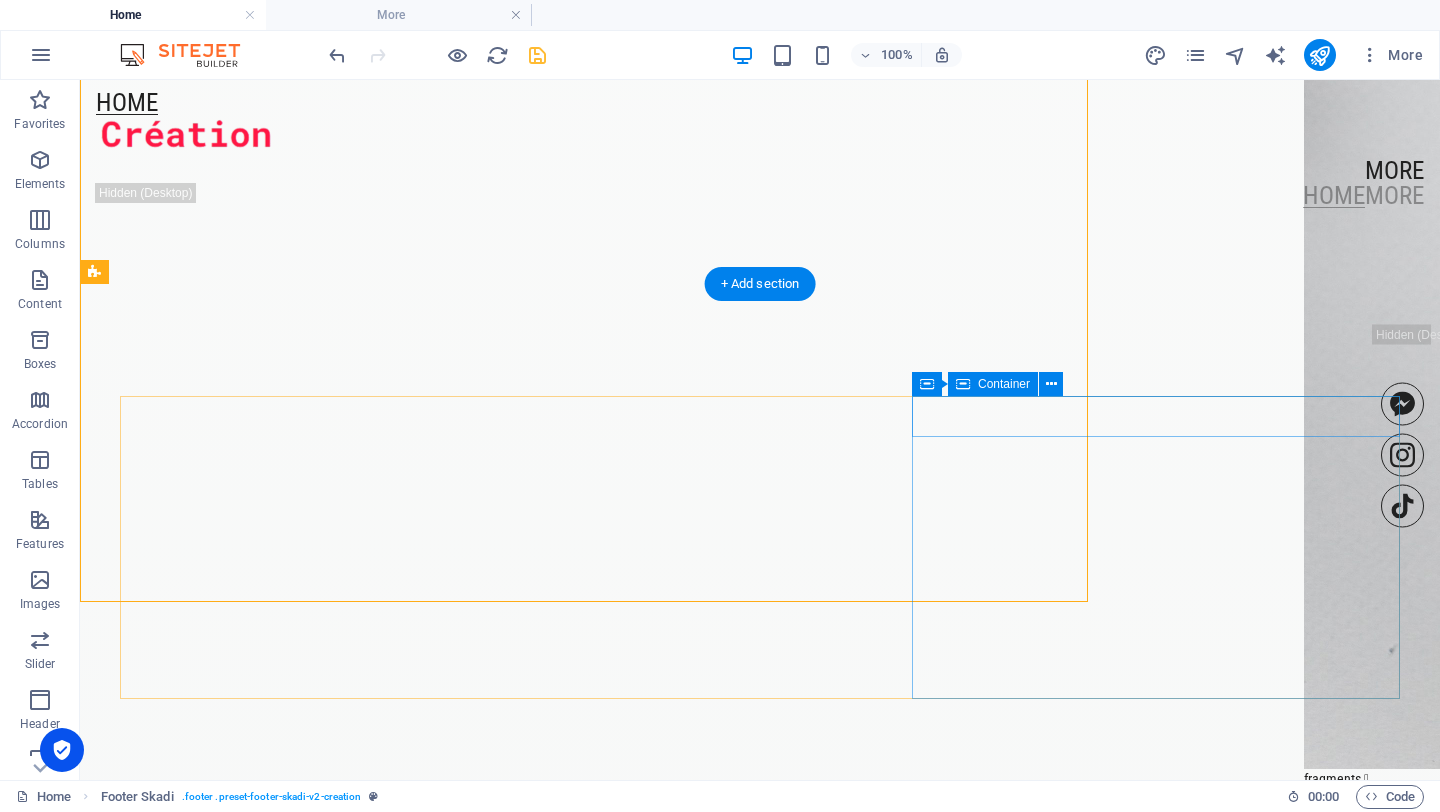 click at bounding box center [760, 5496] 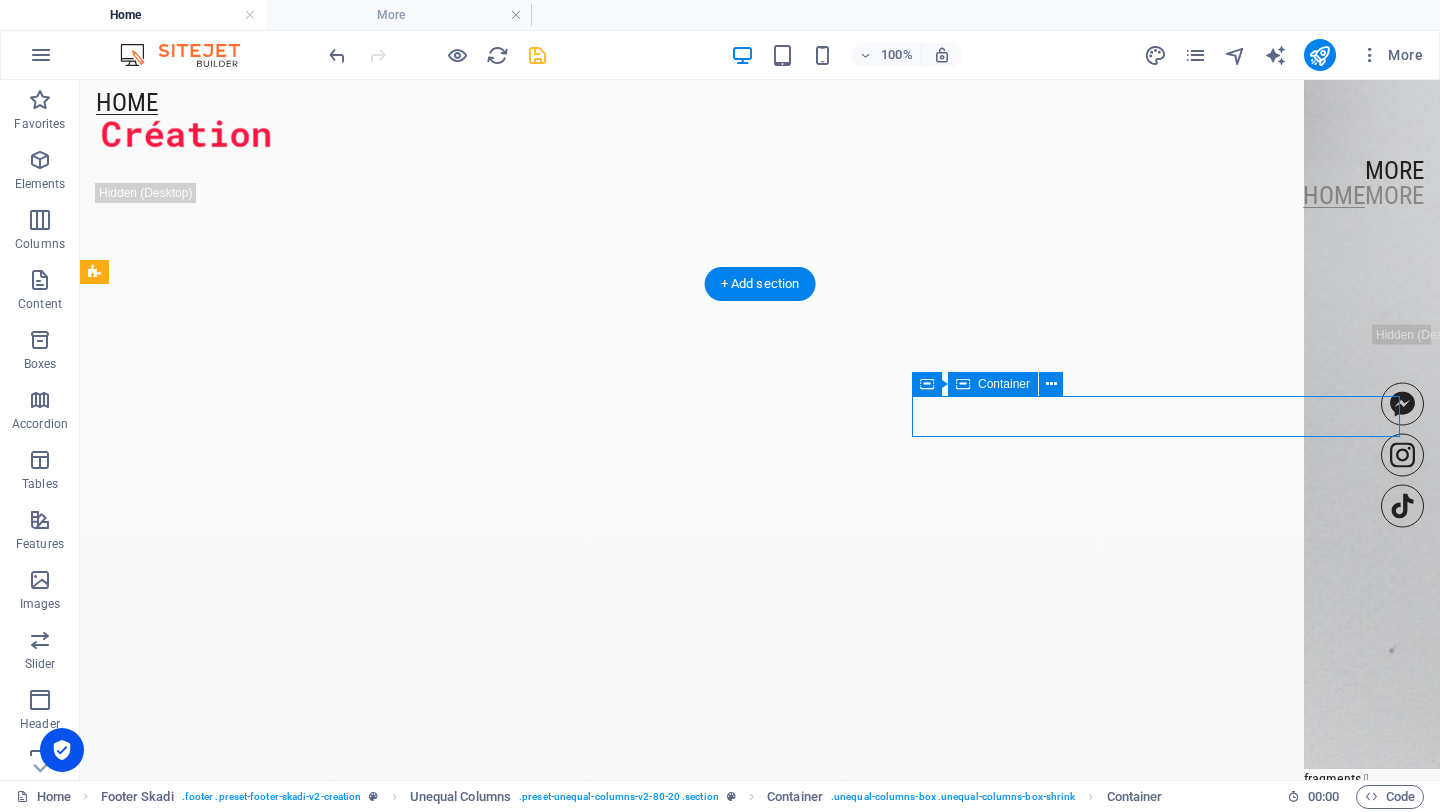click at bounding box center (760, 5496) 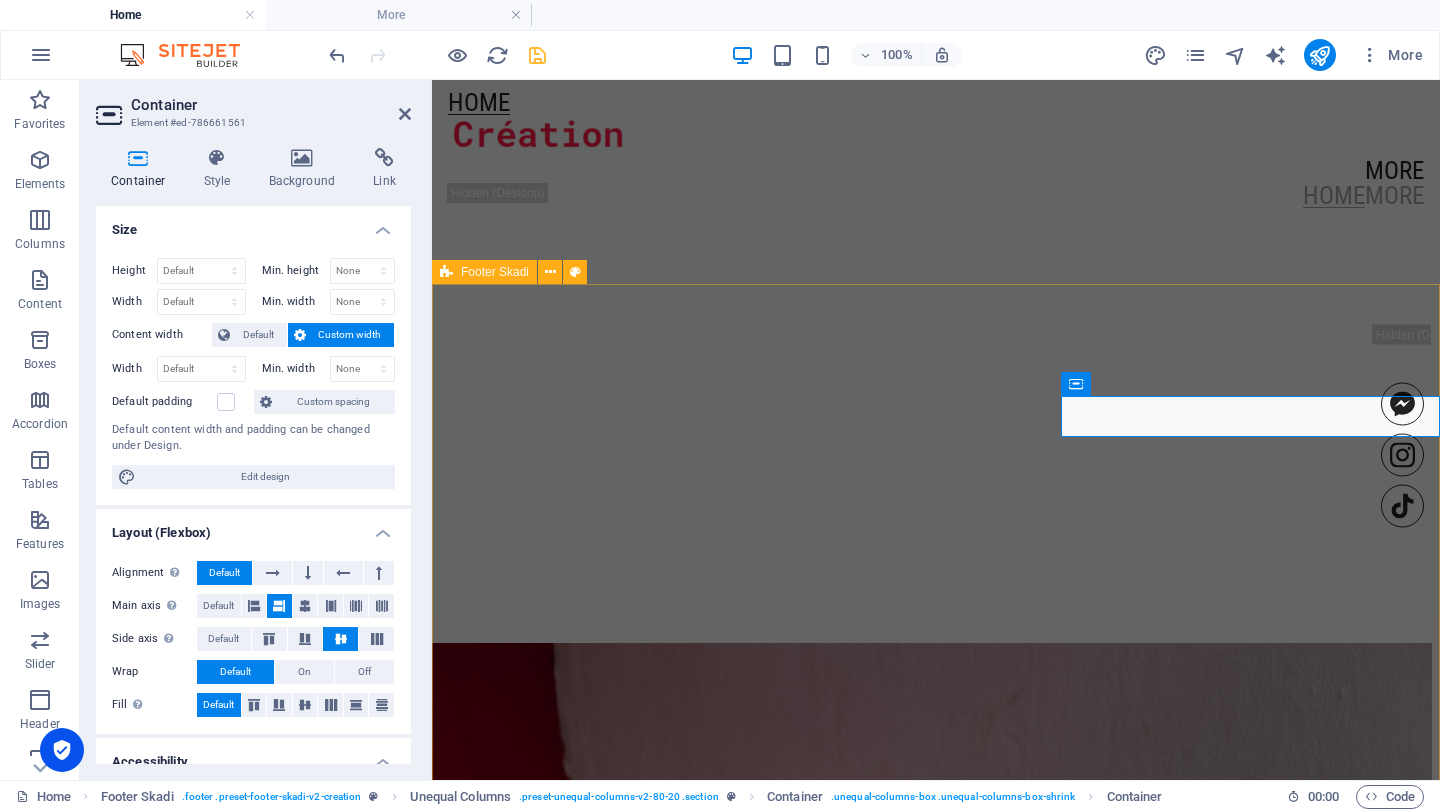 click on "Submit   I have read and understand the privacy policy. Nicht lesbar? Neu generieren [EMAIL_ADDRESS]" at bounding box center [936, 4641] 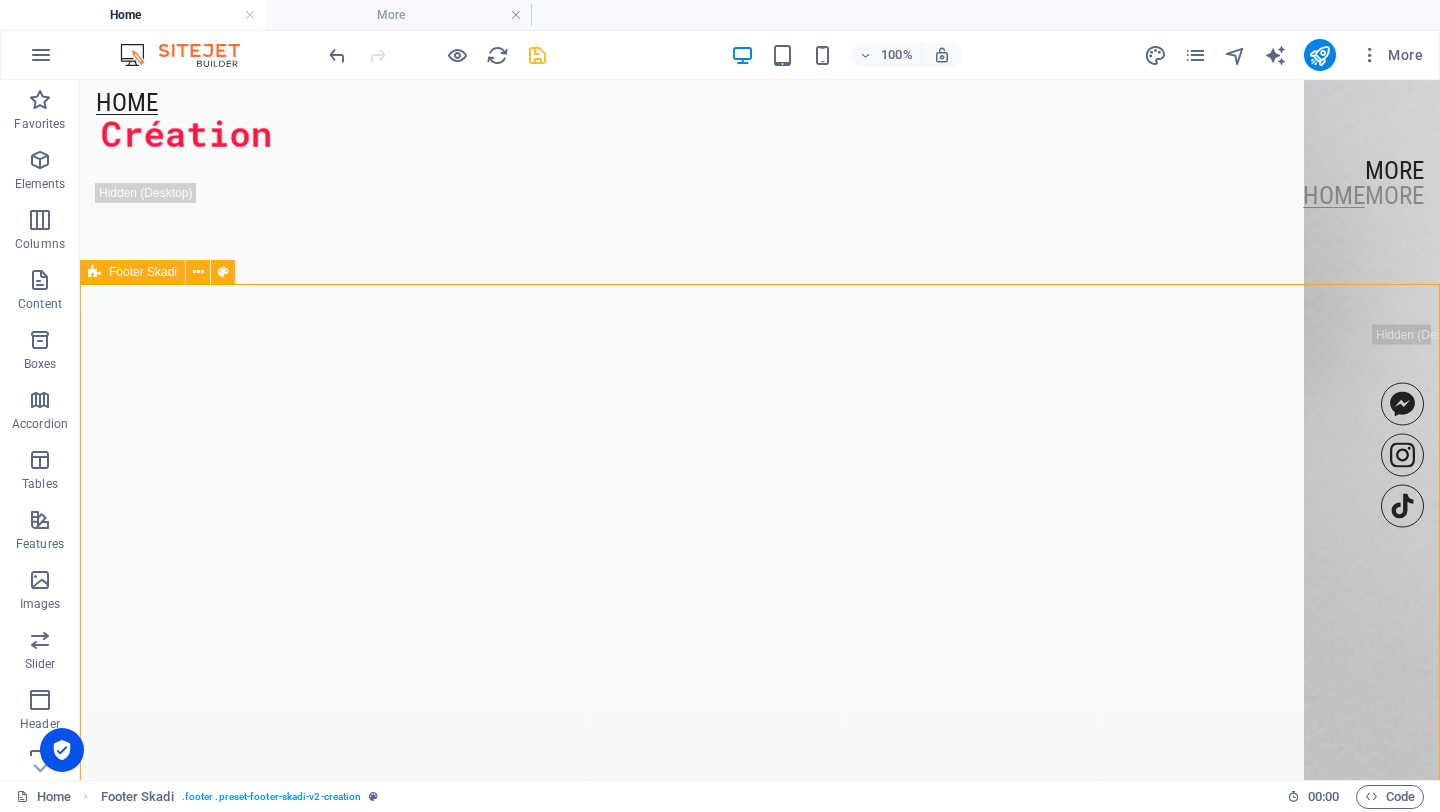 scroll, scrollTop: 5336, scrollLeft: 0, axis: vertical 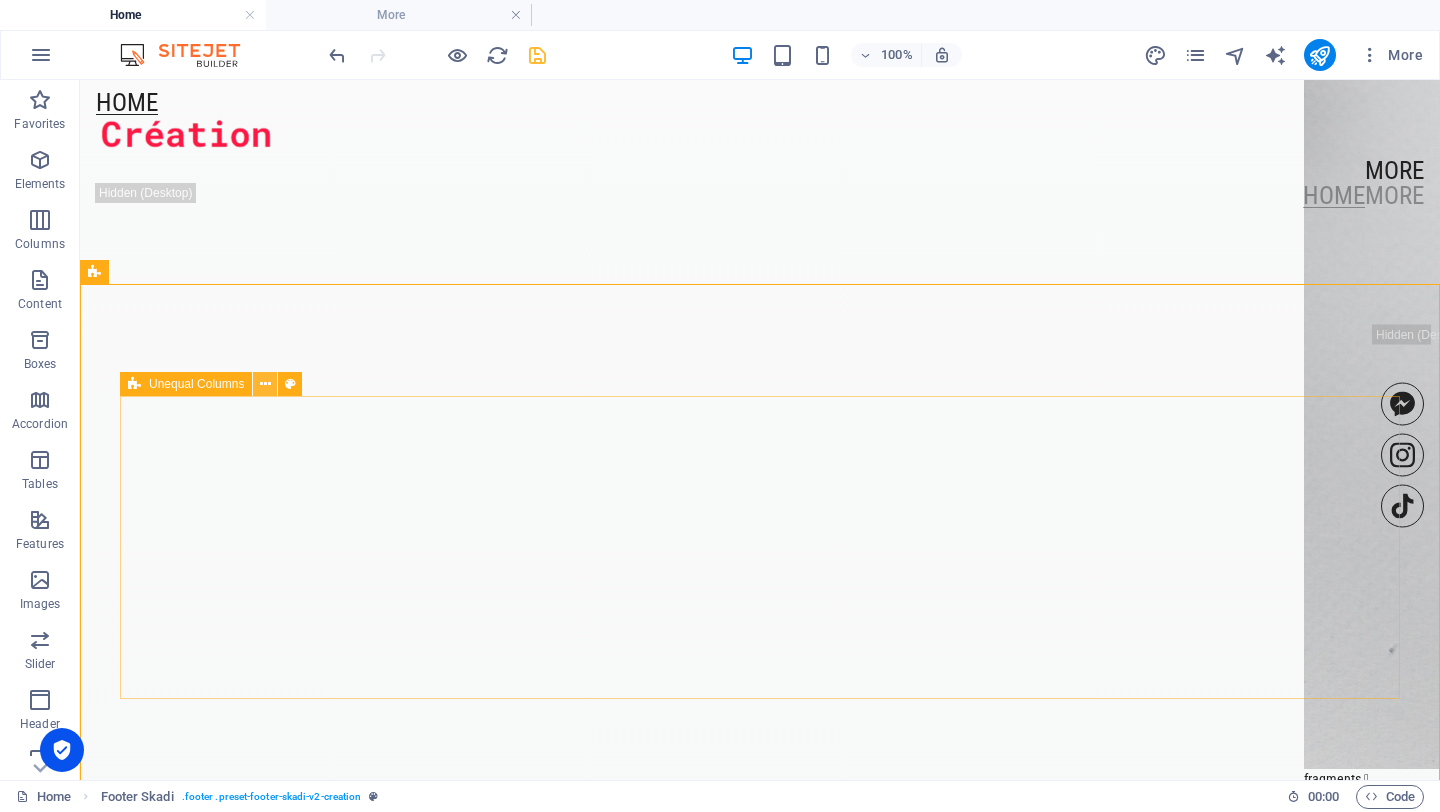 click at bounding box center [265, 384] 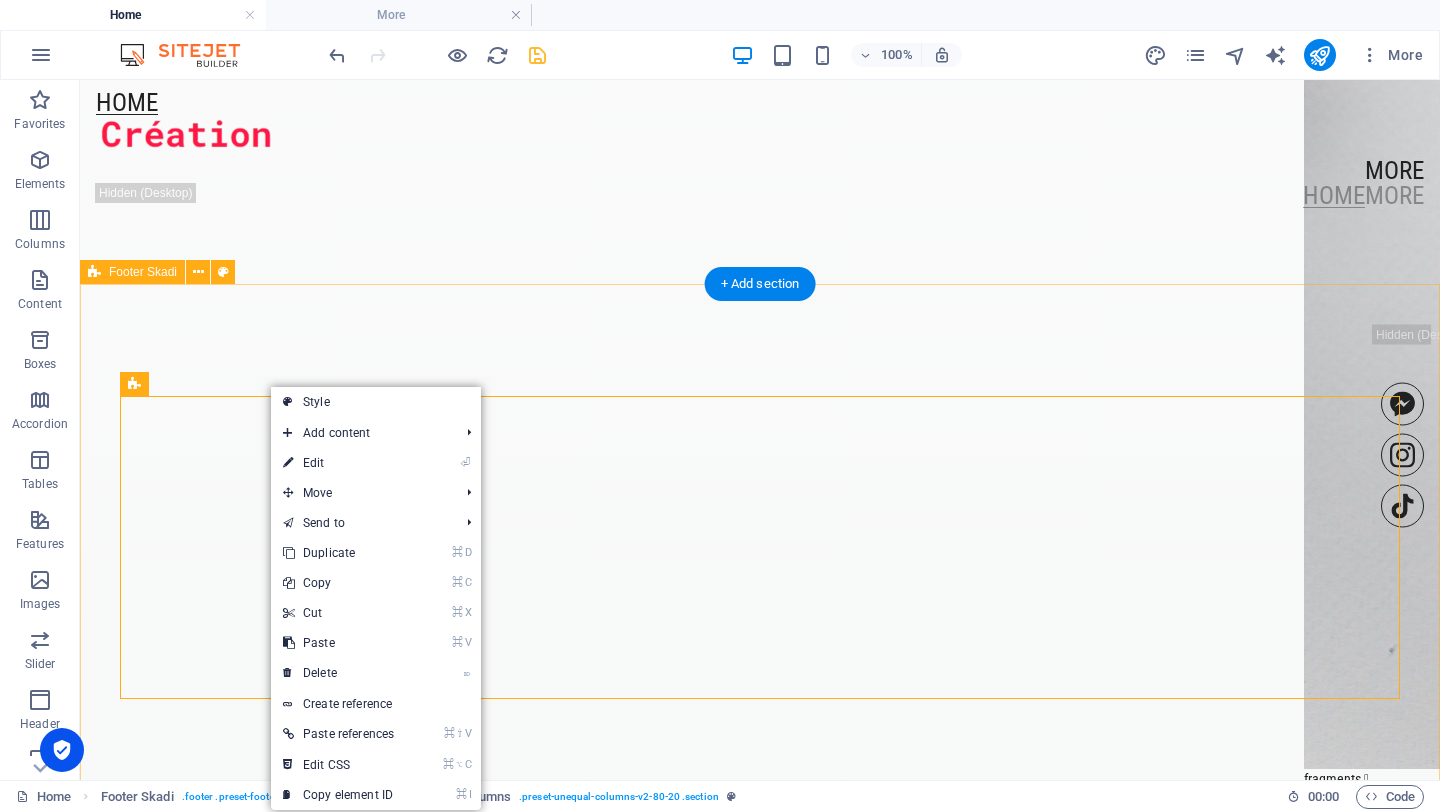 click on "Submit   I have read and understand the privacy policy. Nicht lesbar? Neu generieren [EMAIL_ADDRESS]" at bounding box center [760, 5325] 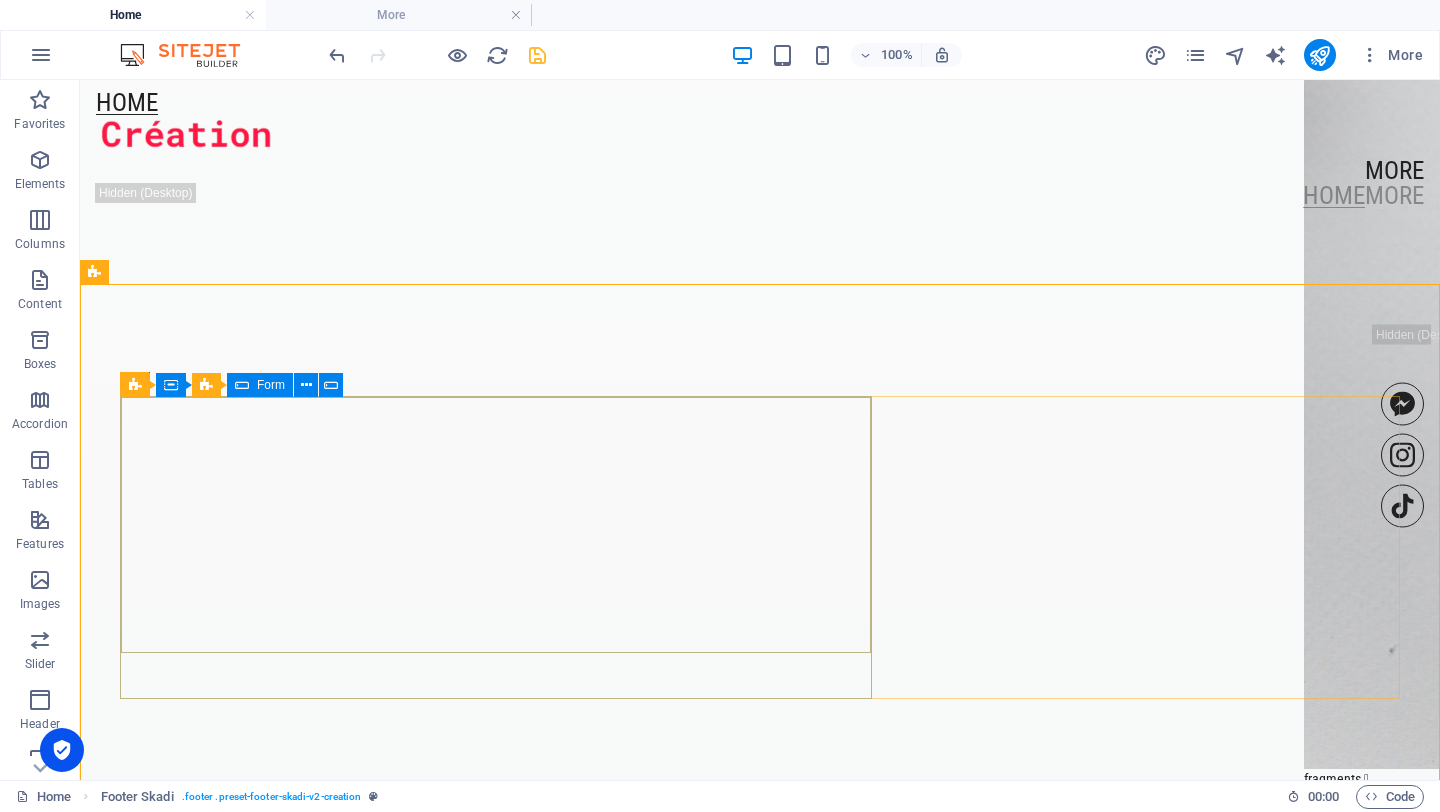 click on "Form" at bounding box center (271, 385) 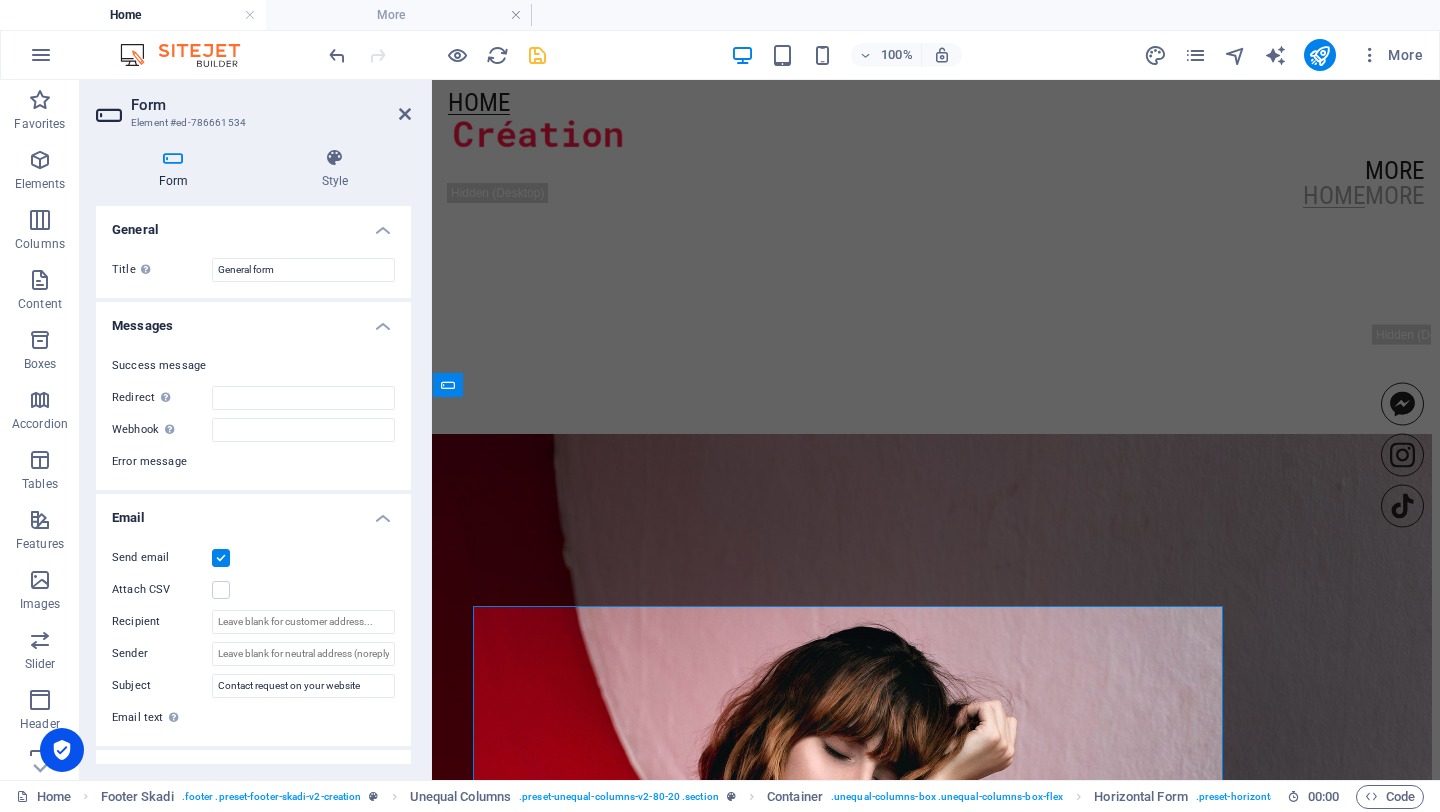scroll, scrollTop: 5127, scrollLeft: 0, axis: vertical 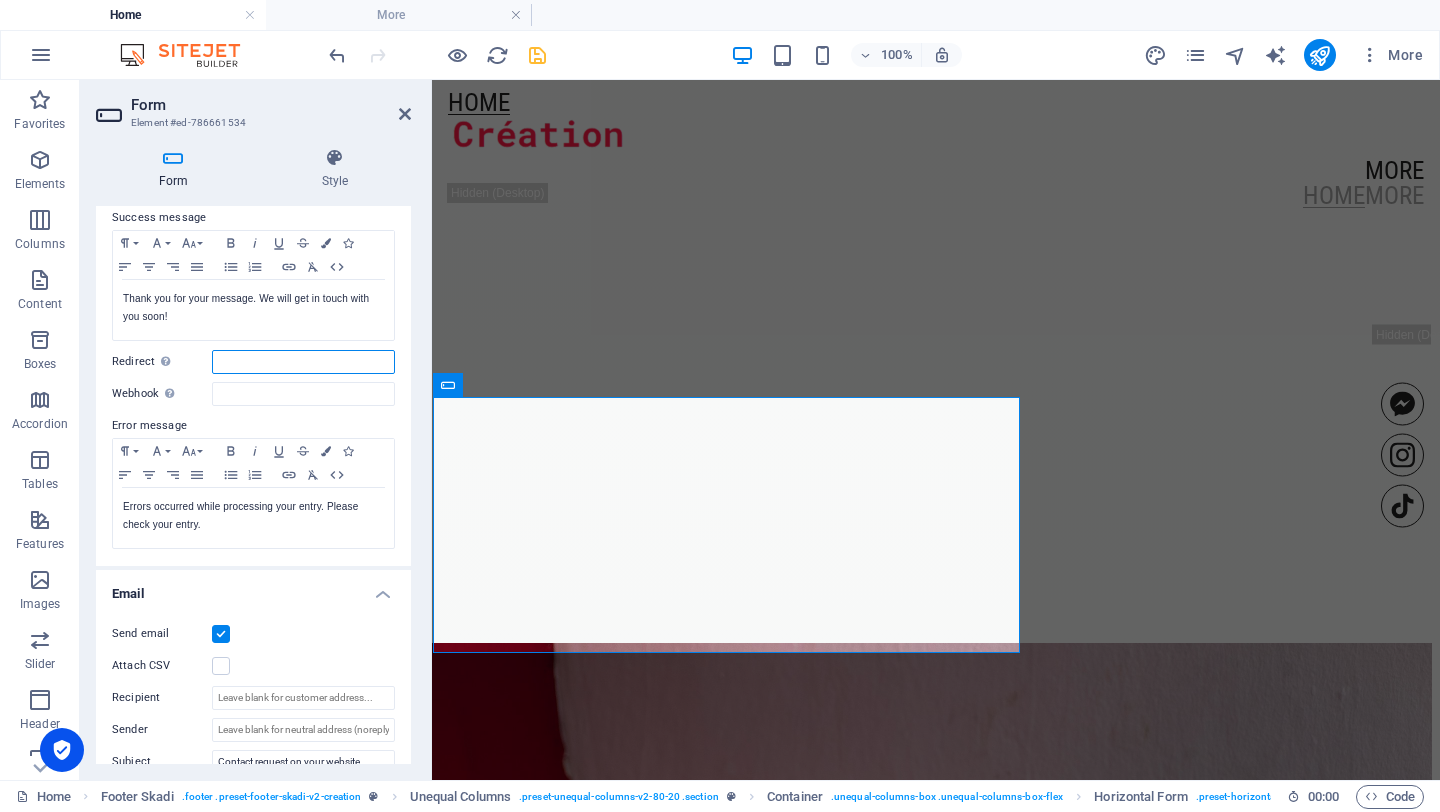click on "Redirect Define a redirect target upon successful form submission; for example, a success page." at bounding box center (303, 362) 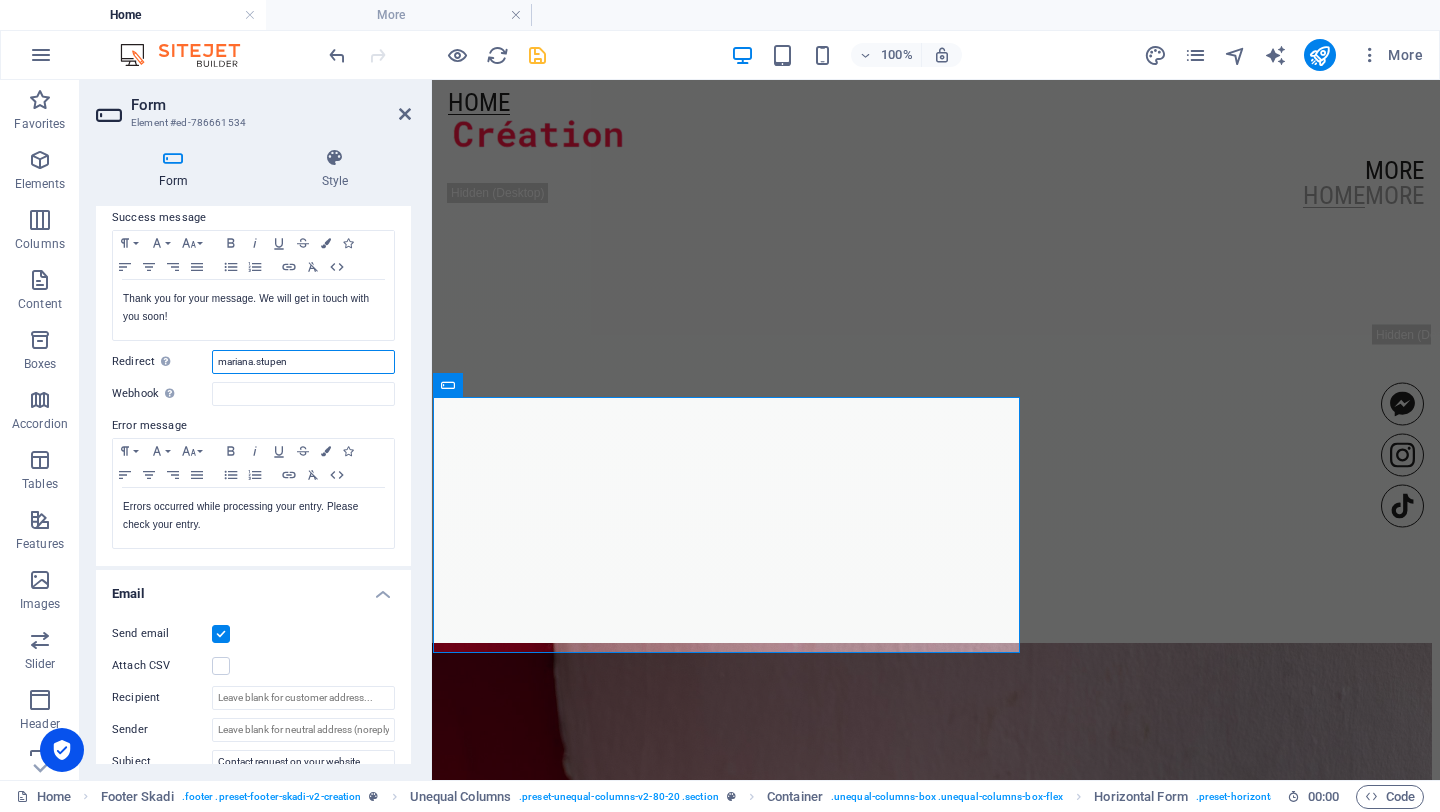 type on "mariana.stupen@" 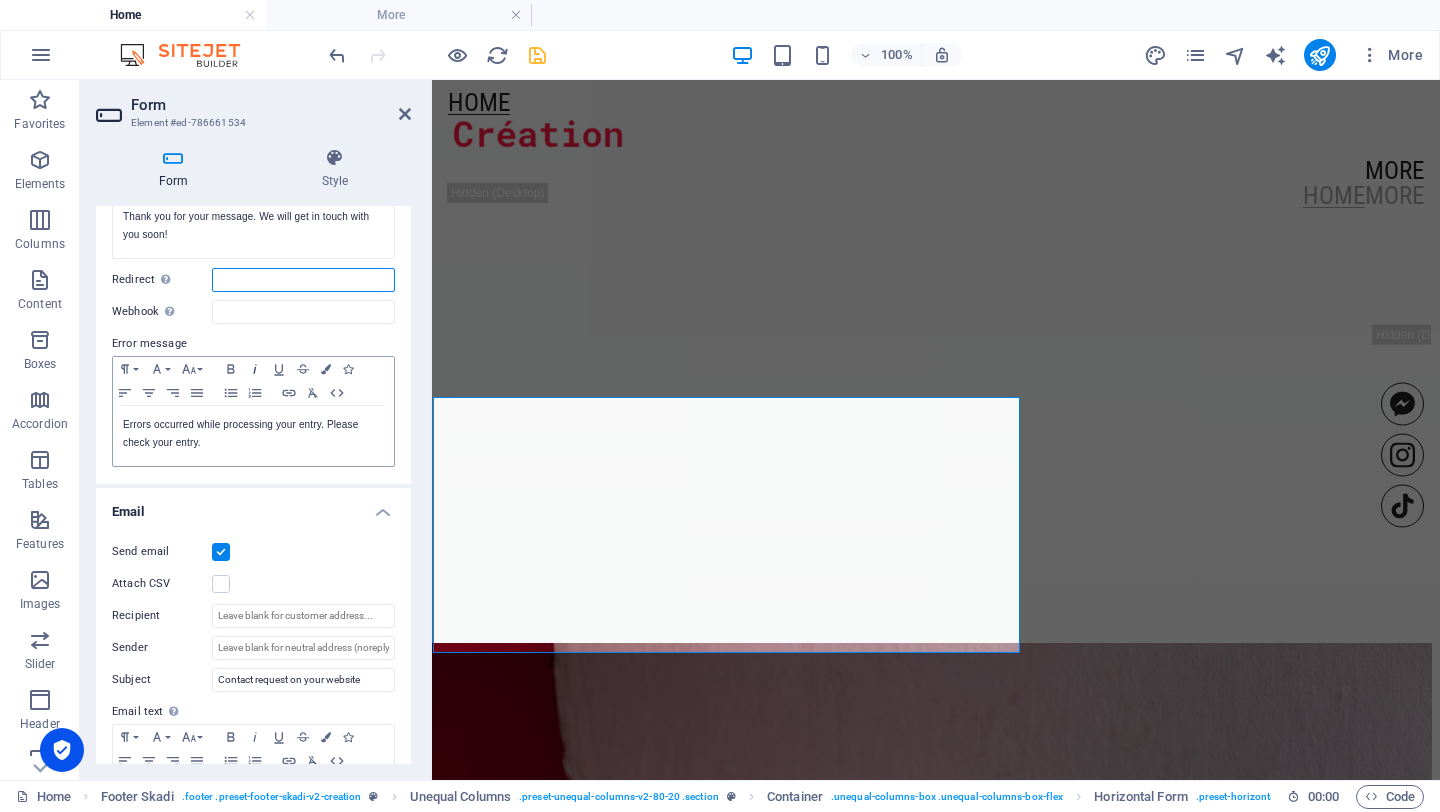 scroll, scrollTop: 251, scrollLeft: 0, axis: vertical 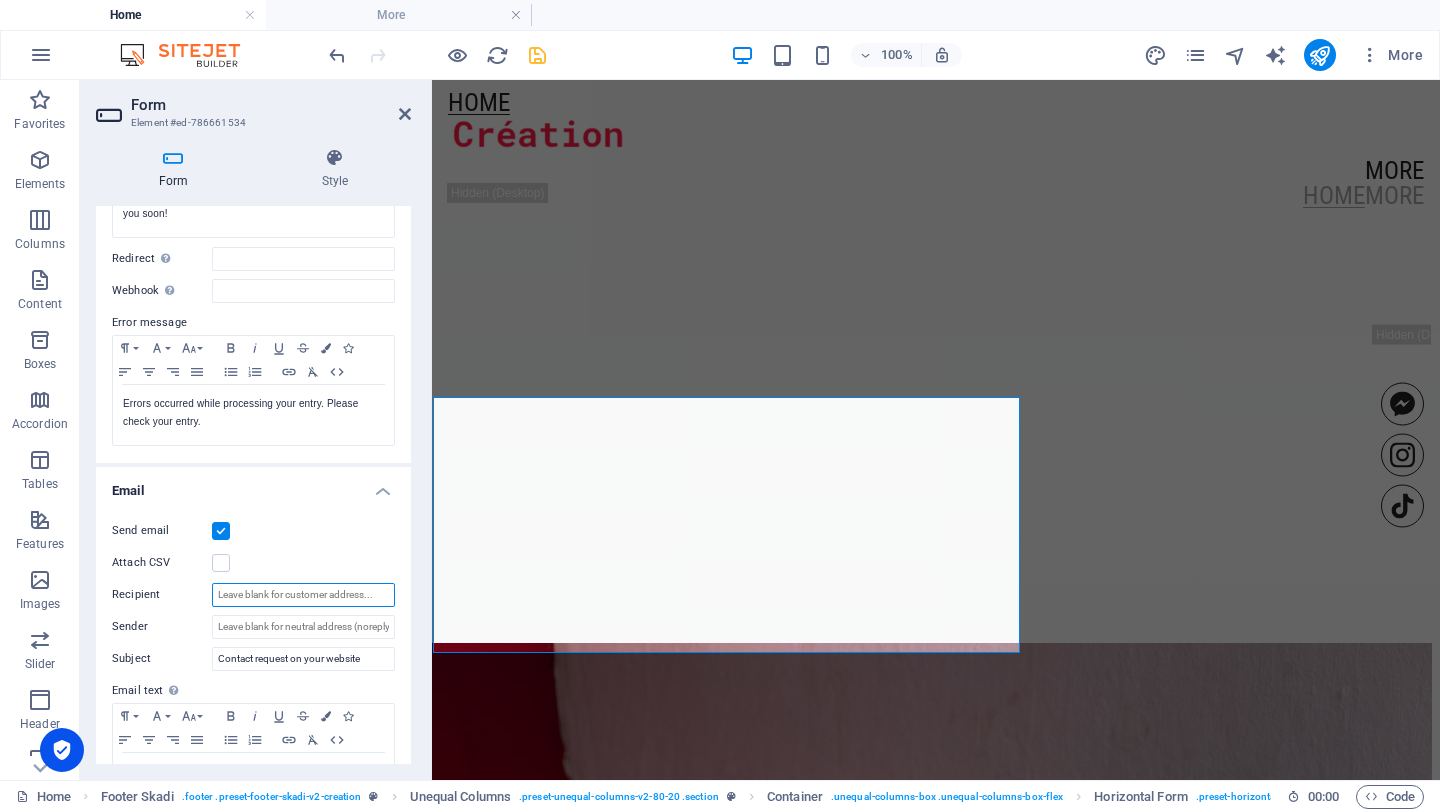 click on "Recipient" at bounding box center (303, 595) 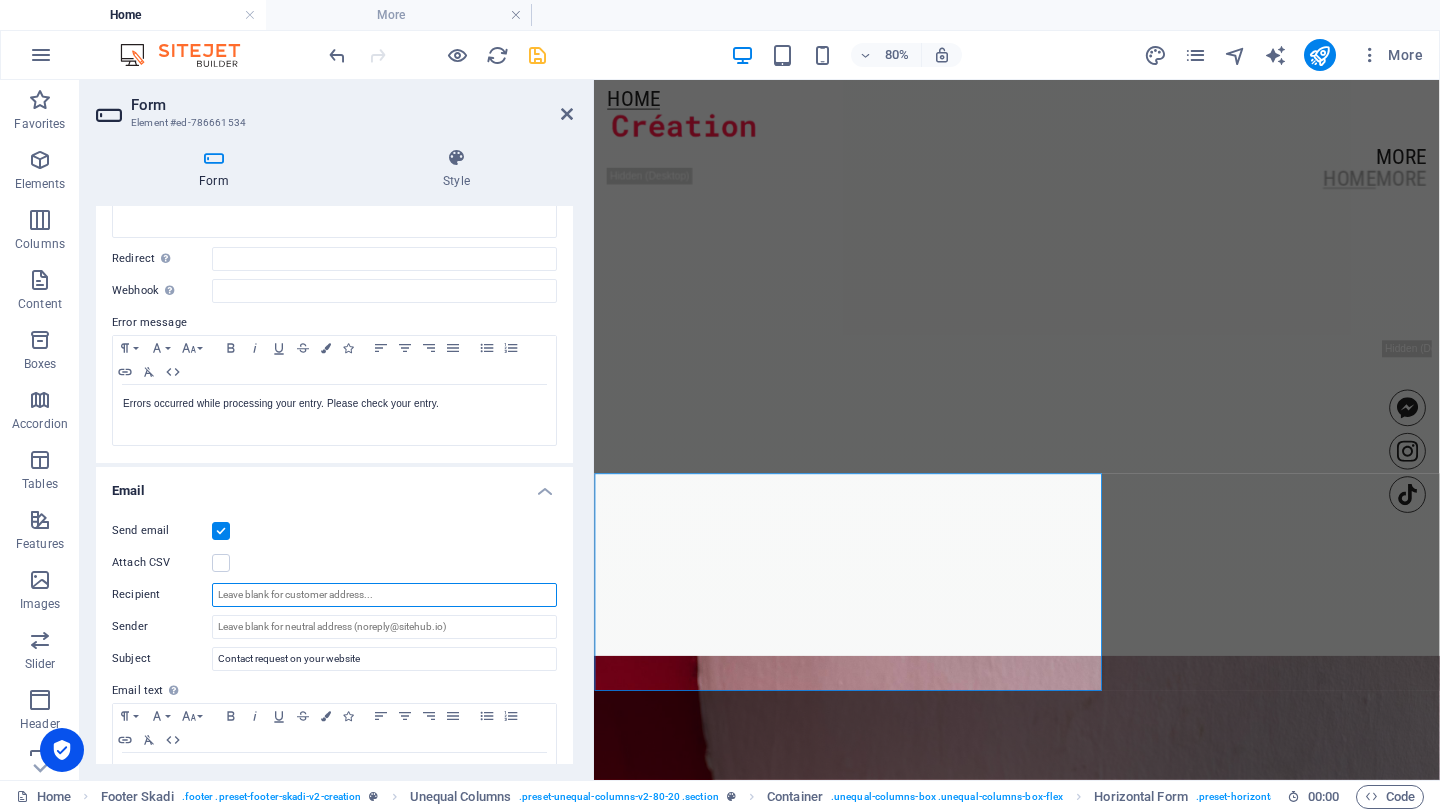 scroll, scrollTop: 5139, scrollLeft: 0, axis: vertical 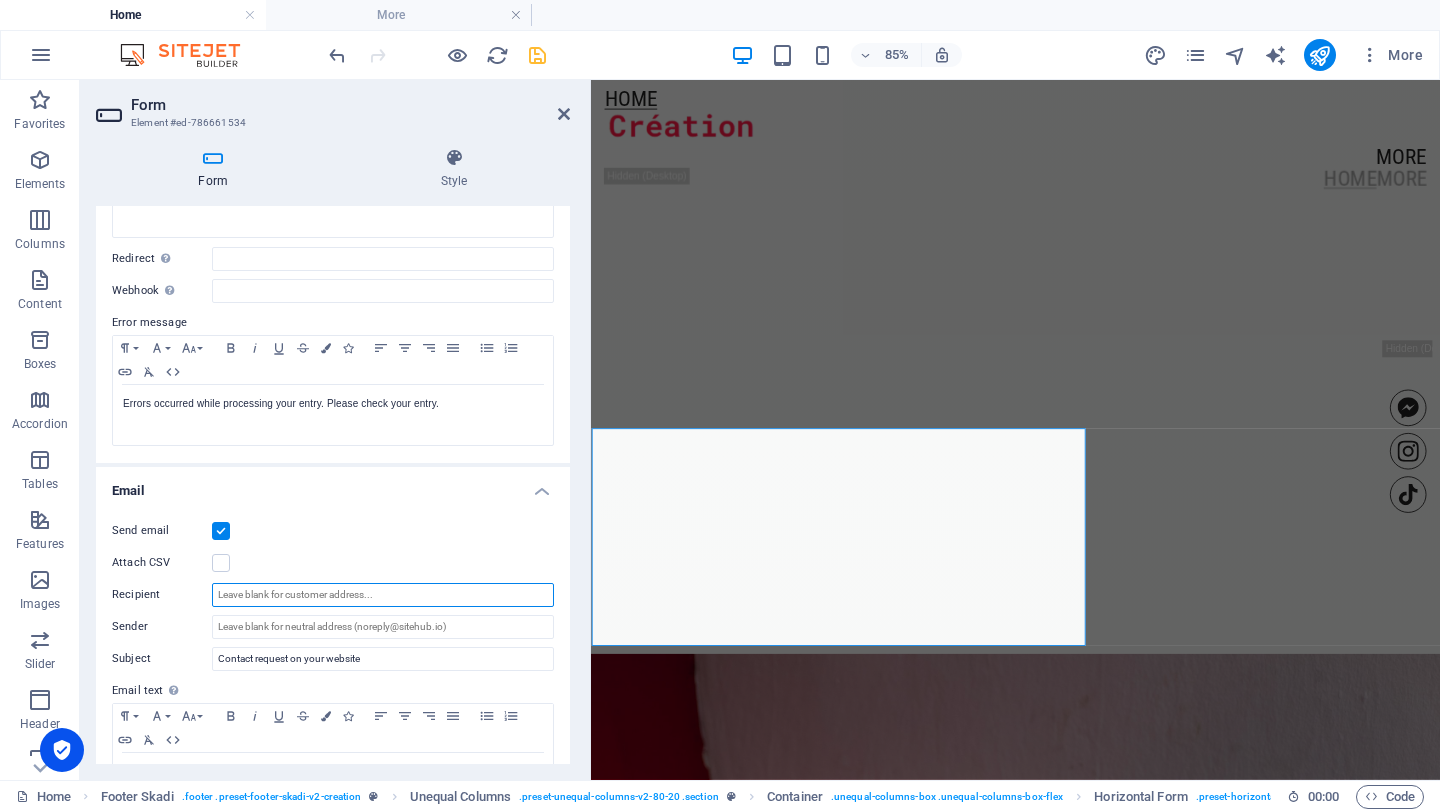 drag, startPoint x: 428, startPoint y: 586, endPoint x: 592, endPoint y: 559, distance: 166.2077 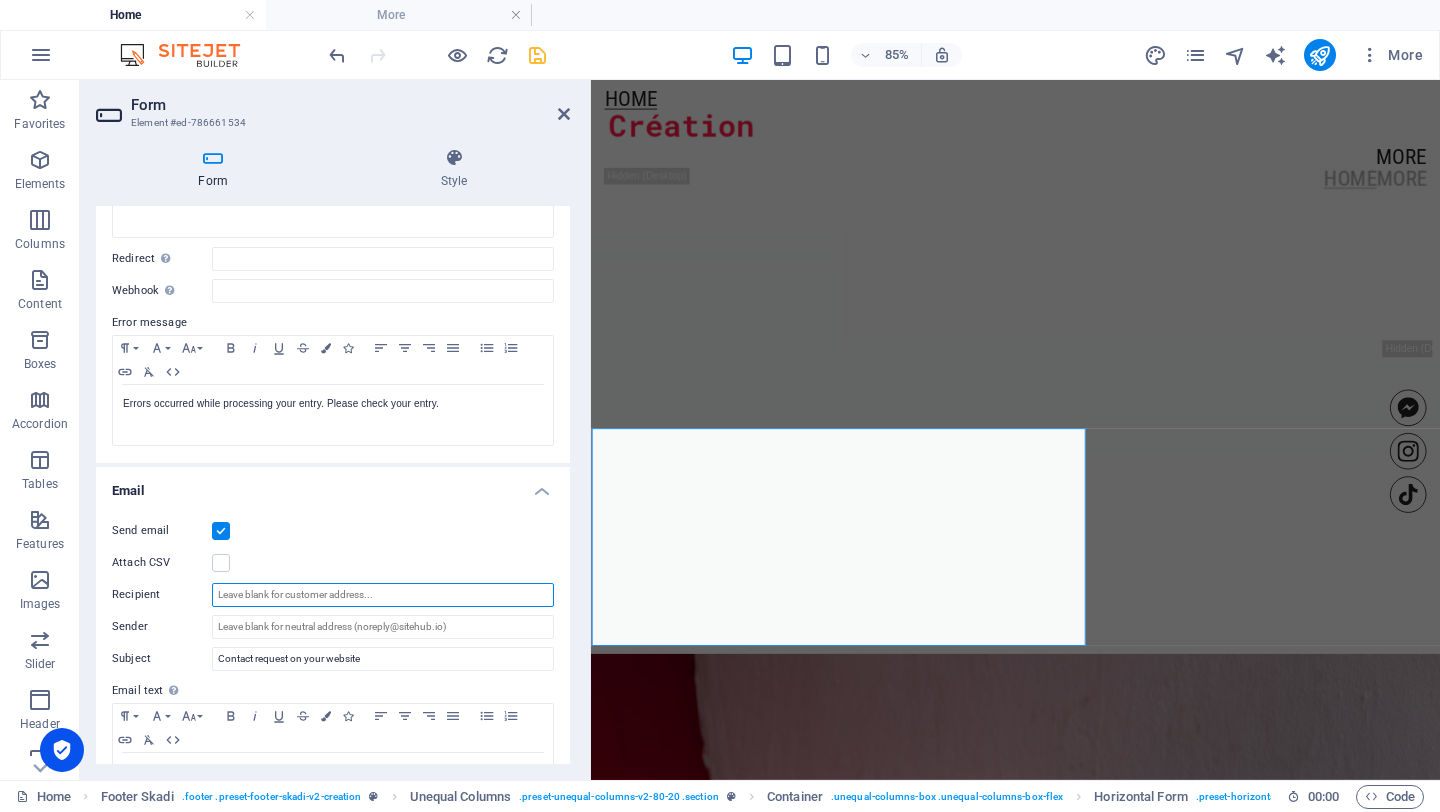 click on "Form Element #ed-786661534 Form Style General Title Define a name for the form. General form Messages Success message Paragraph Format Normal Heading 1 Heading 2 Heading 3 Heading 4 Heading 5 Heading 6 Code Font Family Arial [US_STATE] Impact Tahoma Times New Roman Verdana Roboto Condensed Roboto Mono Font Size 8 9 10 11 12 14 18 24 30 36 48 60 72 96 Bold Italic Underline Strikethrough Colors Icons Align Left Align Center Align Right Align Justify Unordered List Ordered List Insert Link Clear Formatting HTML Thank you for your message. We will get in touch with you soon! Shown after form was submitted successfully... Redirect Define a redirect target upon successful form submission; for example, a success page. Webhook A webhook is a push notification from this form to another server. Every time someone submits this form, the data will be pushed to your server.  Error message Paragraph Format Normal Heading 1 Heading 2 Heading 3 Heading 4 Heading 5 Heading 6 Code Font Family Arial [US_STATE] Impact Tahoma Verdana 8" at bounding box center [760, 430] 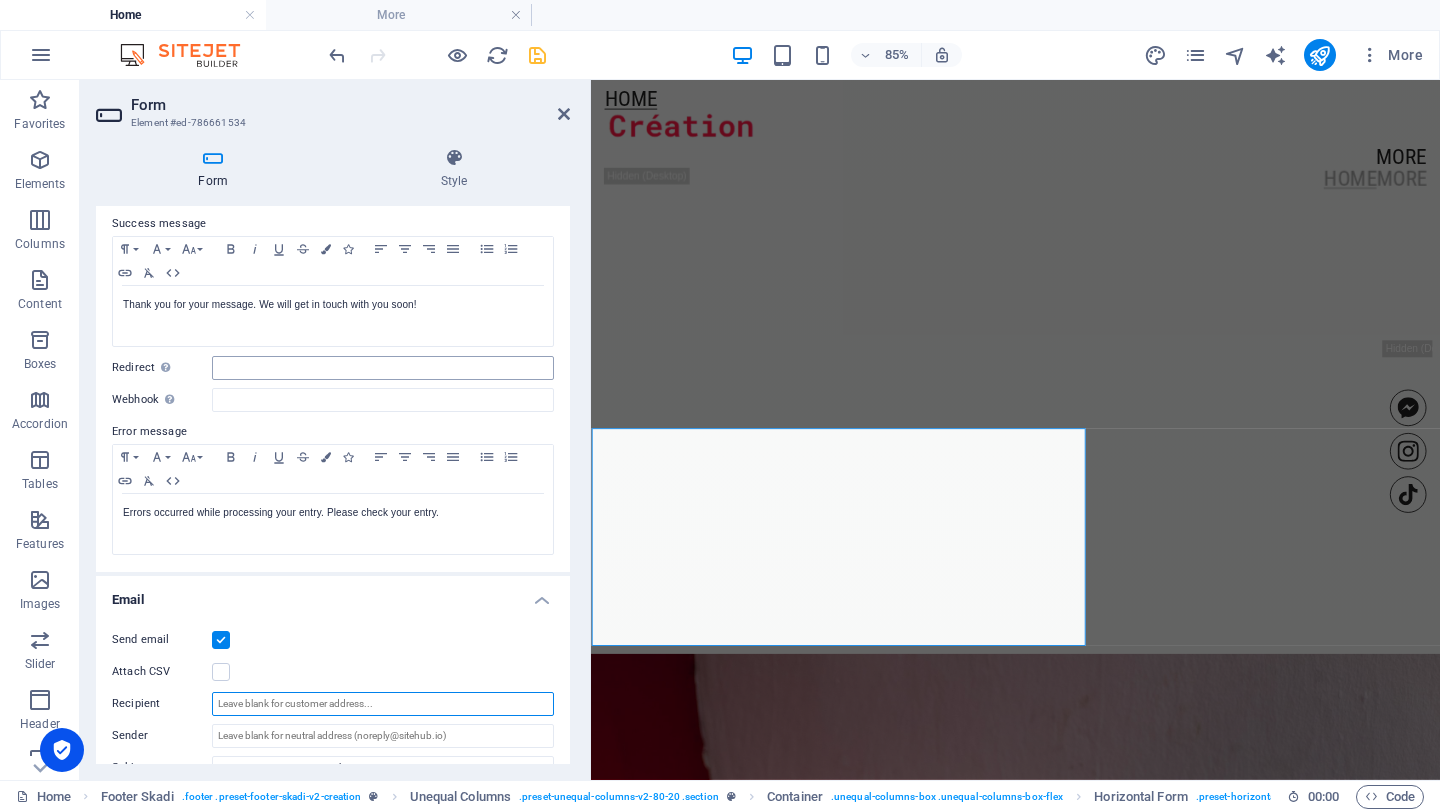 scroll, scrollTop: 138, scrollLeft: 0, axis: vertical 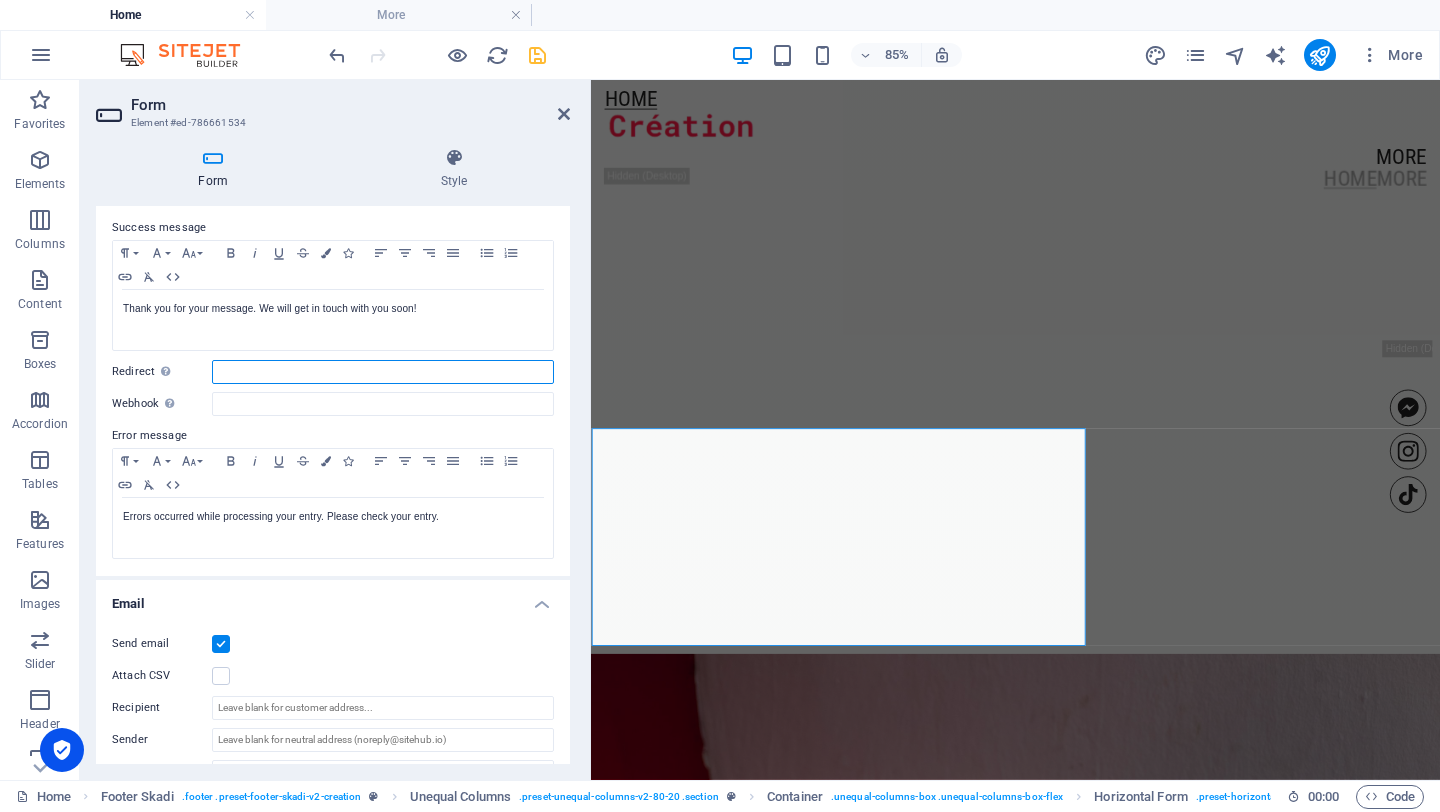 click on "Redirect Define a redirect target upon successful form submission; for example, a success page." at bounding box center (383, 372) 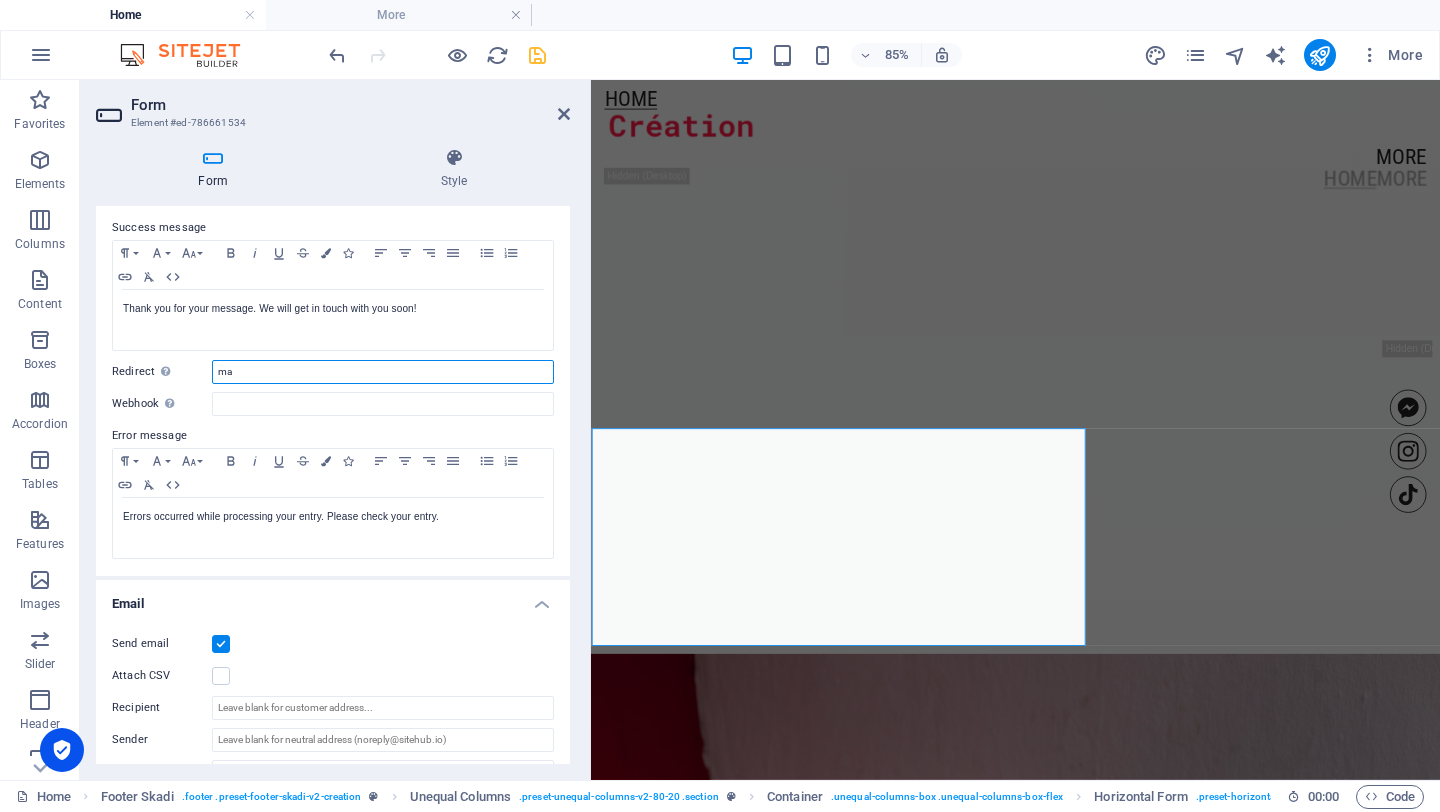 type on "m" 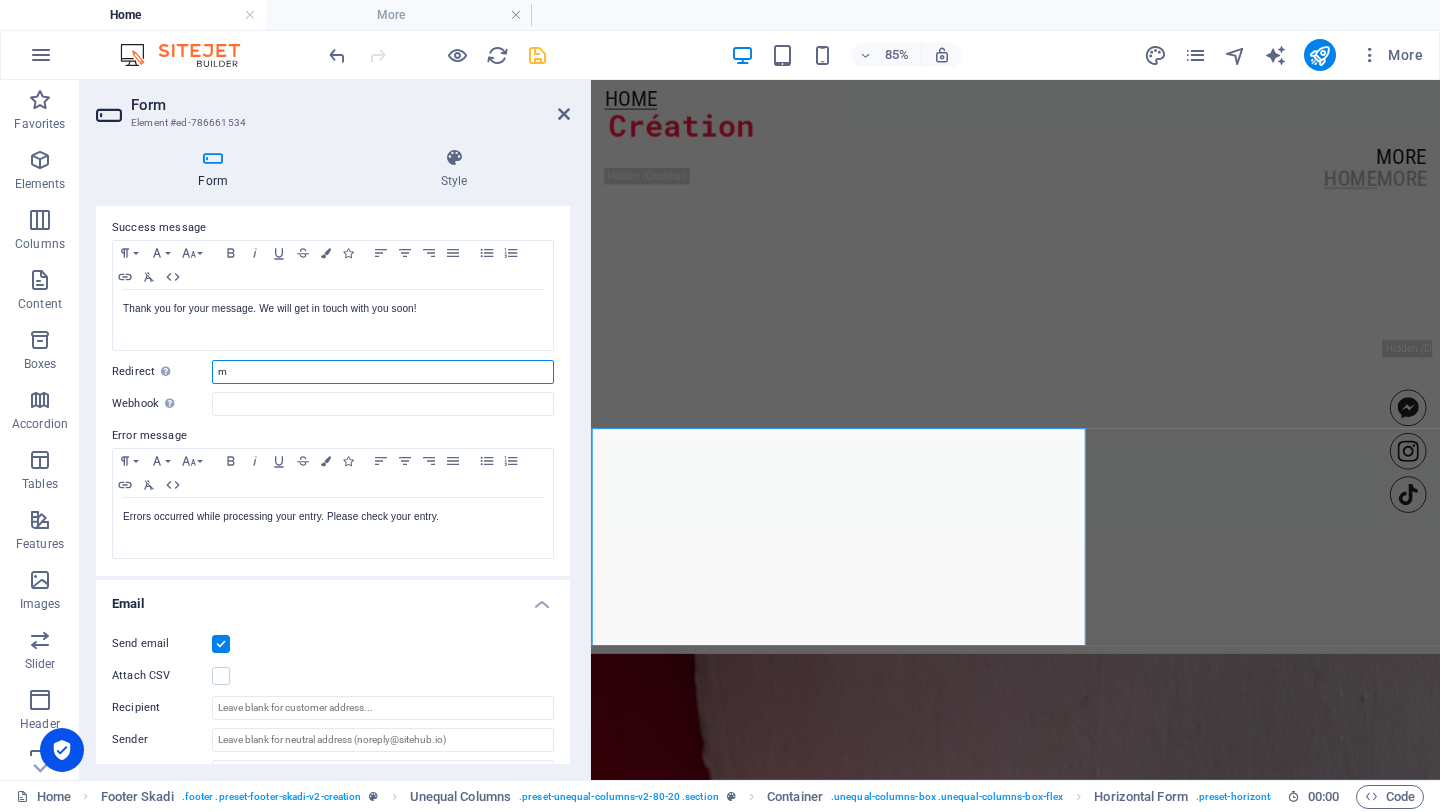 type 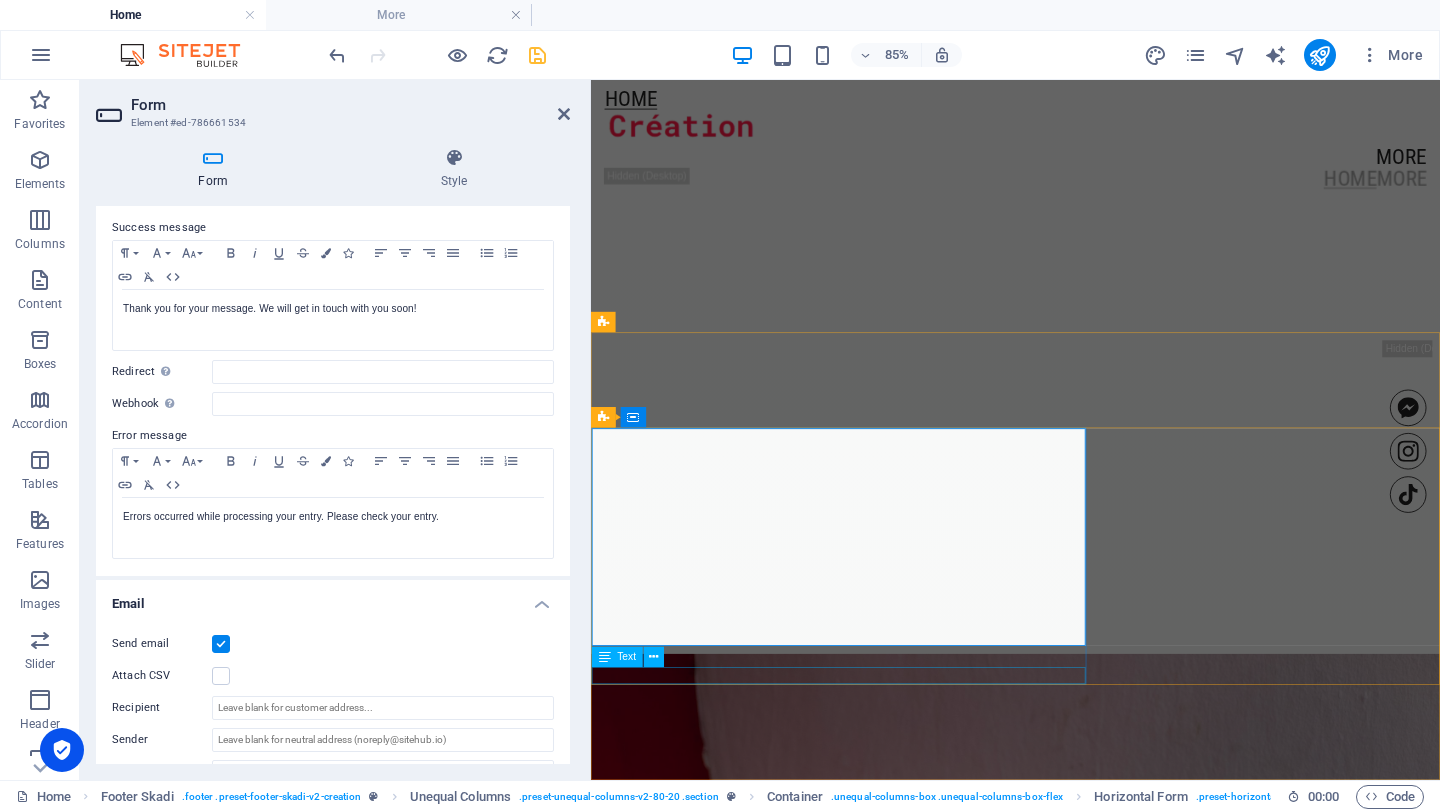 click on "[EMAIL_ADDRESS]" at bounding box center (649, 4856) 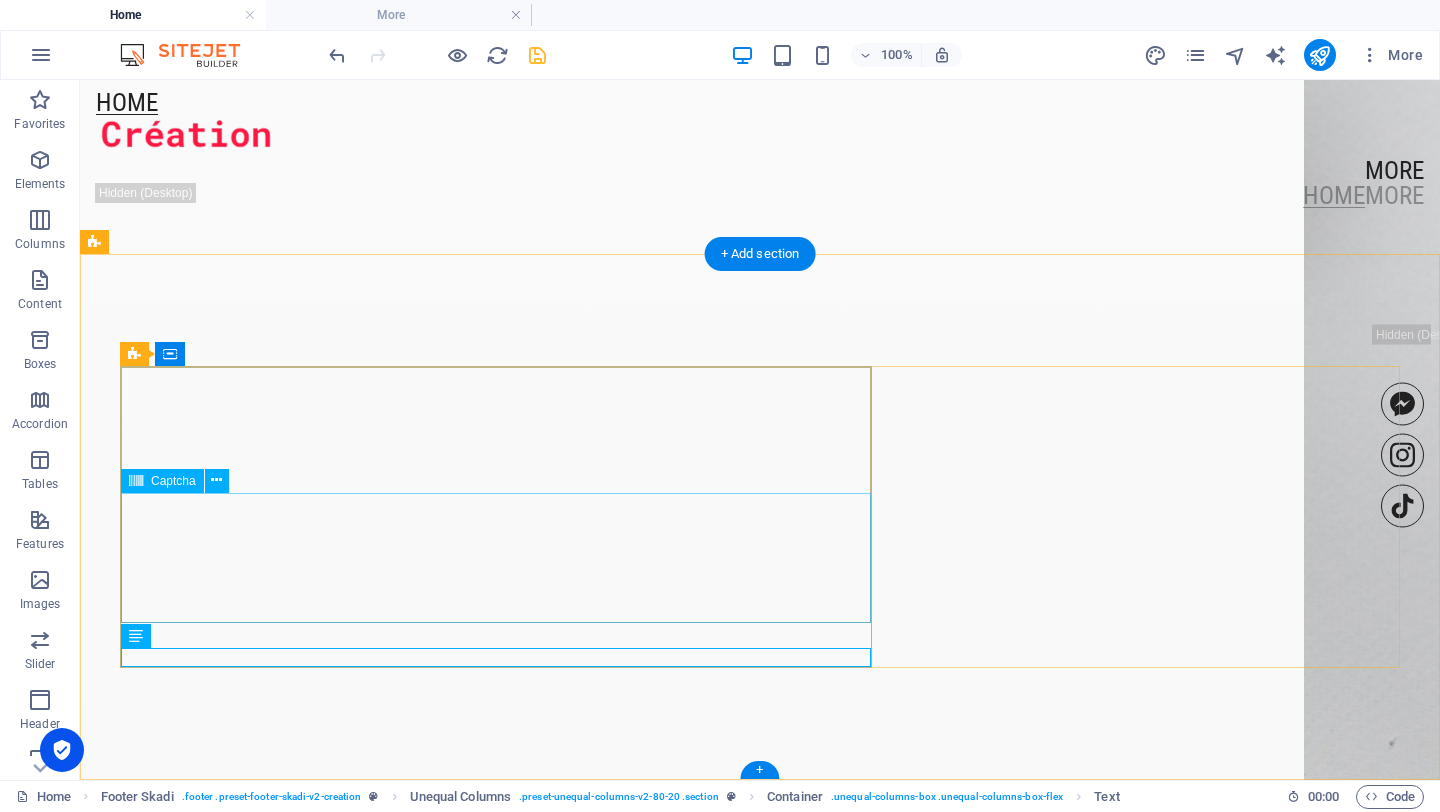 scroll, scrollTop: 5366, scrollLeft: 0, axis: vertical 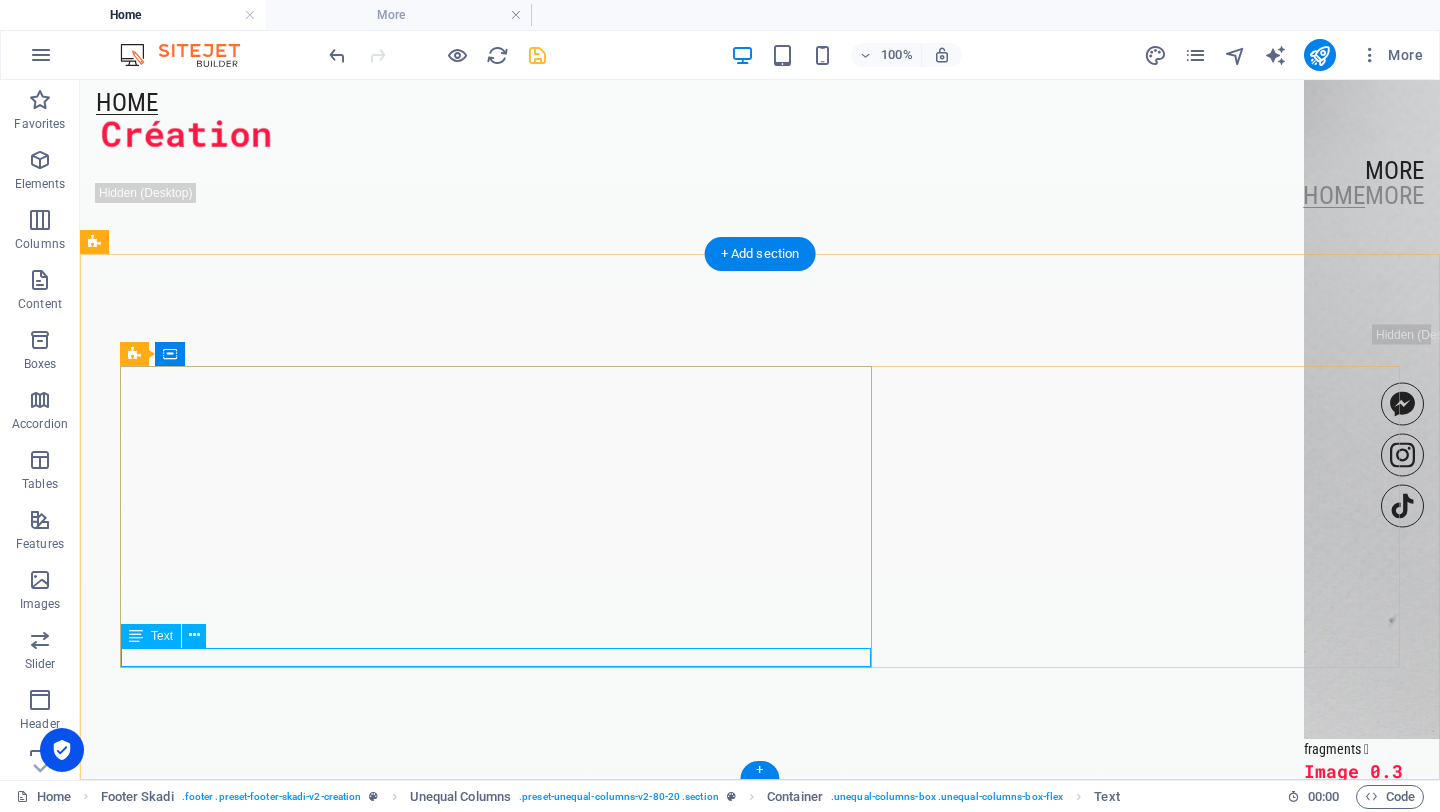 click on "[EMAIL_ADDRESS]" at bounding box center [760, 5398] 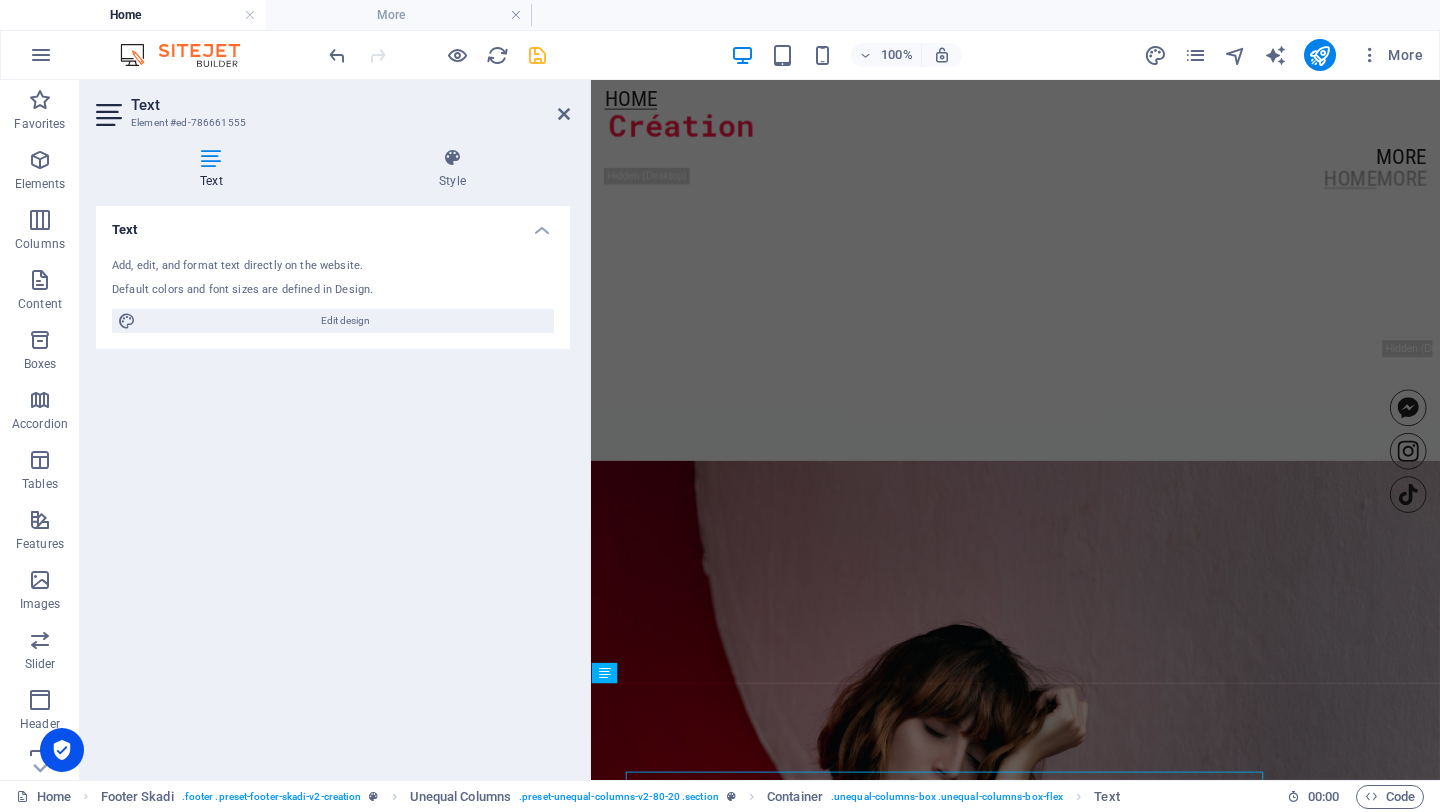scroll, scrollTop: 5139, scrollLeft: 0, axis: vertical 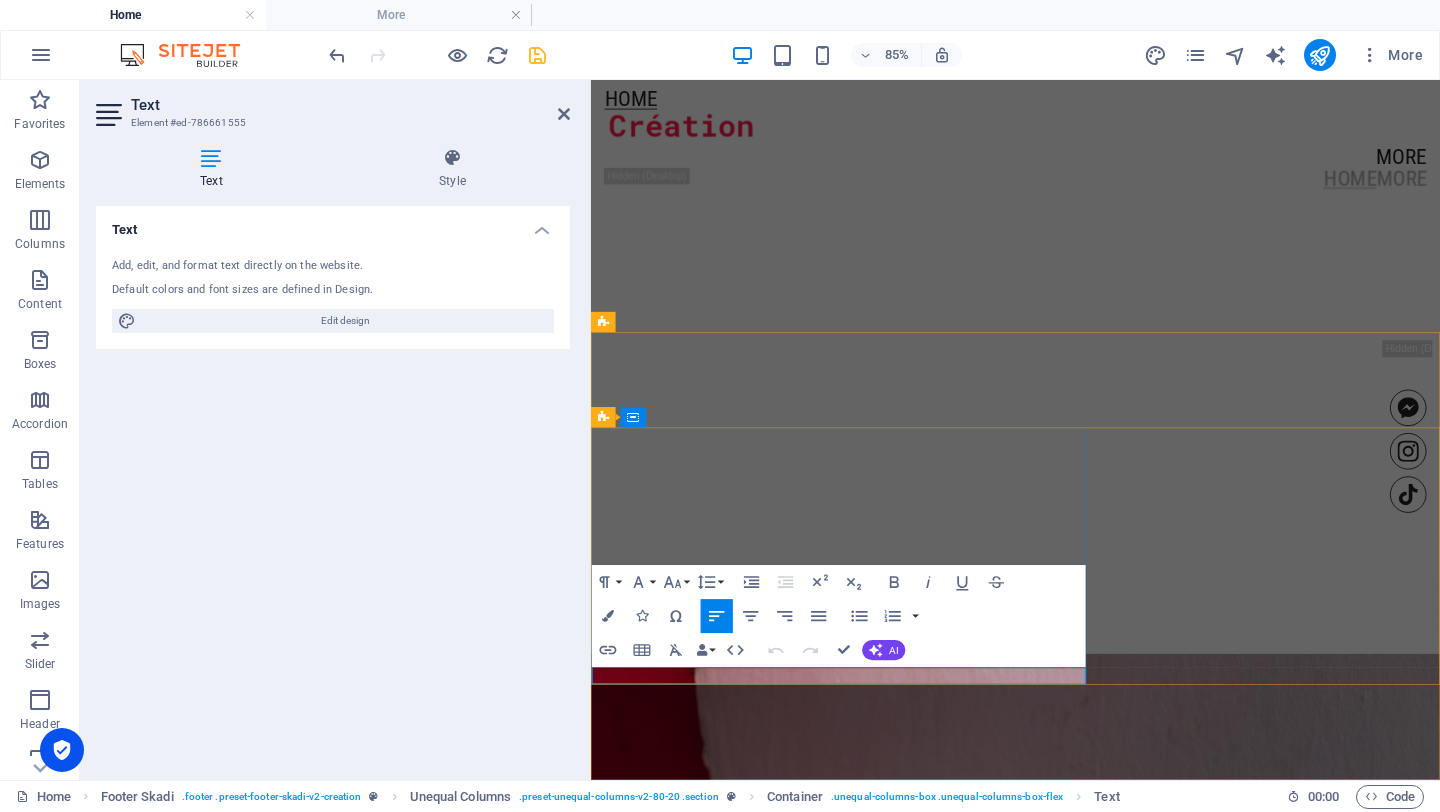click on "[EMAIL_ADDRESS]" at bounding box center [649, 4856] 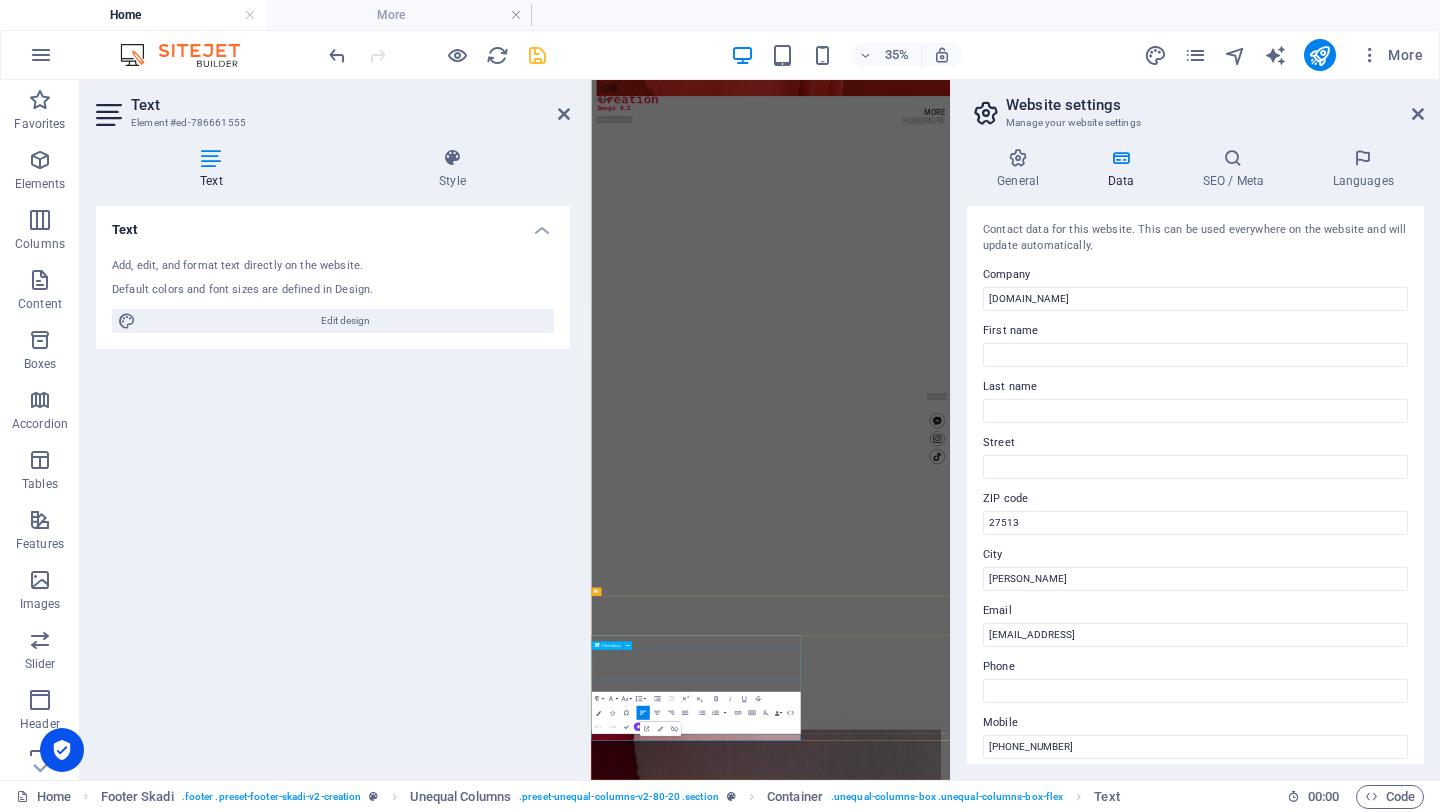 scroll, scrollTop: 5135, scrollLeft: 0, axis: vertical 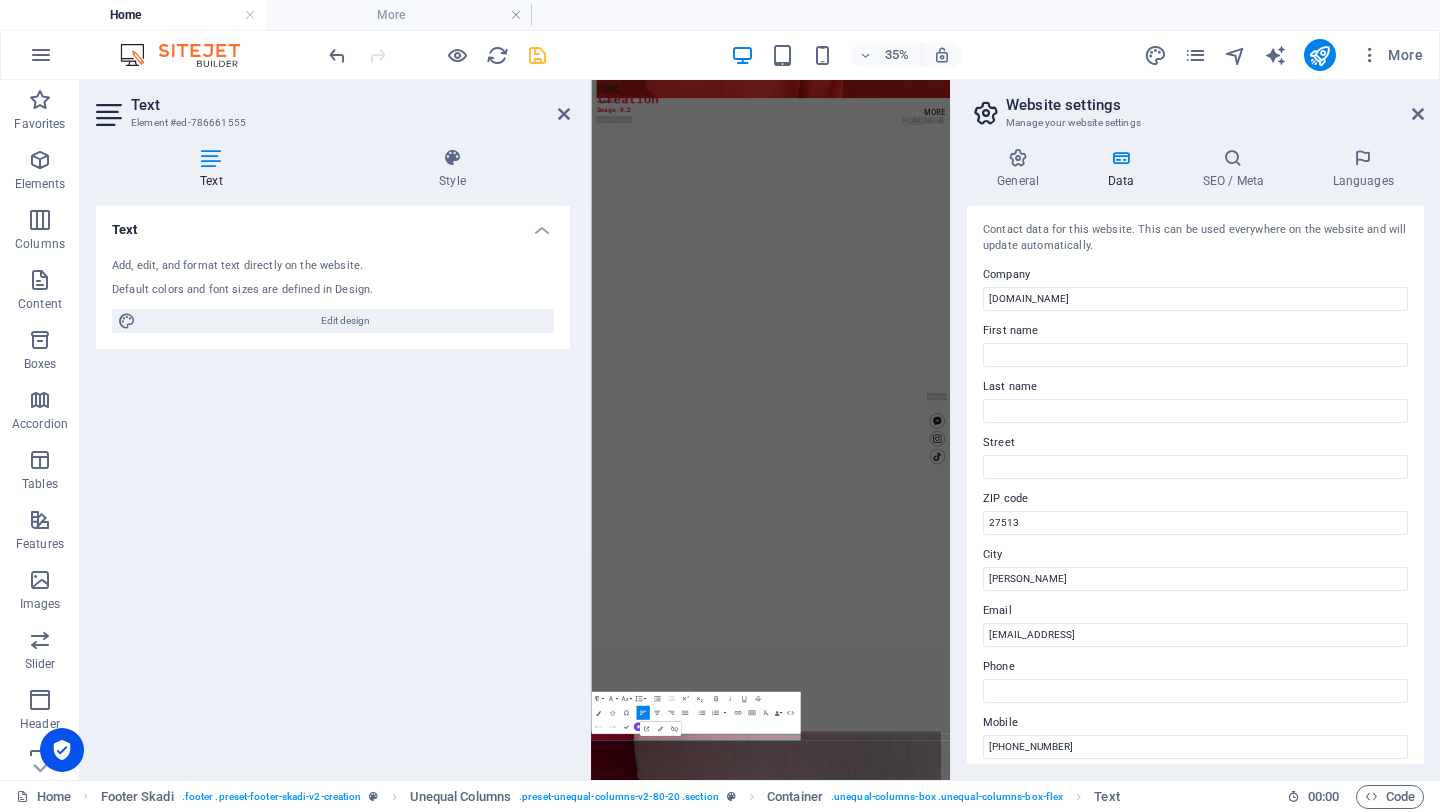 click on "Email" at bounding box center (1195, 611) 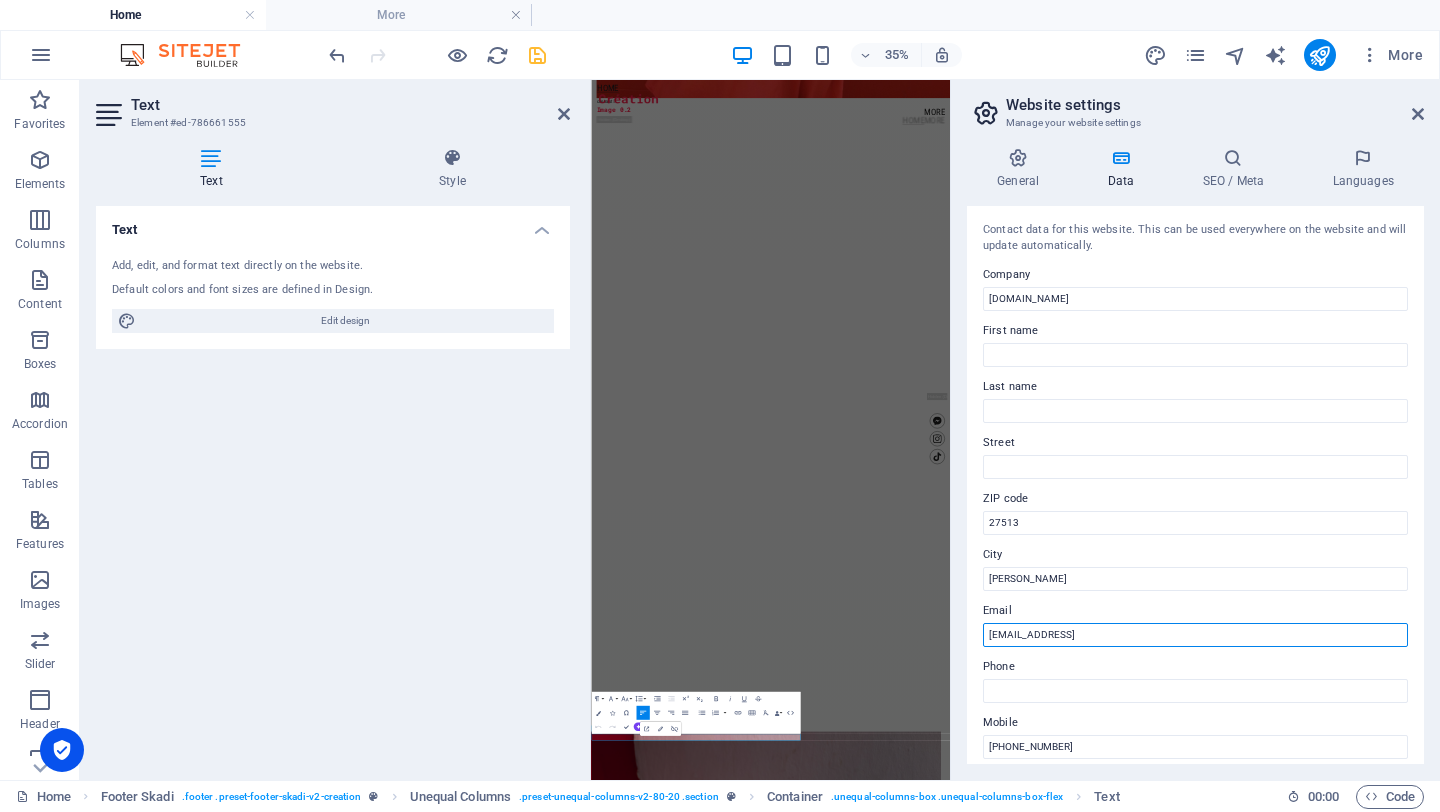 click on "[EMAIL_ADDRESS]" at bounding box center [1195, 635] 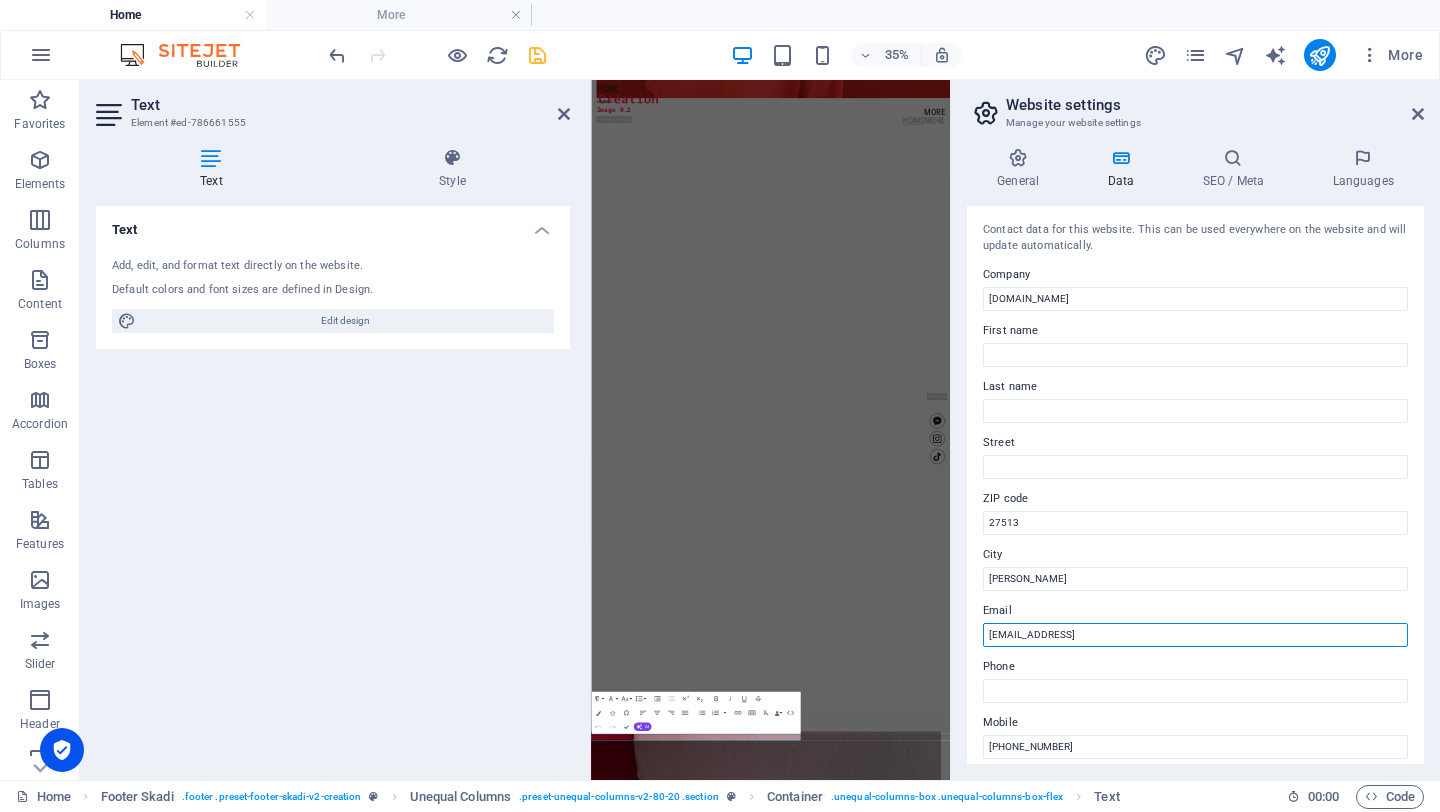 click on "[EMAIL_ADDRESS]" at bounding box center (1195, 635) 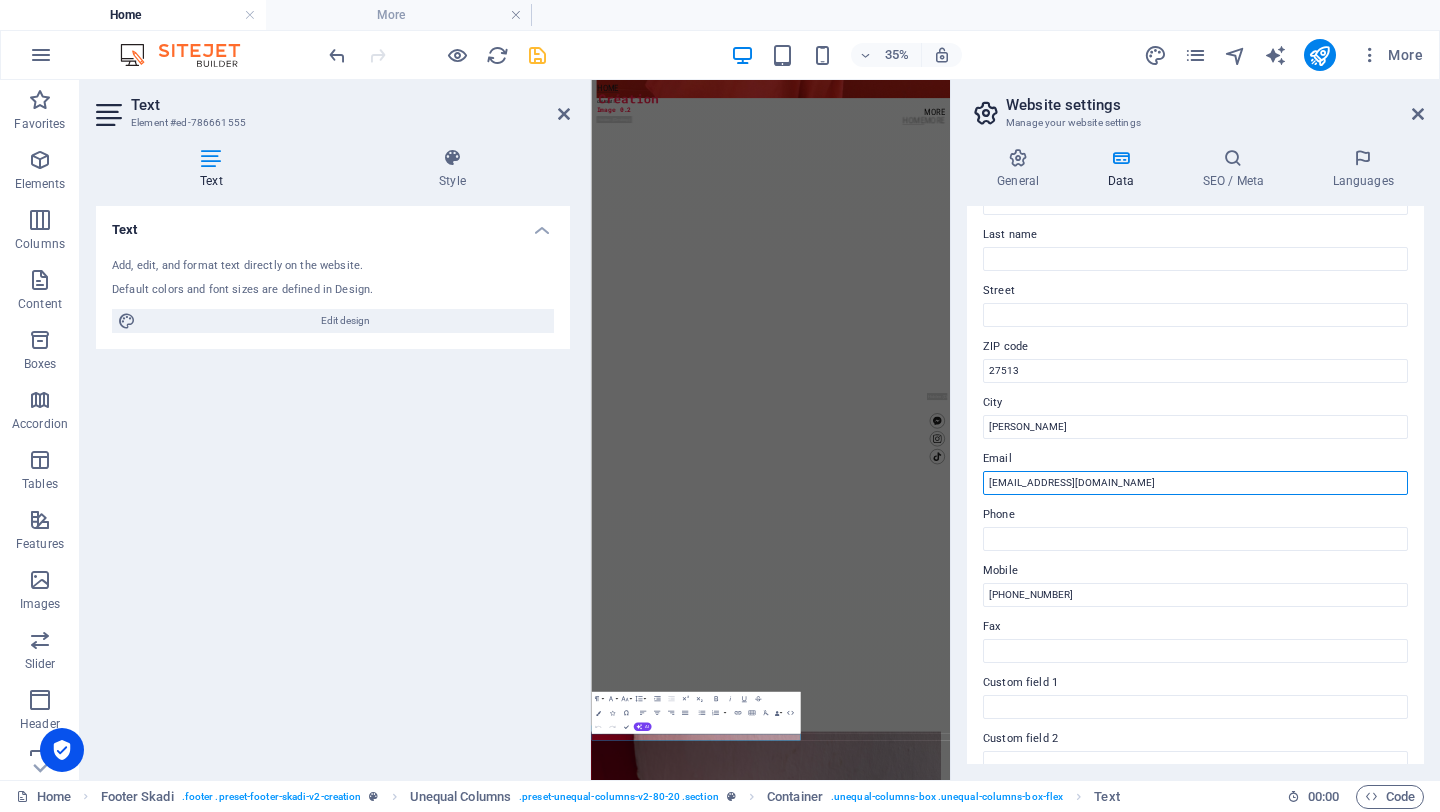 scroll, scrollTop: 163, scrollLeft: 0, axis: vertical 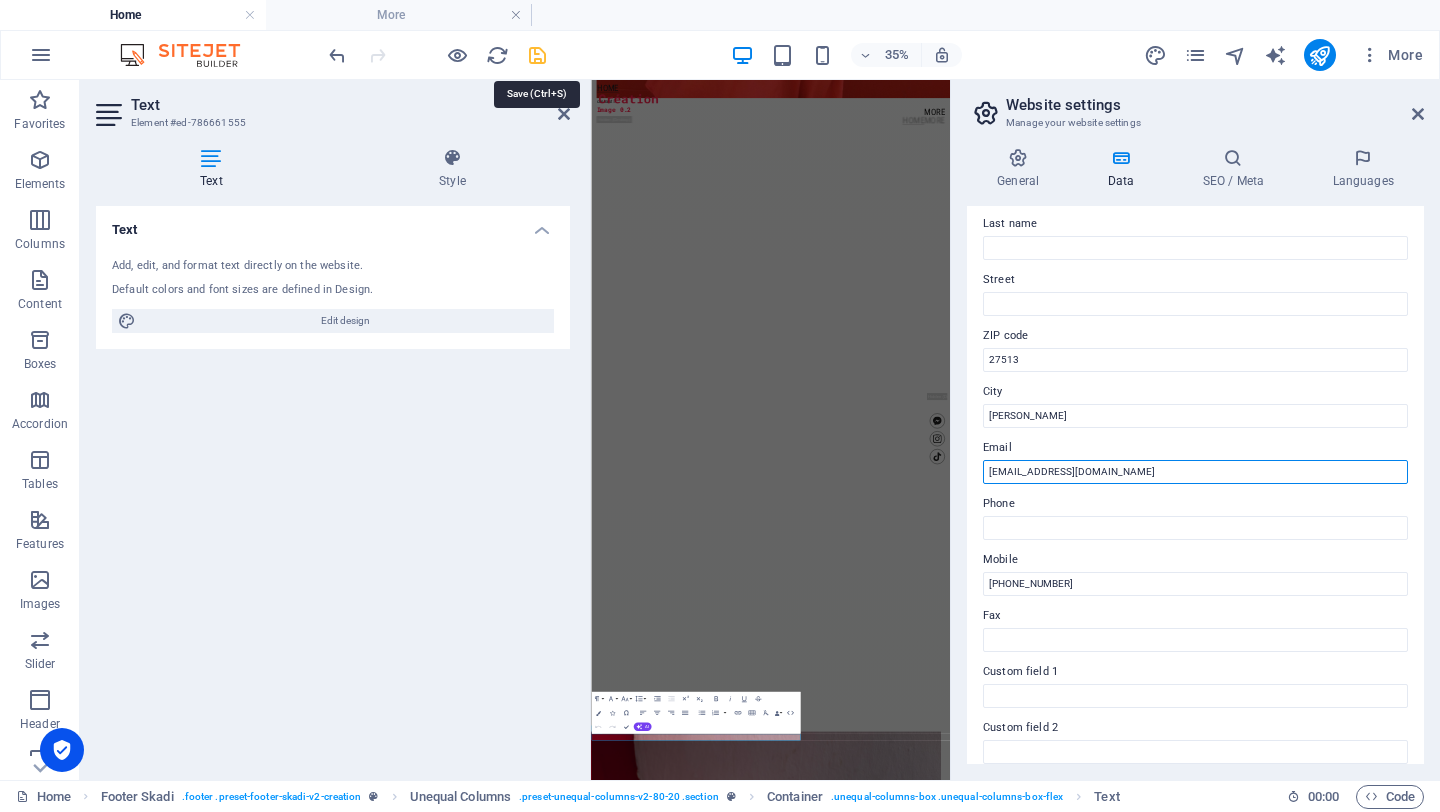 type on "[EMAIL_ADDRESS][DOMAIN_NAME]" 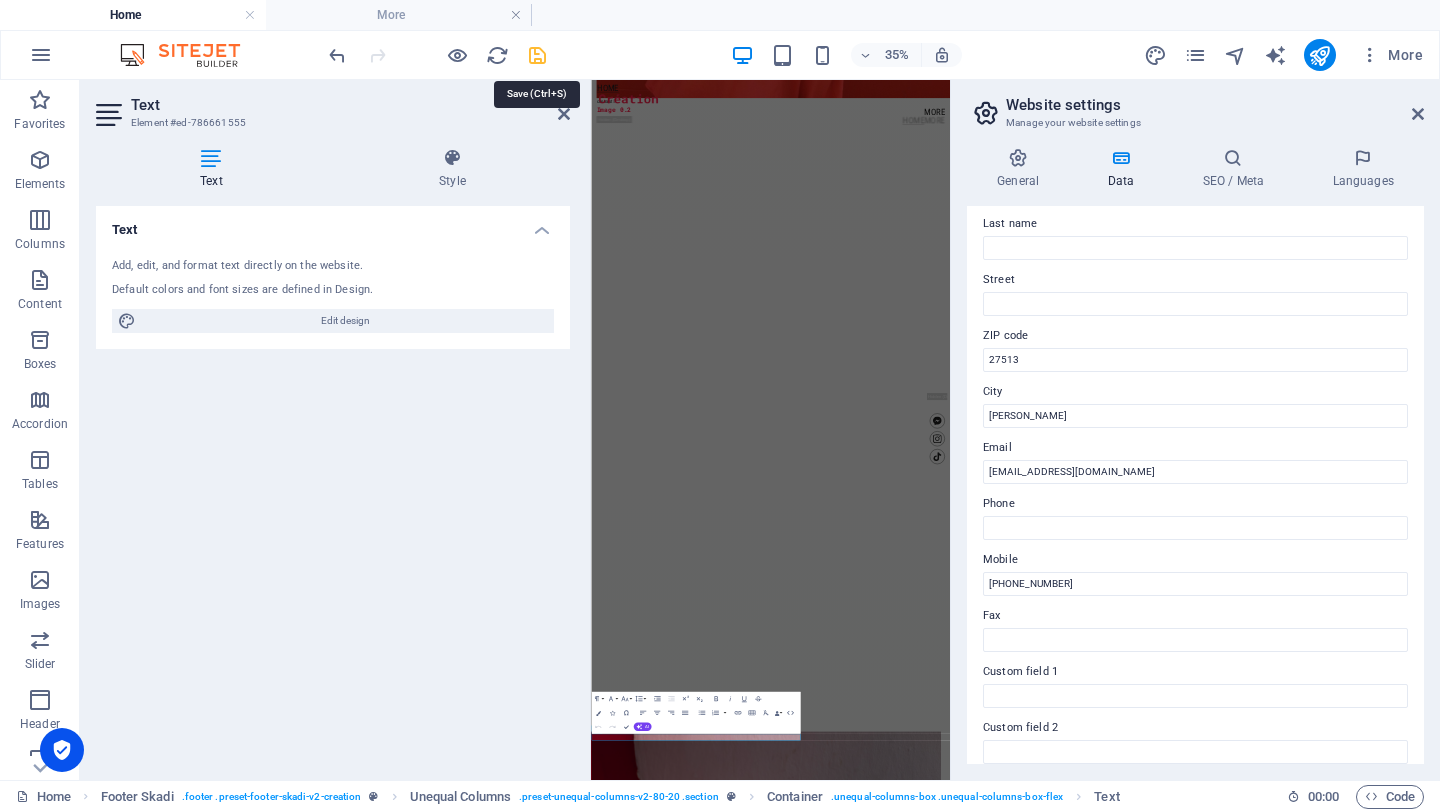 click at bounding box center [537, 55] 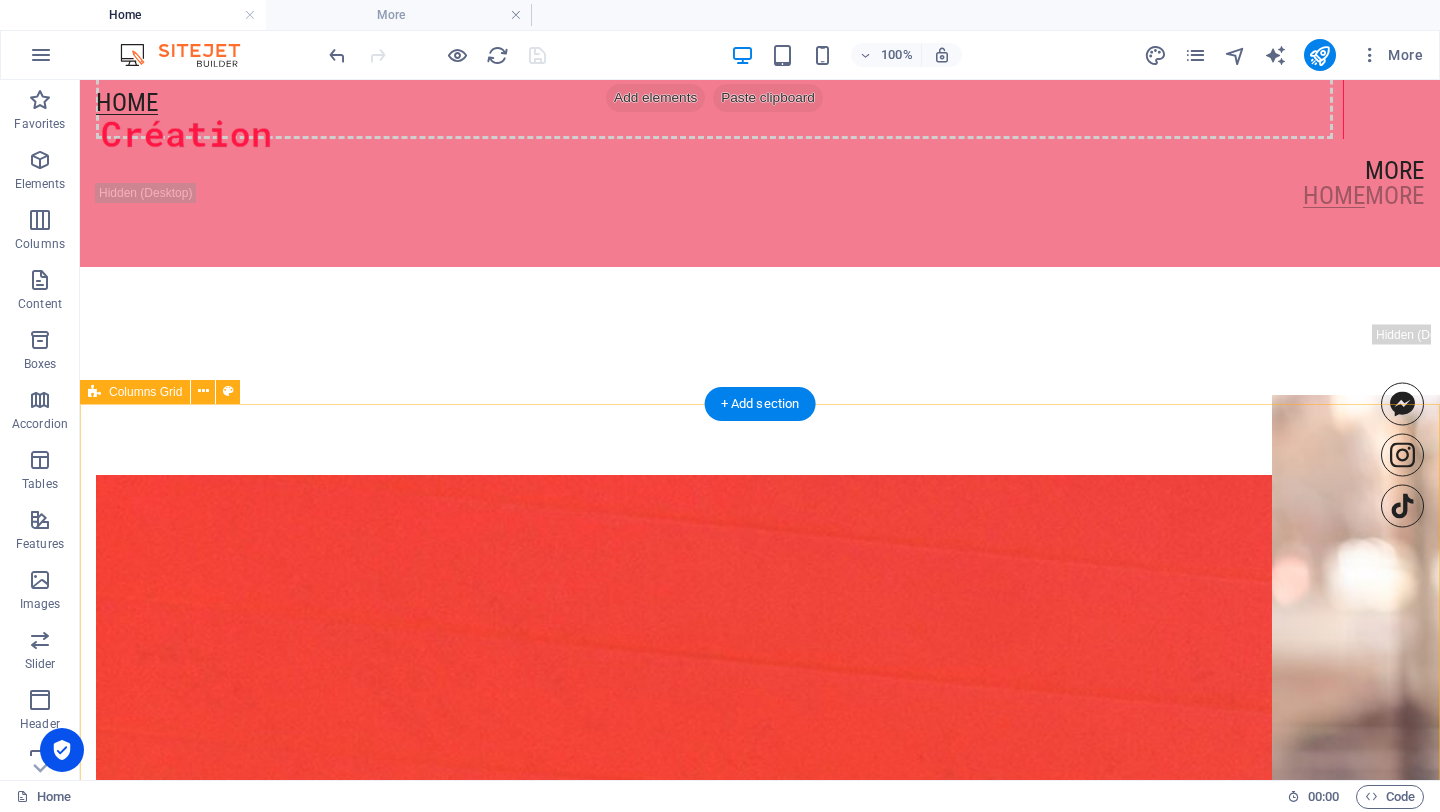 scroll, scrollTop: 1993, scrollLeft: 0, axis: vertical 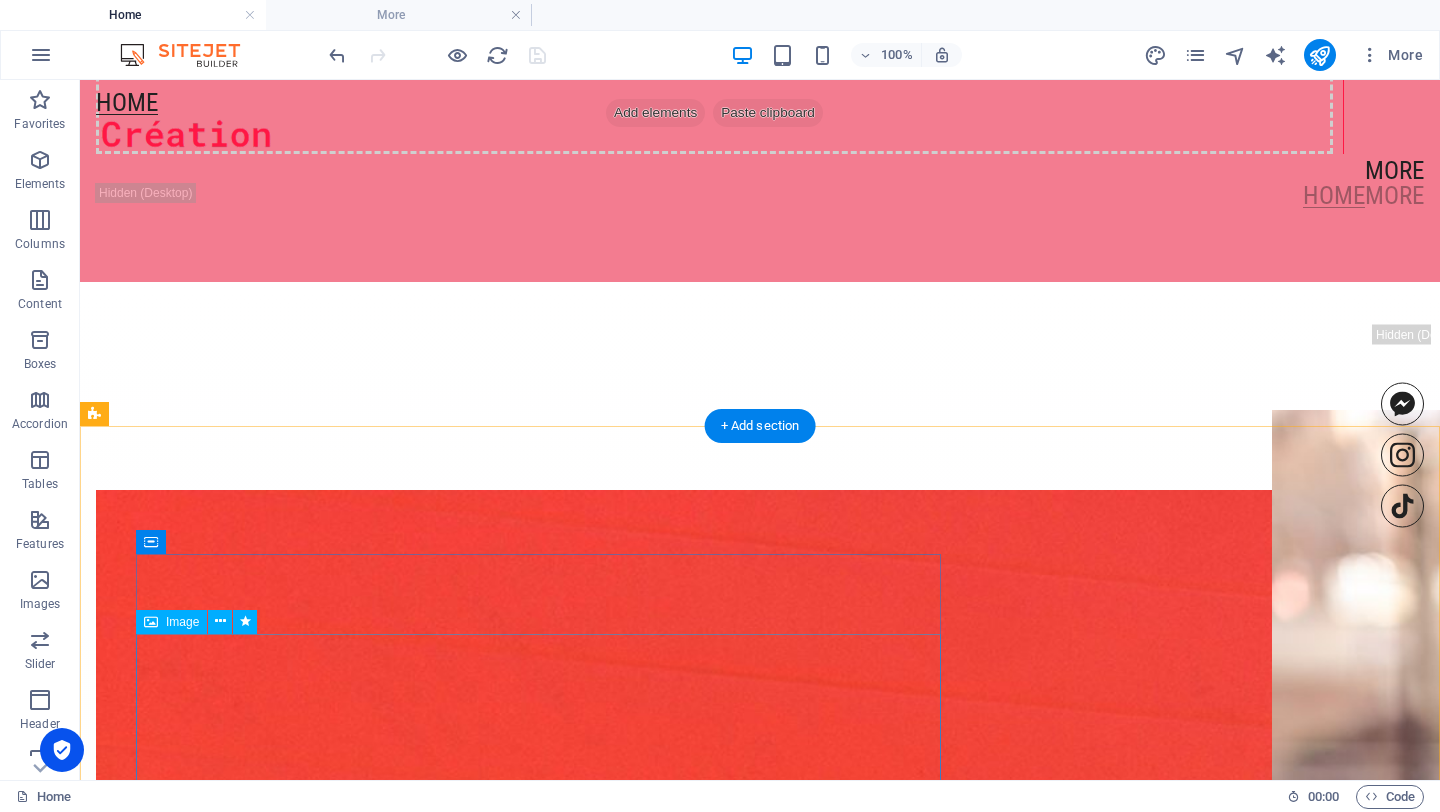 click at bounding box center [644, 1396] 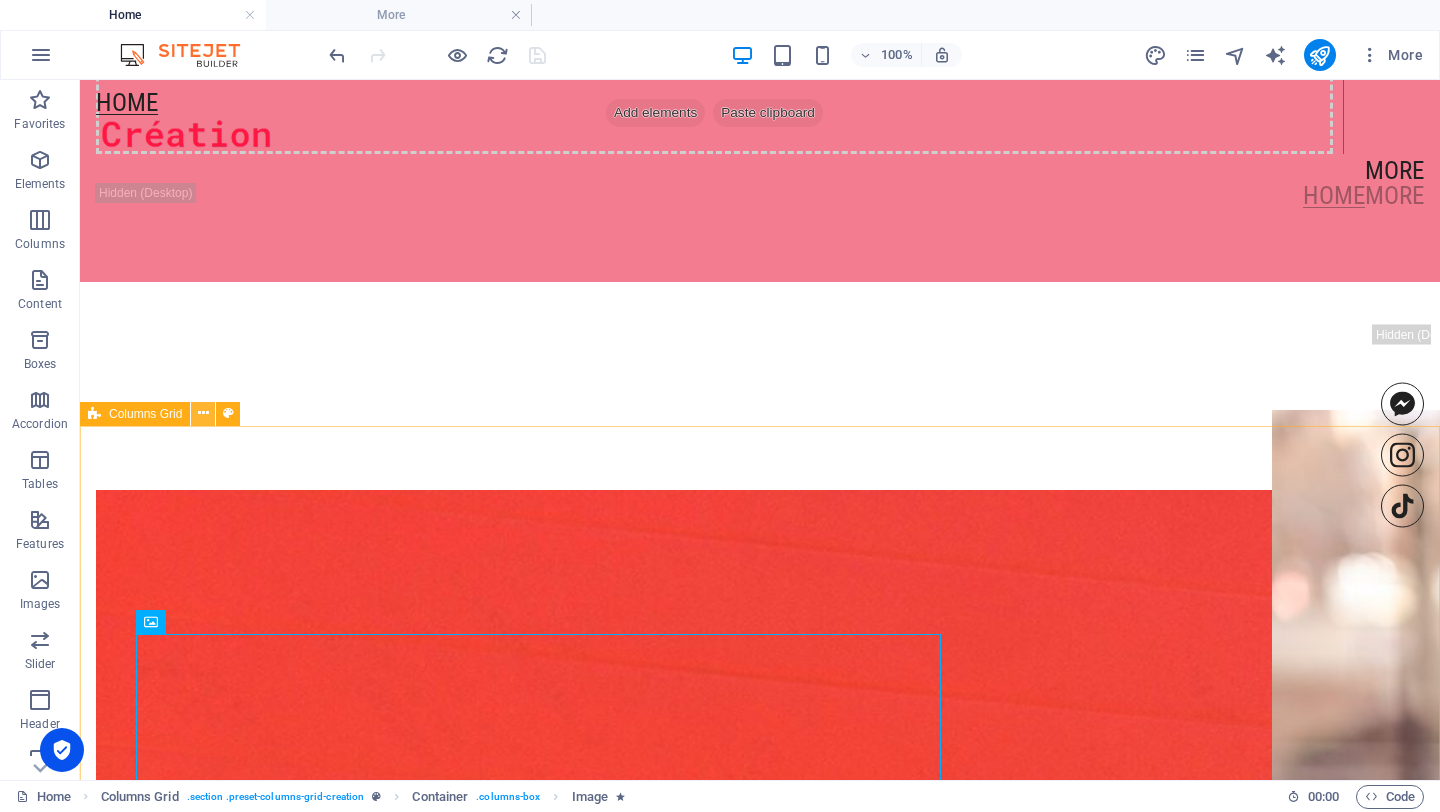 click at bounding box center (203, 414) 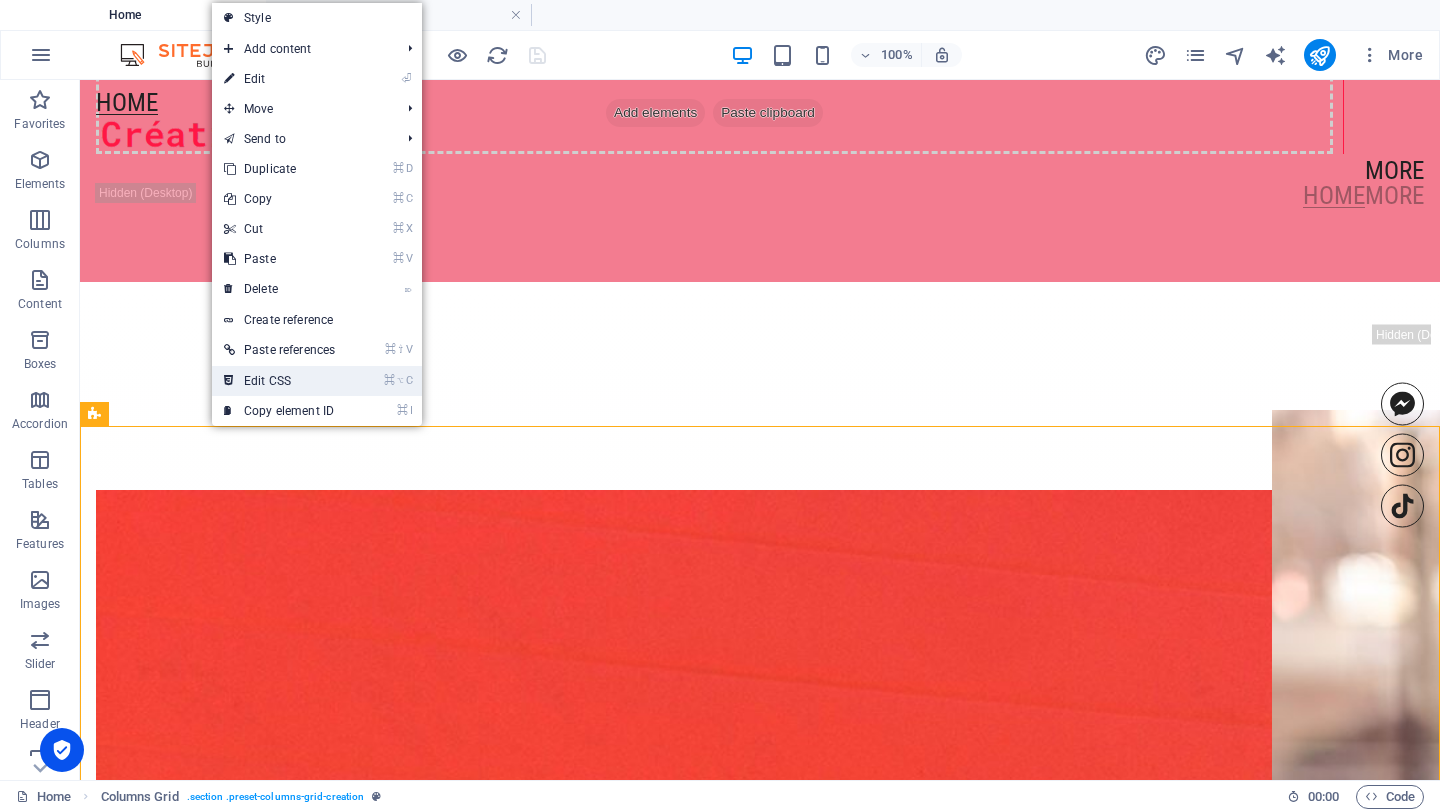 click on "⌘ ⌥ C  Edit CSS" at bounding box center (279, 381) 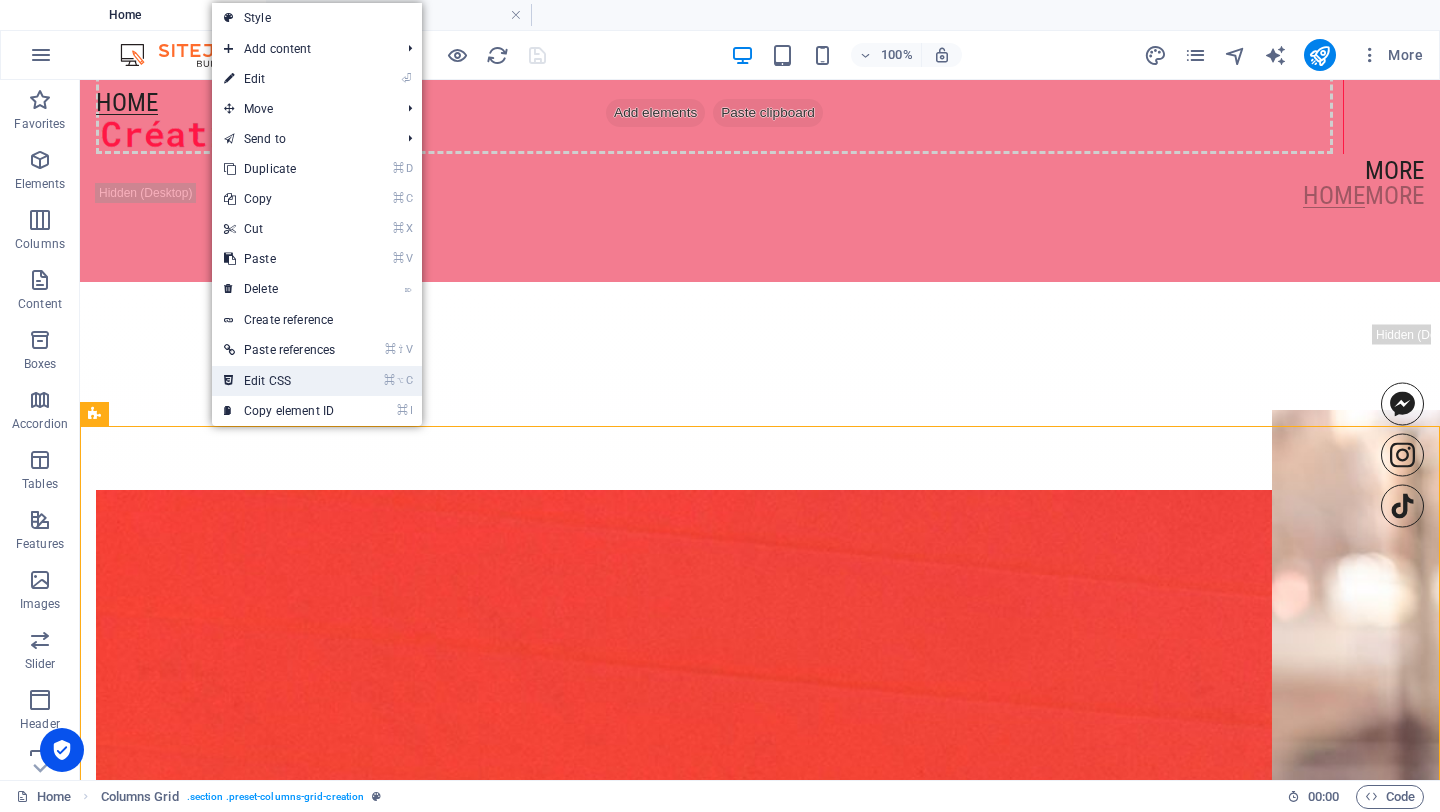 scroll, scrollTop: 2359, scrollLeft: 0, axis: vertical 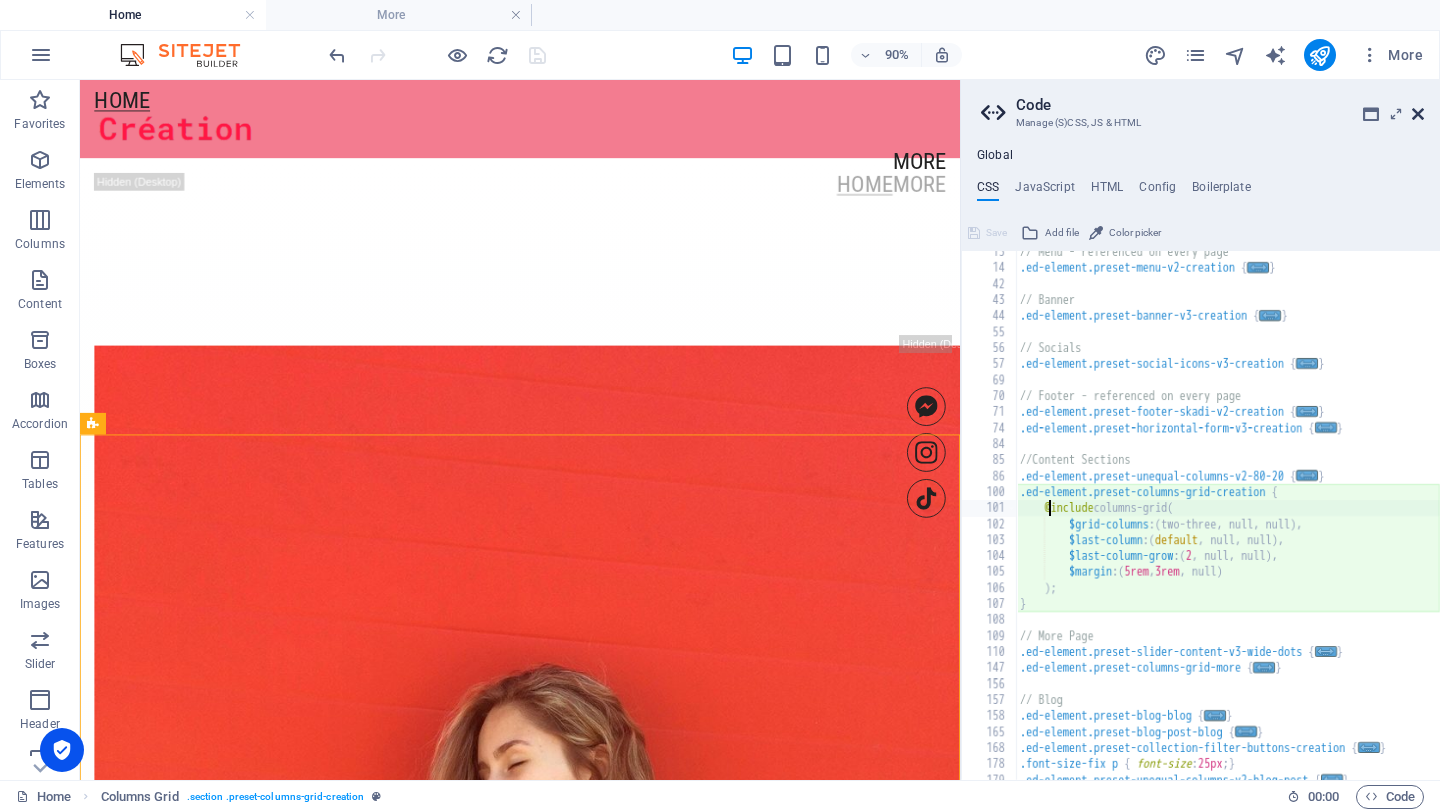 click at bounding box center (1418, 114) 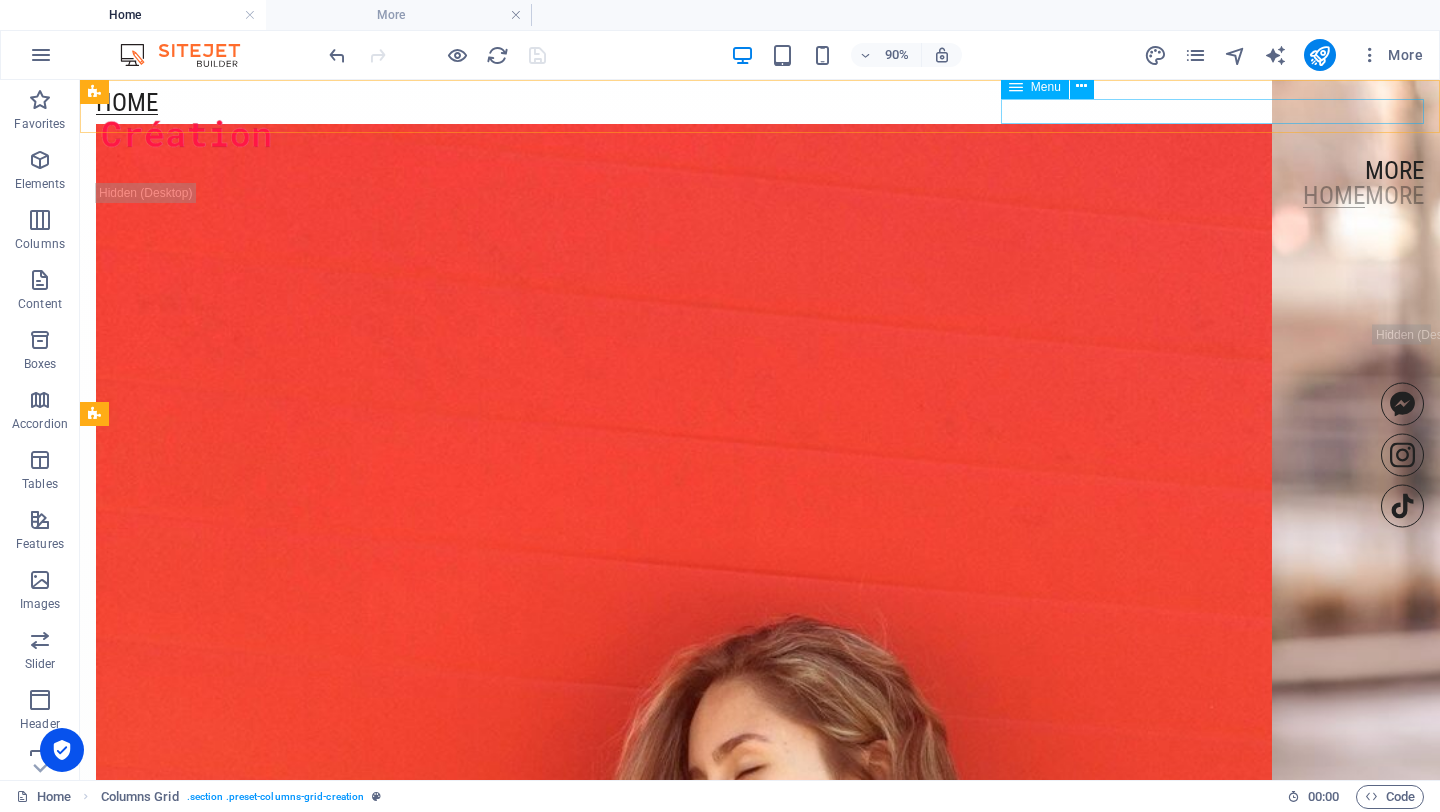 scroll, scrollTop: 1993, scrollLeft: 0, axis: vertical 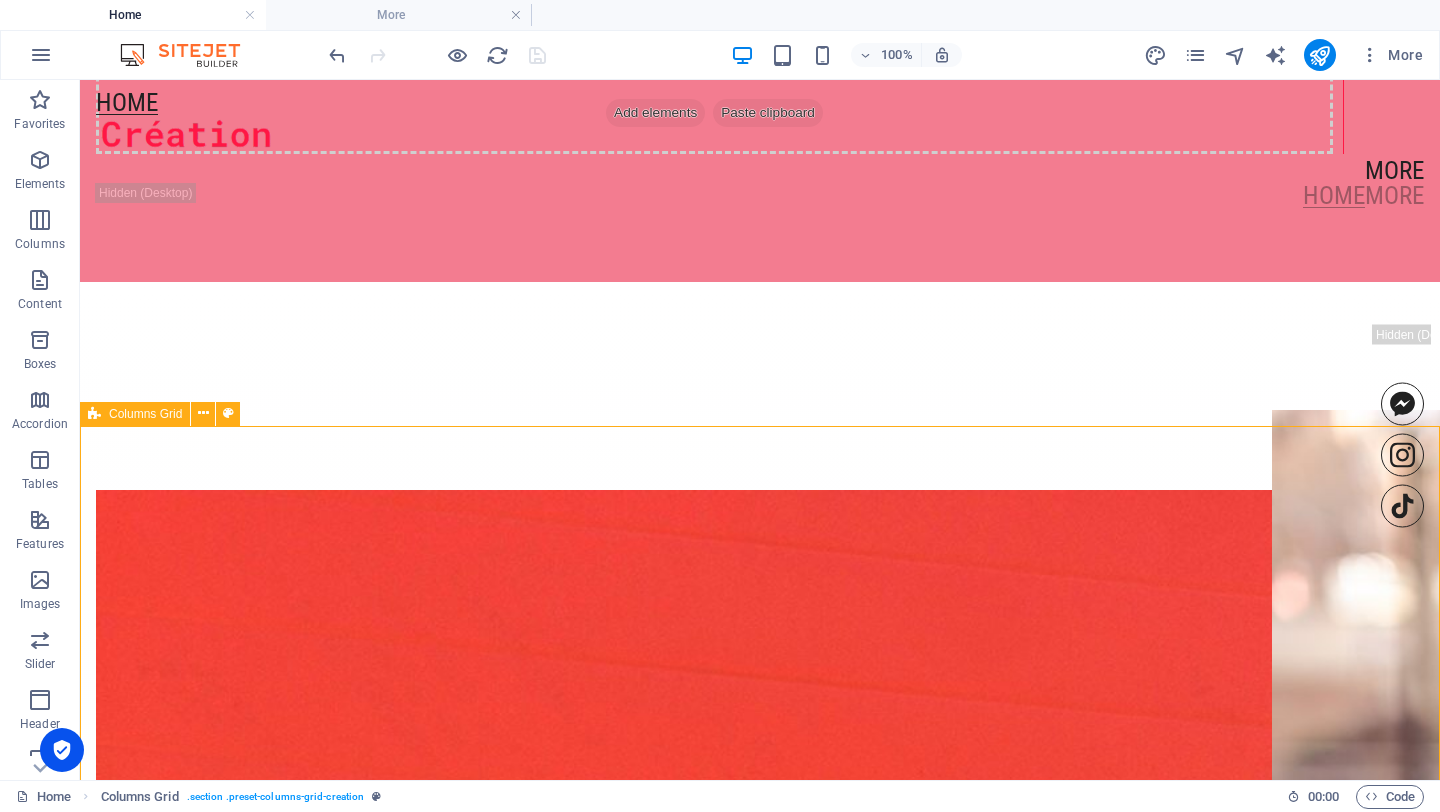 click on "Columns Grid" at bounding box center [135, 414] 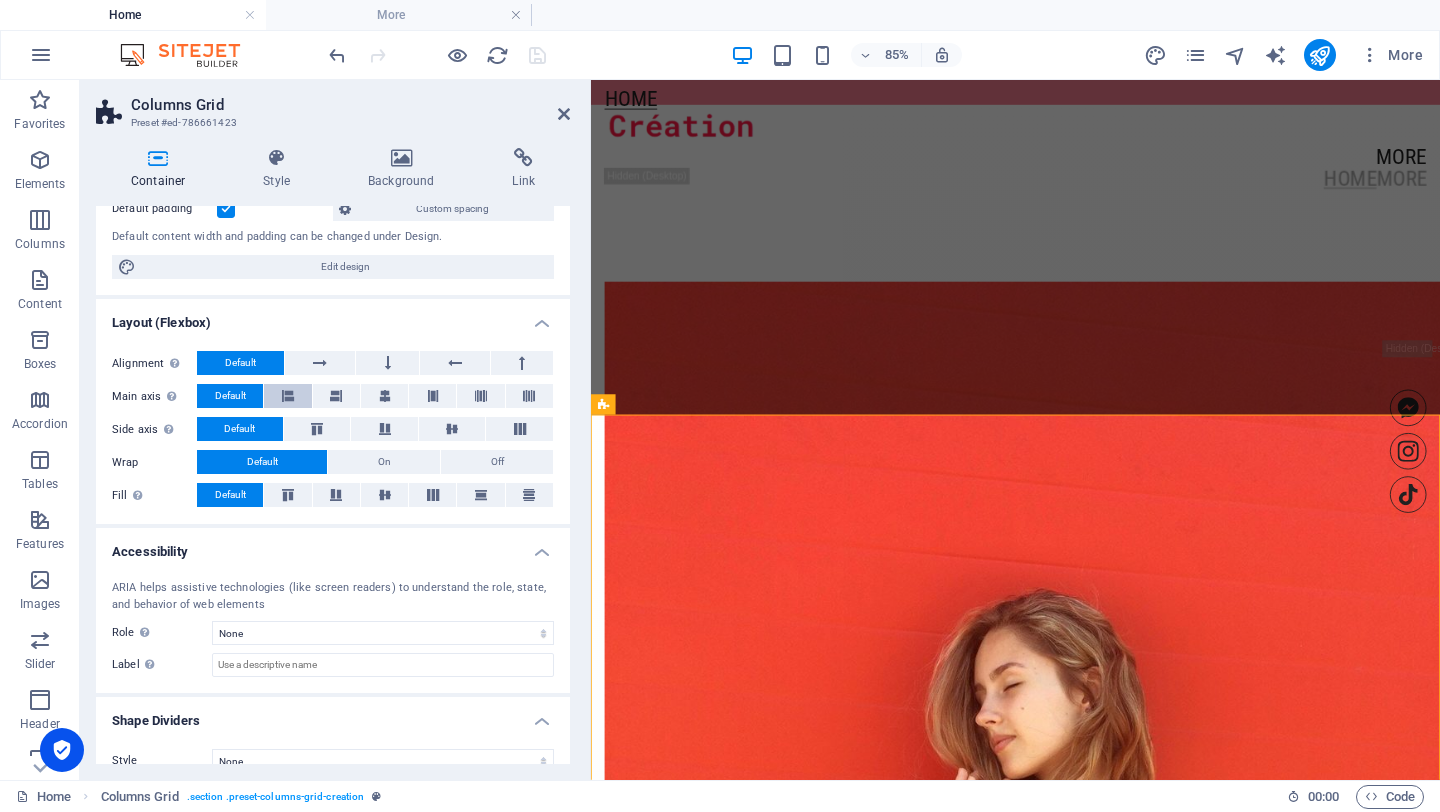 scroll, scrollTop: 184, scrollLeft: 0, axis: vertical 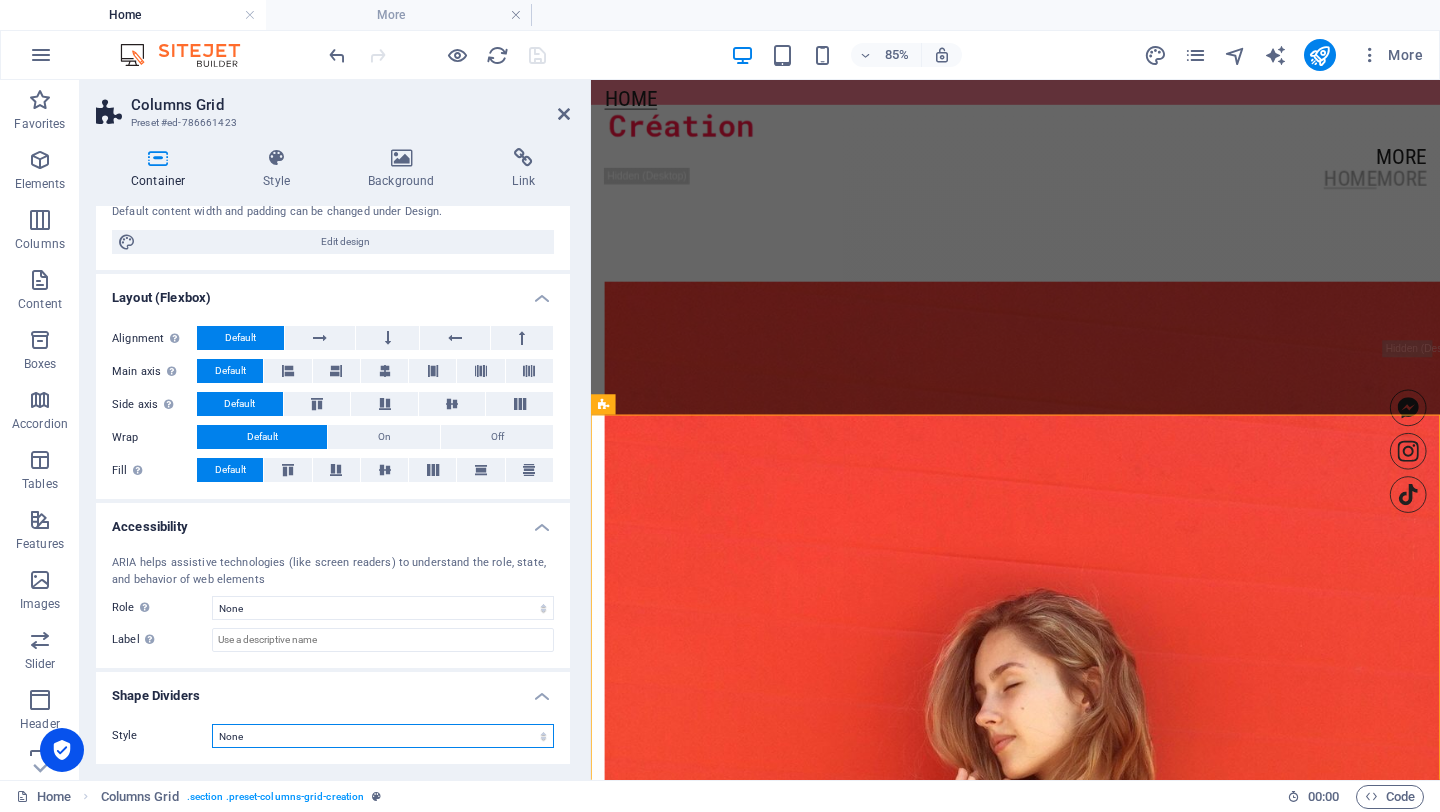 click on "None Triangle Square Diagonal Polygon 1 Polygon 2 Zigzag Multiple Zigzags Waves Multiple Waves Half Circle Circle Circle Shadow Blocks Hexagons Clouds Multiple Clouds Fan Pyramids Book Paint Drip Fire Shredded Paper Arrow" at bounding box center (383, 736) 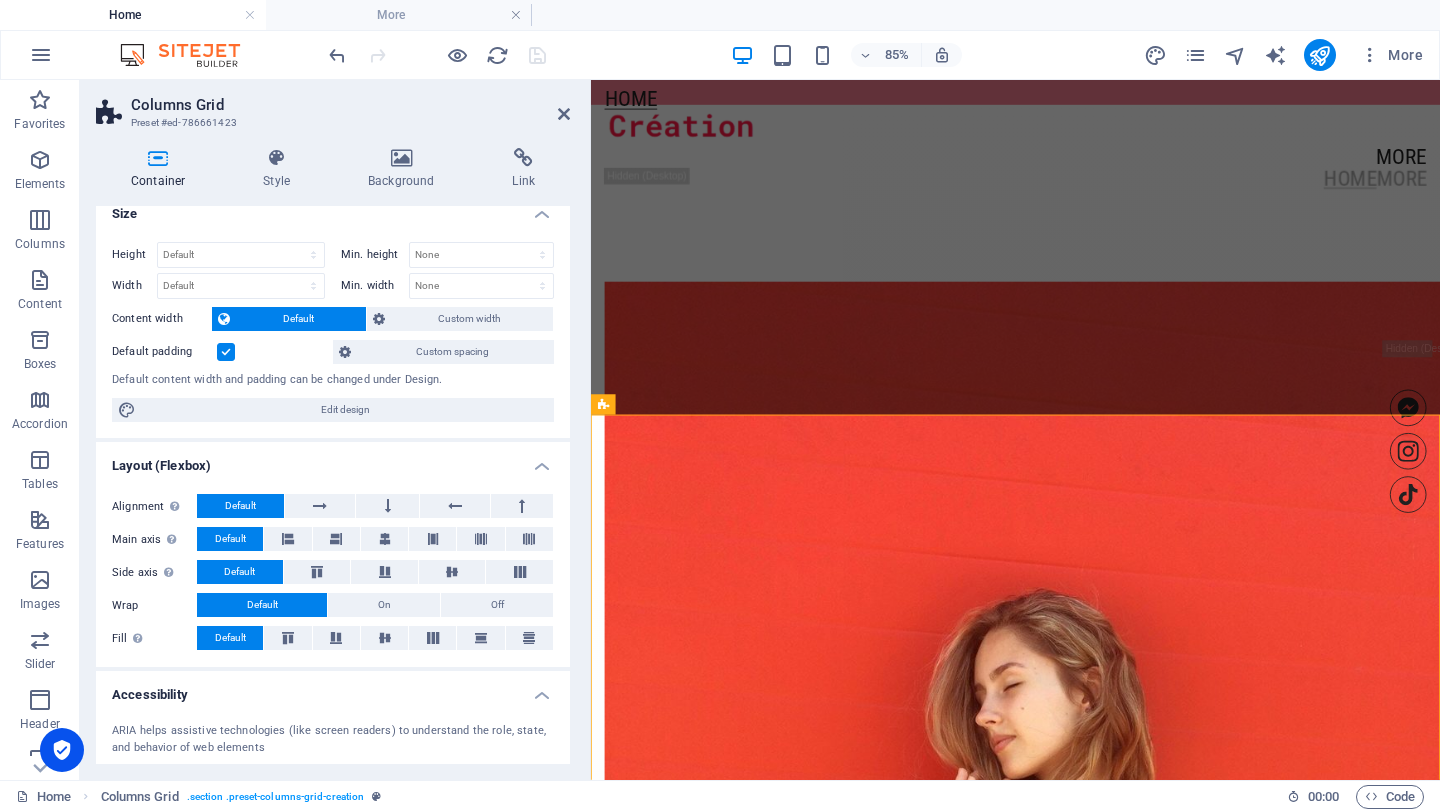 scroll, scrollTop: 0, scrollLeft: 0, axis: both 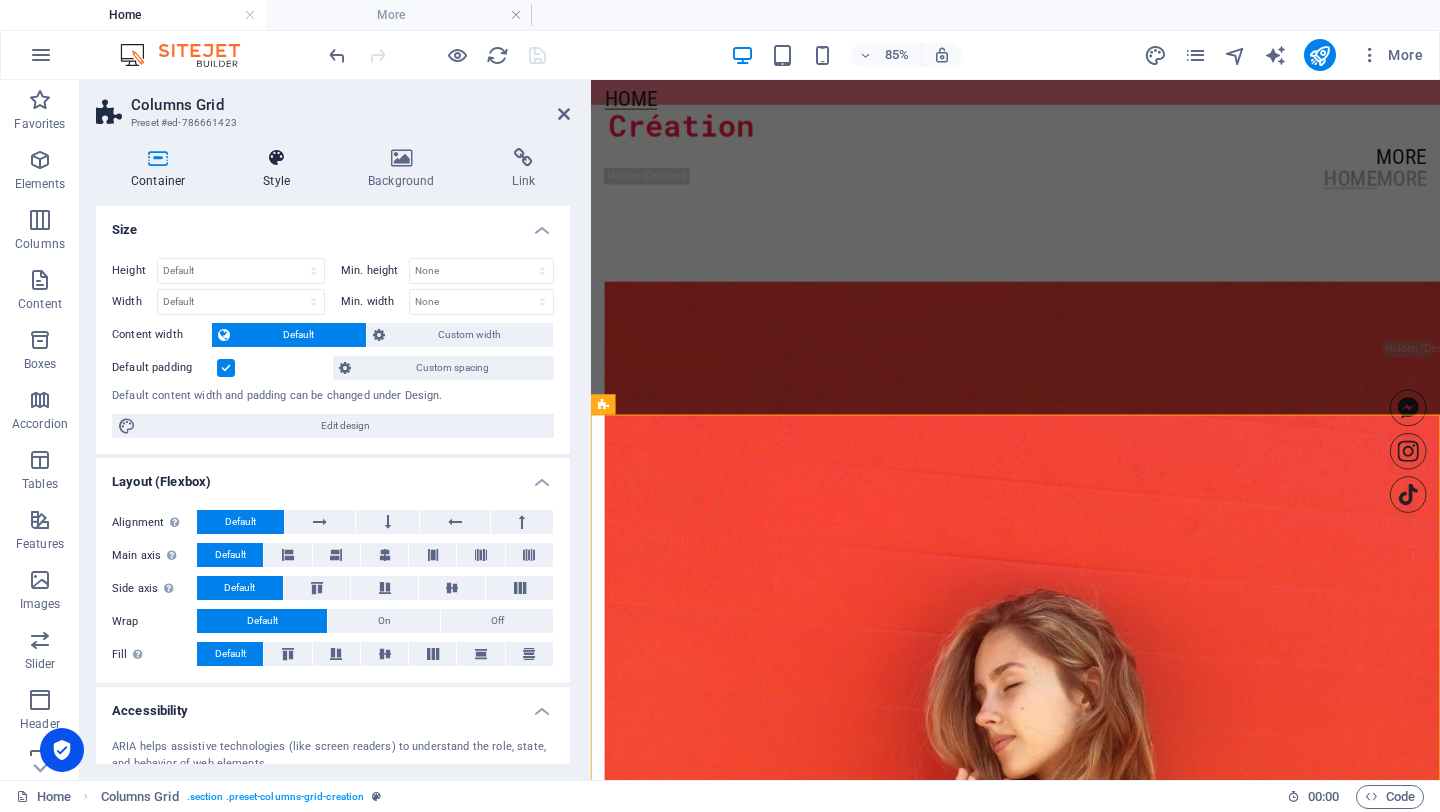 click on "Style" at bounding box center [280, 169] 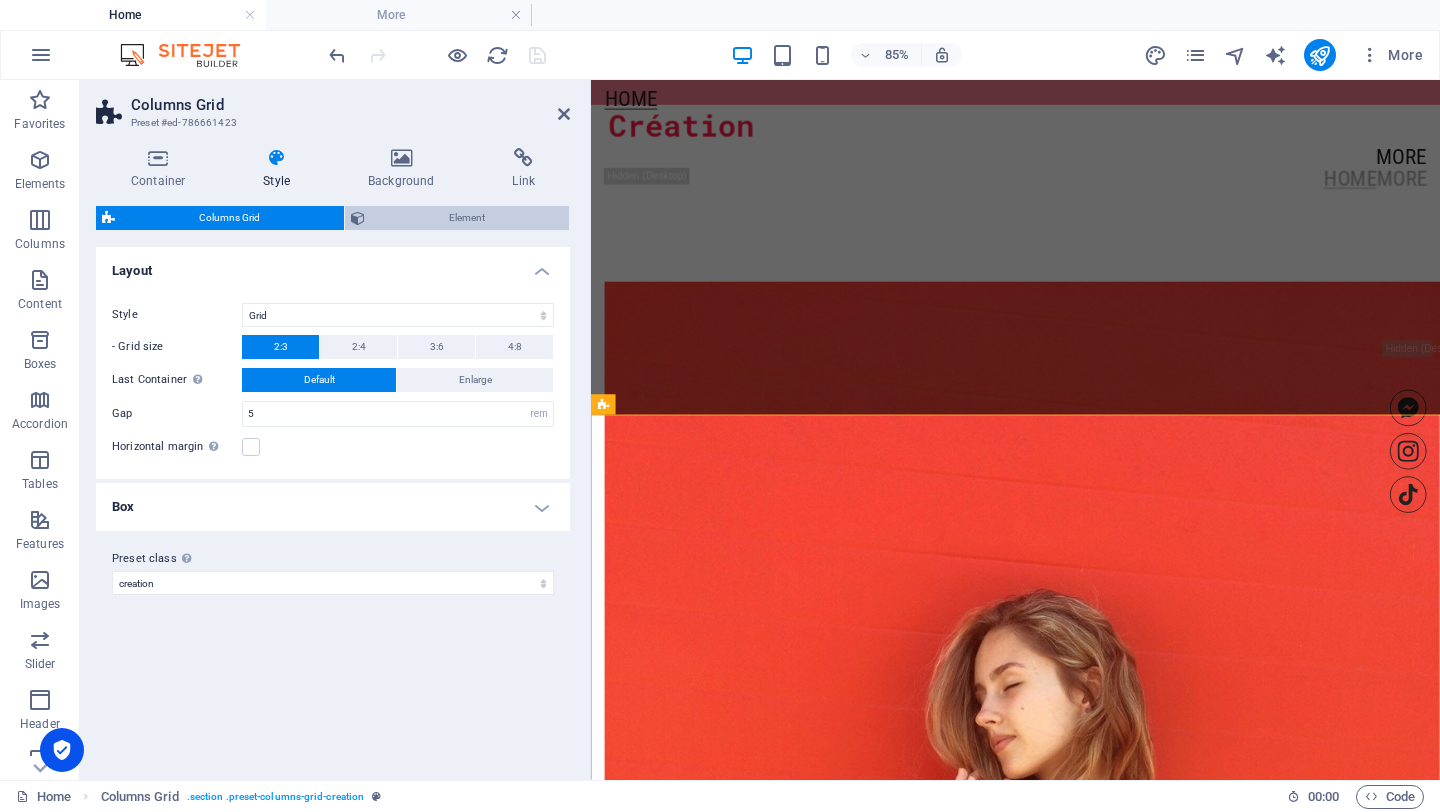 click on "Element" at bounding box center [467, 218] 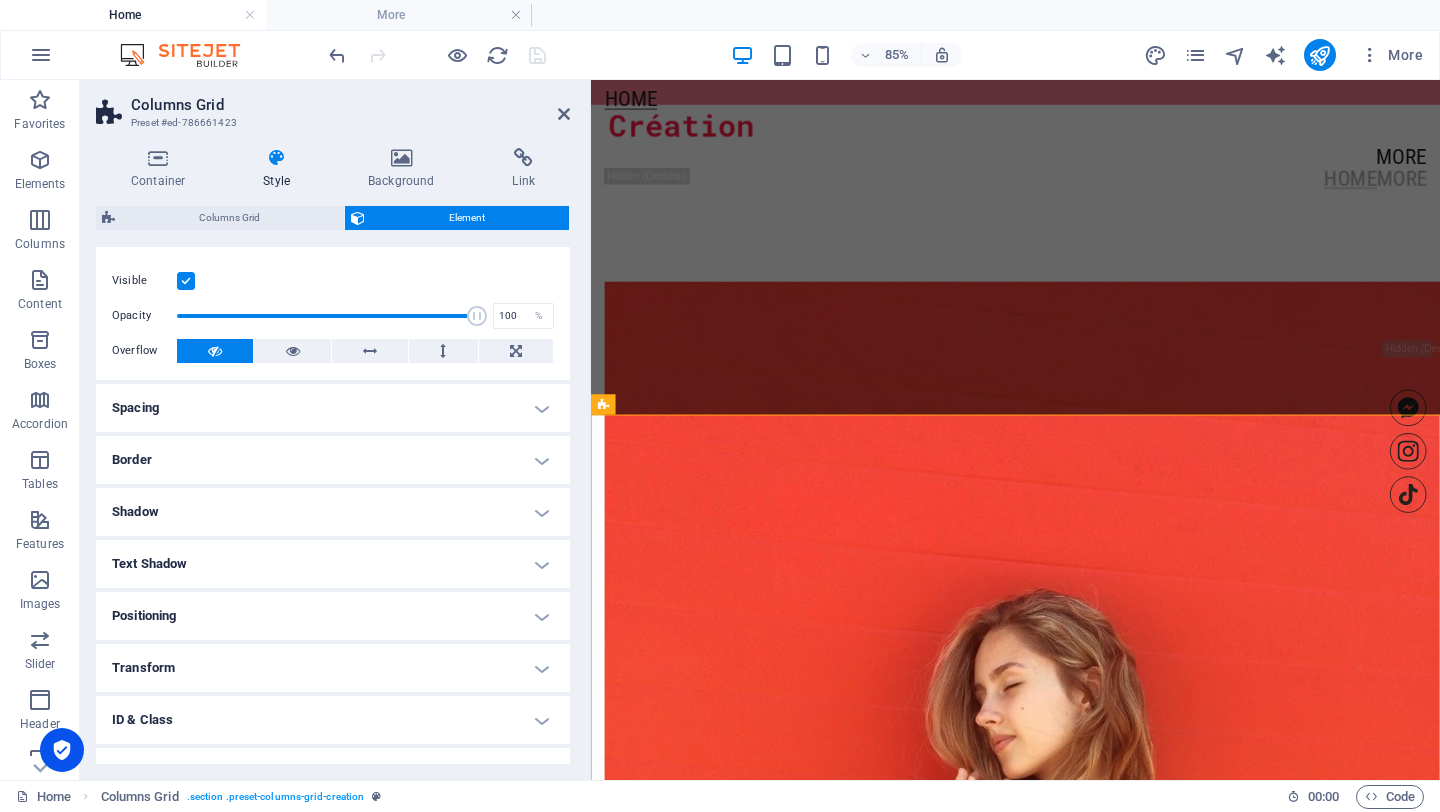 scroll, scrollTop: 0, scrollLeft: 0, axis: both 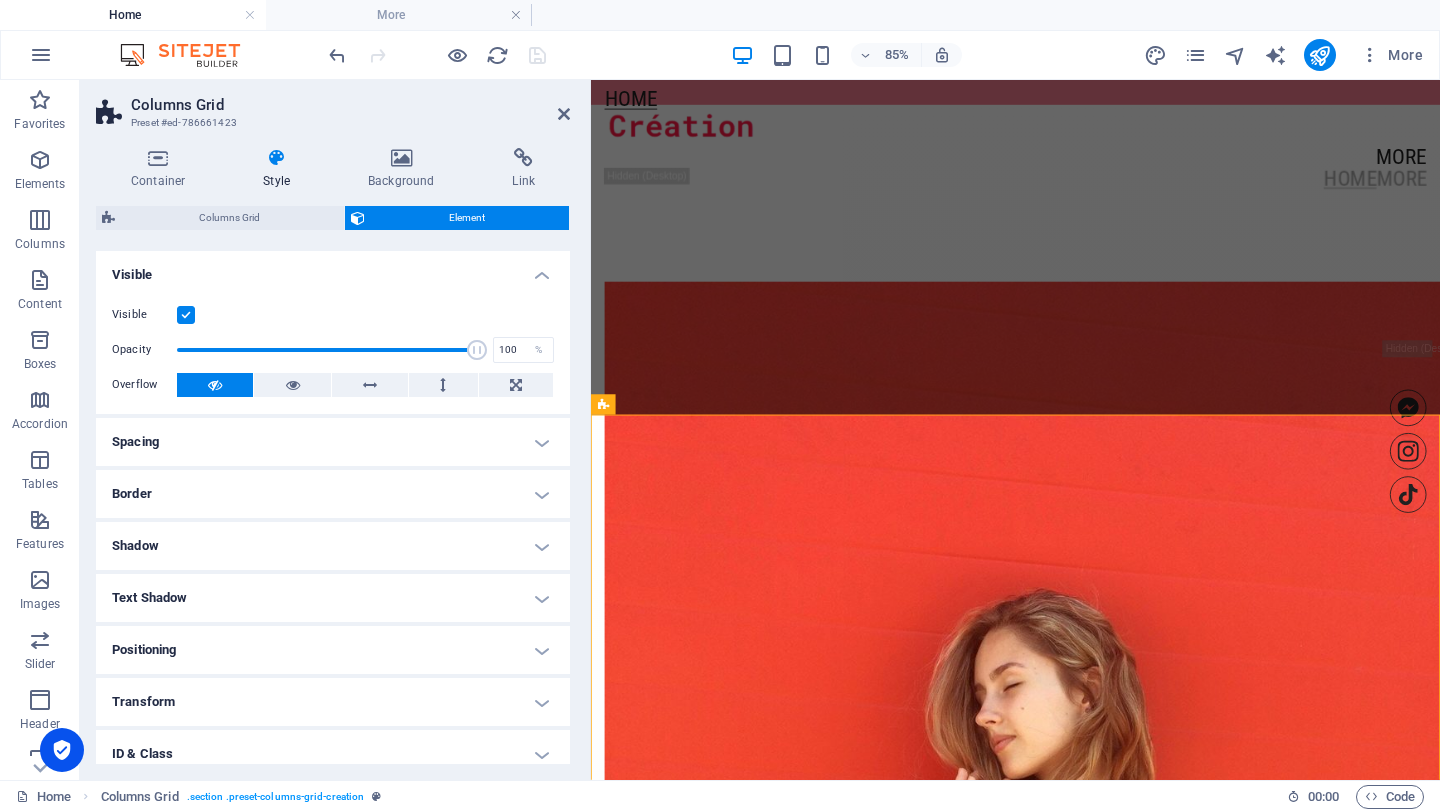 click at bounding box center (186, 315) 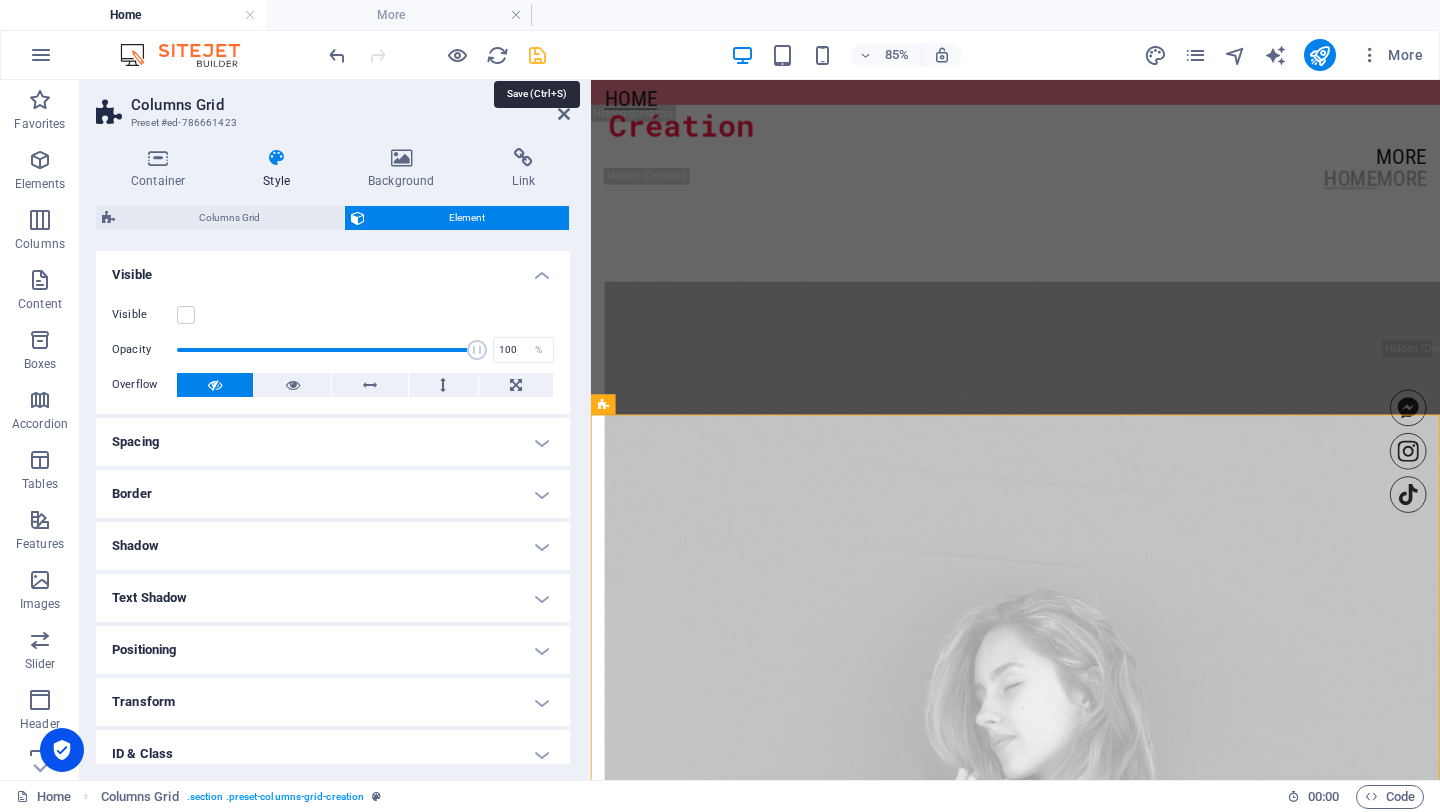 click at bounding box center (537, 55) 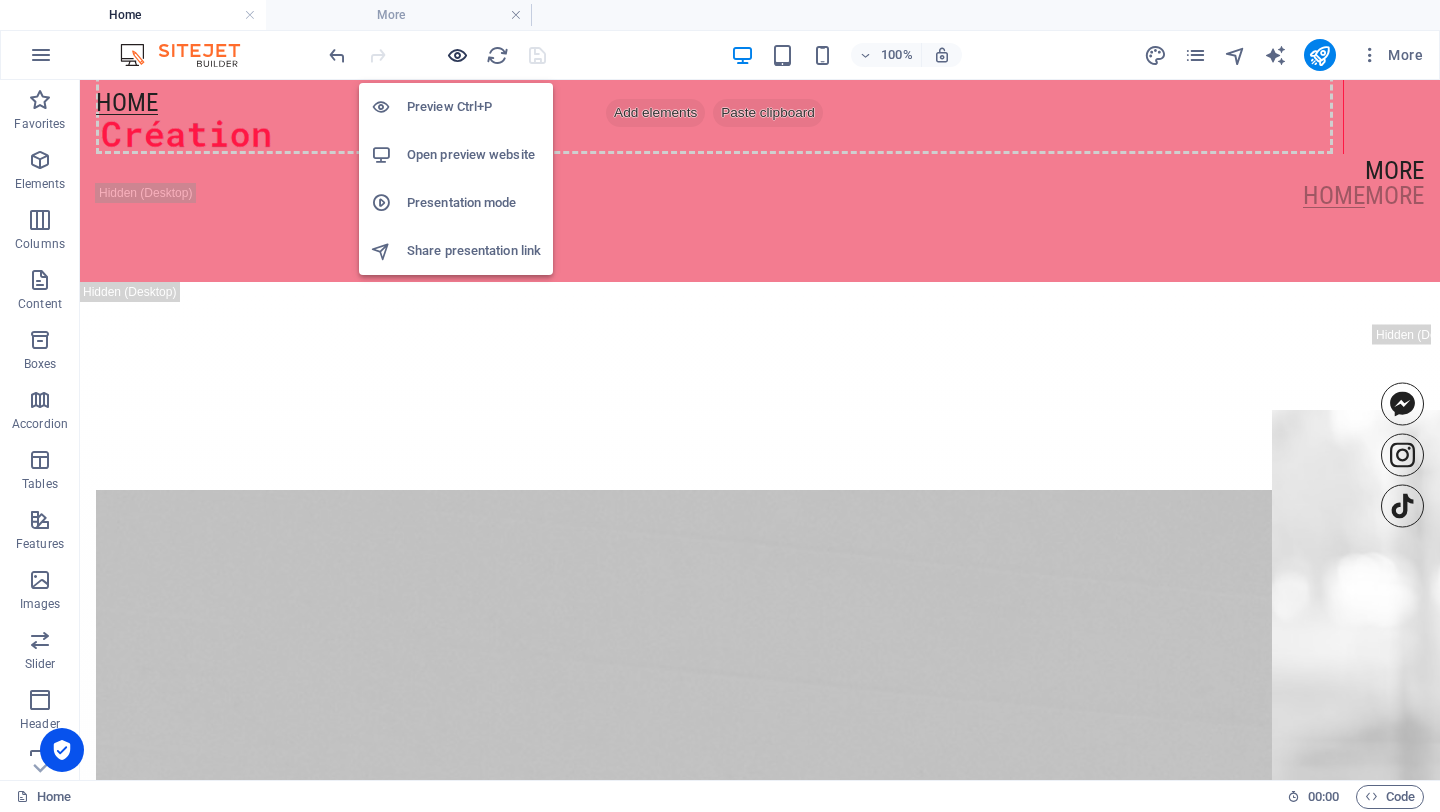 click at bounding box center [457, 55] 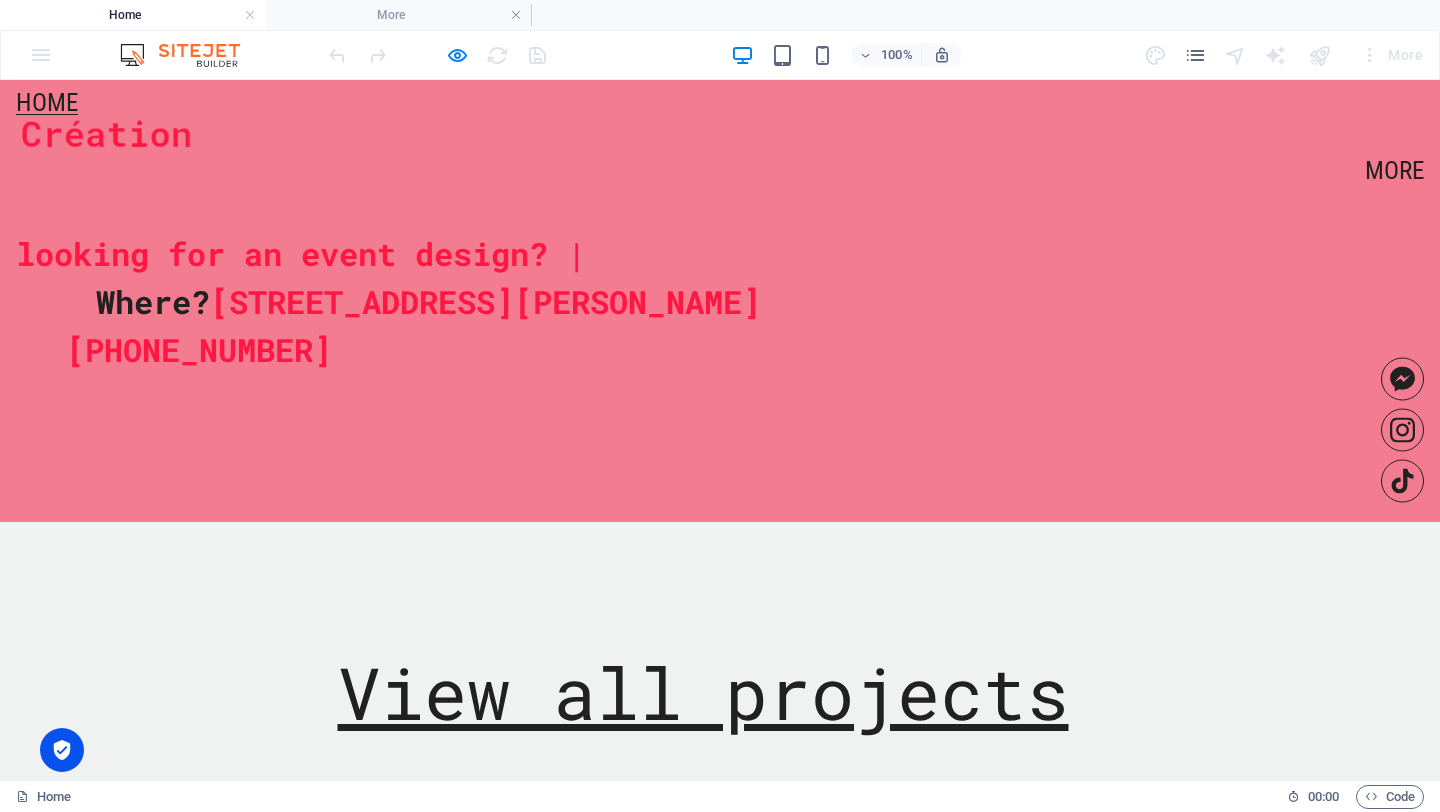 scroll, scrollTop: 1436, scrollLeft: 0, axis: vertical 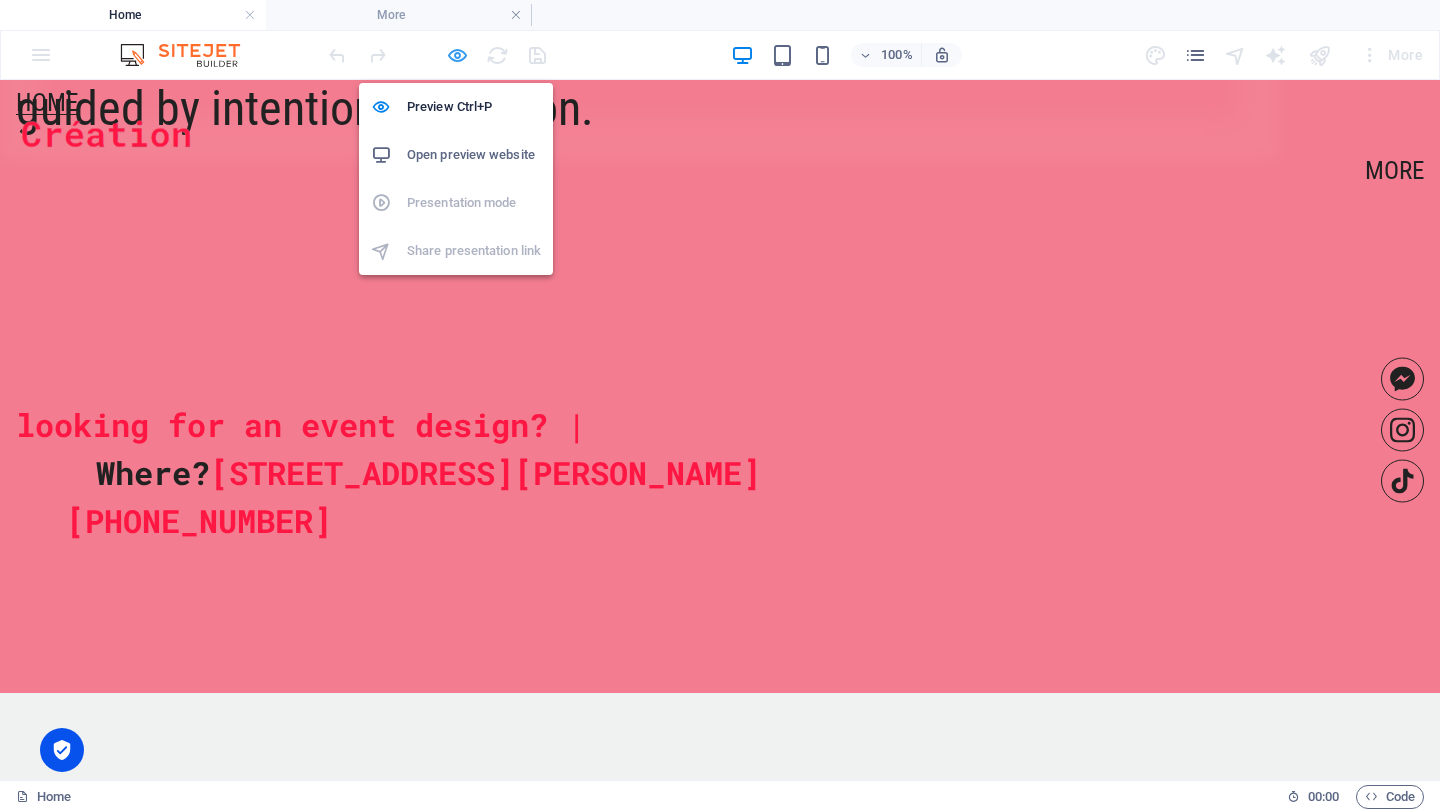 click at bounding box center (457, 55) 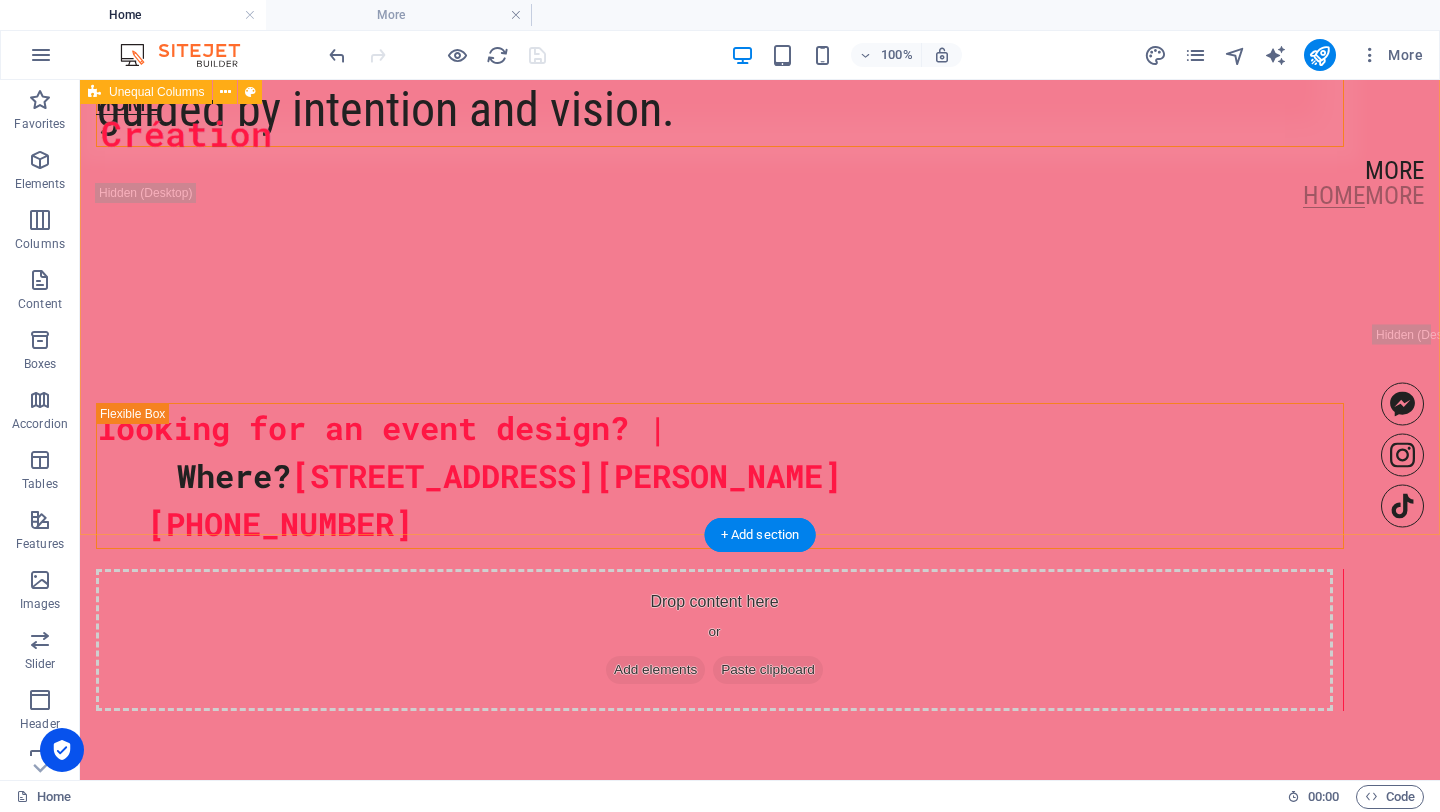 scroll, scrollTop: 1741, scrollLeft: 0, axis: vertical 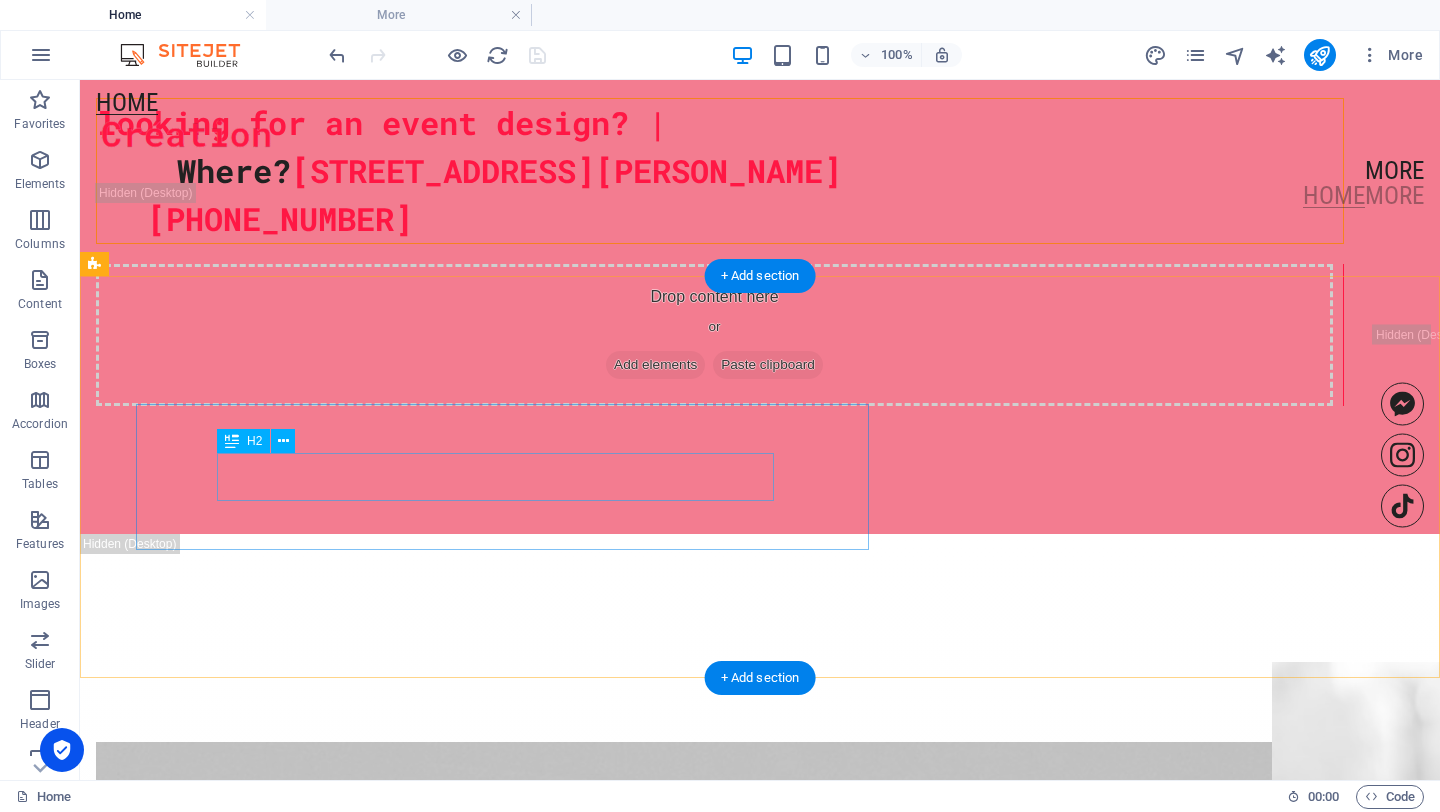 click on "Where?  [STREET_ADDRESS][PERSON_NAME]" at bounding box center (760, 171) 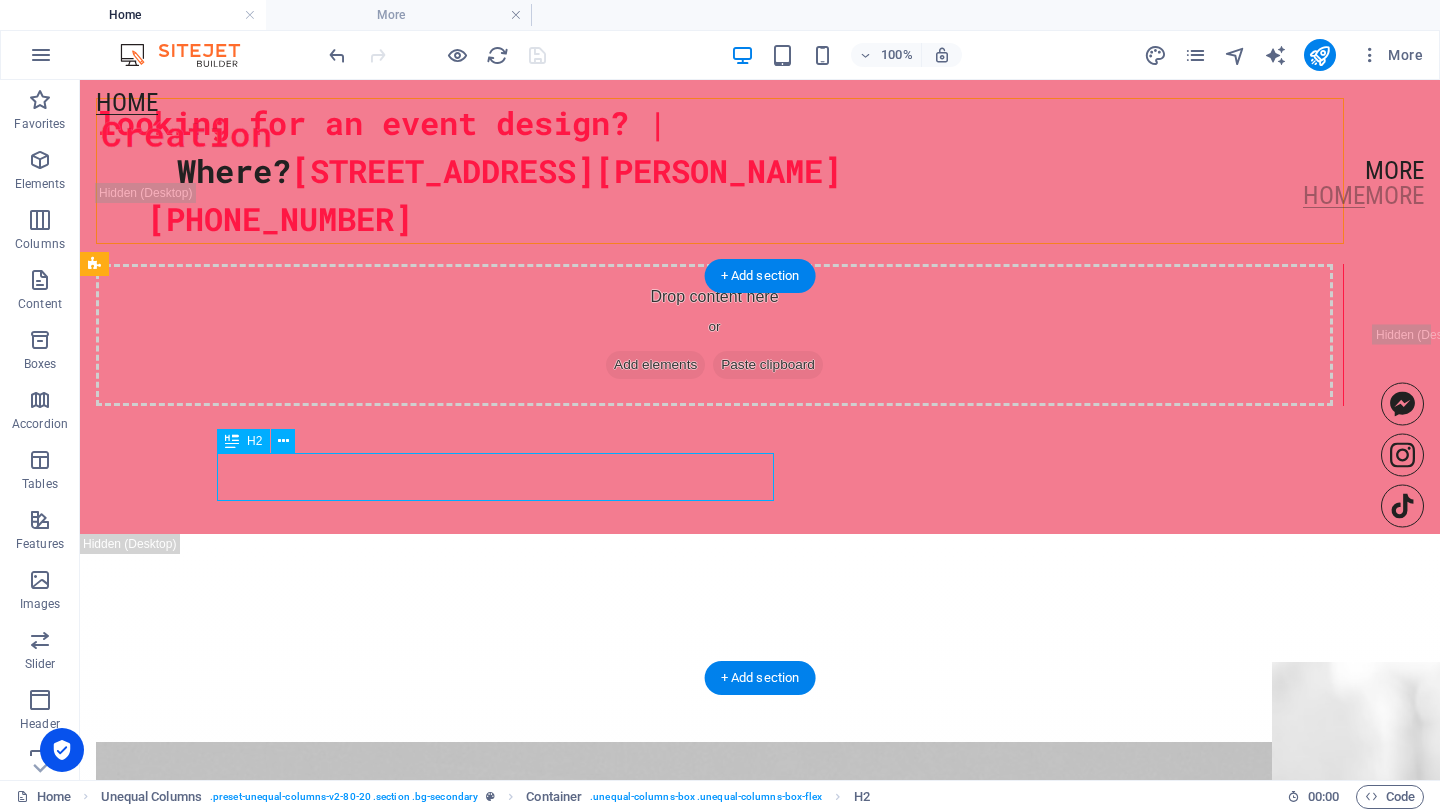 click on "Where?  [STREET_ADDRESS][PERSON_NAME]" at bounding box center [760, 171] 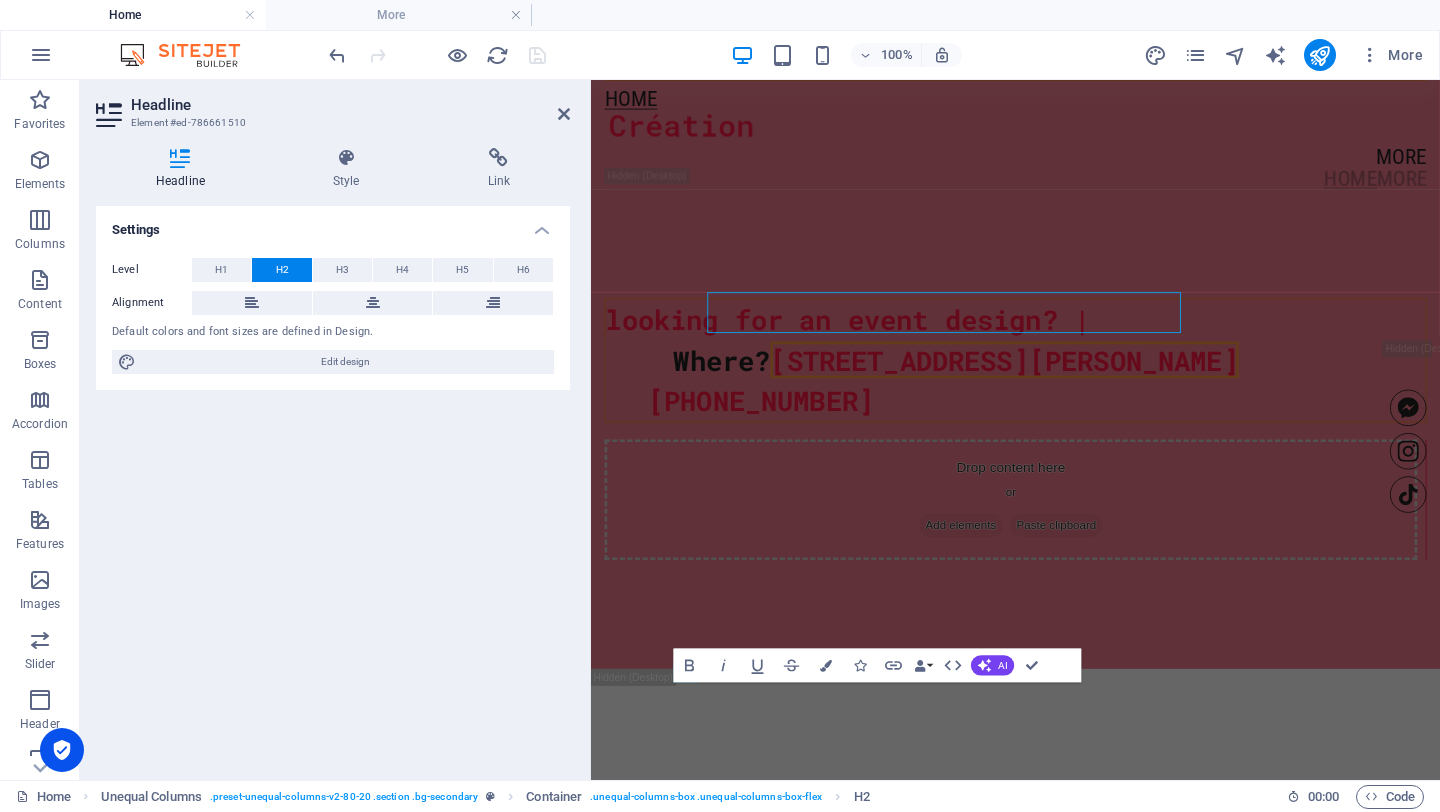 scroll, scrollTop: 1864, scrollLeft: 0, axis: vertical 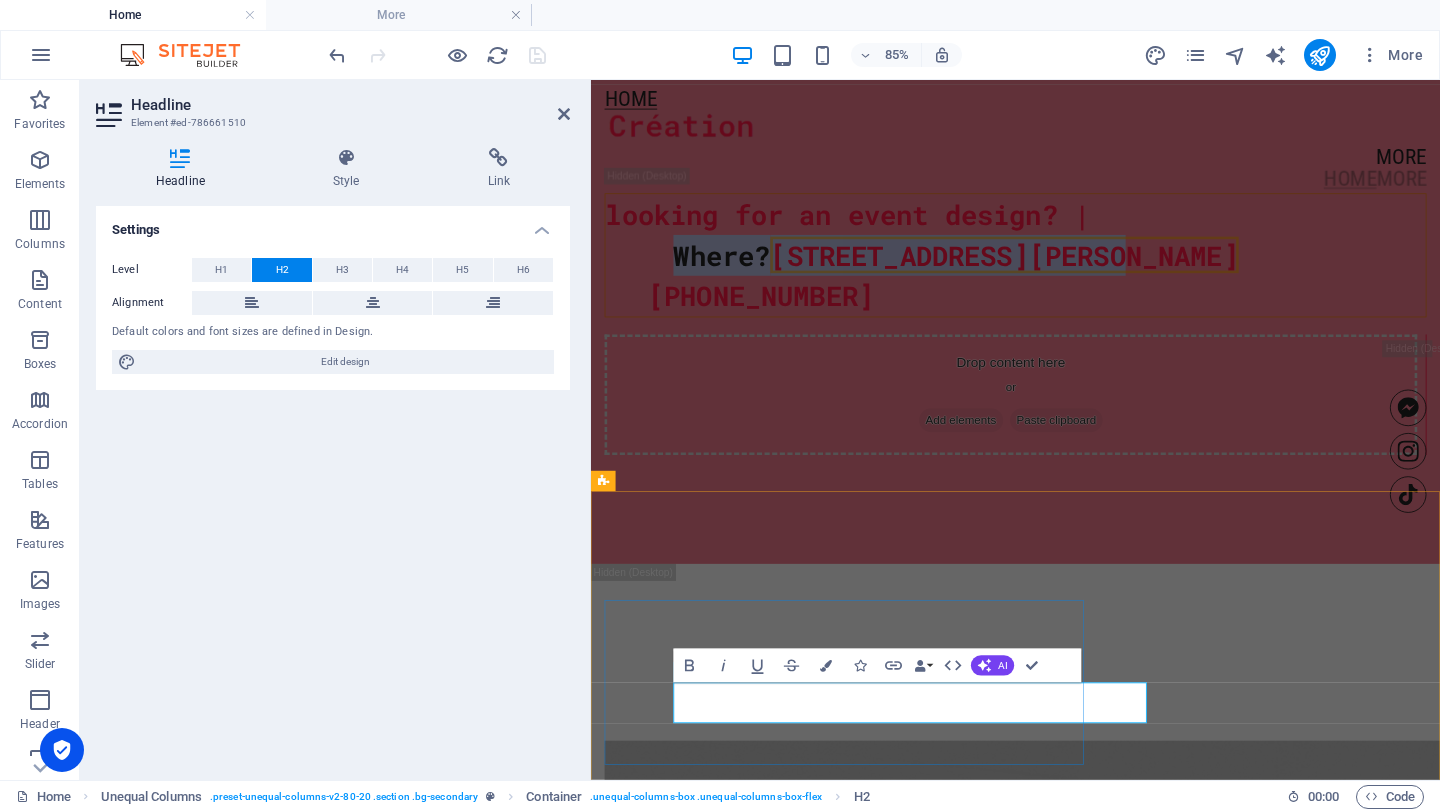 click on "[STREET_ADDRESS][PERSON_NAME]" at bounding box center (1077, 286) 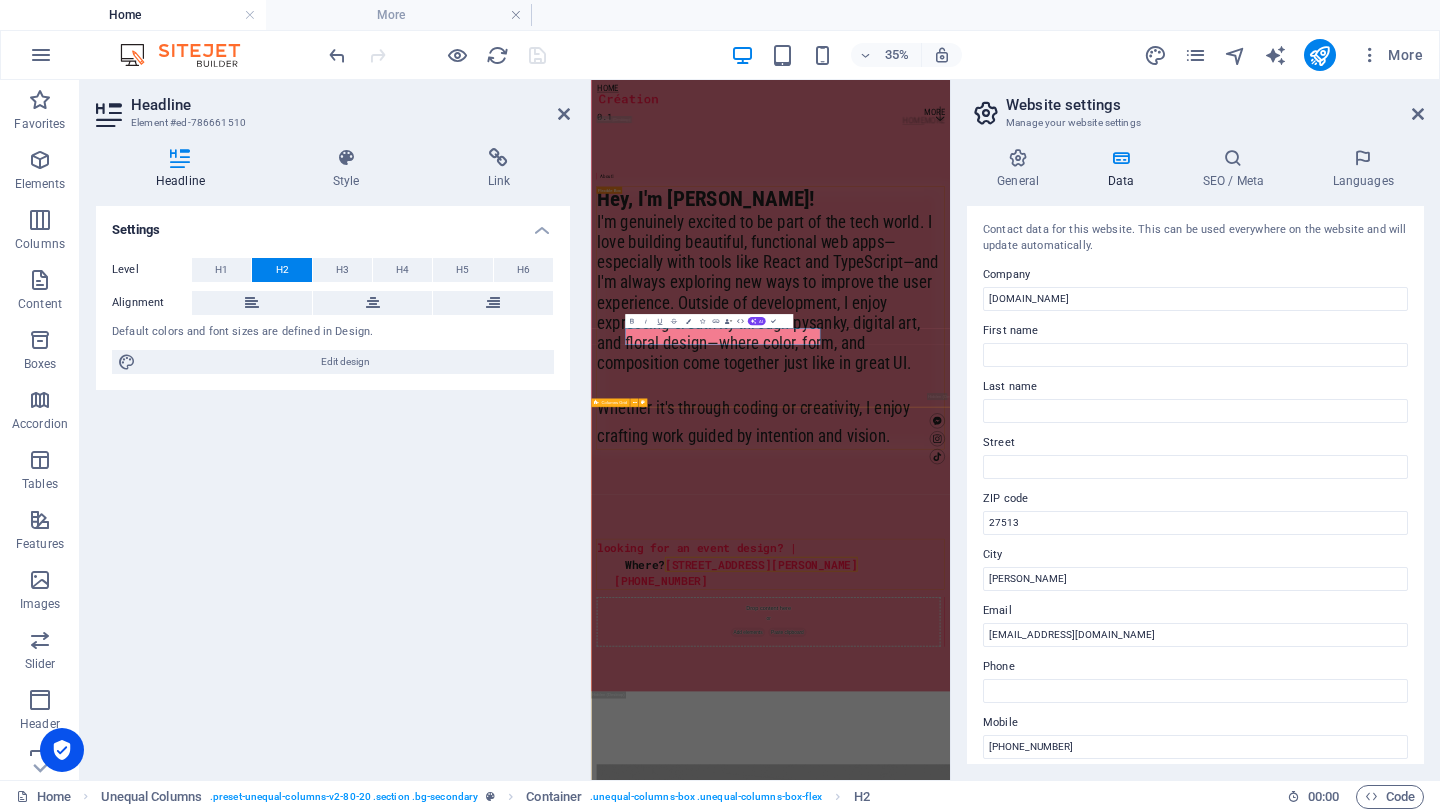 scroll, scrollTop: 2983, scrollLeft: 0, axis: vertical 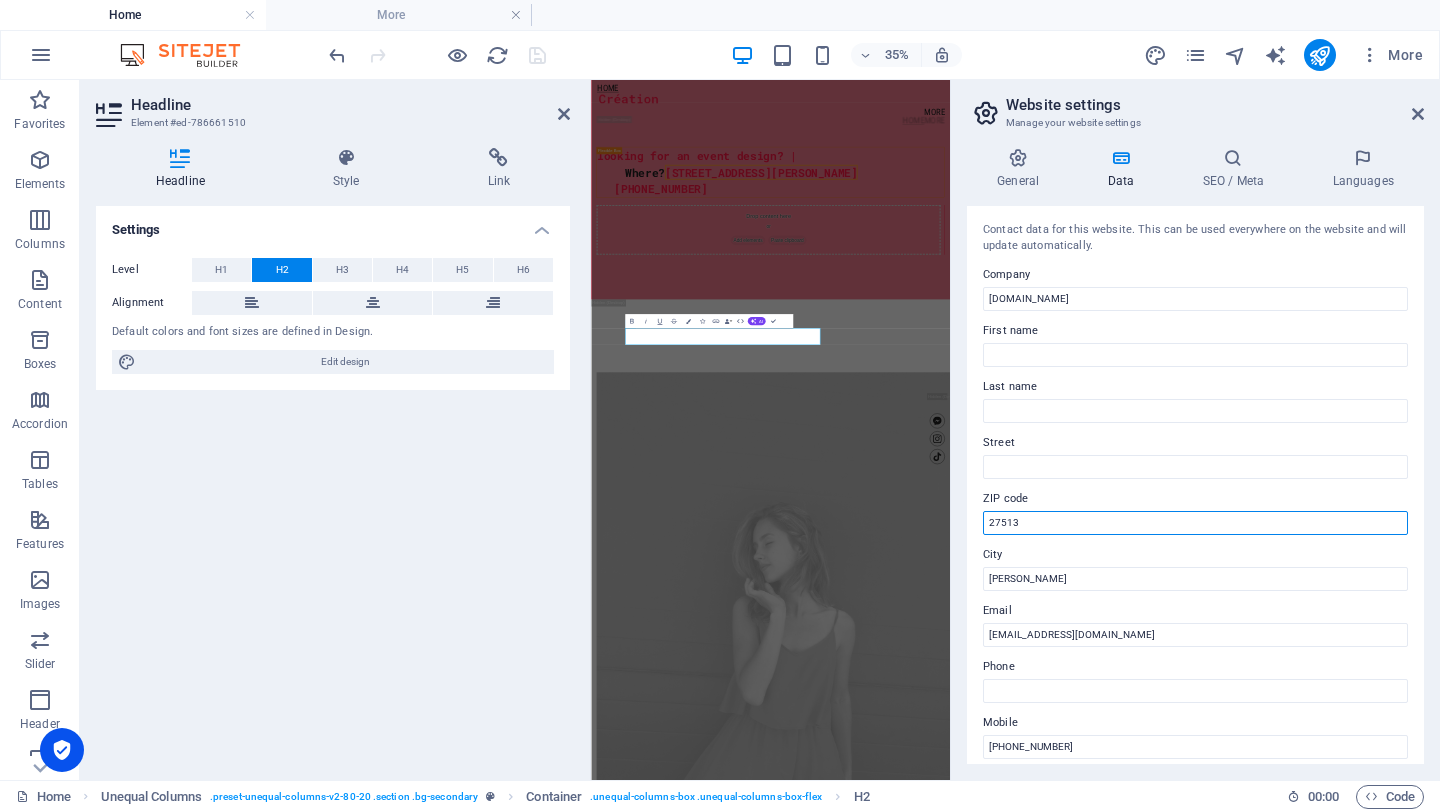 click on "27513" at bounding box center [1195, 523] 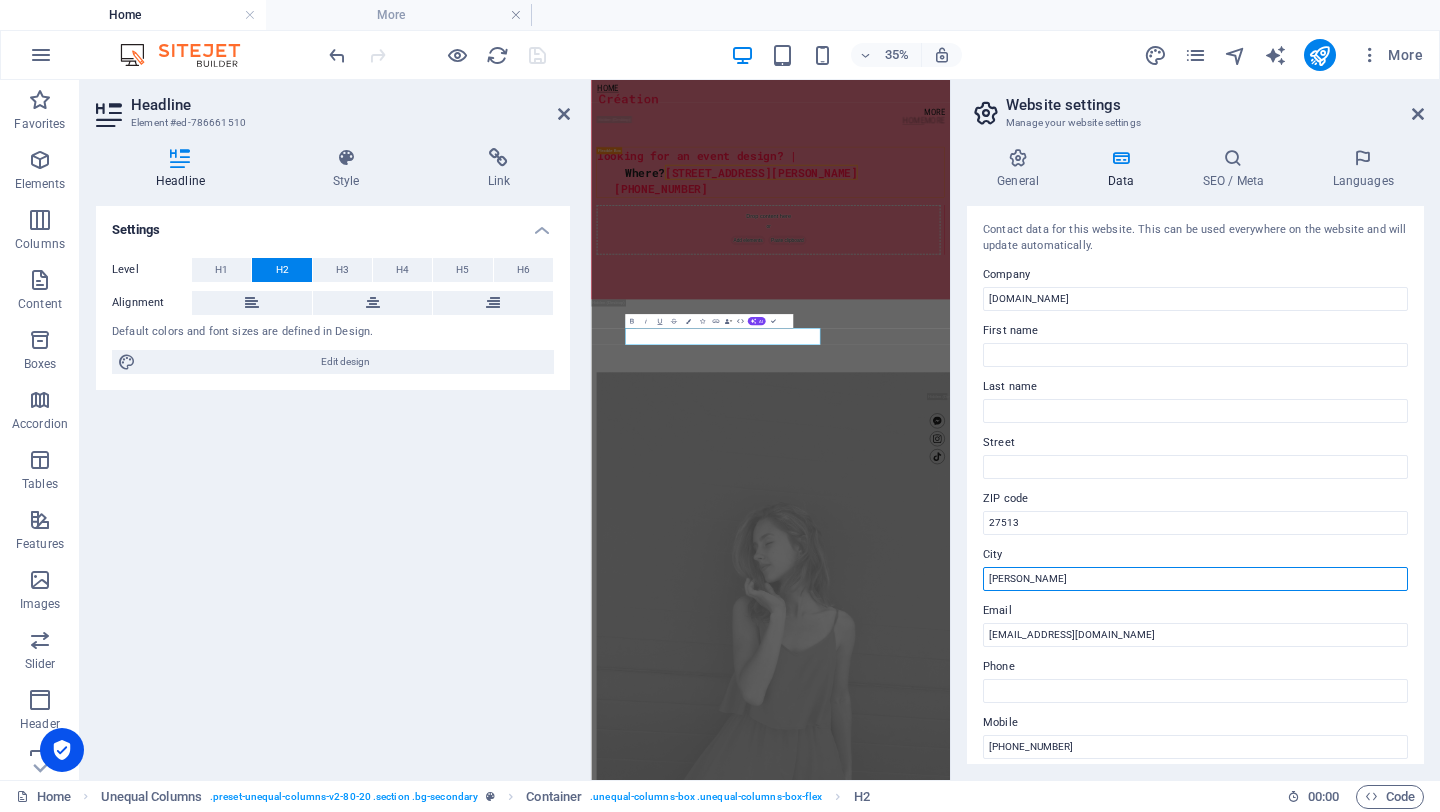 click on "[PERSON_NAME]" at bounding box center (1195, 579) 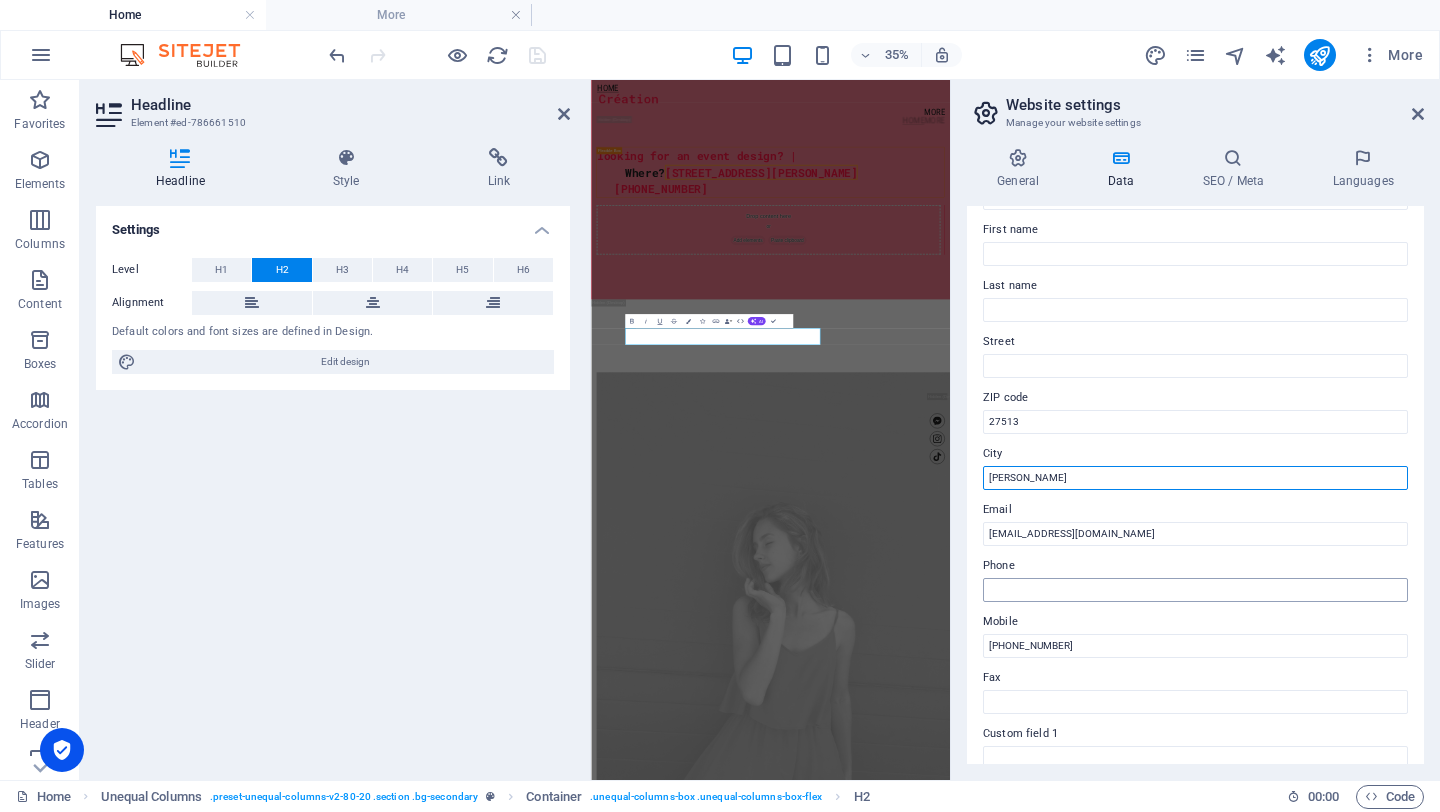 scroll, scrollTop: 103, scrollLeft: 0, axis: vertical 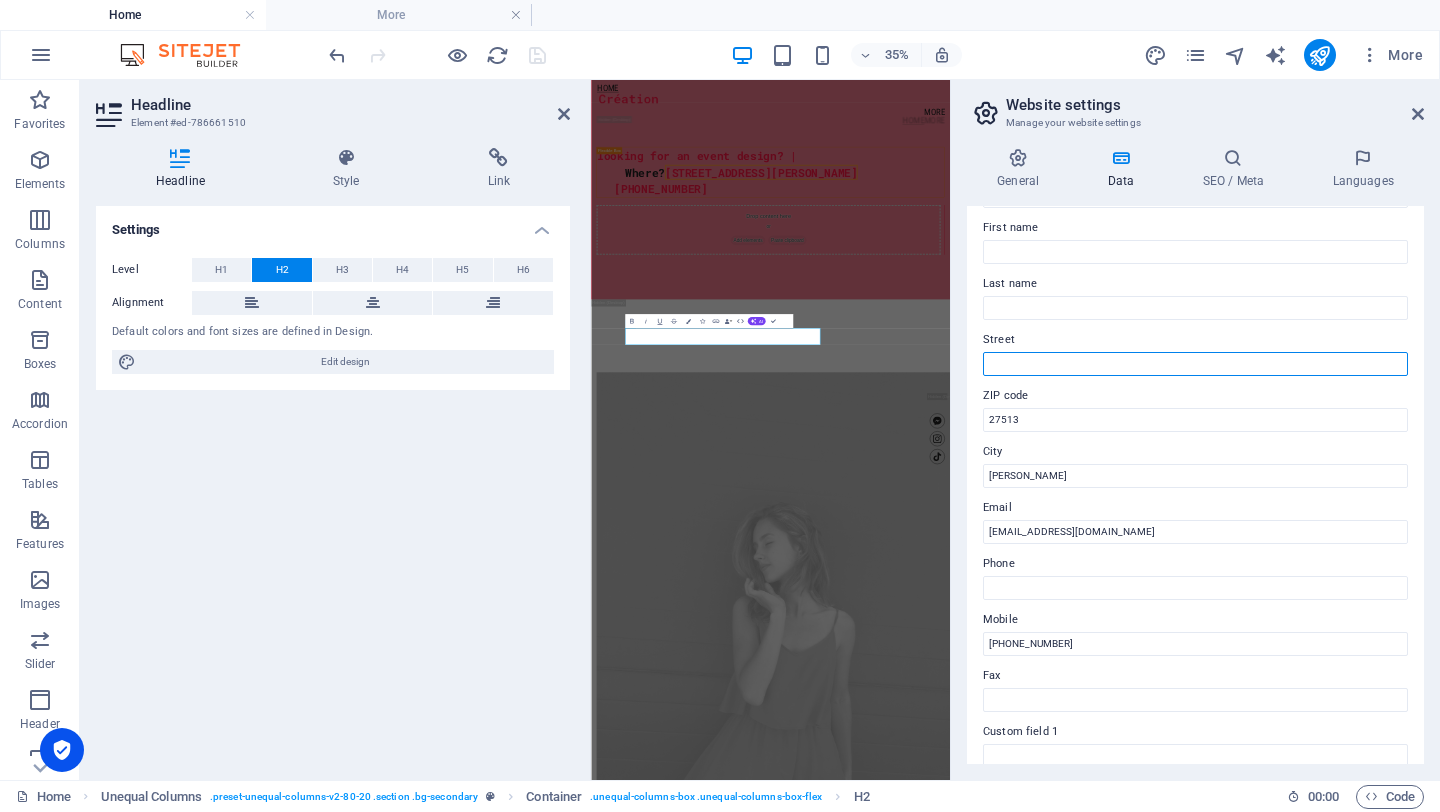click on "Street" at bounding box center (1195, 364) 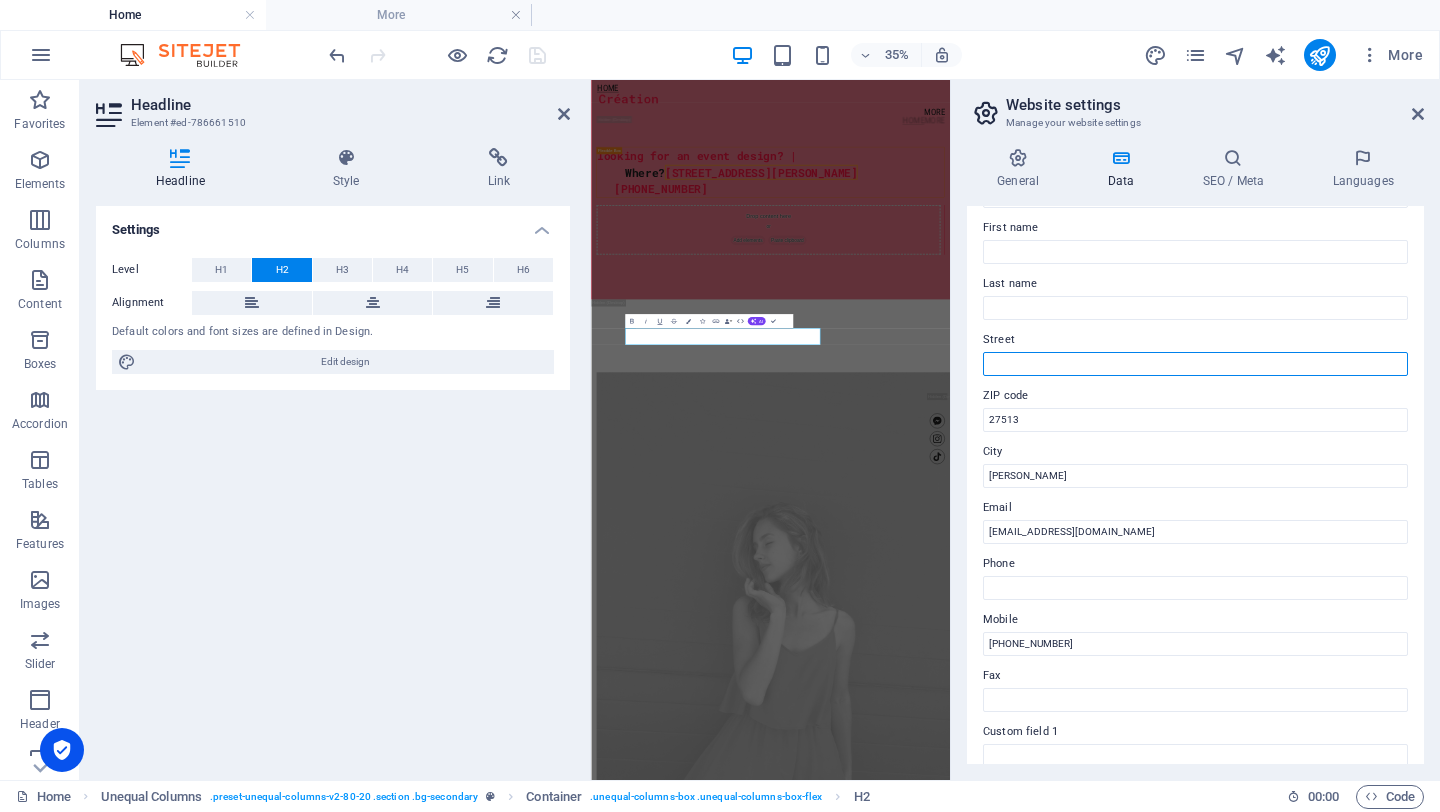 type on "x" 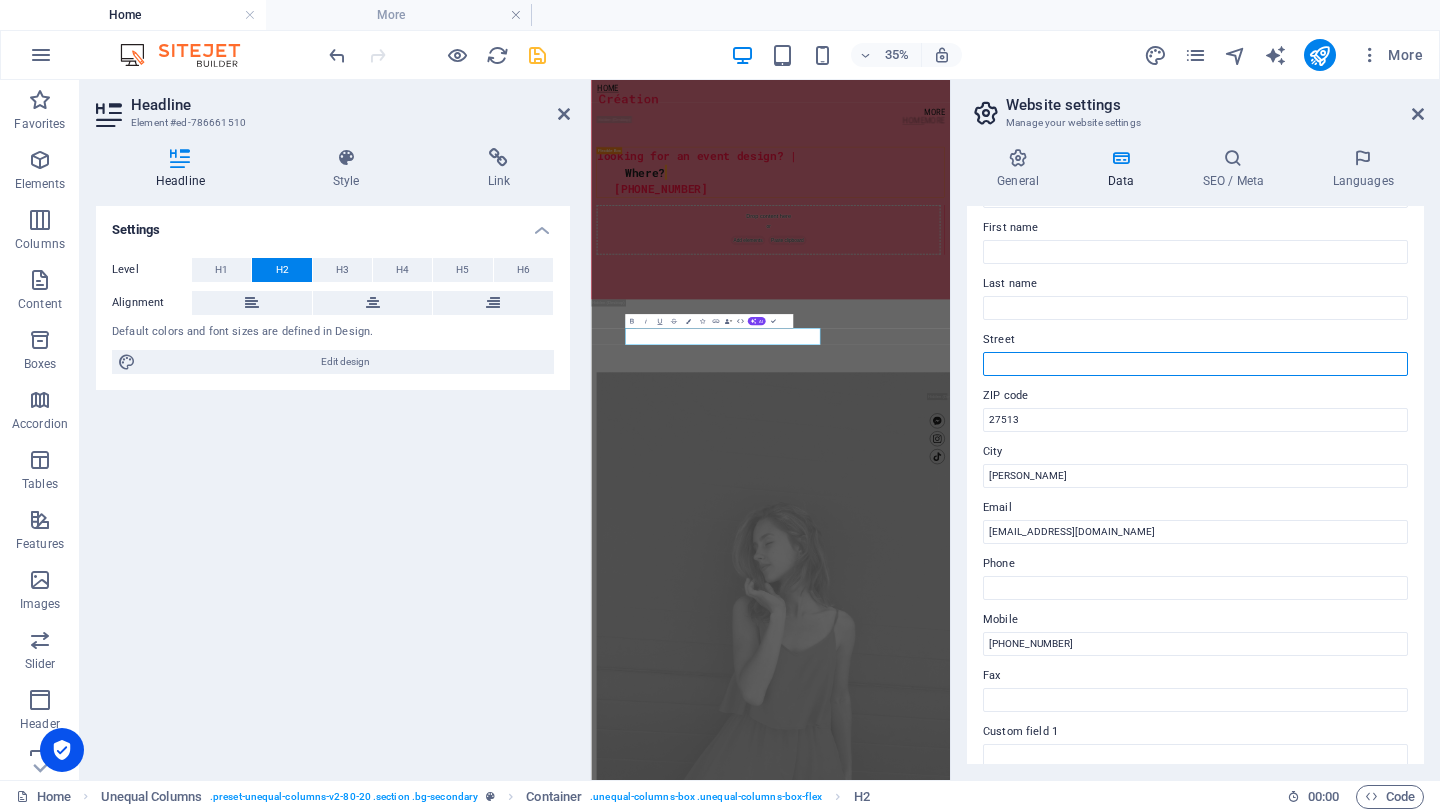 type 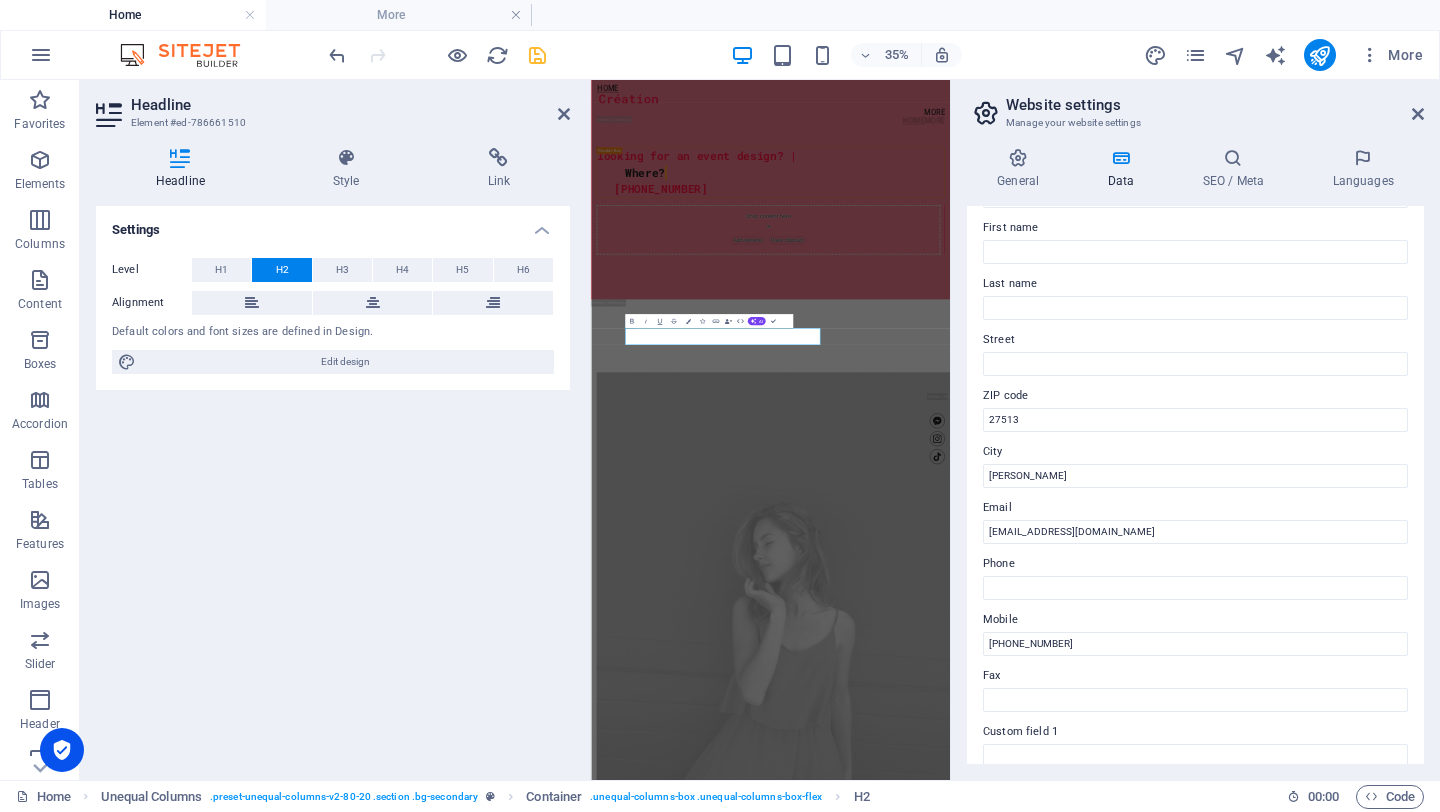click at bounding box center (537, 55) 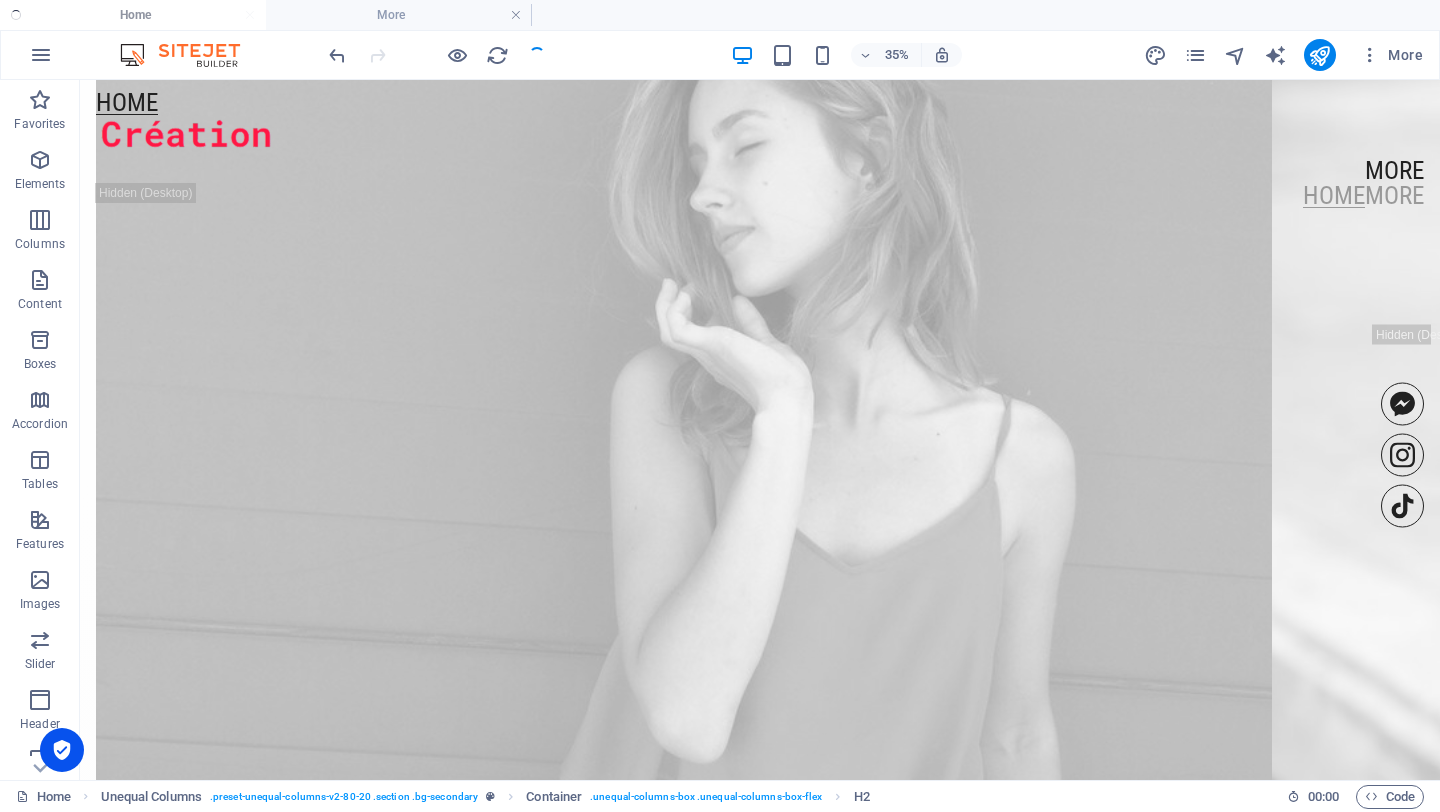 scroll, scrollTop: 1683, scrollLeft: 0, axis: vertical 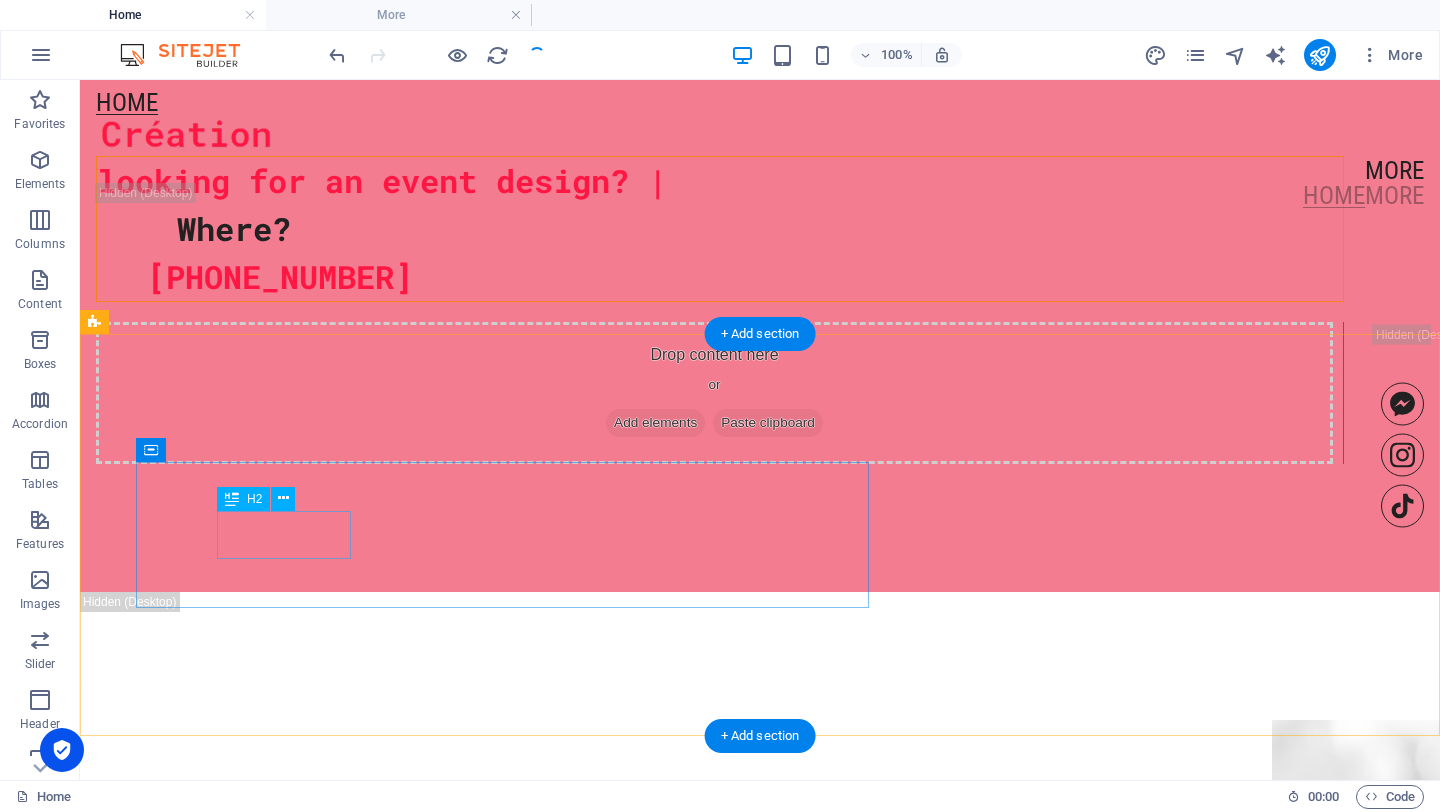 click on "Where?" at bounding box center (760, 229) 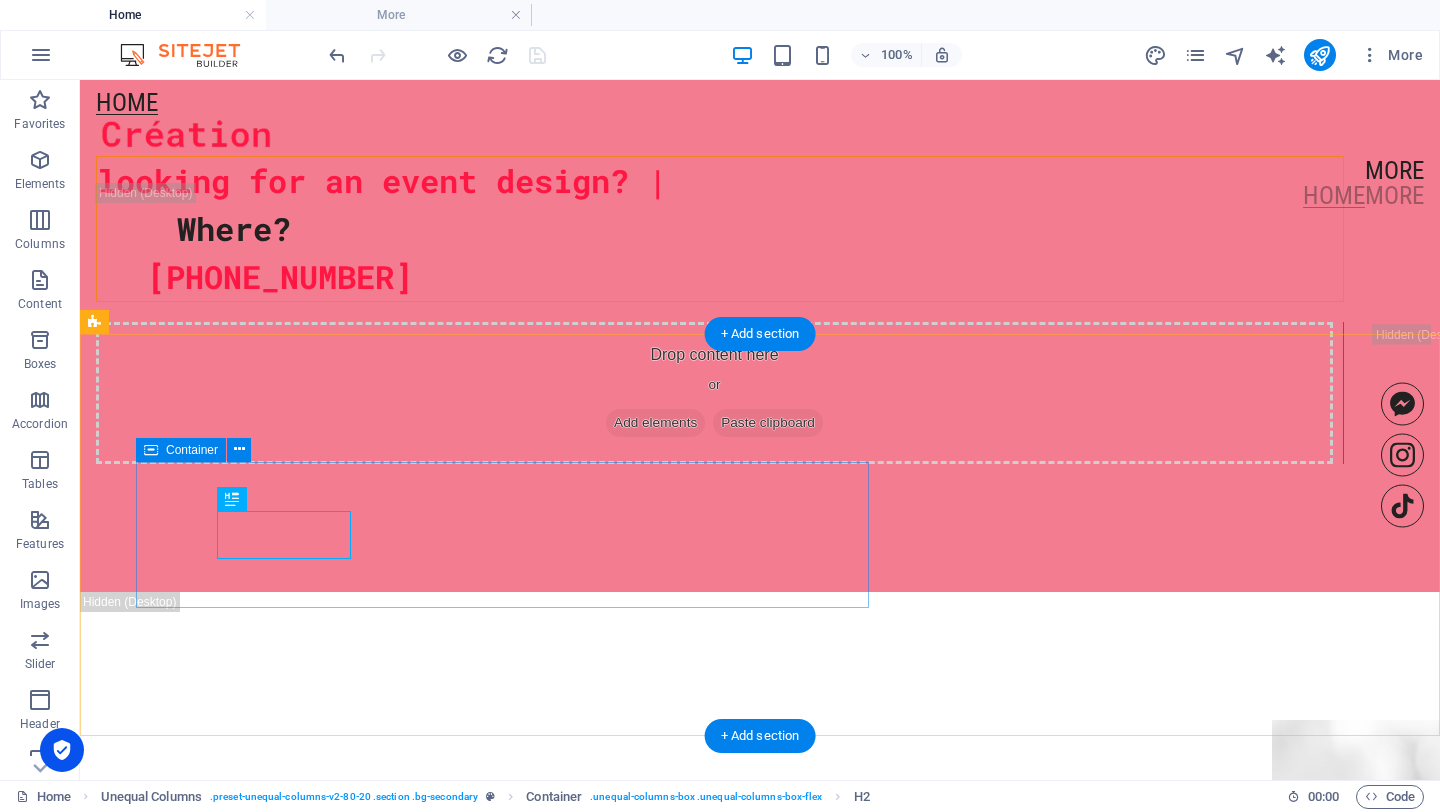 click on "looking for an event design? |   Where?    [PHONE_NUMBER]" at bounding box center [720, 229] 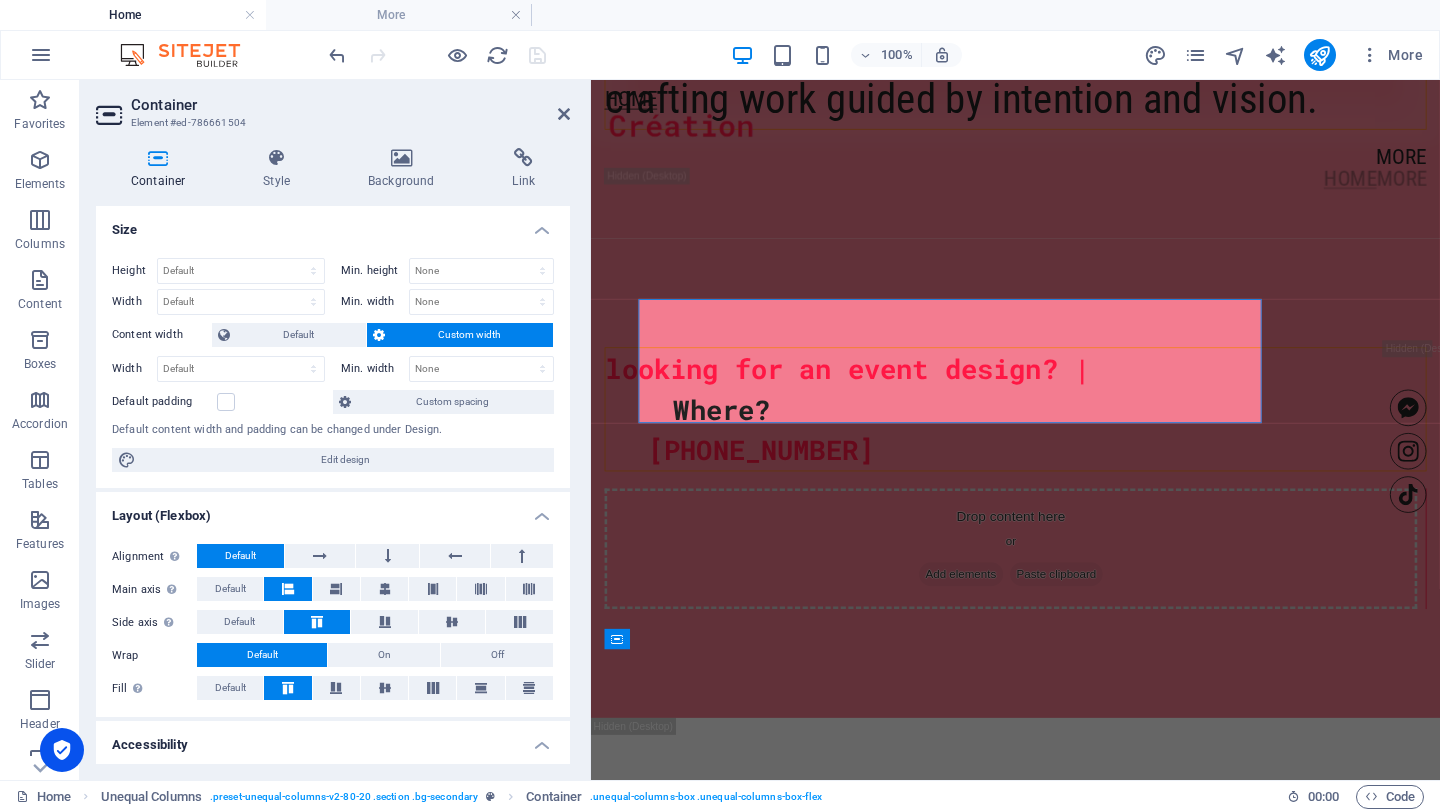 scroll, scrollTop: 1807, scrollLeft: 0, axis: vertical 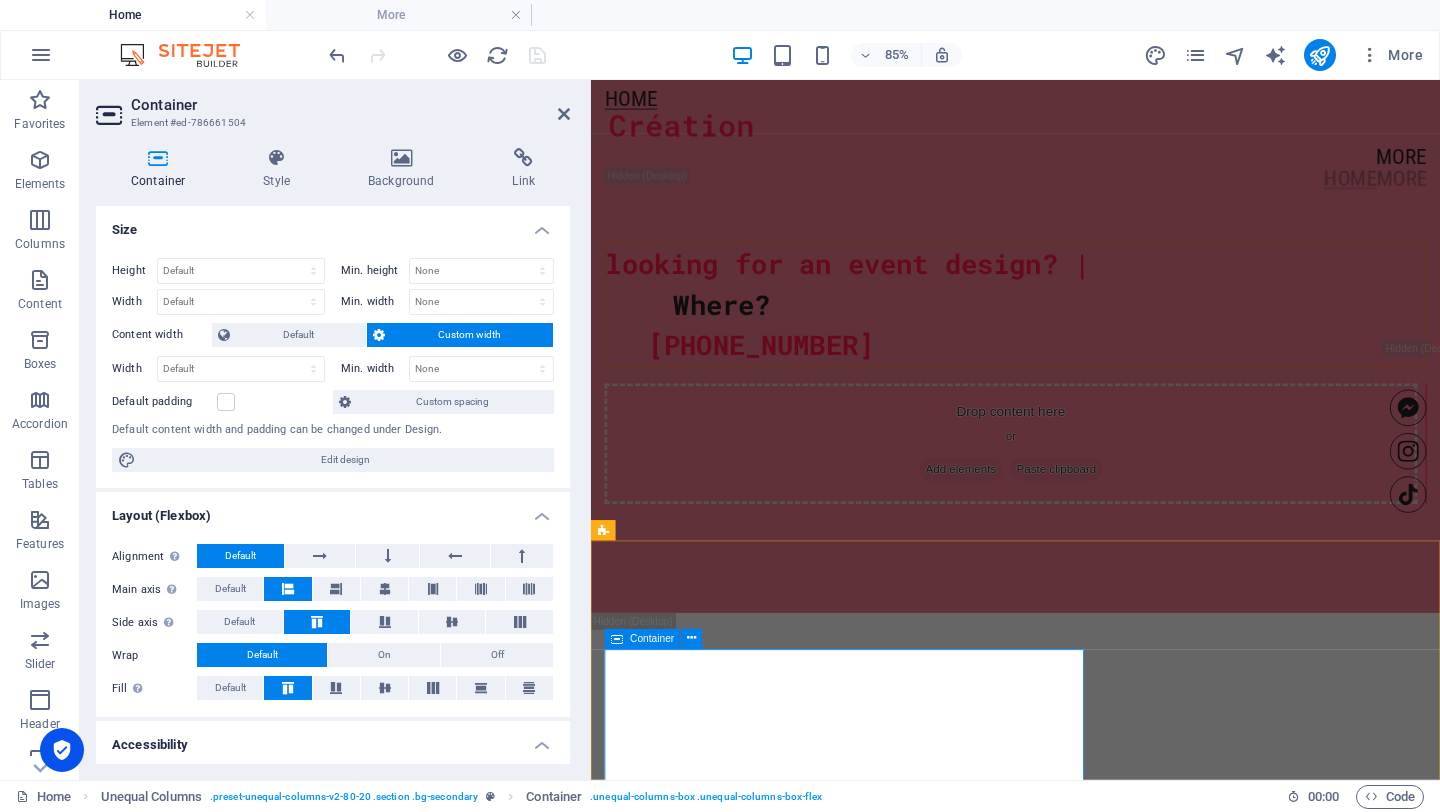 click on "looking for an event design? |   Where?    [PHONE_NUMBER]" at bounding box center [1090, 344] 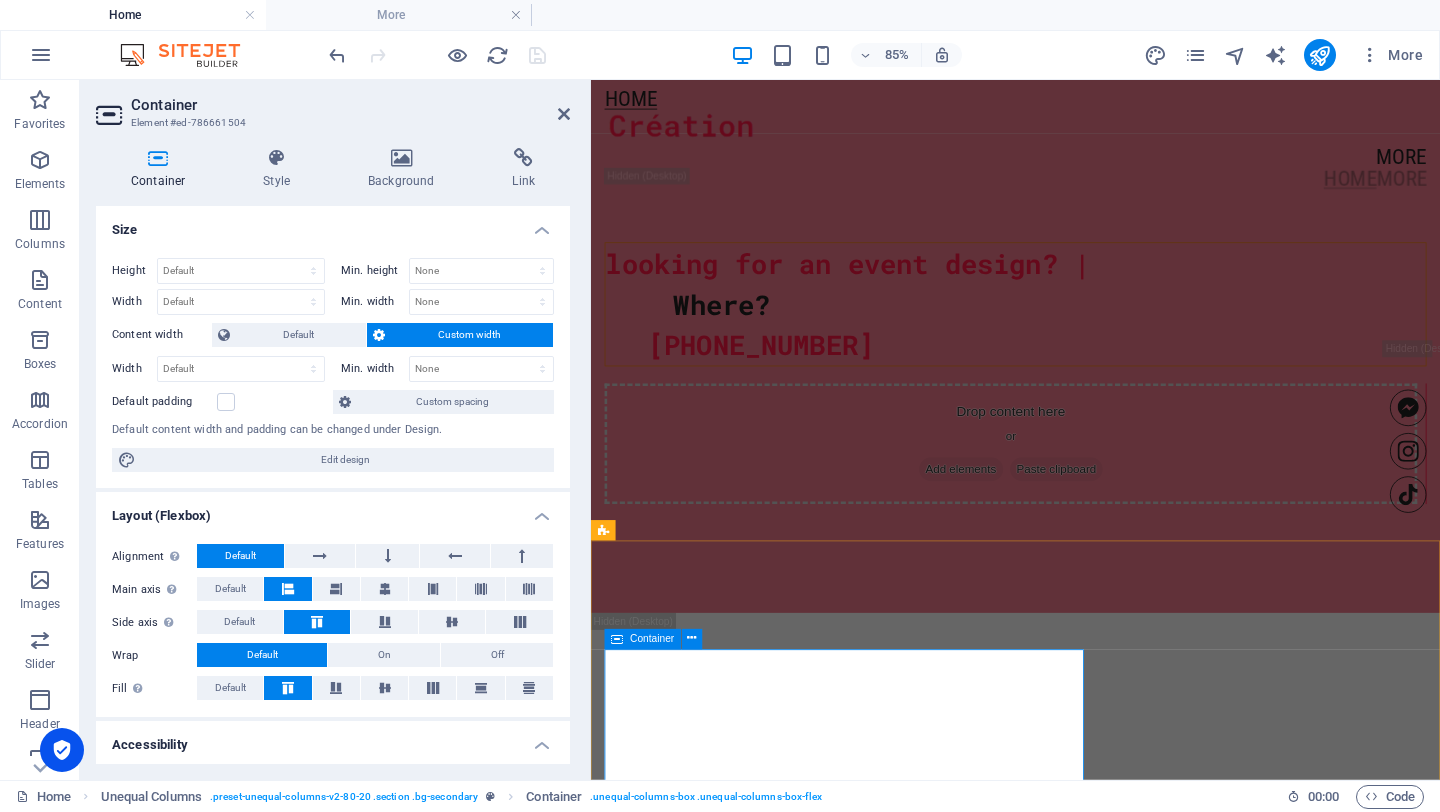 click on "looking for an event design? |   Where?    [PHONE_NUMBER]" at bounding box center (1090, 344) 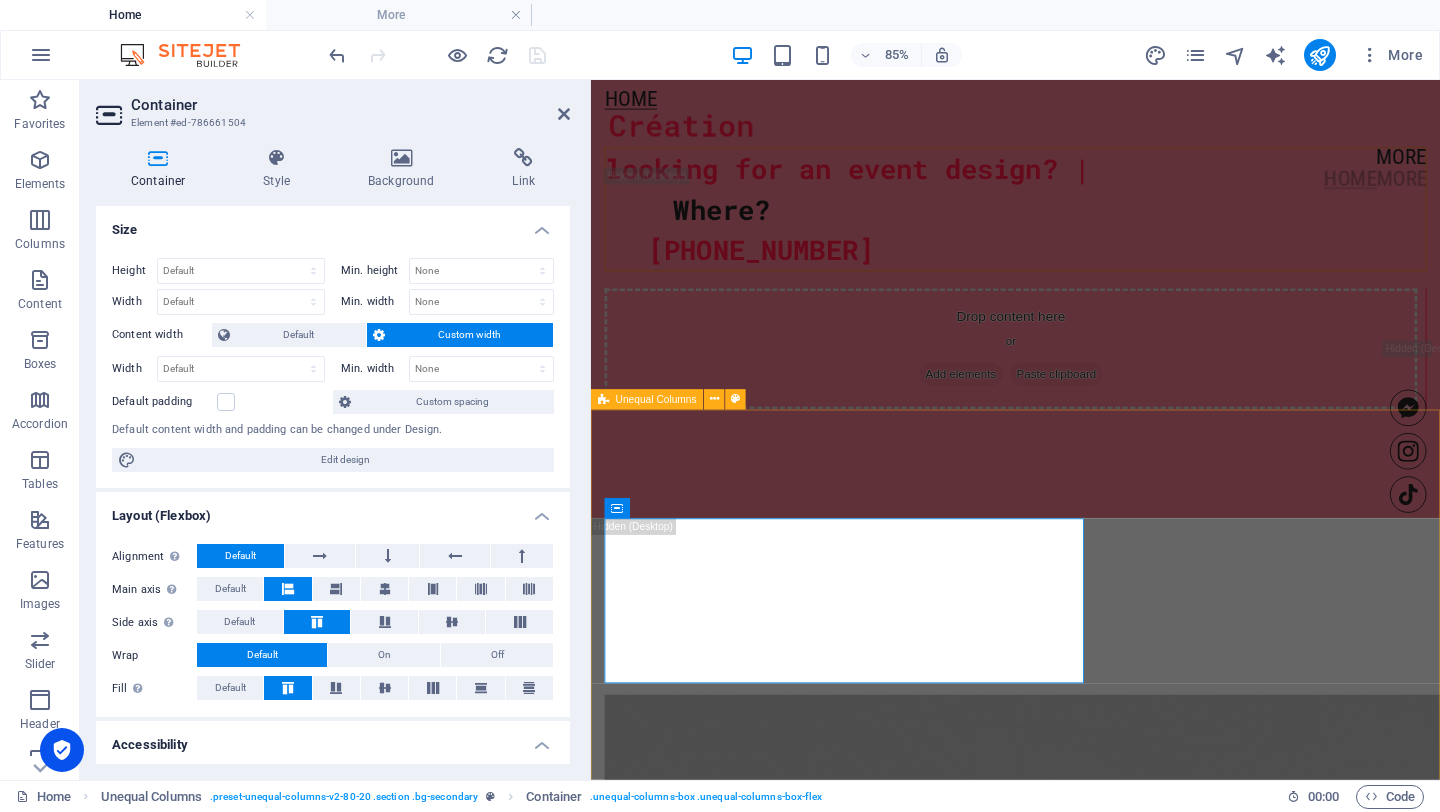 scroll, scrollTop: 2053, scrollLeft: 0, axis: vertical 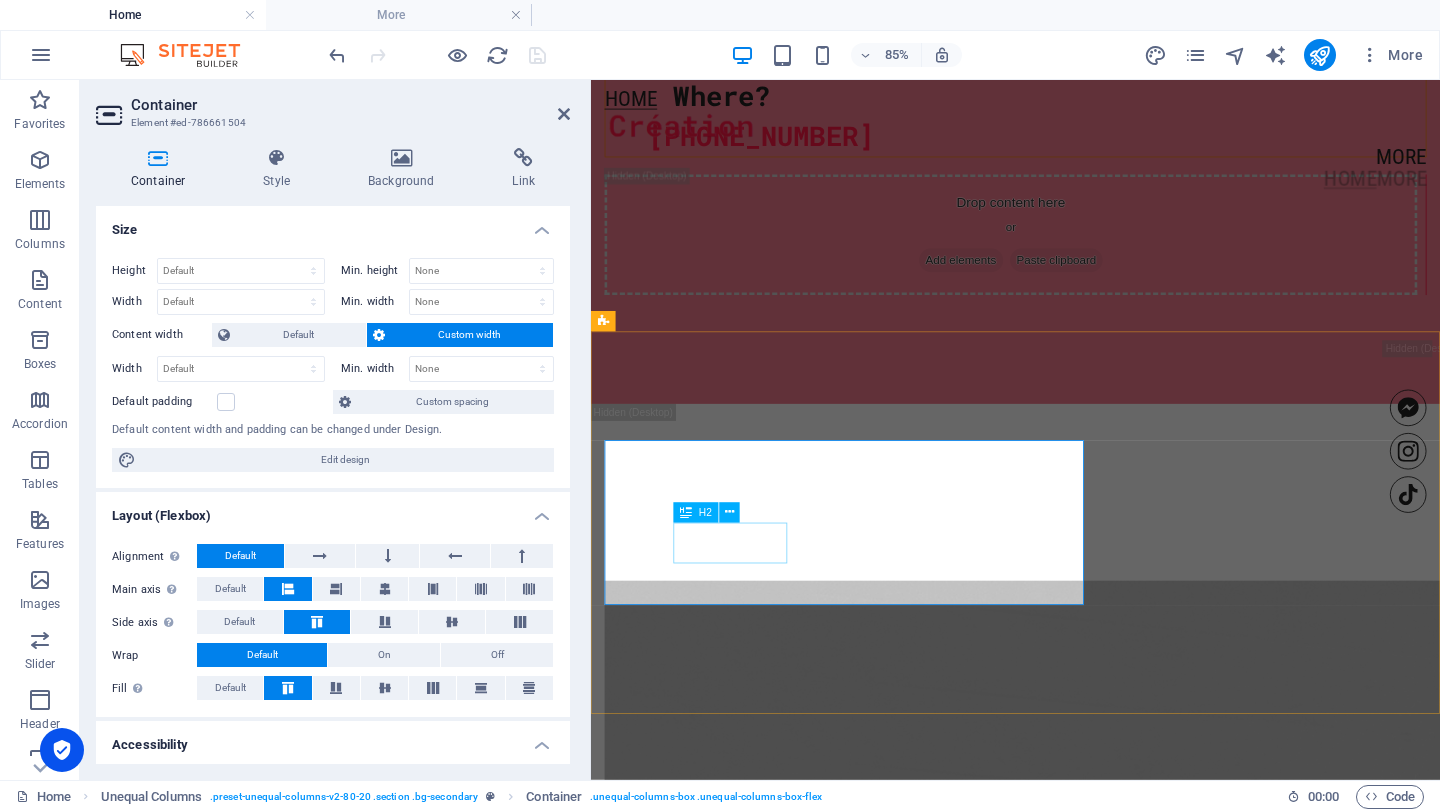click on "Where?" at bounding box center (1130, 98) 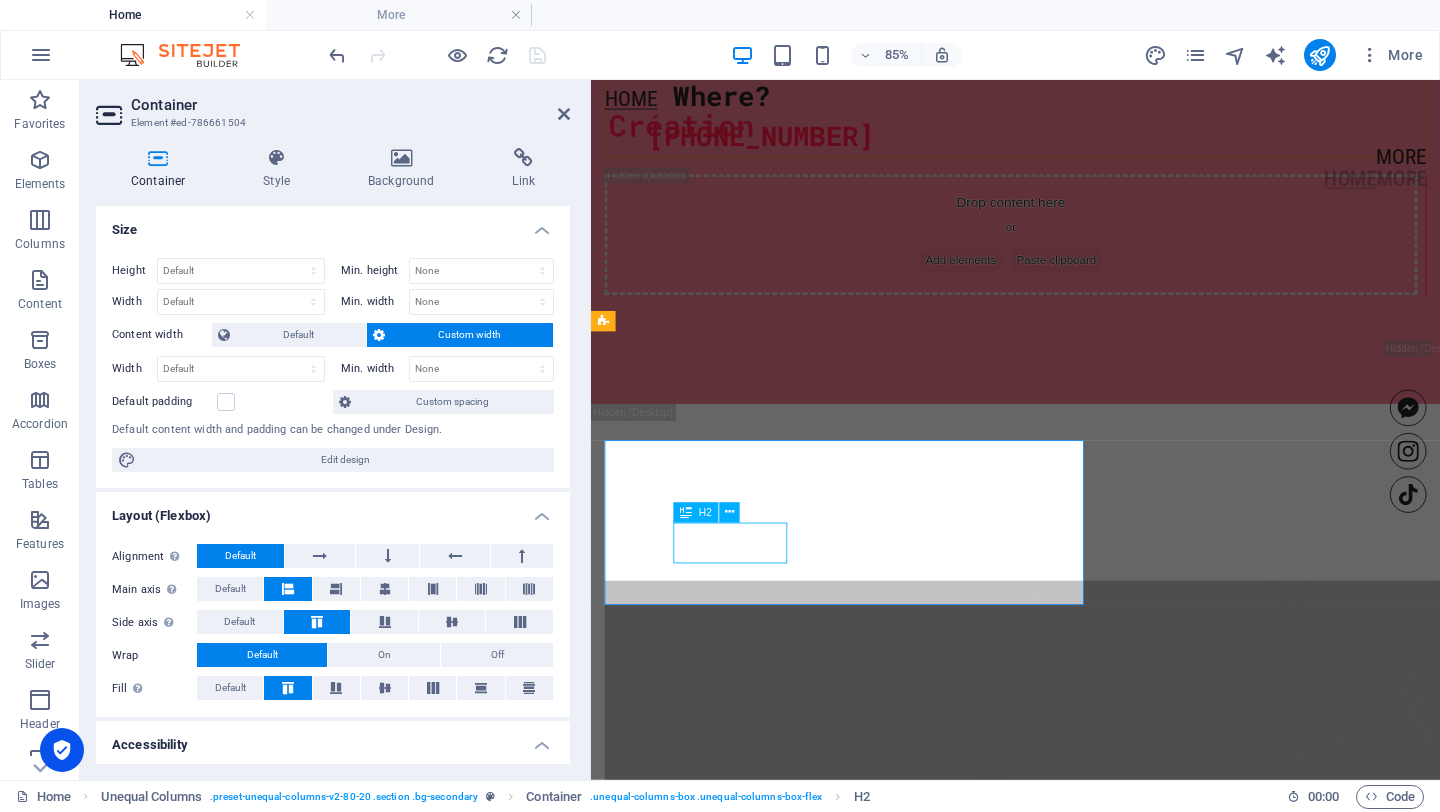 click on "Where?" at bounding box center [1130, 98] 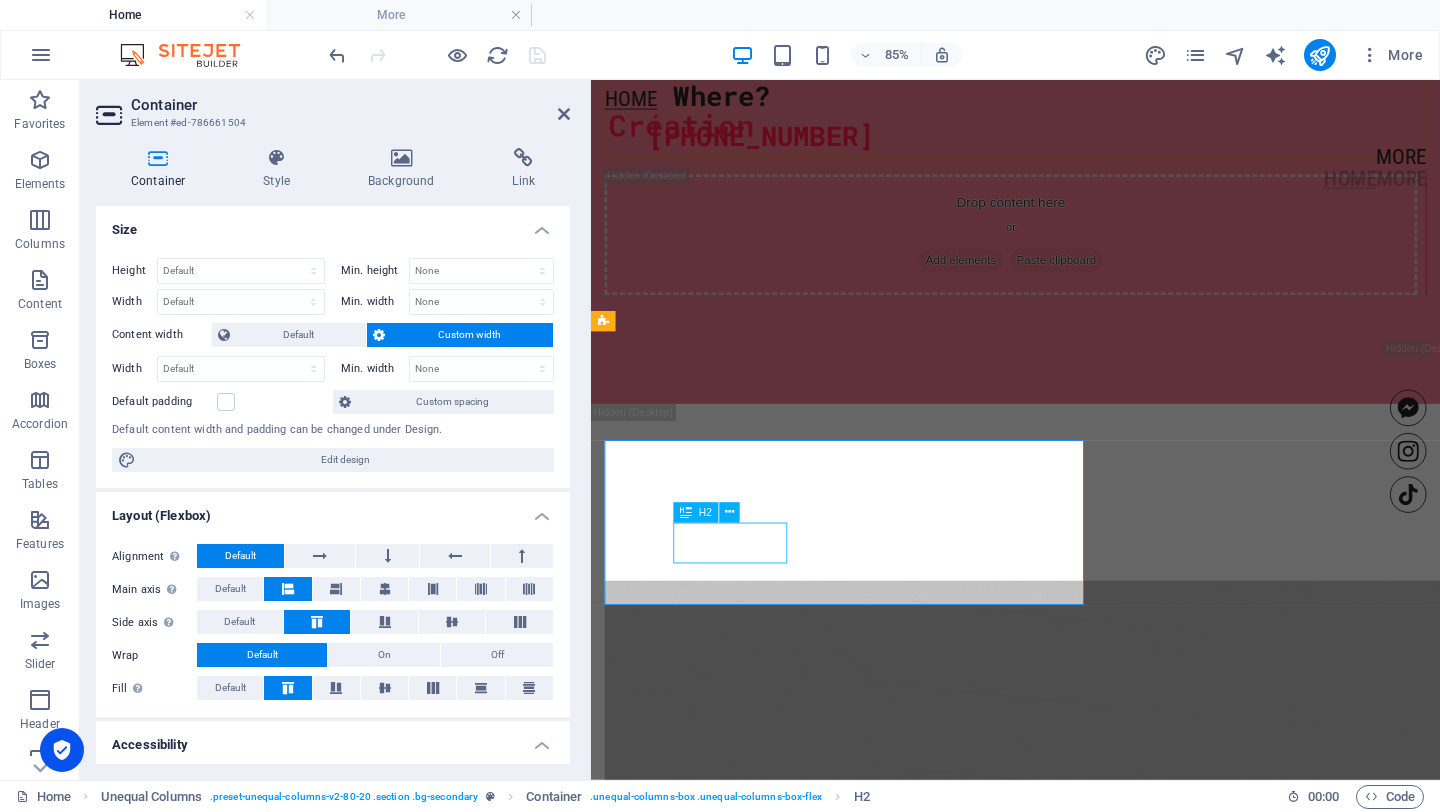 click on "Where?" at bounding box center [1130, 98] 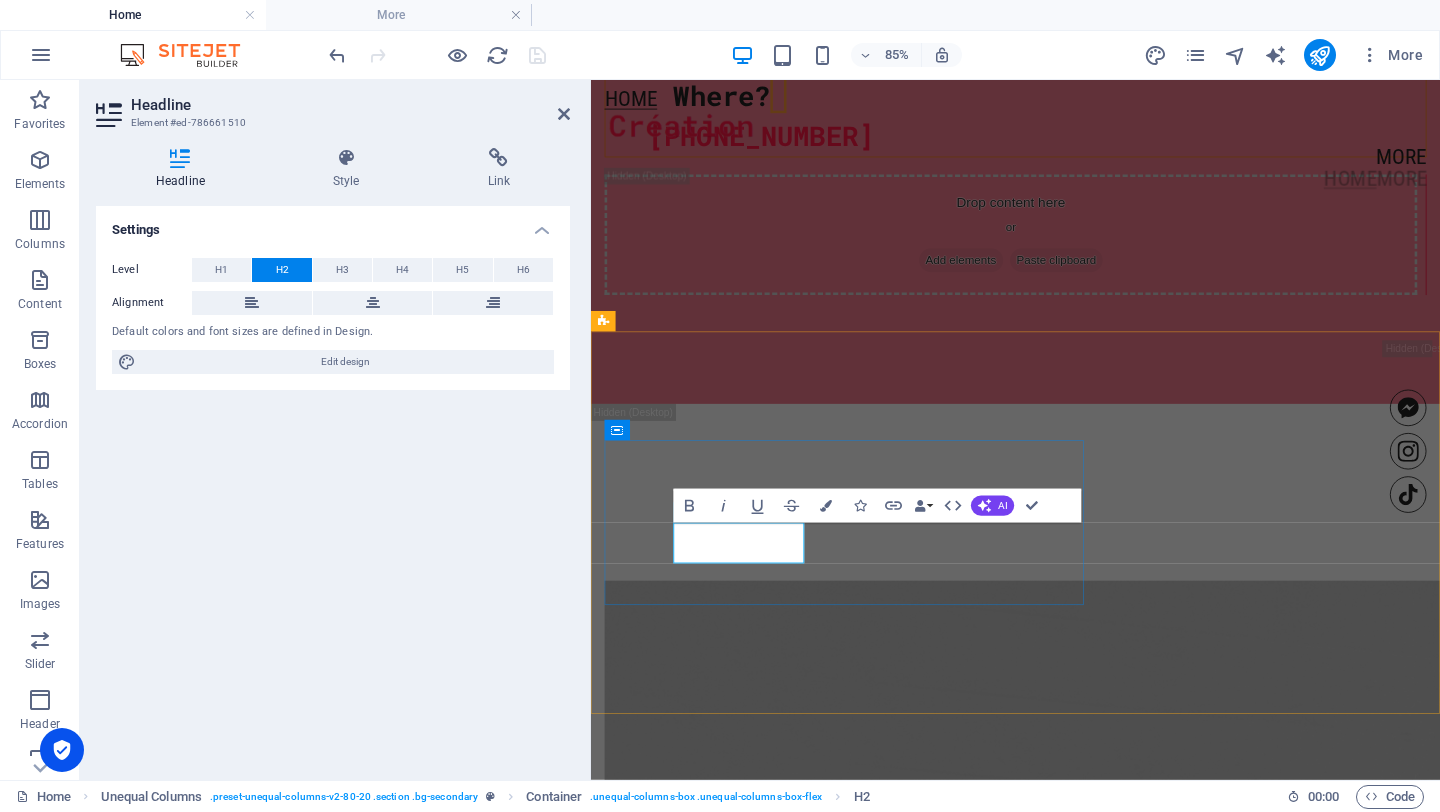 click at bounding box center (811, 97) 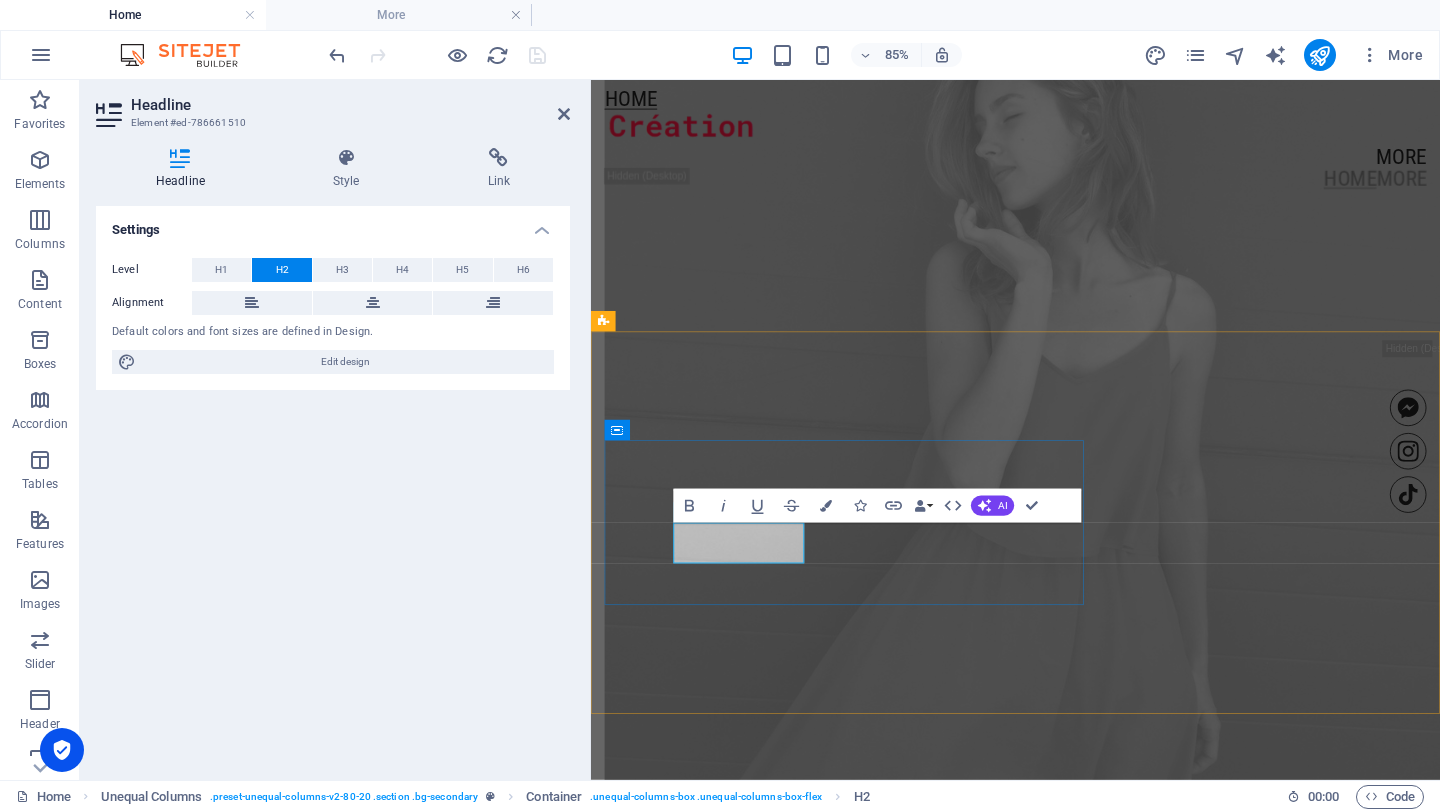 click at bounding box center [1155, 314] 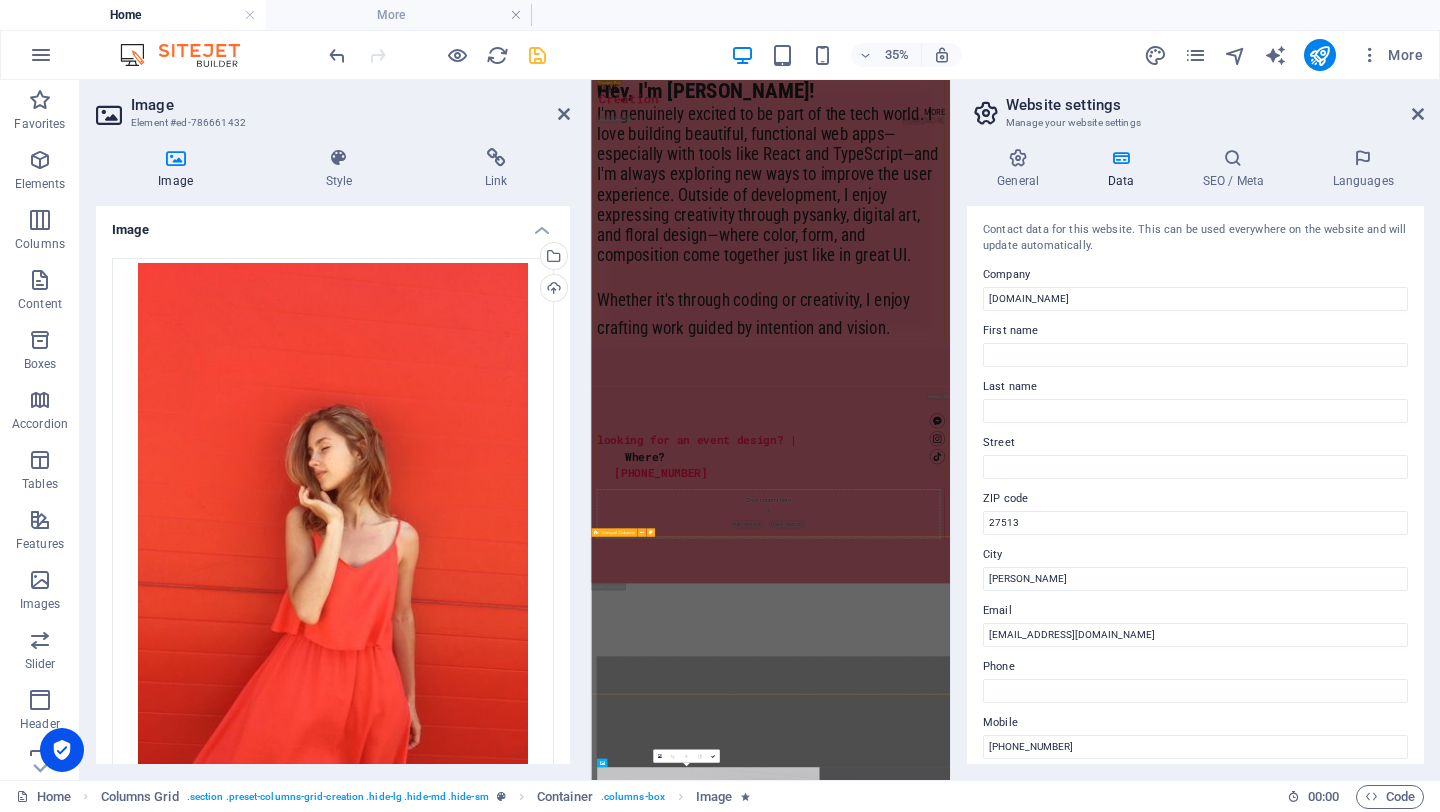 scroll, scrollTop: 2716, scrollLeft: 0, axis: vertical 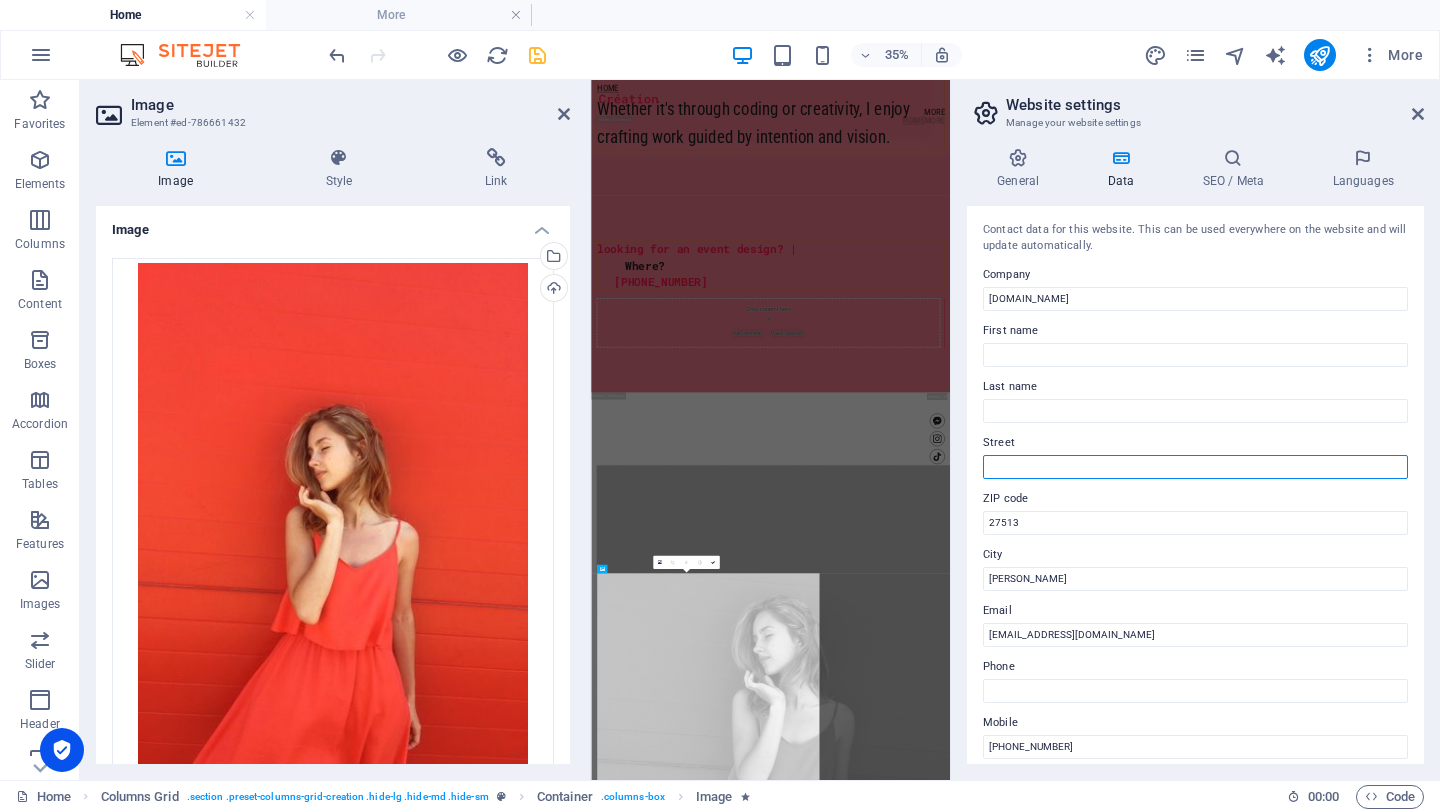 click on "Street" at bounding box center (1195, 467) 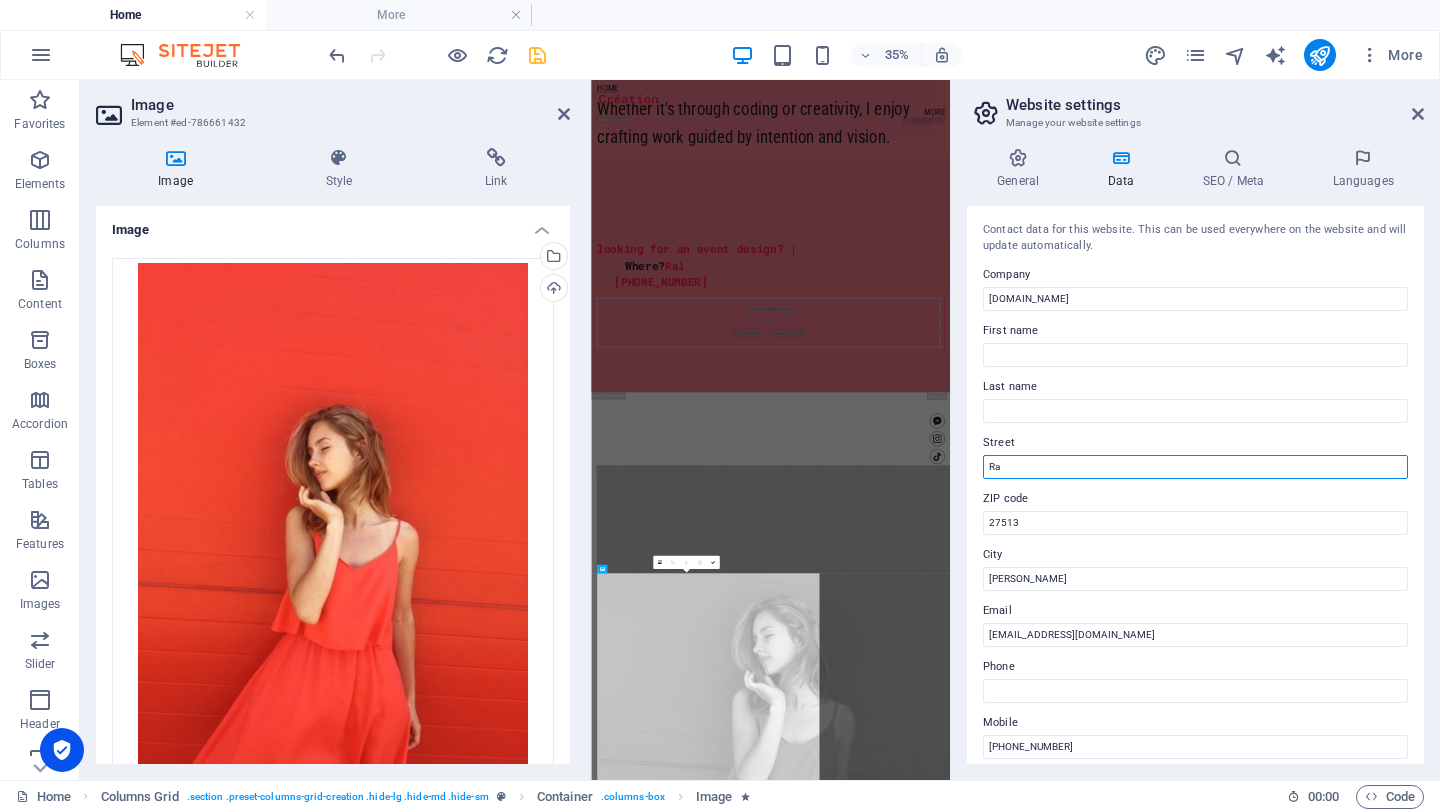 type on "R" 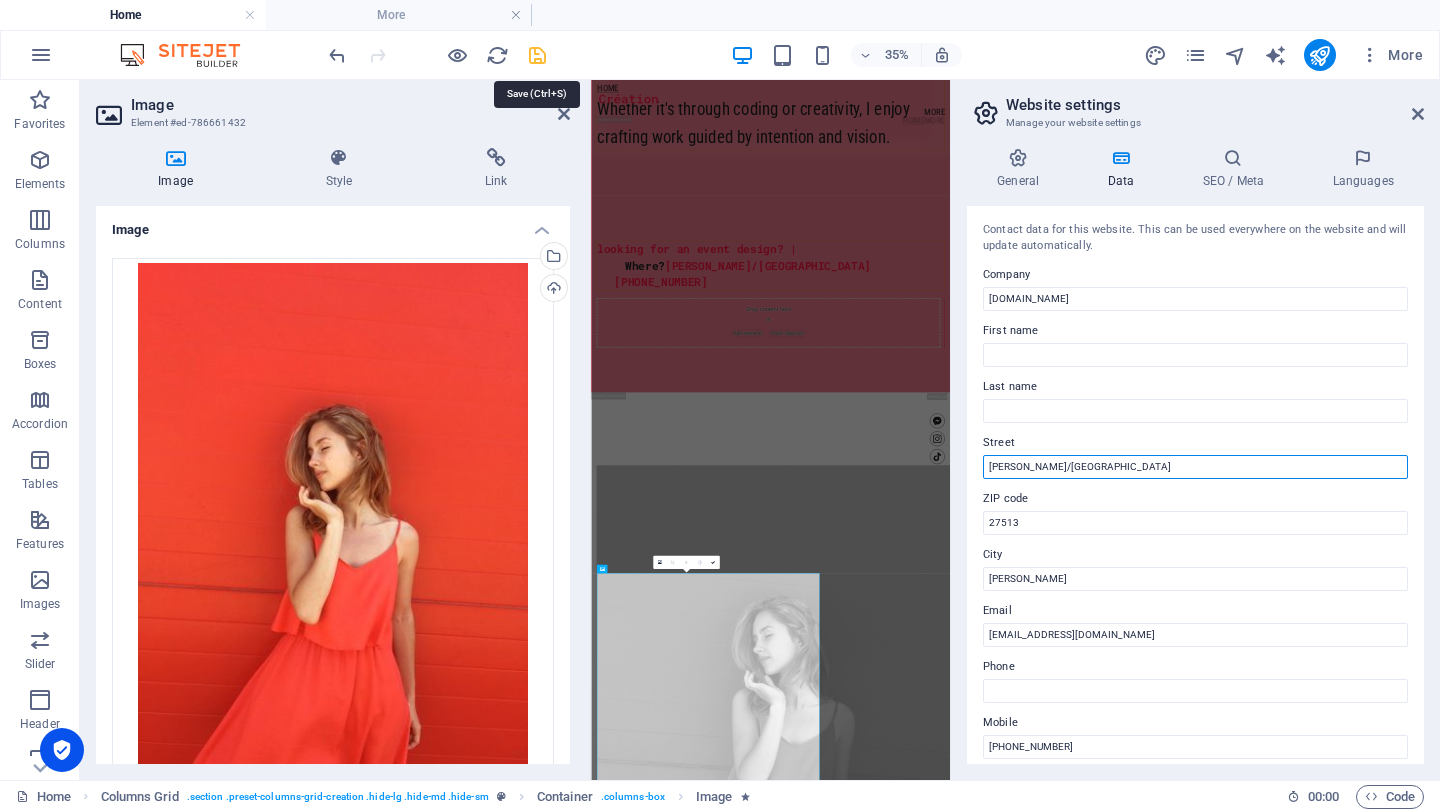 type on "[PERSON_NAME]/[GEOGRAPHIC_DATA]" 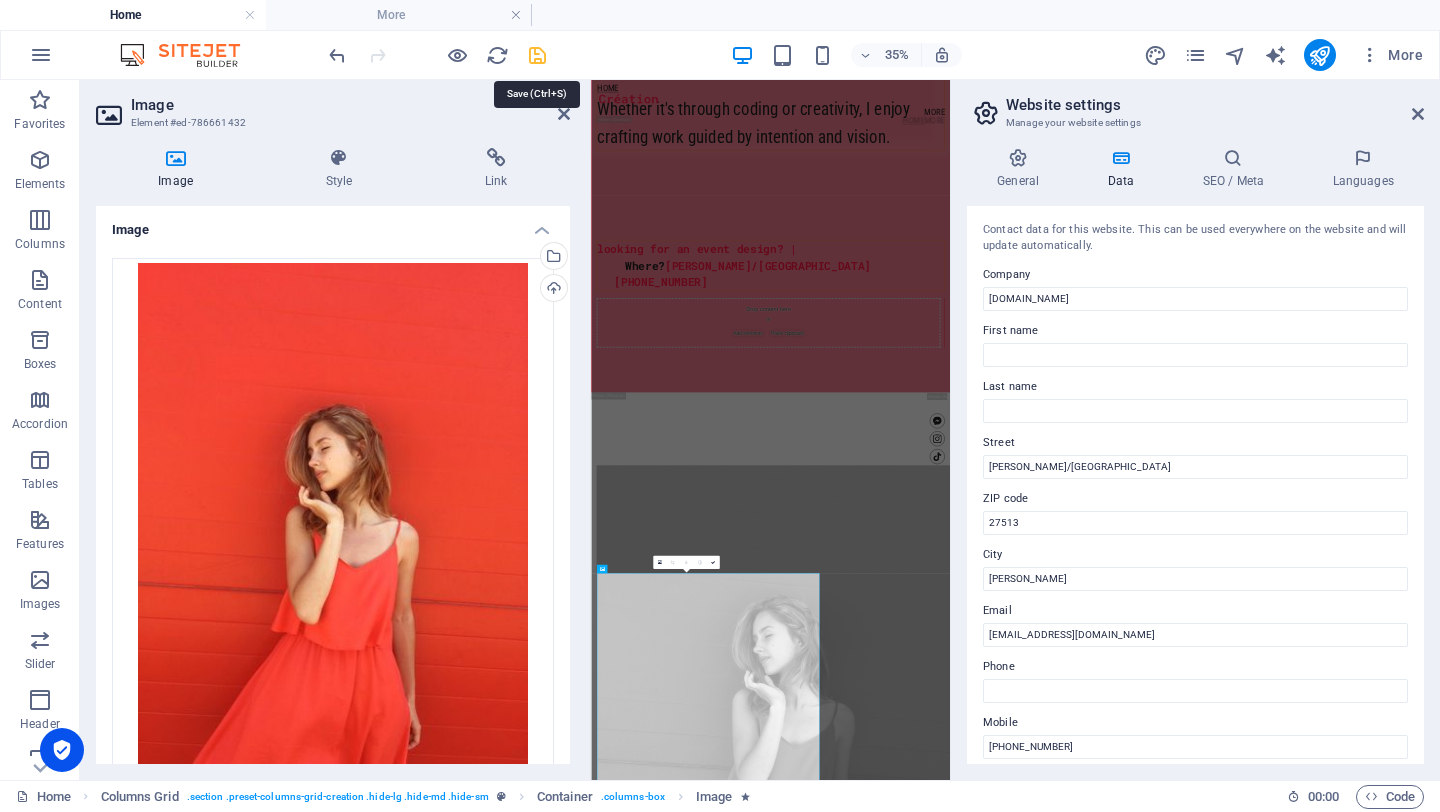 click at bounding box center (537, 55) 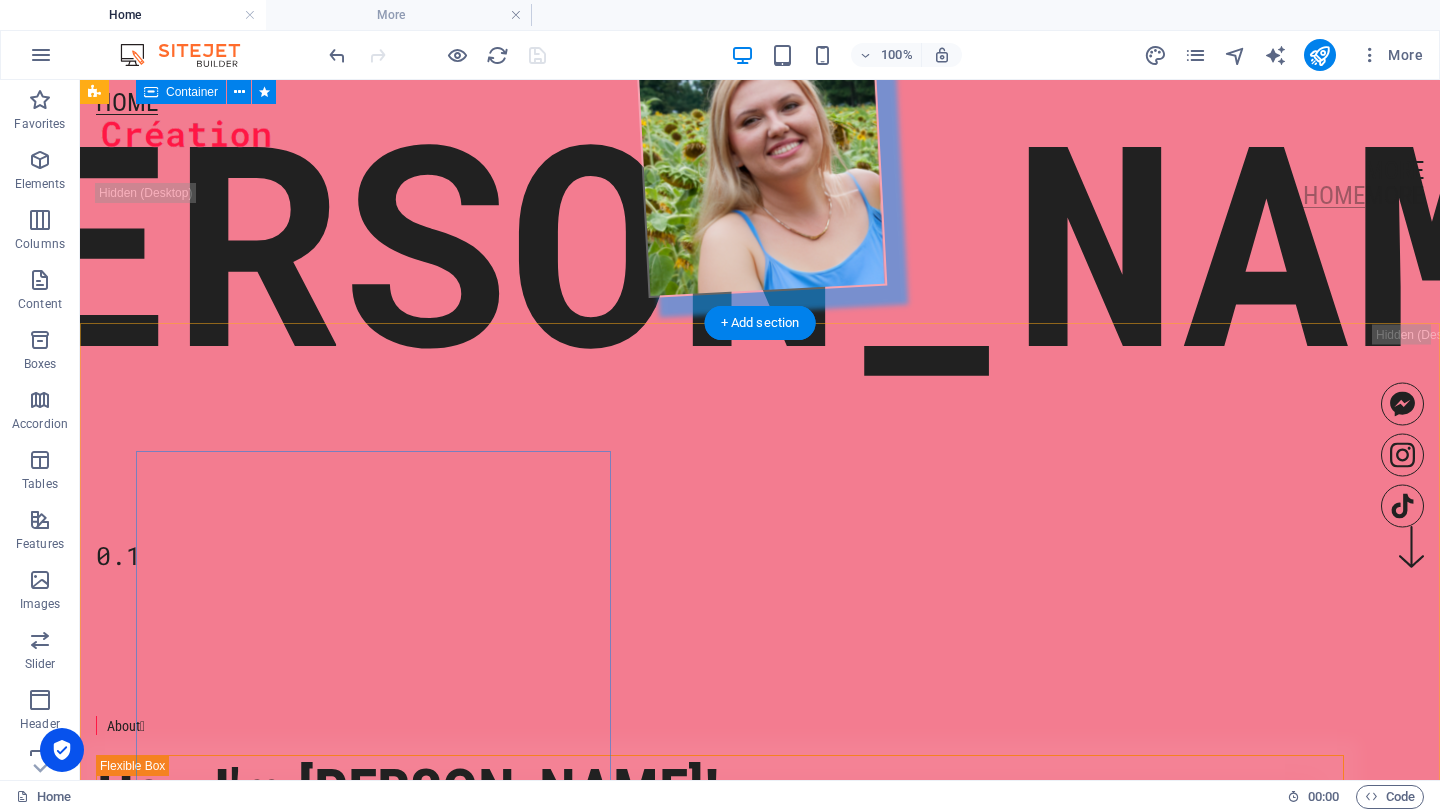 scroll, scrollTop: 0, scrollLeft: 0, axis: both 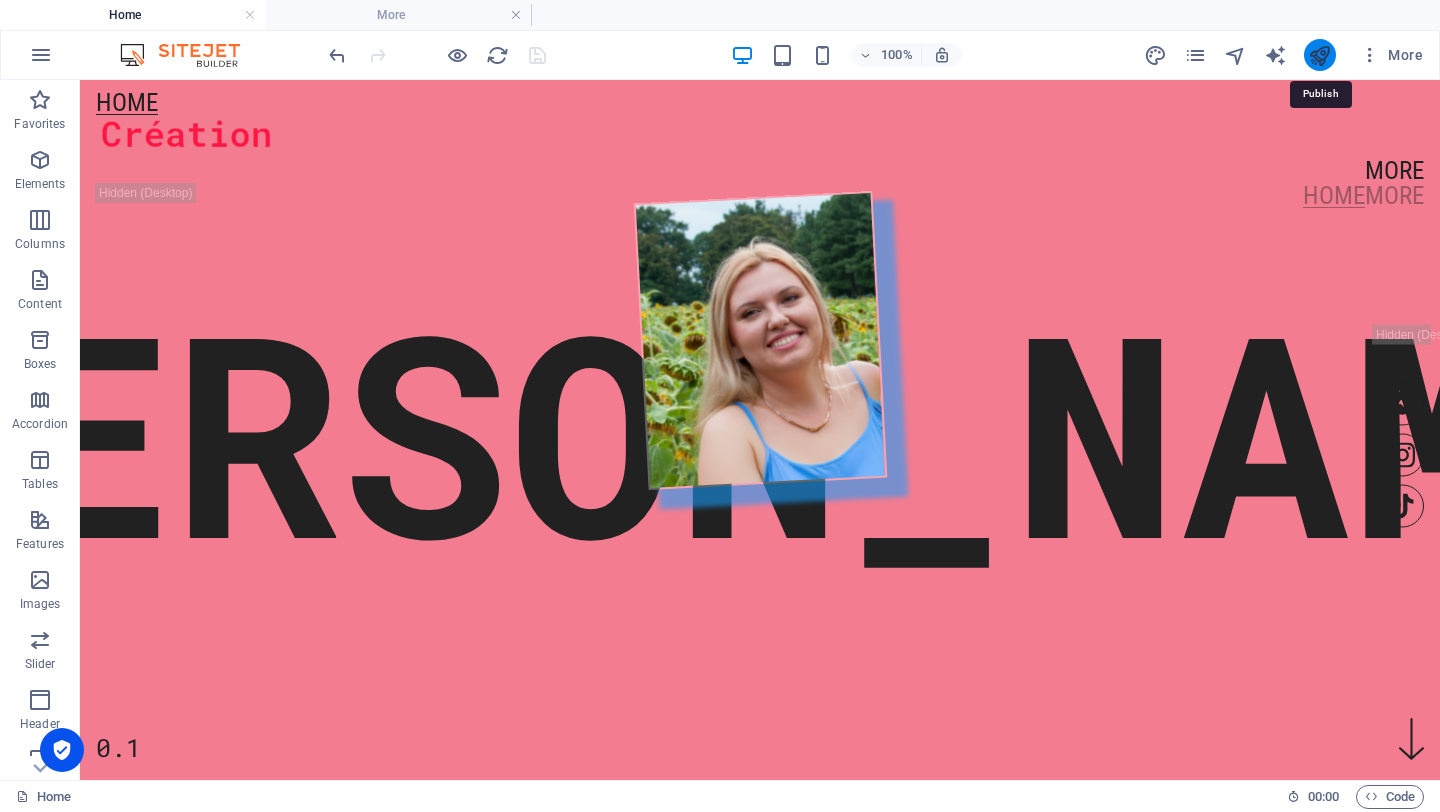 click at bounding box center [1319, 55] 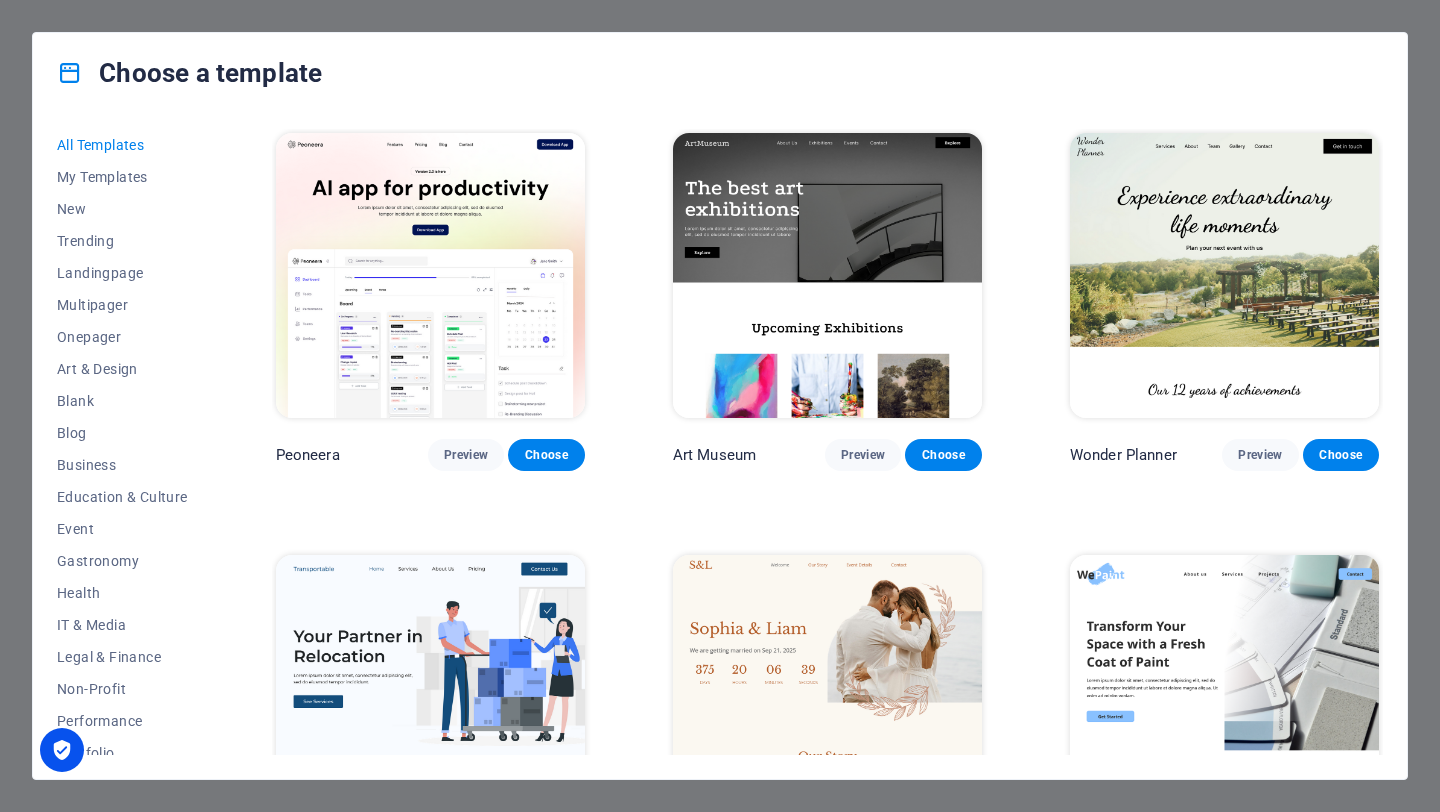 scroll, scrollTop: 0, scrollLeft: 0, axis: both 